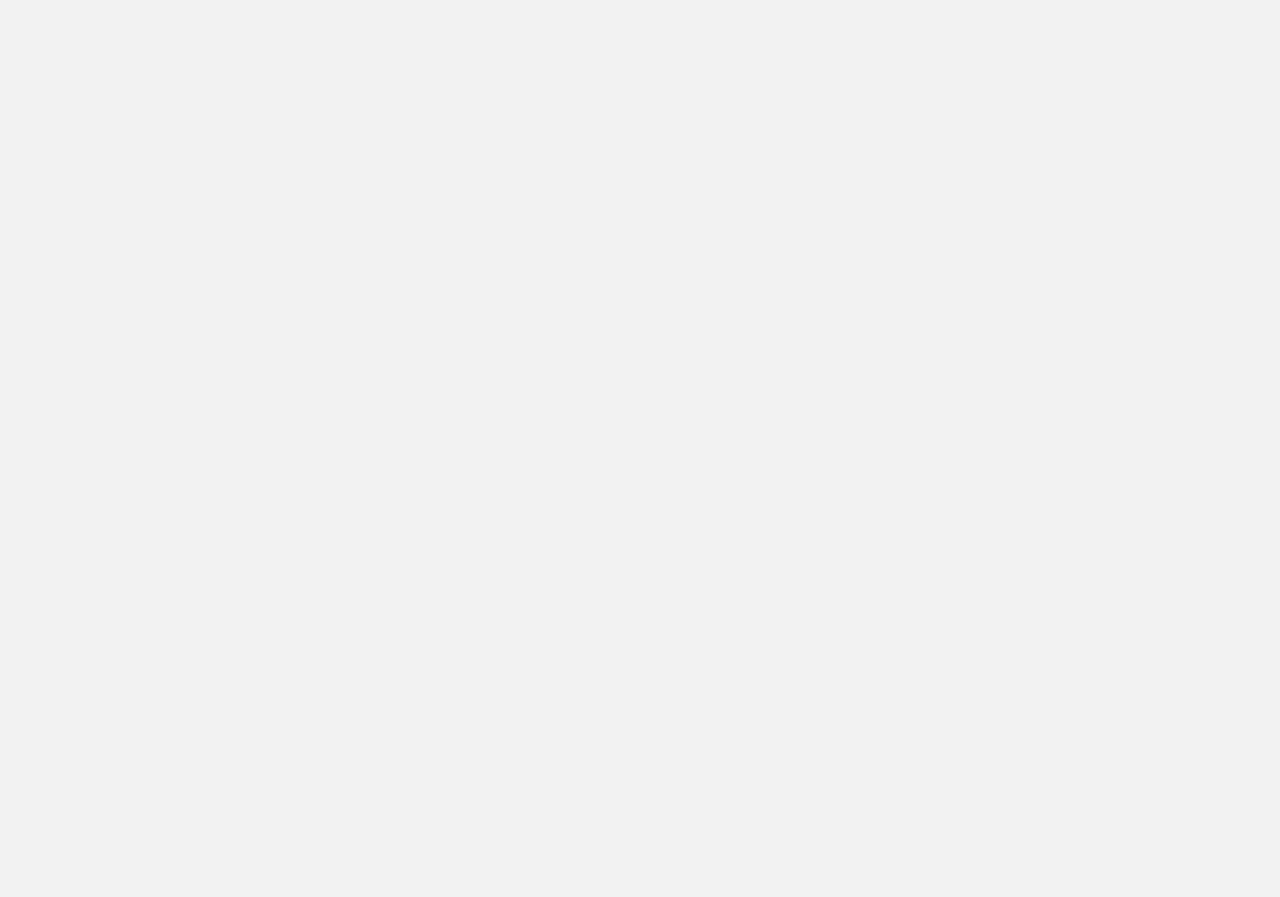 scroll, scrollTop: 0, scrollLeft: 0, axis: both 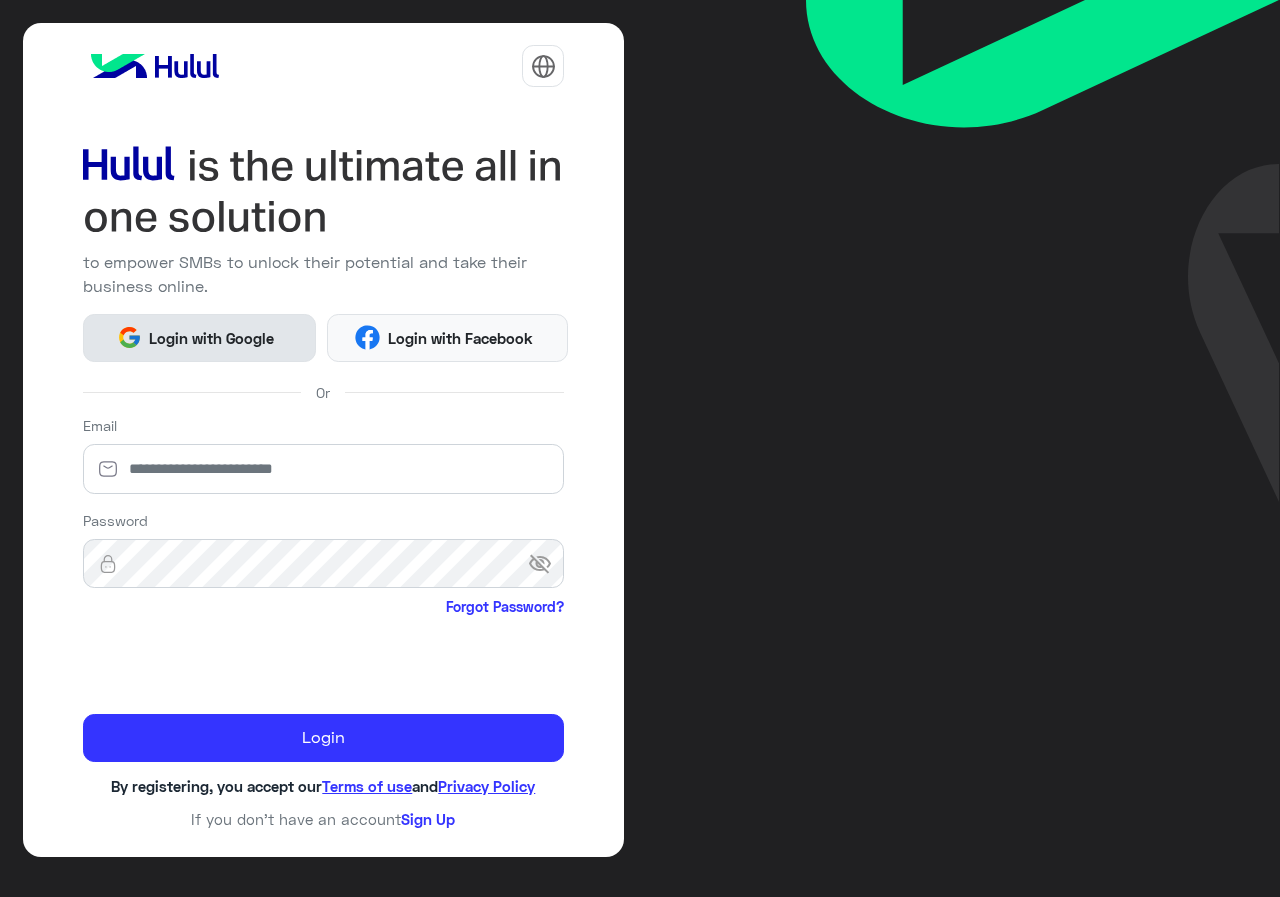 click on "Login with Google" 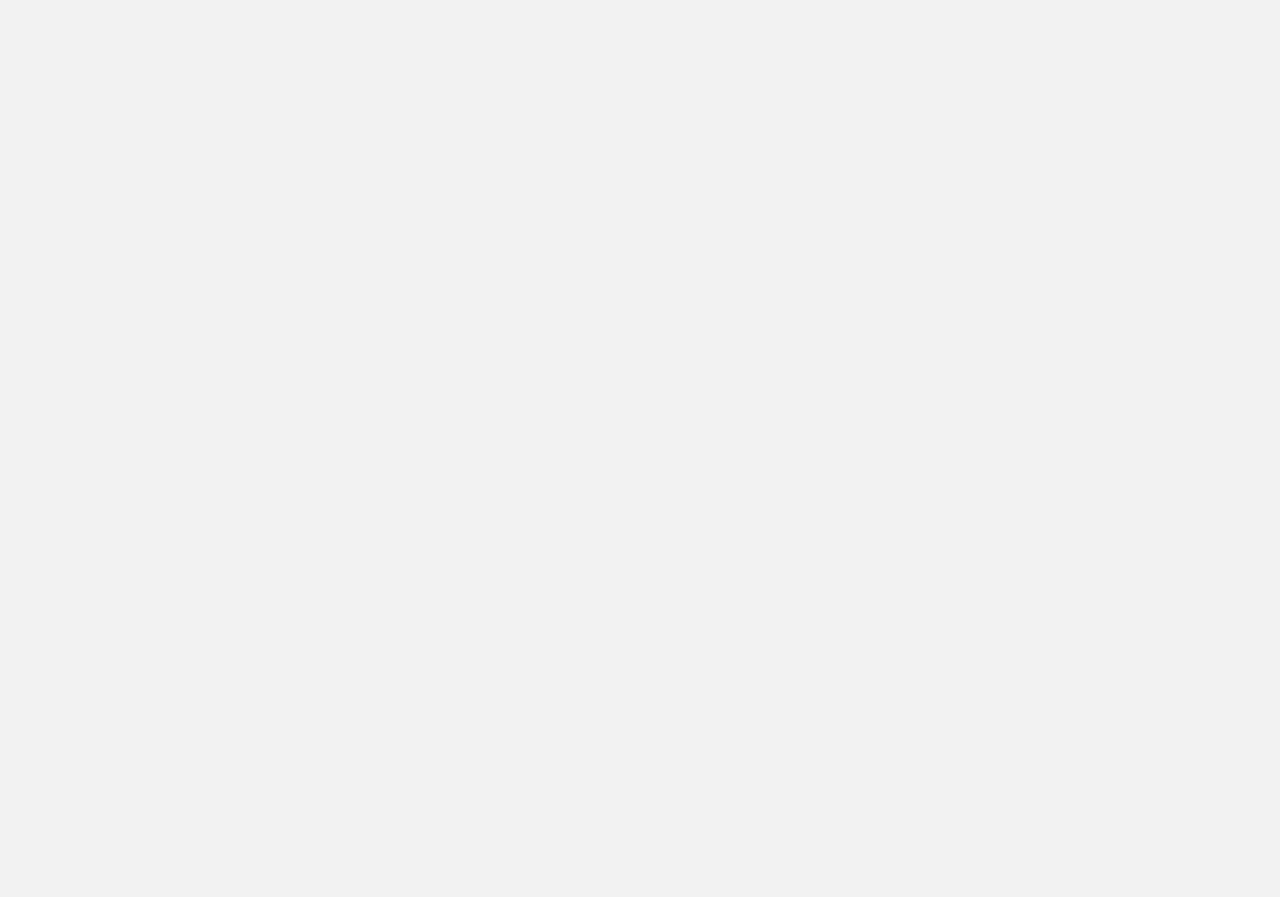 scroll, scrollTop: 0, scrollLeft: 0, axis: both 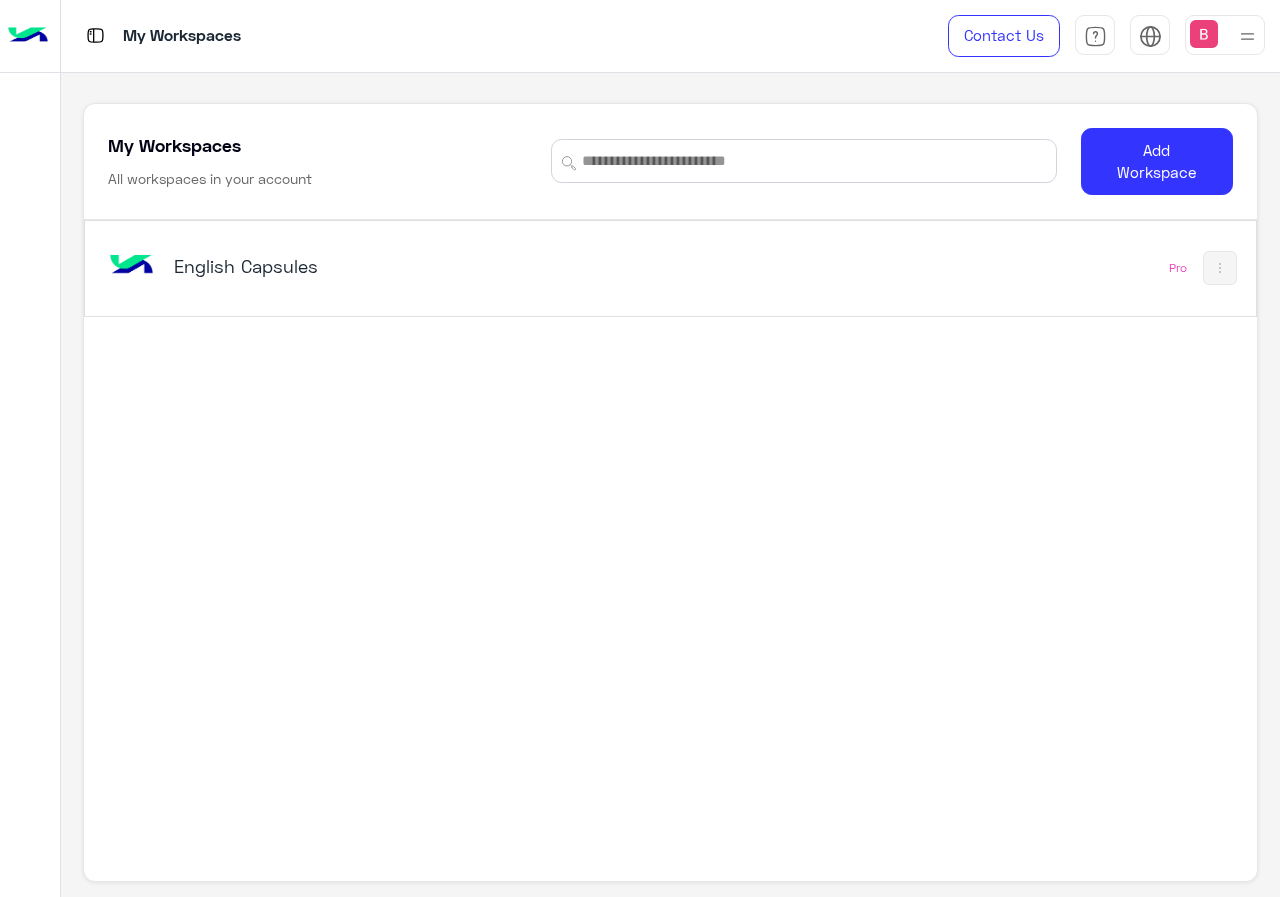 click on "English Capsules" at bounding box center [444, 268] 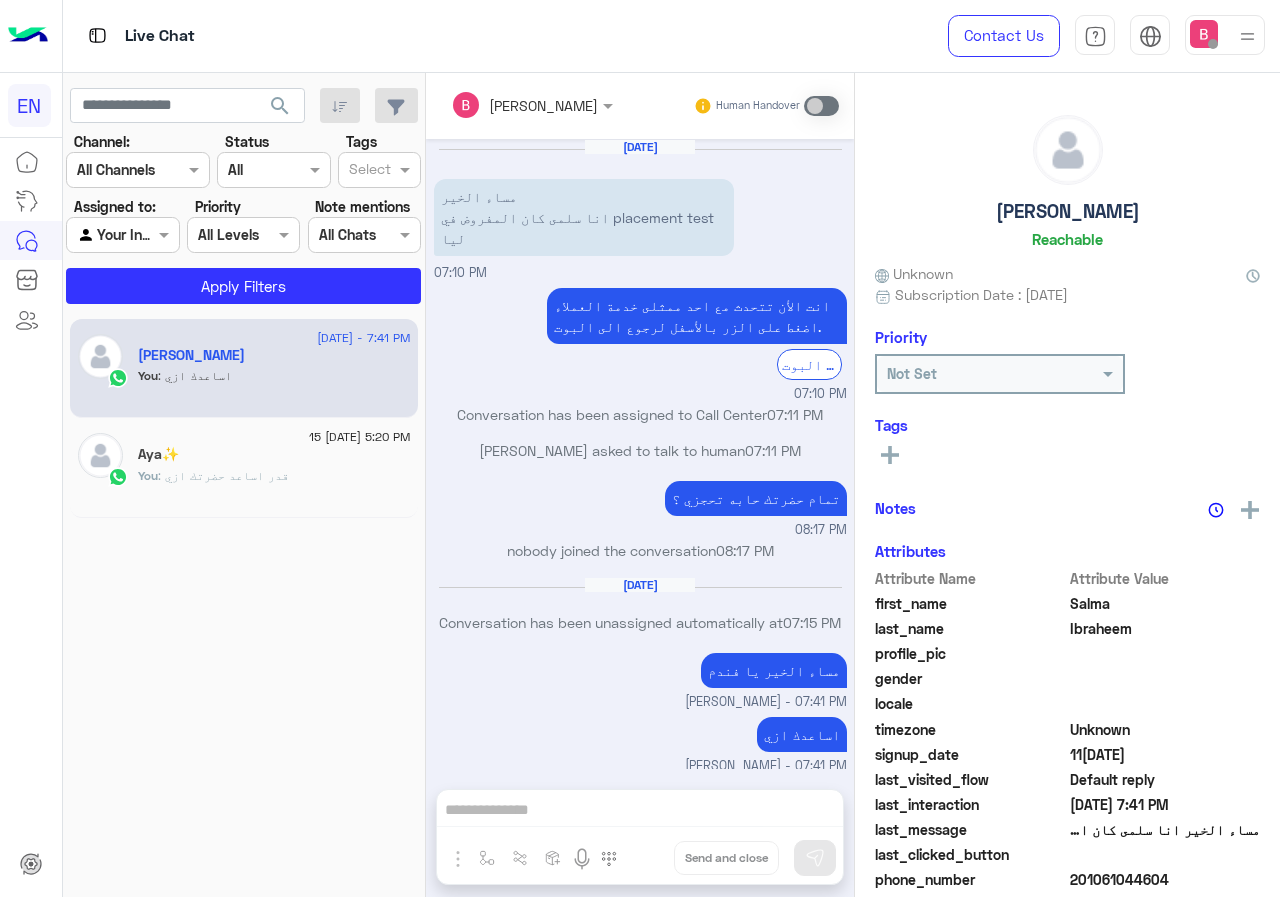scroll, scrollTop: 8, scrollLeft: 0, axis: vertical 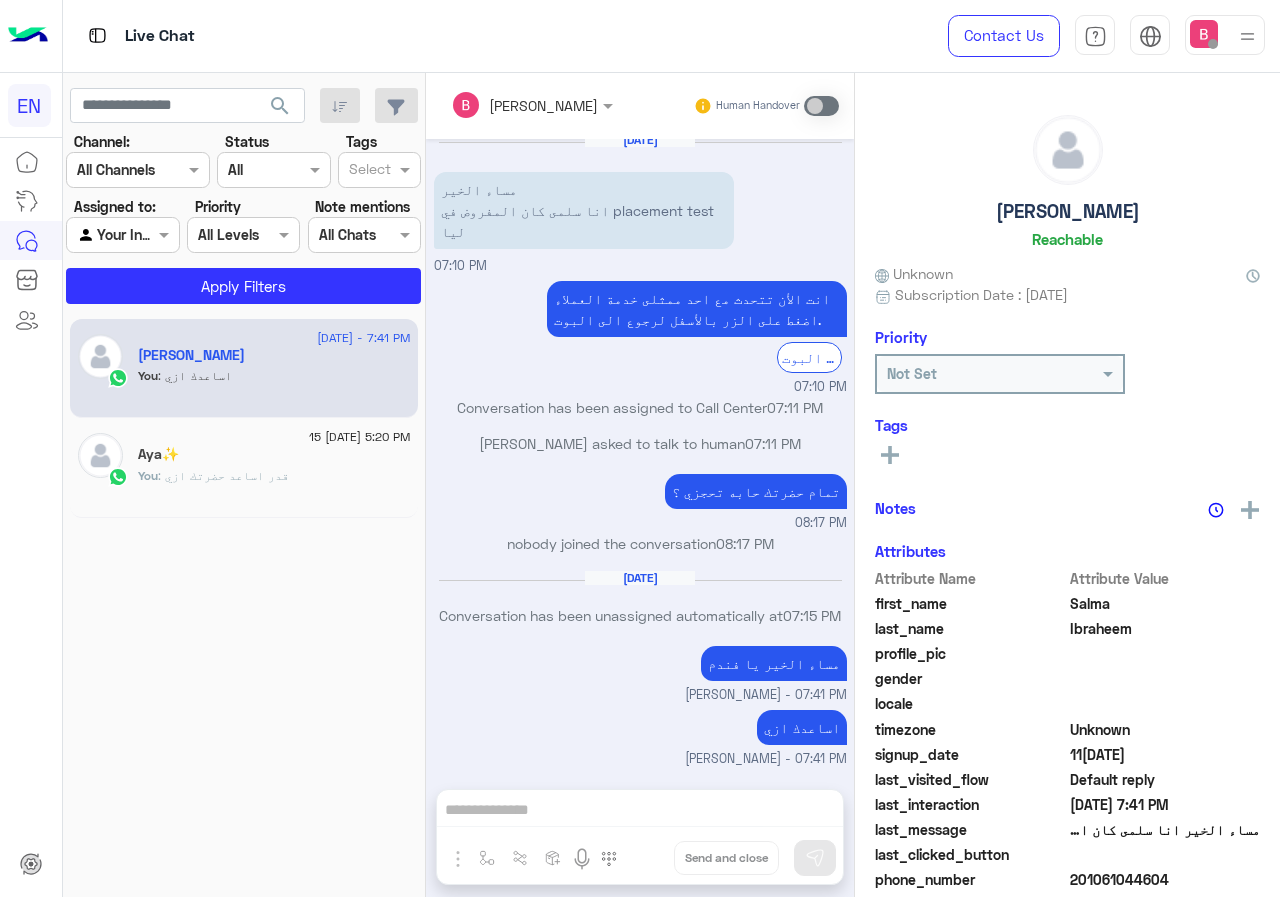 click at bounding box center (122, 234) 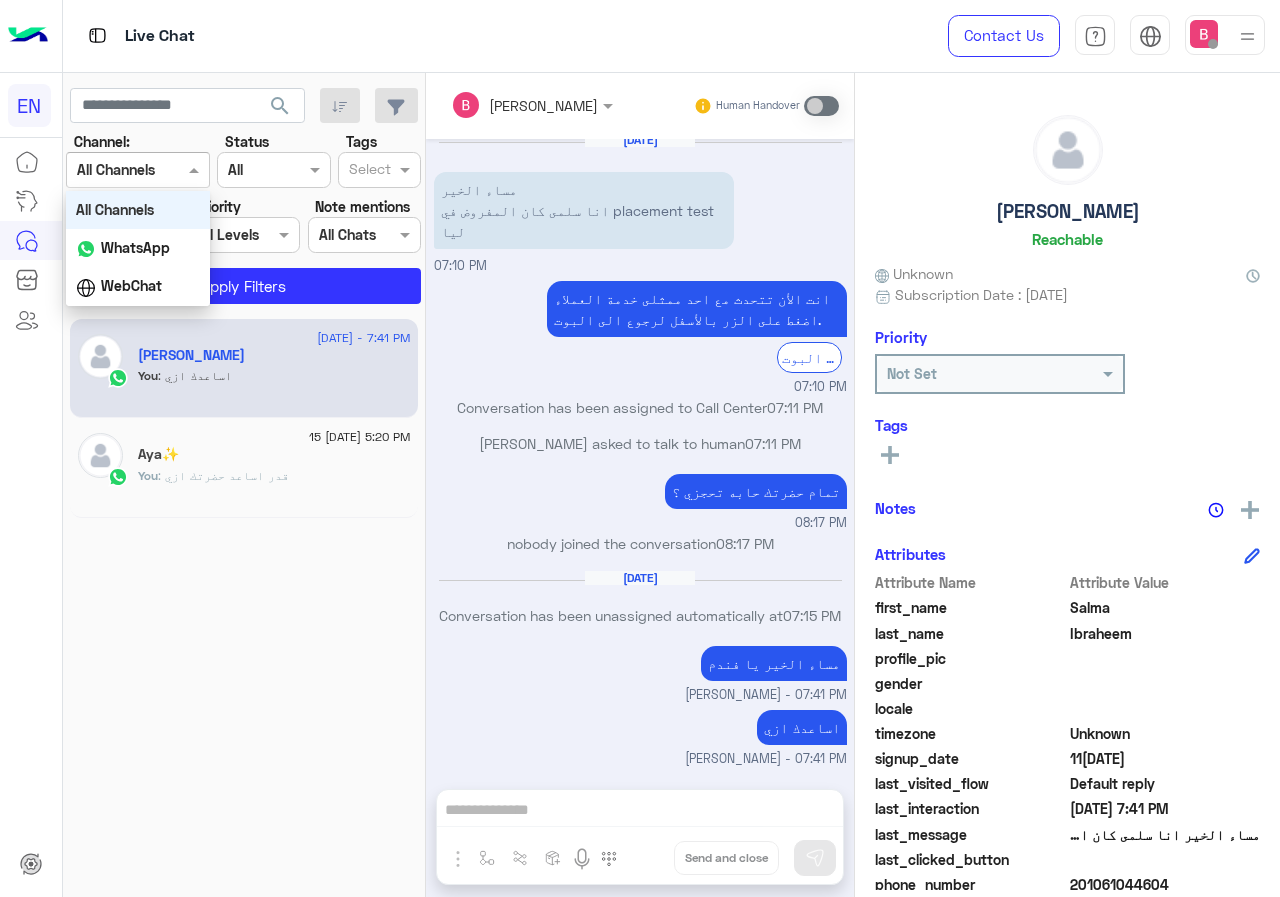 click on "Channel All Channels" at bounding box center [138, 170] 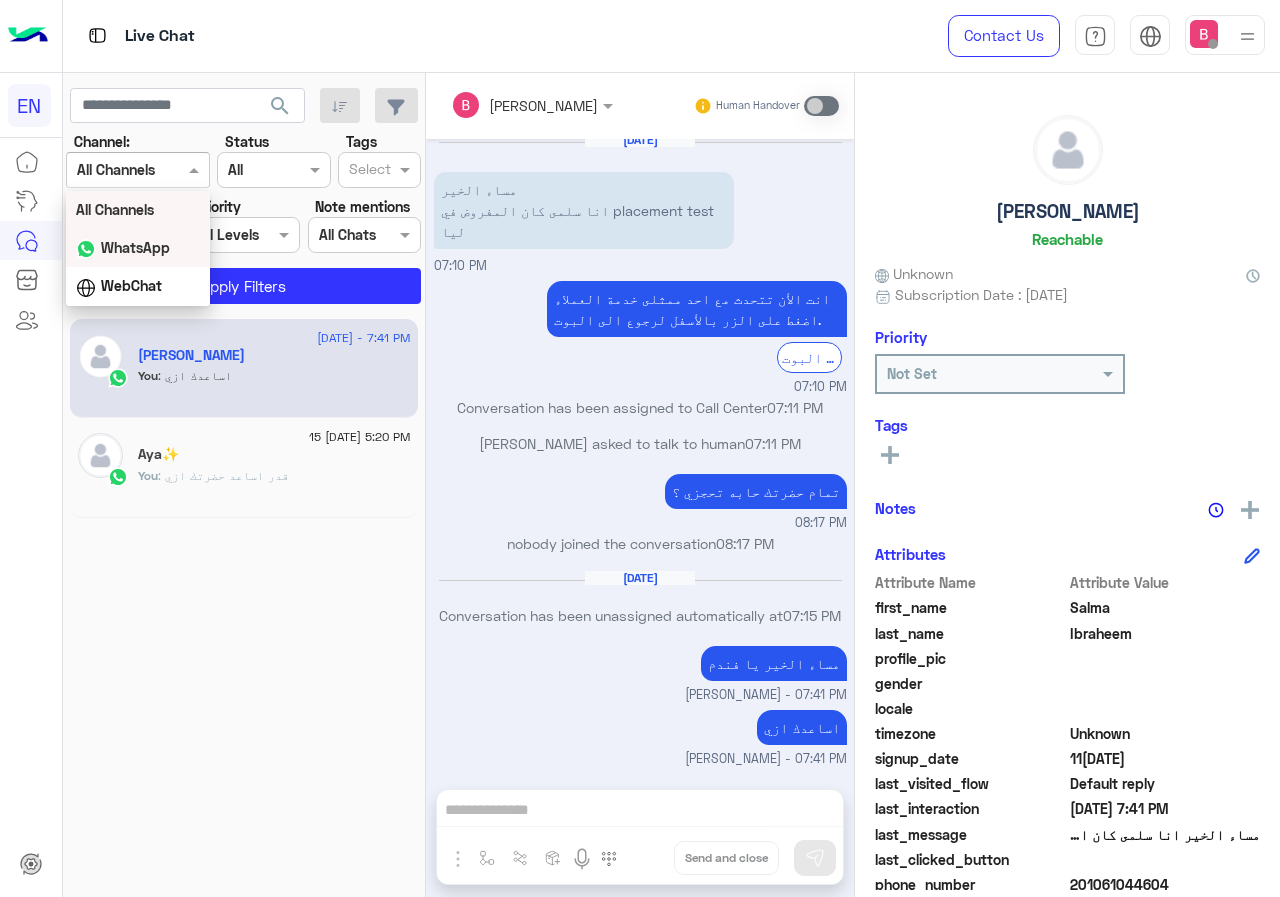 click on "WhatsApp" at bounding box center (135, 247) 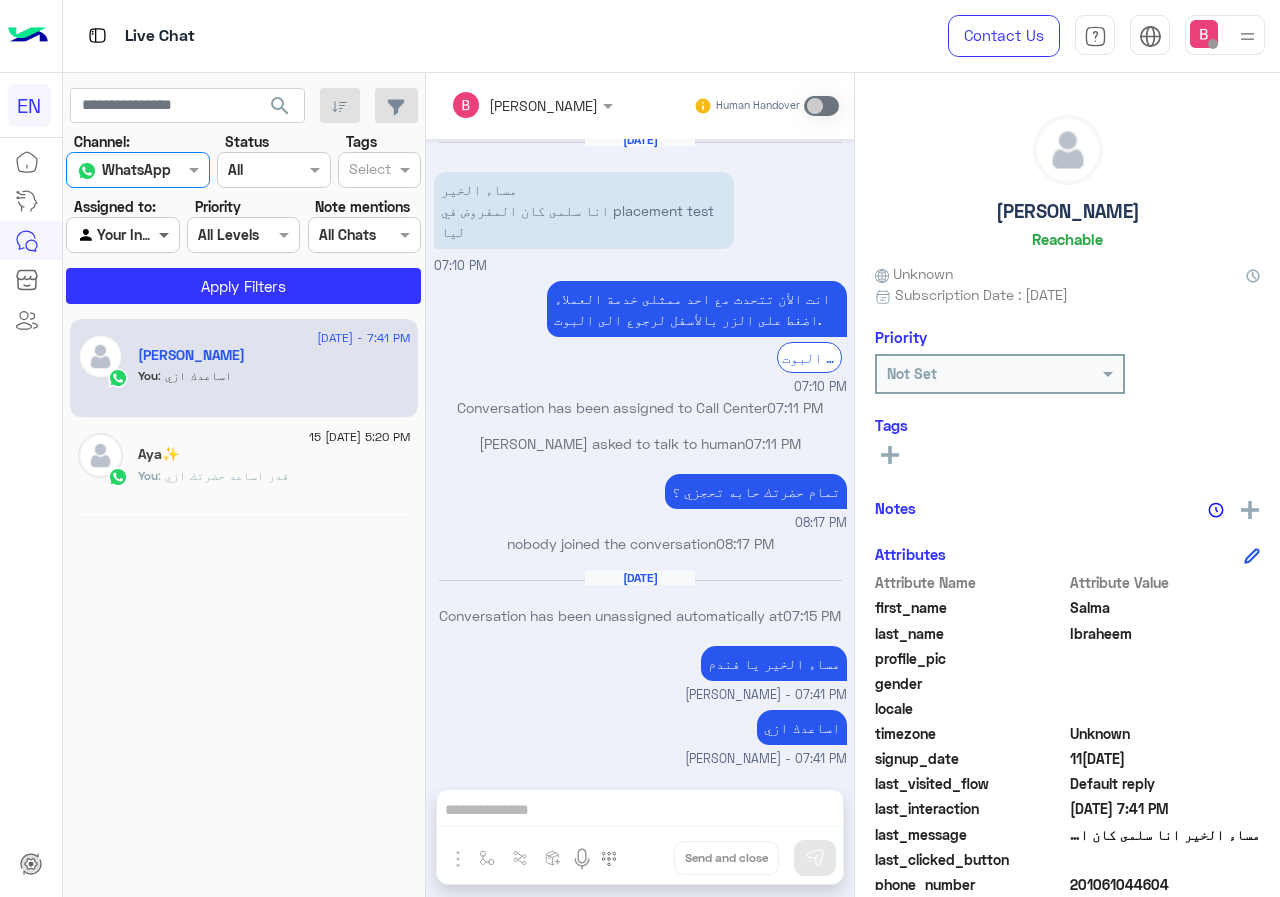 click at bounding box center [166, 234] 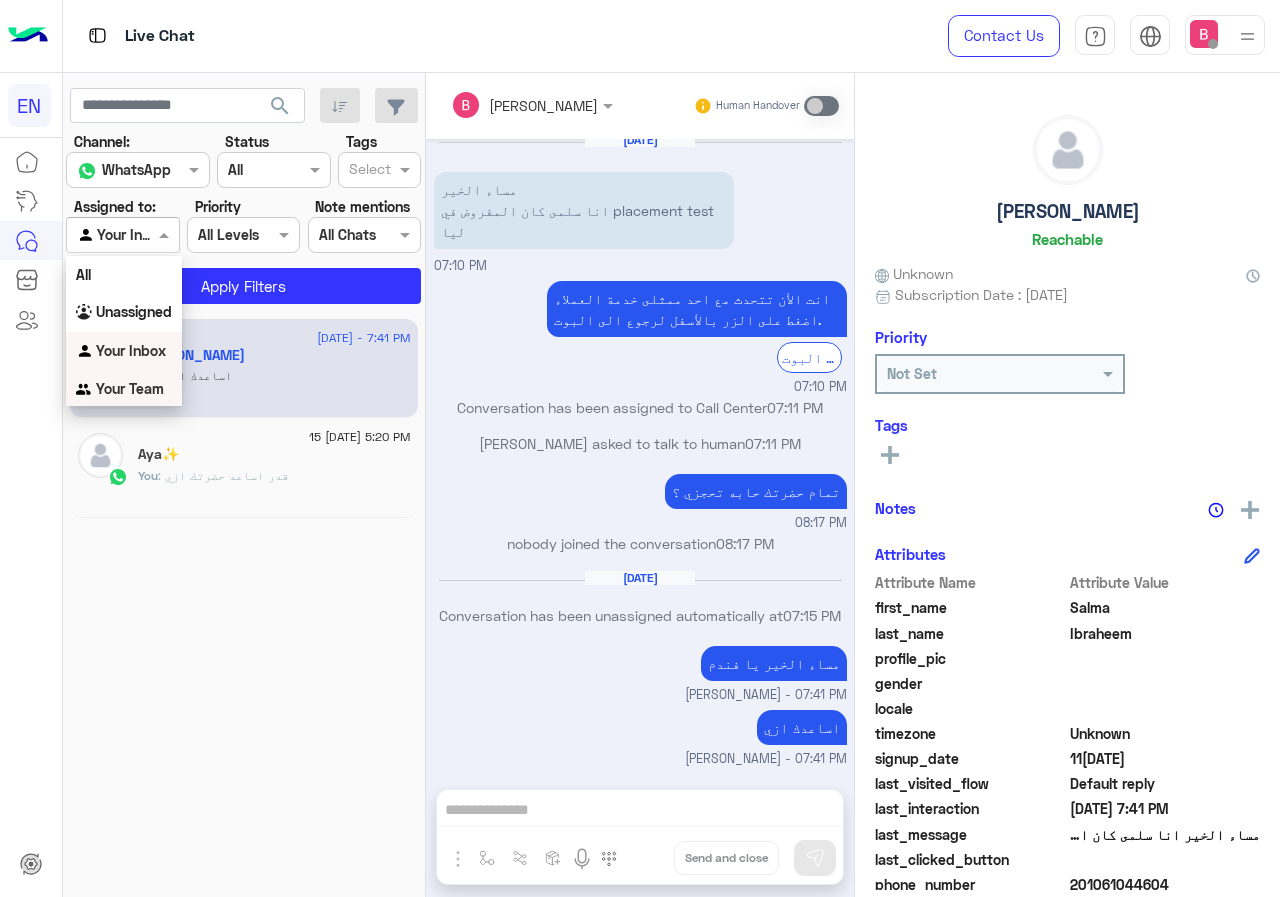 click on "Your Team" at bounding box center (130, 388) 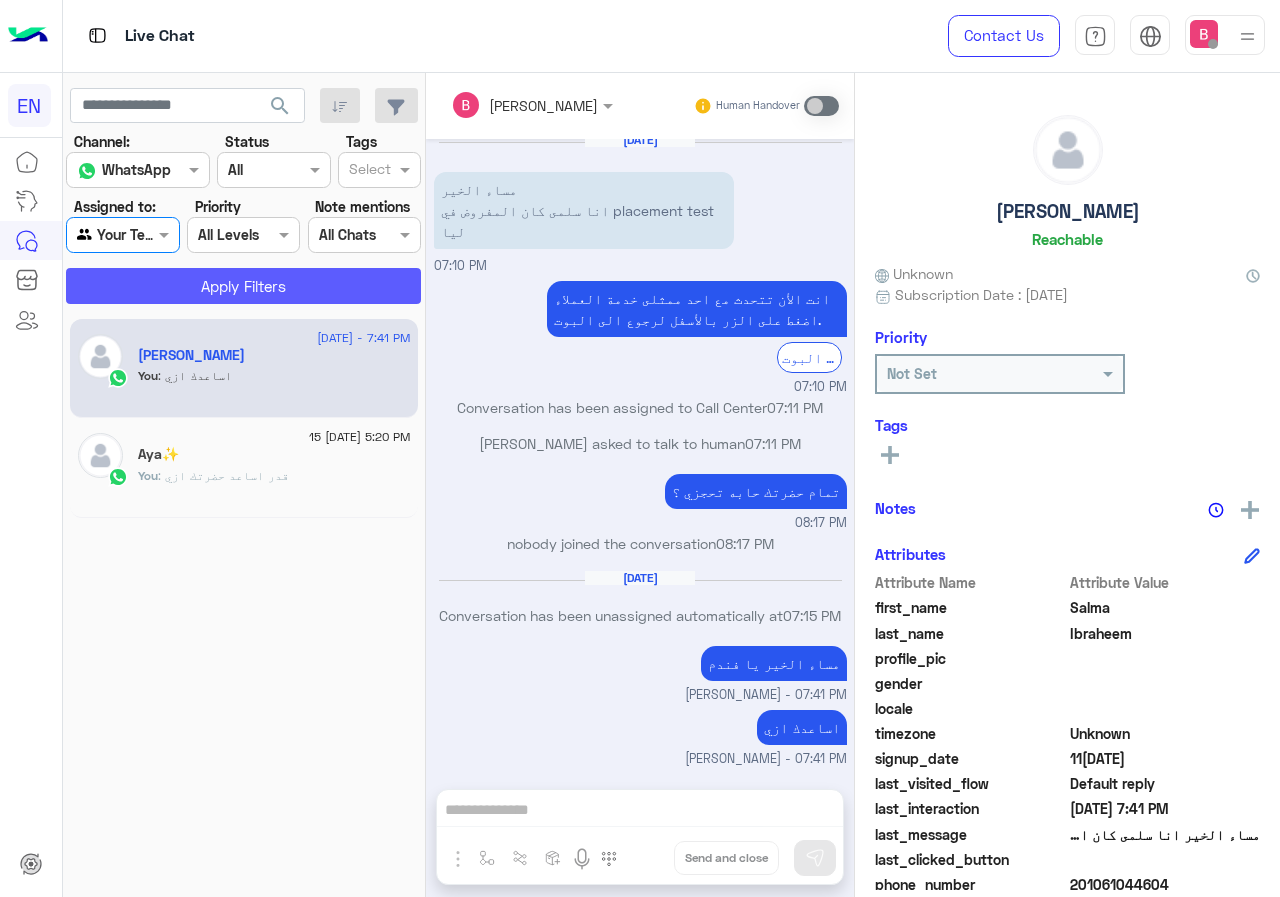 click on "Apply Filters" 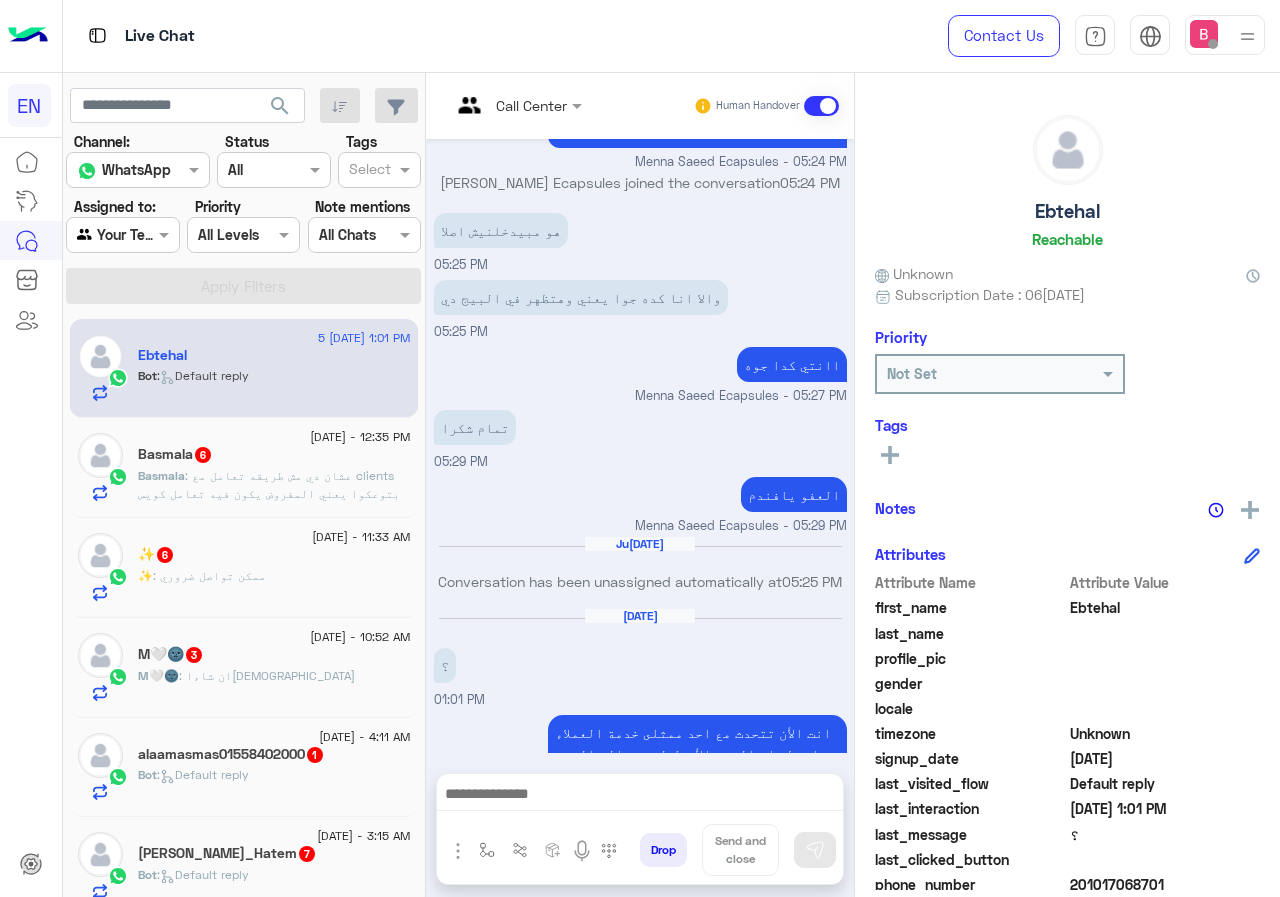 scroll, scrollTop: 1304, scrollLeft: 0, axis: vertical 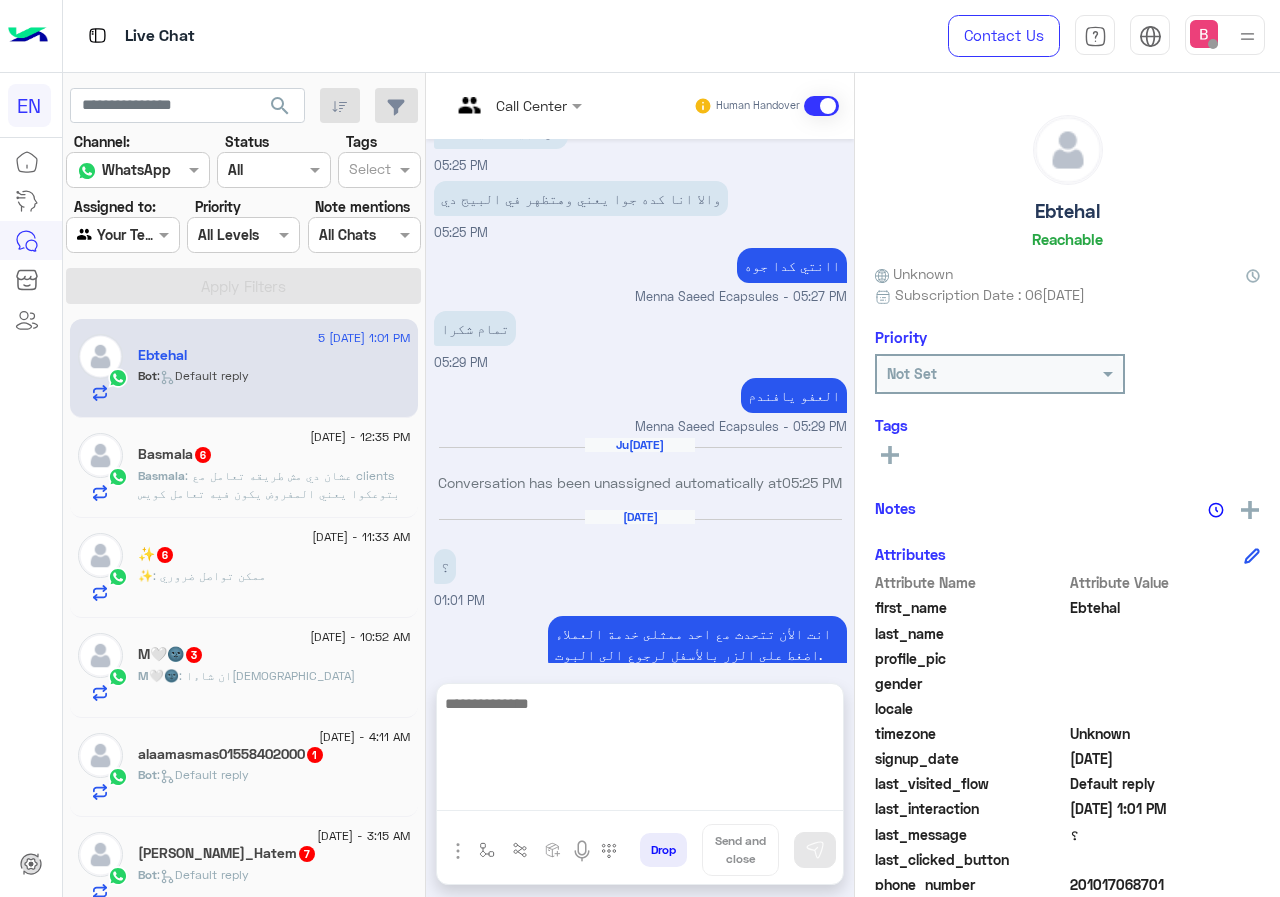 click at bounding box center [640, 751] 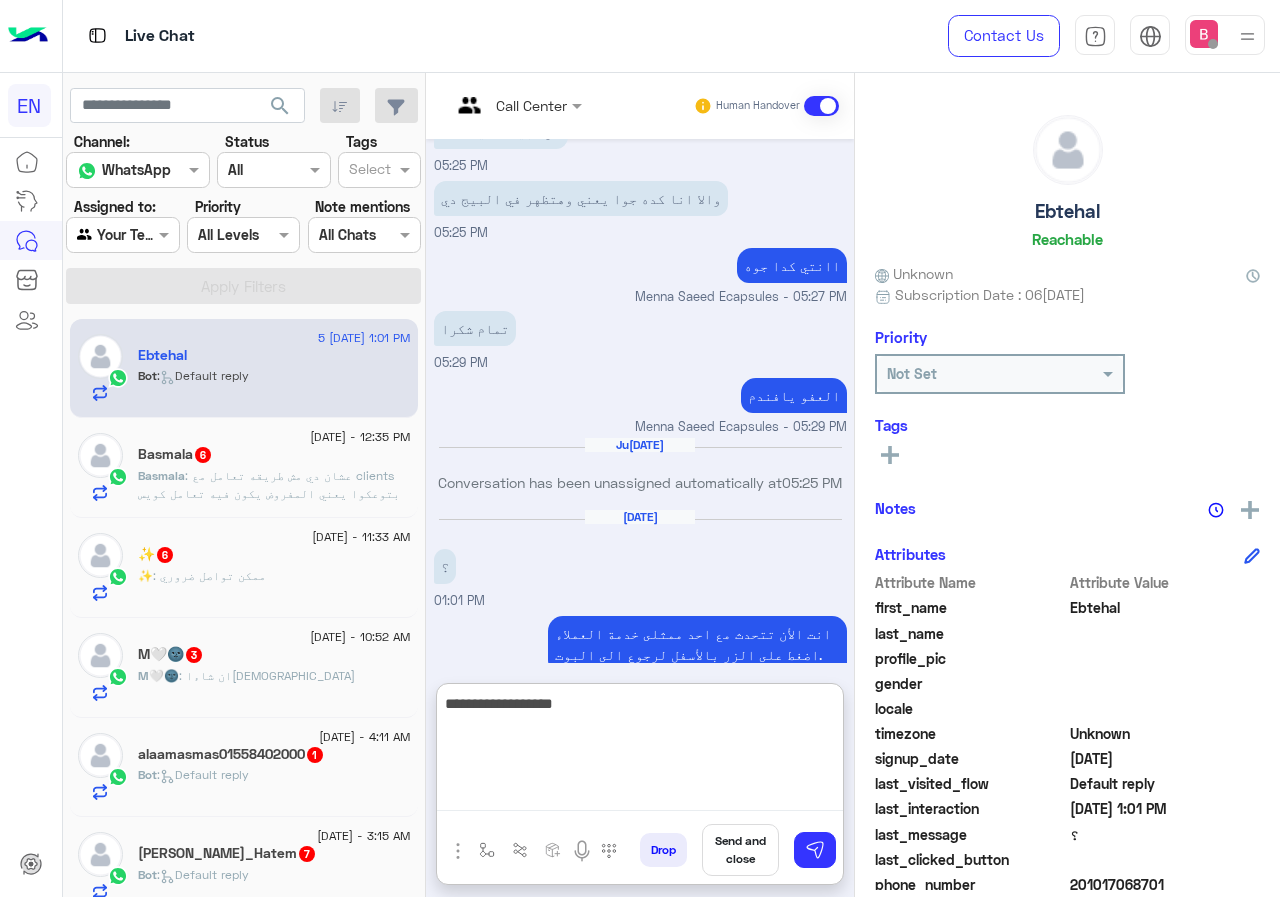 type on "**********" 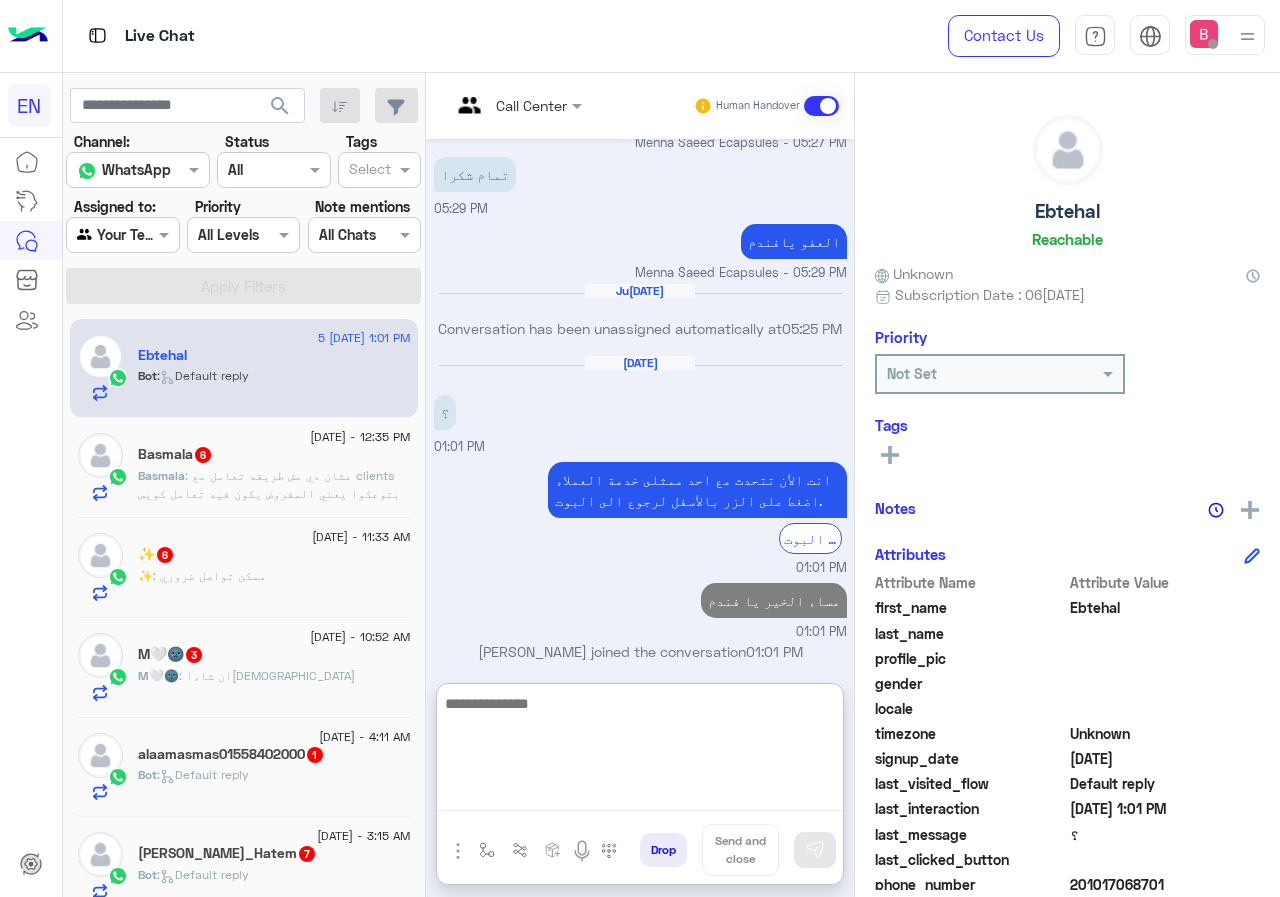 scroll, scrollTop: 1495, scrollLeft: 0, axis: vertical 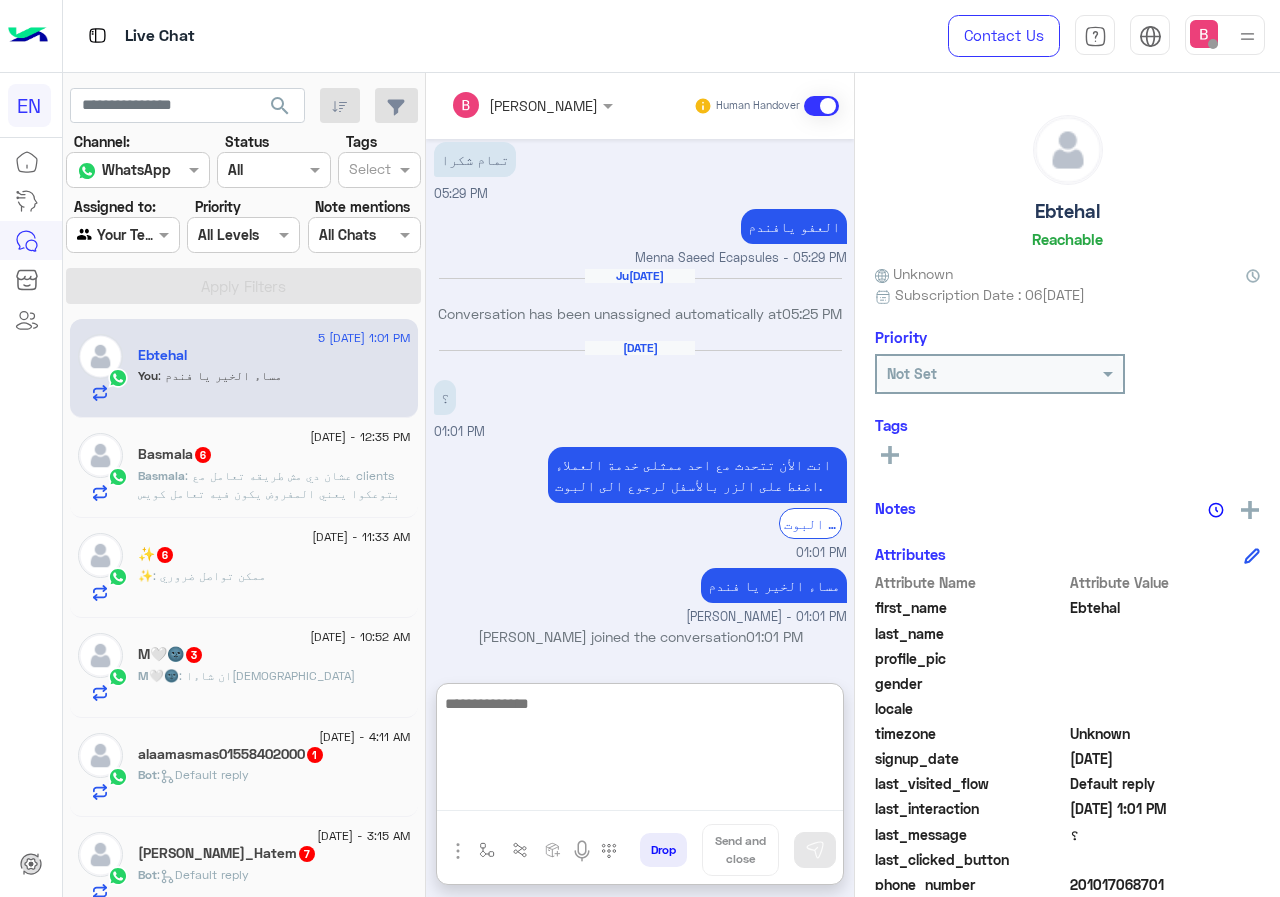 click at bounding box center (640, 751) 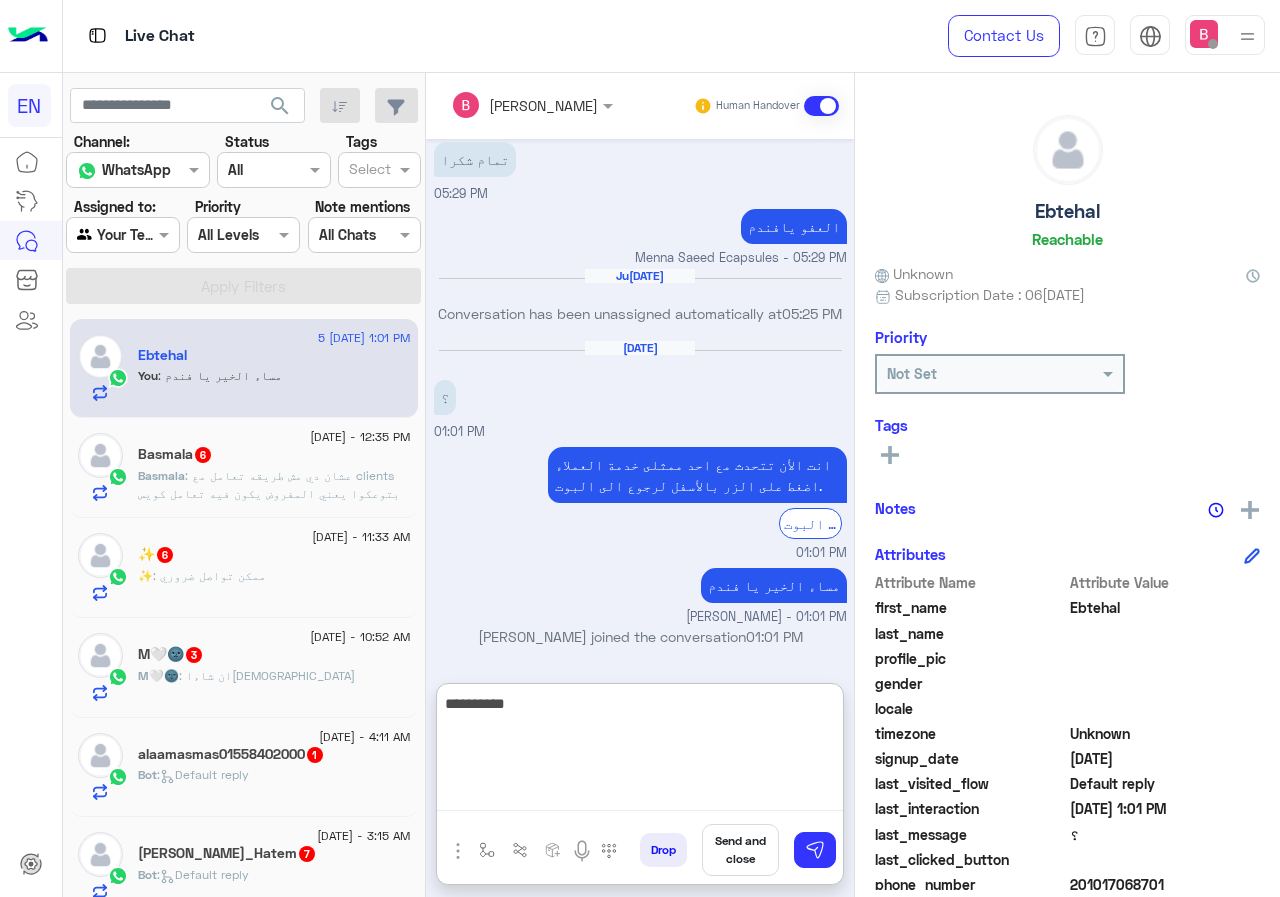 type on "**********" 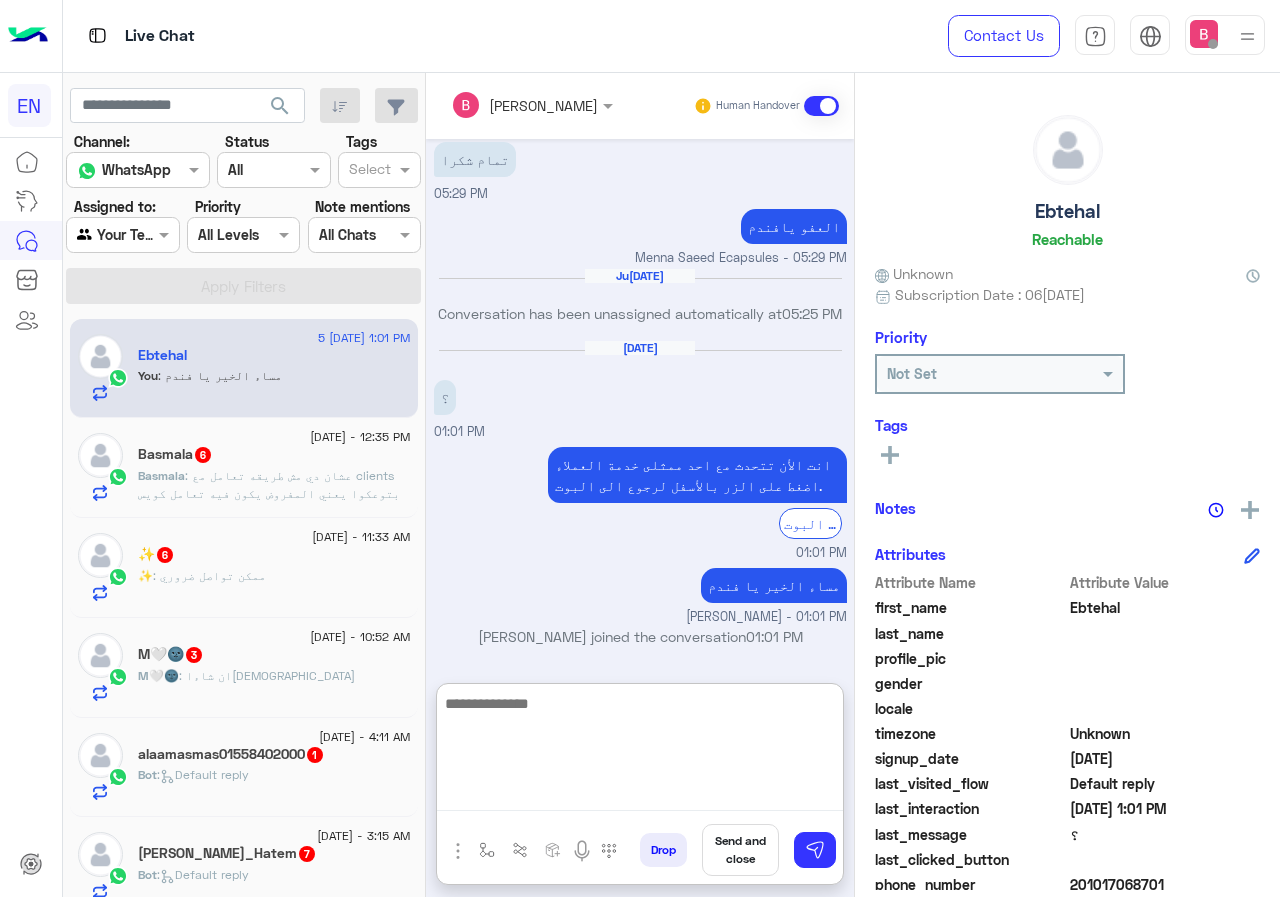 scroll, scrollTop: 1558, scrollLeft: 0, axis: vertical 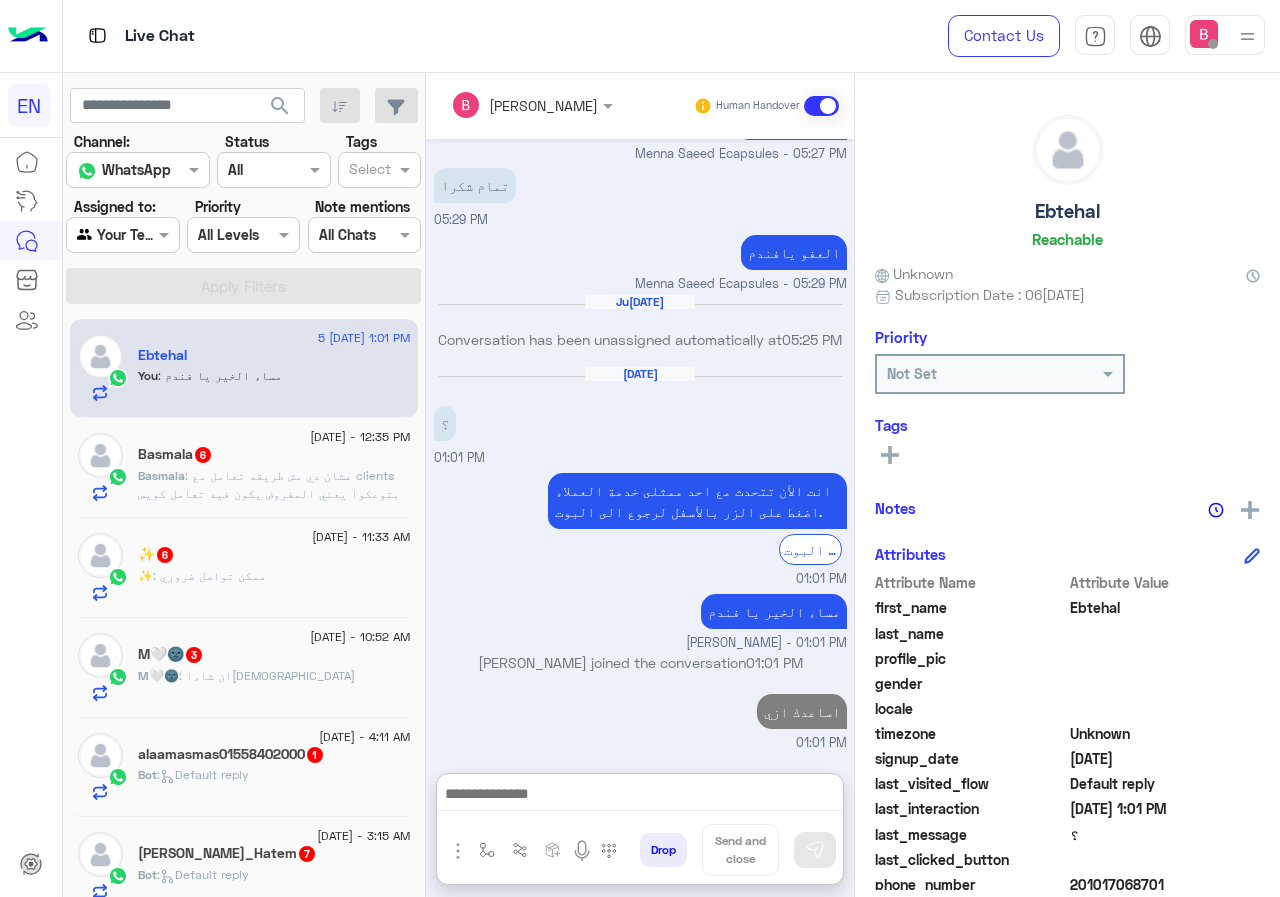 click on ": عشان دي مش طريقه تعامل مع clients بتوعكوا يعني المفروض يكون فيه تعامل كويس مع العميل علشان نتعامل معاكوا تاني عموما" 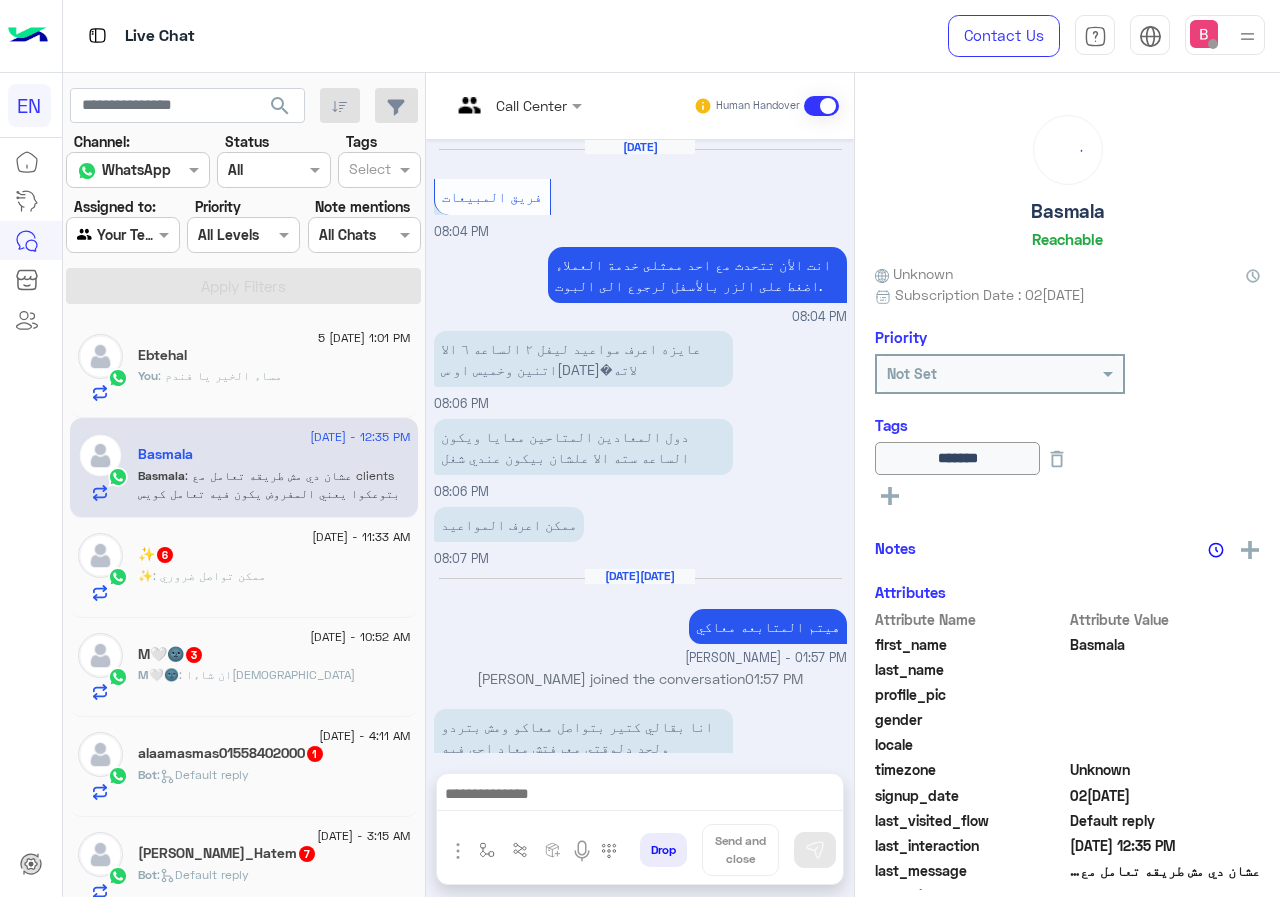 scroll, scrollTop: 1108, scrollLeft: 0, axis: vertical 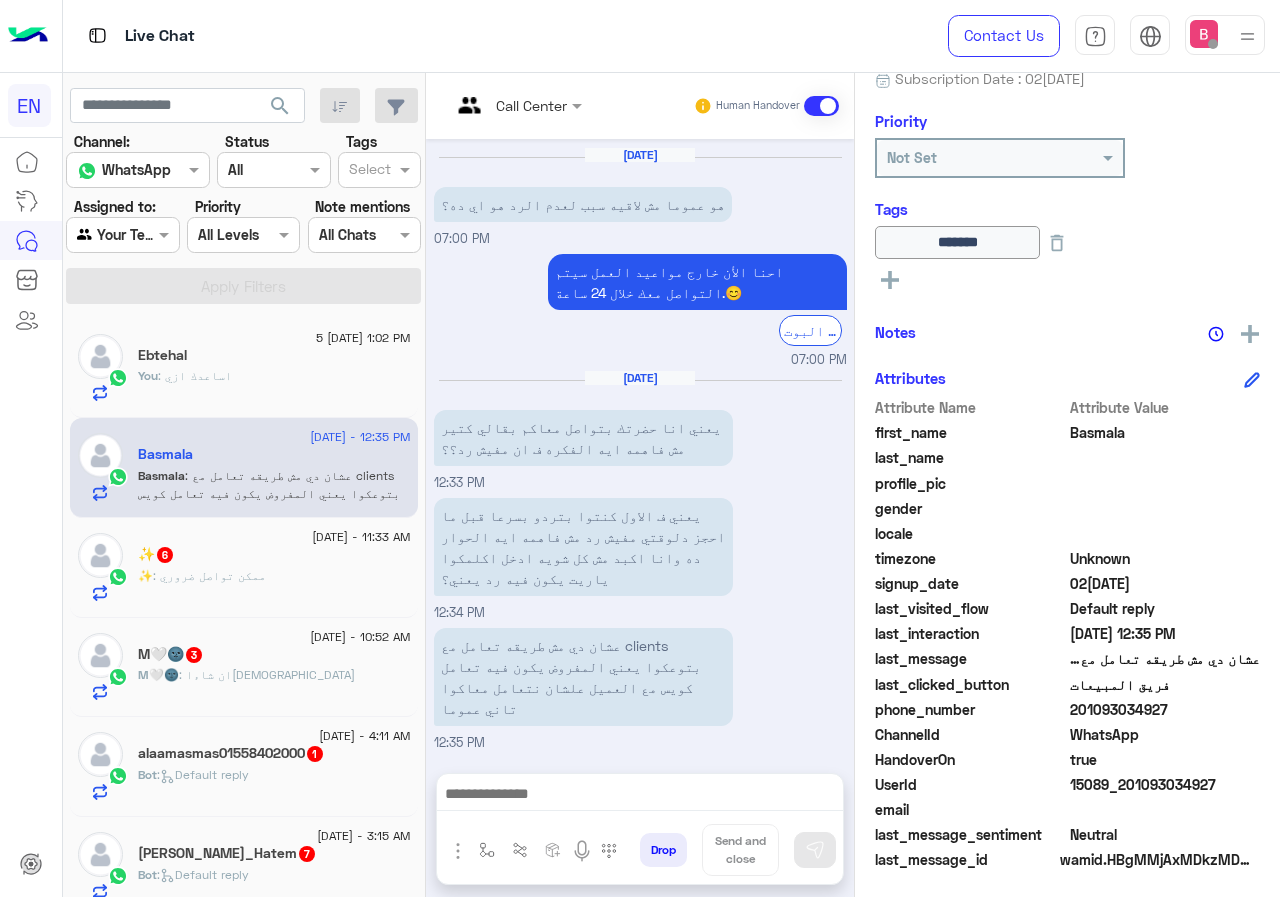 drag, startPoint x: 1075, startPoint y: 708, endPoint x: 1205, endPoint y: 706, distance: 130.01538 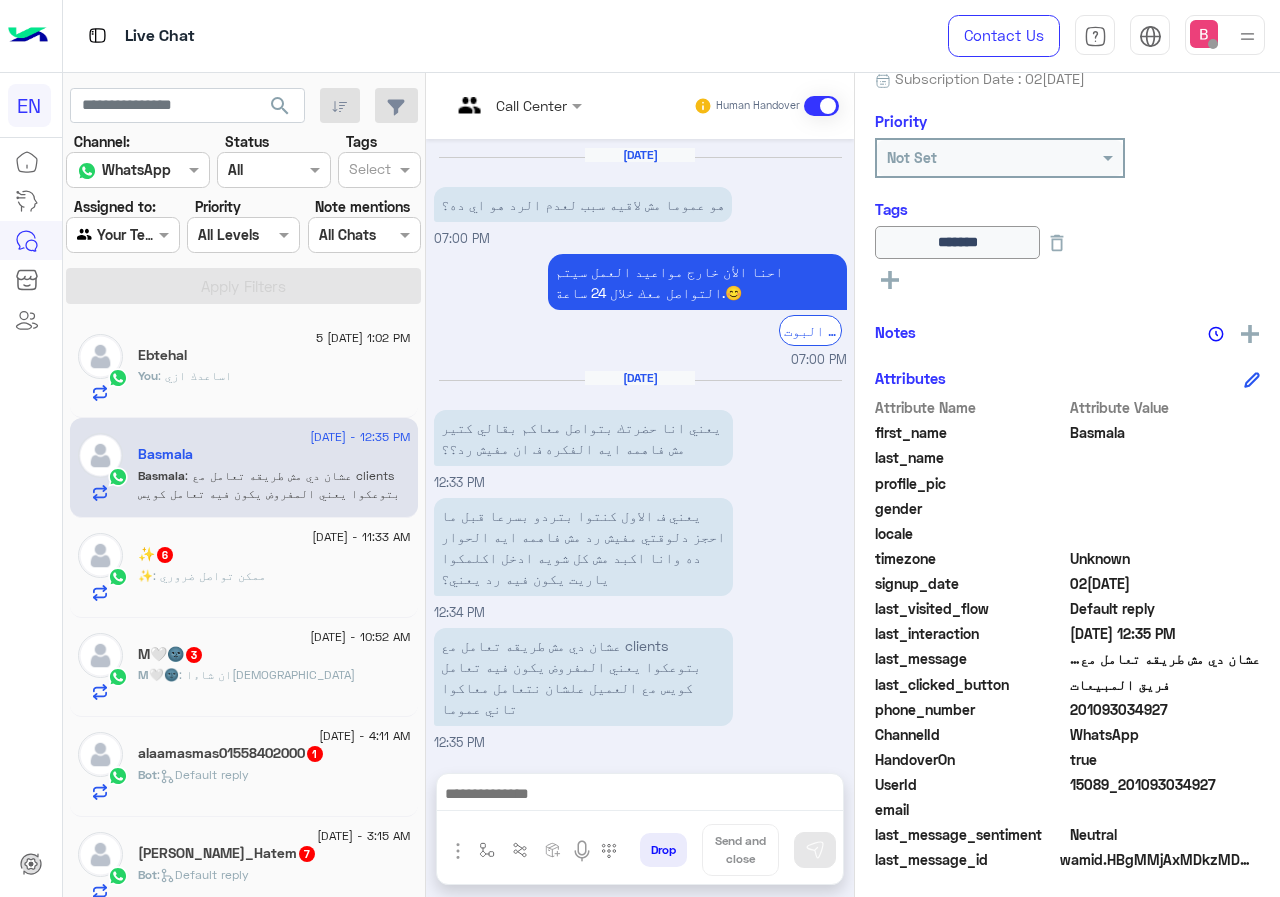 click on "Drop   Send and close" at bounding box center [640, 854] 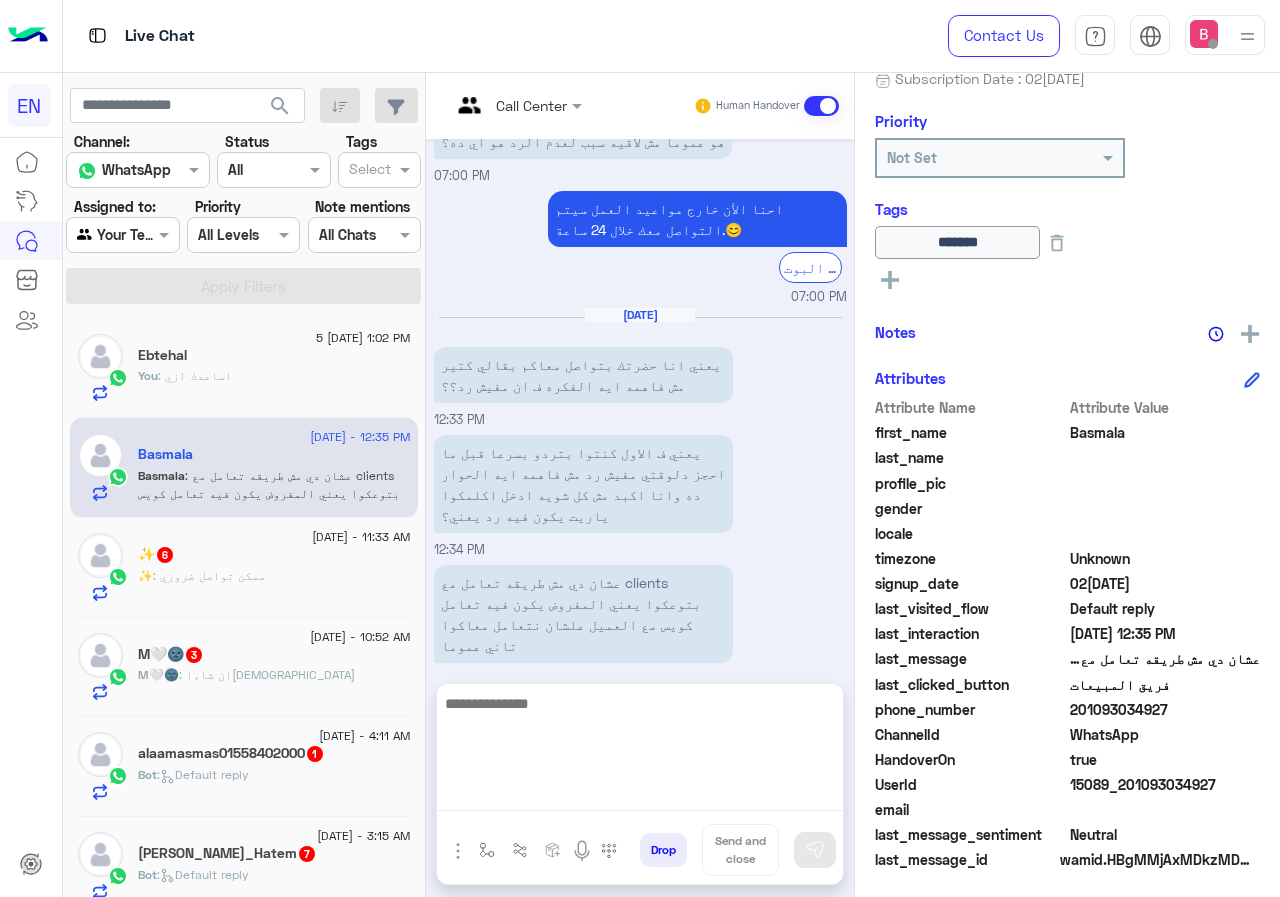 click at bounding box center [640, 751] 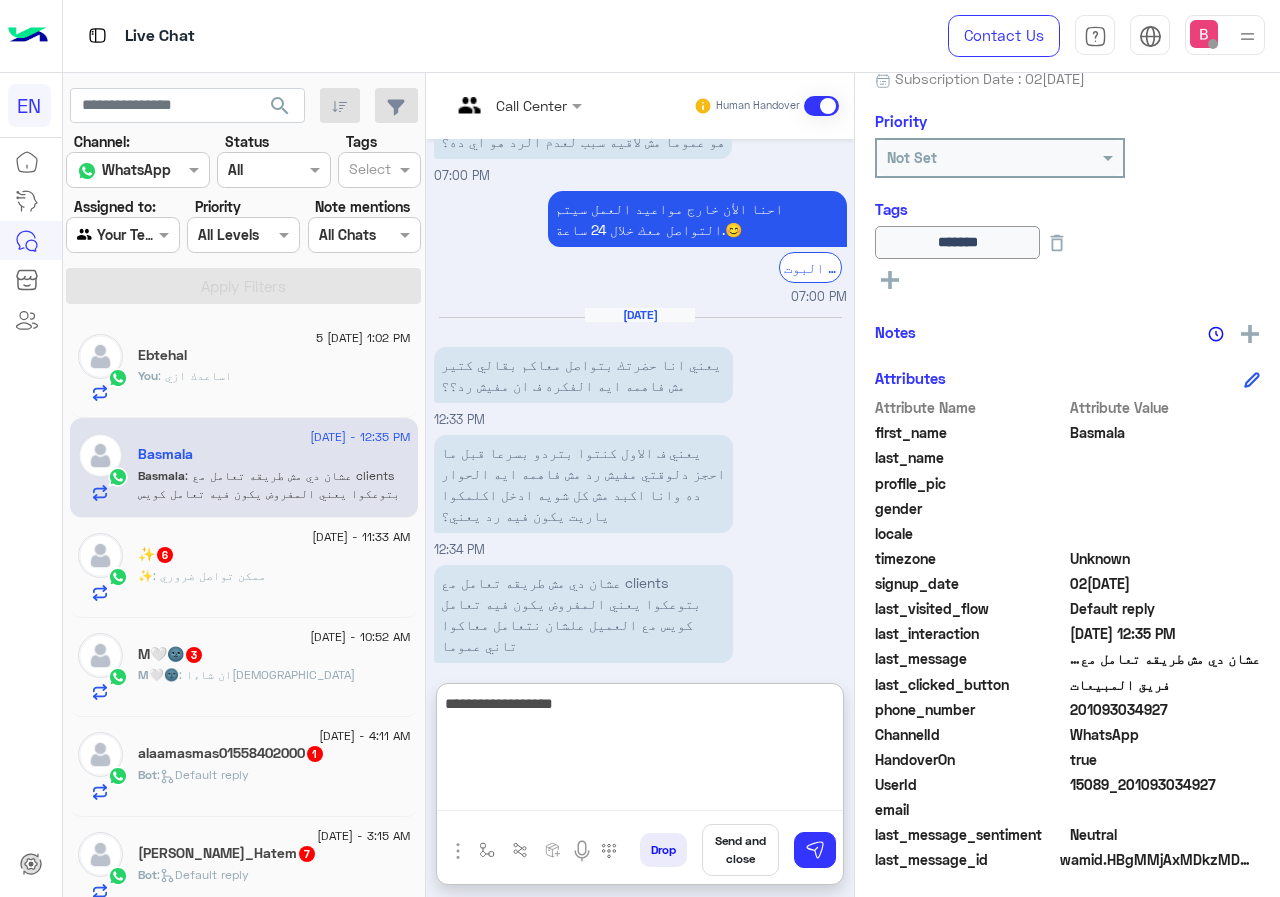 type on "**********" 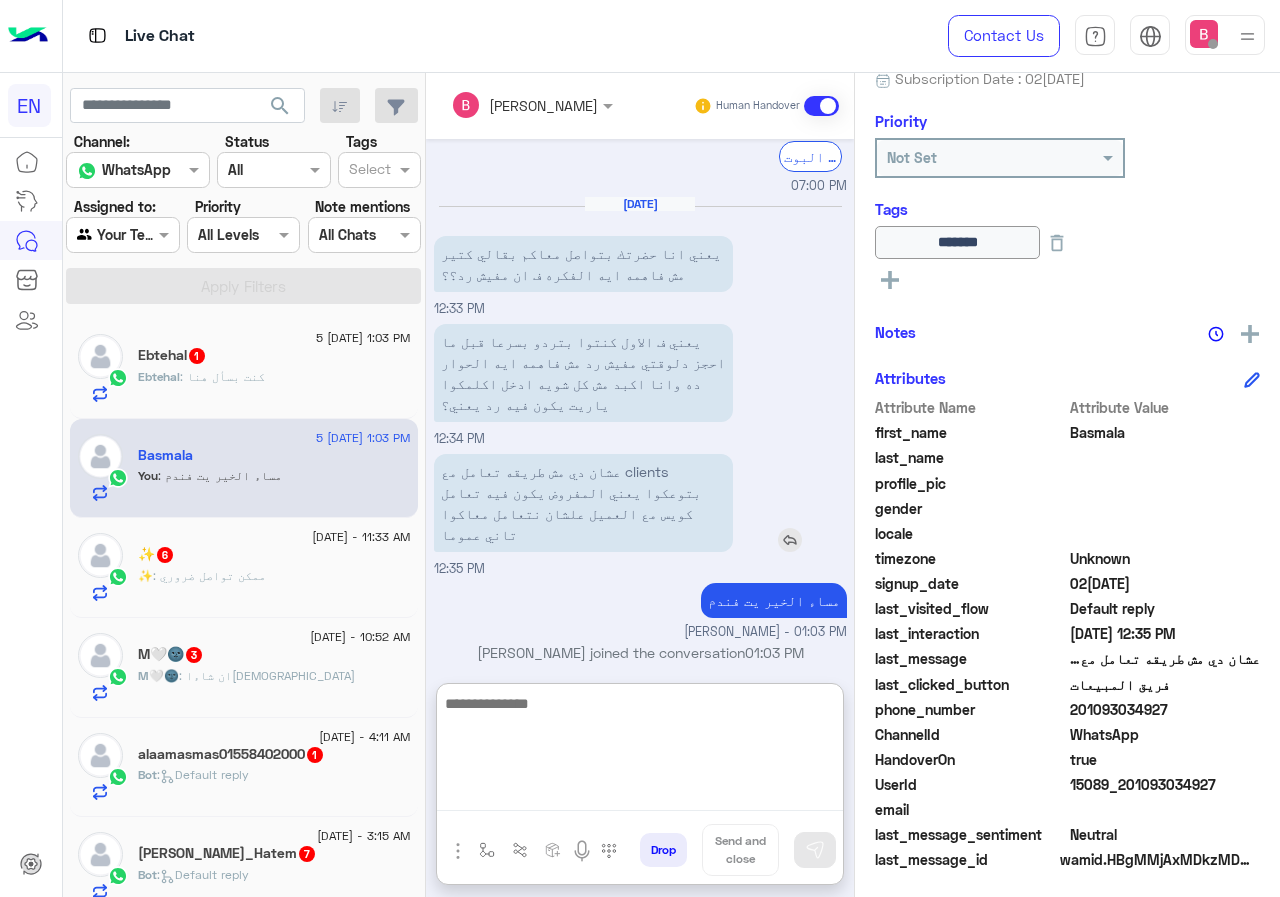 scroll, scrollTop: 1297, scrollLeft: 0, axis: vertical 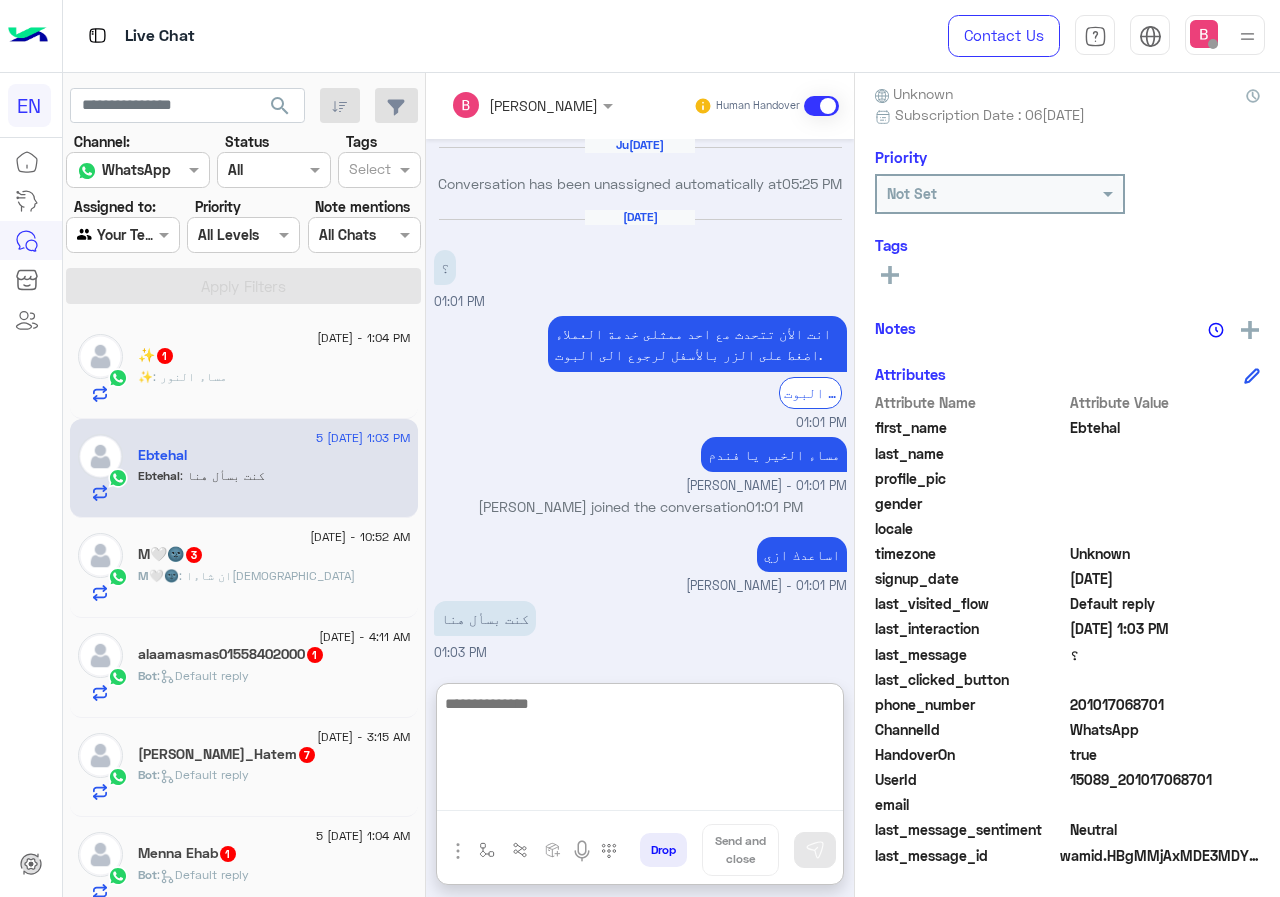 click at bounding box center (640, 751) 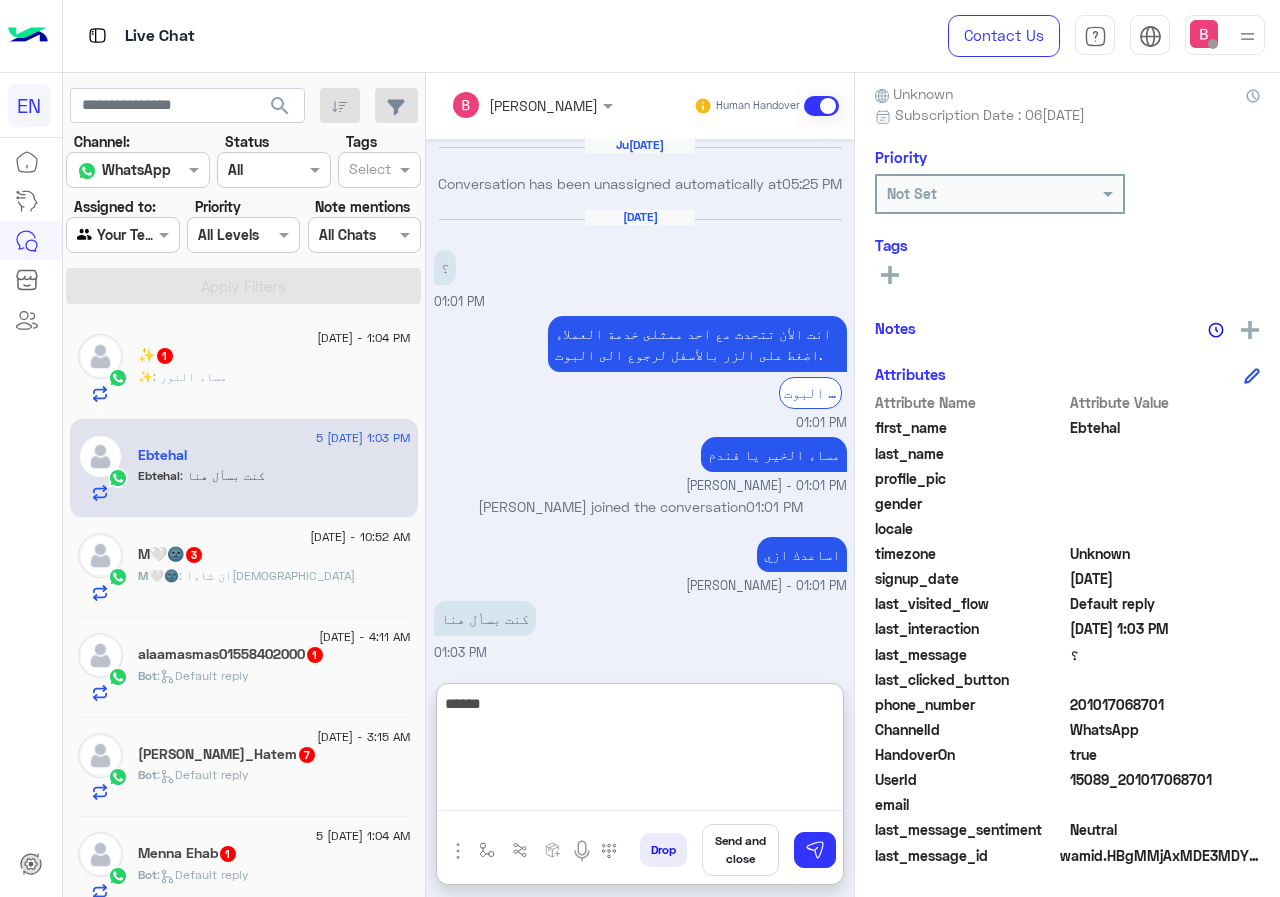 type on "******" 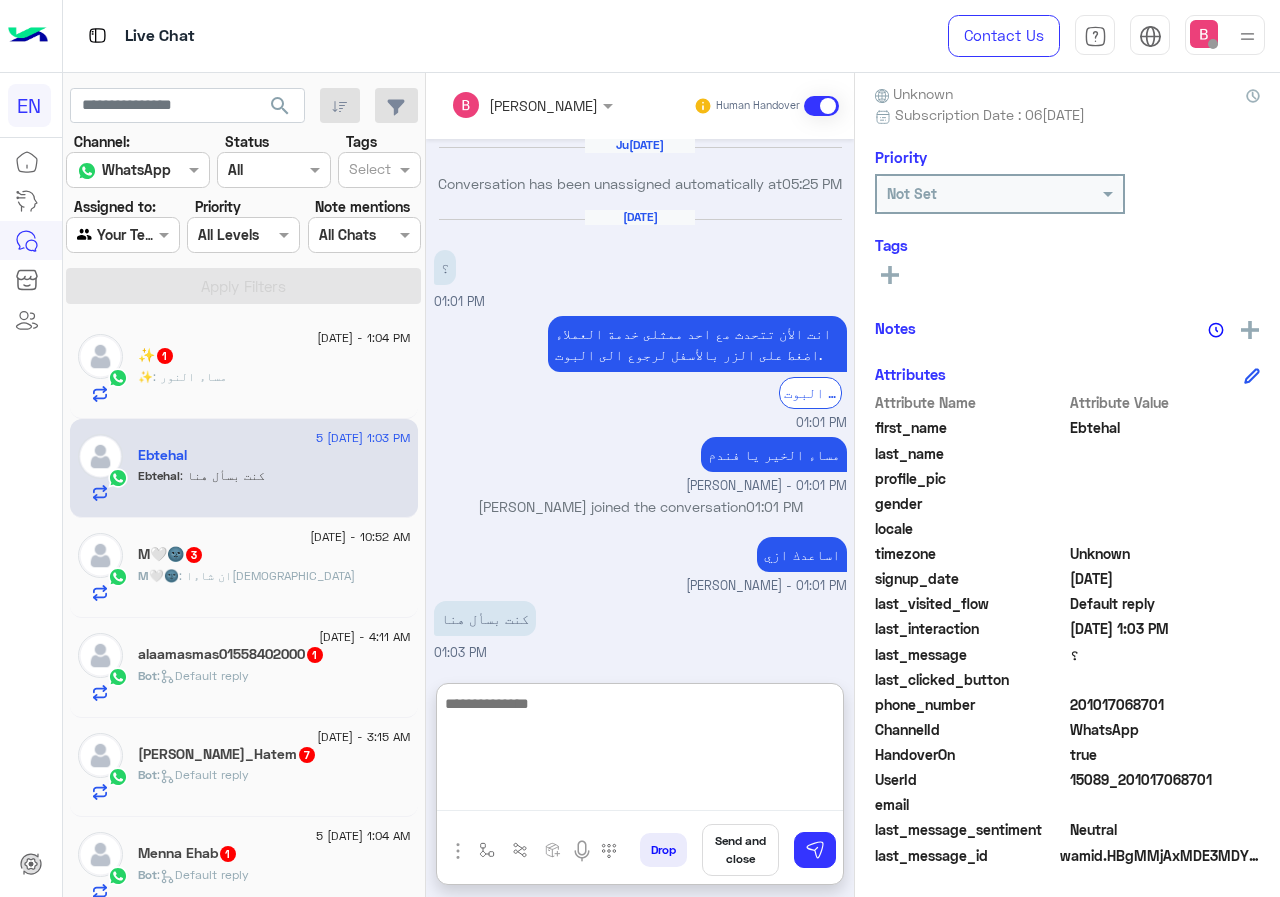 scroll, scrollTop: 1419, scrollLeft: 0, axis: vertical 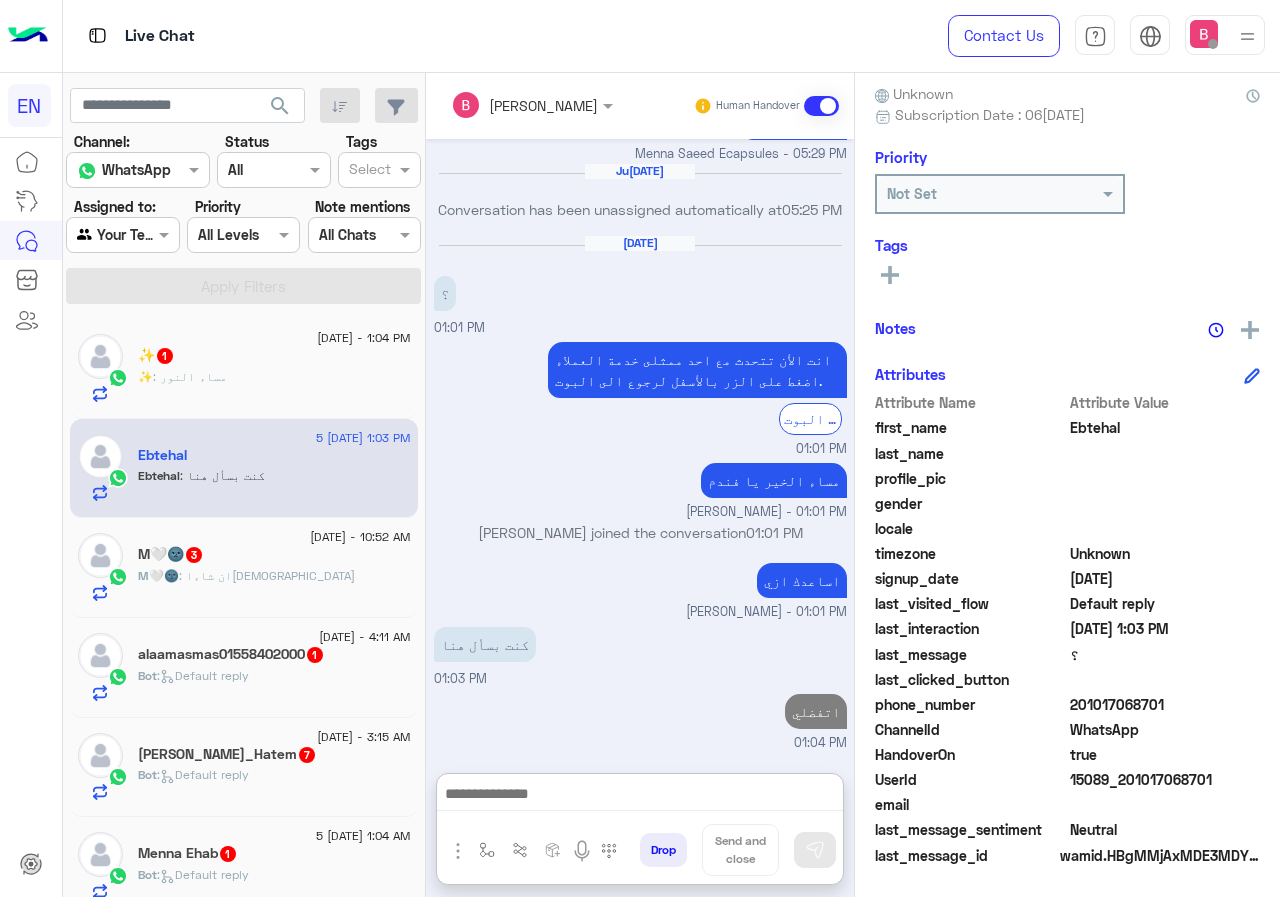 click on "✨ : مساء النور" 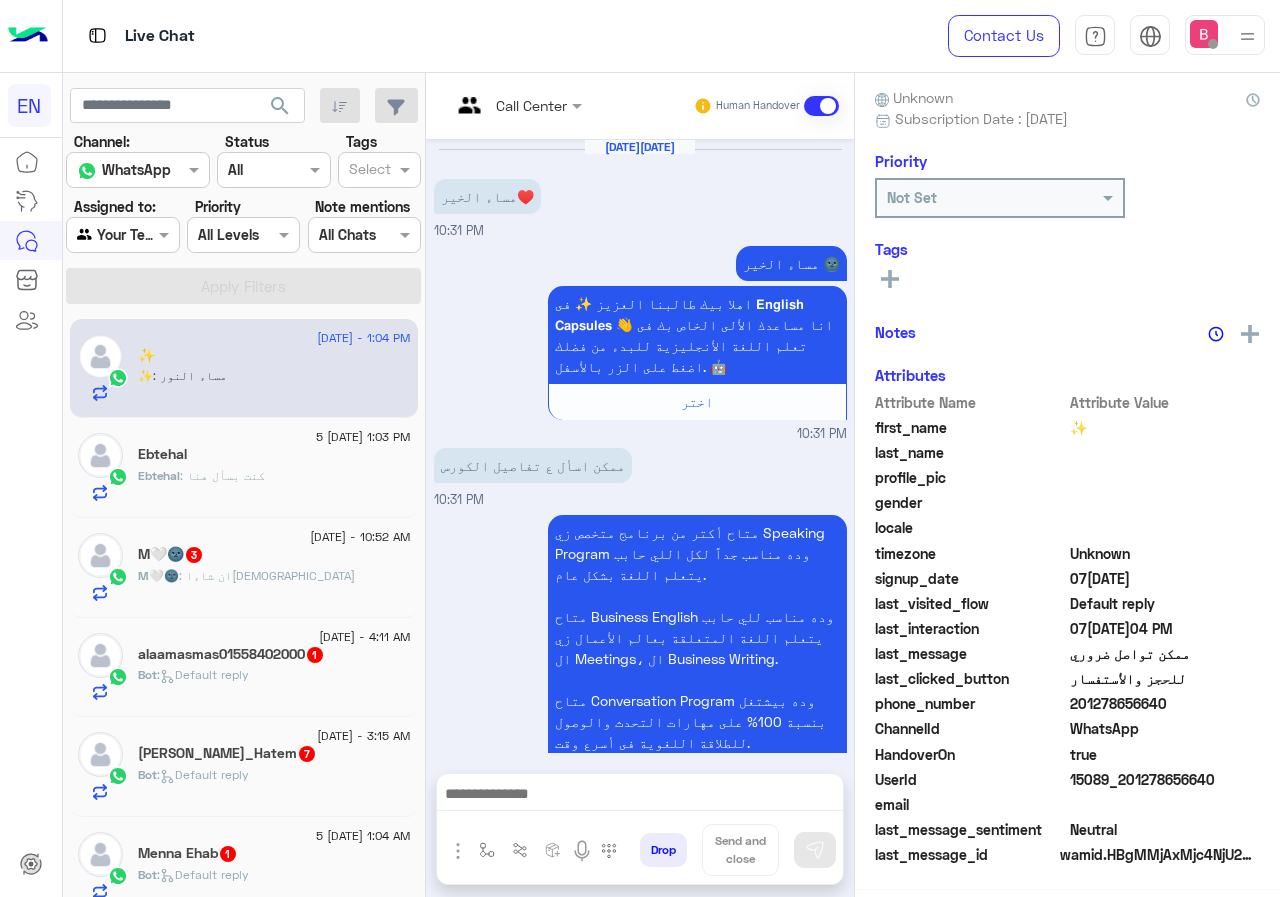 scroll, scrollTop: 176, scrollLeft: 0, axis: vertical 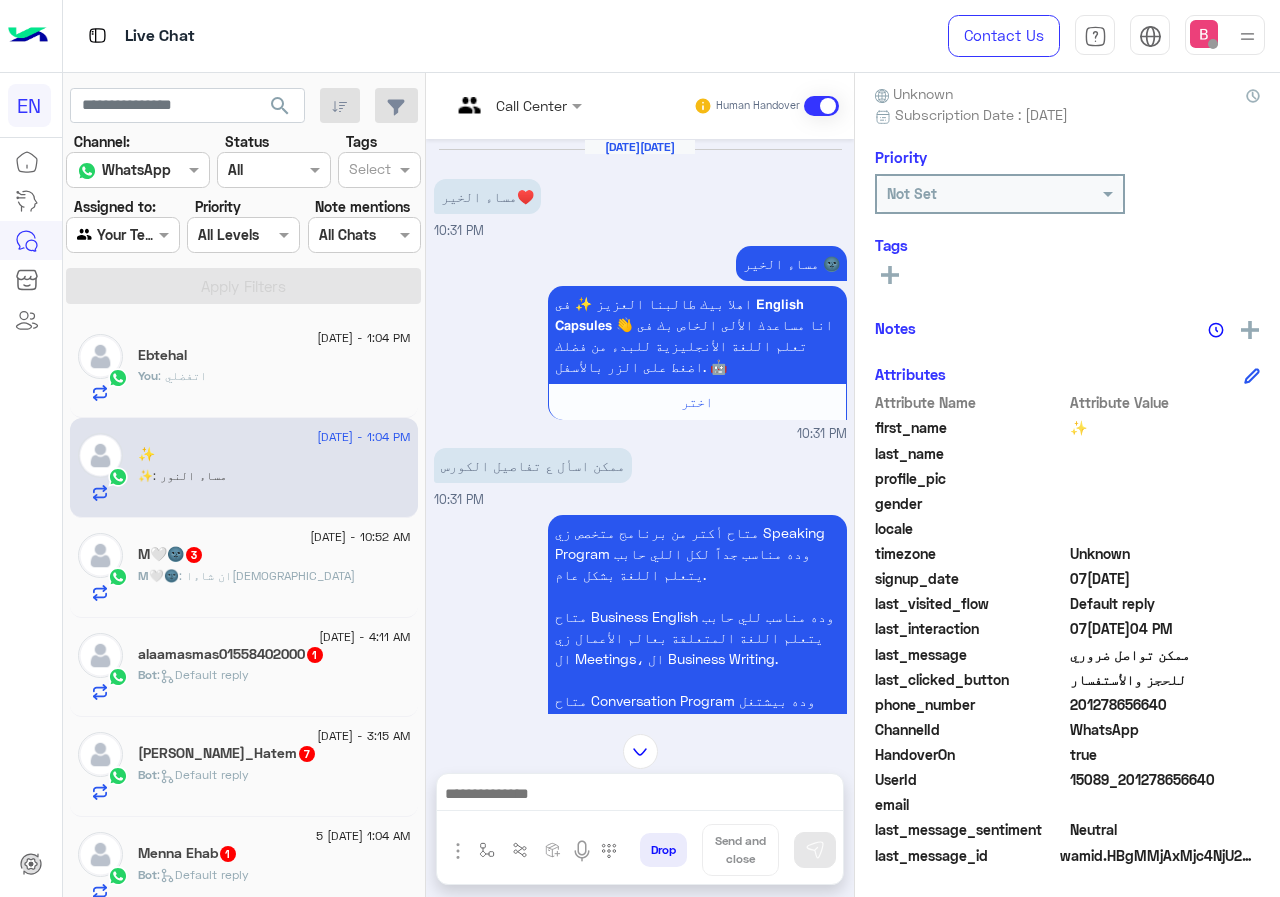 click at bounding box center [491, 105] 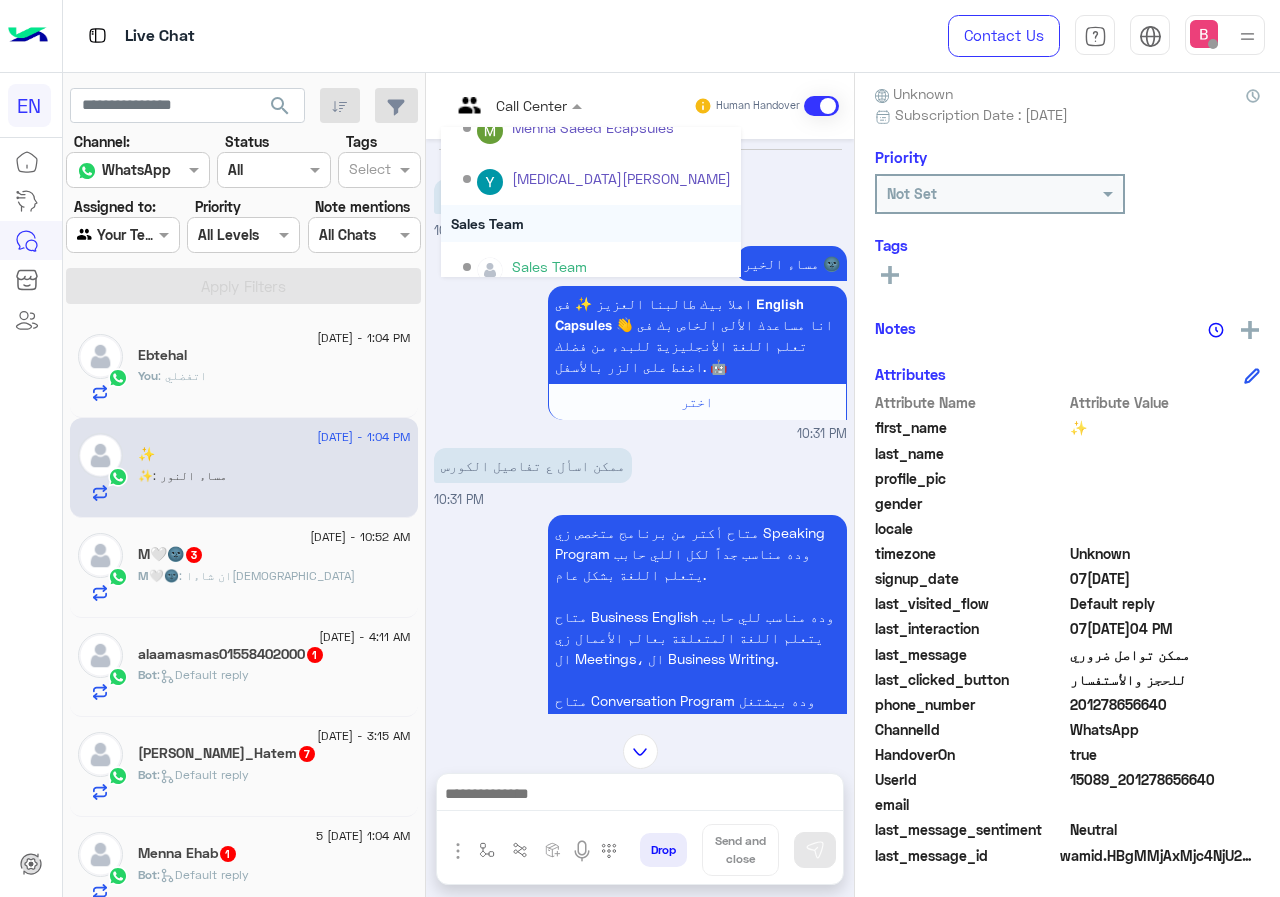 scroll, scrollTop: 332, scrollLeft: 0, axis: vertical 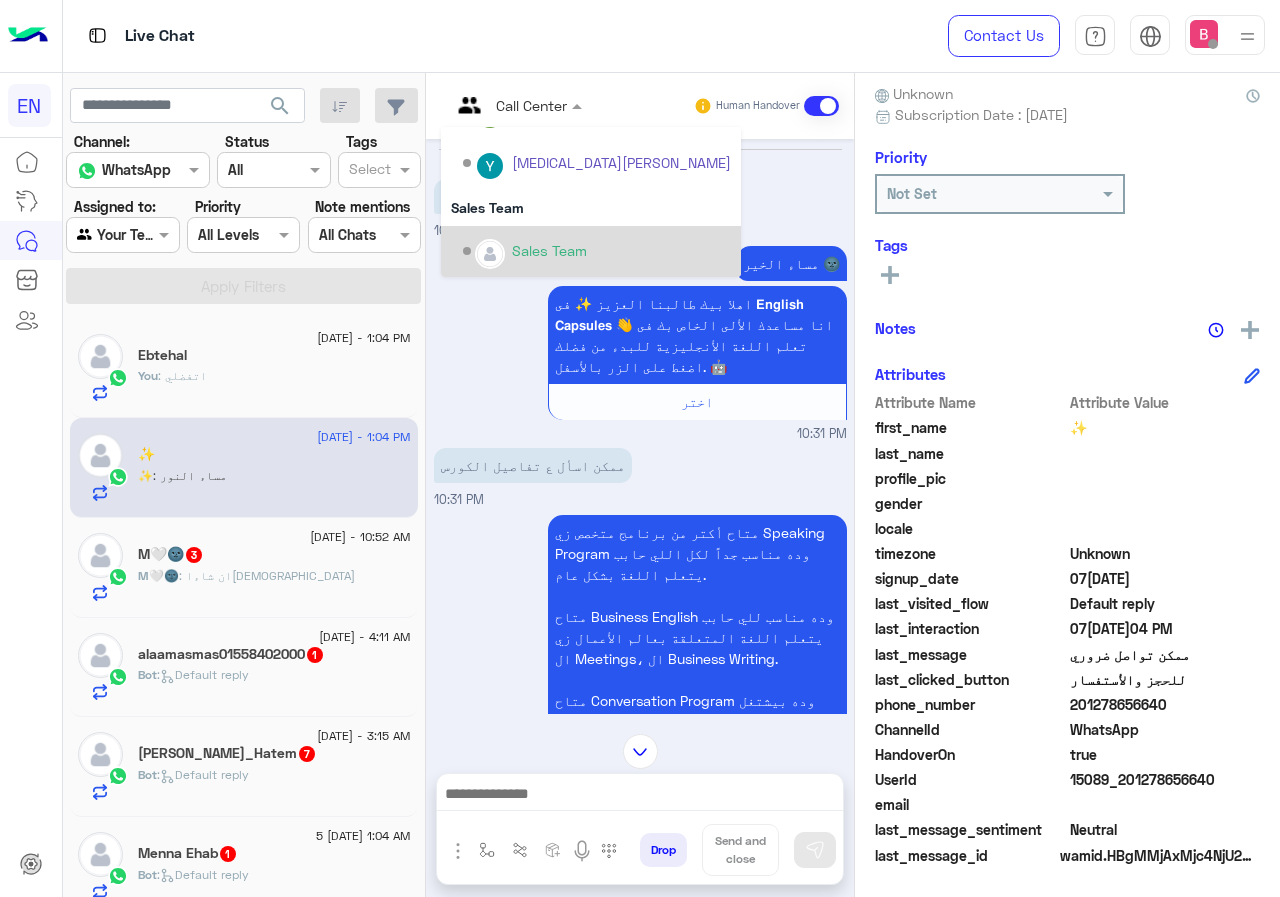 click on "Sales Team" at bounding box center (549, 250) 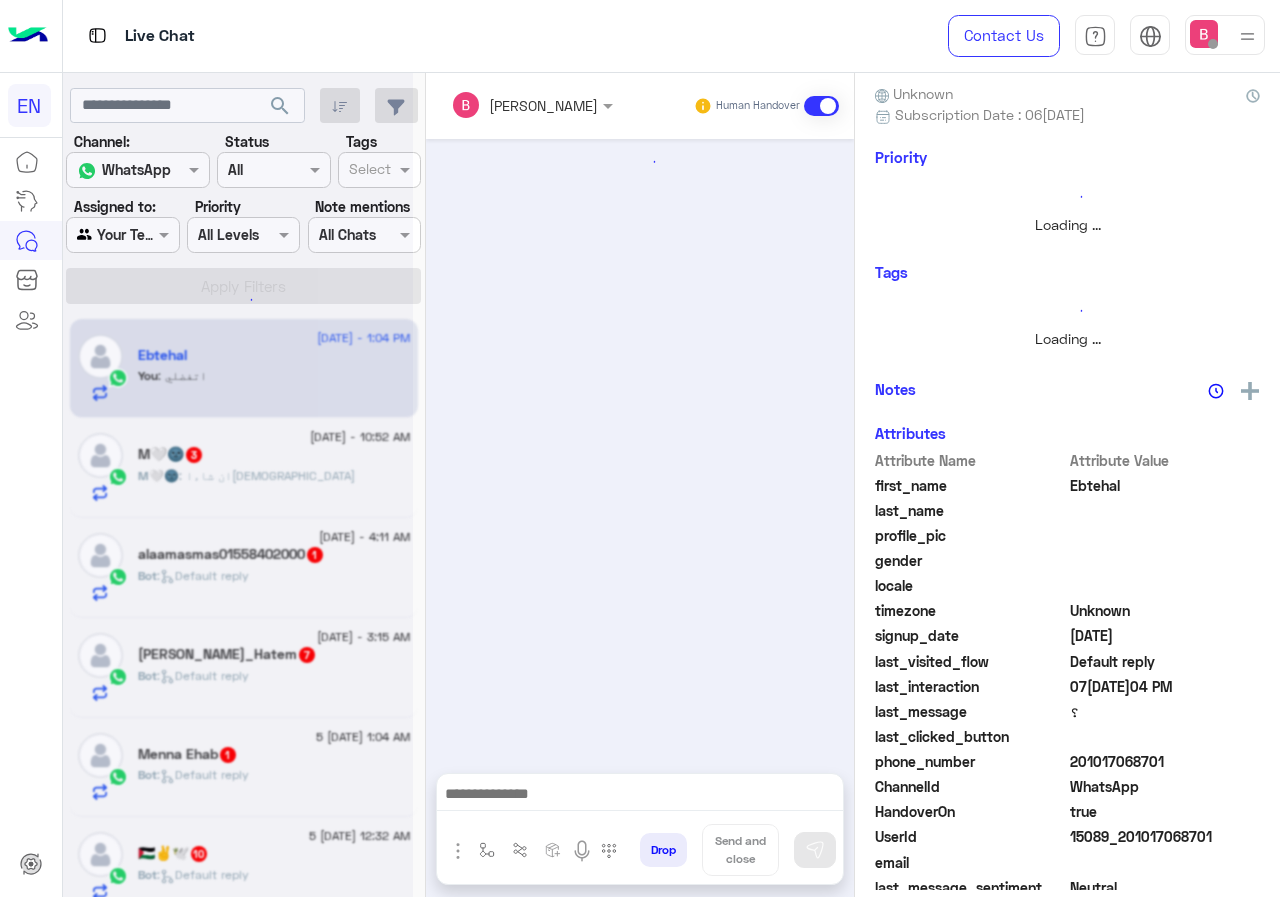 scroll, scrollTop: 216, scrollLeft: 0, axis: vertical 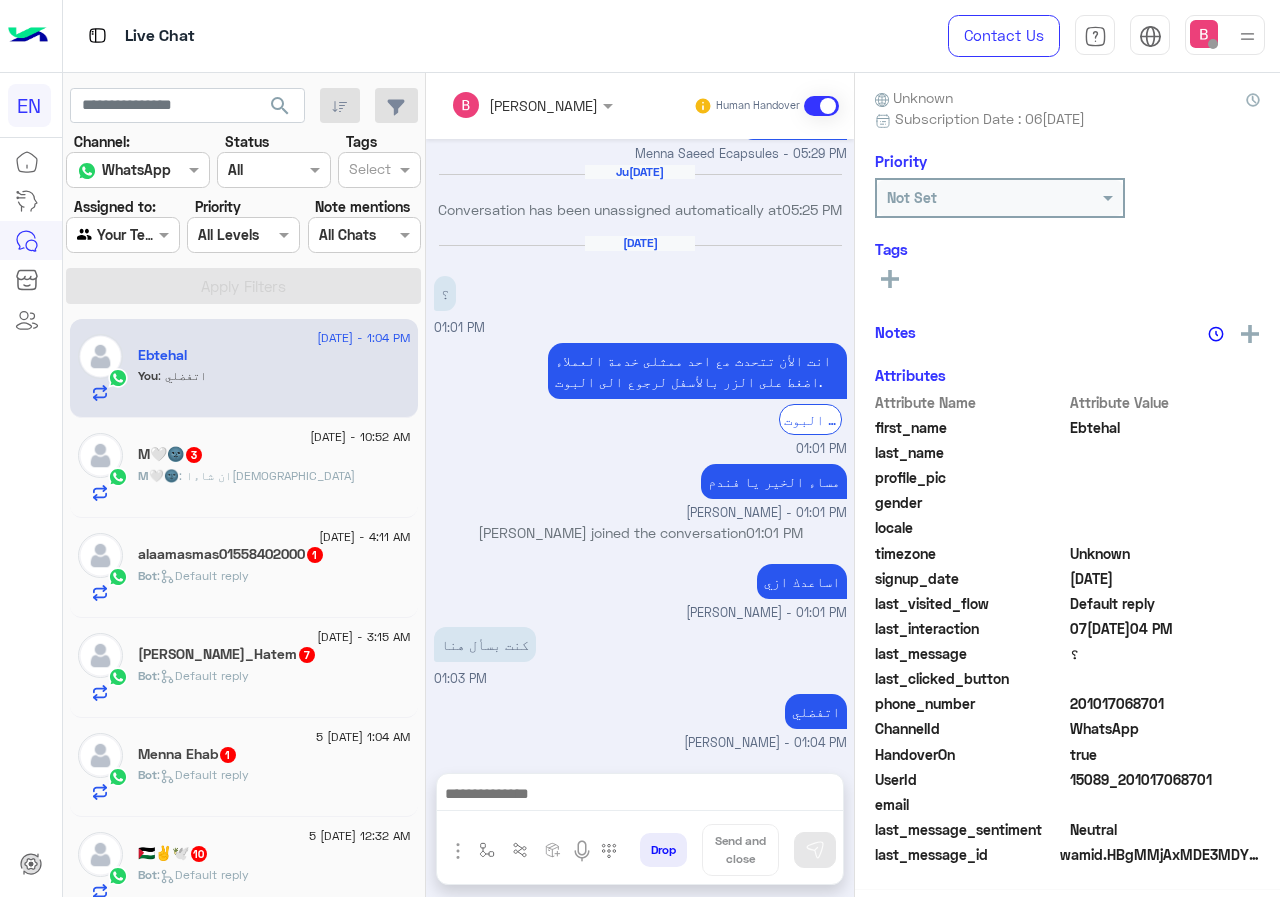 click on "M🤍🌚   3" 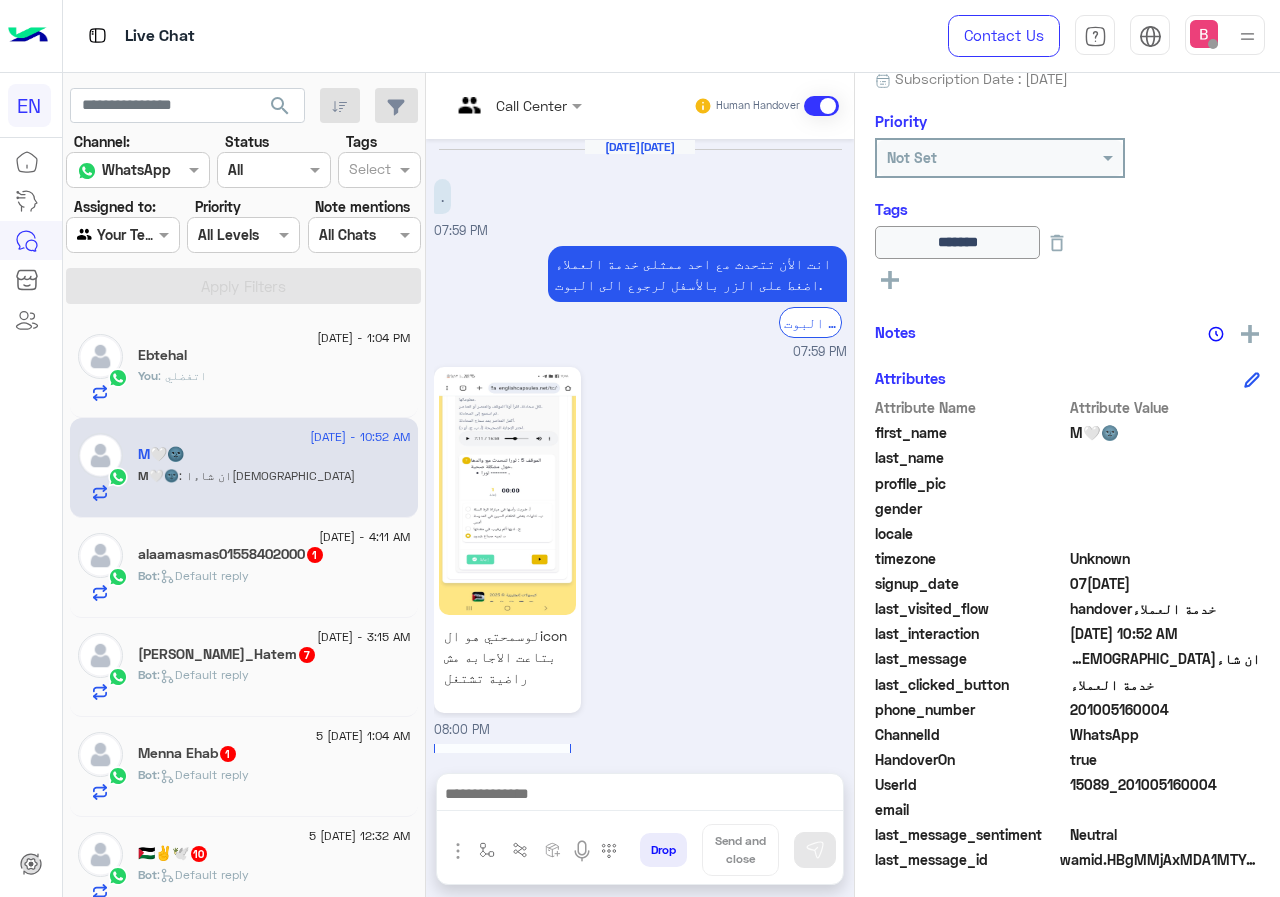 scroll, scrollTop: 1615, scrollLeft: 0, axis: vertical 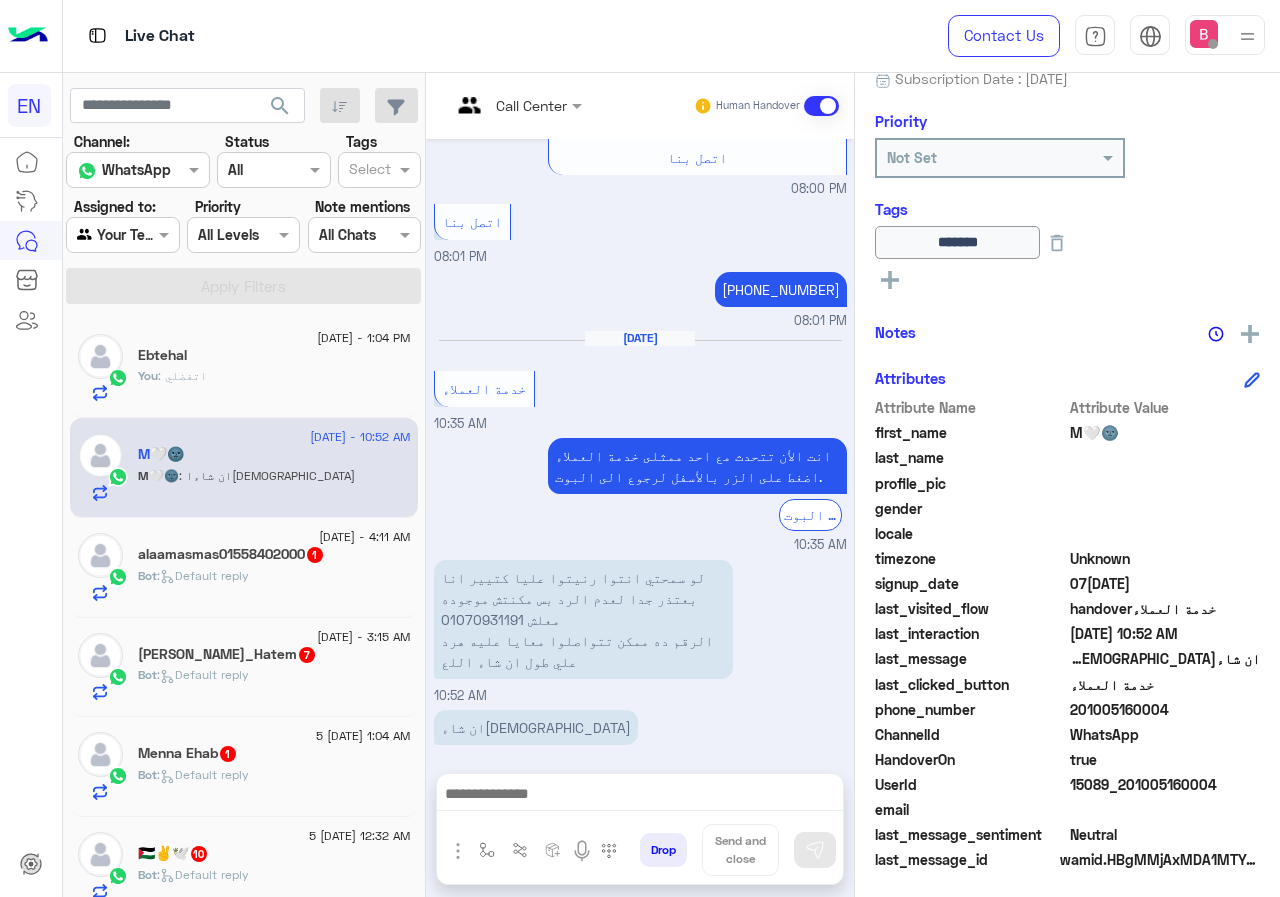 drag, startPoint x: 1072, startPoint y: 707, endPoint x: 1185, endPoint y: 707, distance: 113 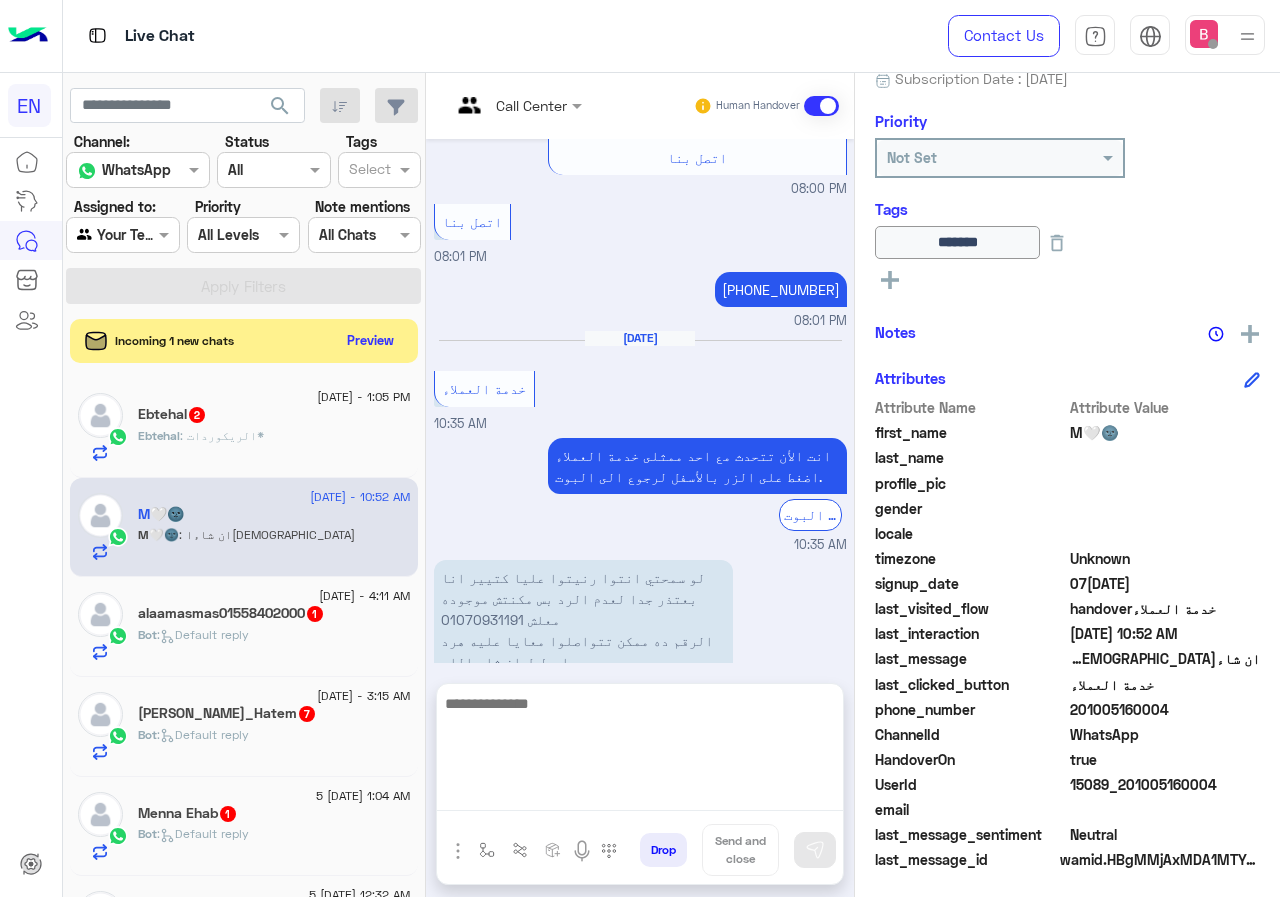 click at bounding box center [640, 751] 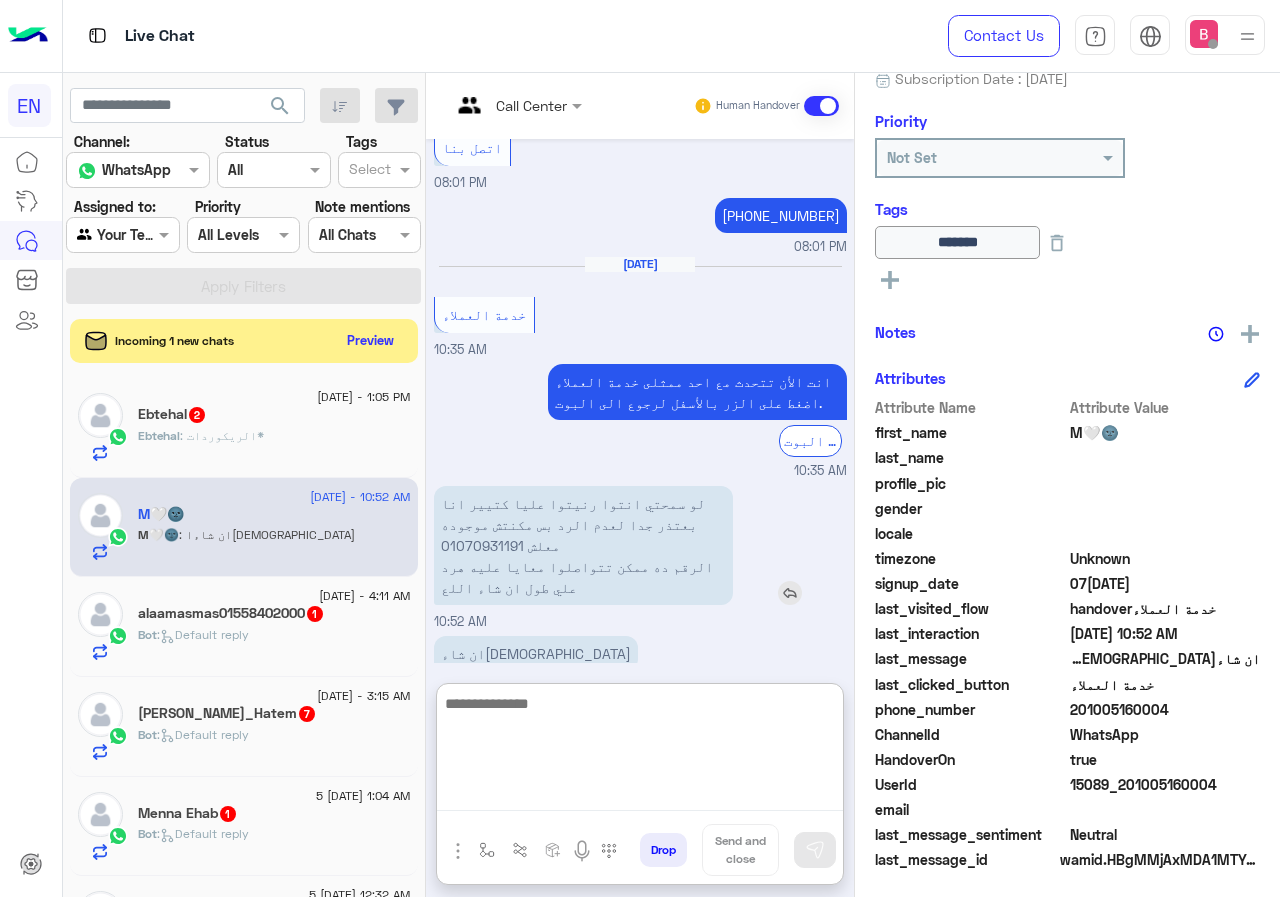 scroll, scrollTop: 1705, scrollLeft: 0, axis: vertical 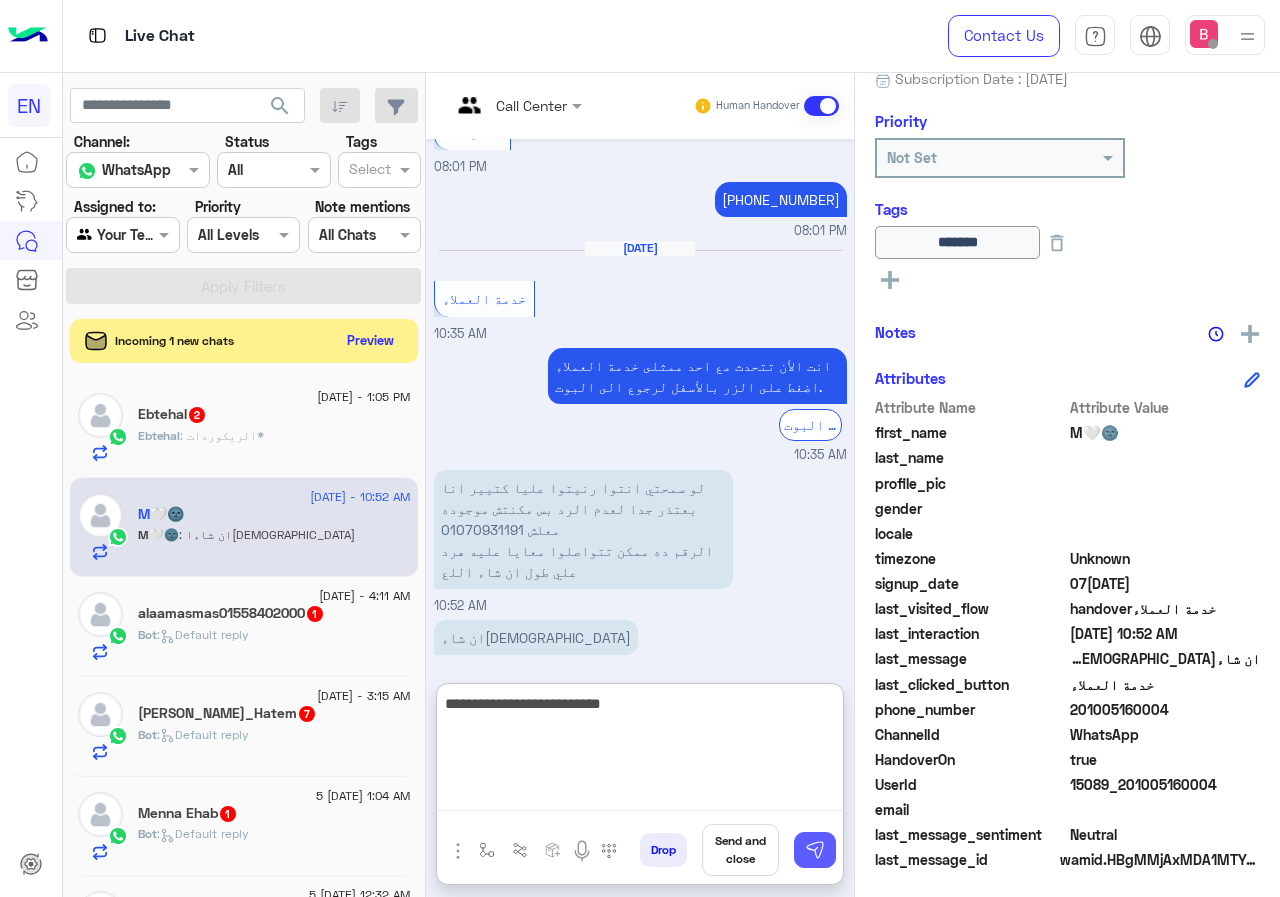 type on "**********" 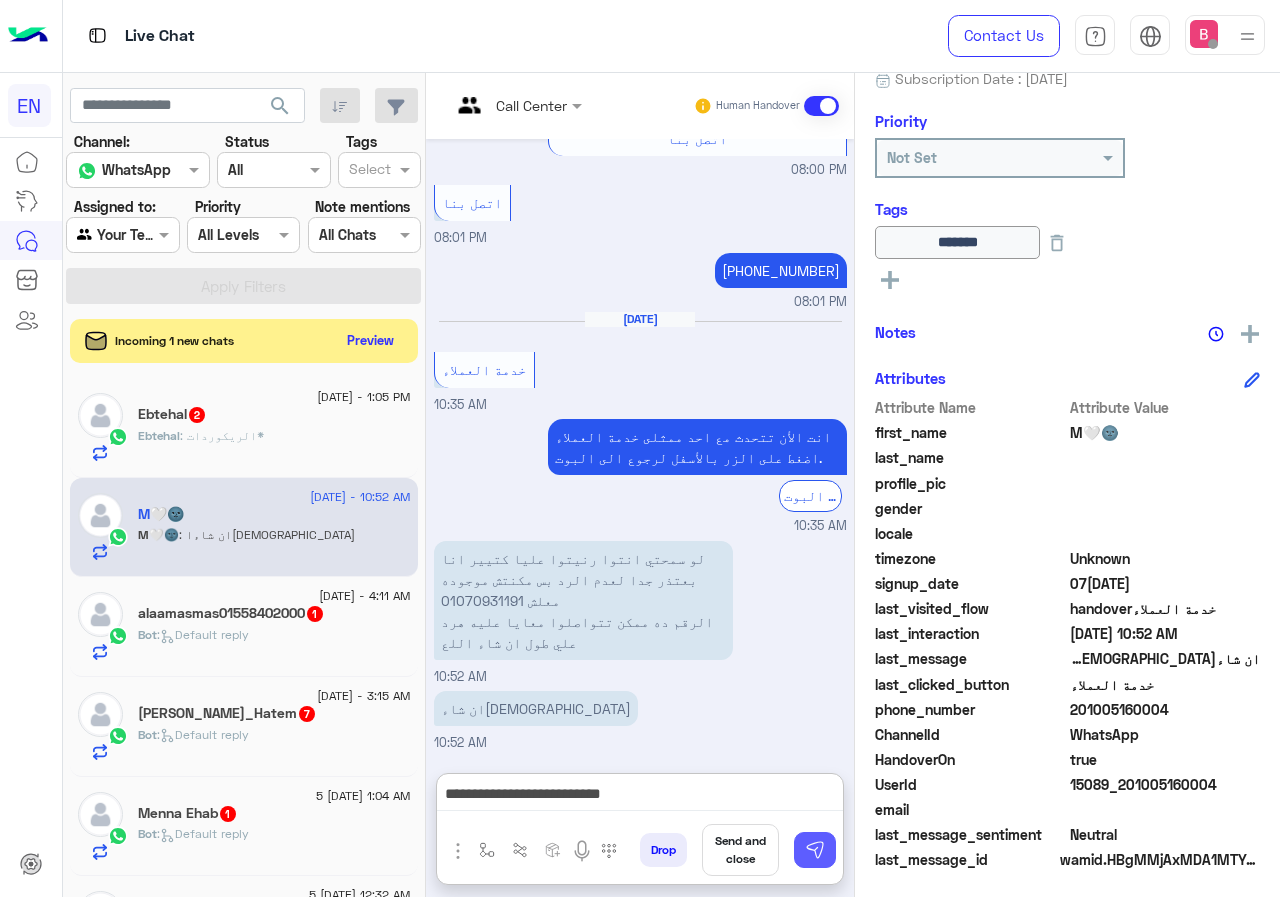 click at bounding box center [815, 850] 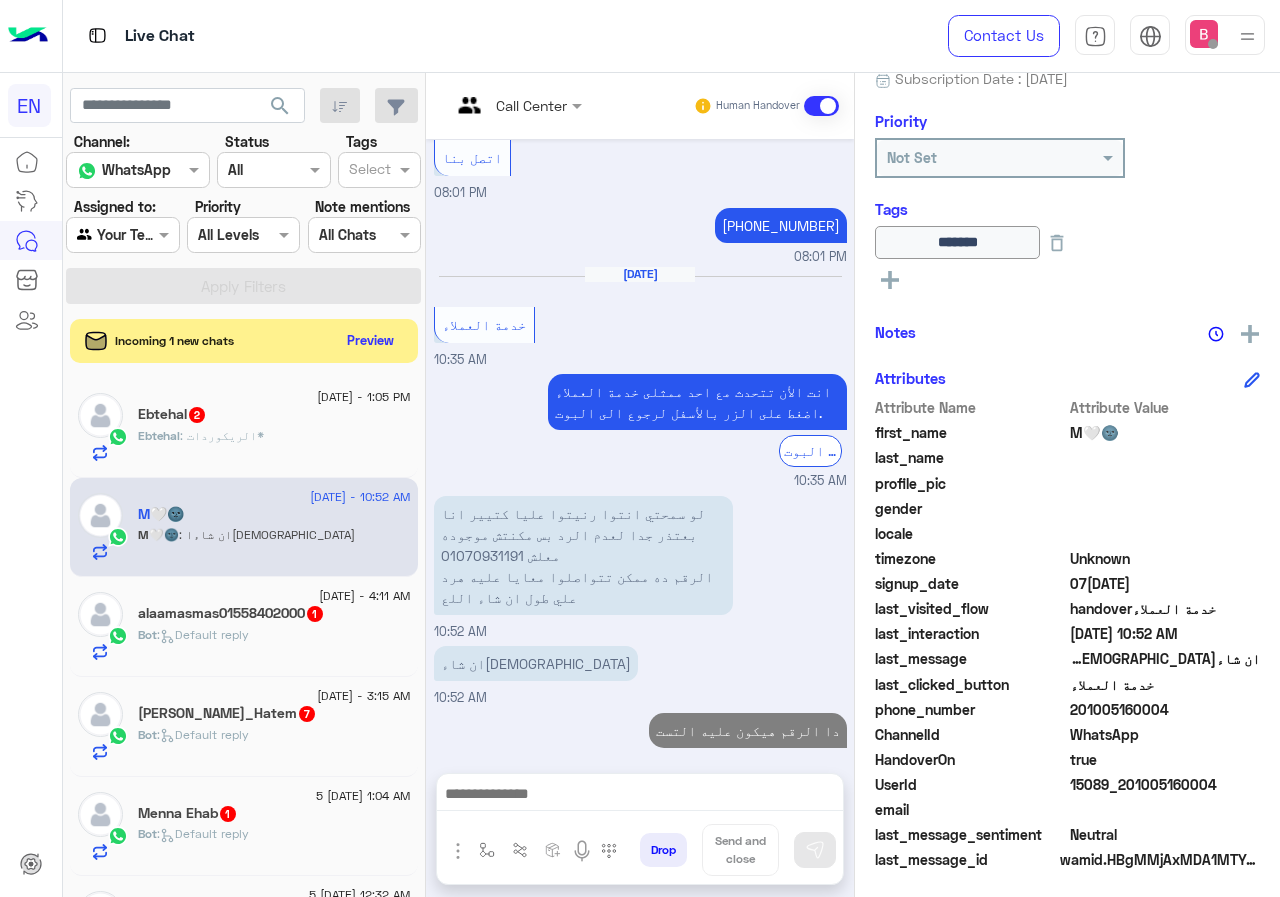 scroll, scrollTop: 1716, scrollLeft: 0, axis: vertical 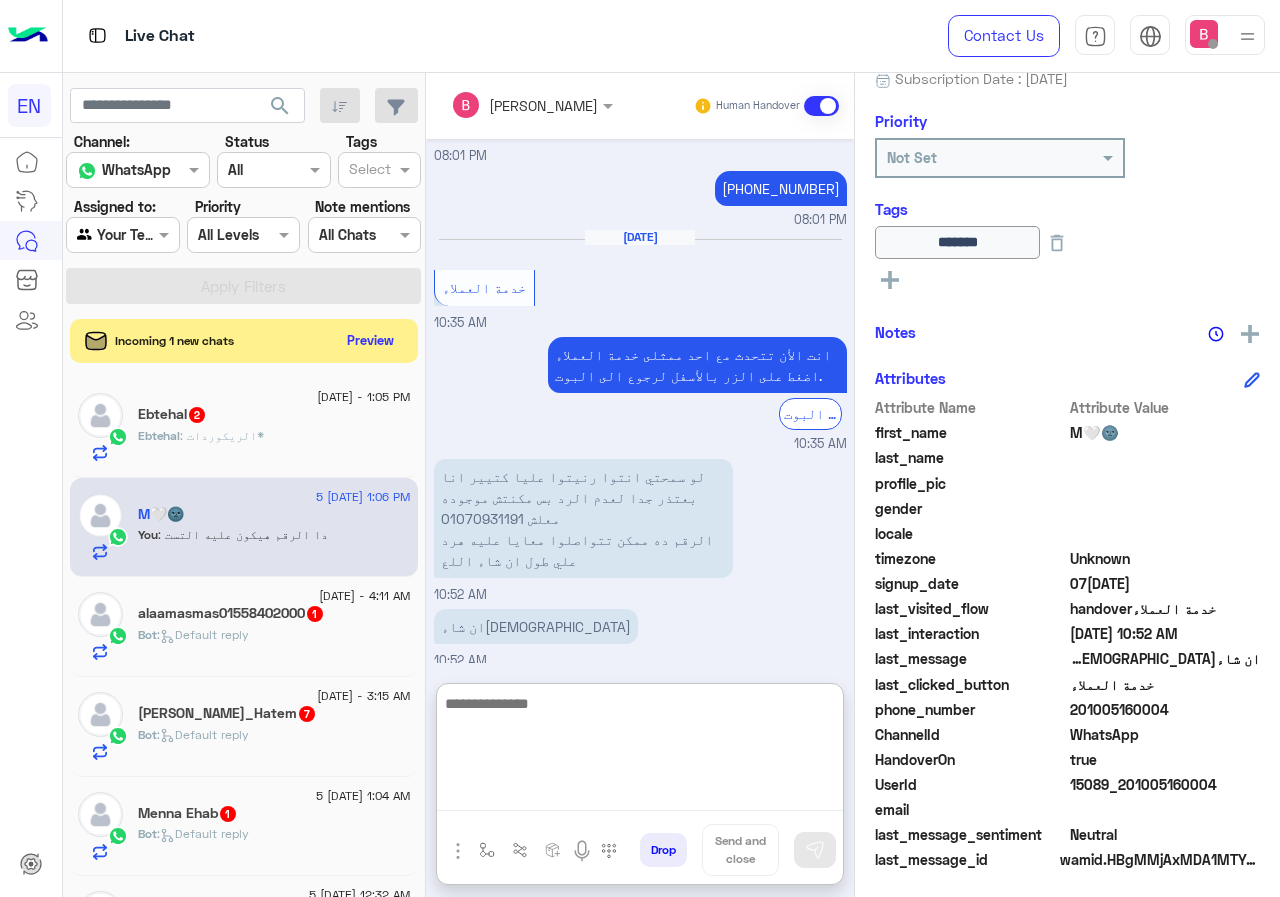 click at bounding box center (640, 751) 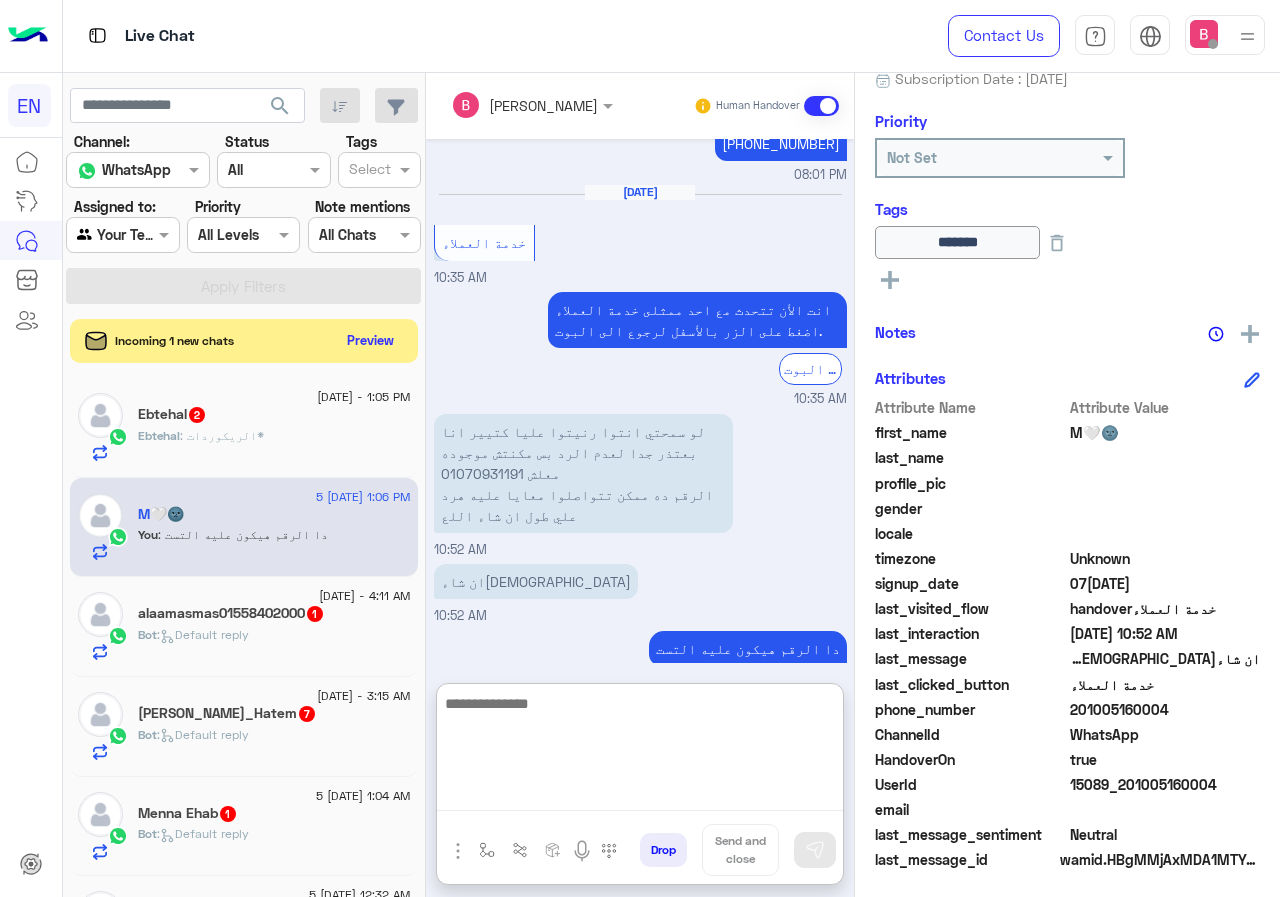 type on "*" 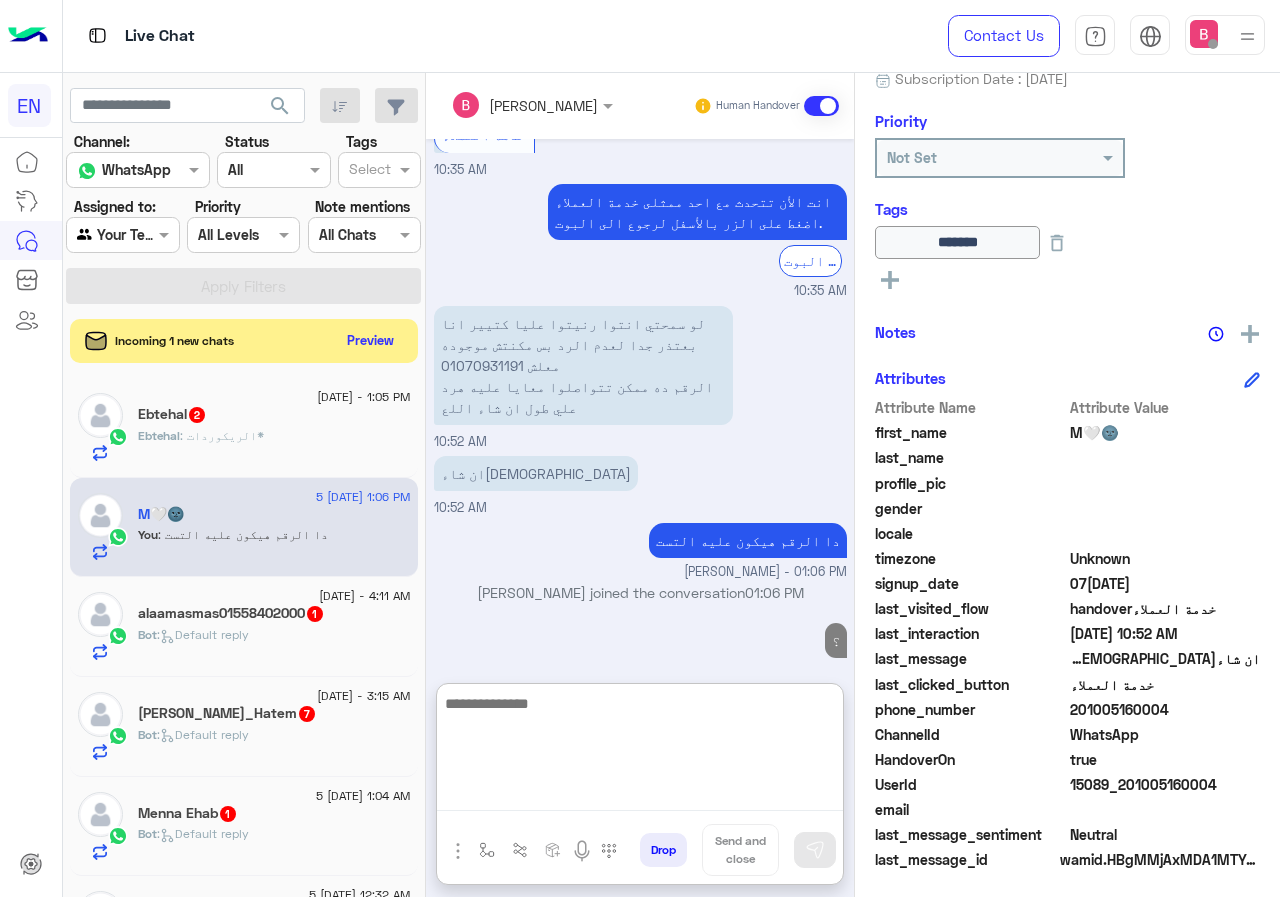scroll, scrollTop: 100, scrollLeft: 0, axis: vertical 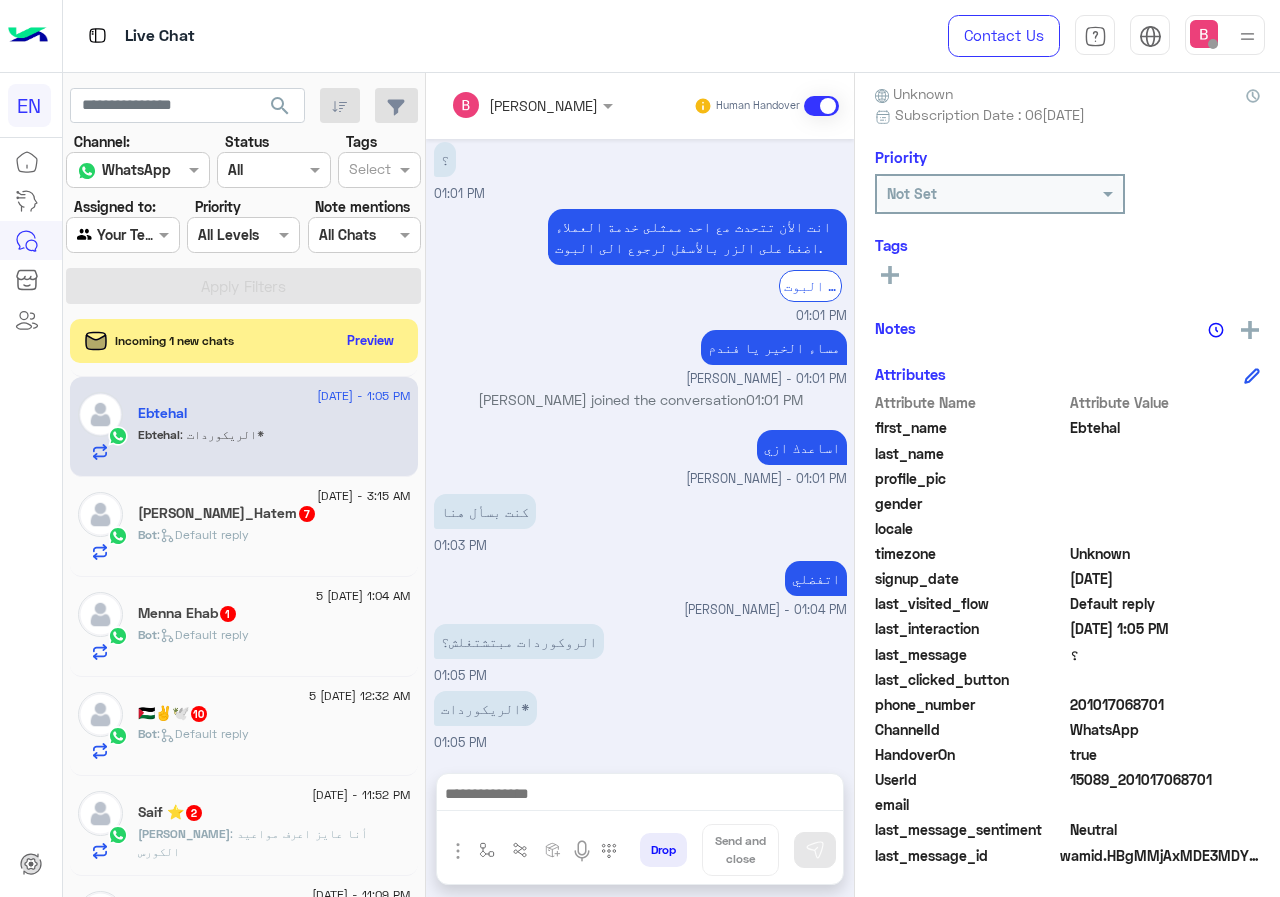drag, startPoint x: 1075, startPoint y: 704, endPoint x: 1206, endPoint y: 709, distance: 131.09538 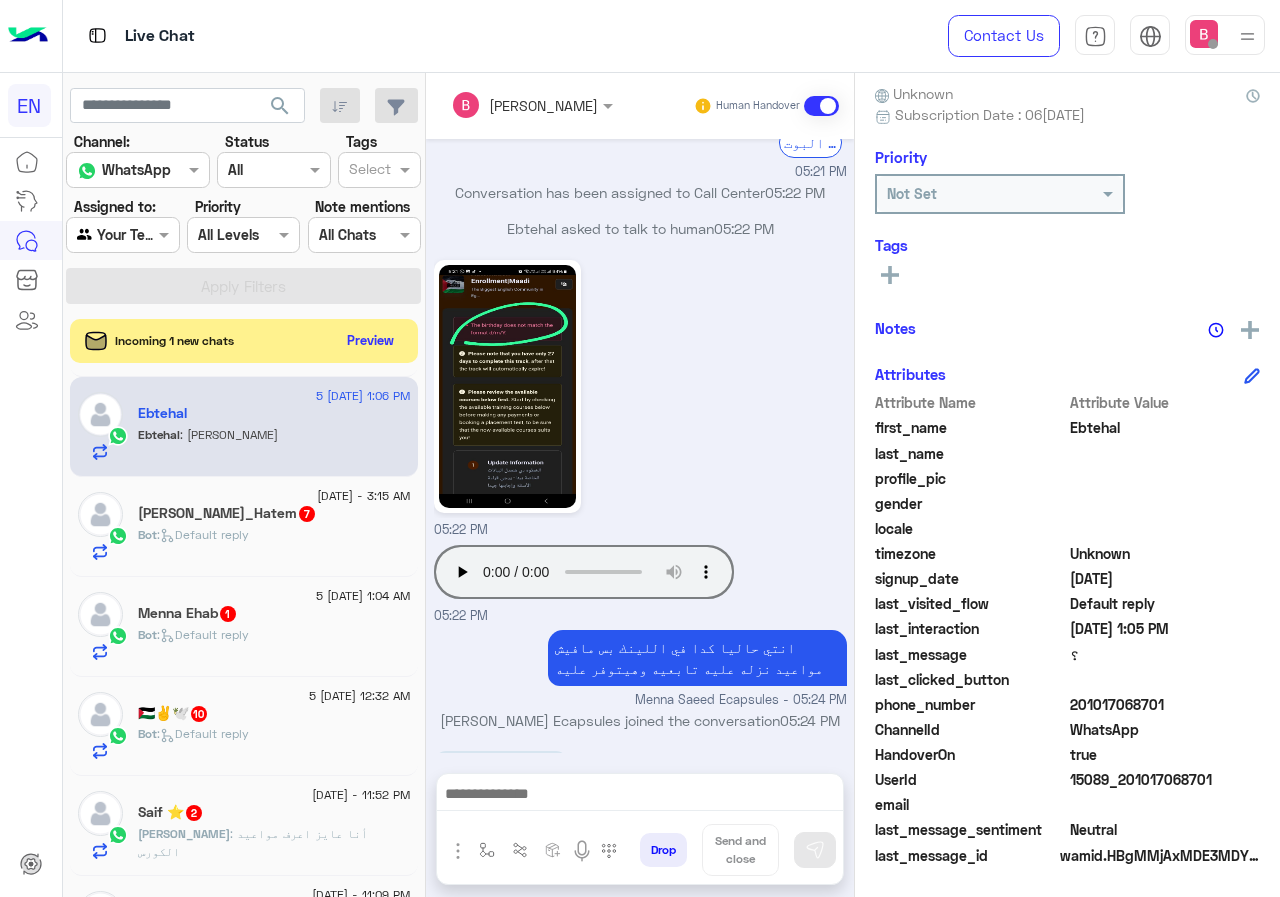 scroll, scrollTop: 1908, scrollLeft: 0, axis: vertical 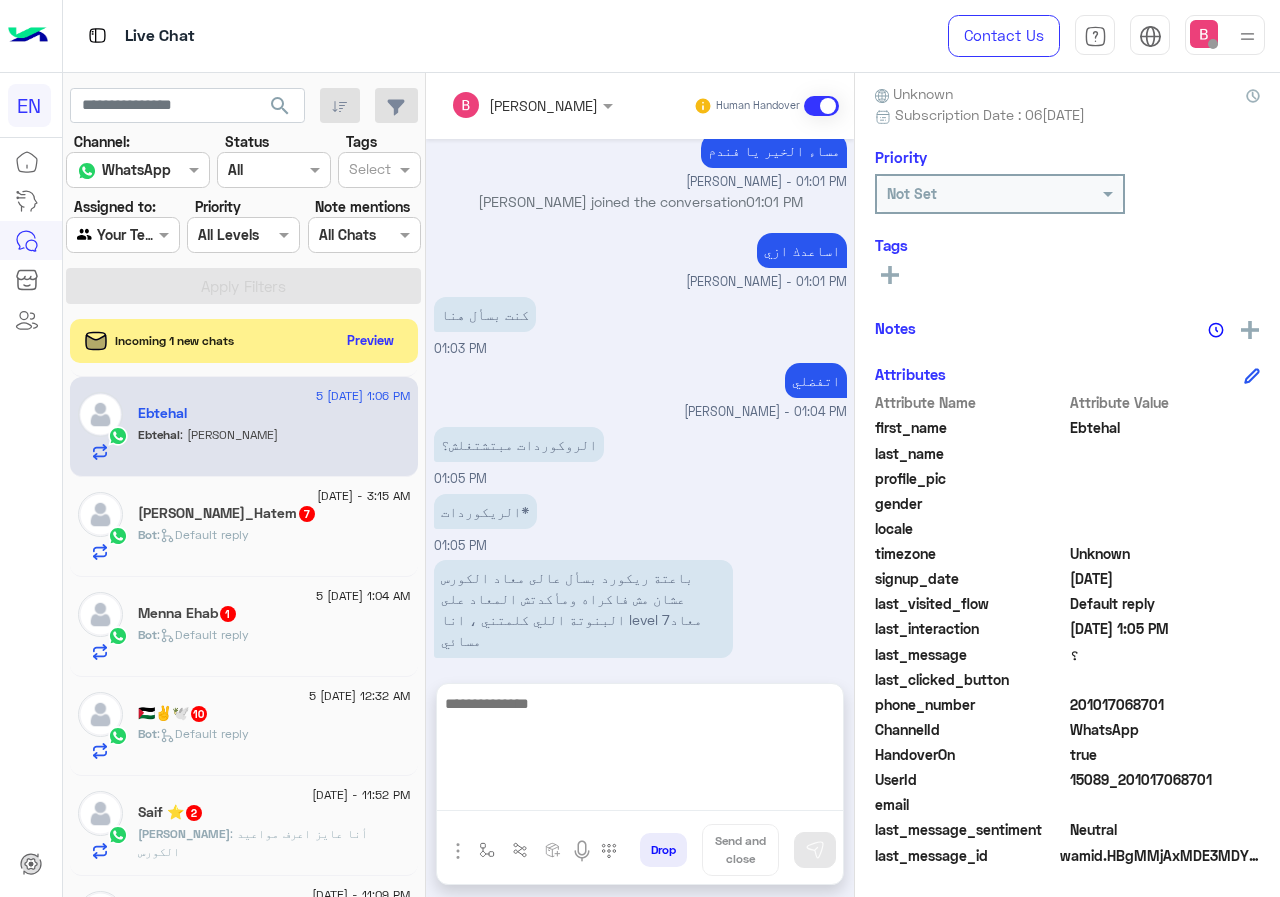 click at bounding box center [640, 751] 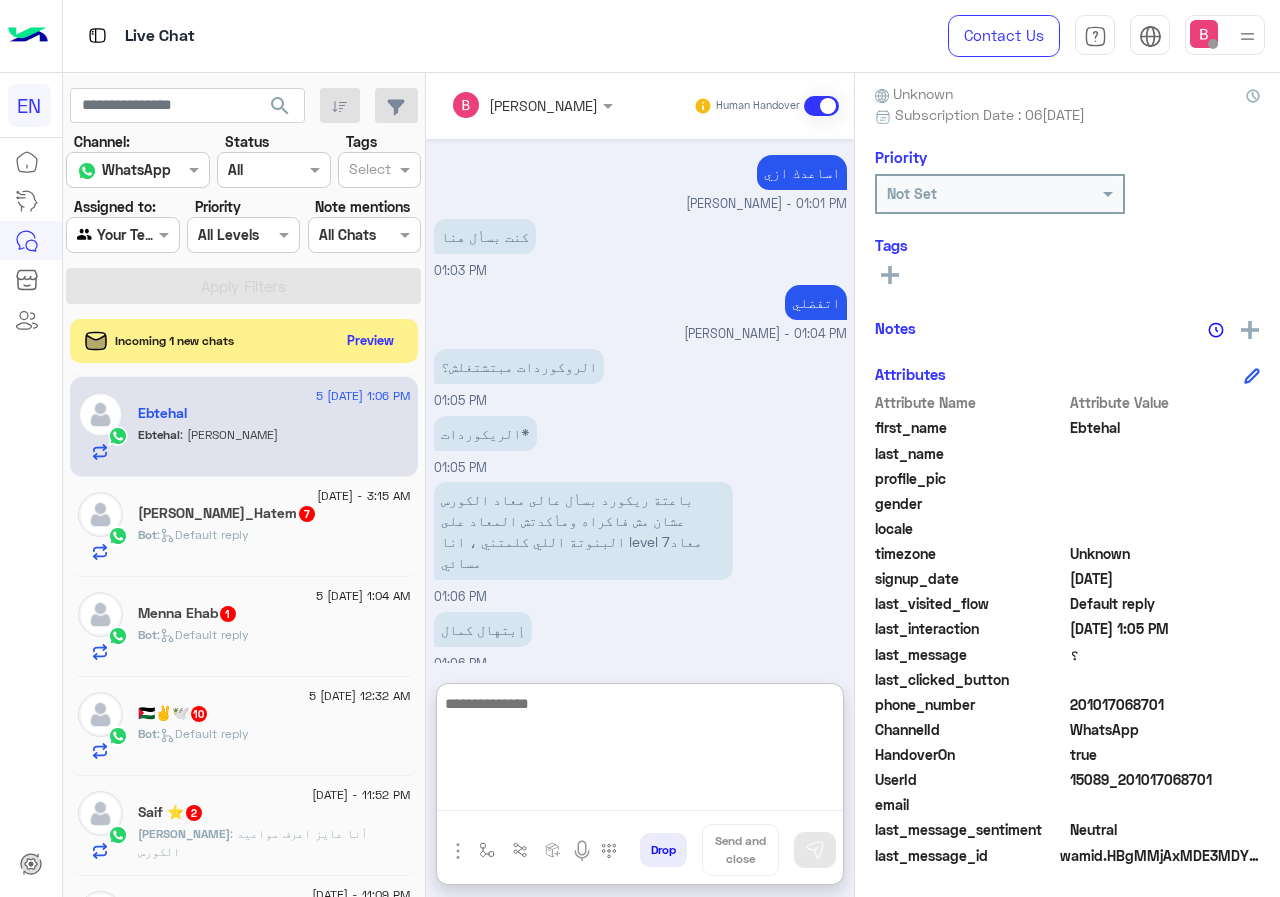 scroll, scrollTop: 1997, scrollLeft: 0, axis: vertical 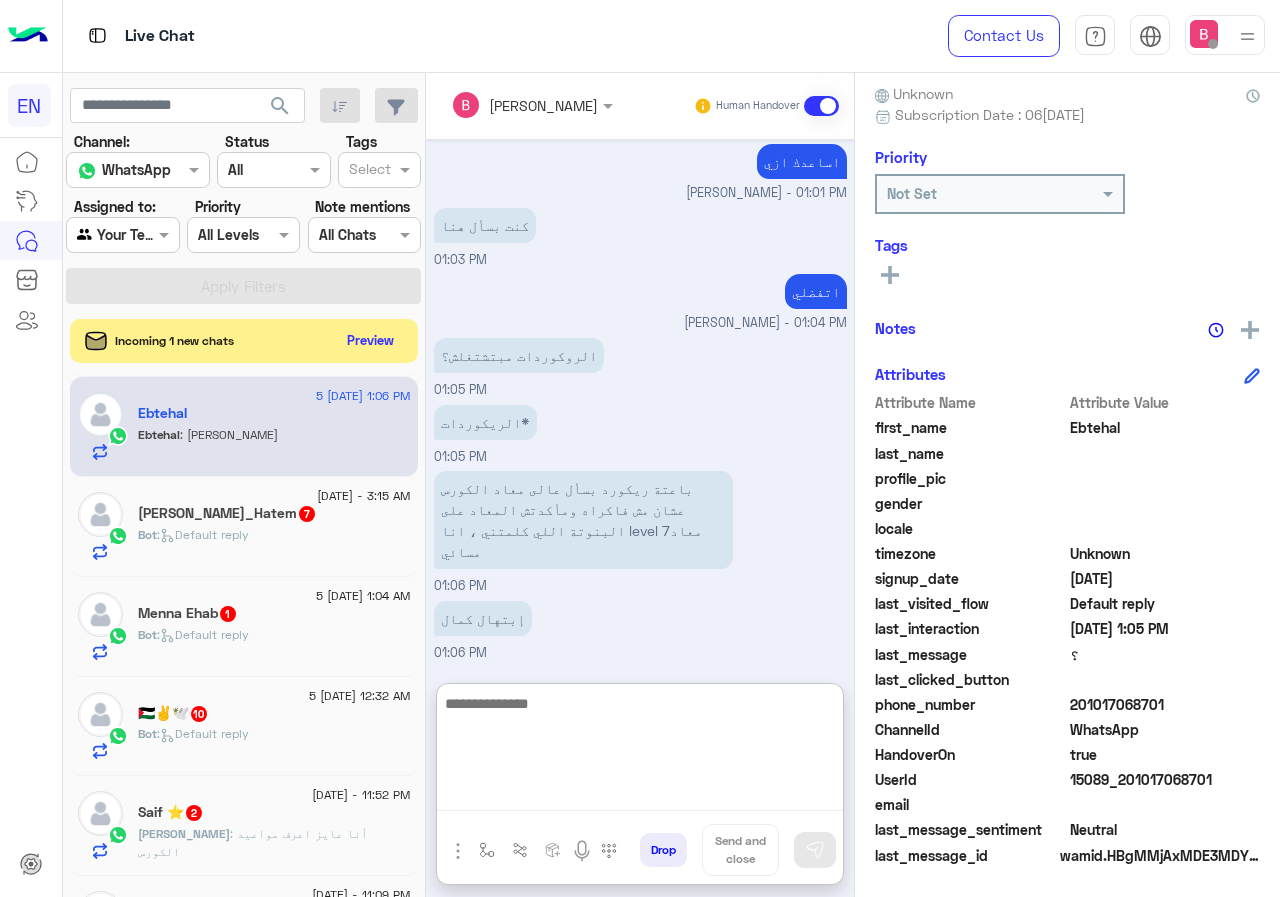 click at bounding box center (640, 751) 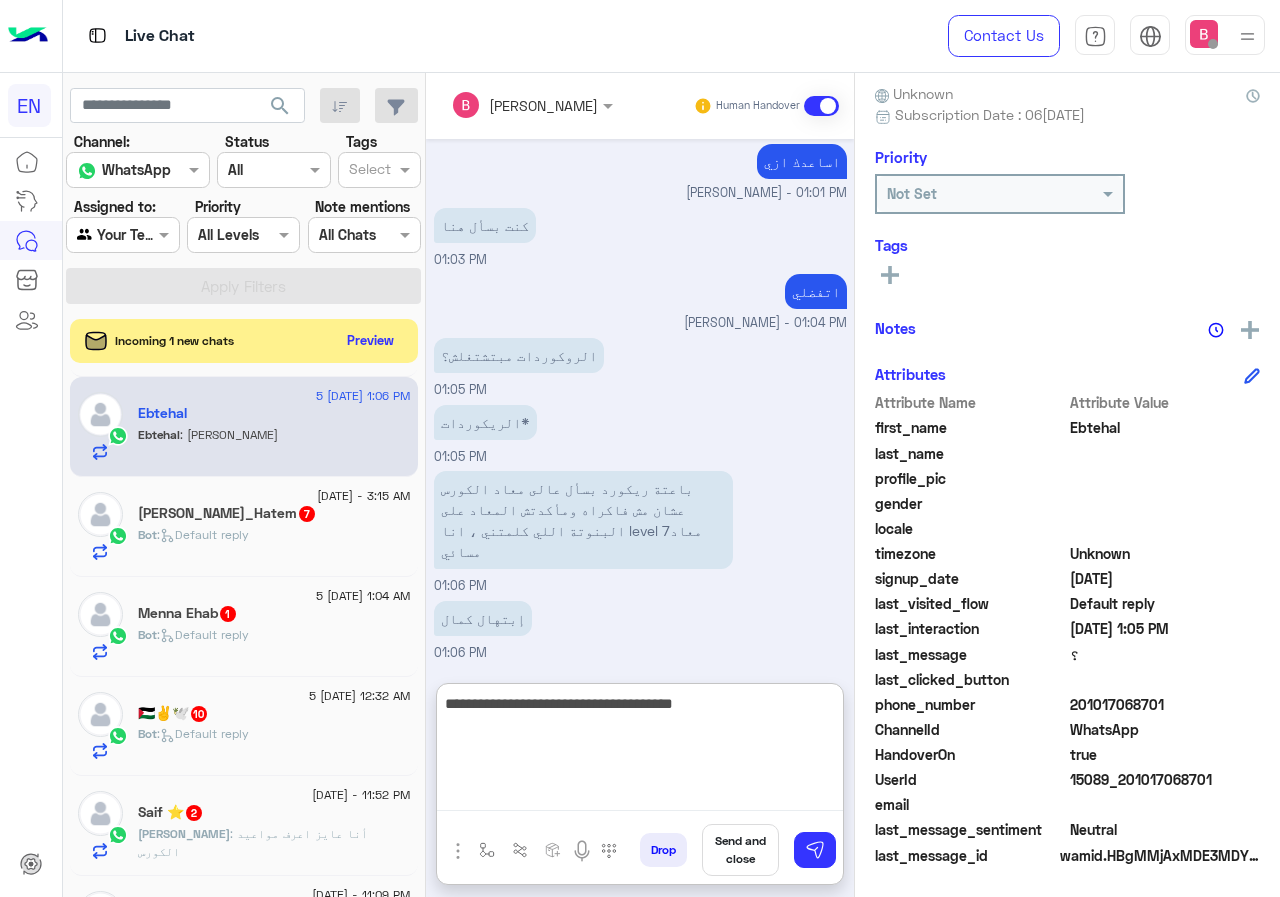 type on "**********" 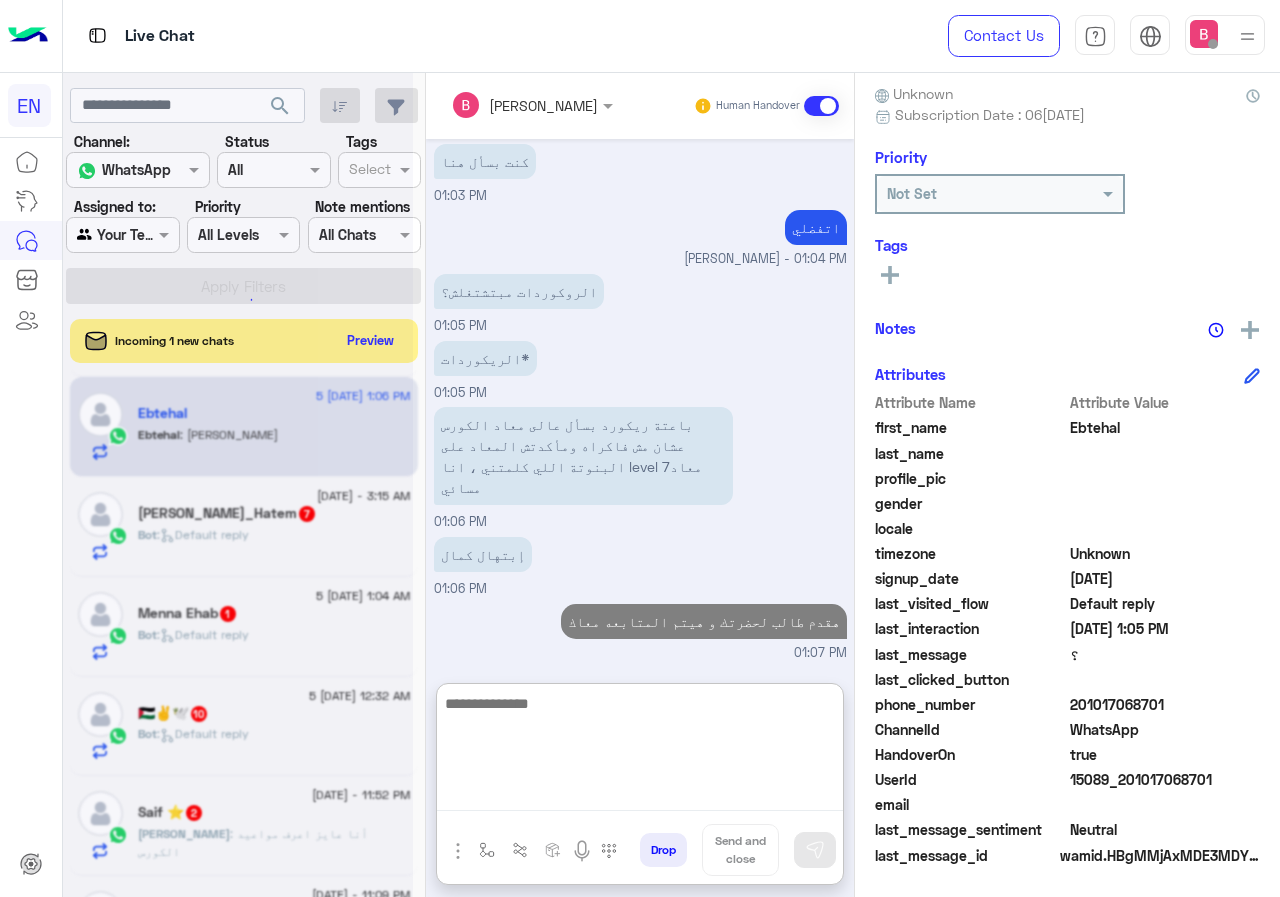 scroll, scrollTop: 2061, scrollLeft: 0, axis: vertical 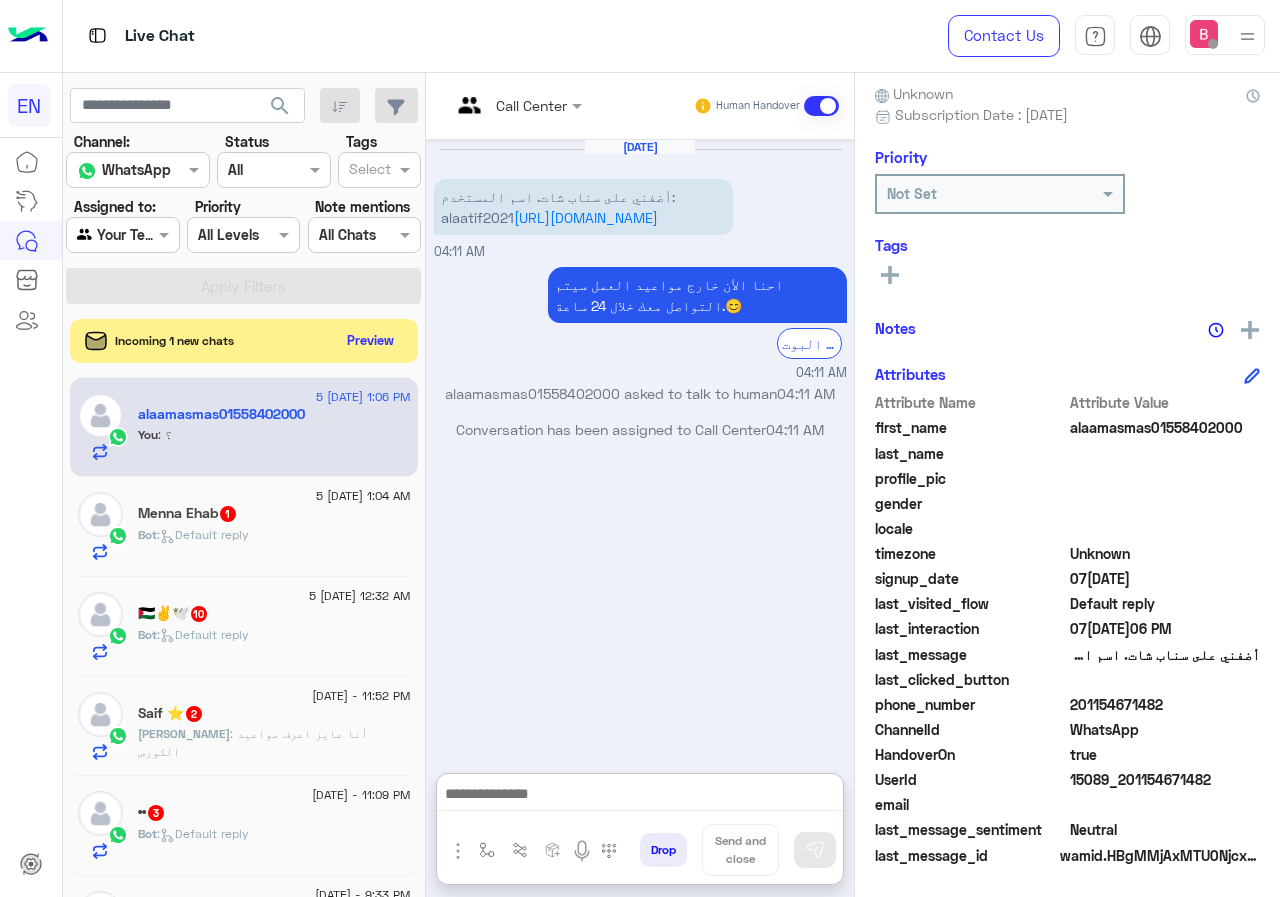 click at bounding box center (491, 105) 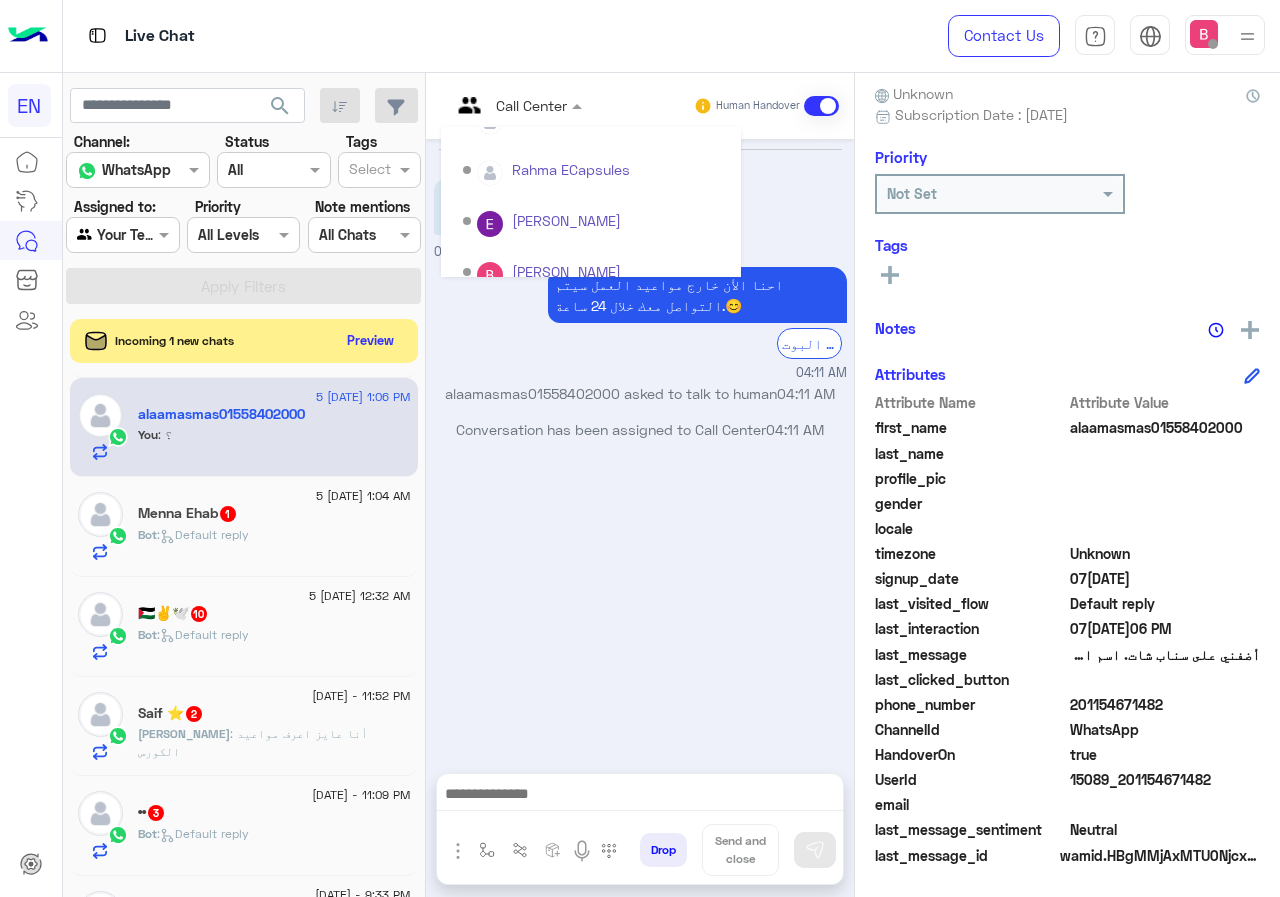 scroll, scrollTop: 332, scrollLeft: 0, axis: vertical 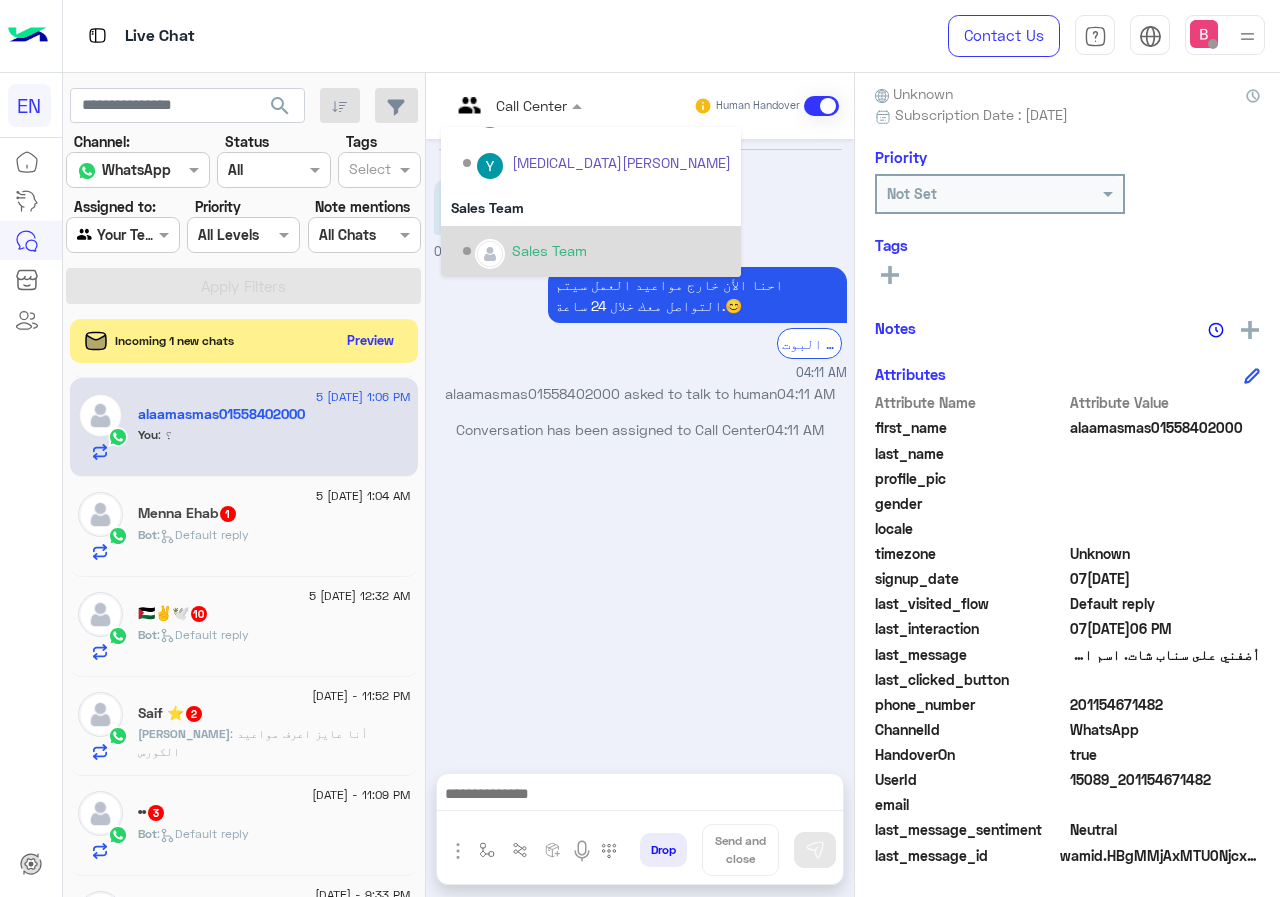 click on "Jul 5, 2025  أضفني على سناب شات. اسم المستخدم: alaatif2021   https://www.snapchat.com/add/alaatif2021?share_id=UKNw1itjs1A   04:11 AM  احنا الأن خارج مواعيد العمل سيتم التواصل معك خلال 24 ساعة.😊  الرجوع الى البوت     04:11 AM   alaamasmas01558402000  asked to talk to human   04:11 AM       Conversation has been assigned to Call Center   04:11 AM" at bounding box center (640, 446) 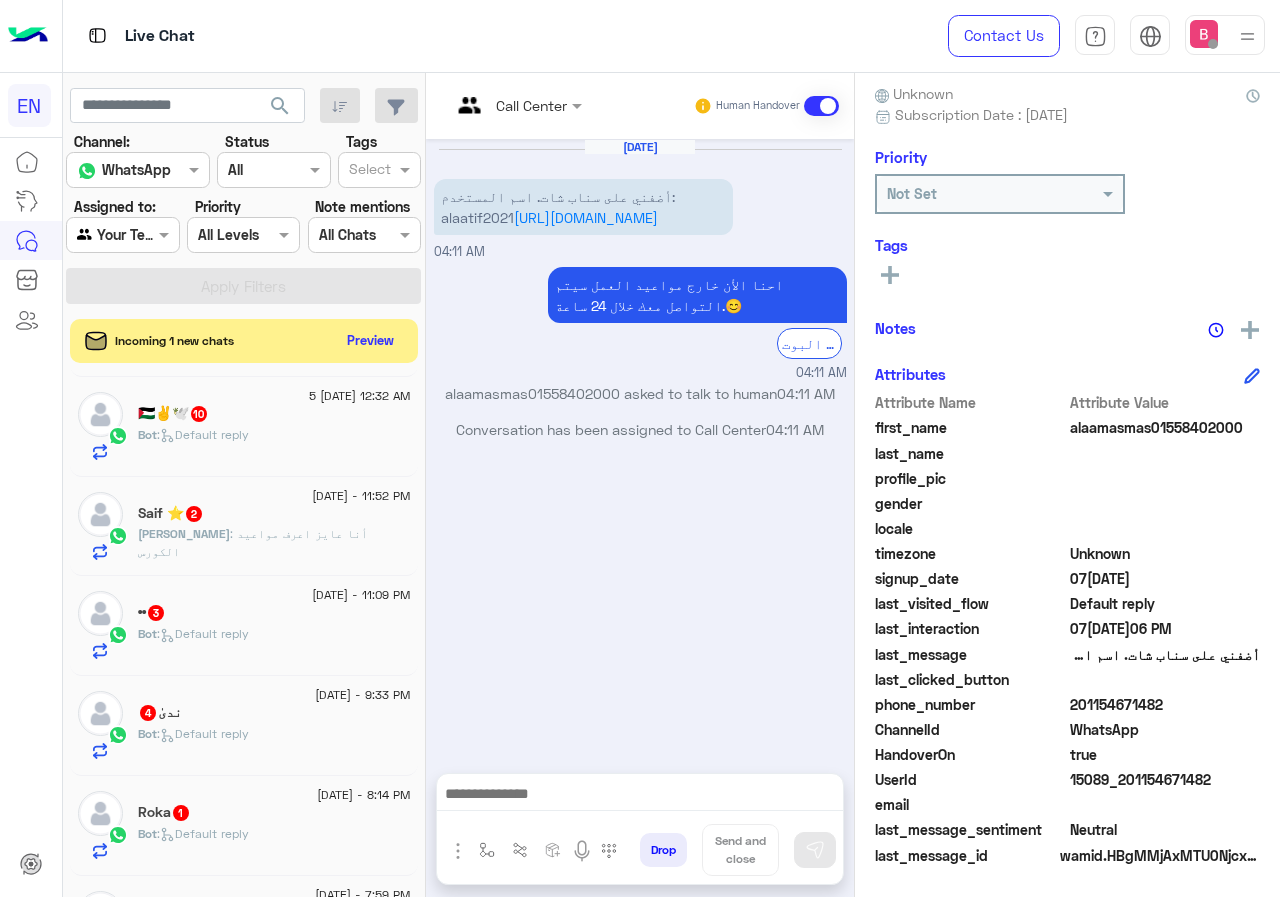 scroll, scrollTop: 100, scrollLeft: 0, axis: vertical 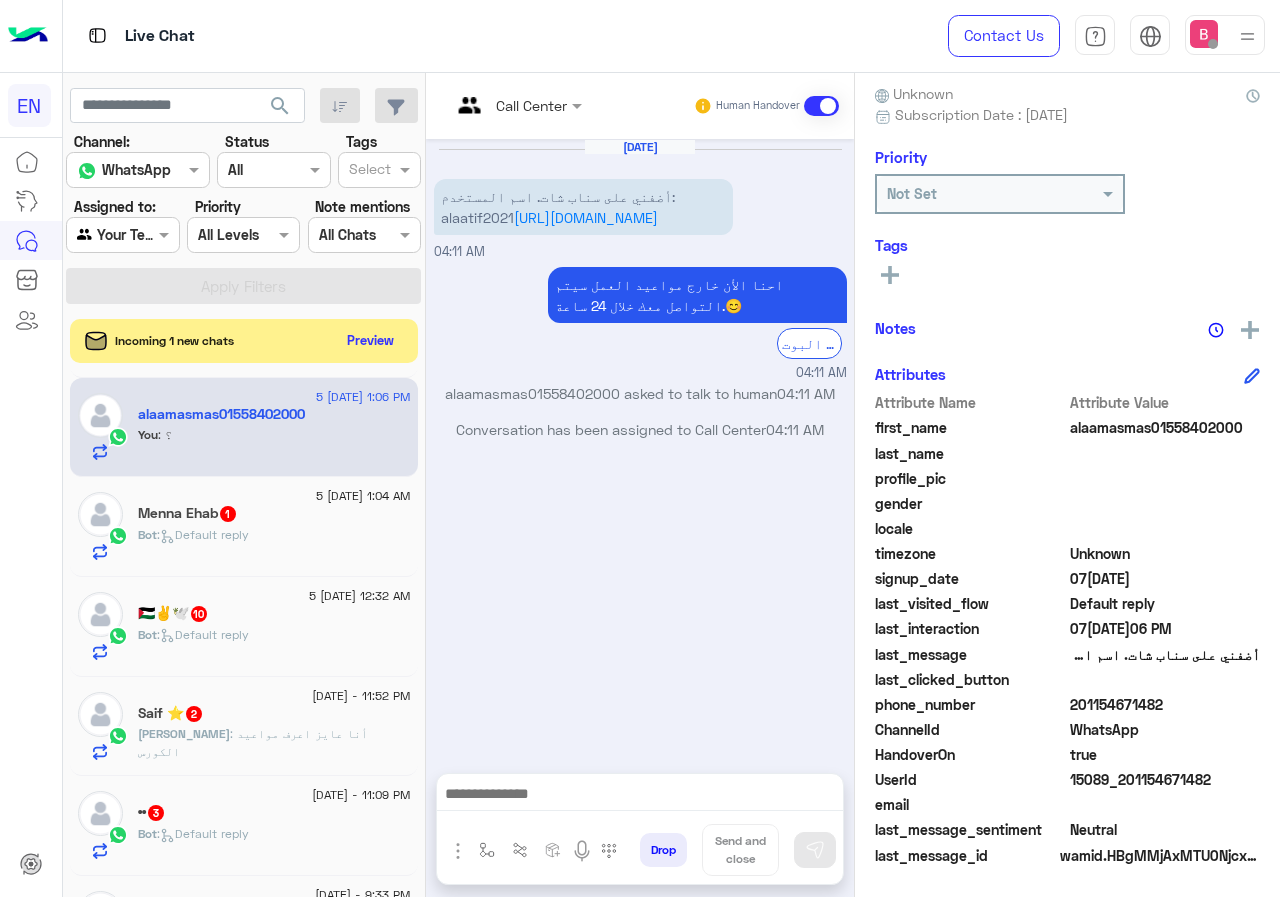click on "Bot :   Default reply" 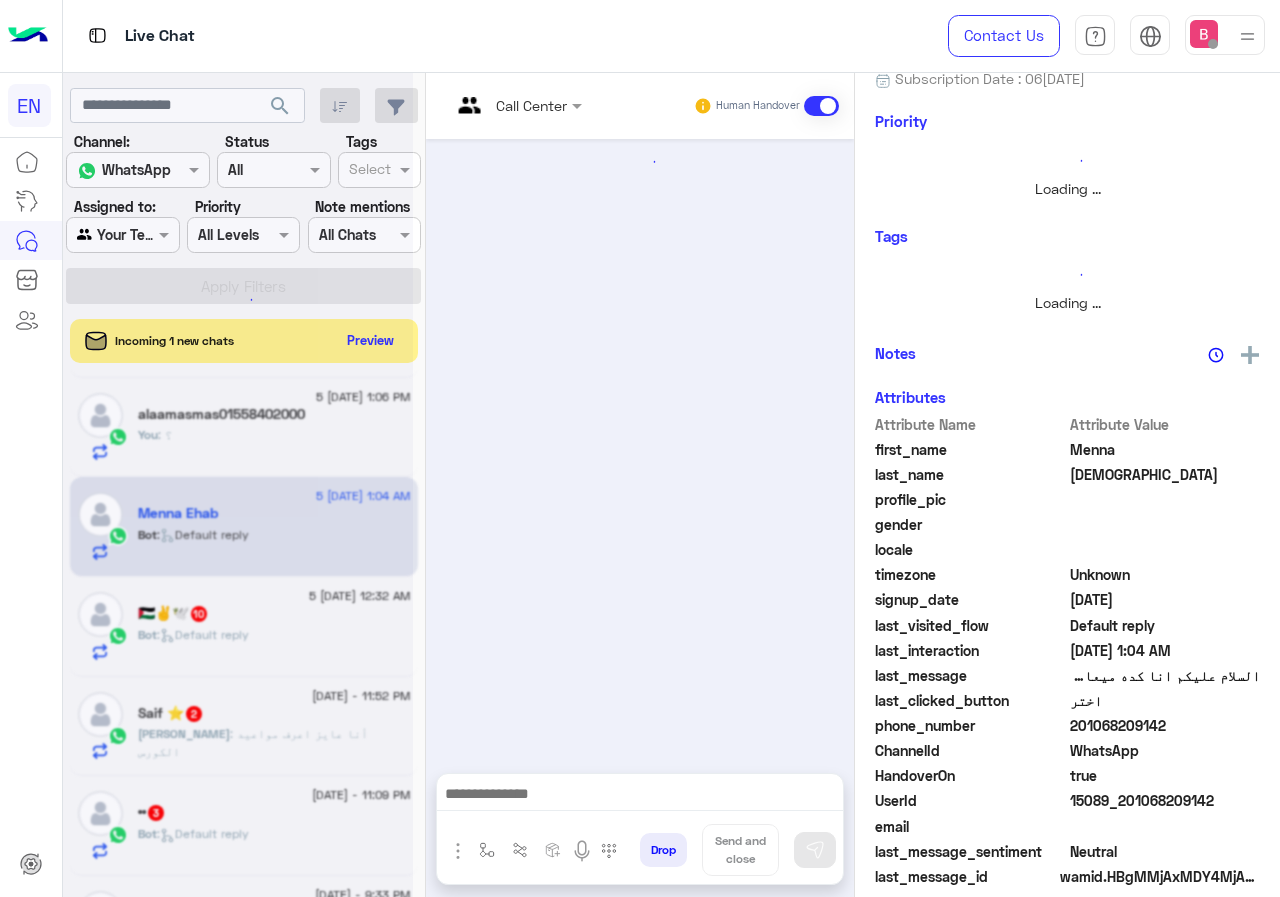 scroll, scrollTop: 176, scrollLeft: 0, axis: vertical 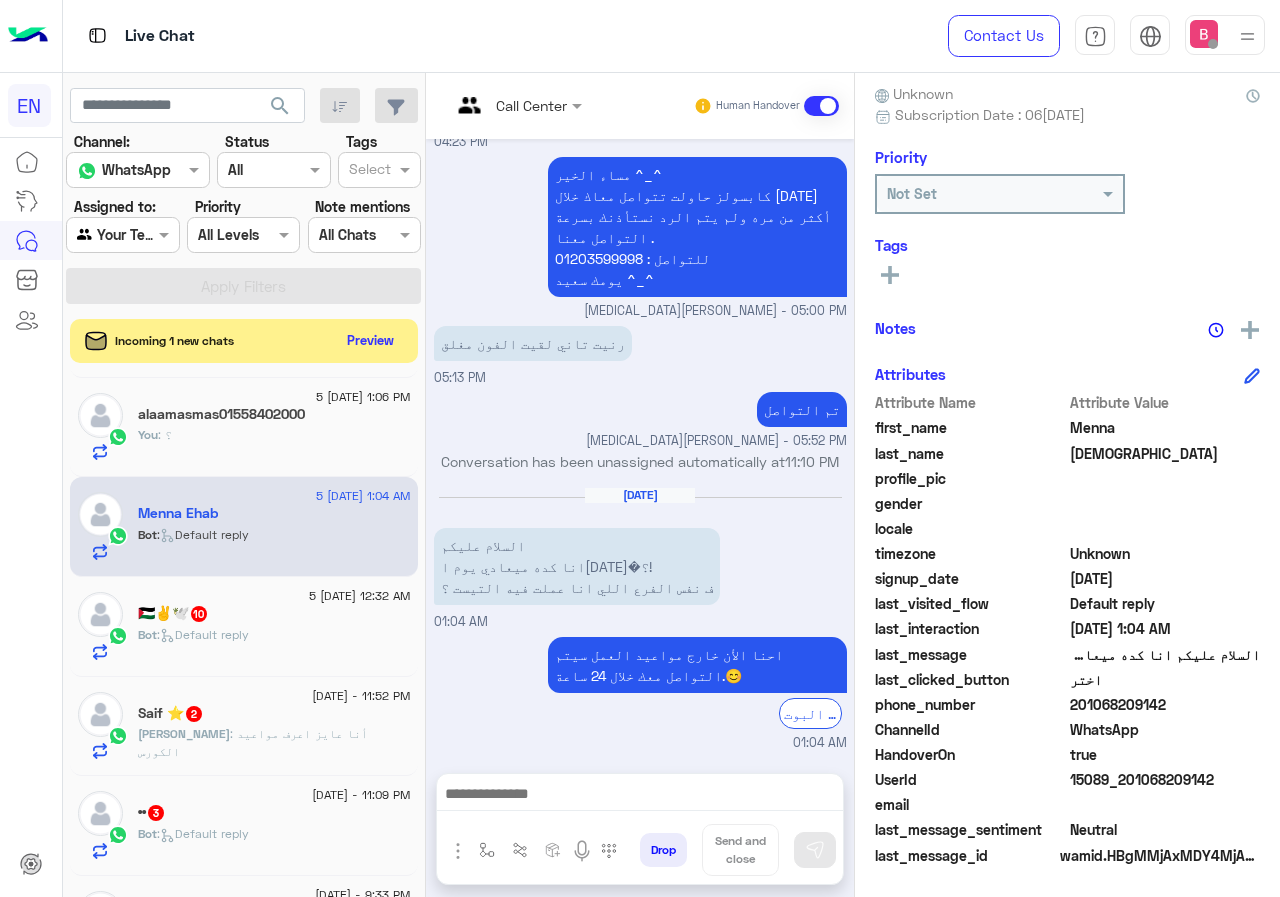 drag, startPoint x: 1073, startPoint y: 702, endPoint x: 1130, endPoint y: 706, distance: 57.14018 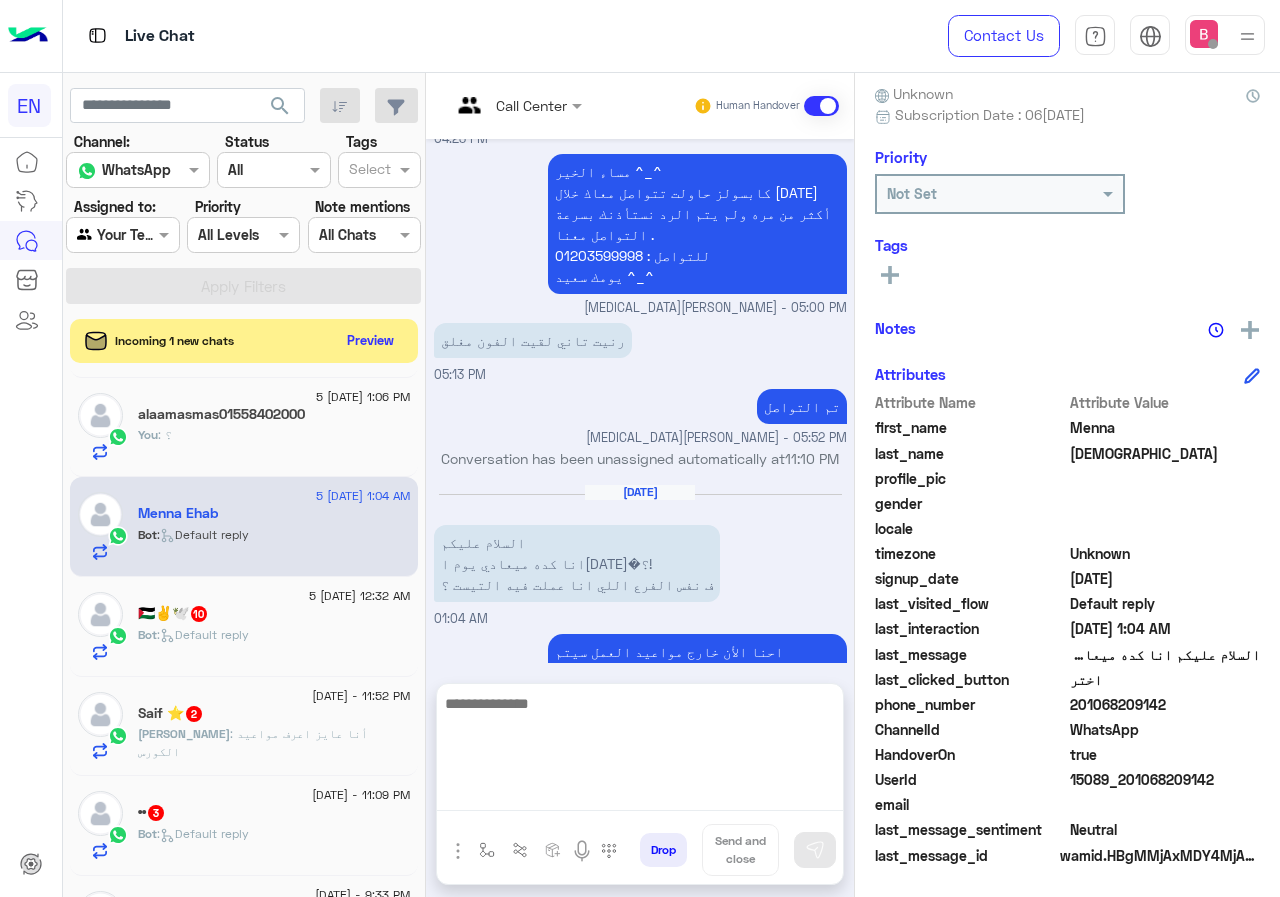 click at bounding box center (640, 754) 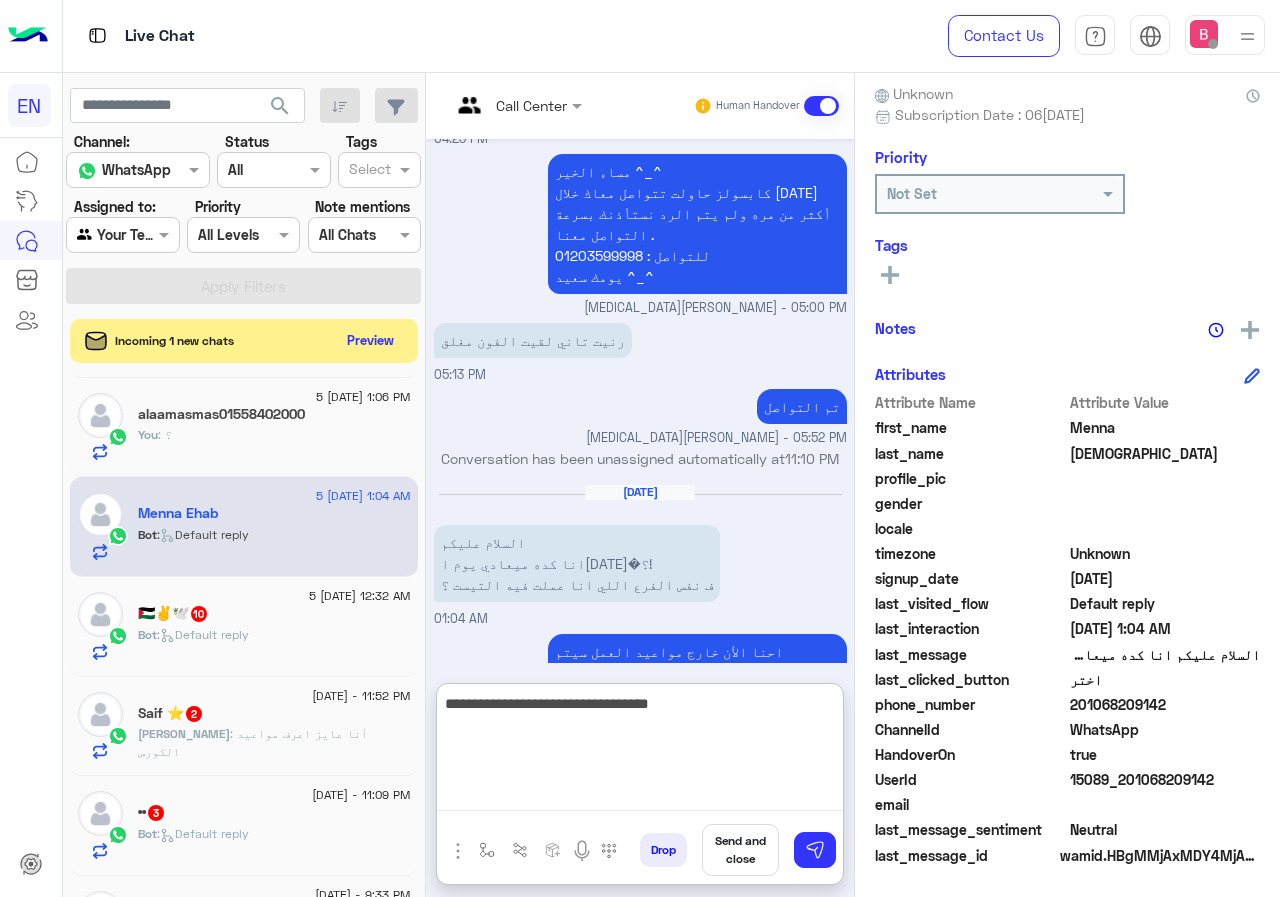 type on "**********" 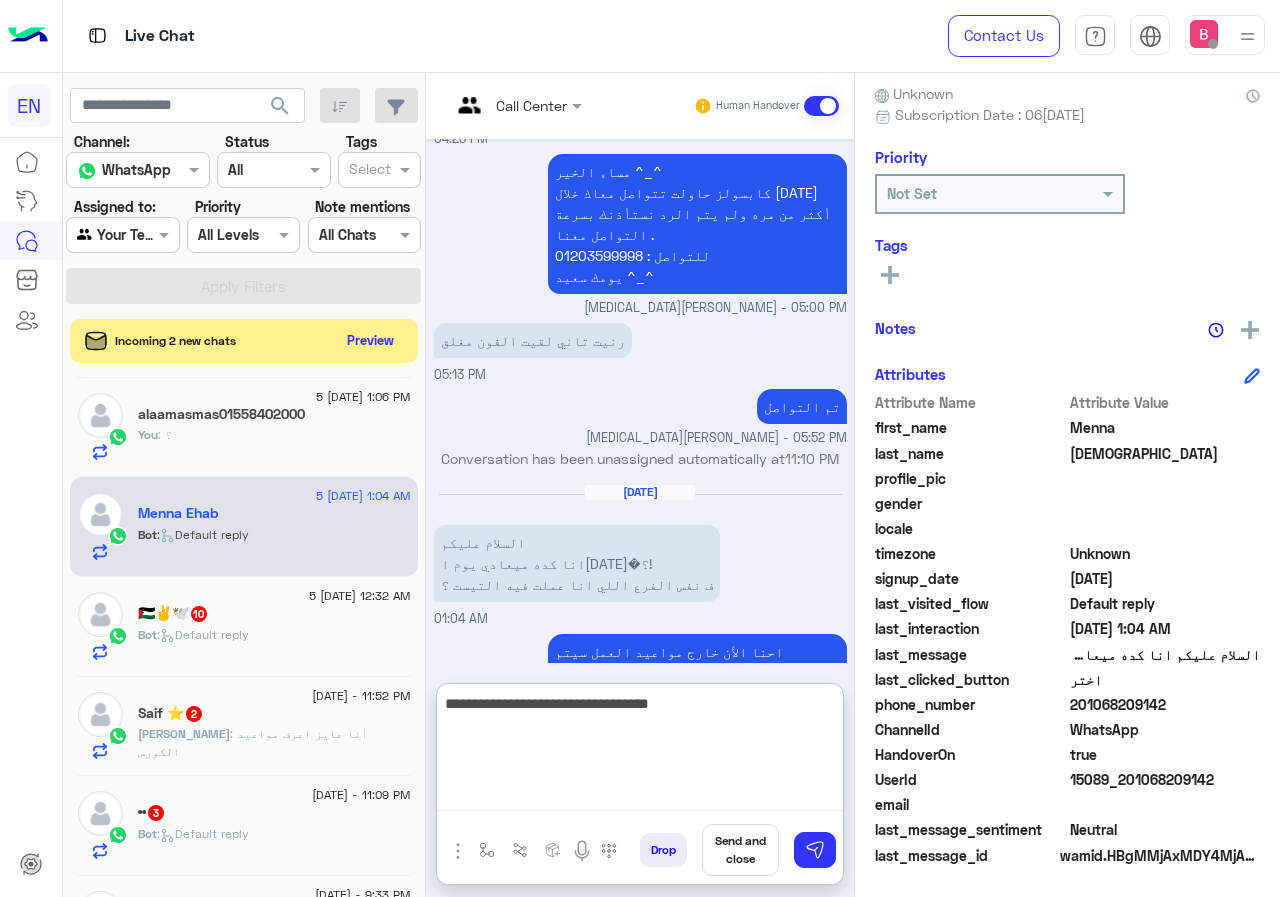 drag, startPoint x: 636, startPoint y: 714, endPoint x: 879, endPoint y: 708, distance: 243.07407 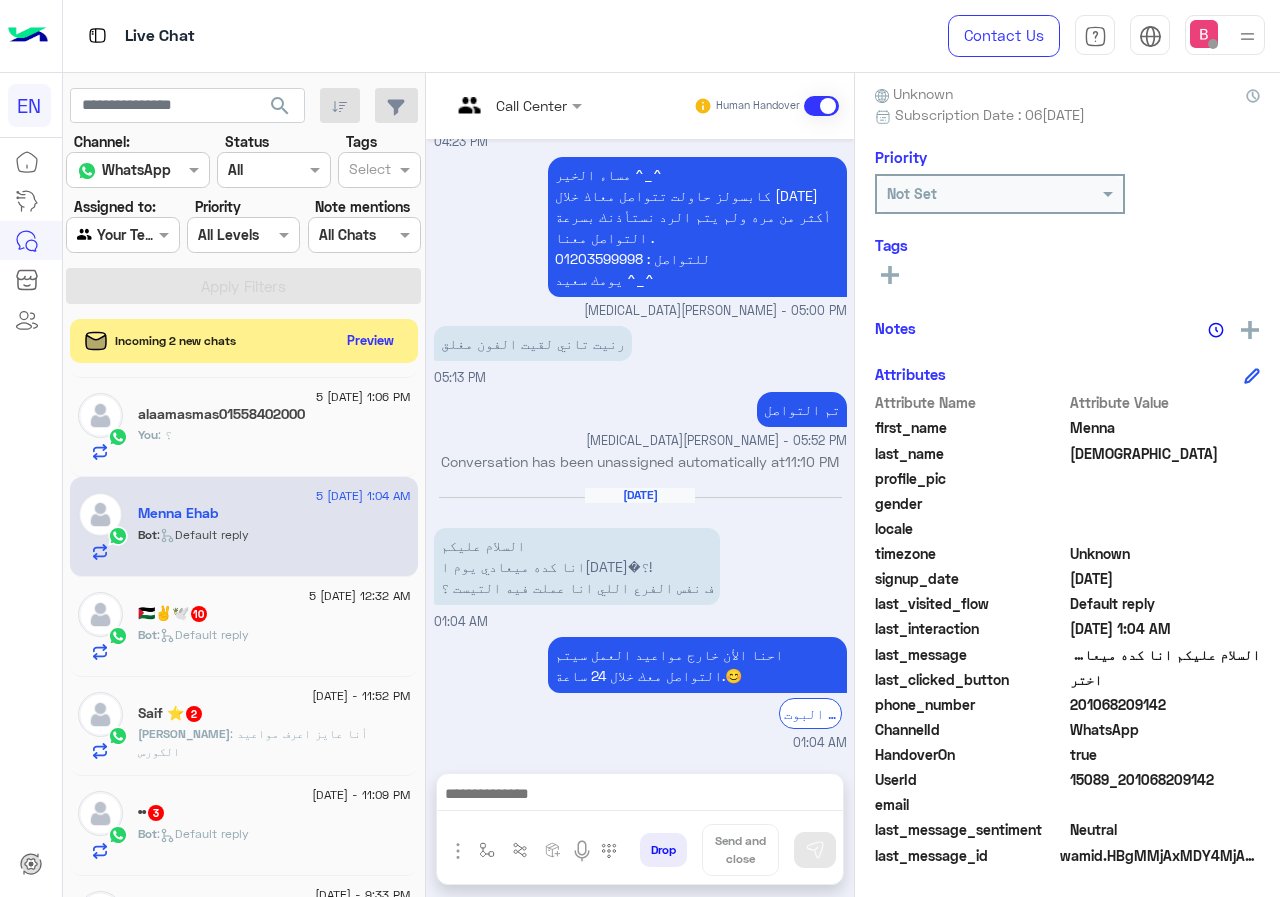 drag, startPoint x: 1076, startPoint y: 703, endPoint x: 1194, endPoint y: 719, distance: 119.0798 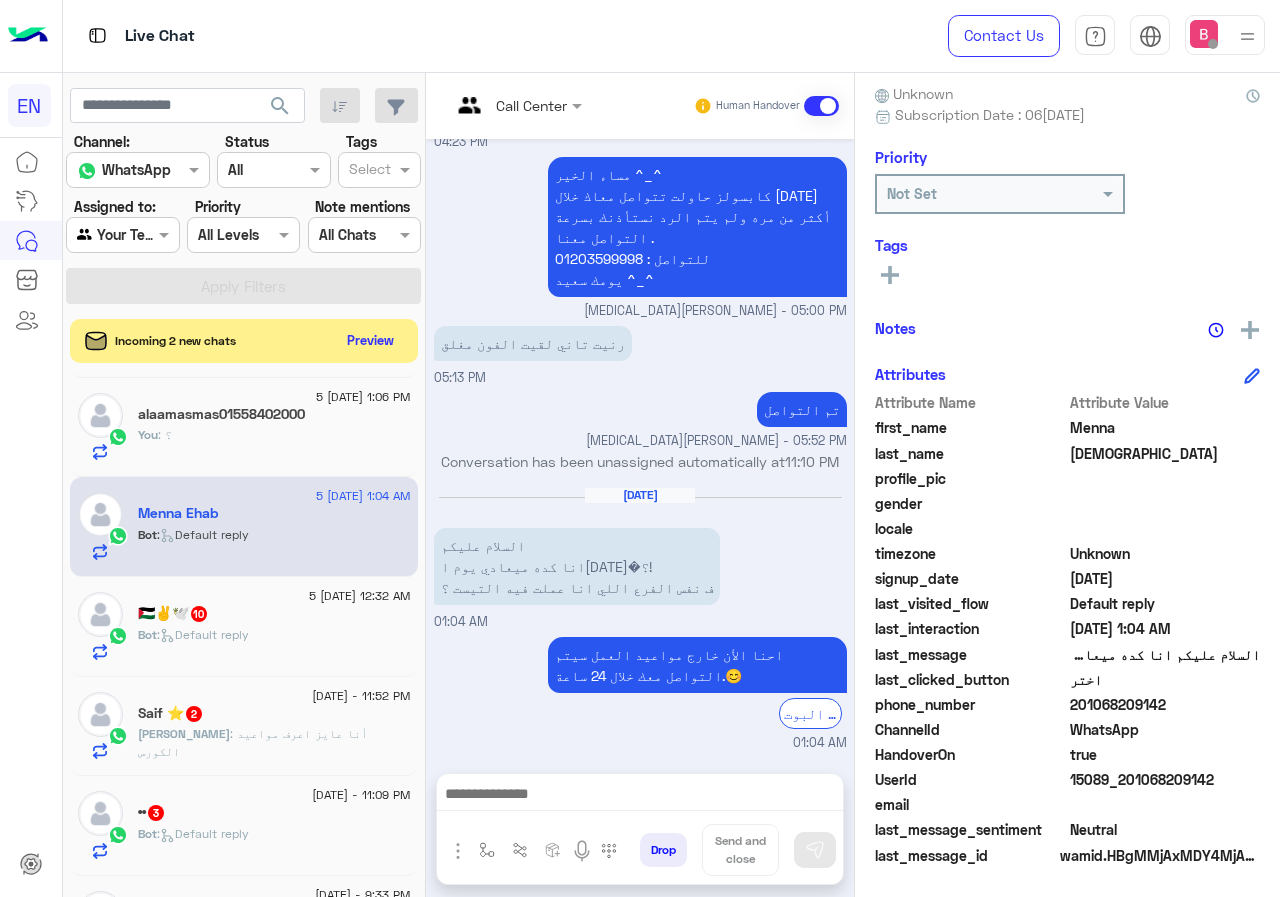 drag, startPoint x: 1077, startPoint y: 707, endPoint x: 1181, endPoint y: 710, distance: 104.04326 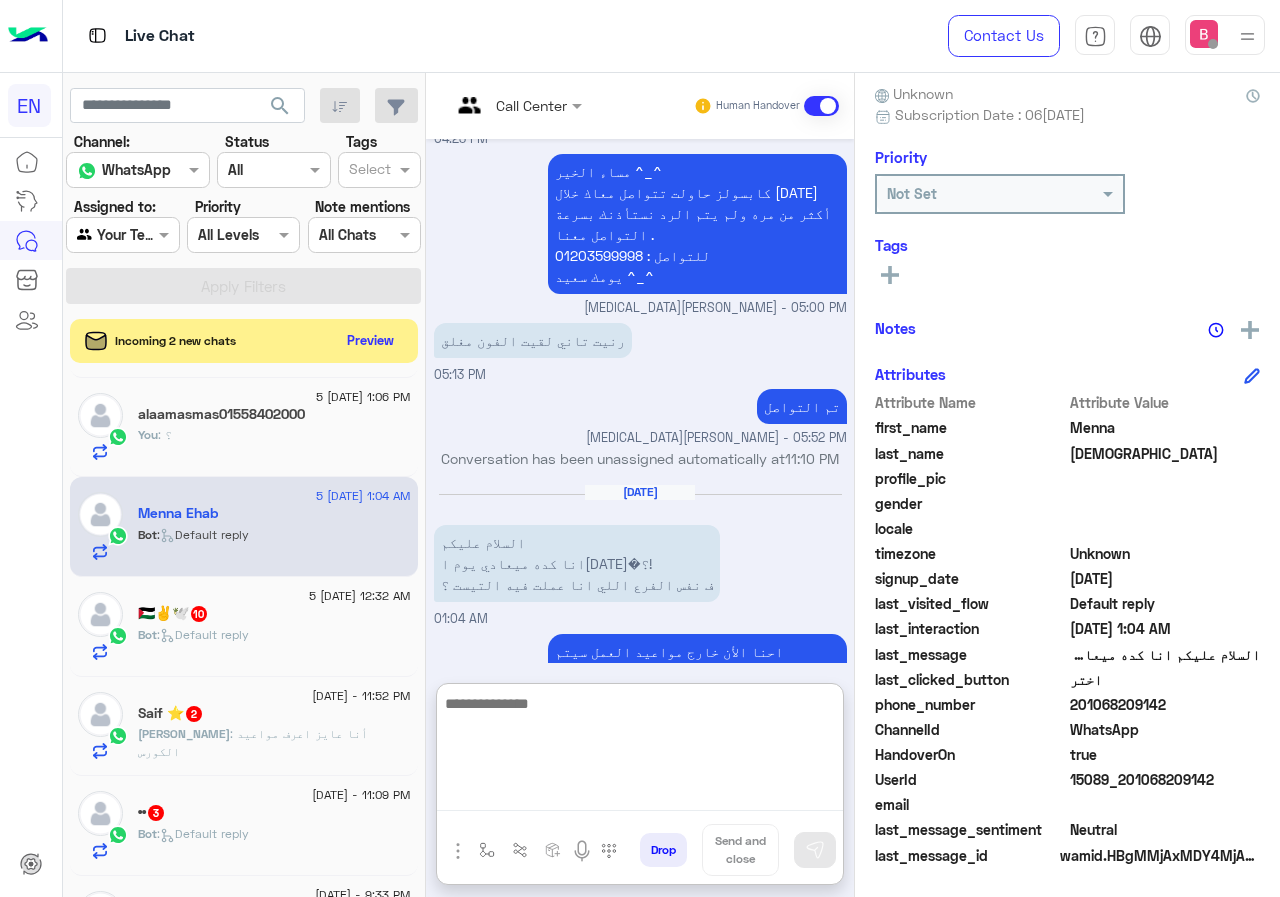 click at bounding box center [640, 751] 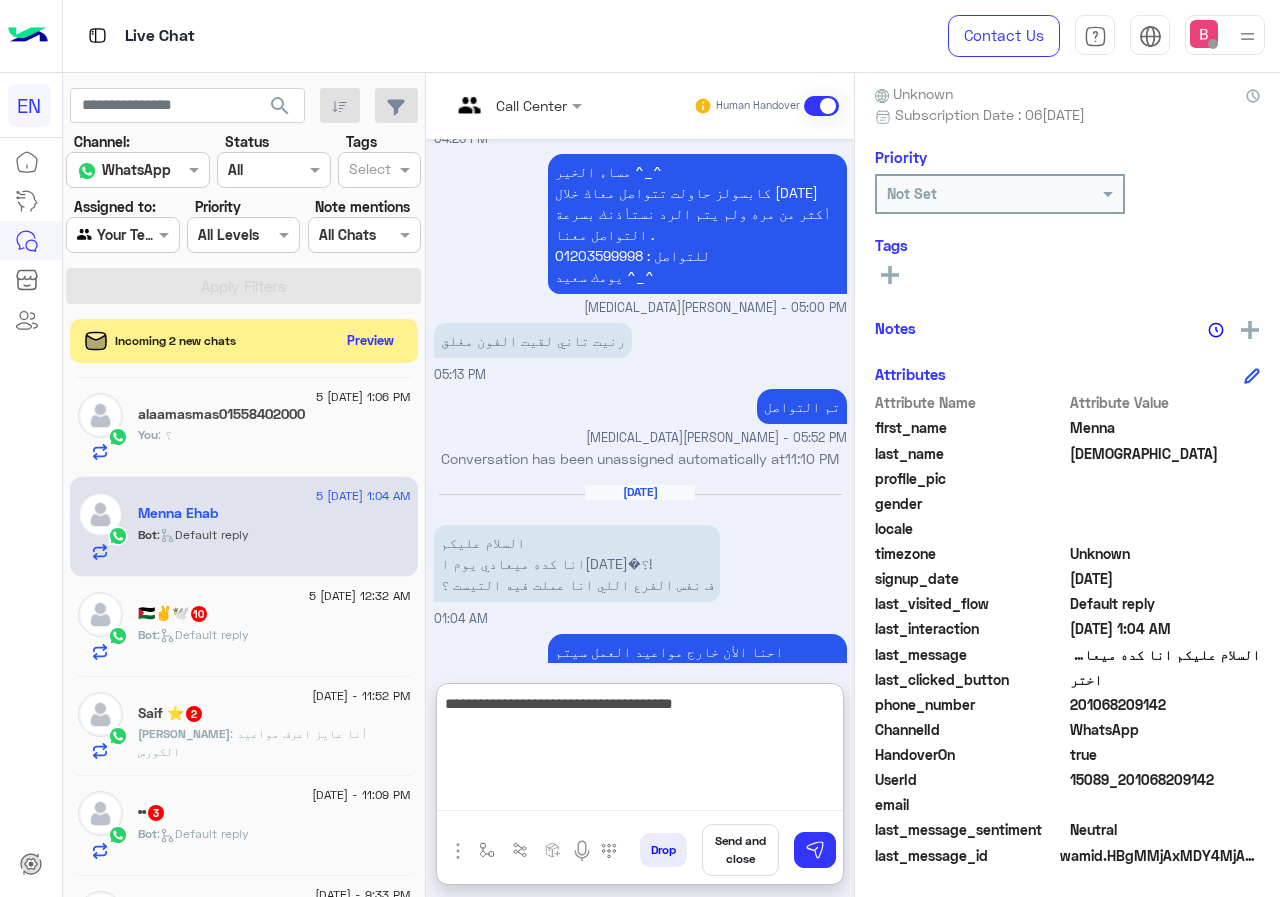 drag, startPoint x: 658, startPoint y: 703, endPoint x: 675, endPoint y: 706, distance: 17.262676 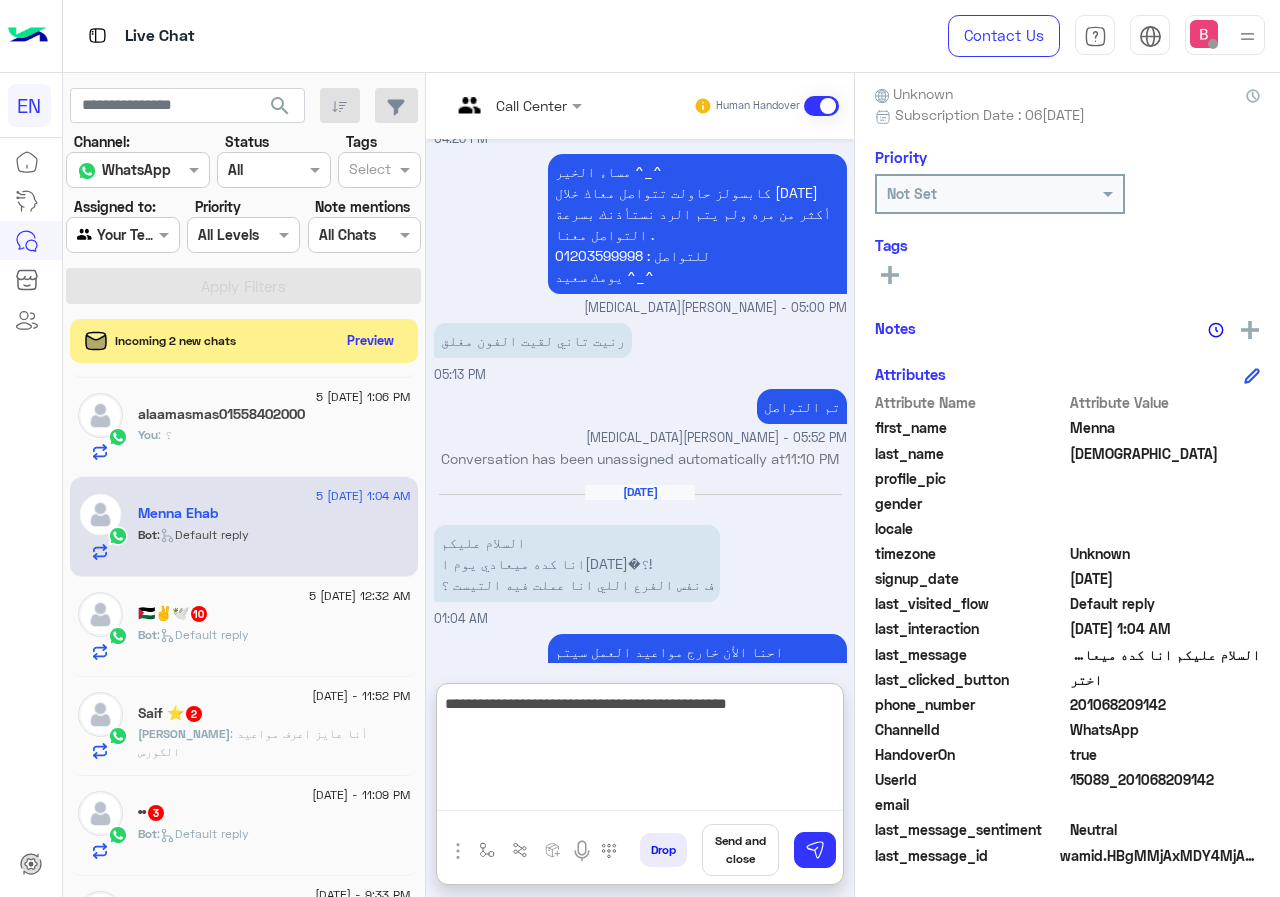 click on "**********" at bounding box center [640, 751] 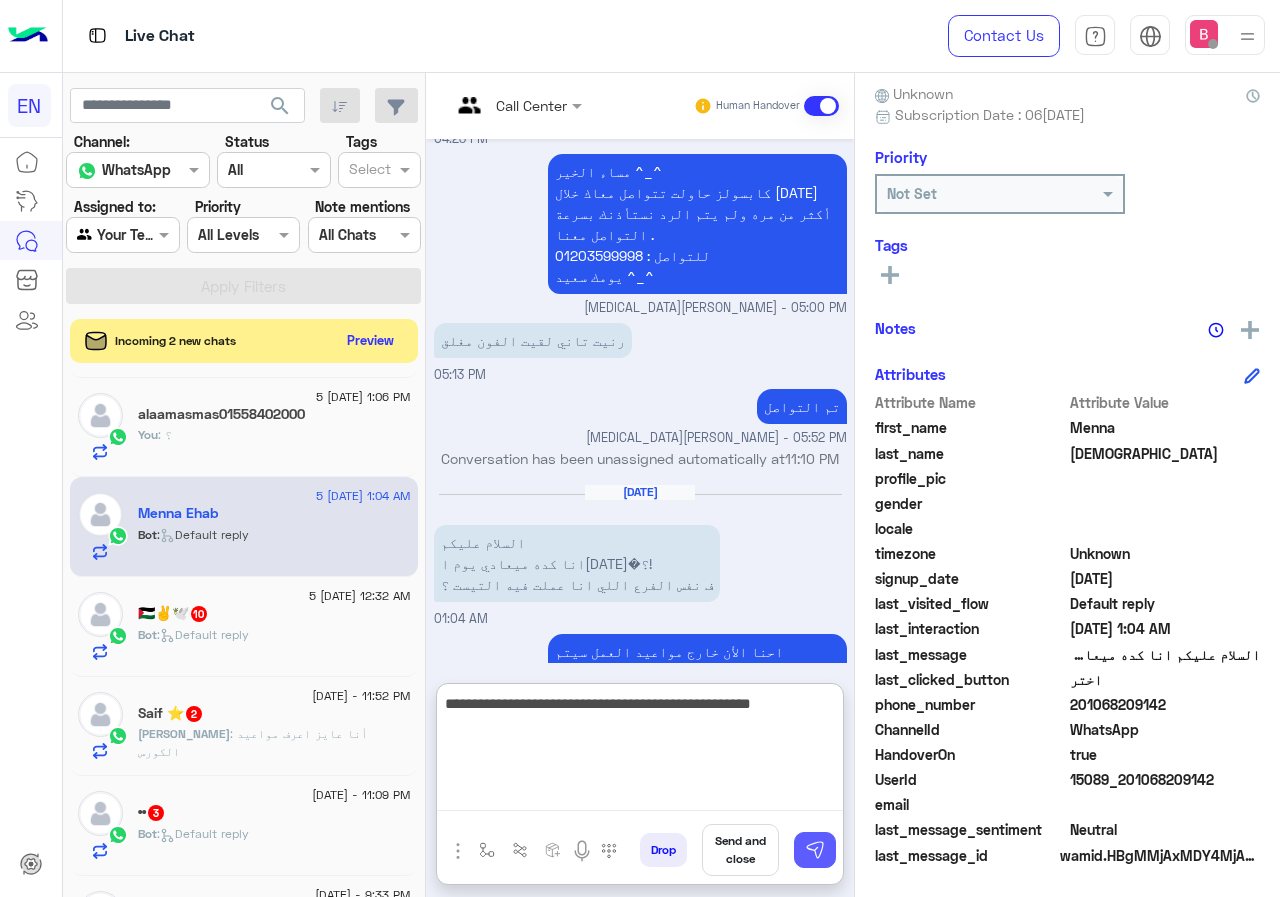 type on "**********" 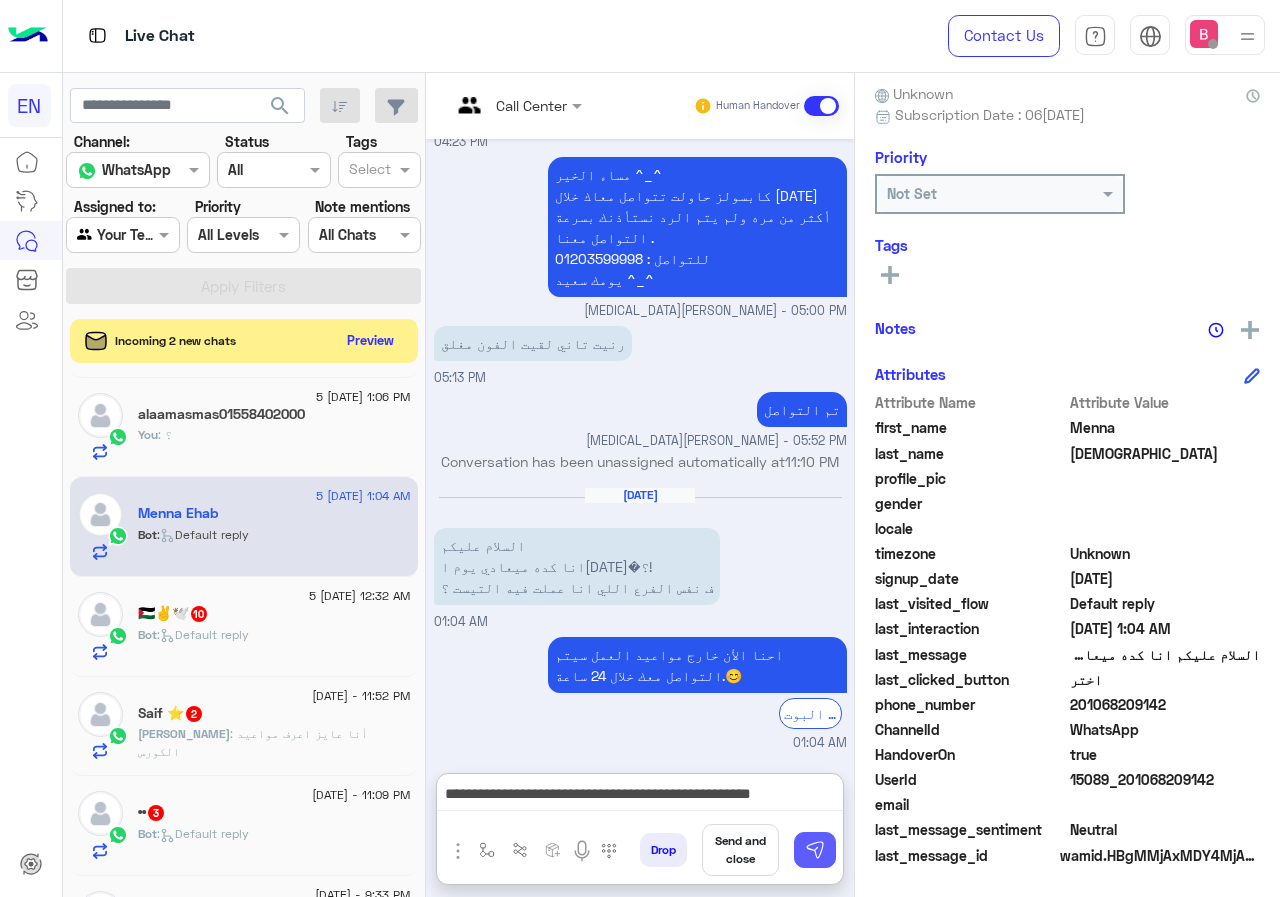 click at bounding box center [815, 850] 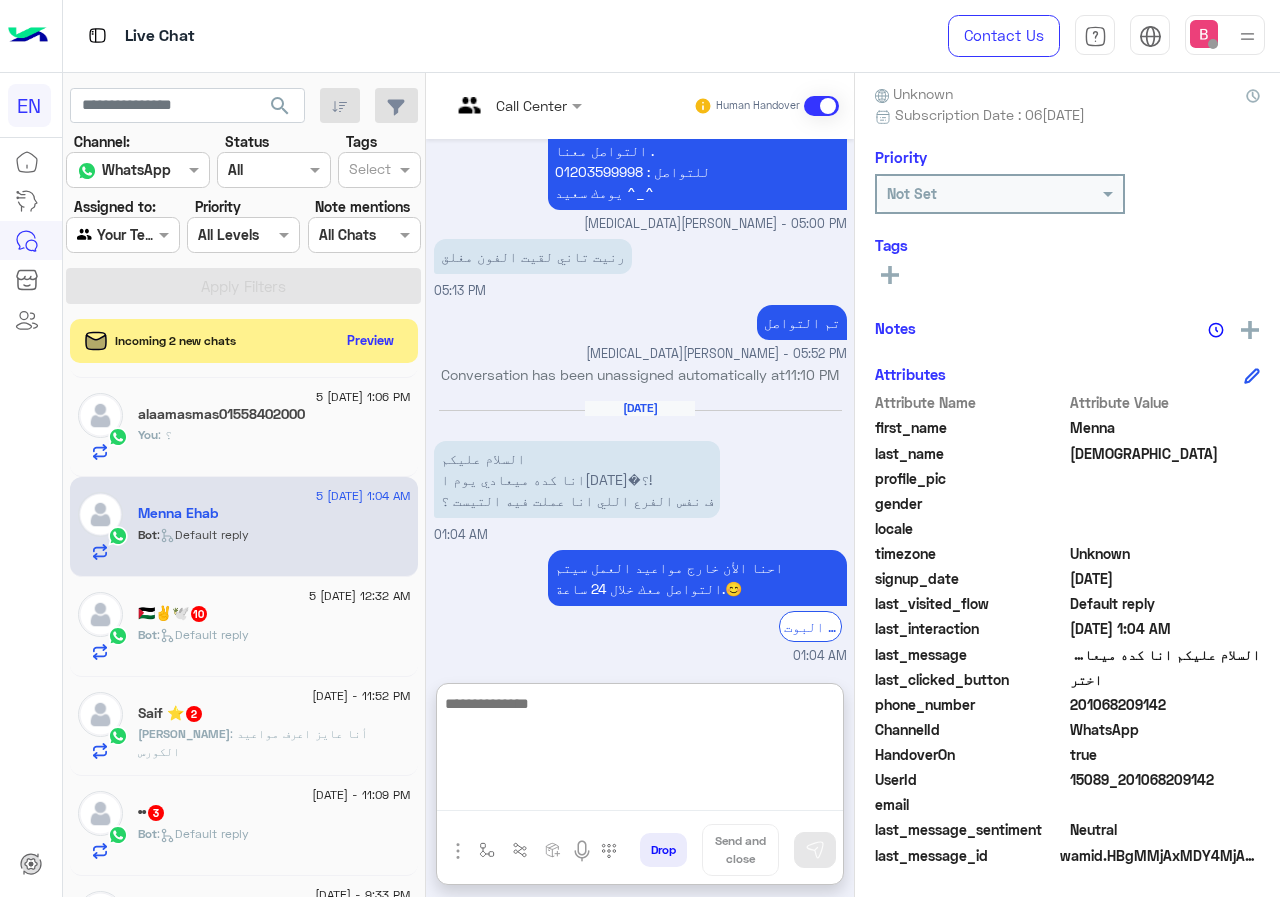 click at bounding box center [640, 751] 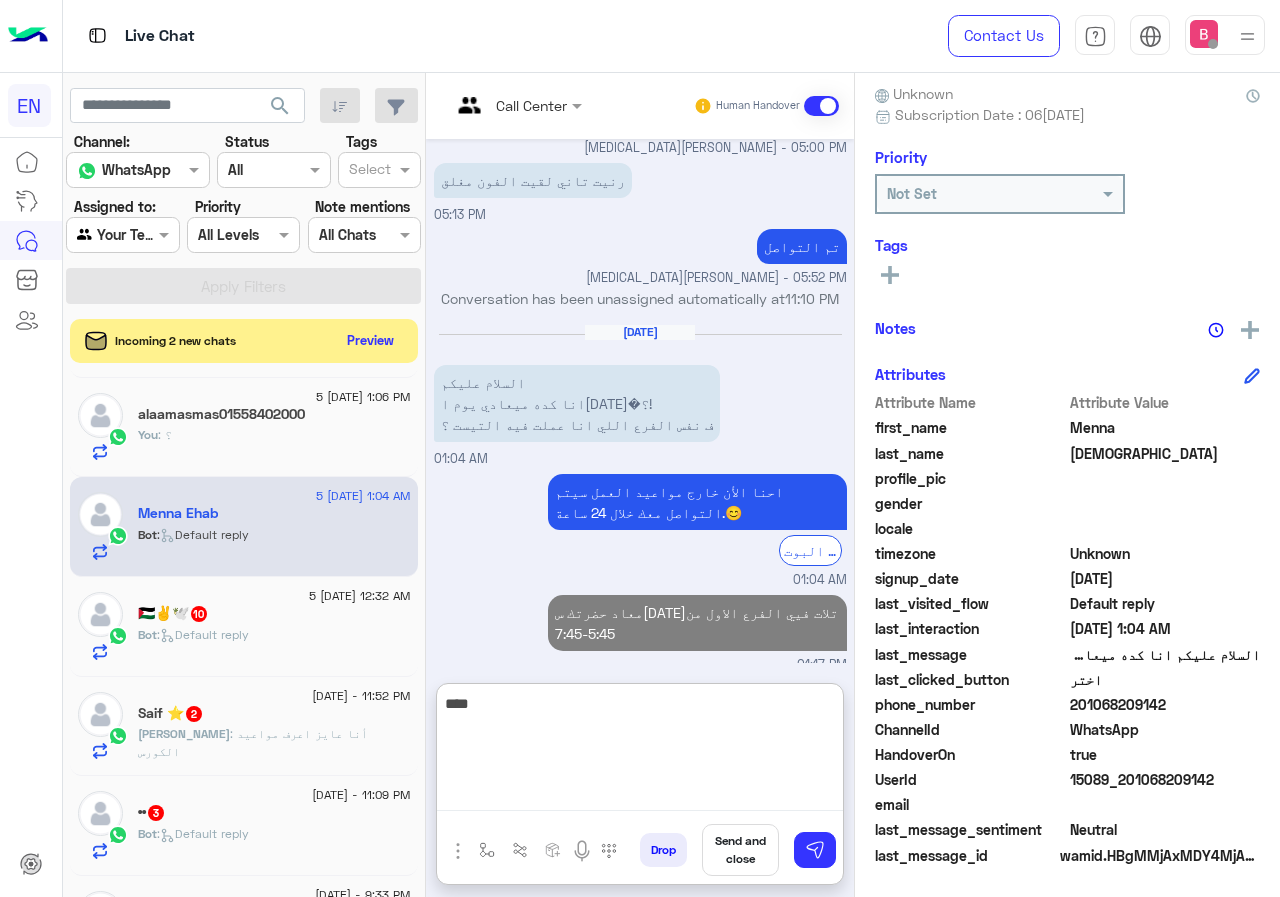 scroll, scrollTop: 1378, scrollLeft: 0, axis: vertical 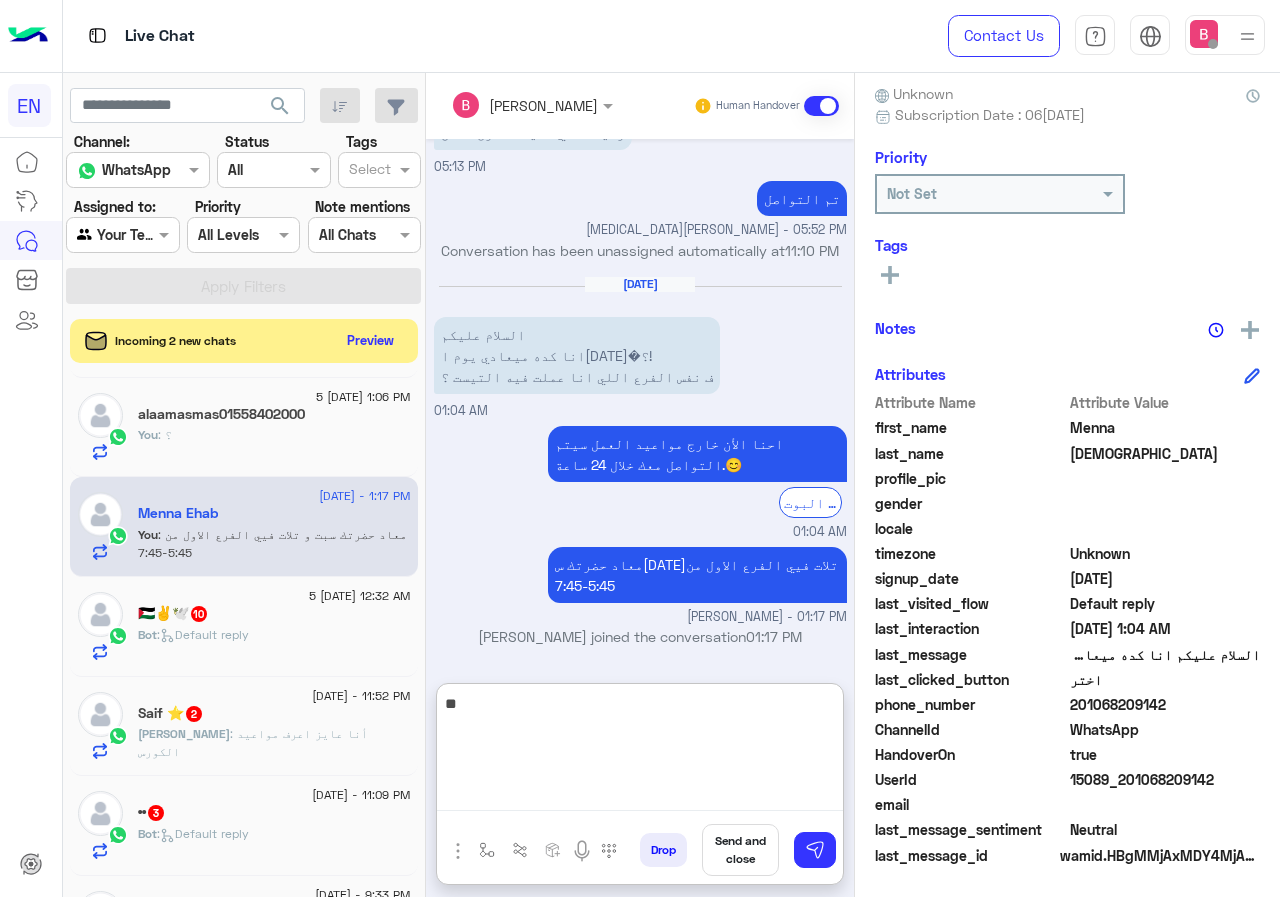 type on "*" 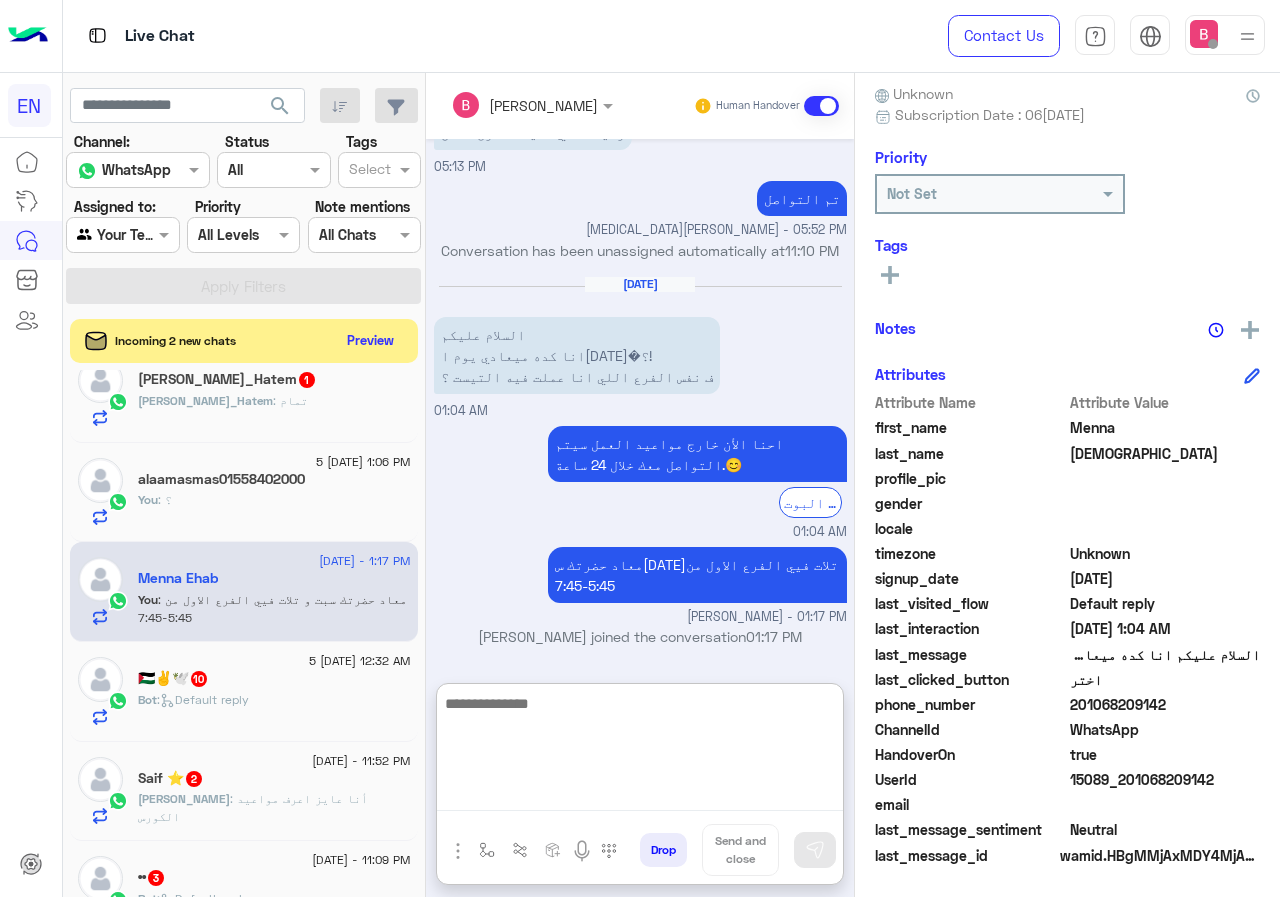 scroll, scrollTop: 0, scrollLeft: 0, axis: both 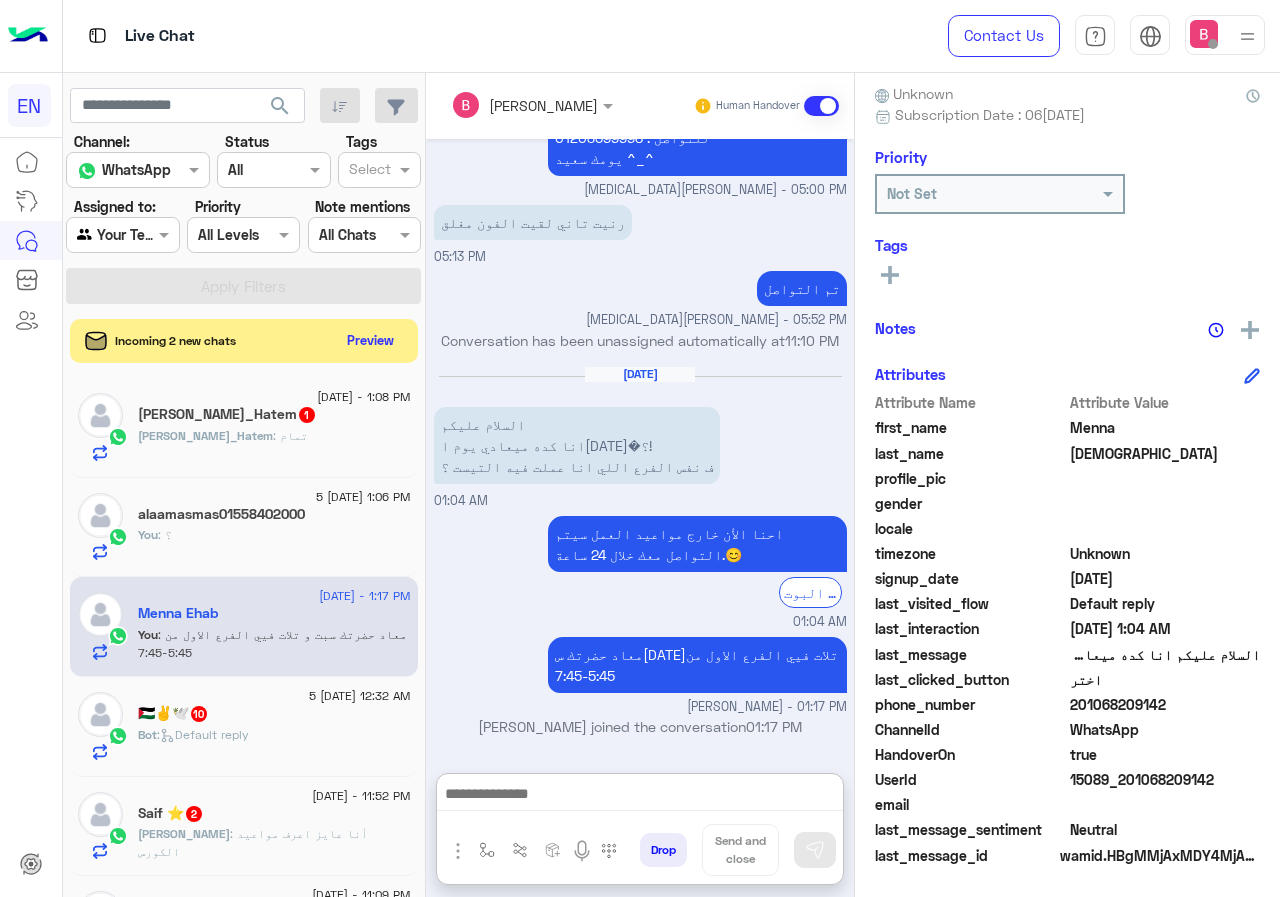 click on "Youssef_Hatem : تمام" 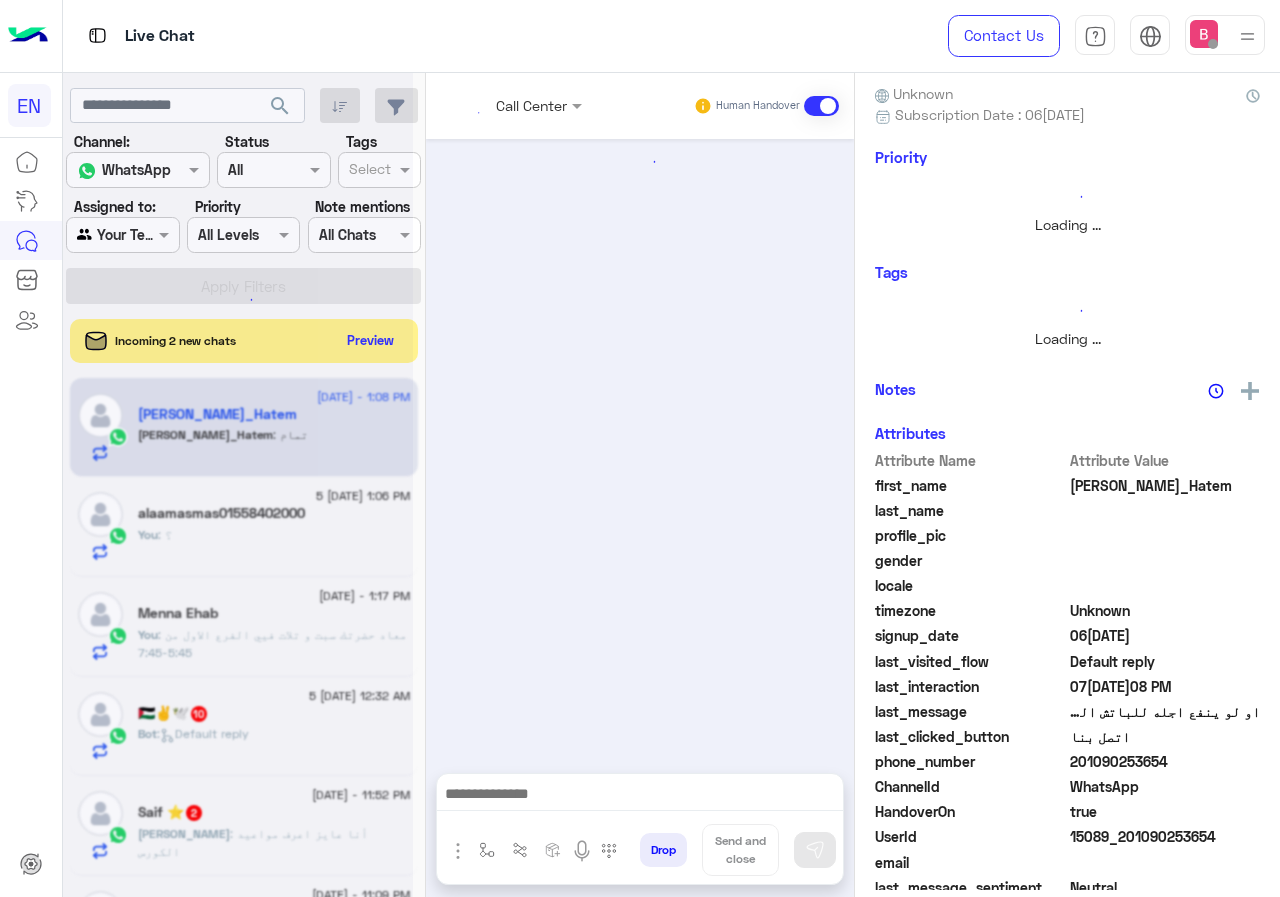 scroll, scrollTop: 0, scrollLeft: 0, axis: both 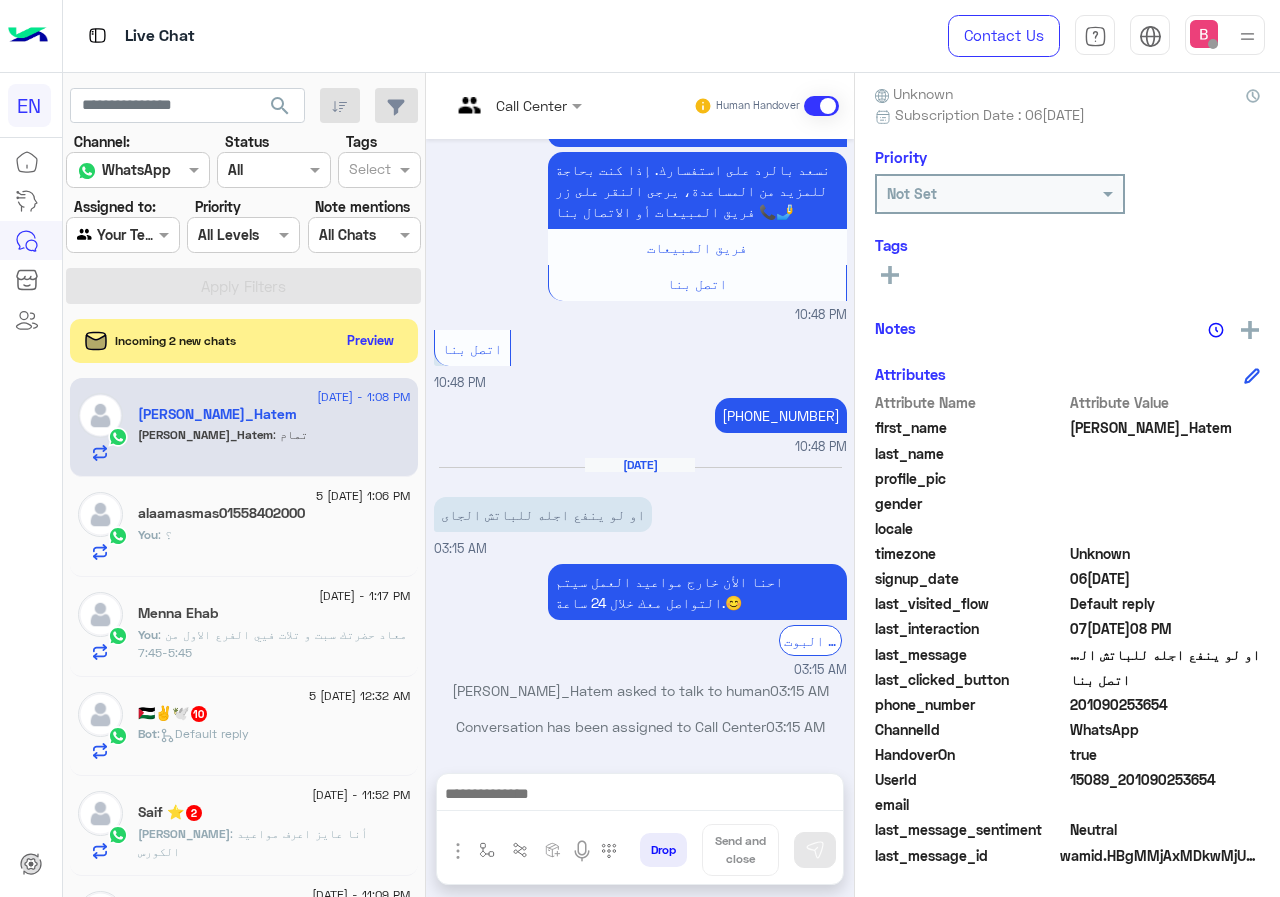 drag, startPoint x: 1072, startPoint y: 709, endPoint x: 1195, endPoint y: 719, distance: 123.40584 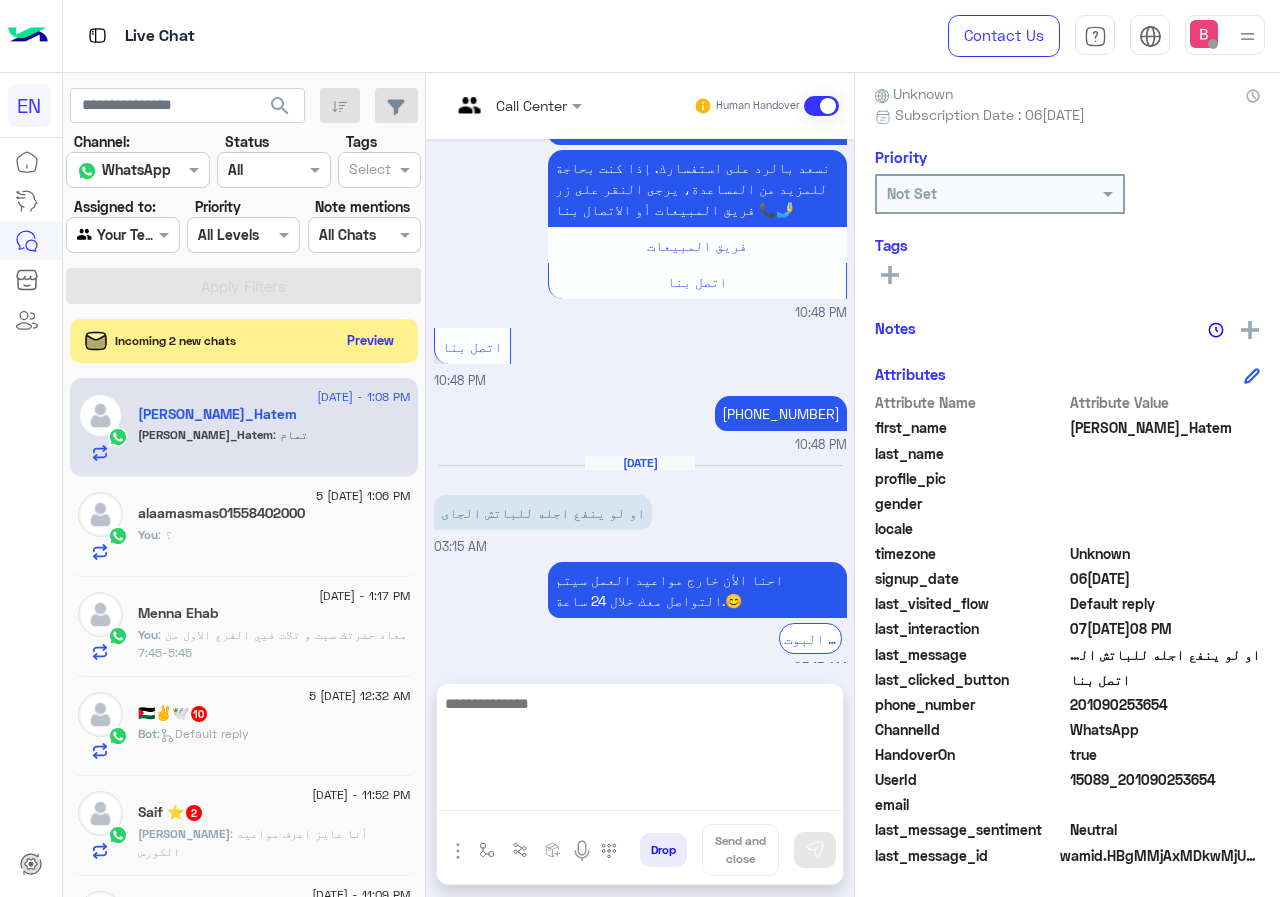 click at bounding box center [640, 751] 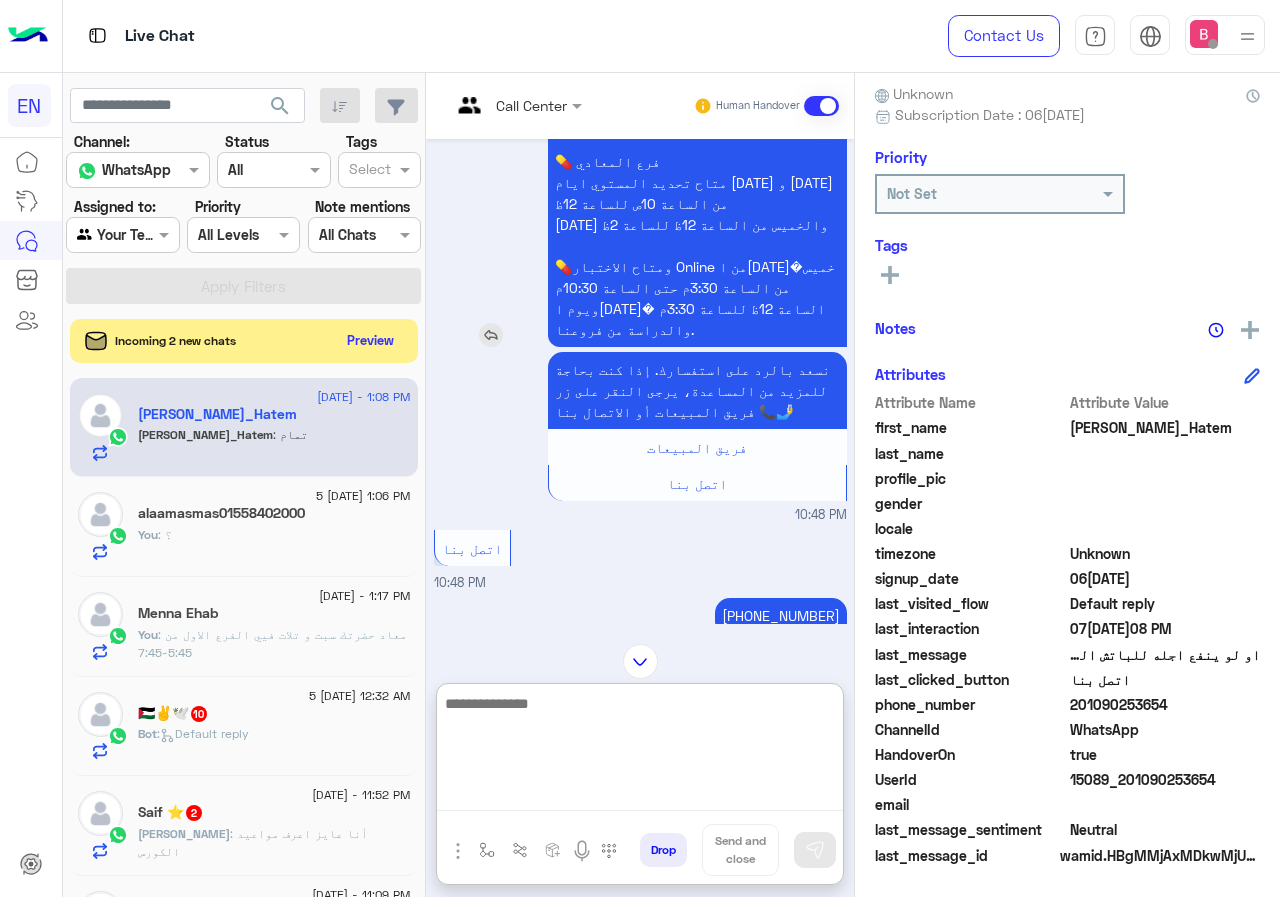 scroll, scrollTop: 1243, scrollLeft: 0, axis: vertical 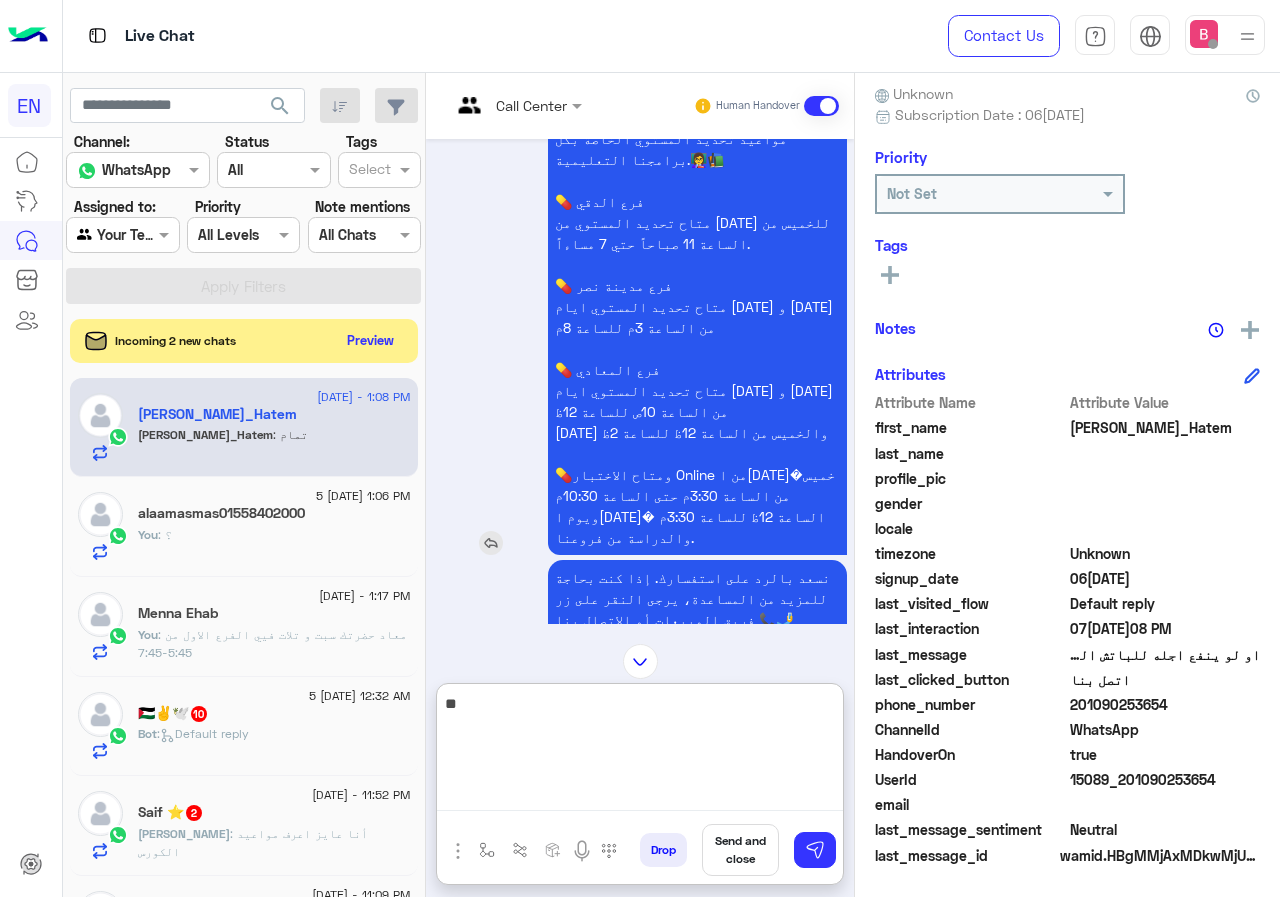 type on "*" 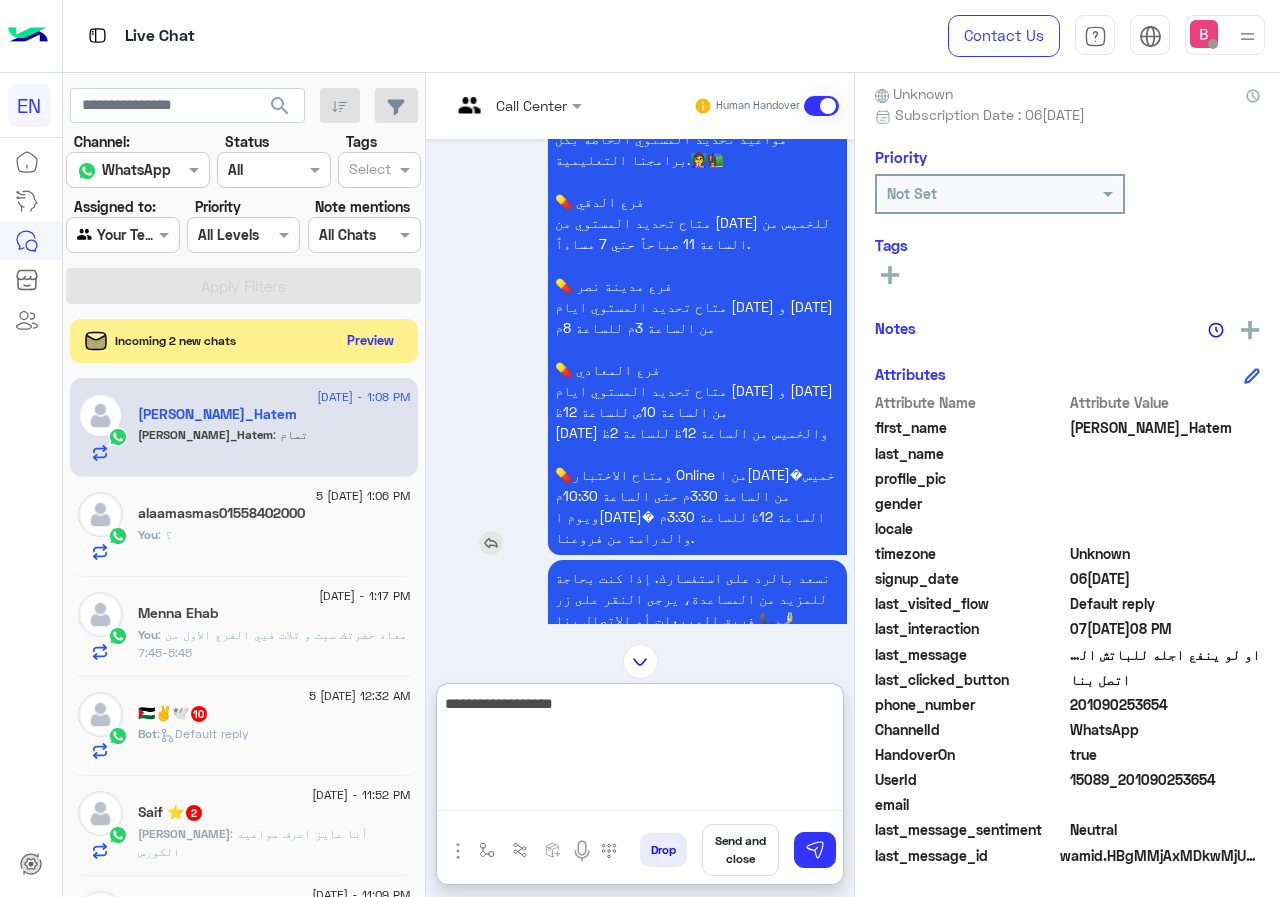type on "**********" 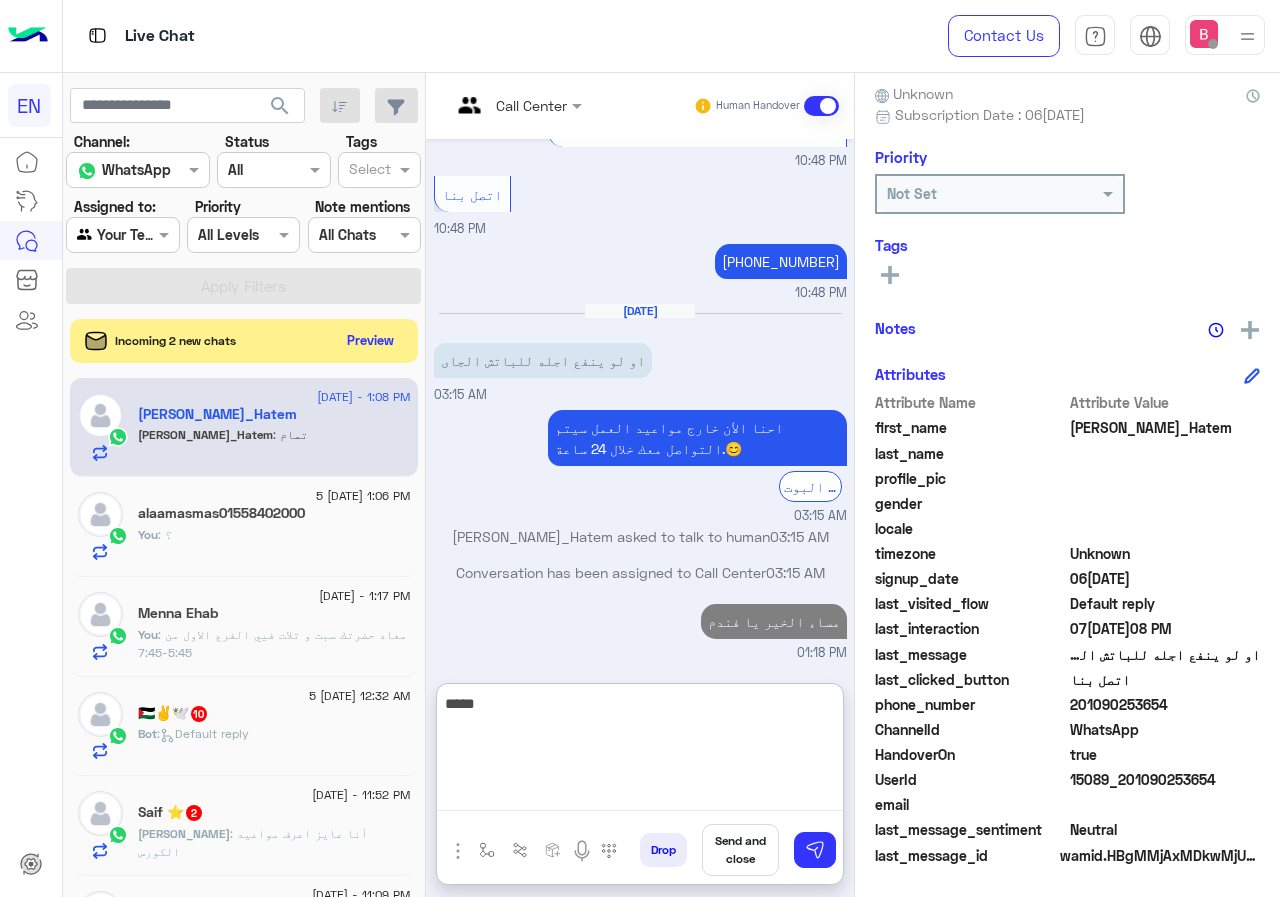 scroll, scrollTop: 1843, scrollLeft: 0, axis: vertical 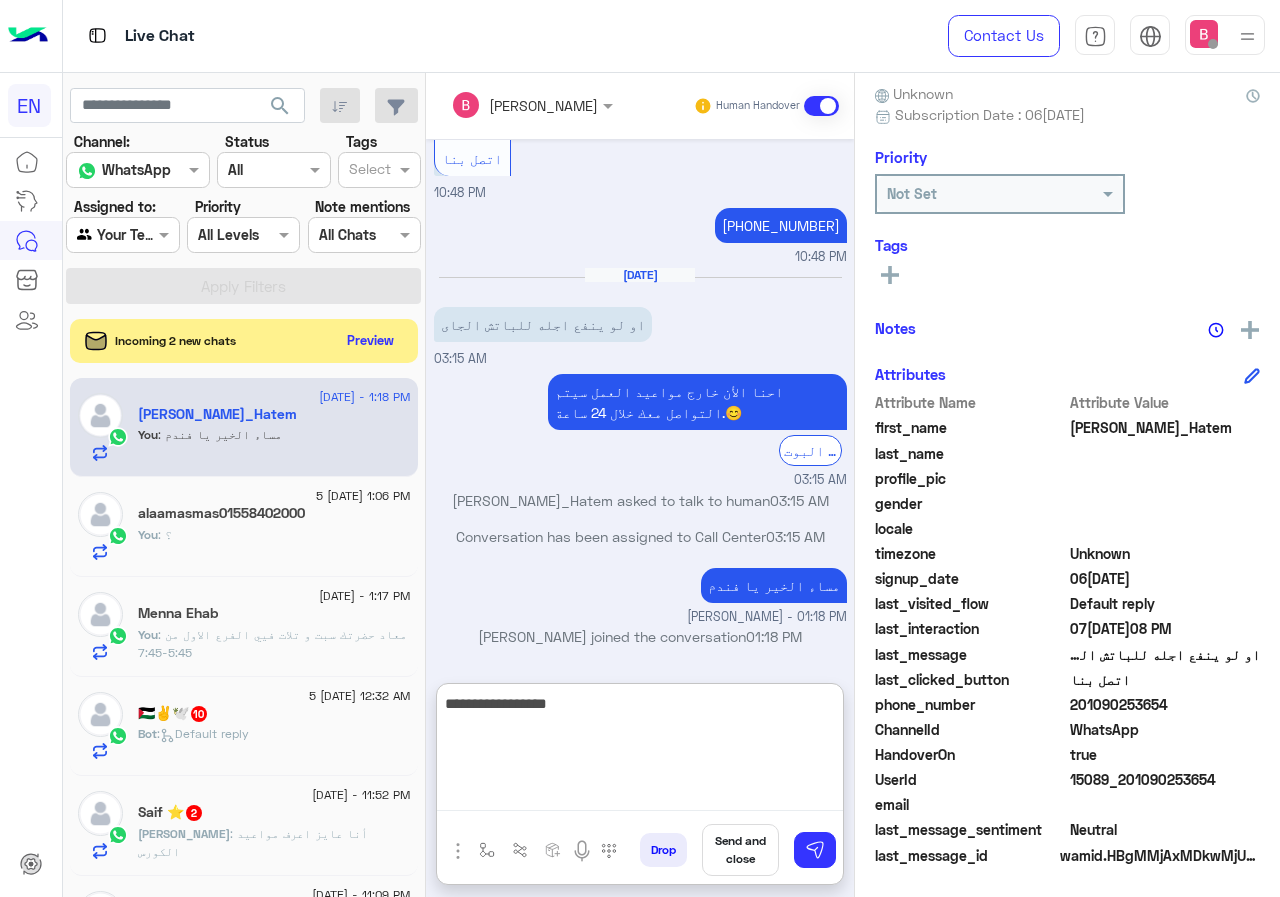 type on "**********" 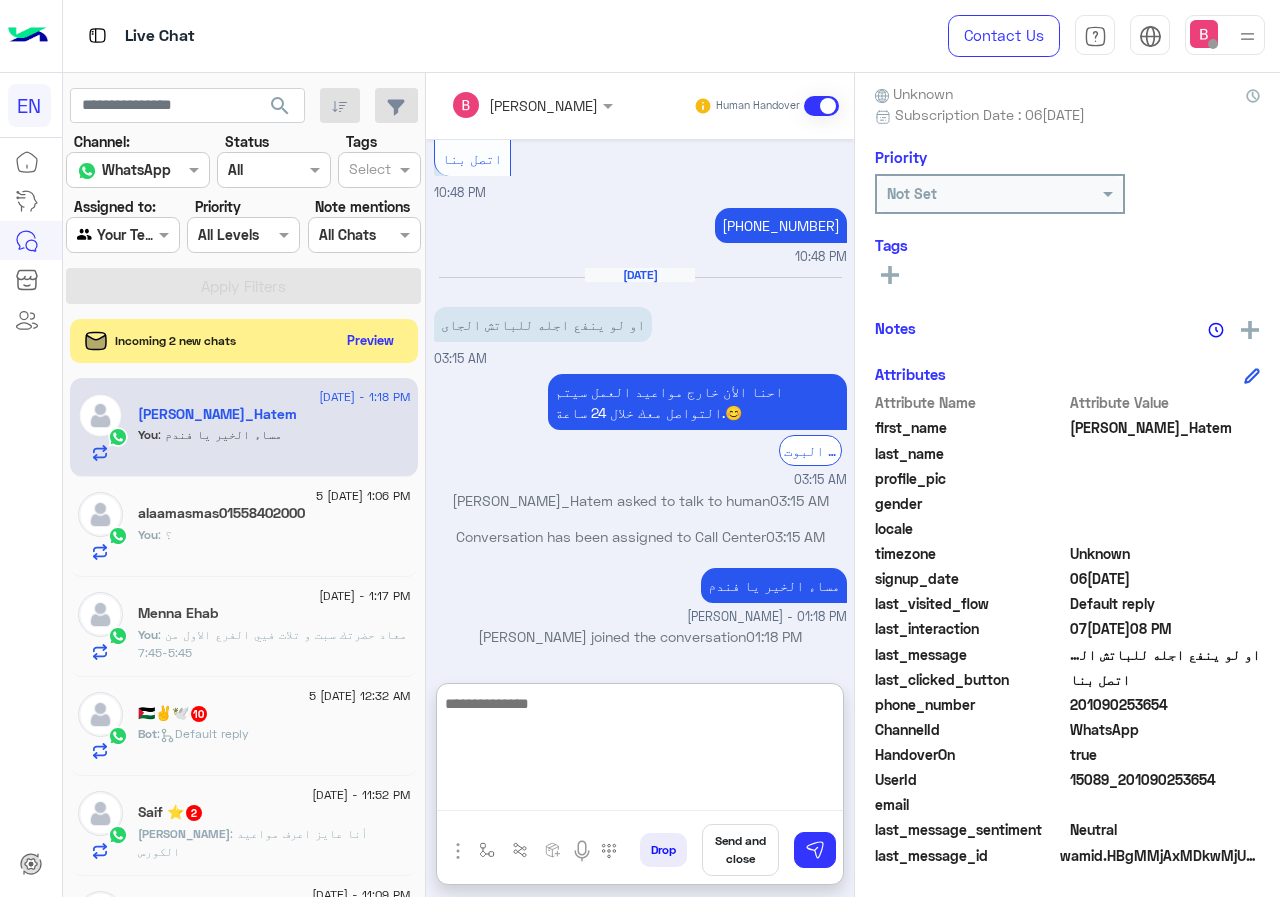 scroll, scrollTop: 1907, scrollLeft: 0, axis: vertical 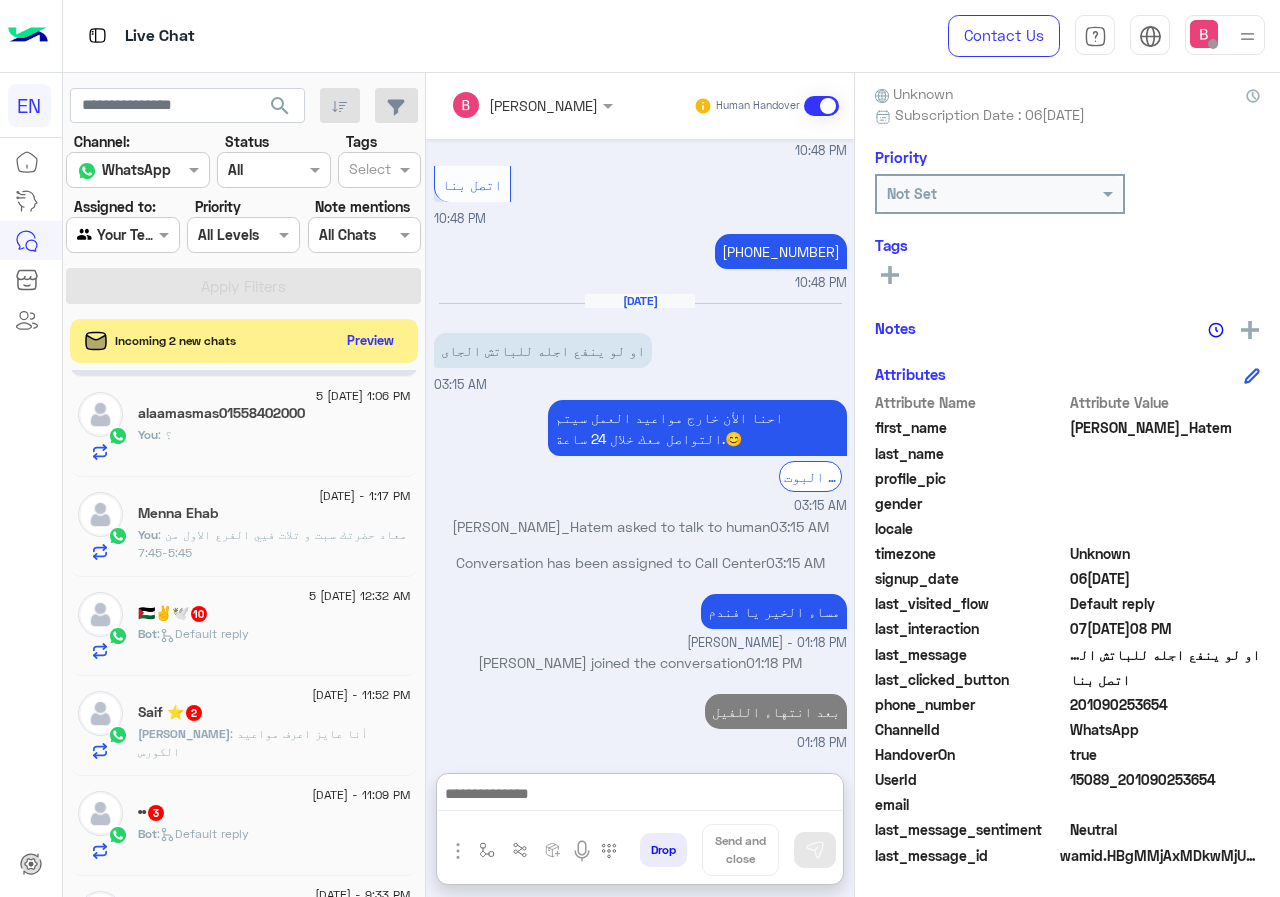 click on "Bot :   Default reply" 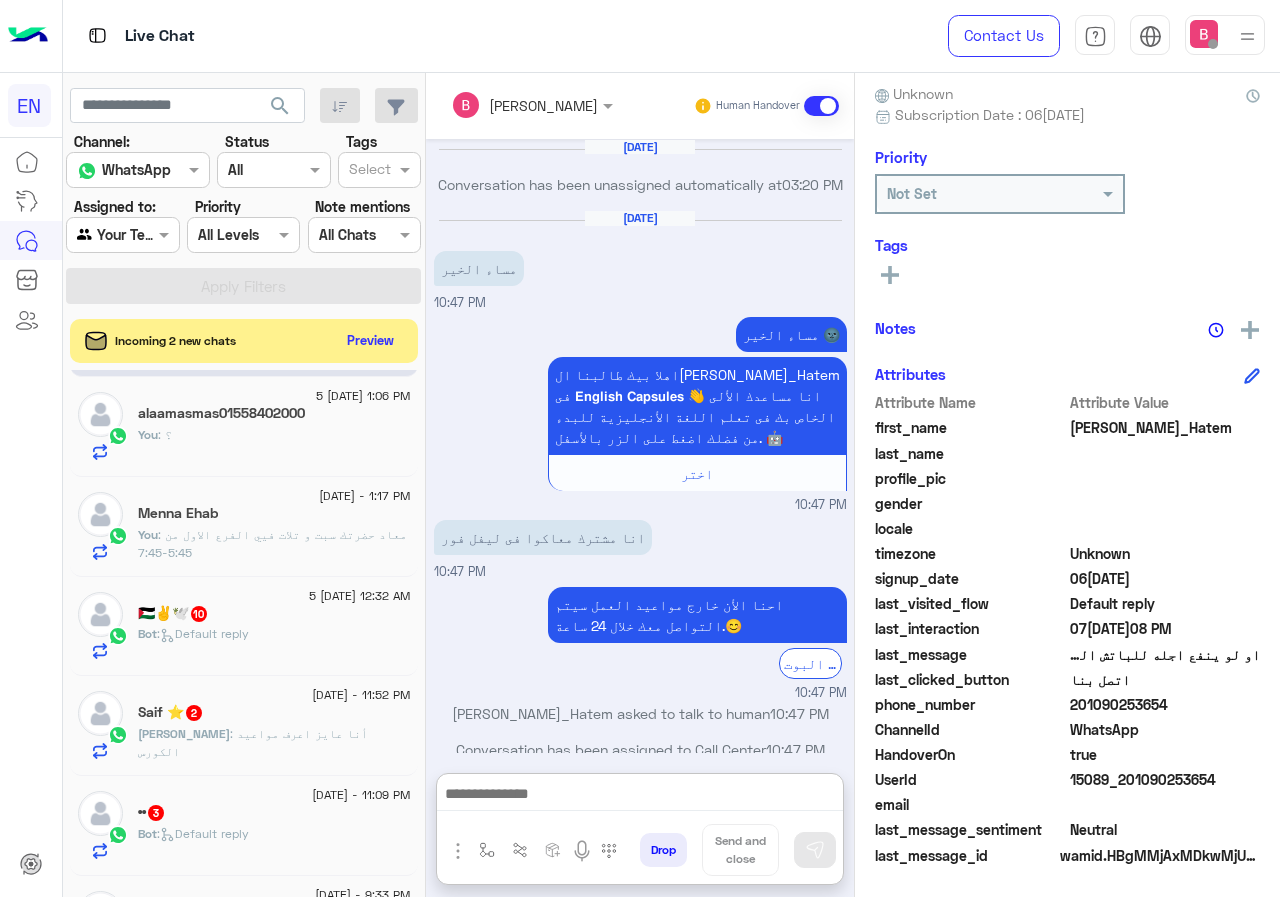 scroll, scrollTop: 216, scrollLeft: 0, axis: vertical 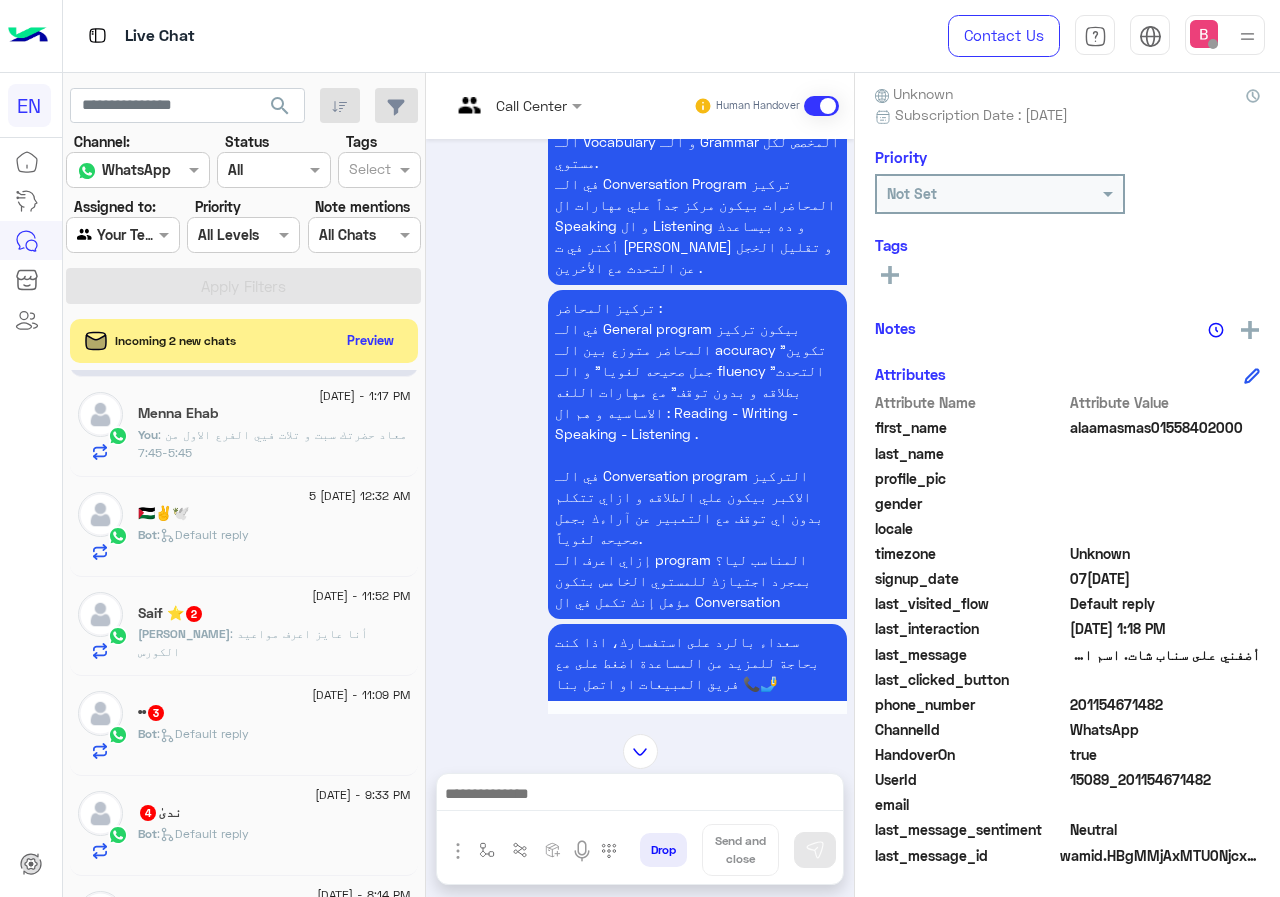 click at bounding box center [516, 104] 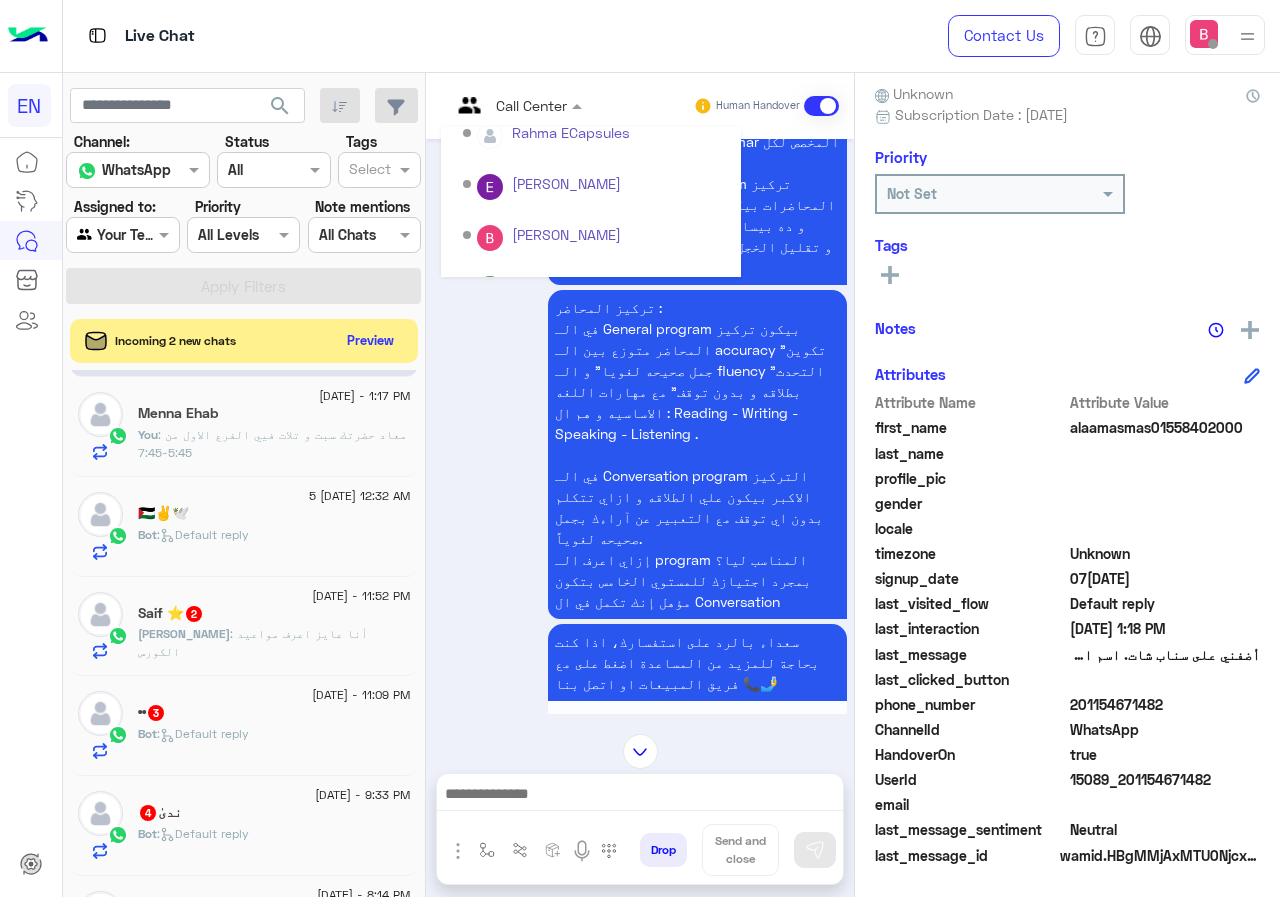 scroll, scrollTop: 332, scrollLeft: 0, axis: vertical 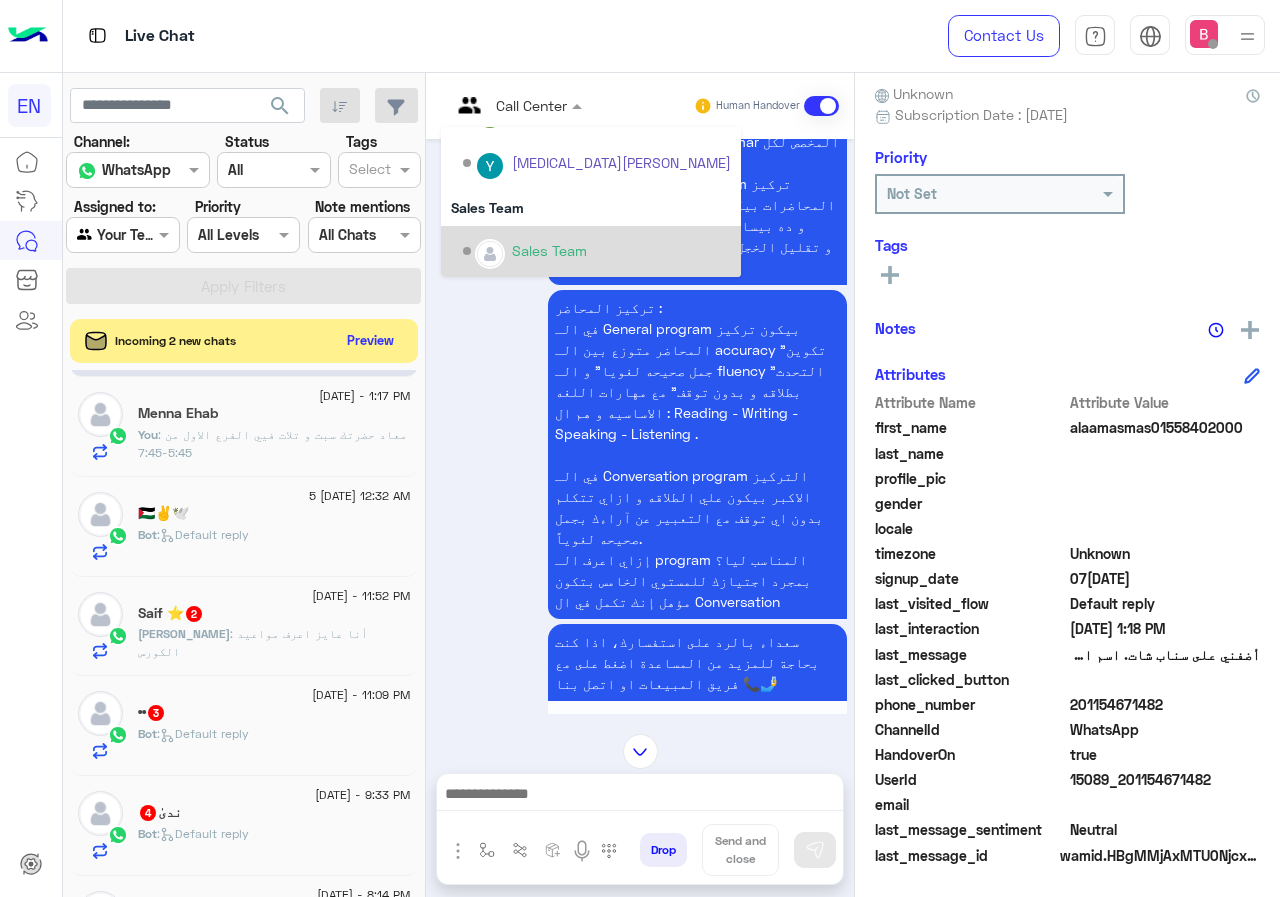click on "Sales Team" at bounding box center (549, 250) 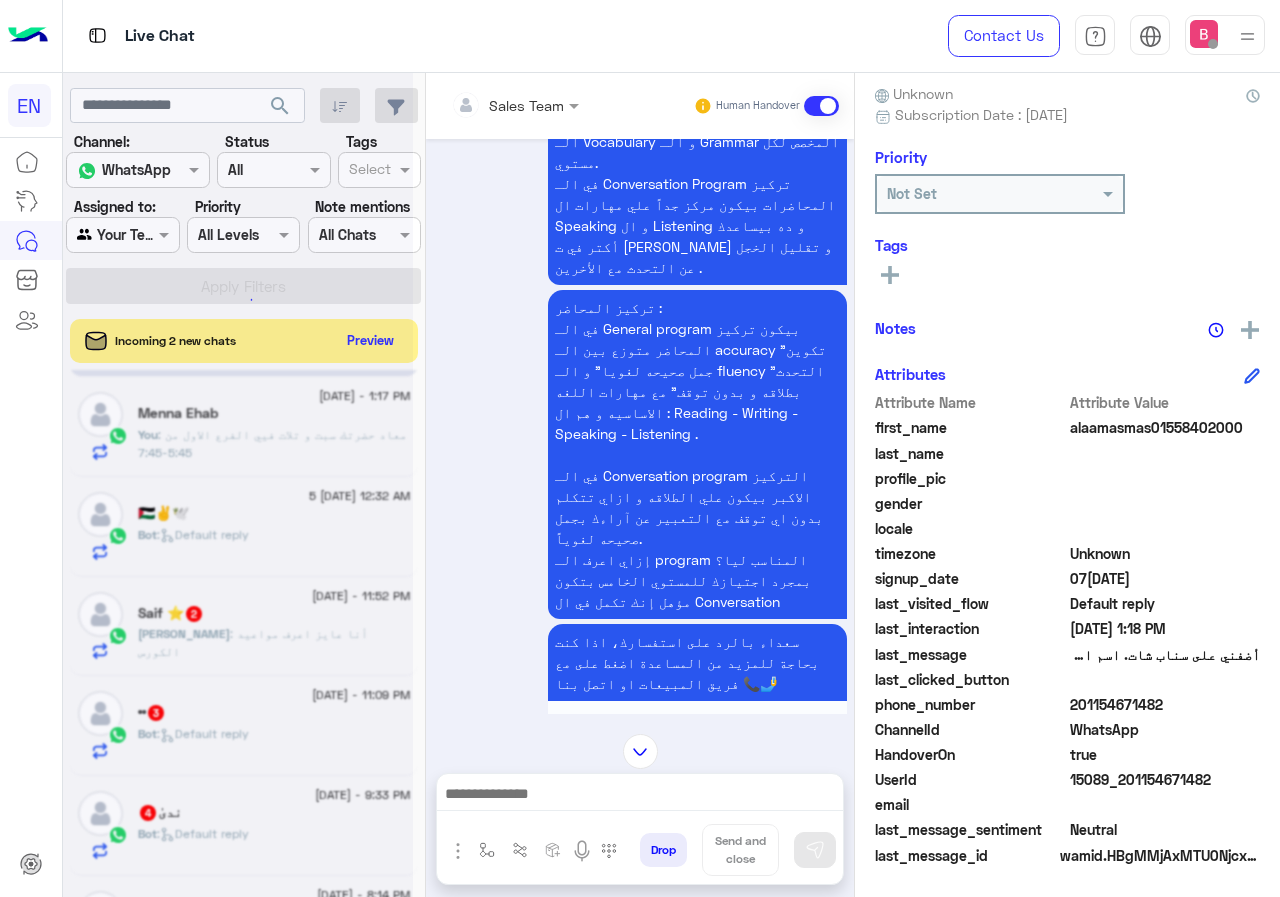 scroll, scrollTop: 0, scrollLeft: 0, axis: both 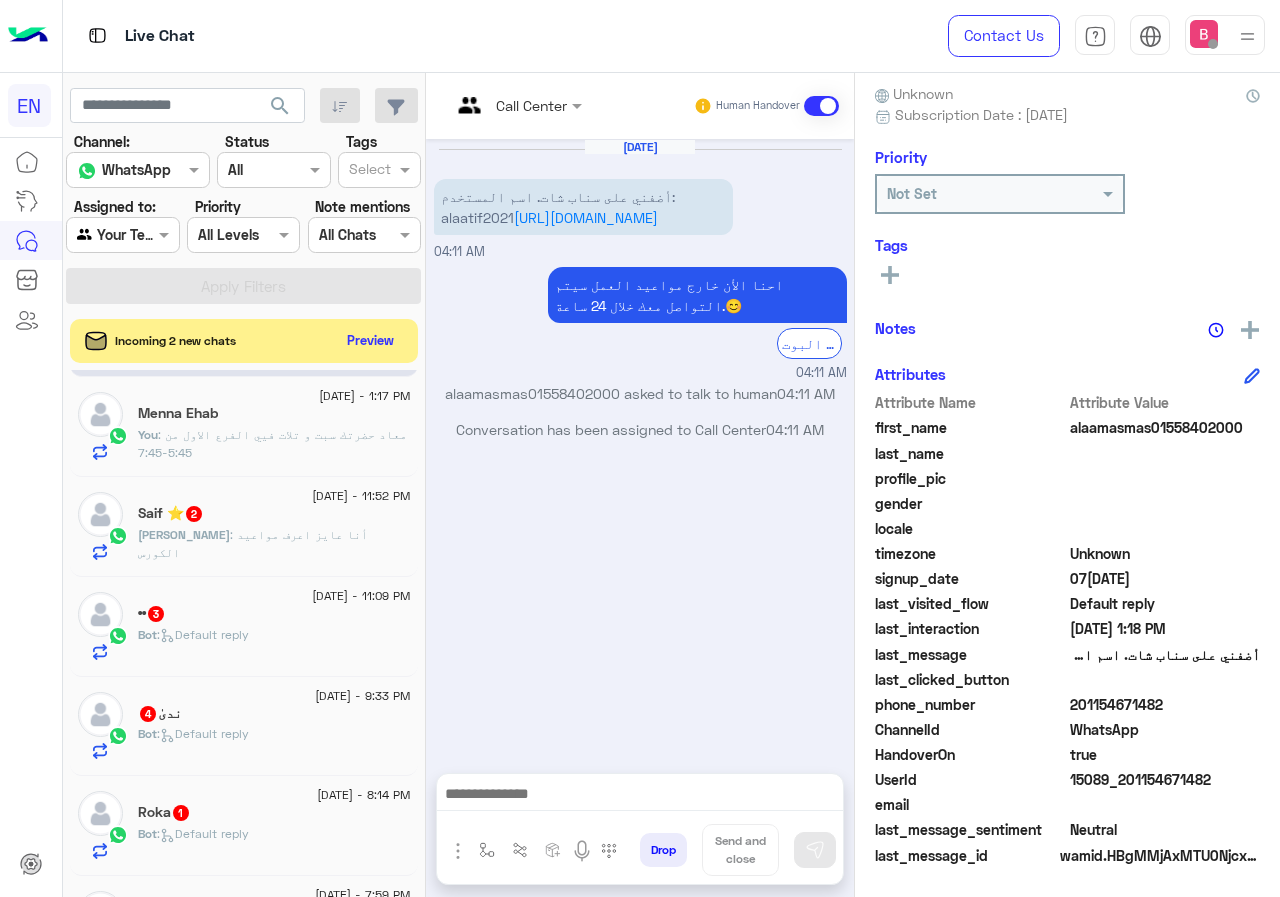 click on "Saif ⭐️  2" 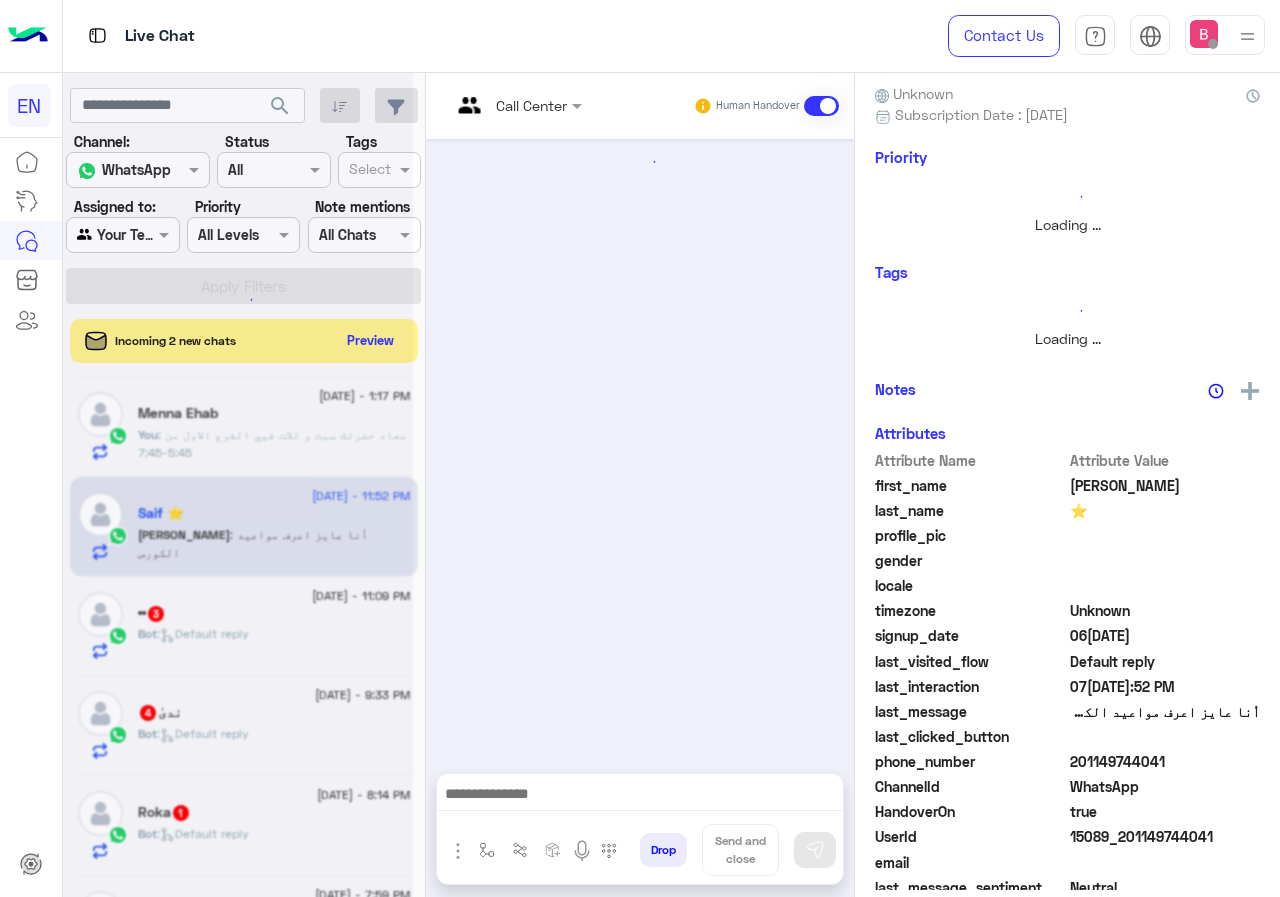 scroll, scrollTop: 216, scrollLeft: 0, axis: vertical 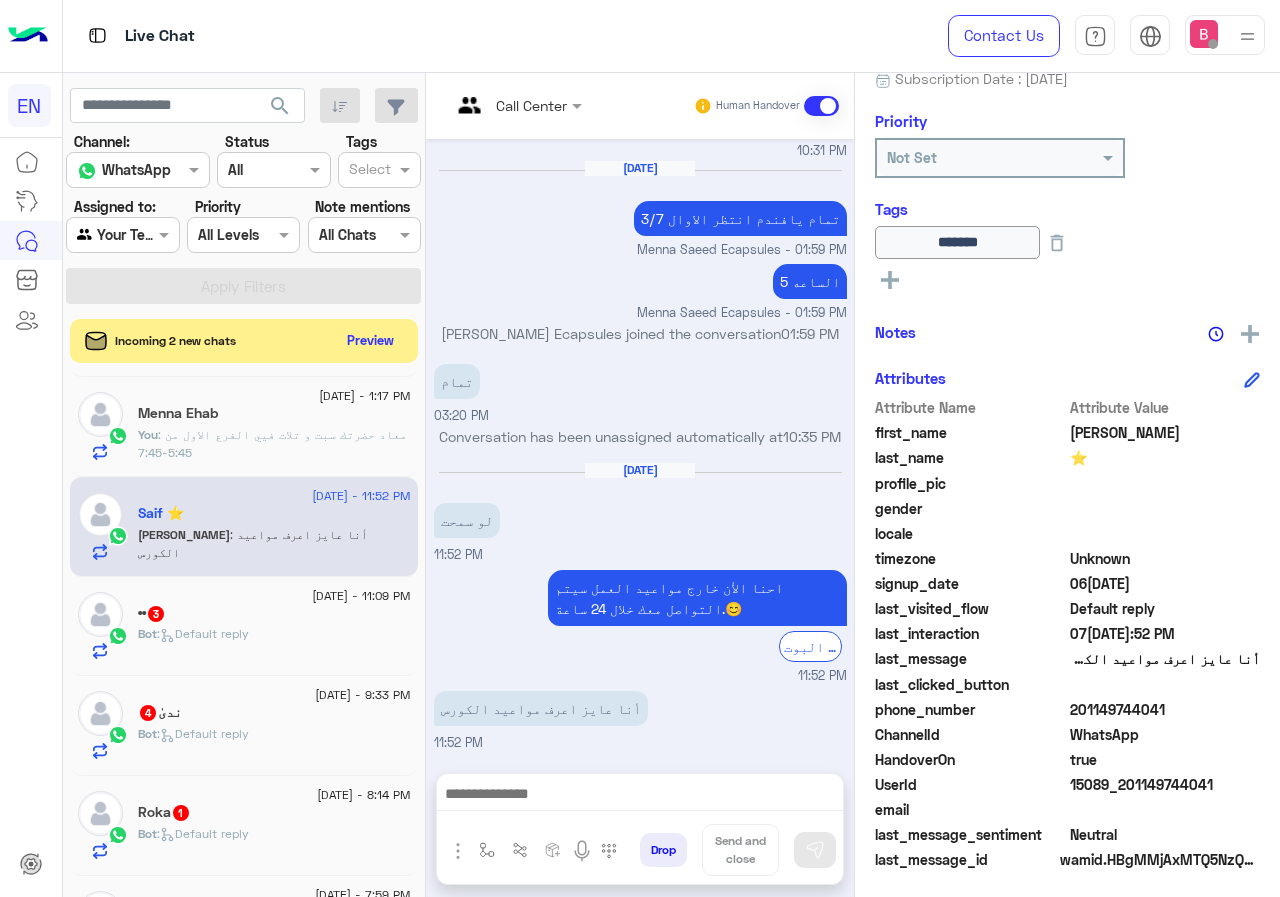 drag, startPoint x: 1073, startPoint y: 707, endPoint x: 1162, endPoint y: 707, distance: 89 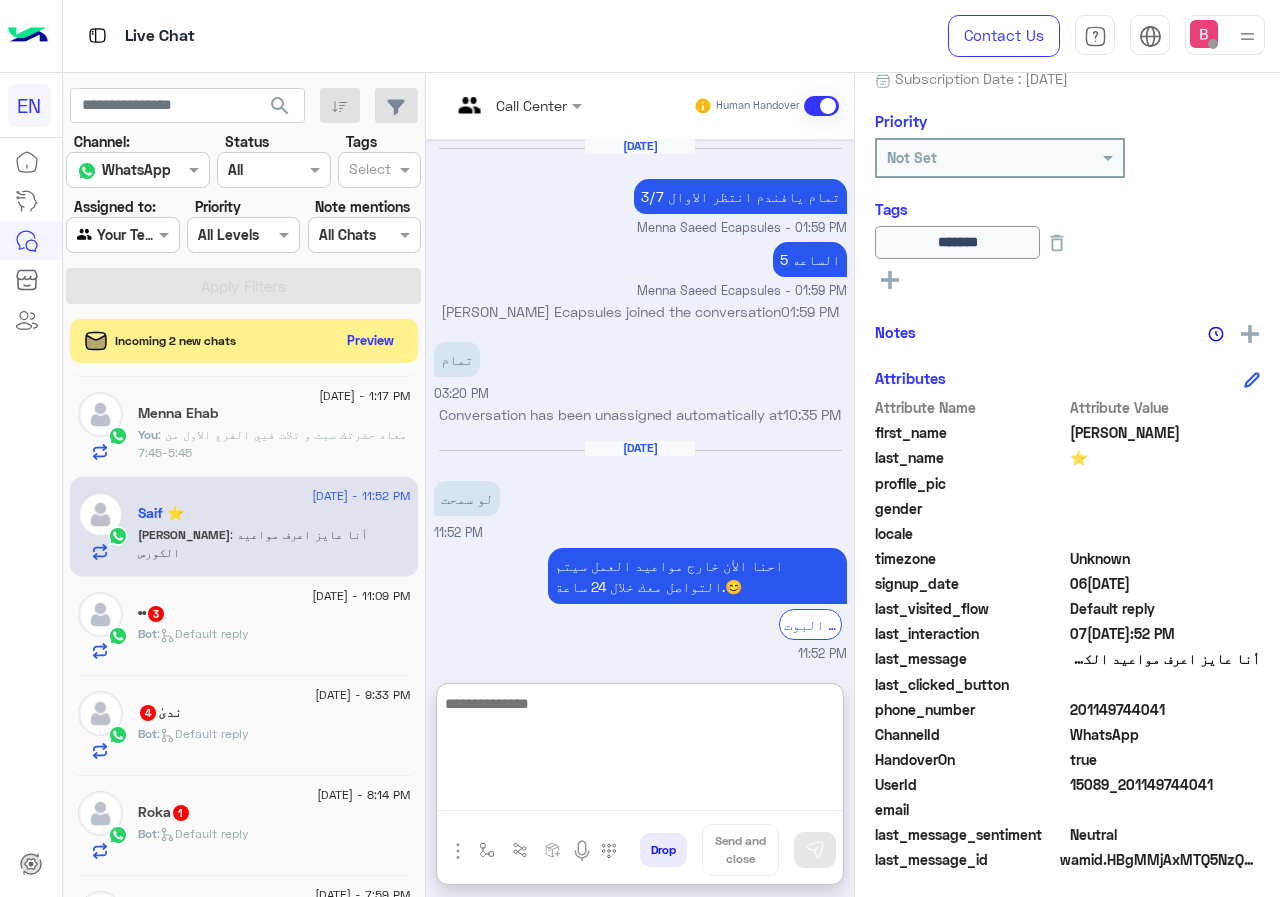 click at bounding box center [640, 751] 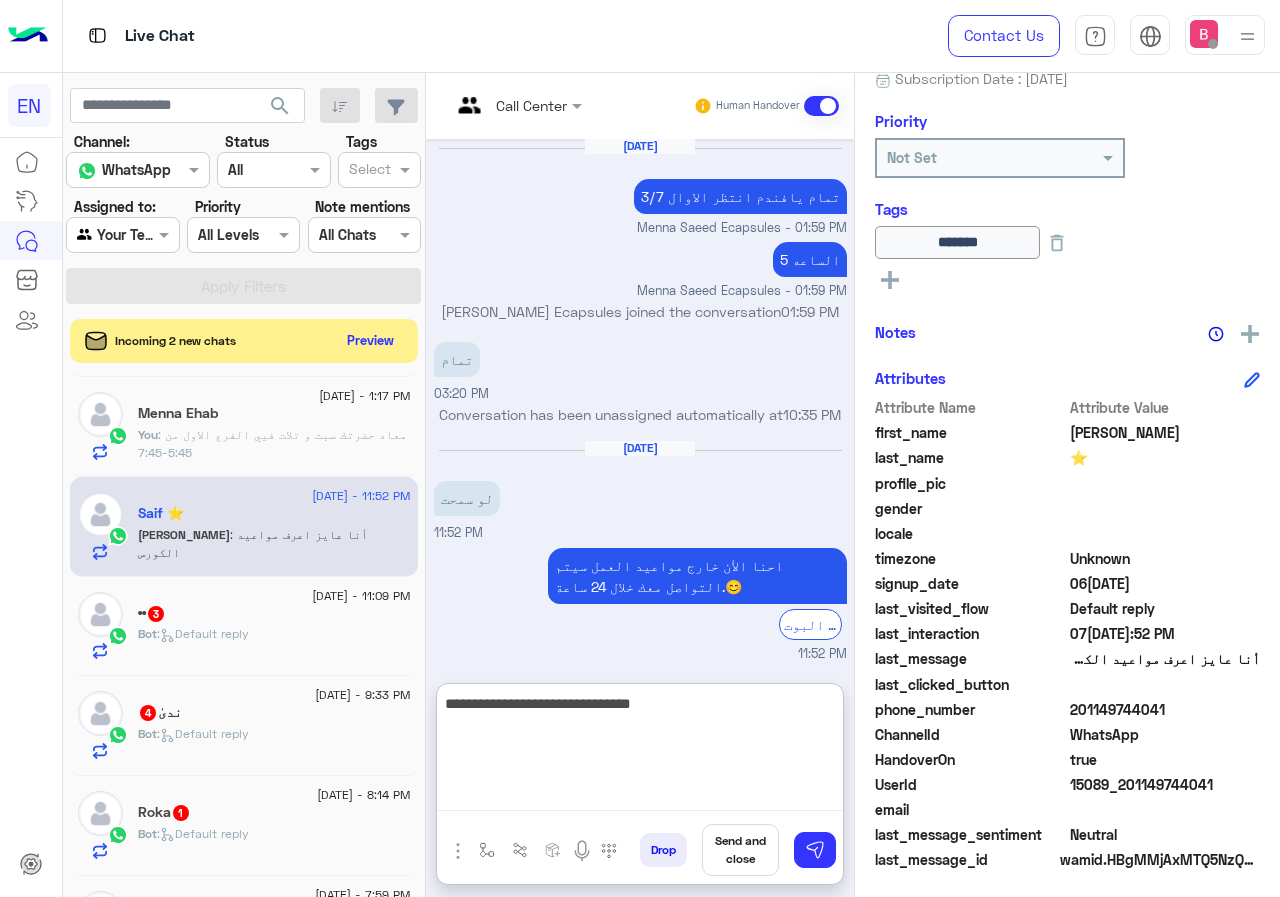 type on "**********" 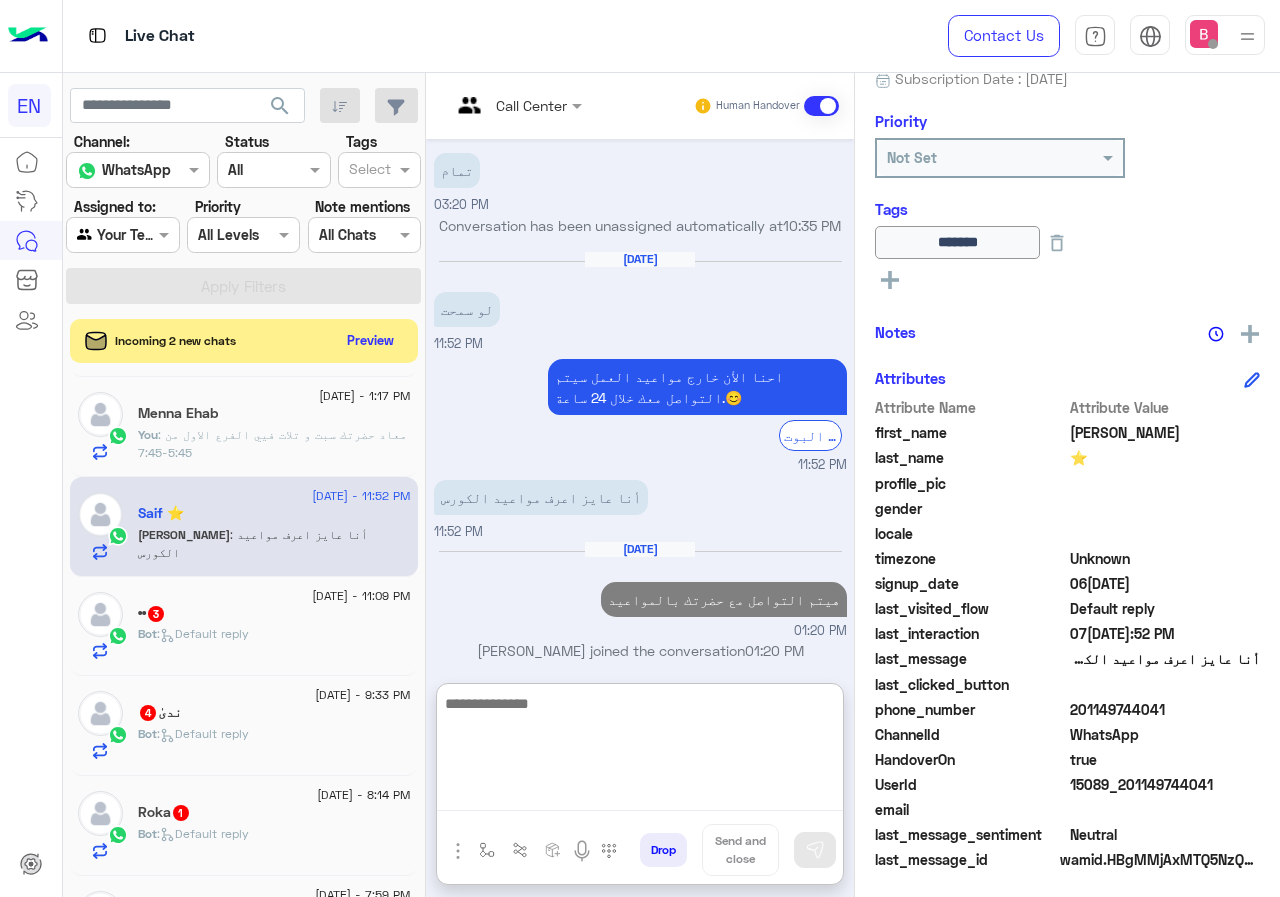 scroll, scrollTop: 2043, scrollLeft: 0, axis: vertical 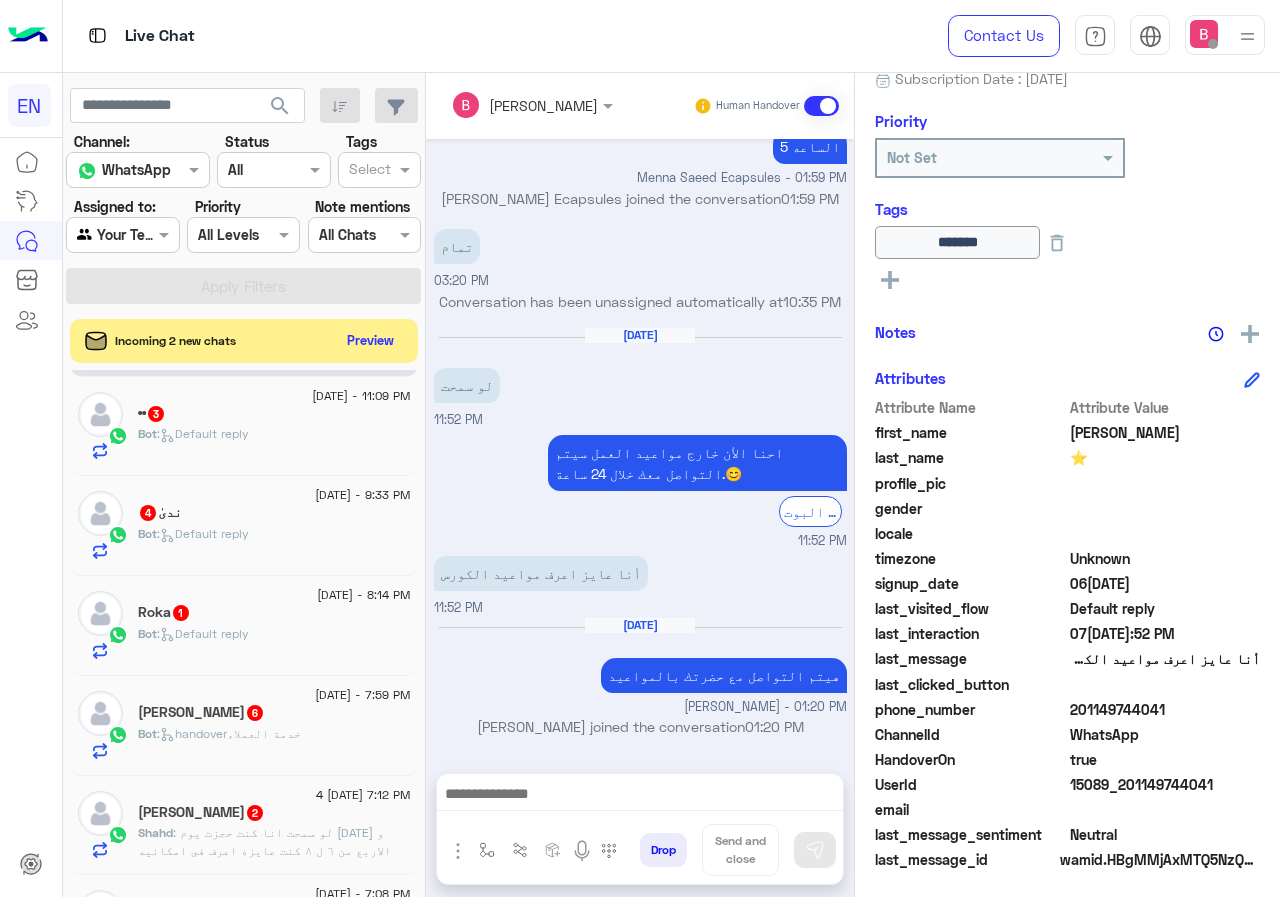 click on "••   3" 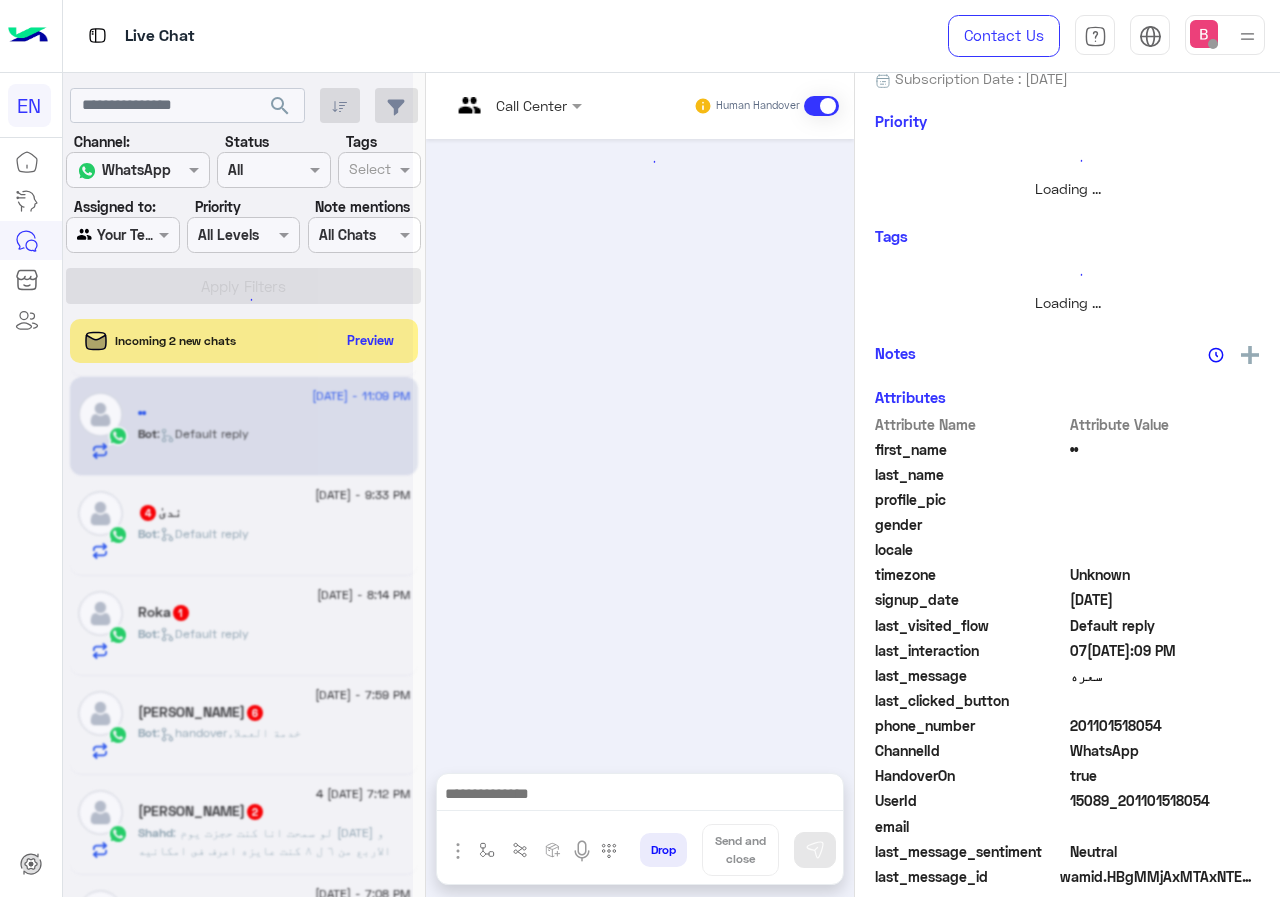 scroll, scrollTop: 137, scrollLeft: 0, axis: vertical 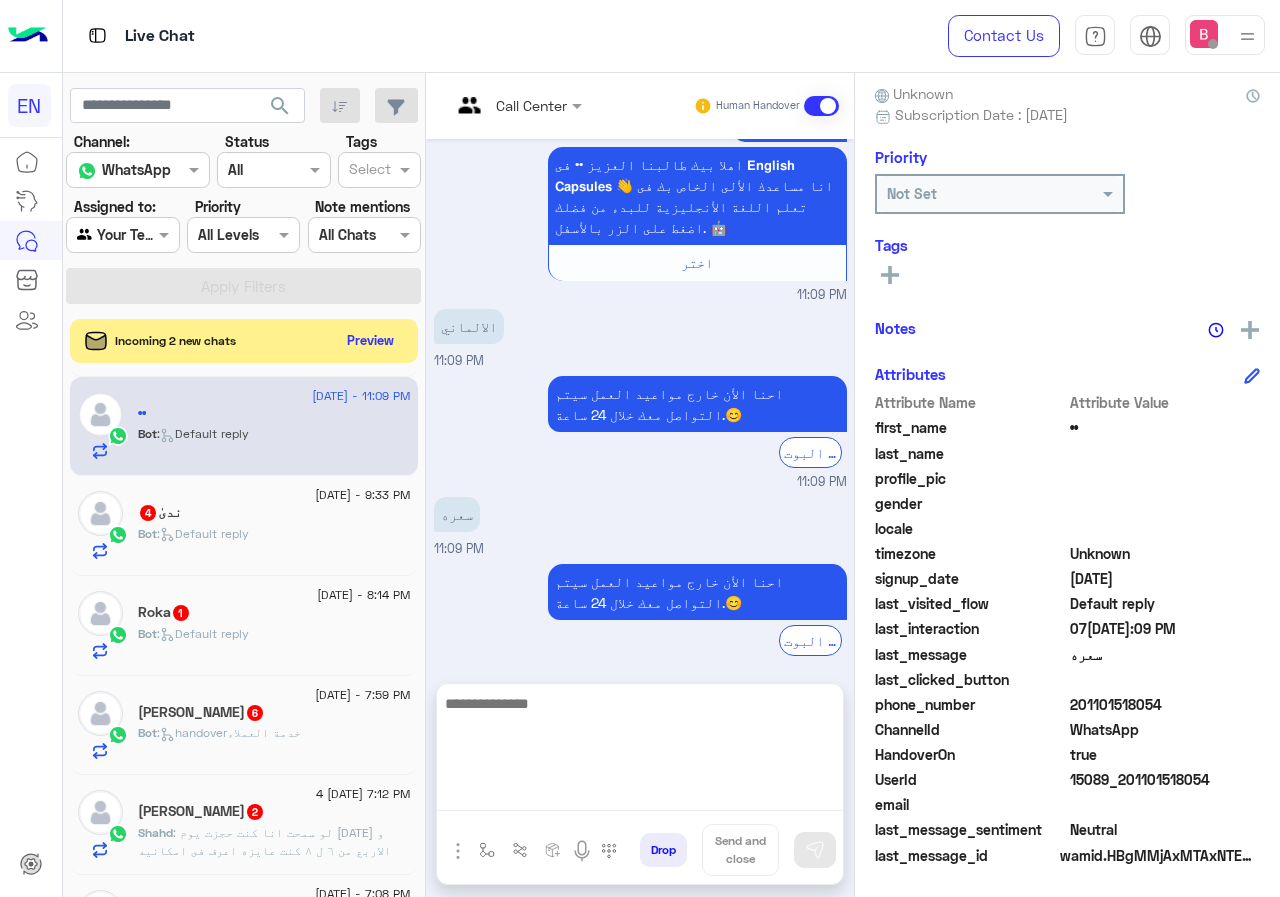 click at bounding box center (640, 751) 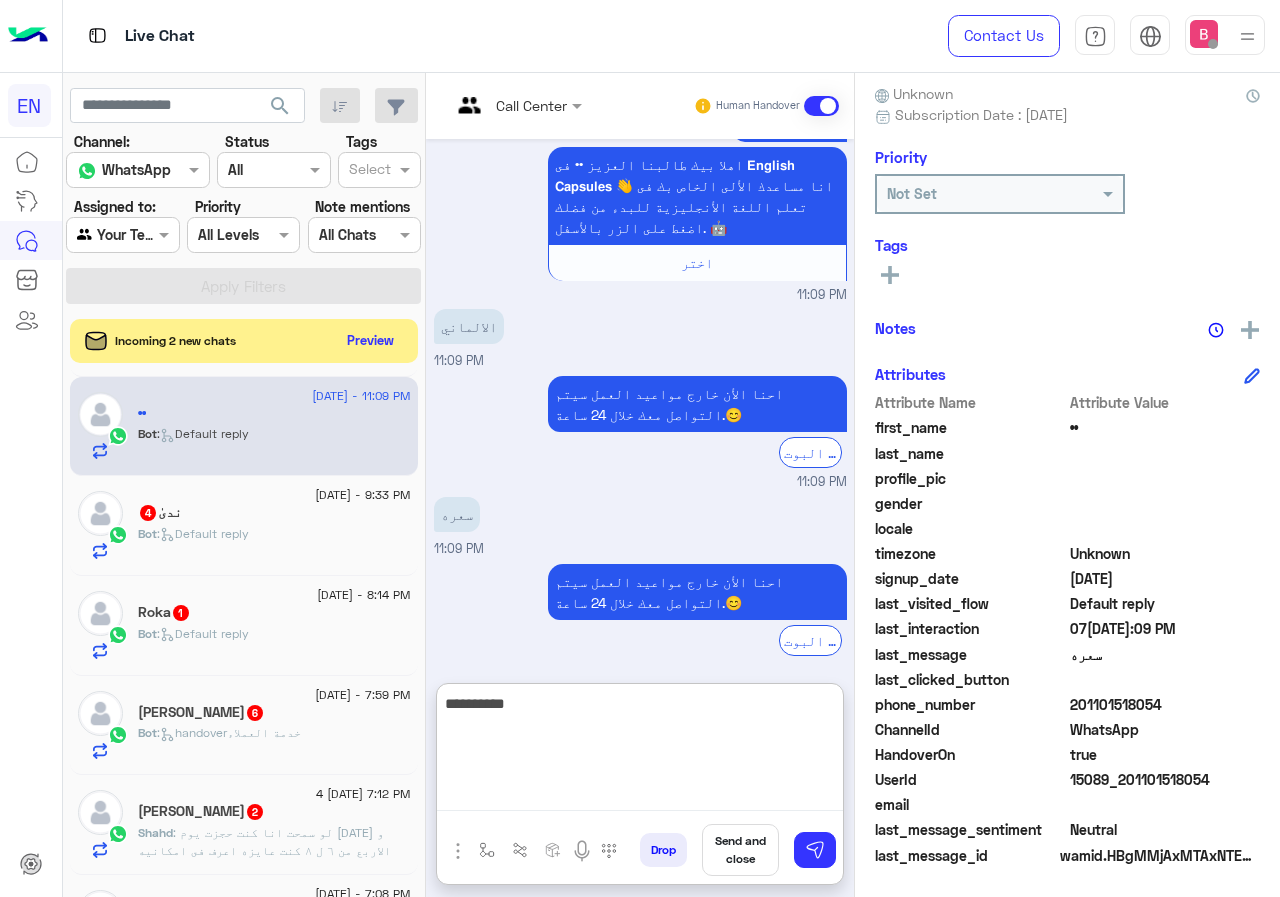 type on "**********" 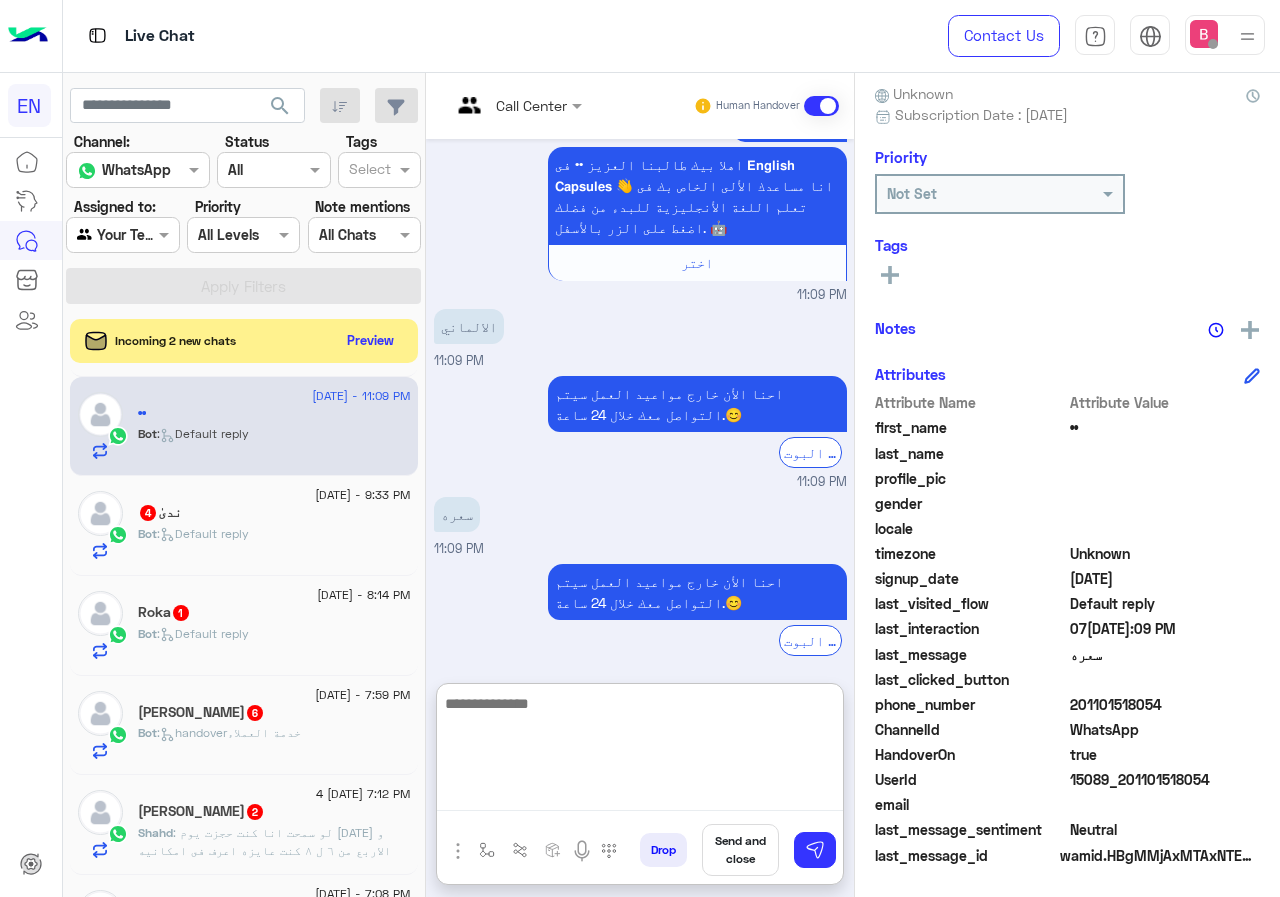 scroll, scrollTop: 328, scrollLeft: 0, axis: vertical 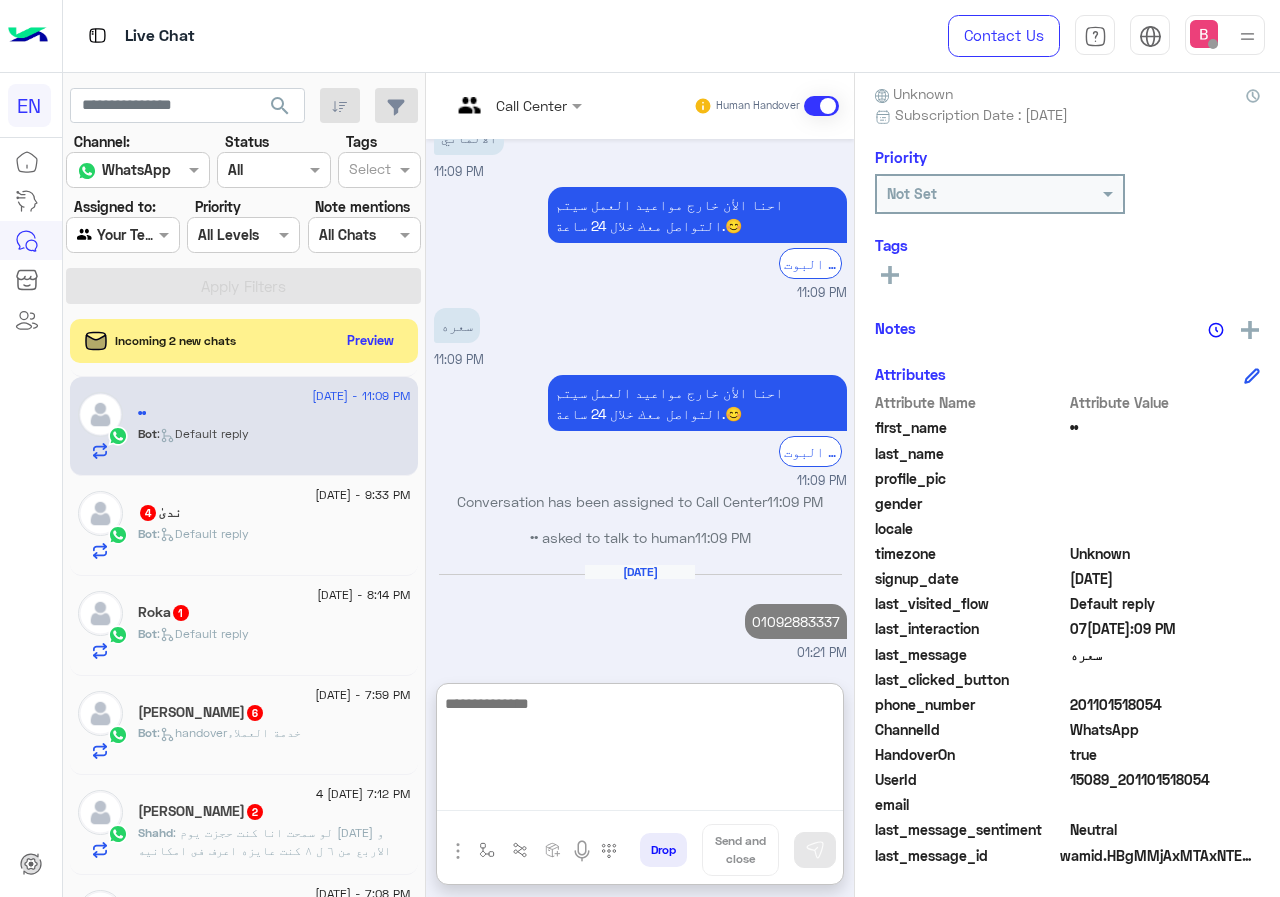 click at bounding box center [640, 751] 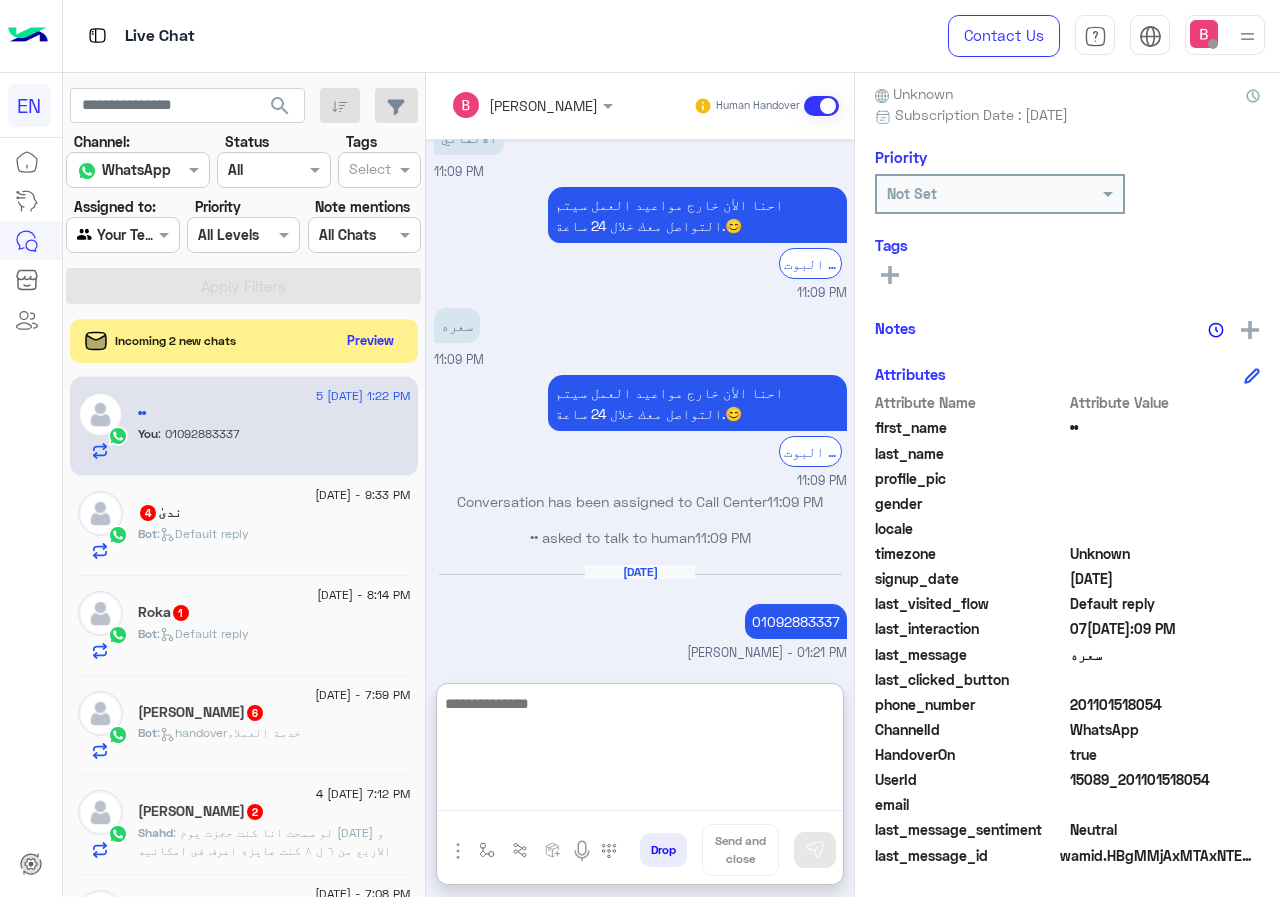 scroll, scrollTop: 365, scrollLeft: 0, axis: vertical 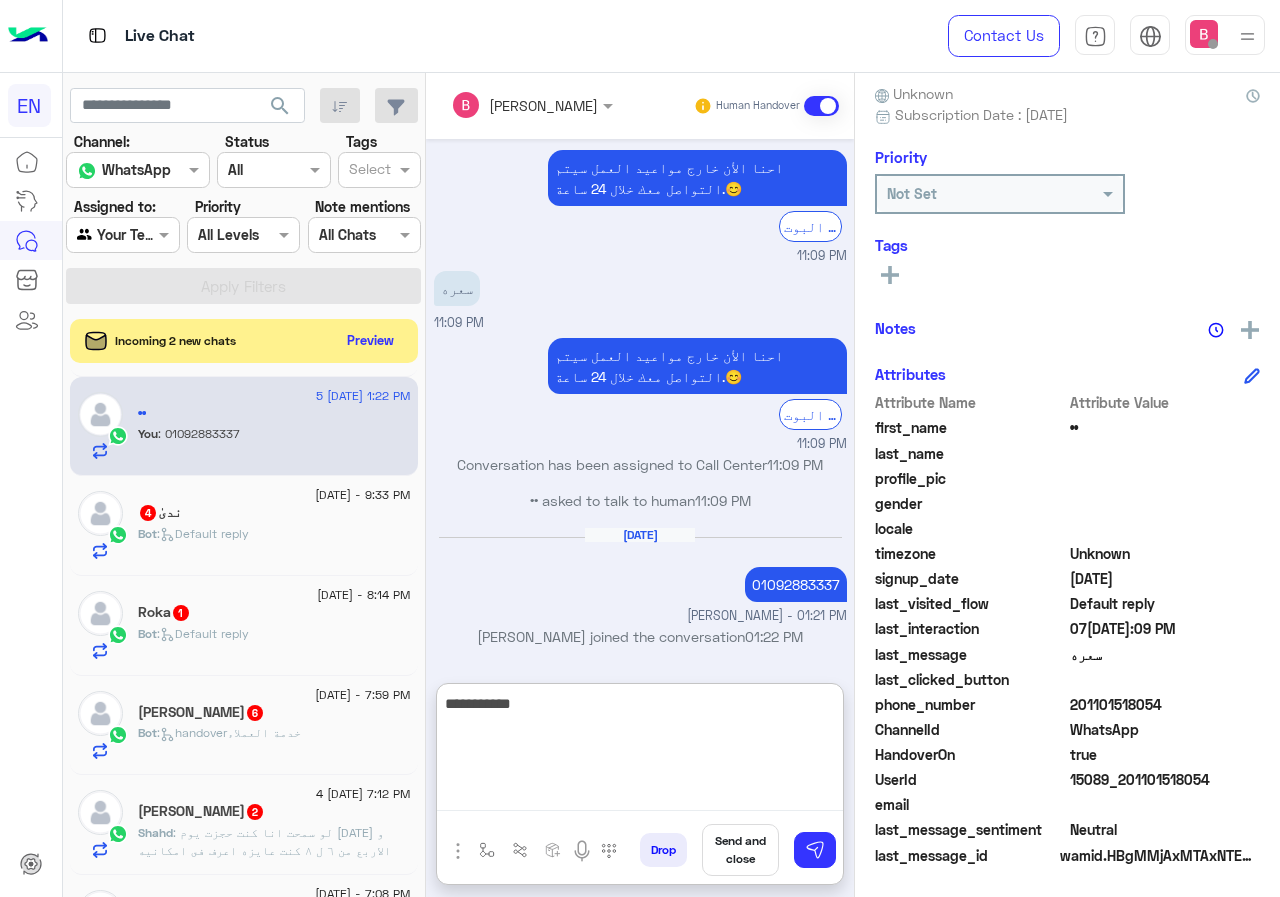 type on "**********" 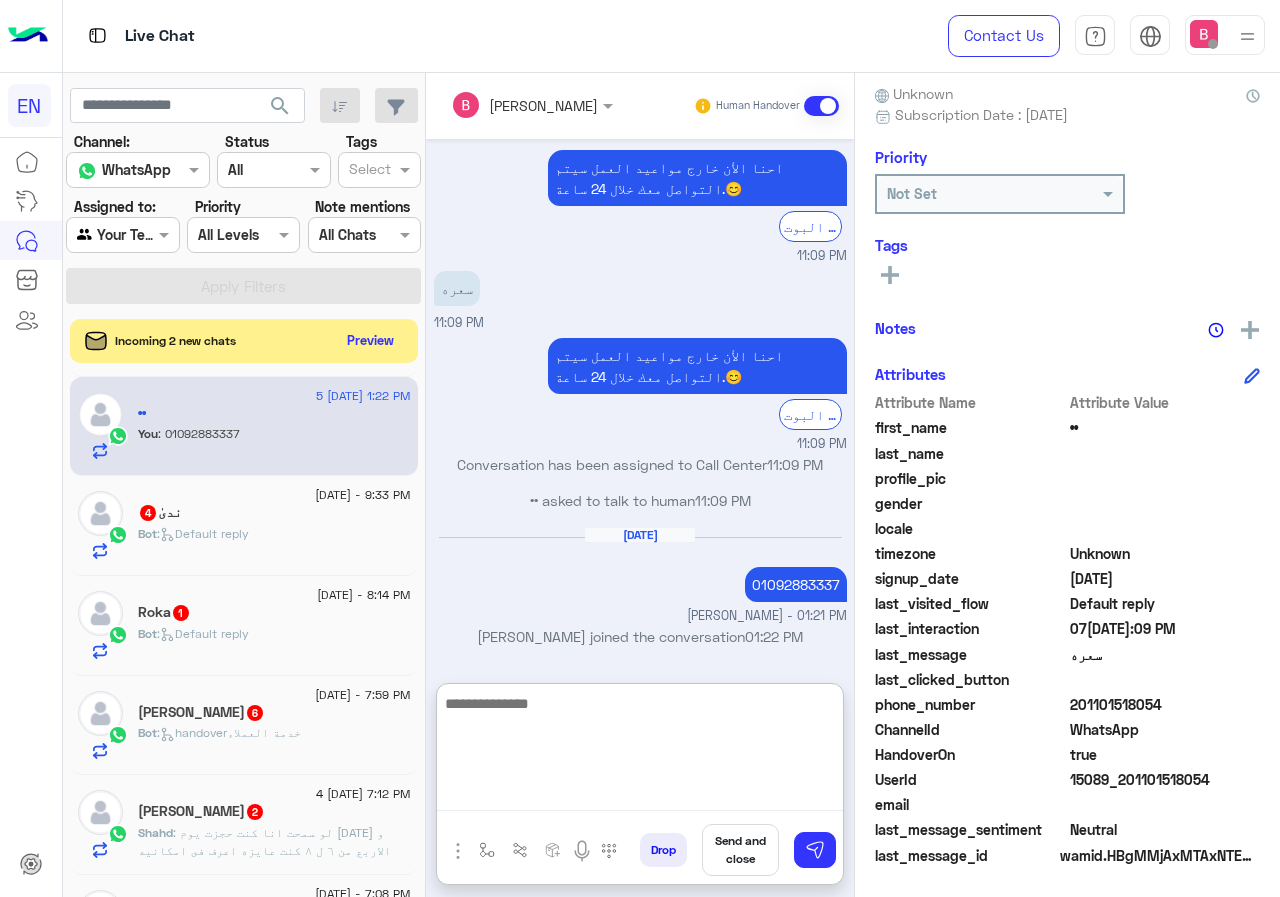 scroll, scrollTop: 428, scrollLeft: 0, axis: vertical 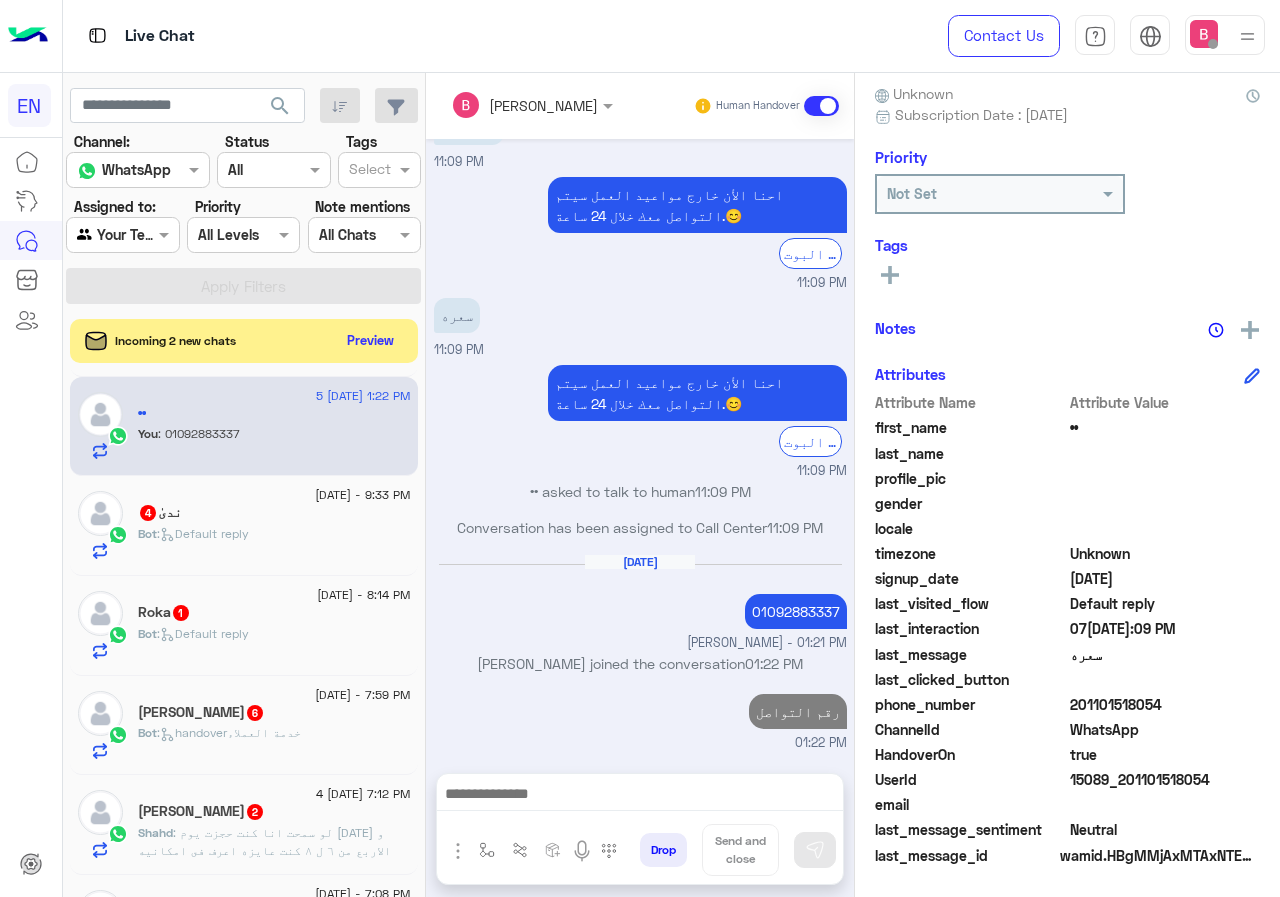 click on "ندىٰ   4" 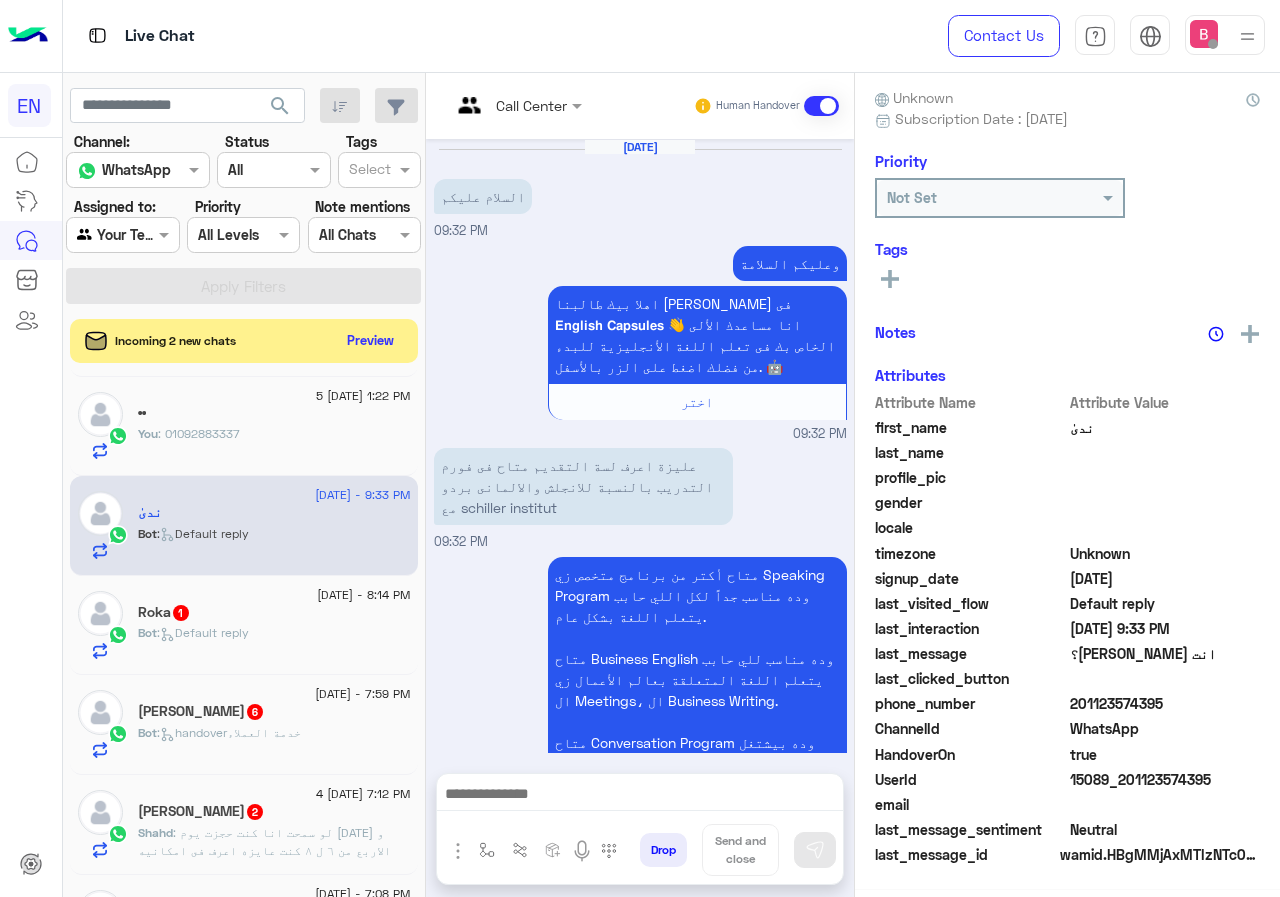 scroll, scrollTop: 176, scrollLeft: 0, axis: vertical 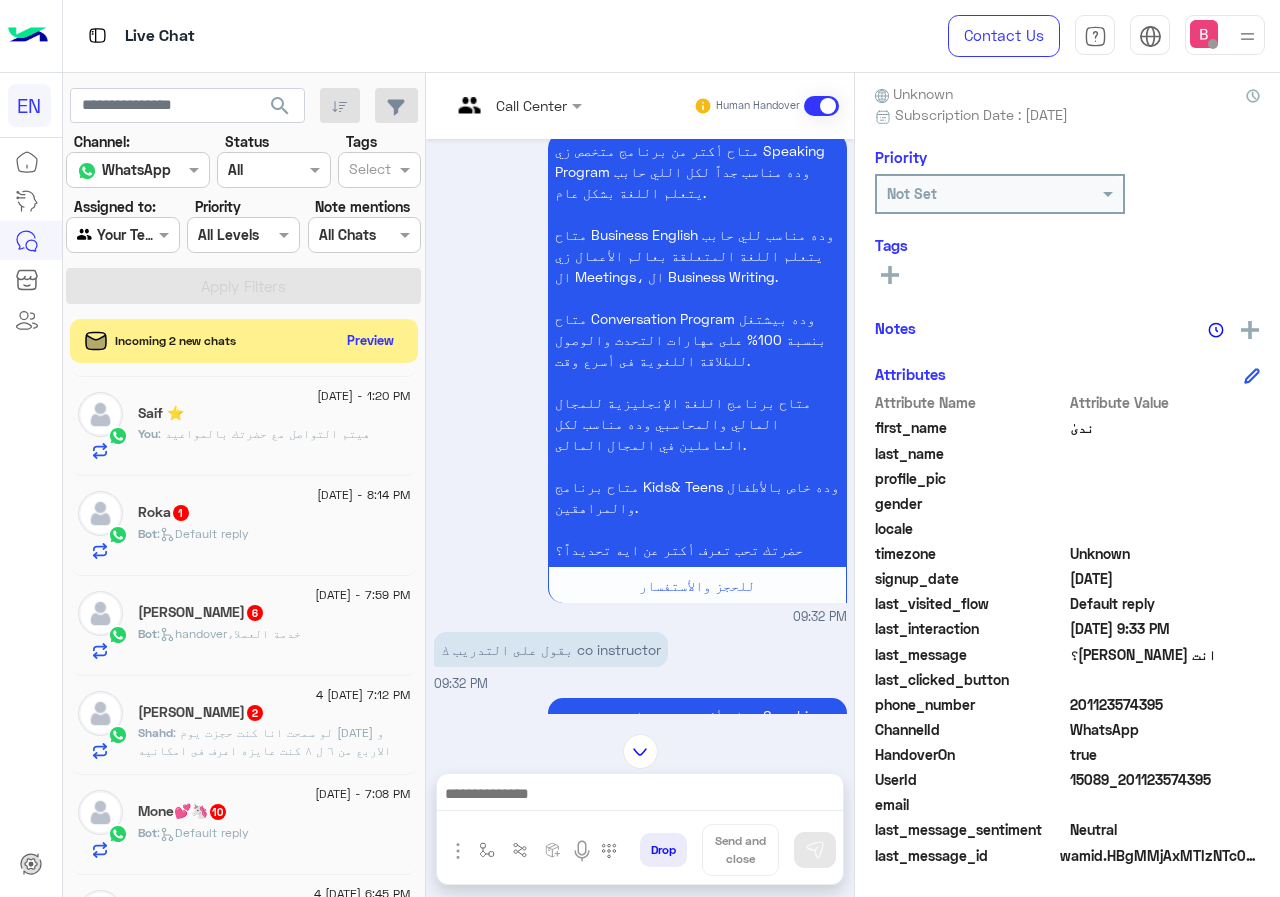 click at bounding box center (516, 104) 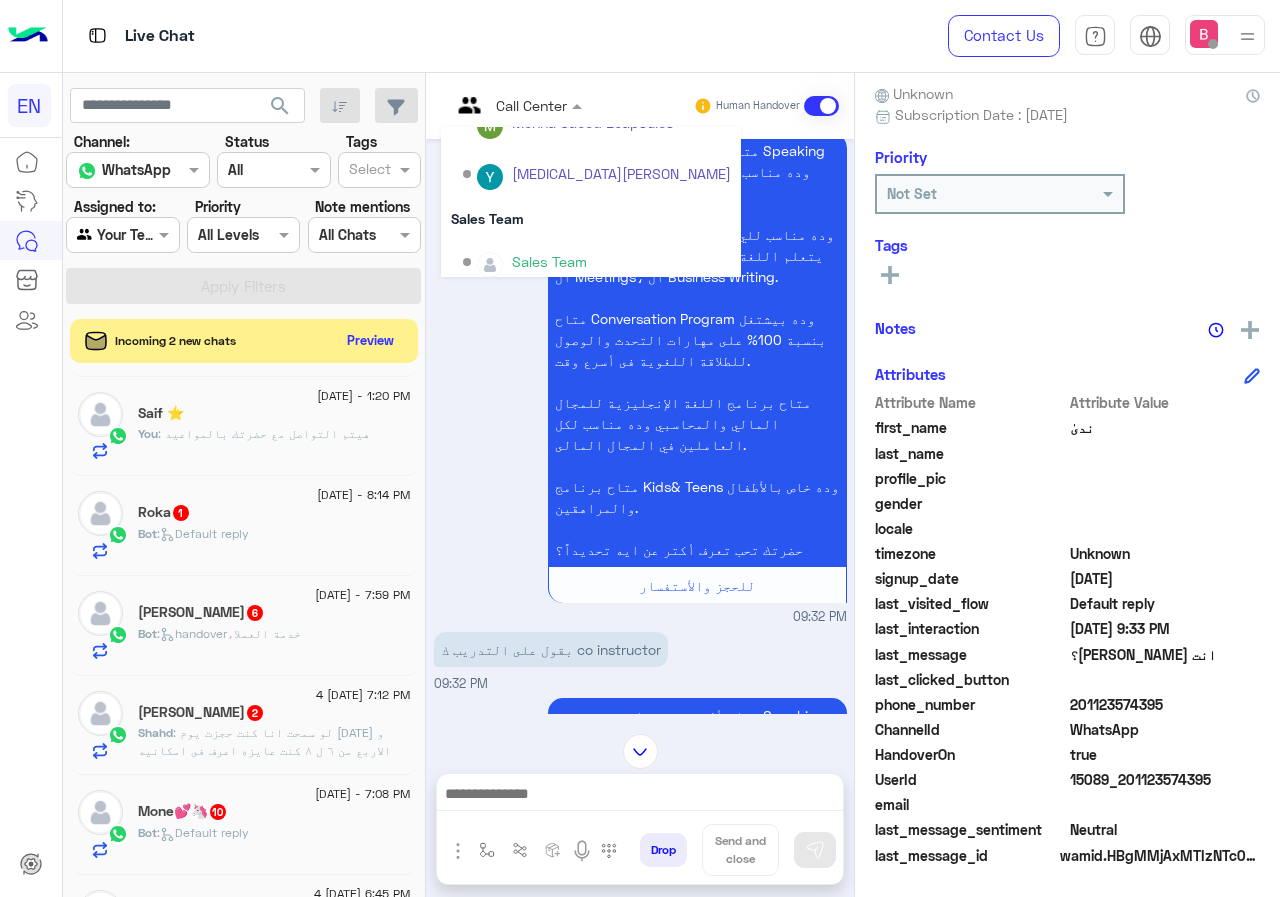 scroll, scrollTop: 332, scrollLeft: 0, axis: vertical 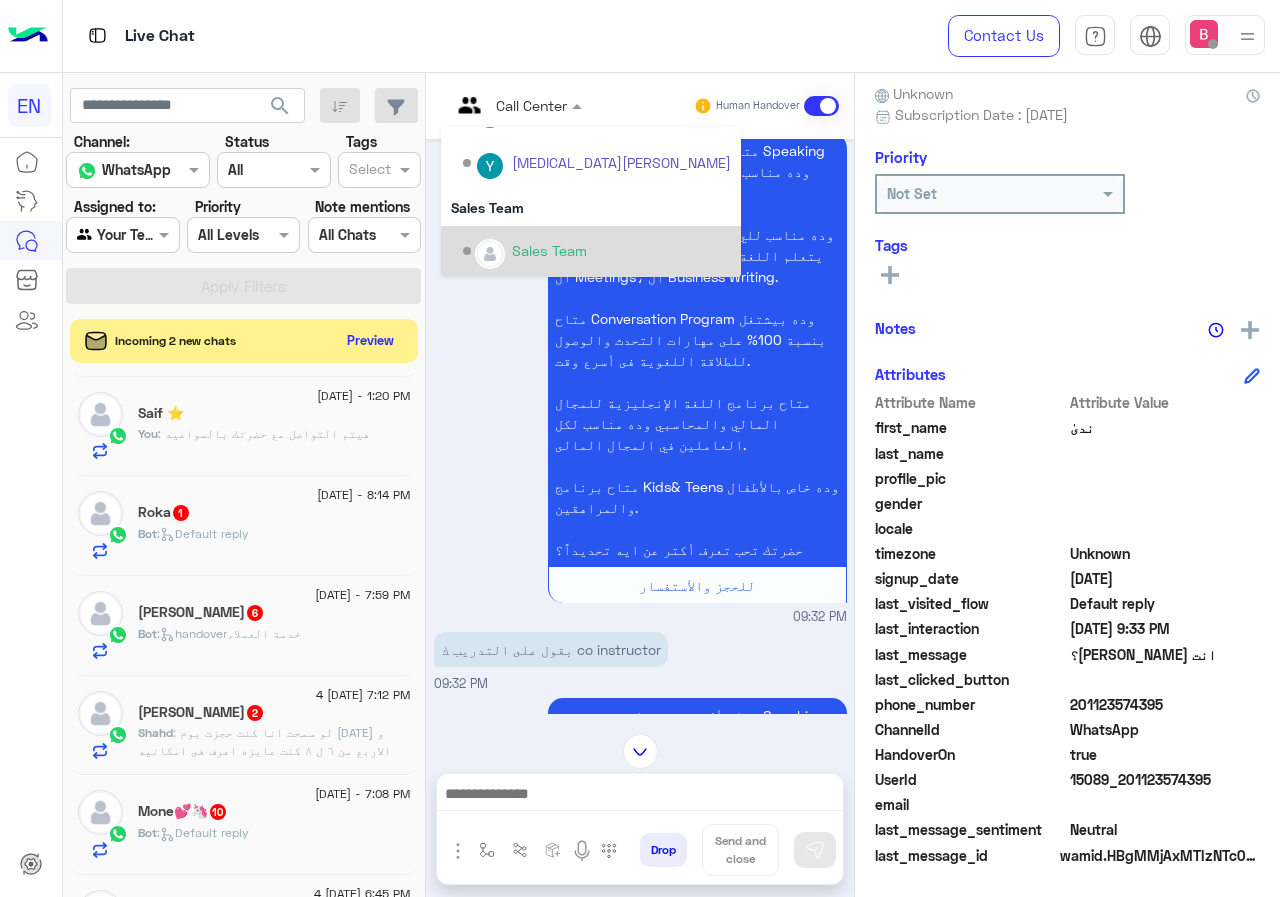 click on "Sales Team" at bounding box center (597, 251) 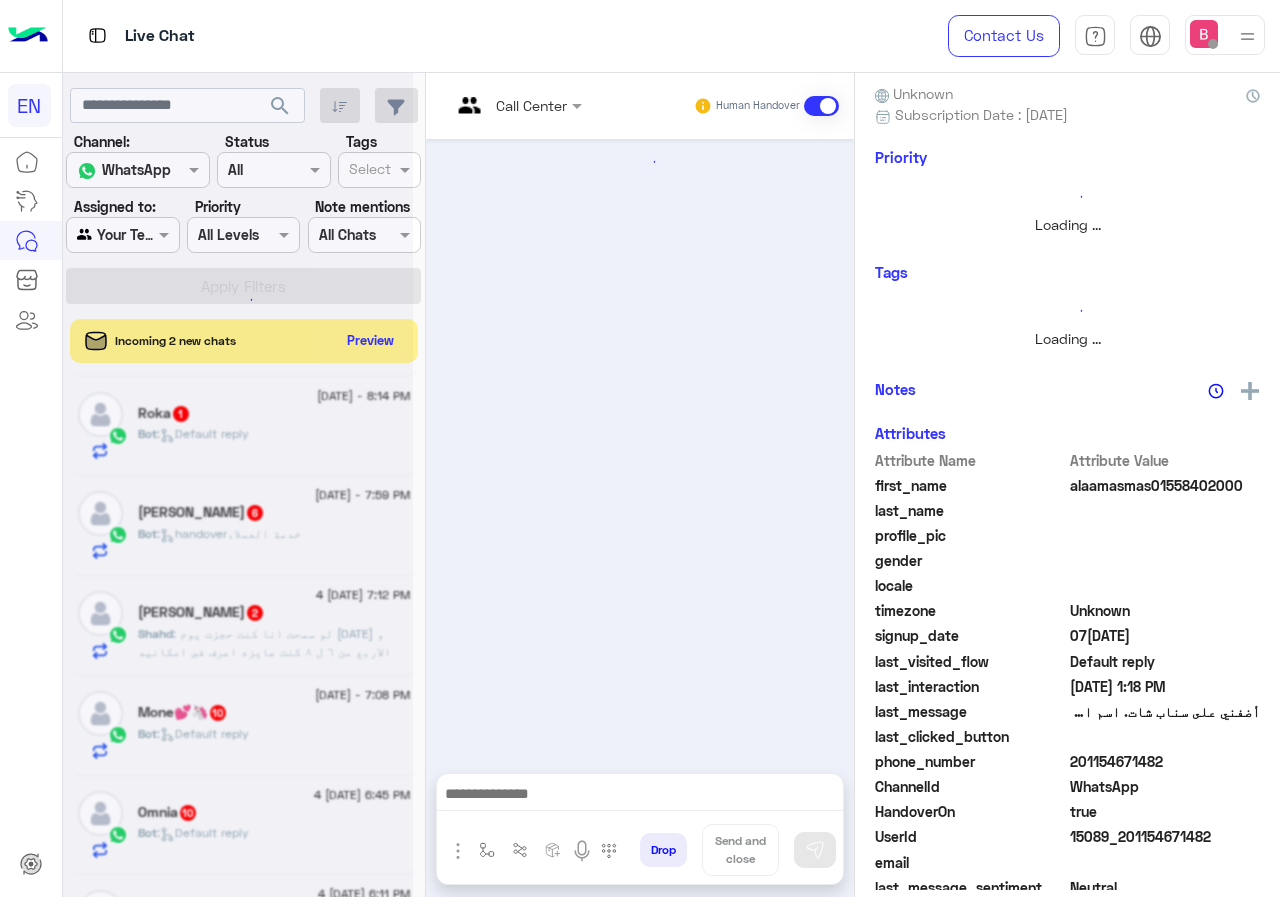 scroll, scrollTop: 216, scrollLeft: 0, axis: vertical 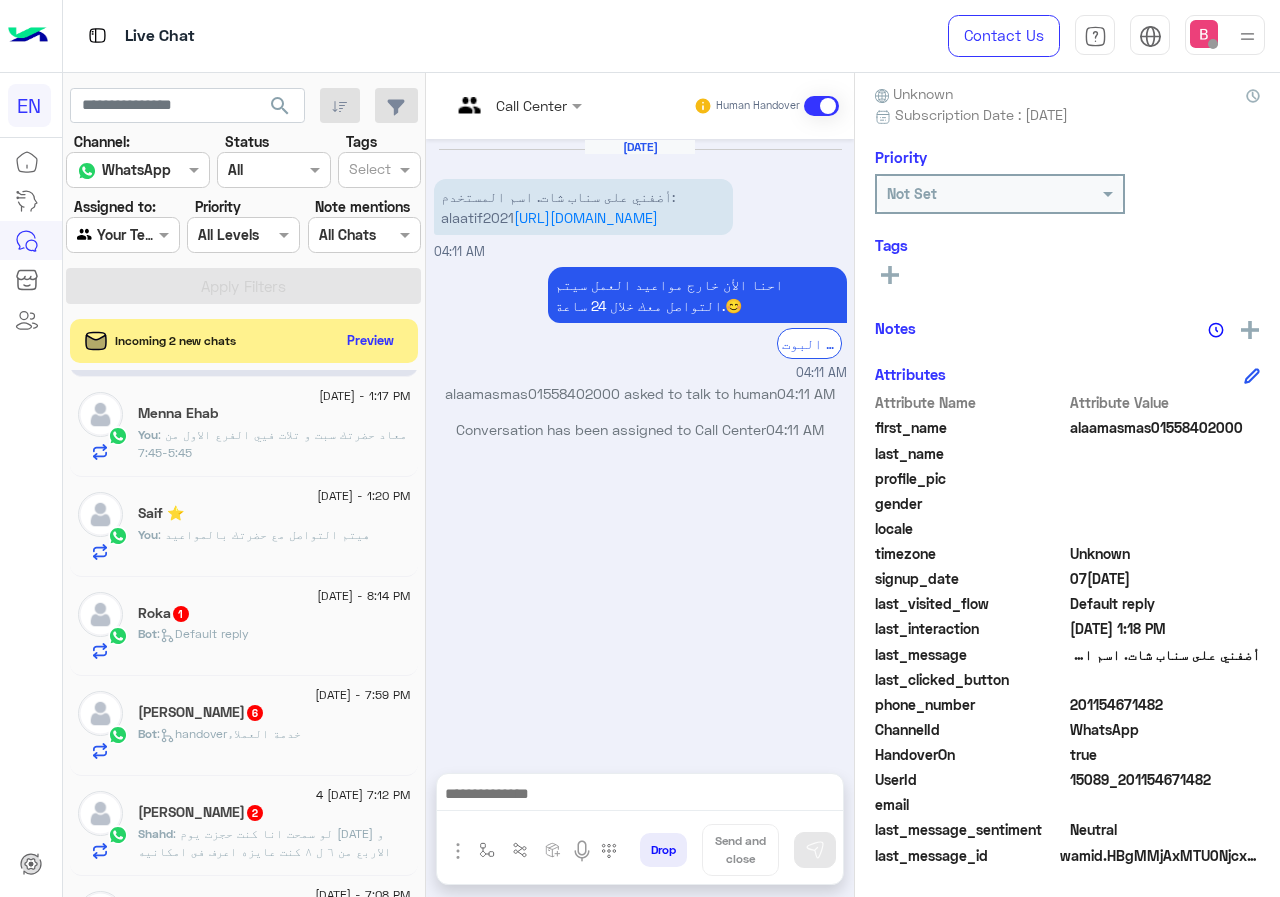click on "4 July - 8:14 PM" 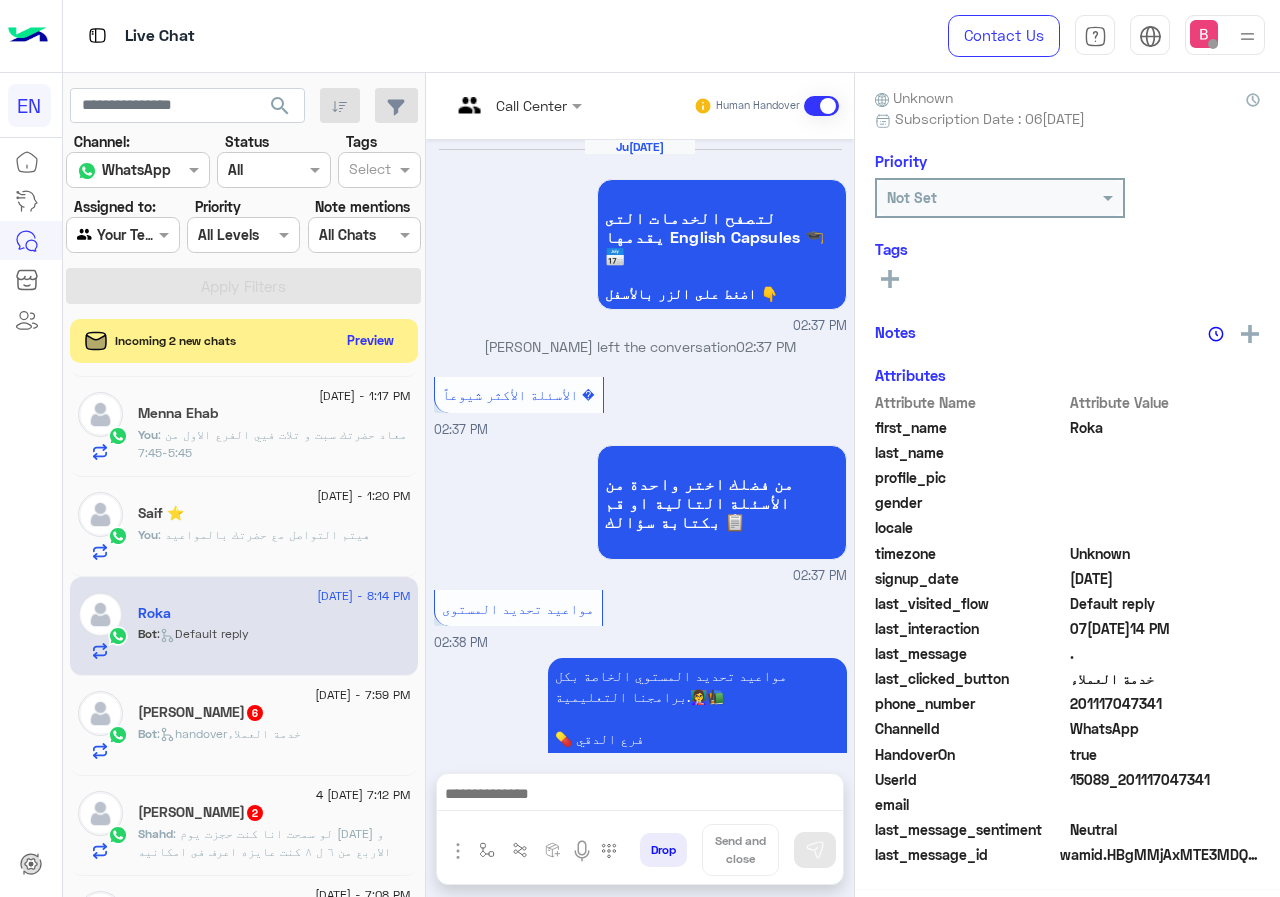 scroll, scrollTop: 176, scrollLeft: 0, axis: vertical 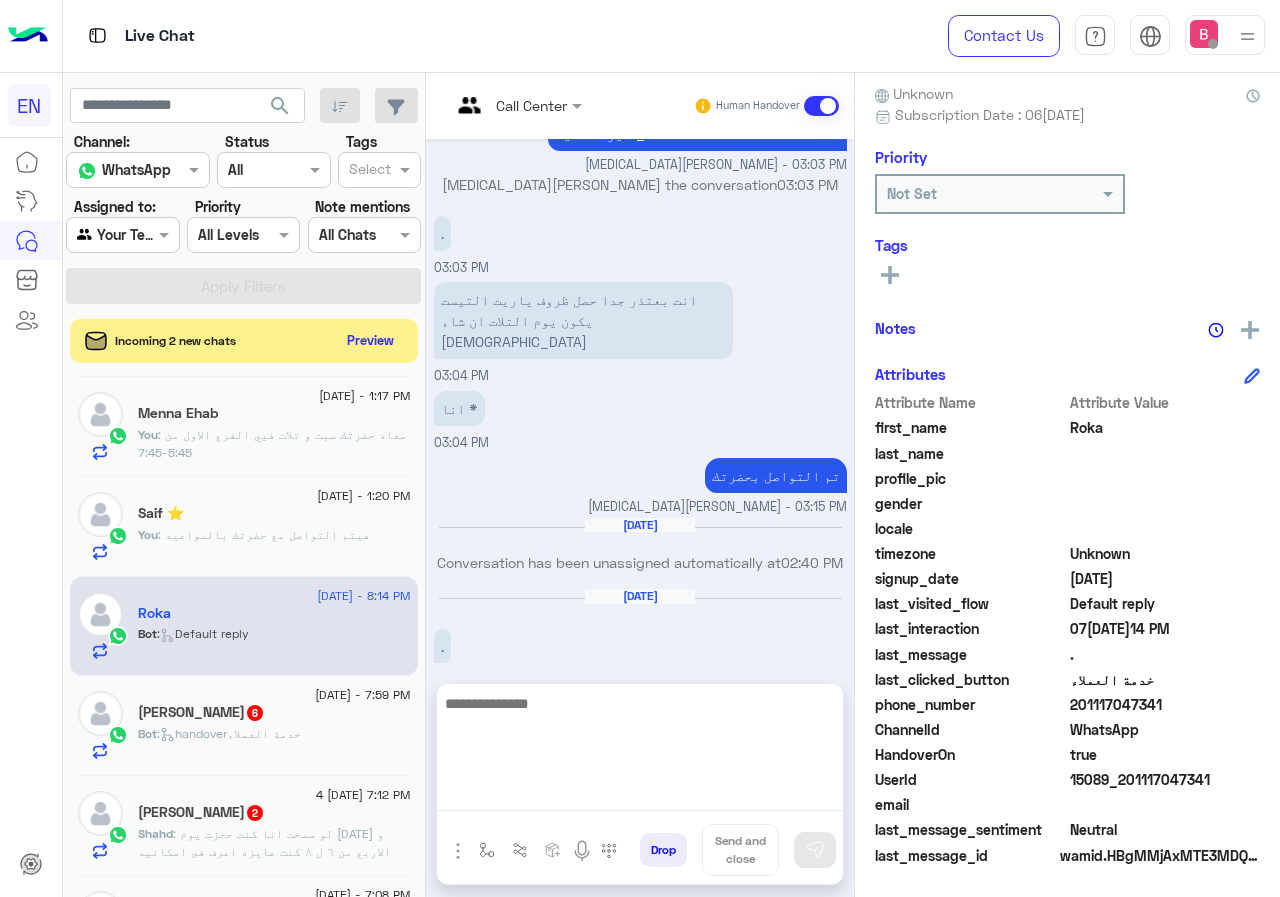 click at bounding box center (640, 751) 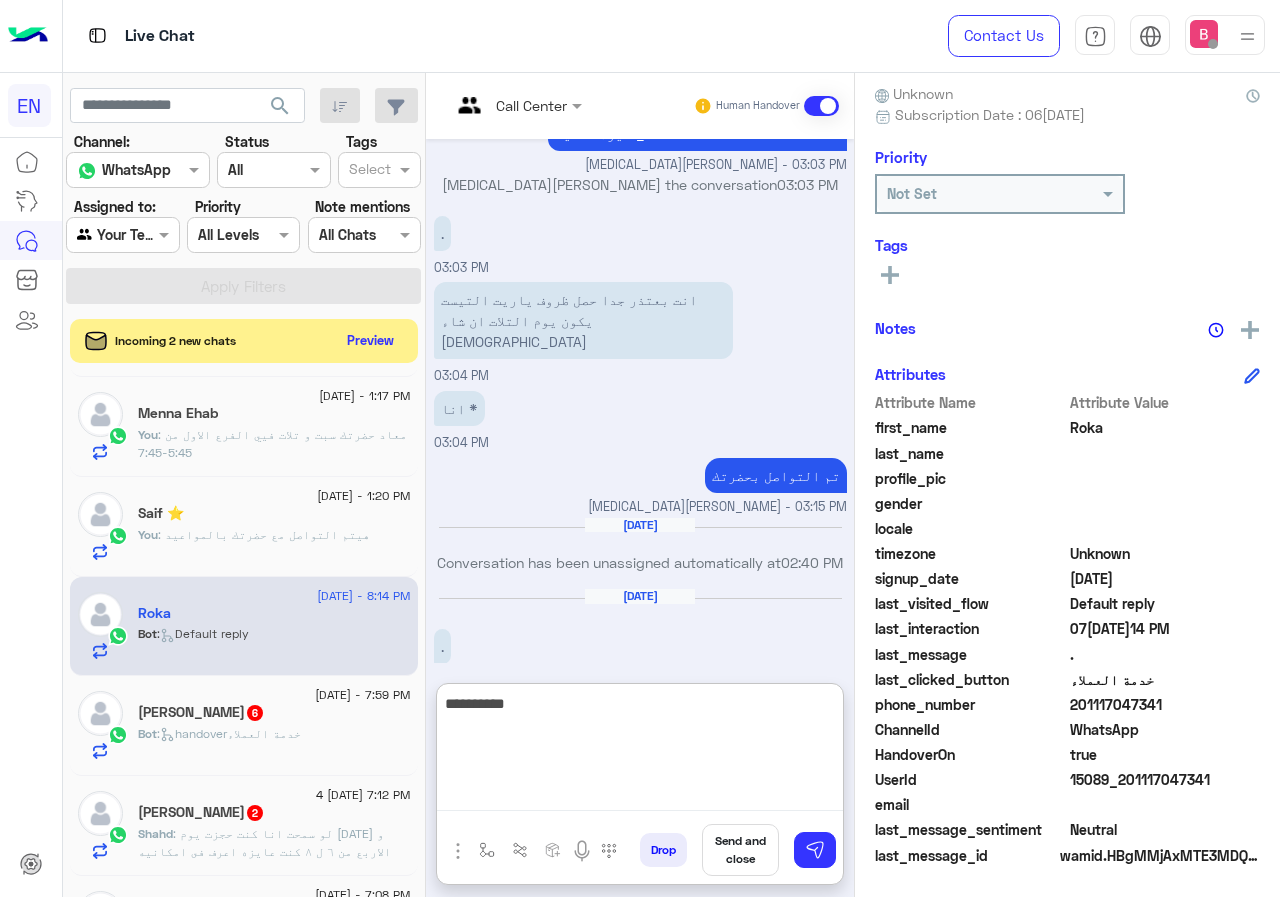 type on "**********" 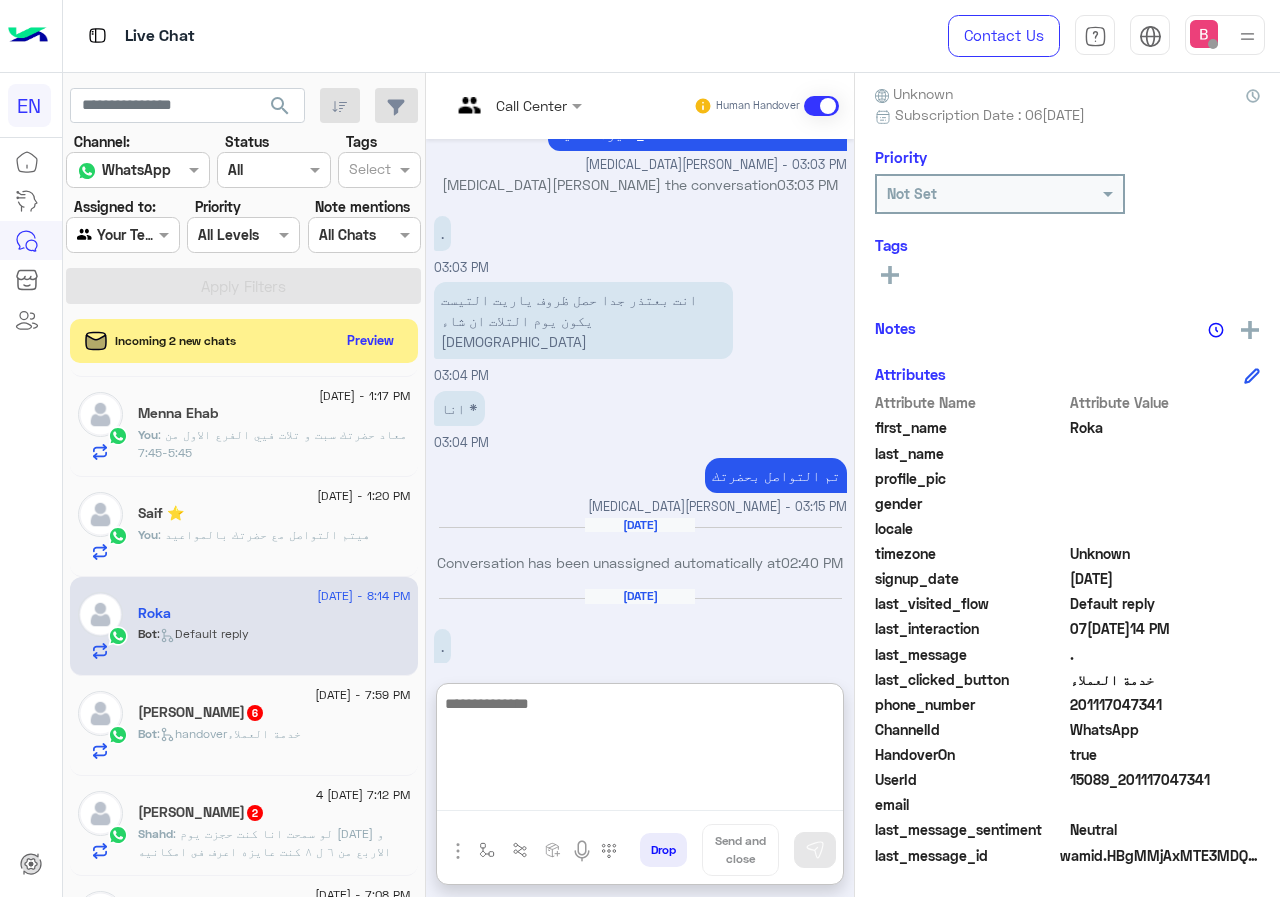 scroll, scrollTop: 1857, scrollLeft: 0, axis: vertical 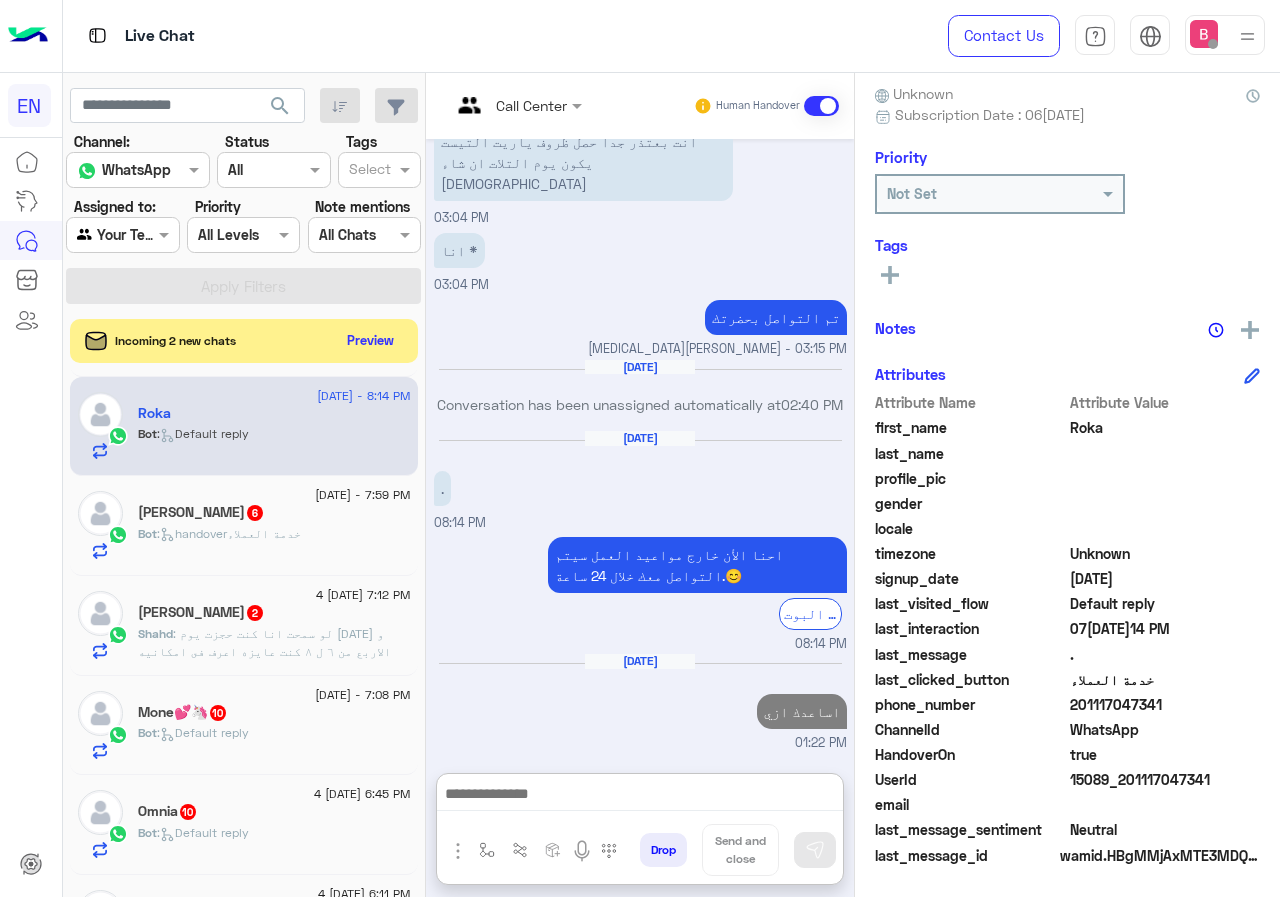 click on "Bot :   handoverخدمة العملاء" 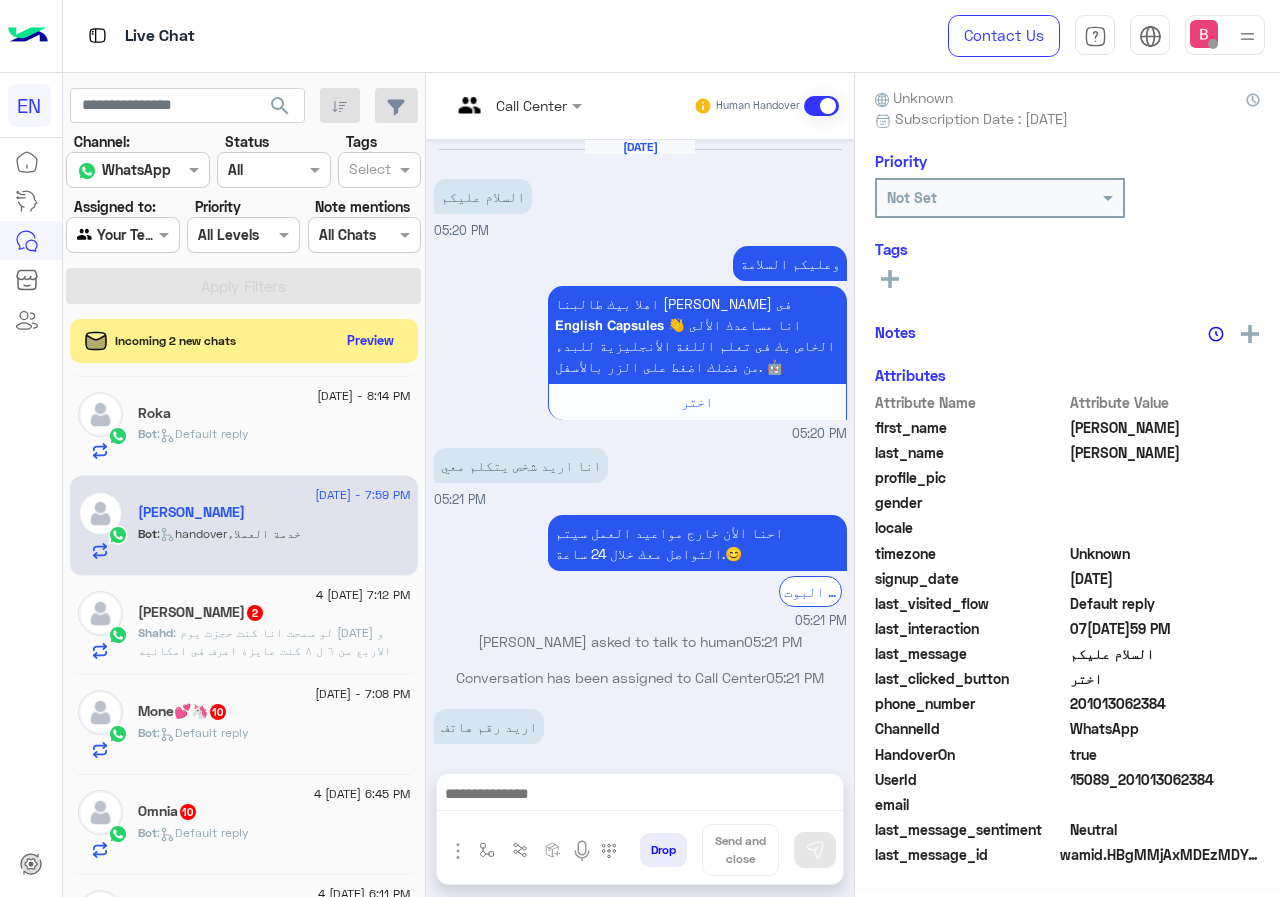 scroll, scrollTop: 176, scrollLeft: 0, axis: vertical 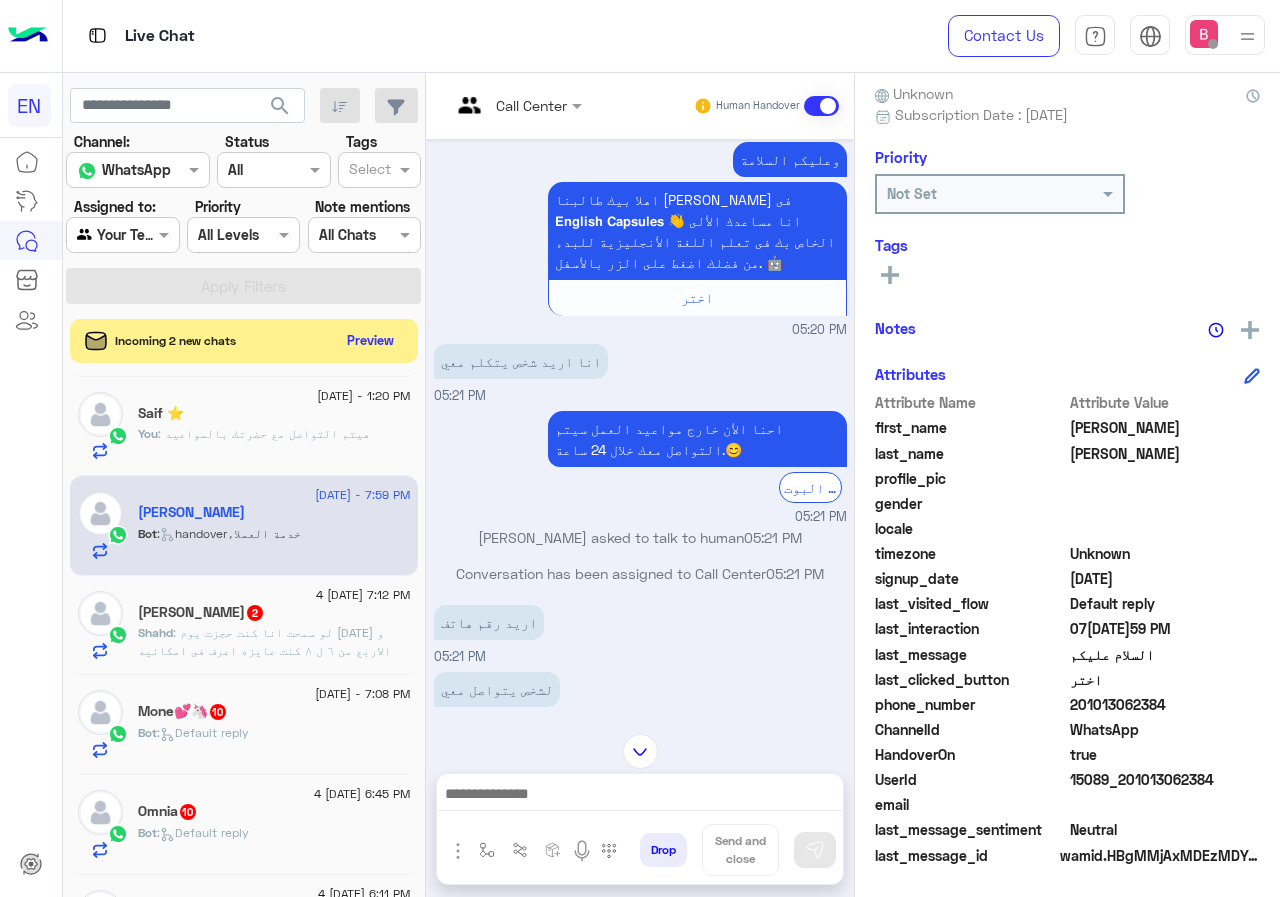 drag, startPoint x: 1075, startPoint y: 707, endPoint x: 1135, endPoint y: 702, distance: 60.207973 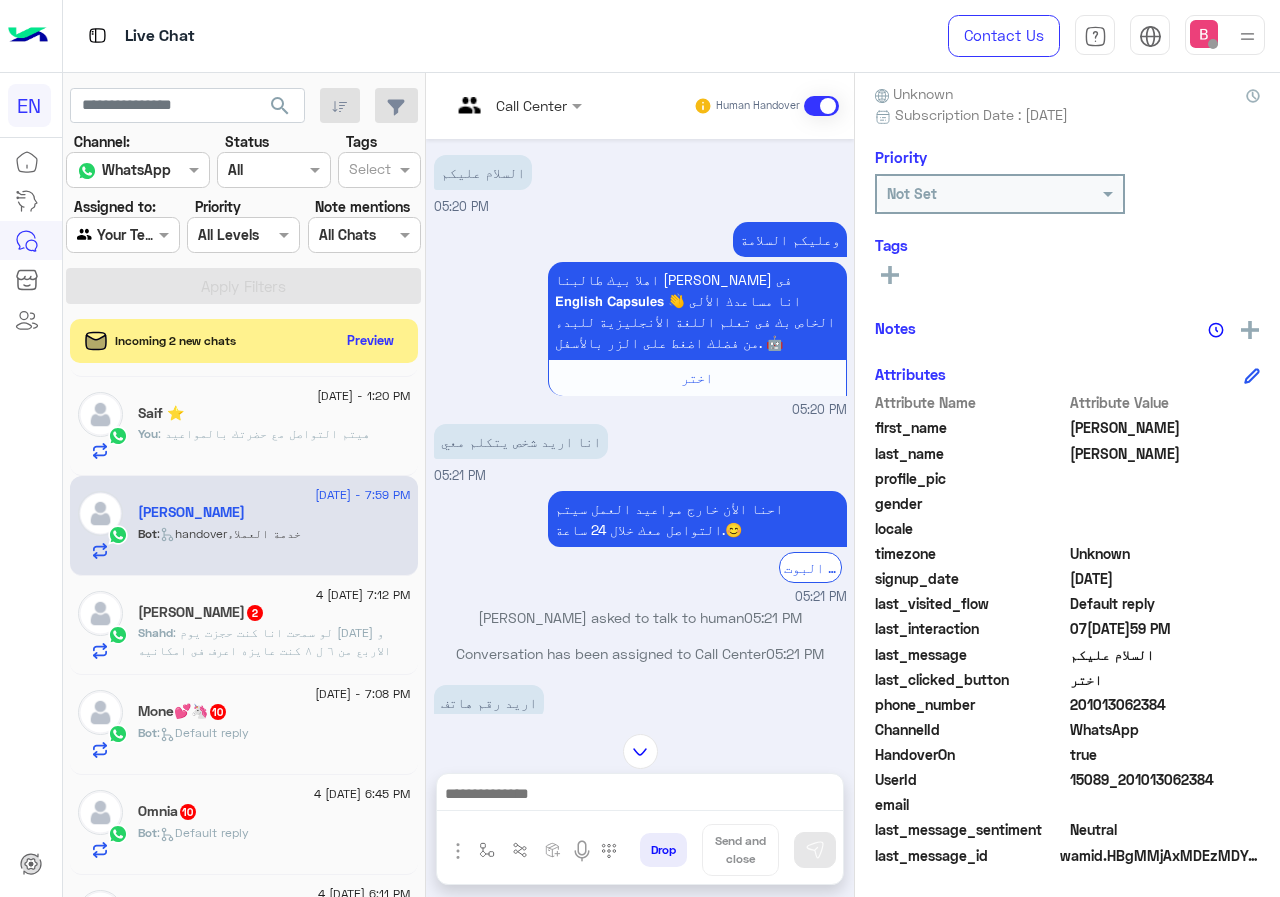 scroll, scrollTop: 0, scrollLeft: 0, axis: both 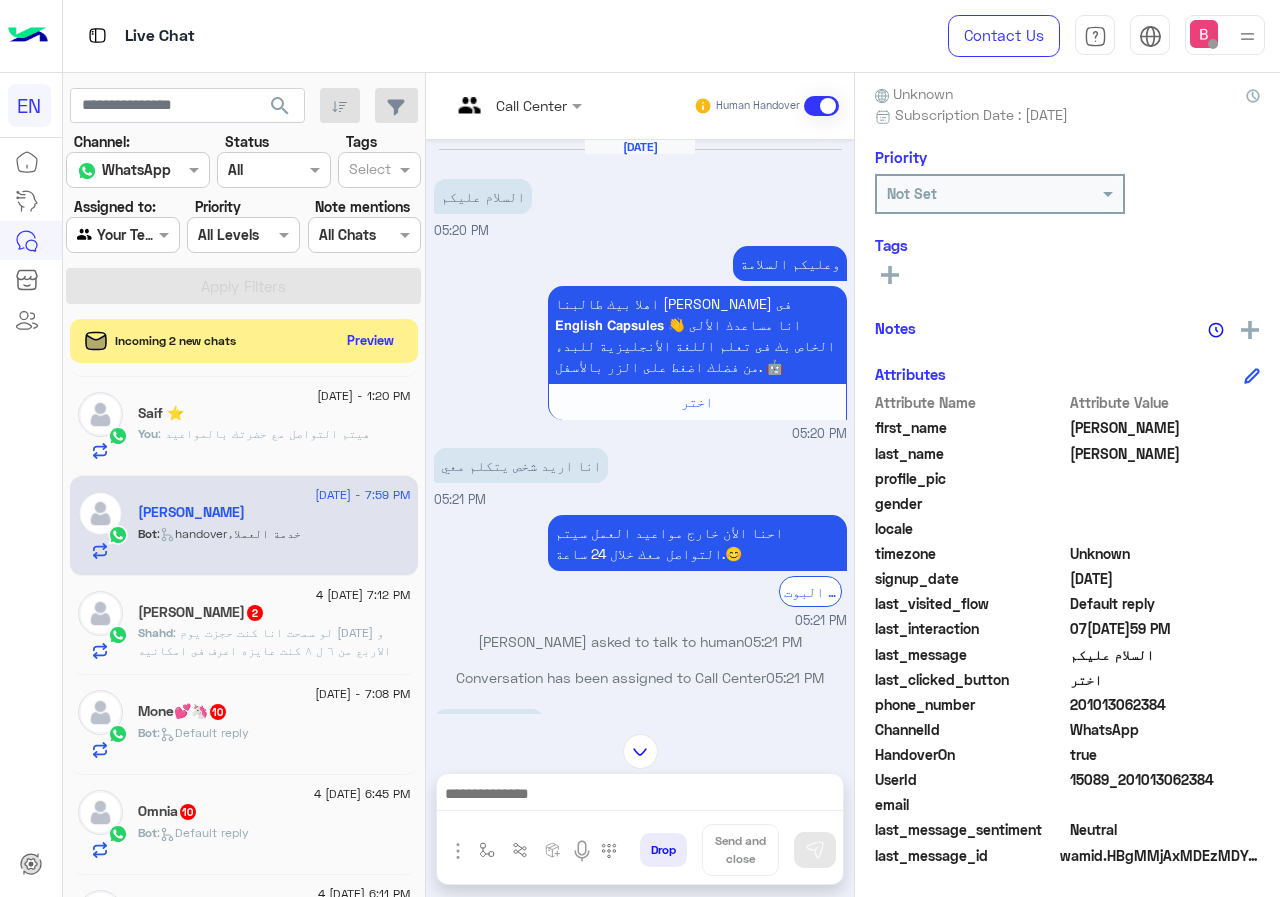 click on "Call Center Human Handover" at bounding box center [640, 106] 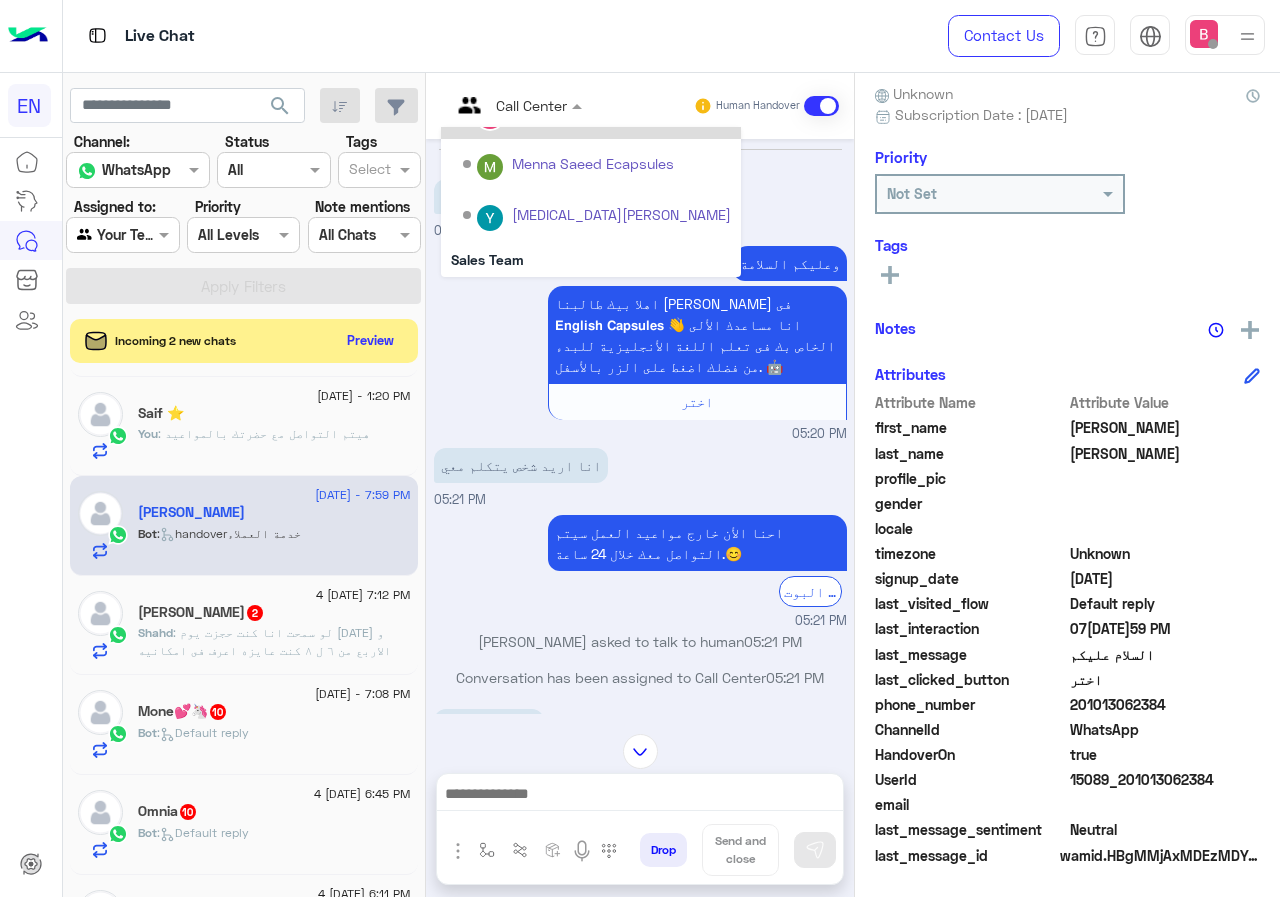 scroll, scrollTop: 332, scrollLeft: 0, axis: vertical 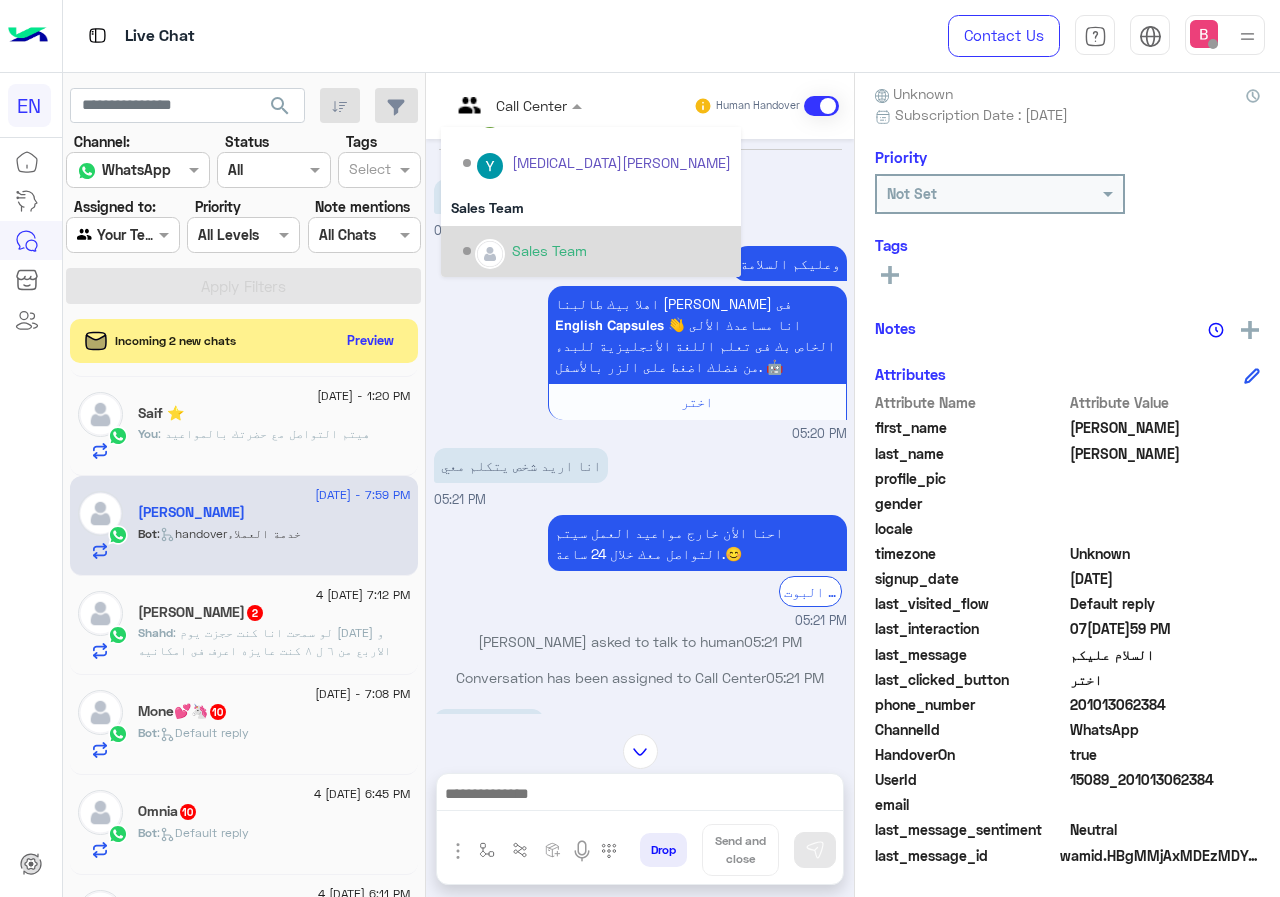 click on "Sales Team" at bounding box center (597, 251) 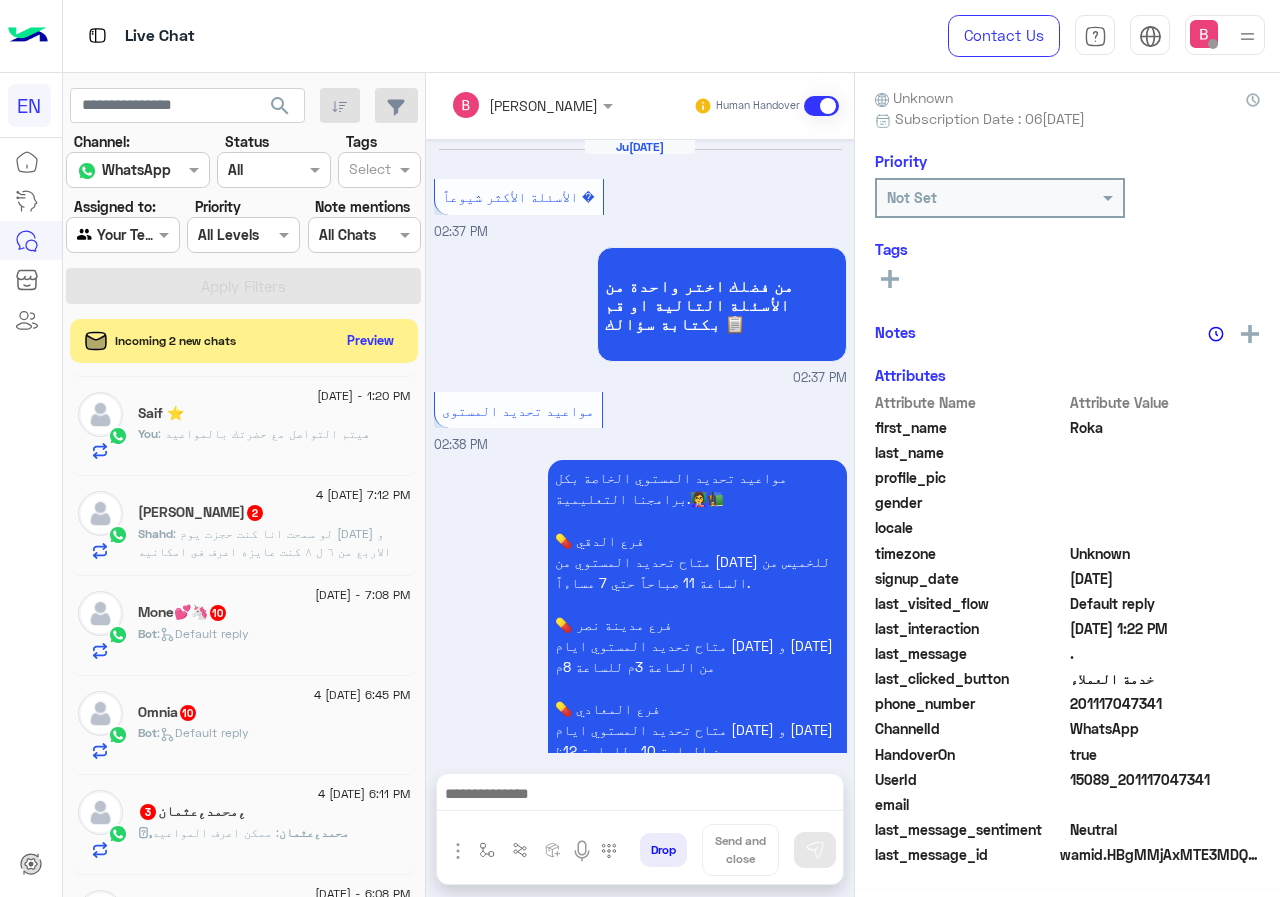 scroll, scrollTop: 176, scrollLeft: 0, axis: vertical 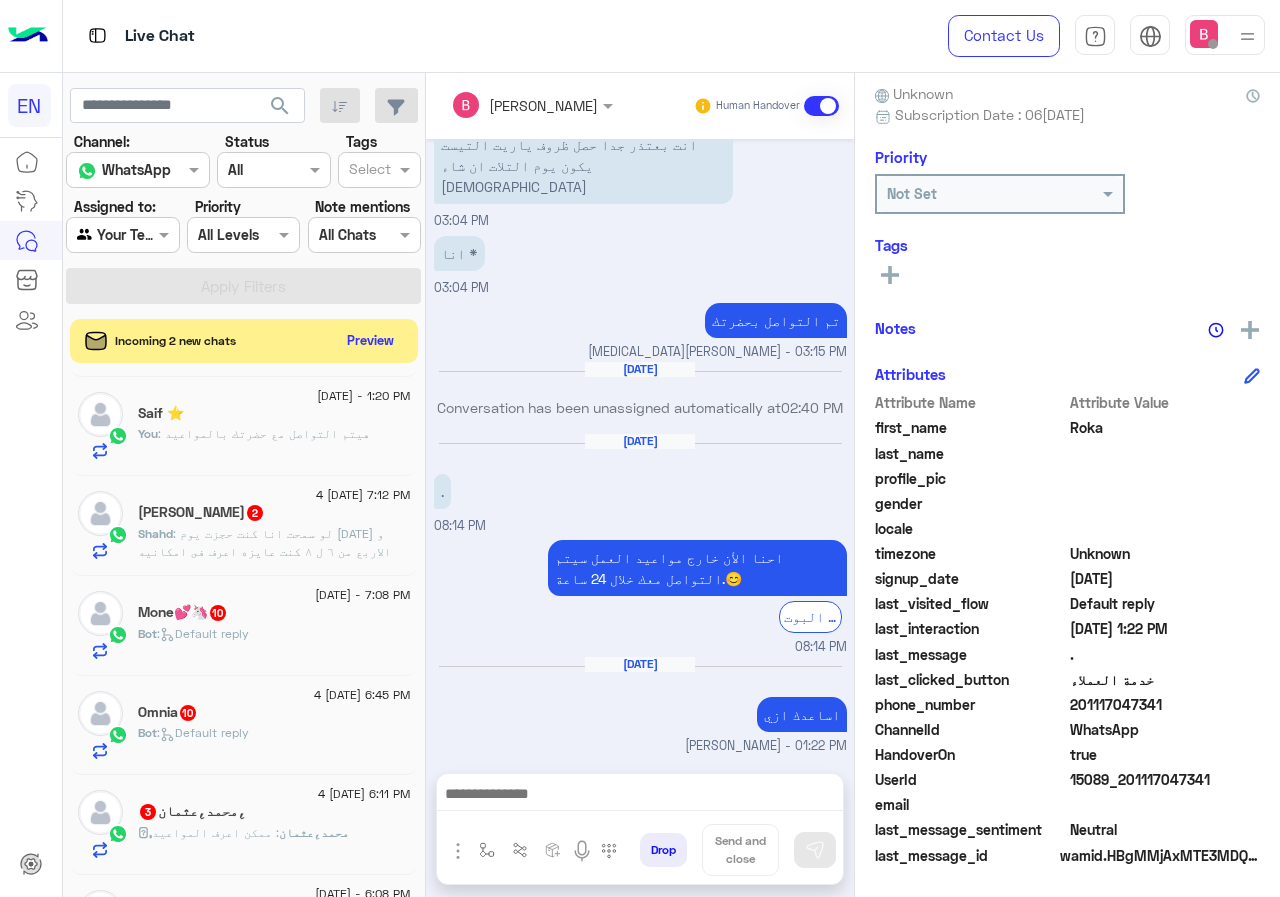 click on ": لو سمحت انا كنت حجزت يوم الاحد و الاربع من ٦ ل ٨
كنت عايزه اعرف فى امكانيه انى احضر من ١ ل ٣ ولا ايه؟" 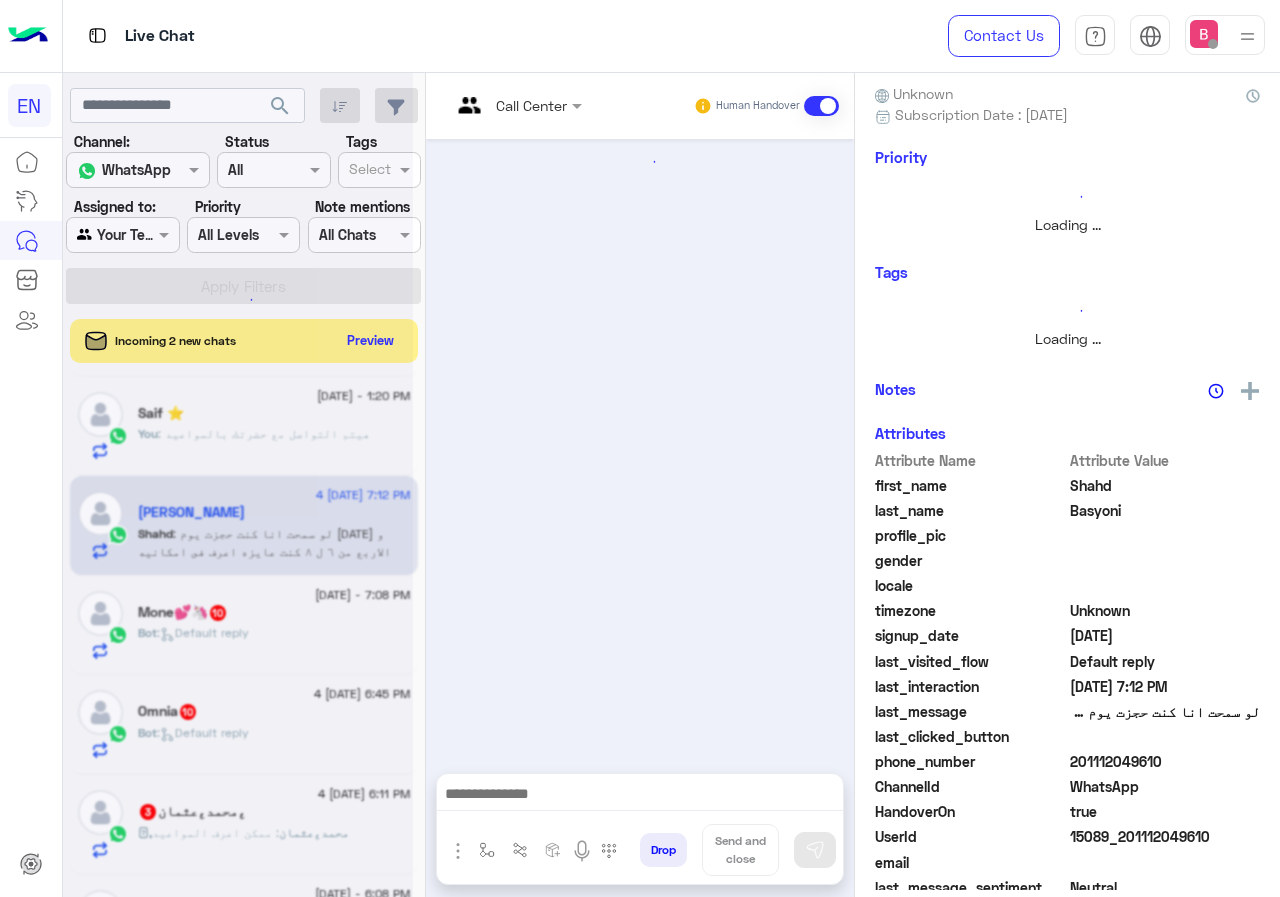 scroll, scrollTop: 216, scrollLeft: 0, axis: vertical 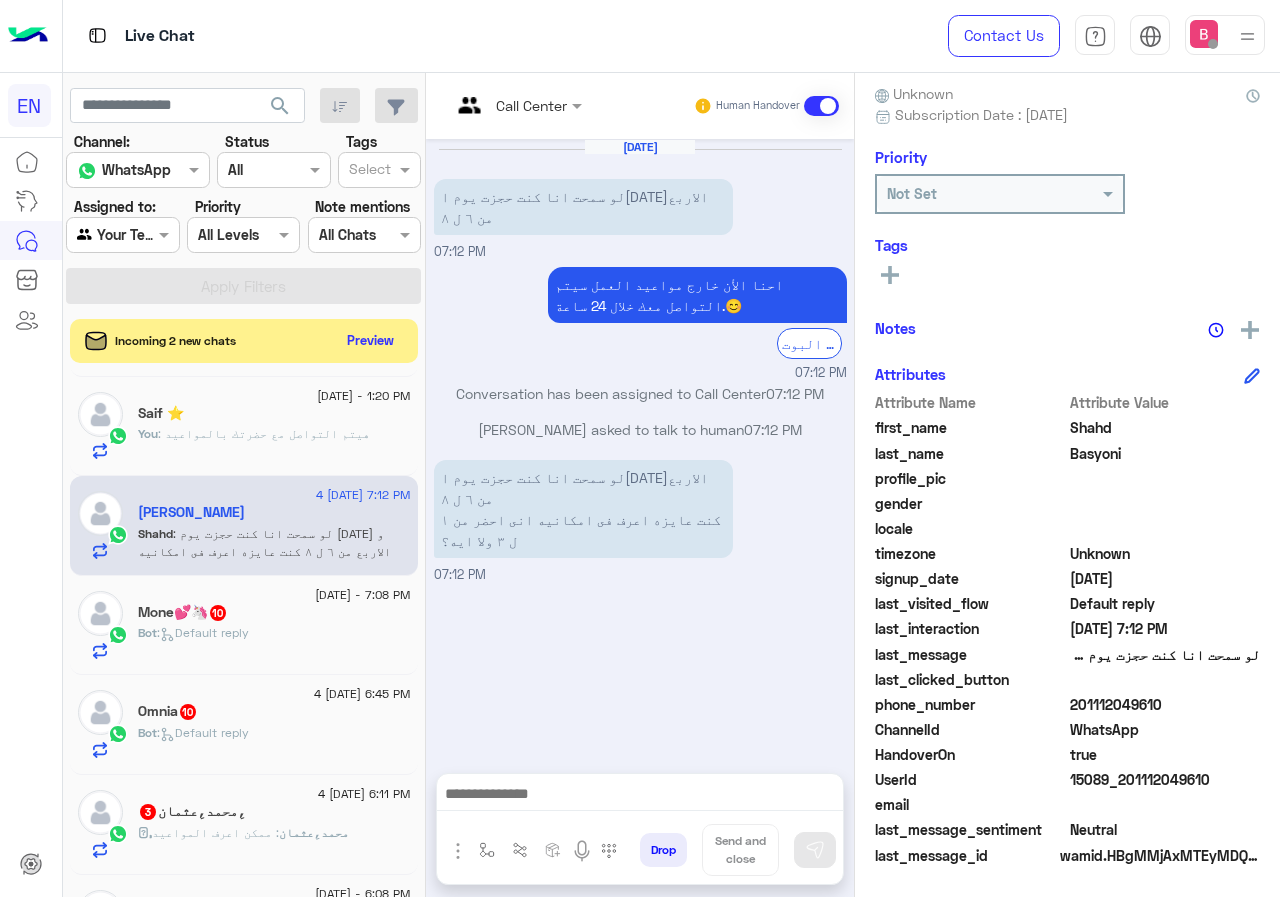 drag, startPoint x: 1078, startPoint y: 702, endPoint x: 1189, endPoint y: 704, distance: 111.01801 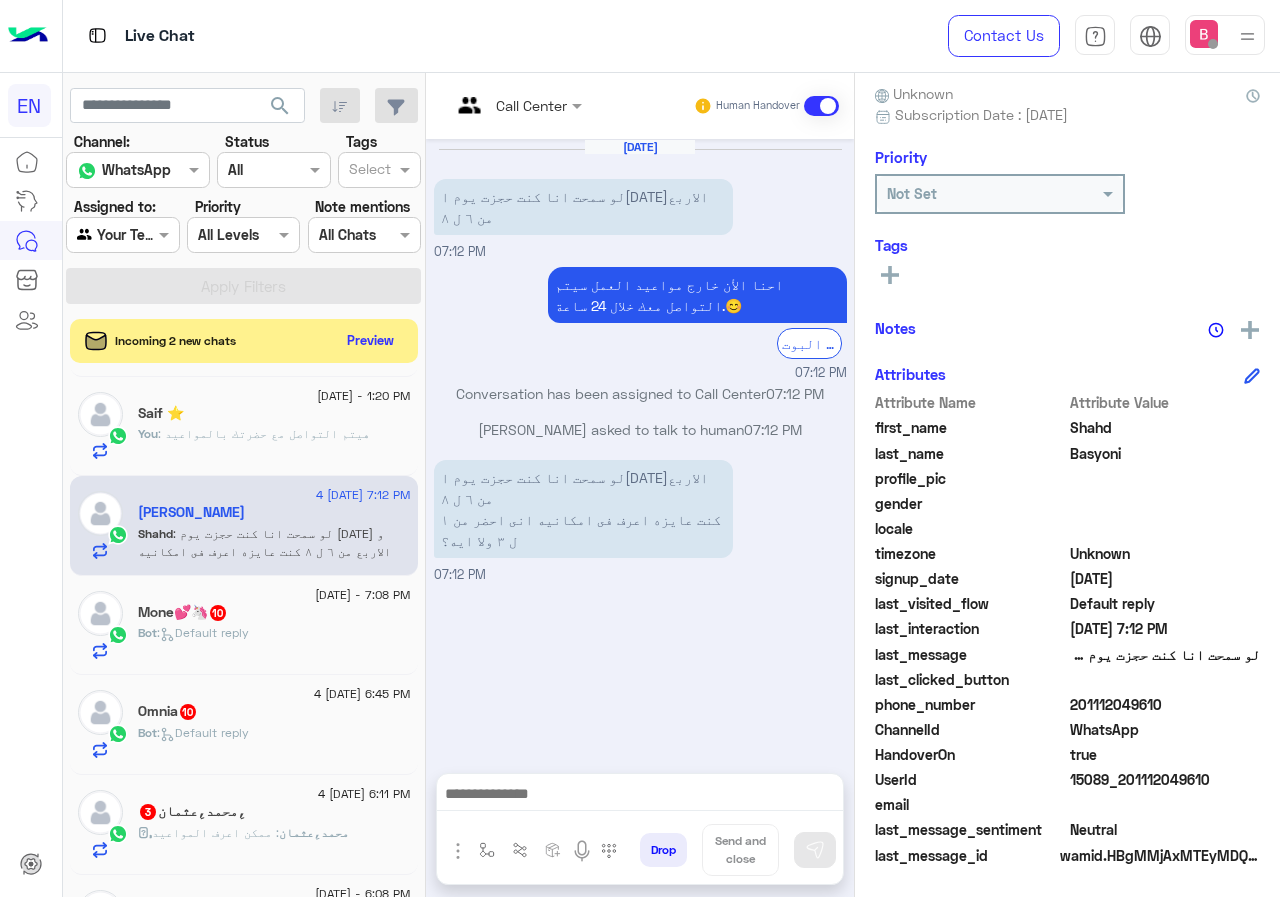 click at bounding box center (640, 799) 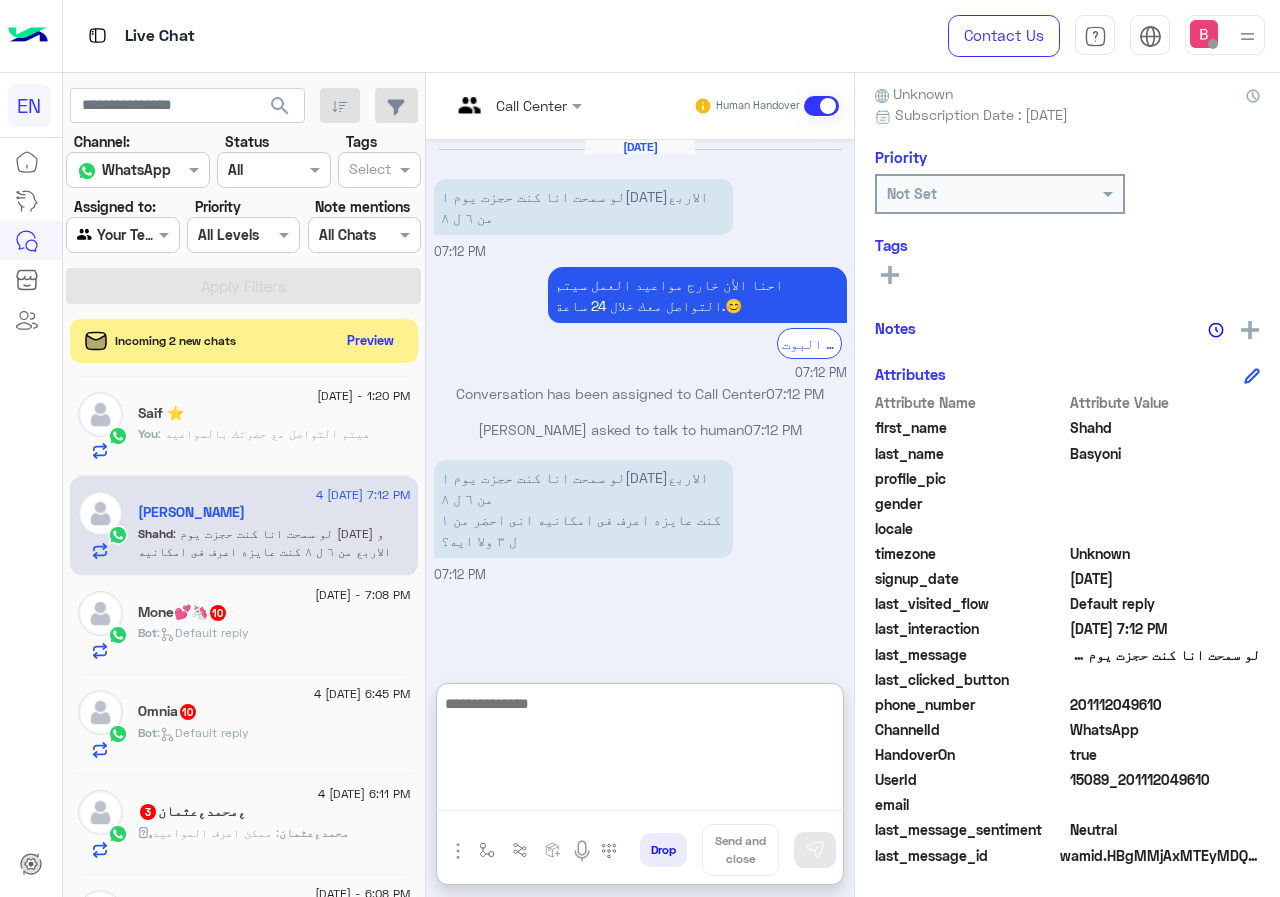 click at bounding box center [640, 751] 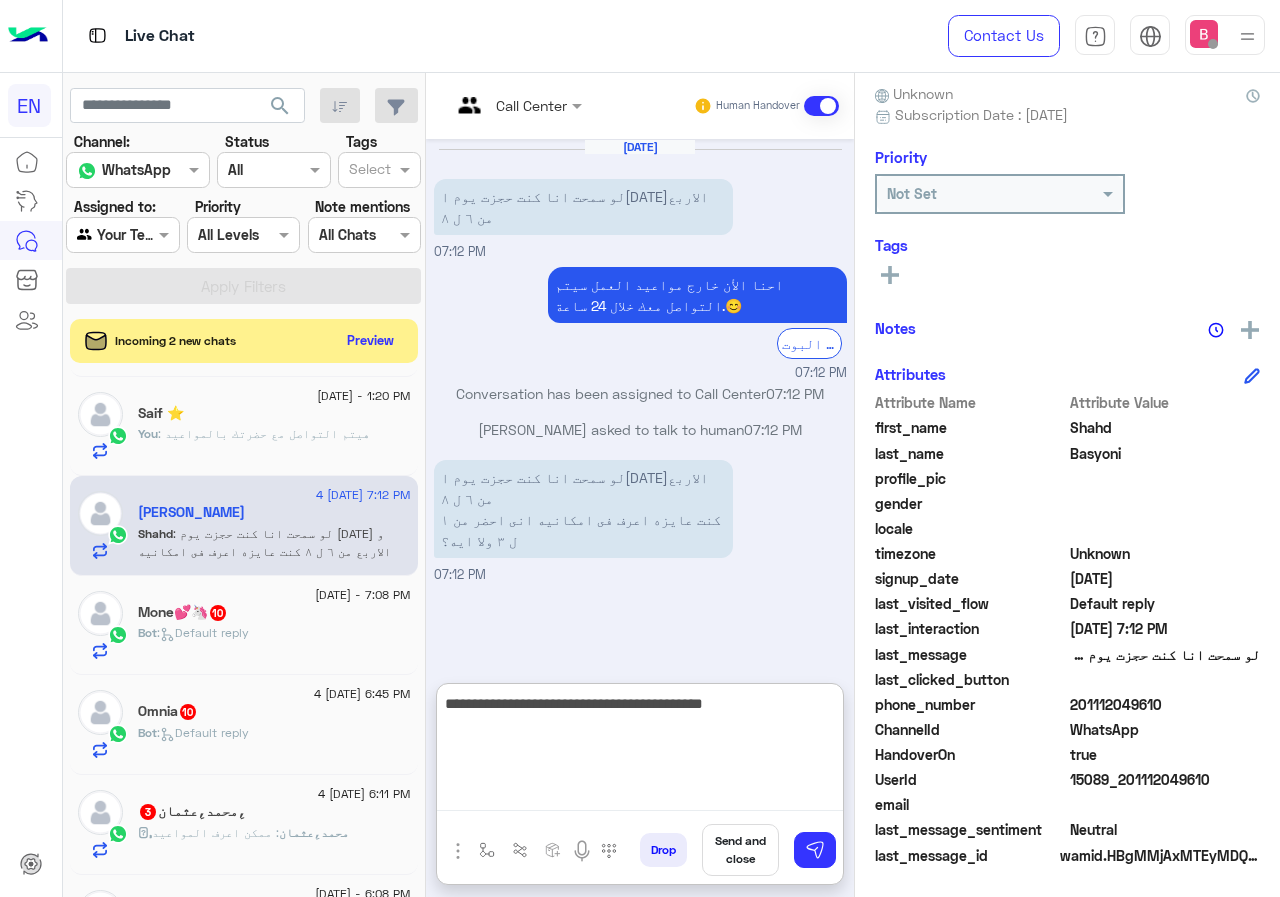 type on "**********" 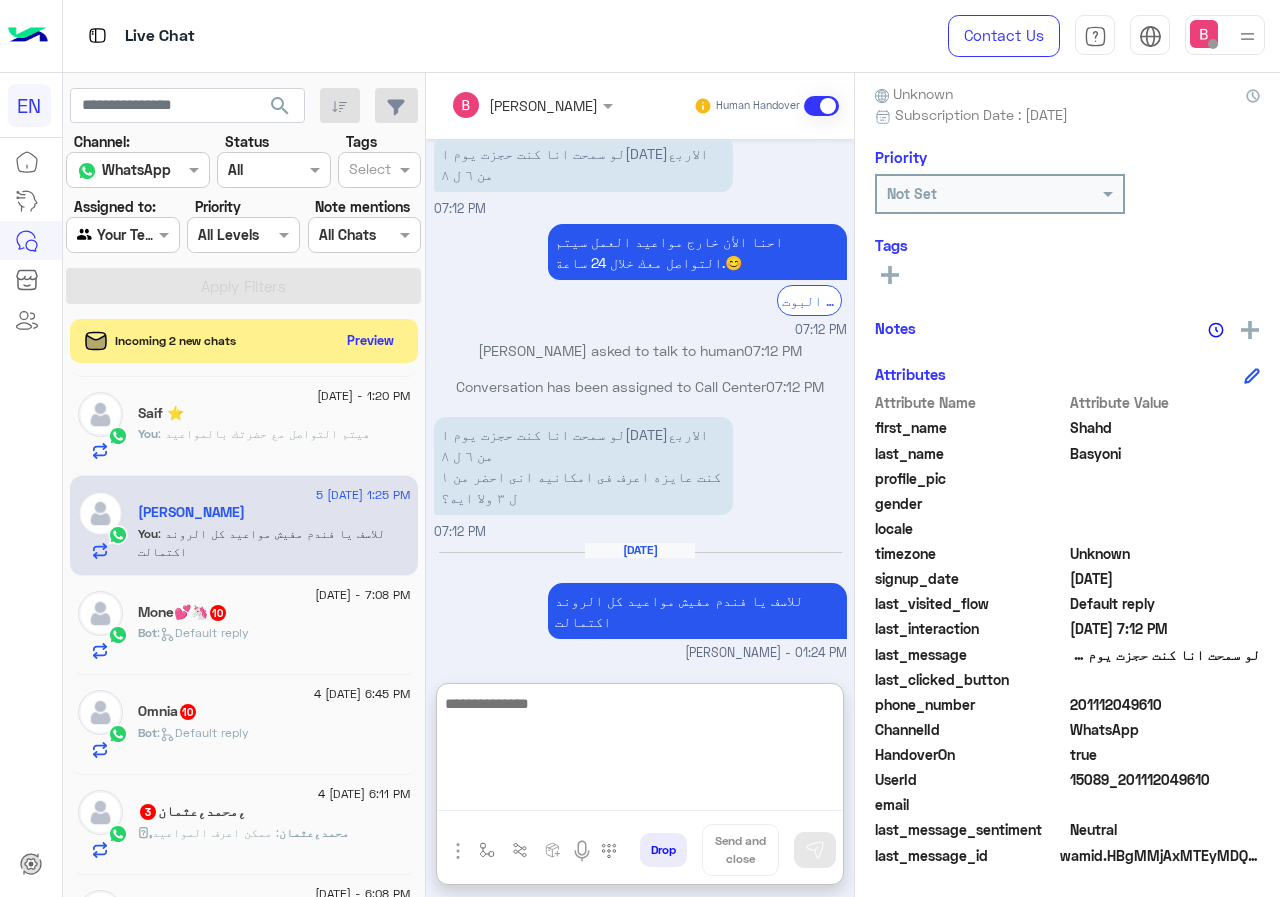 scroll, scrollTop: 79, scrollLeft: 0, axis: vertical 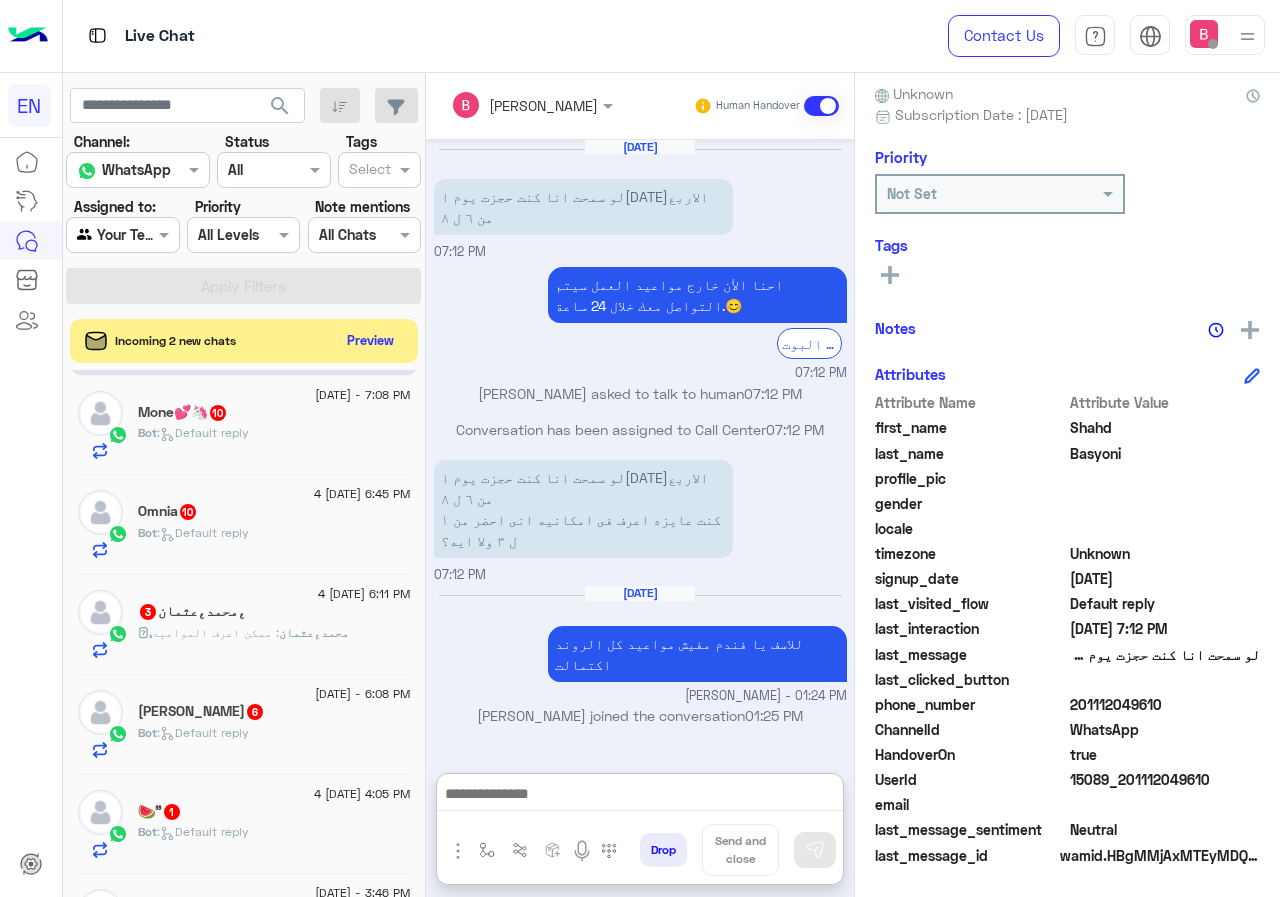 click on "Bot :   Default reply" 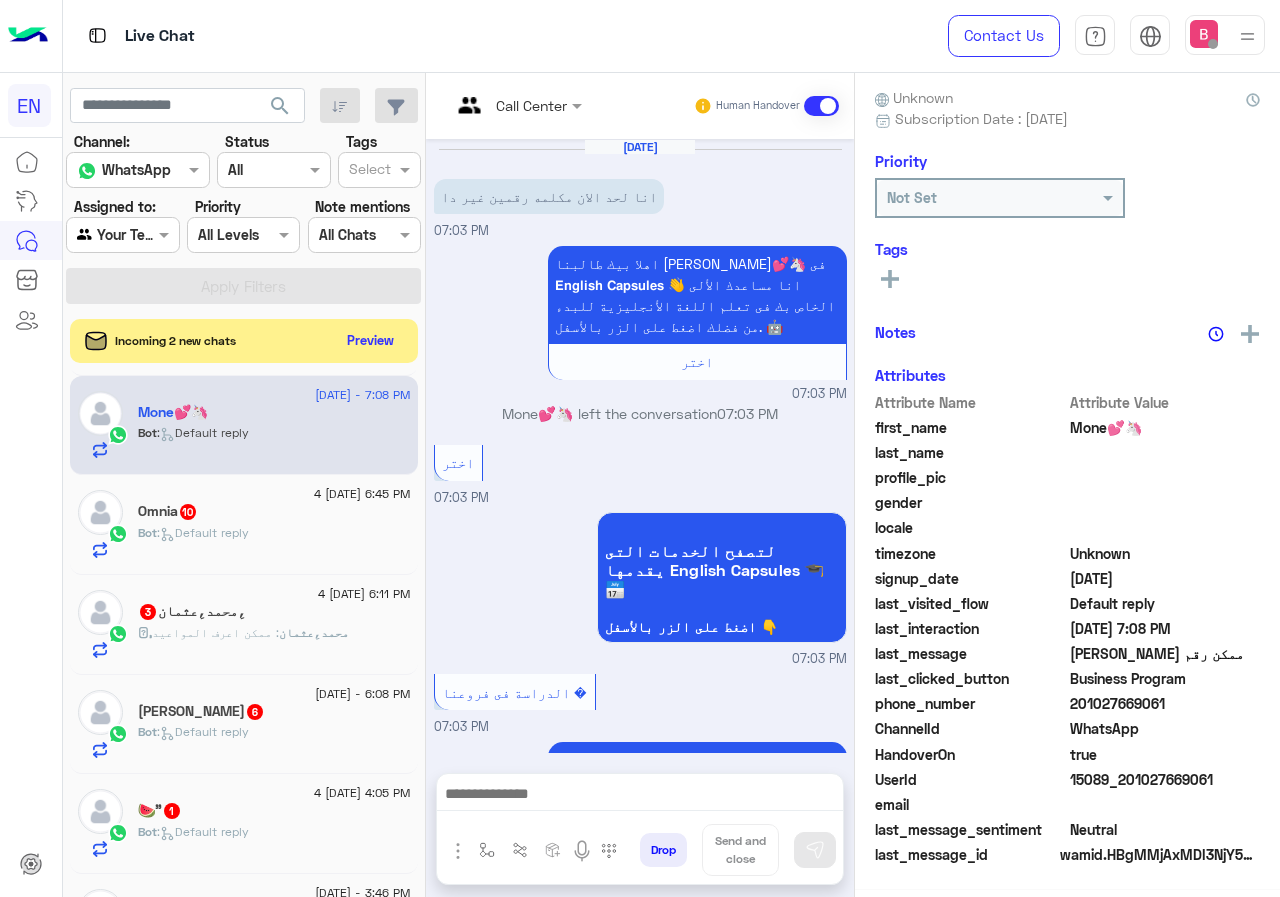 scroll, scrollTop: 176, scrollLeft: 0, axis: vertical 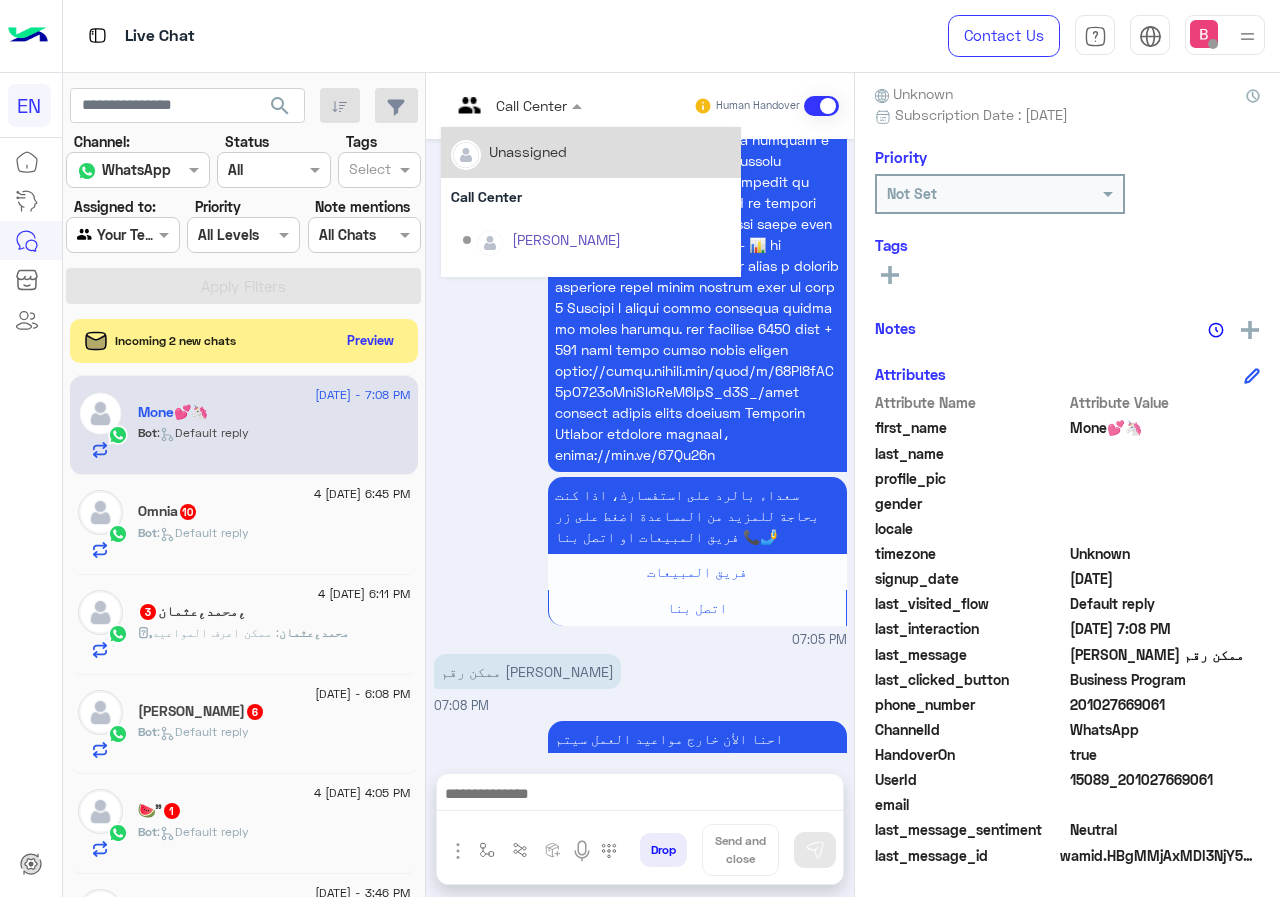 click at bounding box center [491, 105] 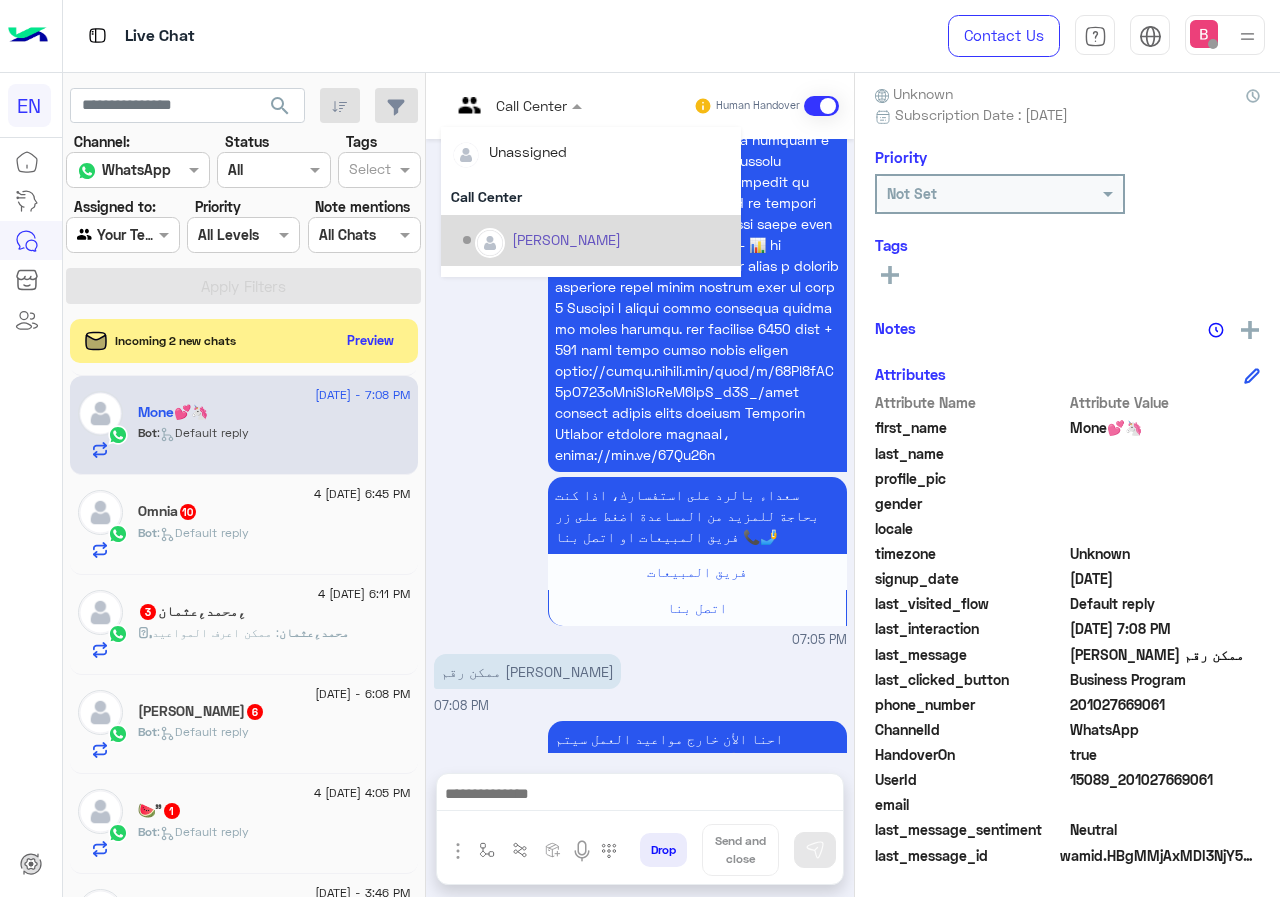 scroll, scrollTop: 332, scrollLeft: 0, axis: vertical 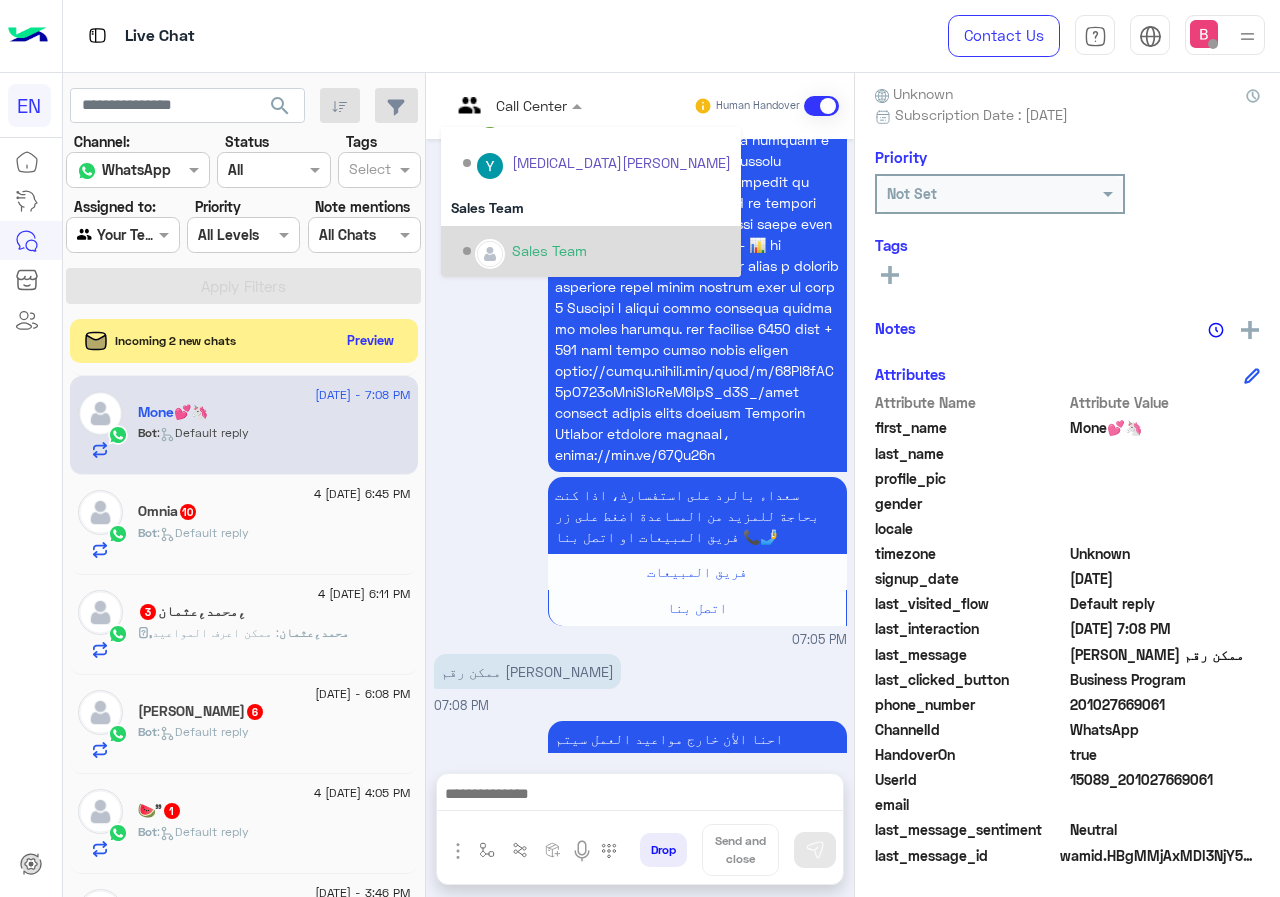 click on "Sales Team" at bounding box center [549, 250] 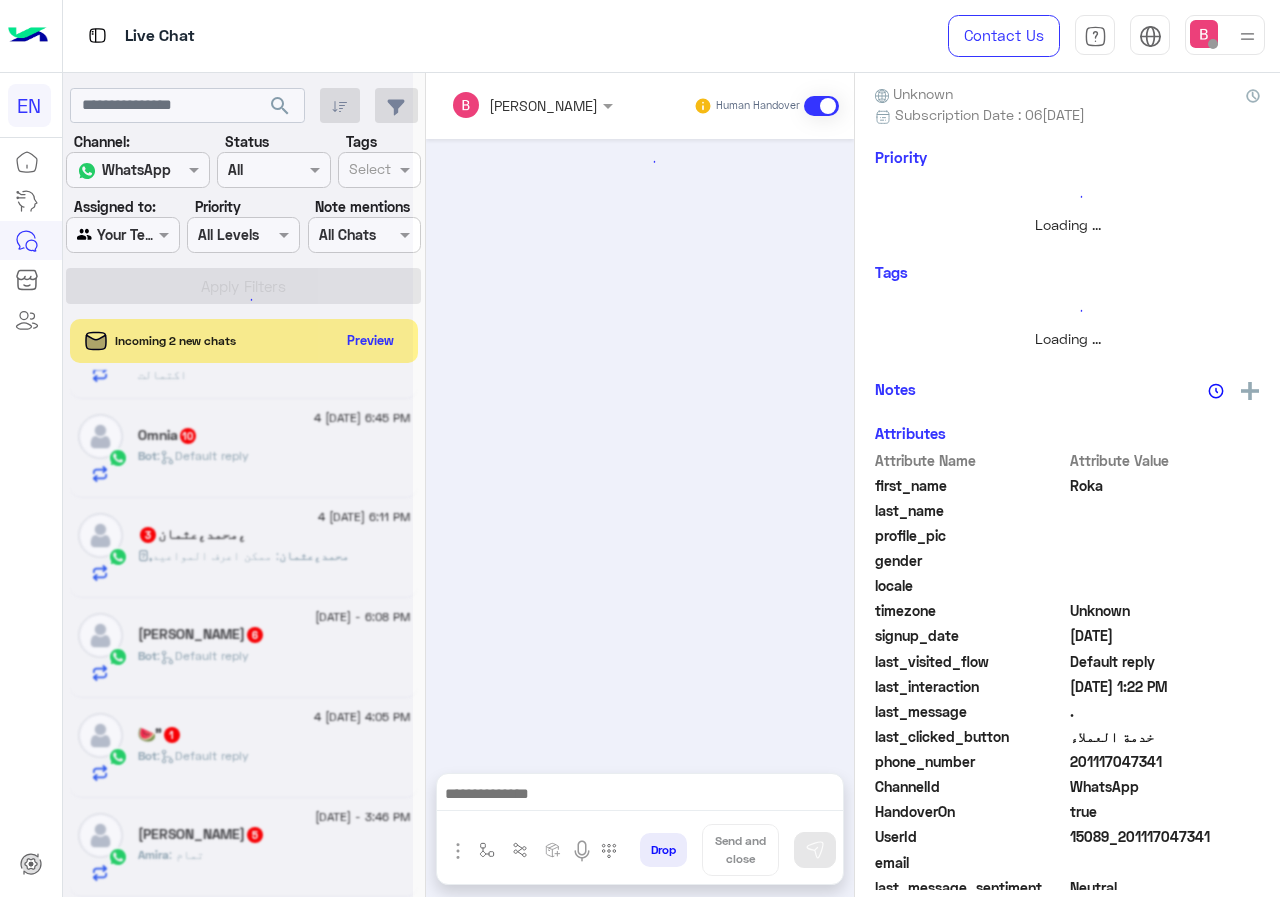 scroll, scrollTop: 216, scrollLeft: 0, axis: vertical 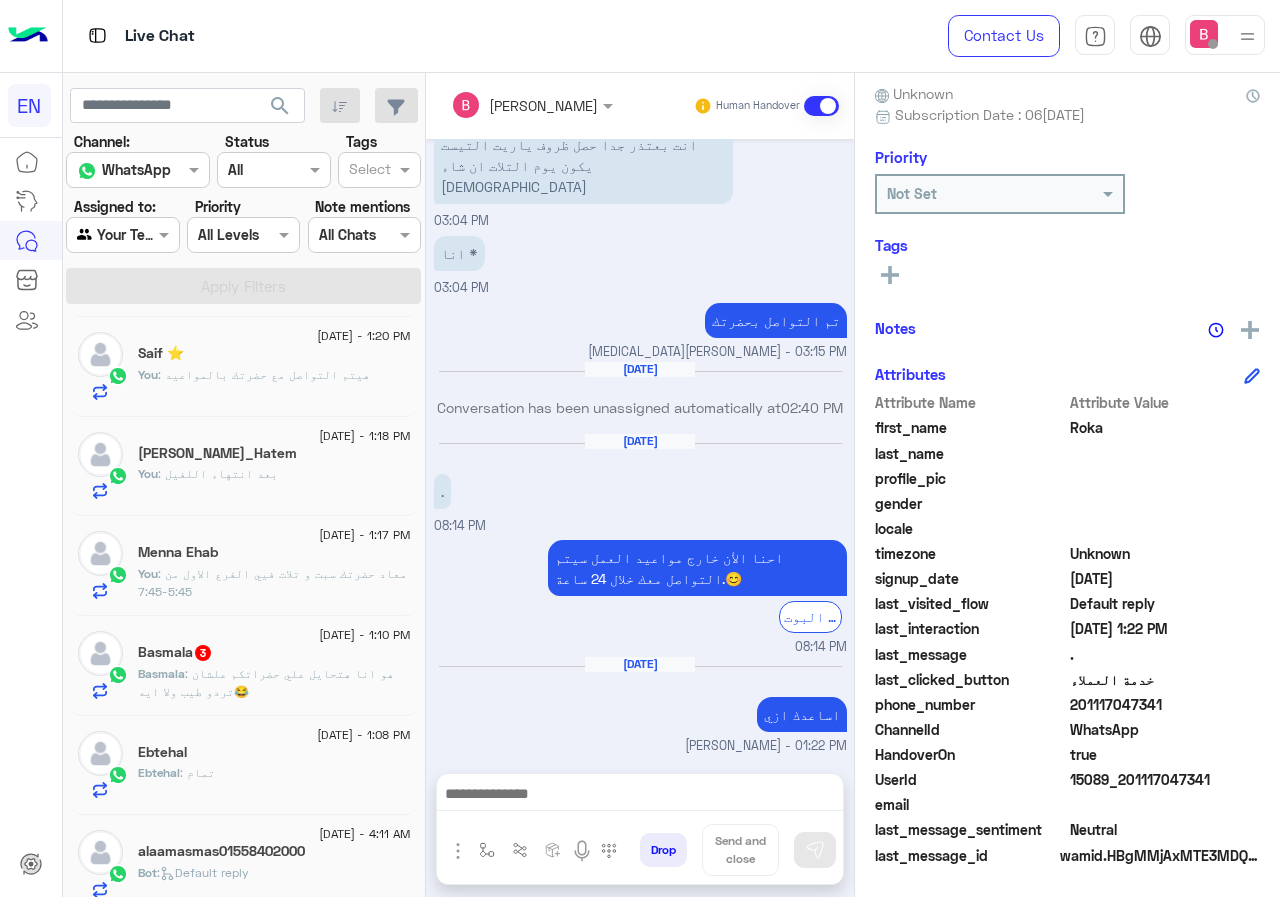 click on "Basmala : هو انا هتحايل علي حضراتكم علشان تردو طيب ولا ايه😂" 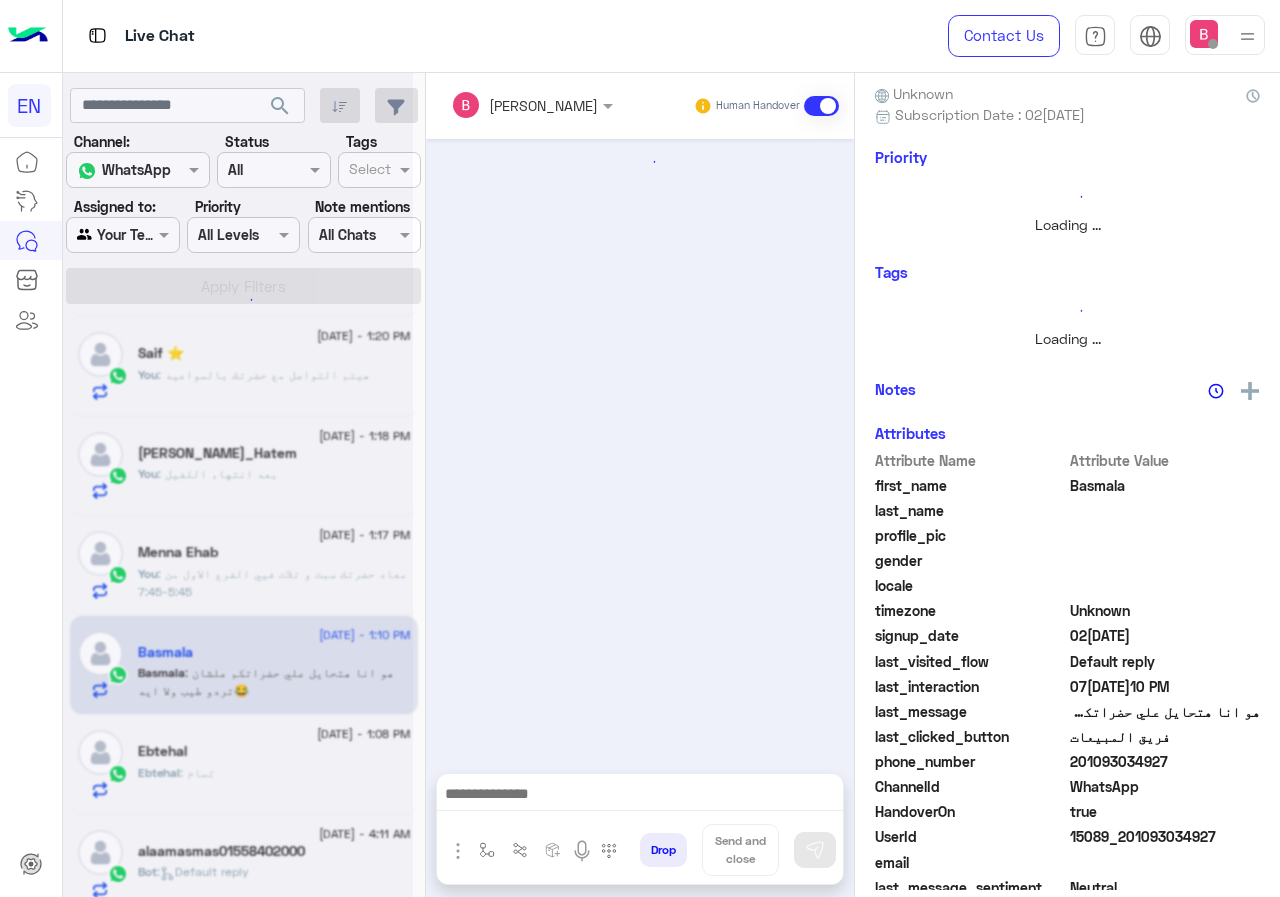 scroll, scrollTop: 216, scrollLeft: 0, axis: vertical 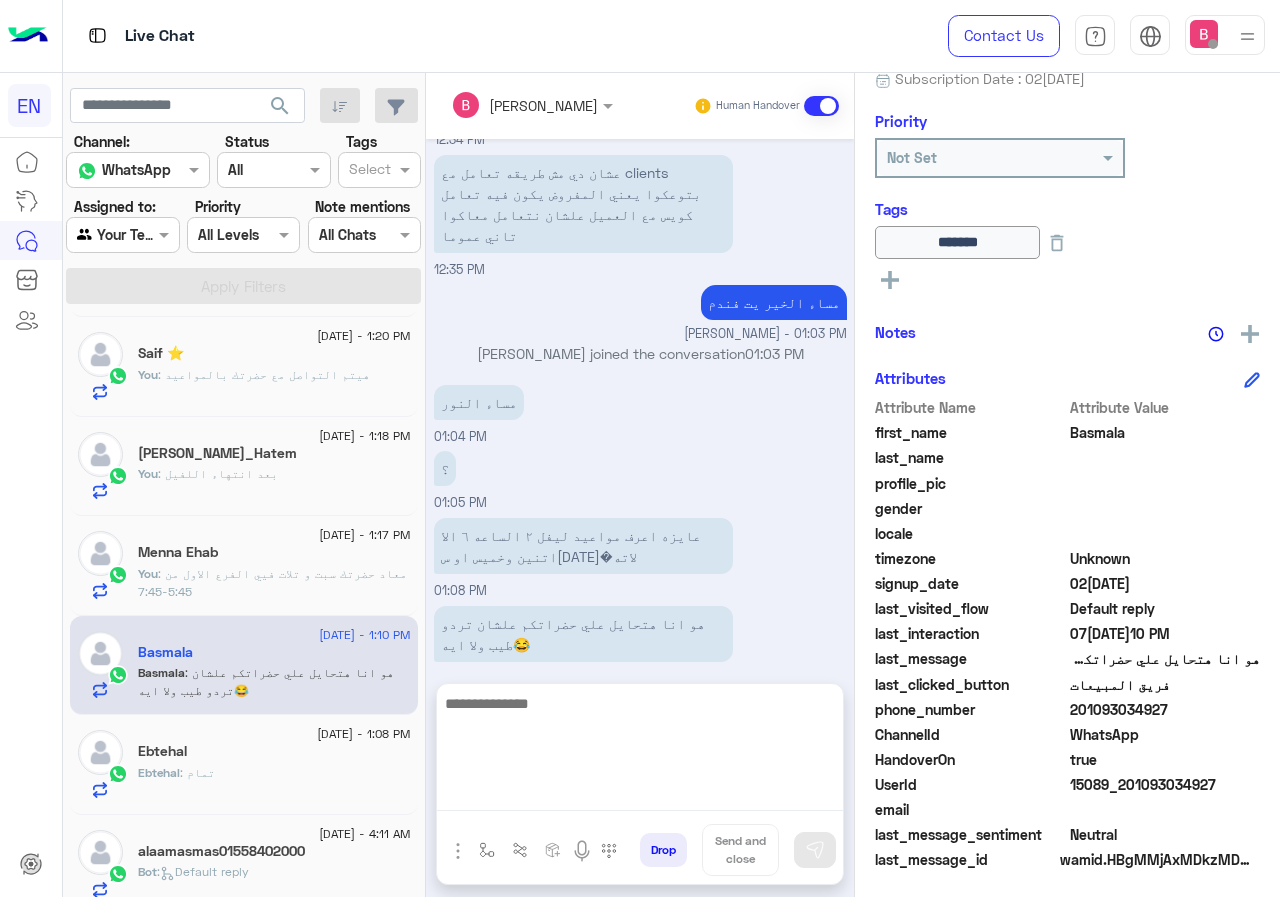 click at bounding box center (640, 751) 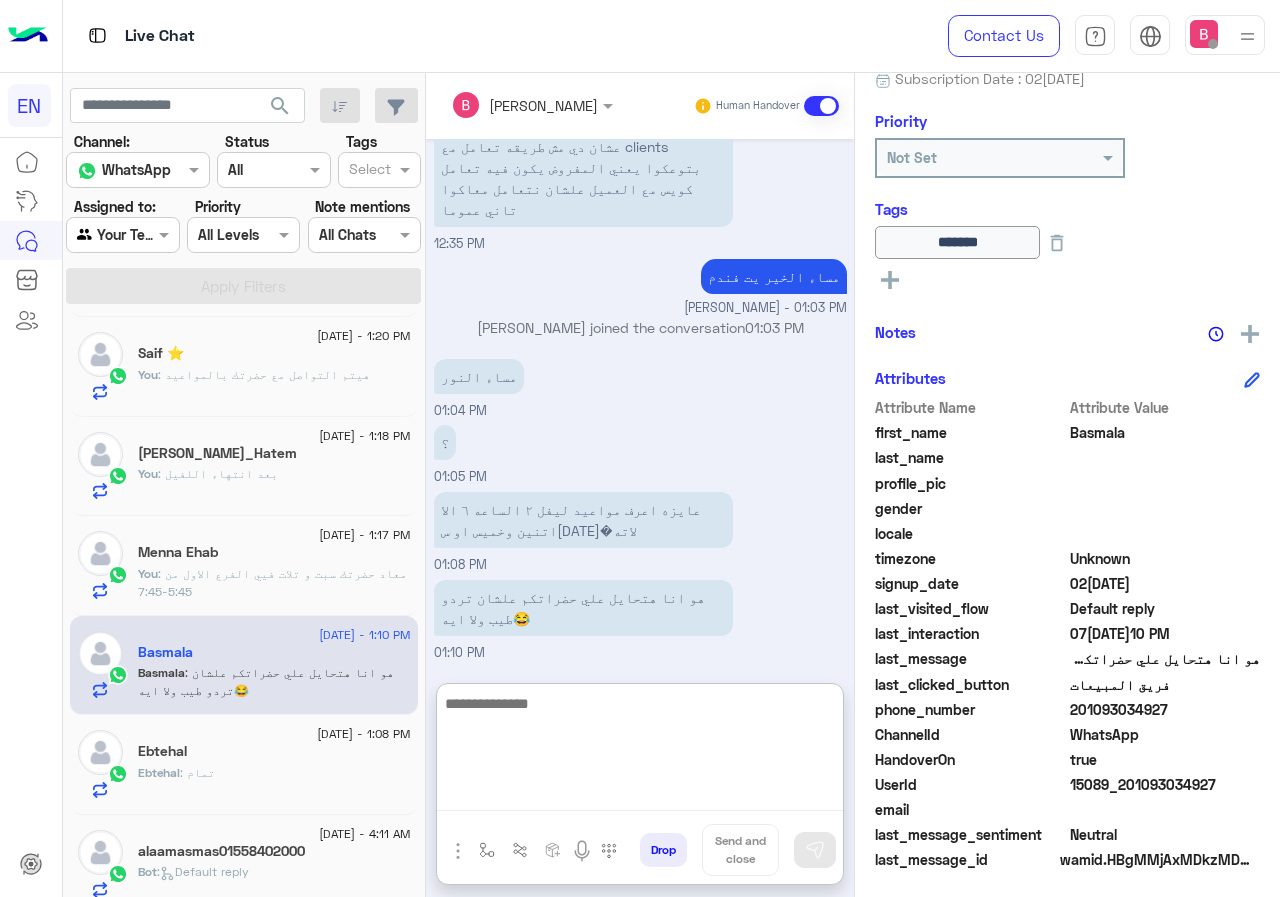scroll, scrollTop: 1112, scrollLeft: 0, axis: vertical 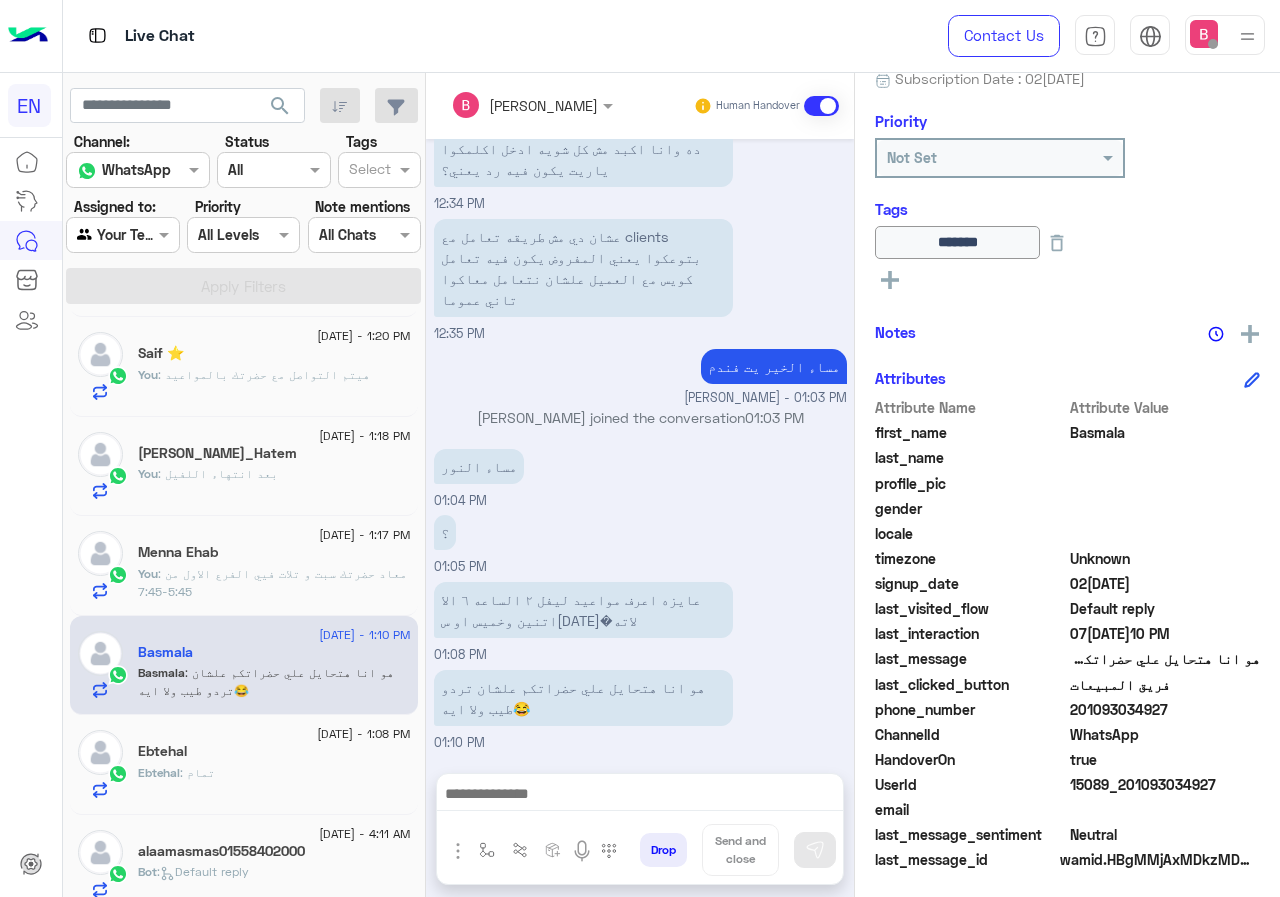 drag, startPoint x: 1076, startPoint y: 708, endPoint x: 1190, endPoint y: 708, distance: 114 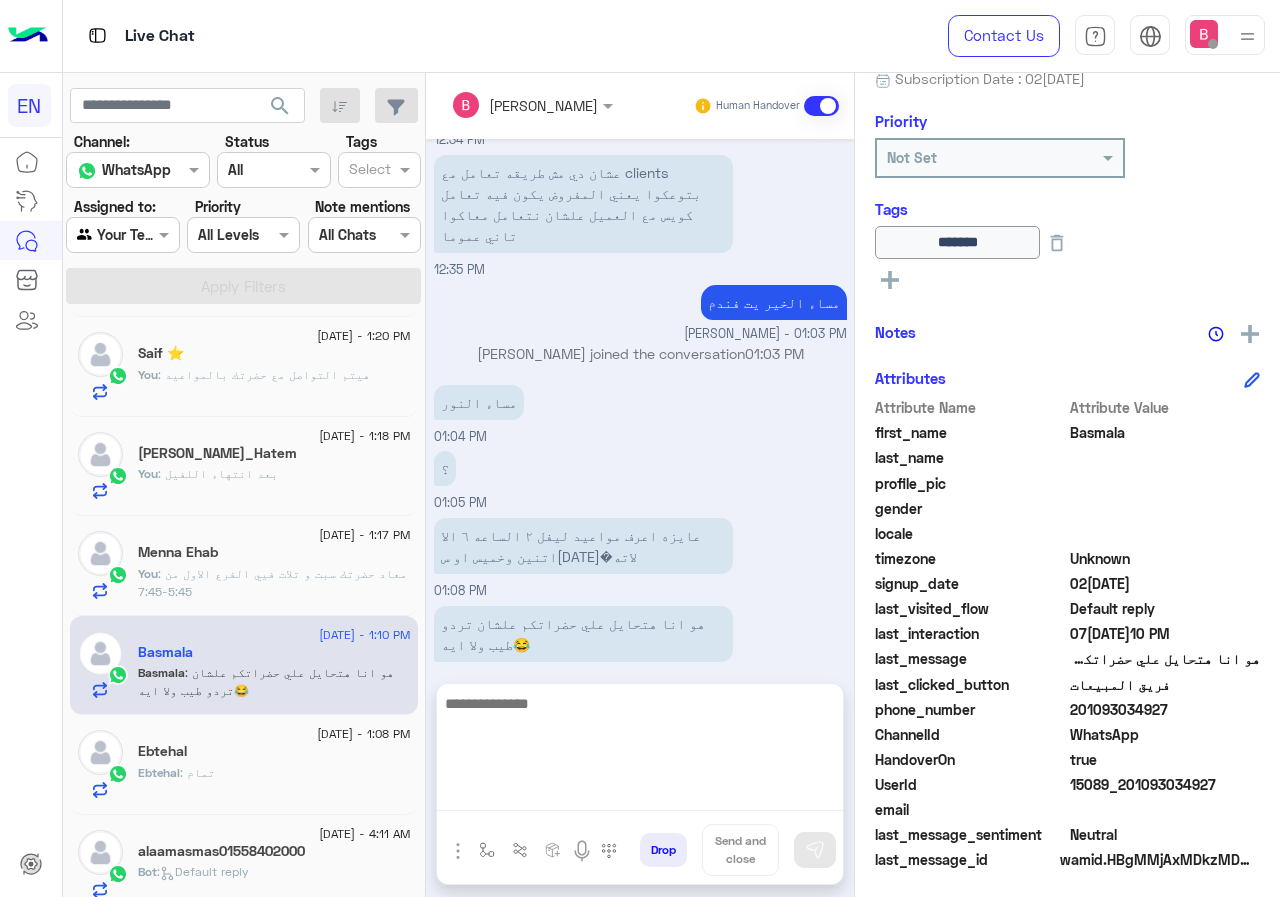 click at bounding box center [640, 751] 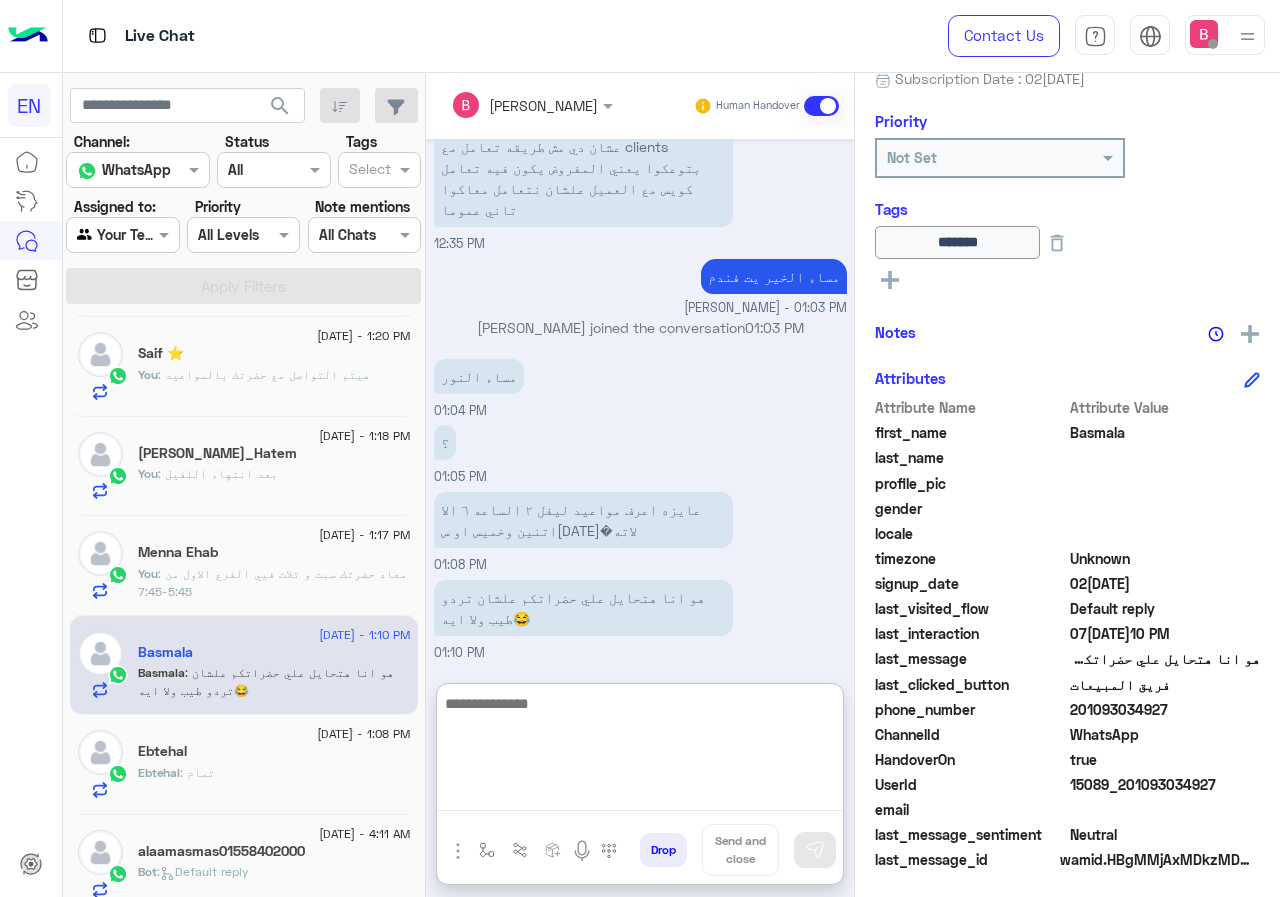 scroll, scrollTop: 1112, scrollLeft: 0, axis: vertical 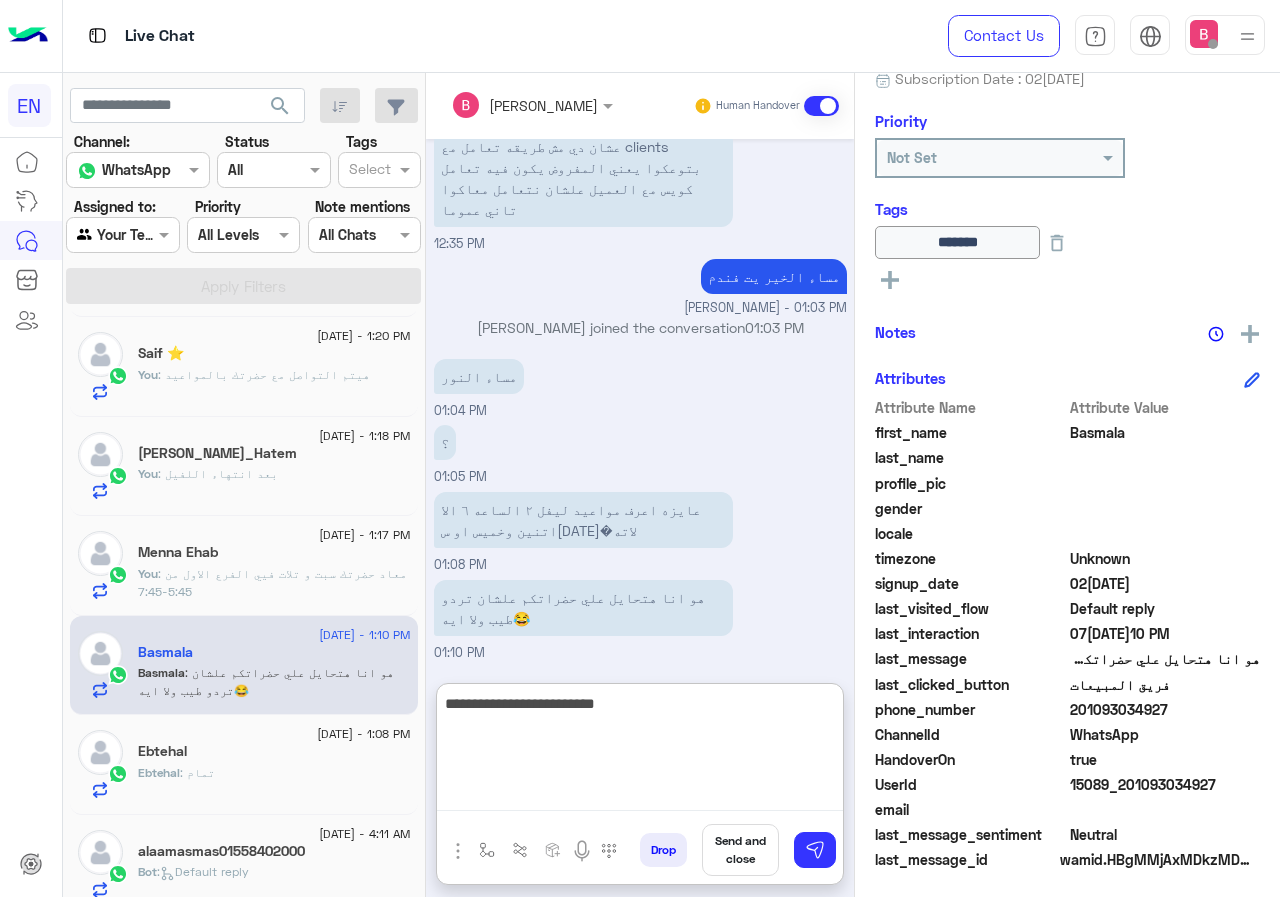 type on "**********" 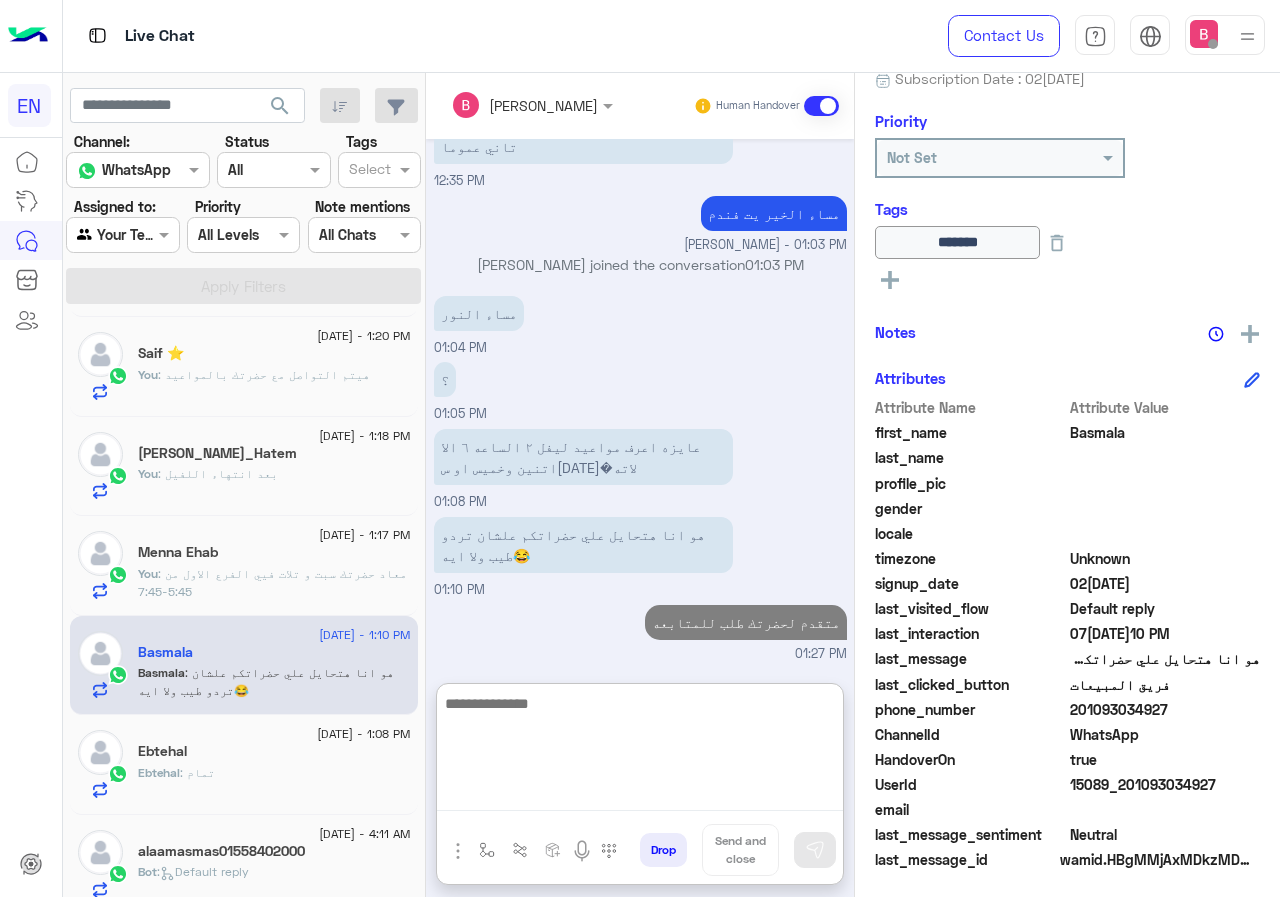 scroll, scrollTop: 1176, scrollLeft: 0, axis: vertical 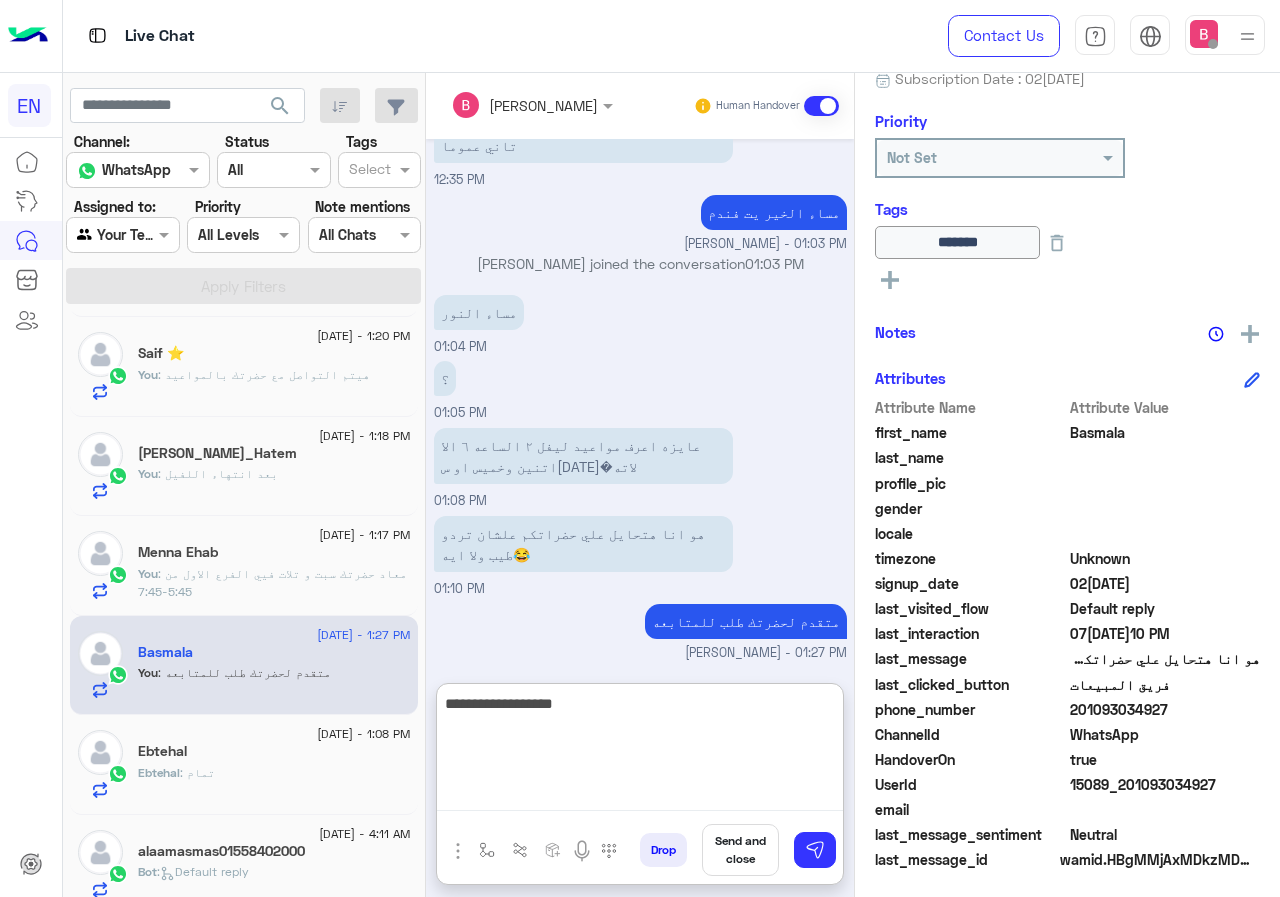 type on "**********" 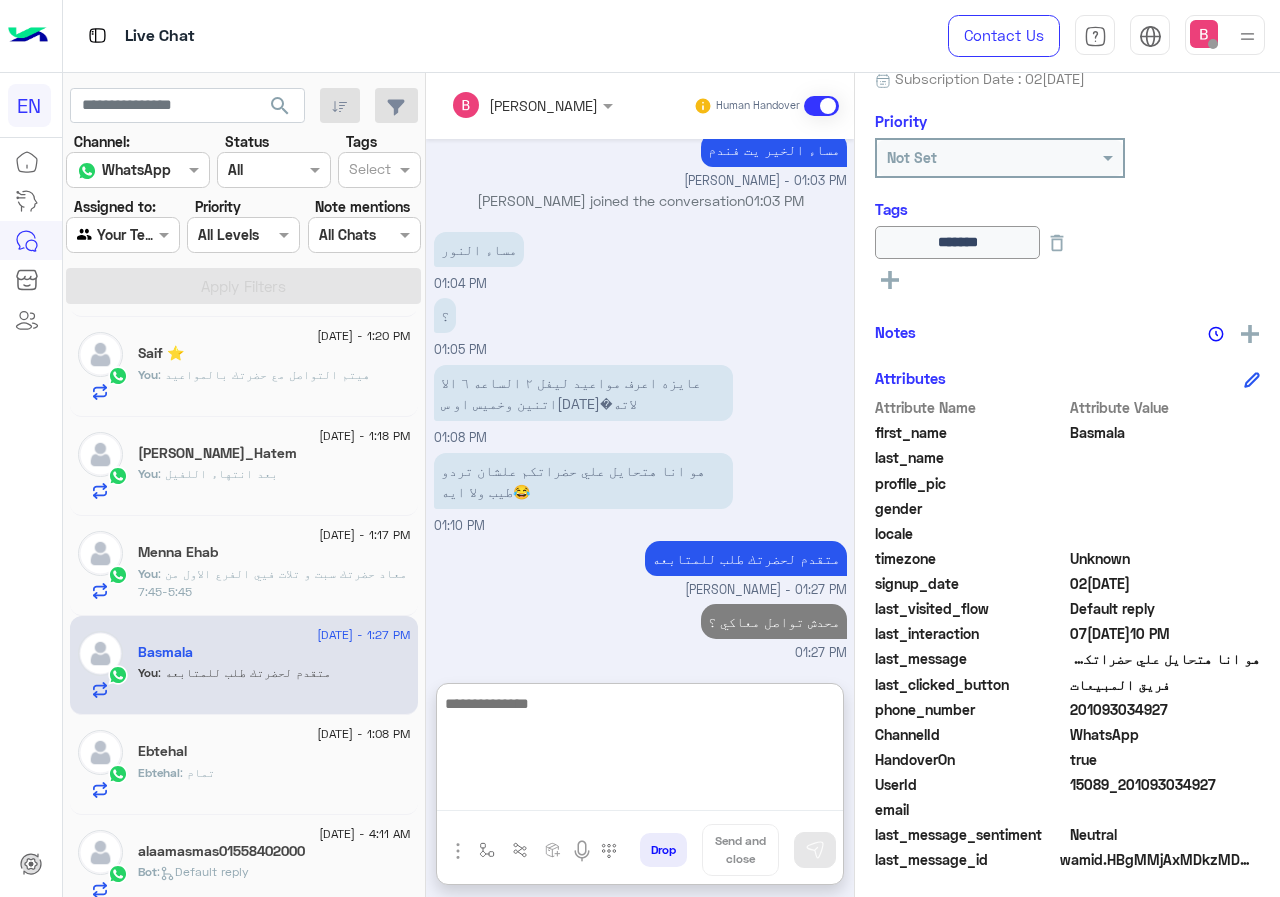 scroll, scrollTop: 1240, scrollLeft: 0, axis: vertical 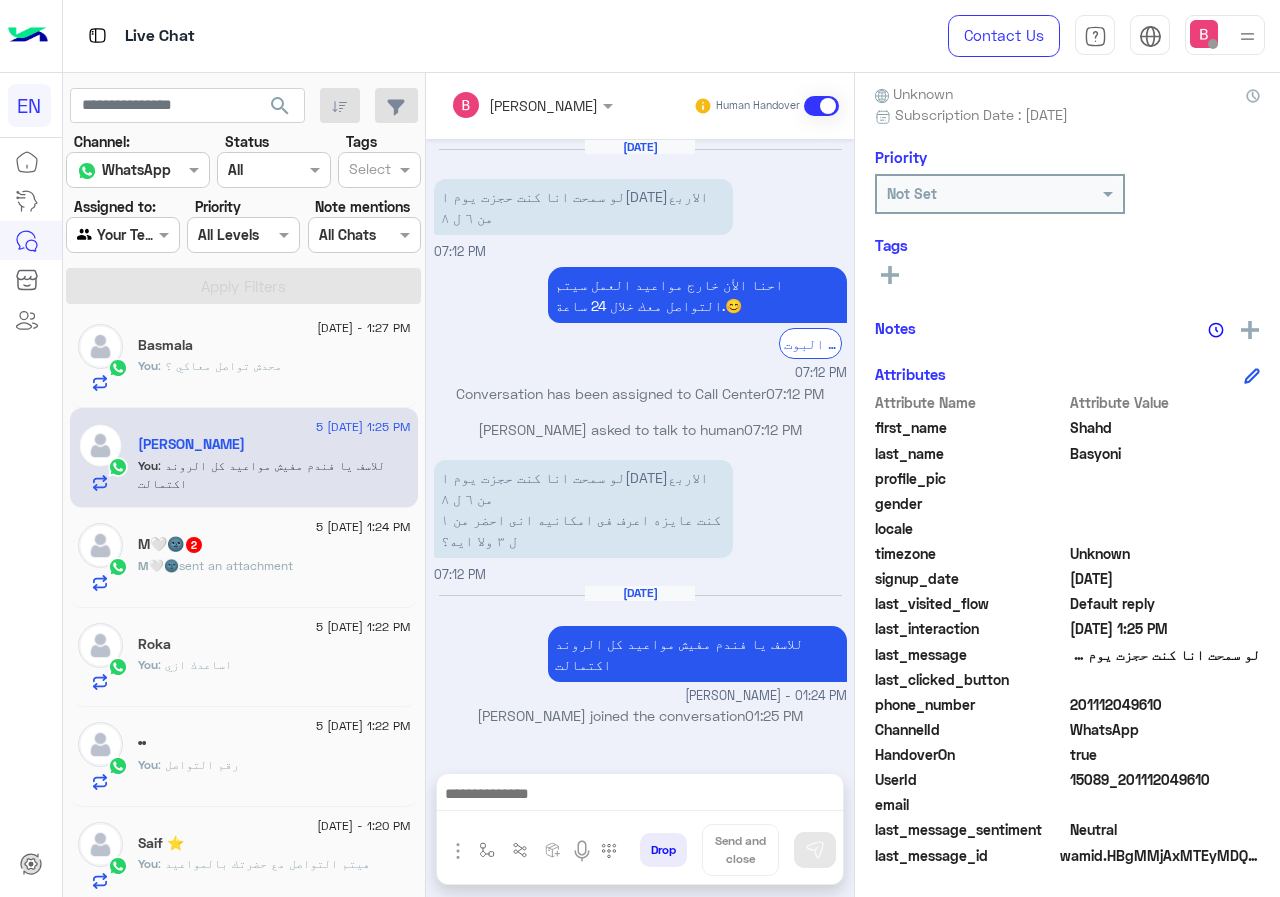 click on "sent an attachment" 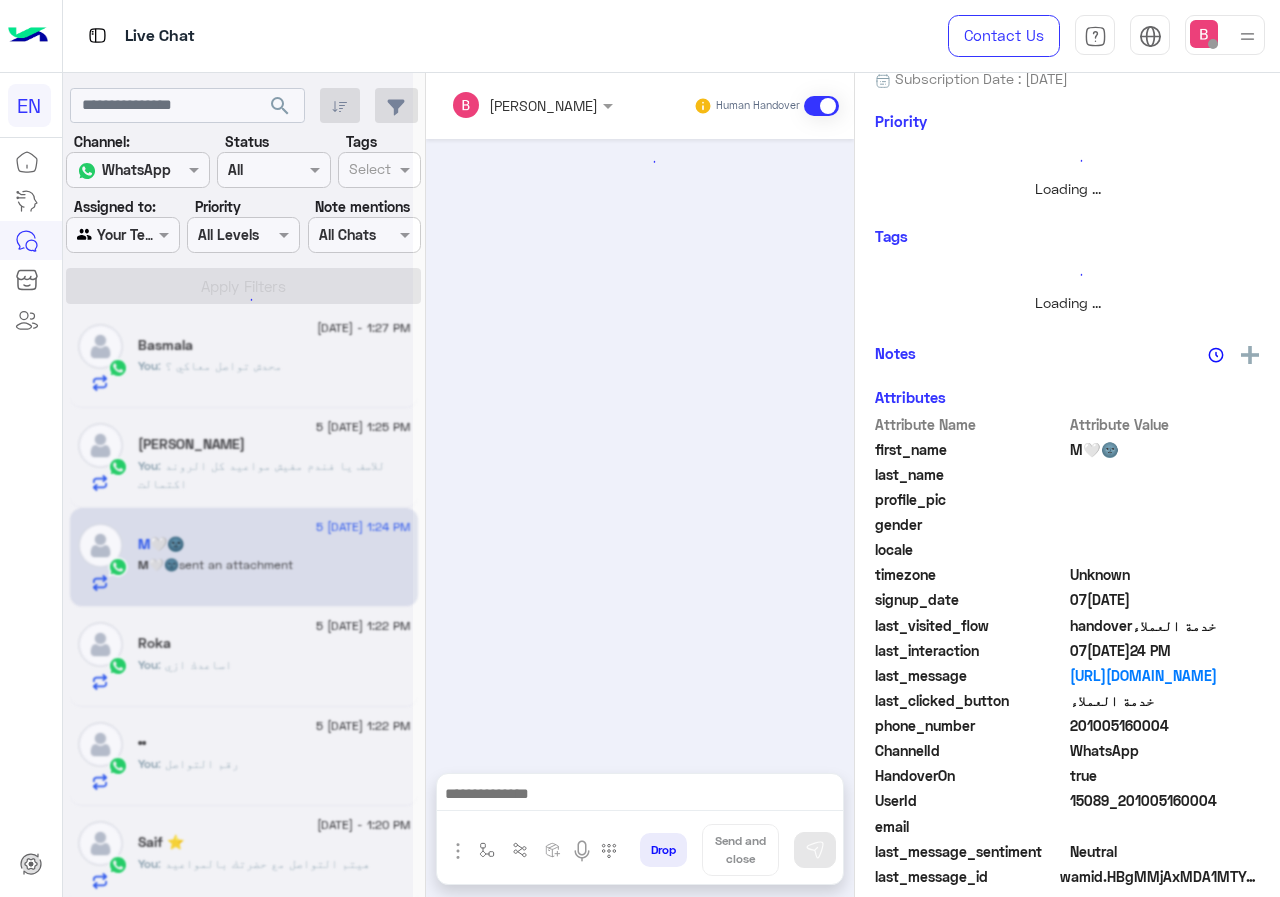 scroll, scrollTop: 216, scrollLeft: 0, axis: vertical 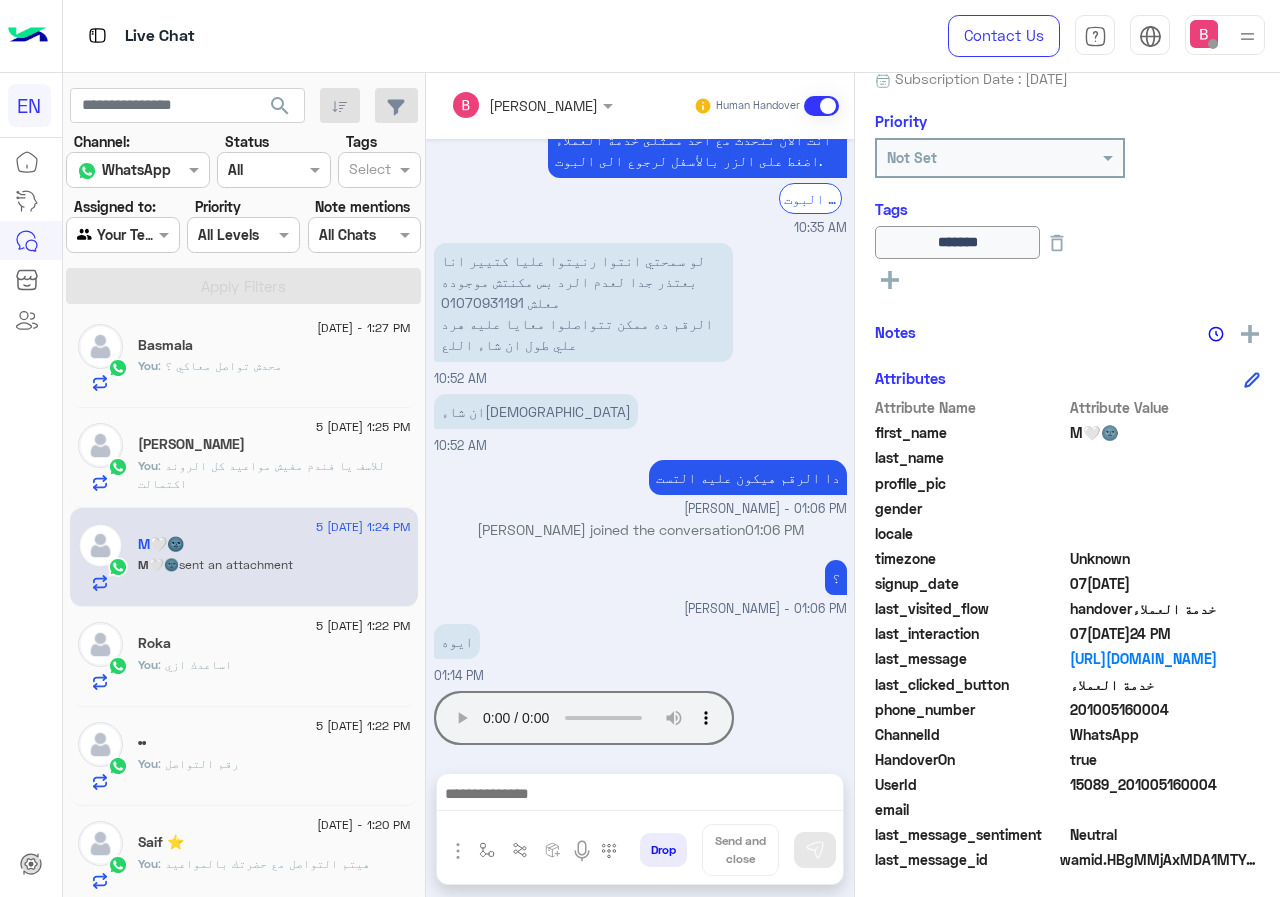 drag, startPoint x: 1075, startPoint y: 709, endPoint x: 1206, endPoint y: 713, distance: 131.06105 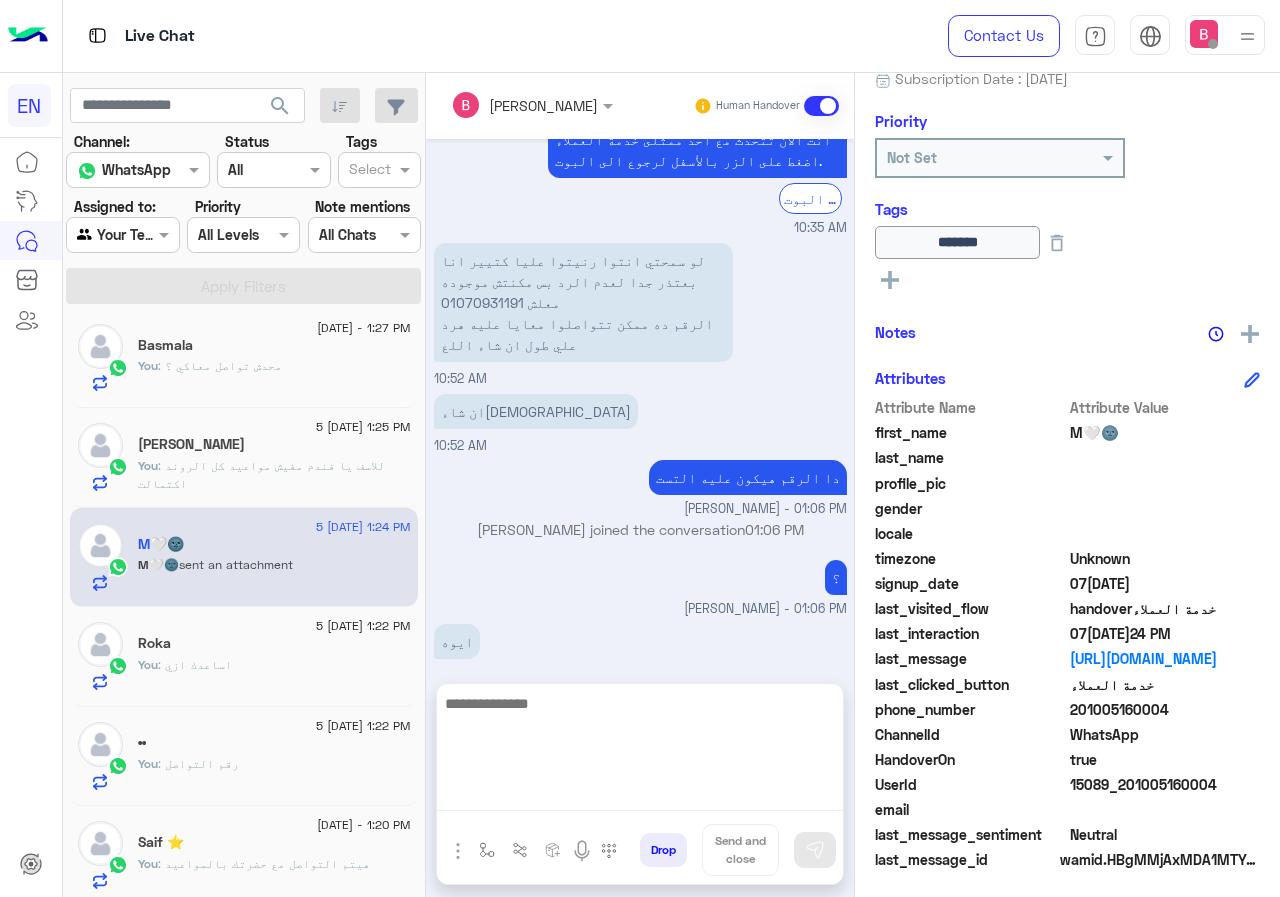 click at bounding box center (640, 751) 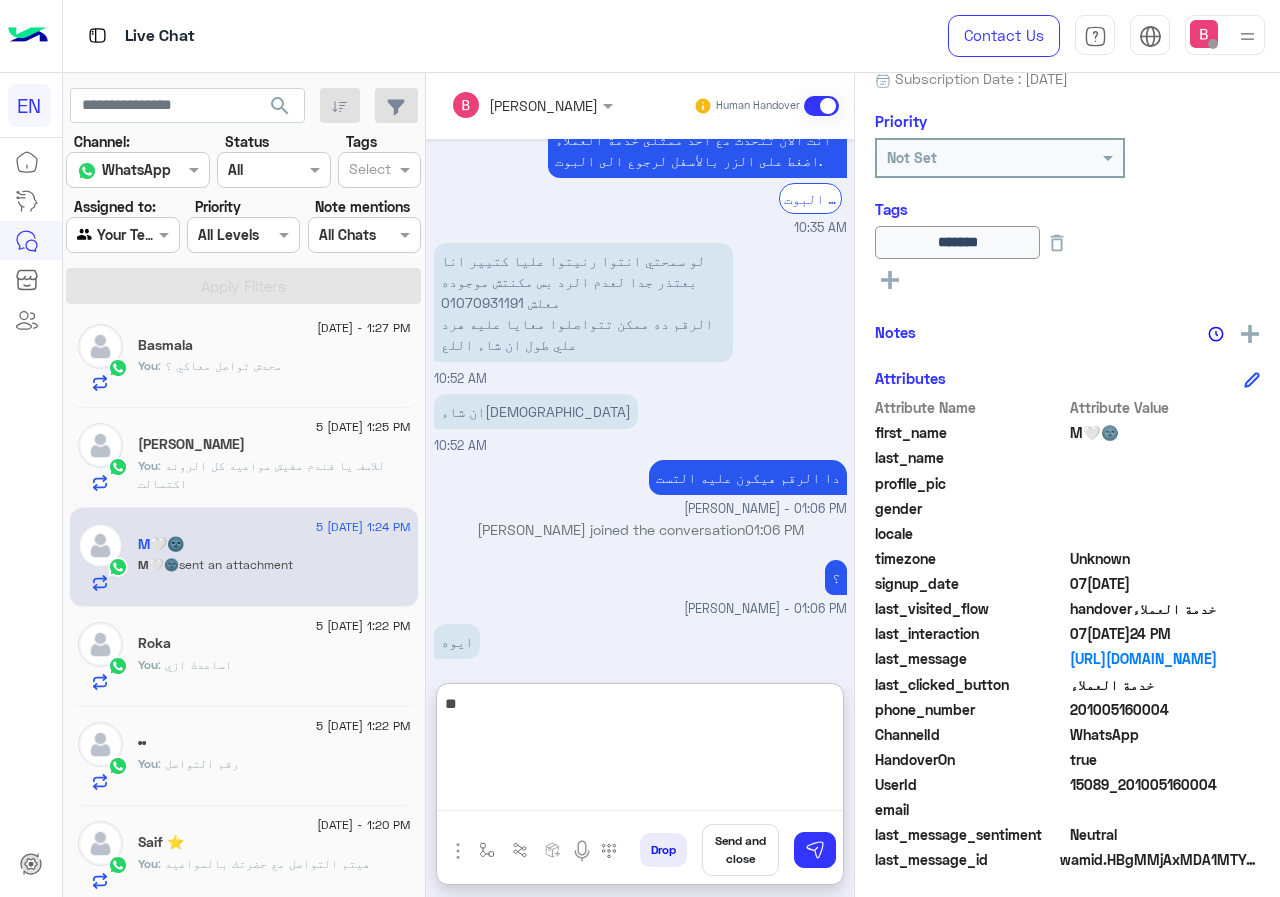 type on "*" 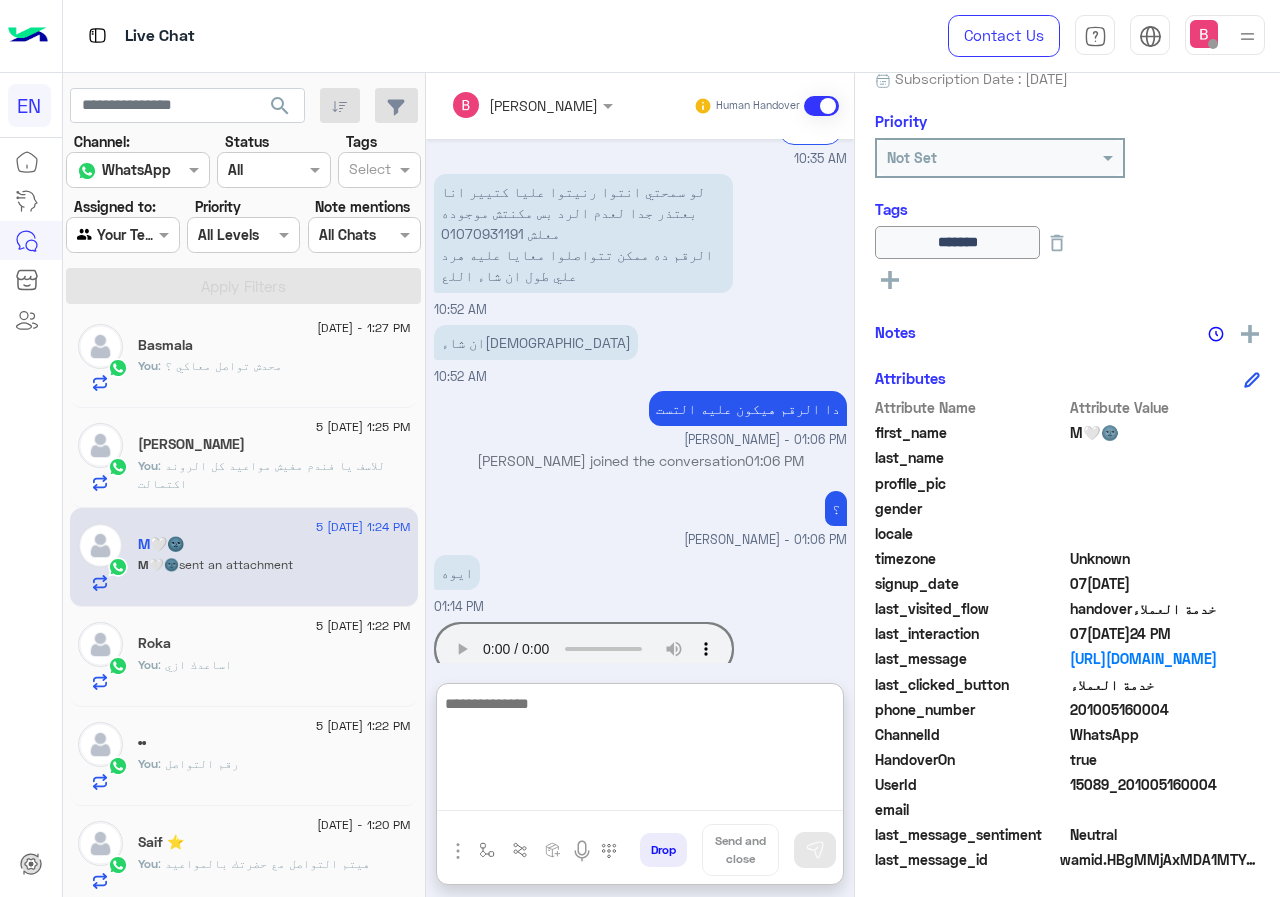 scroll, scrollTop: 1954, scrollLeft: 0, axis: vertical 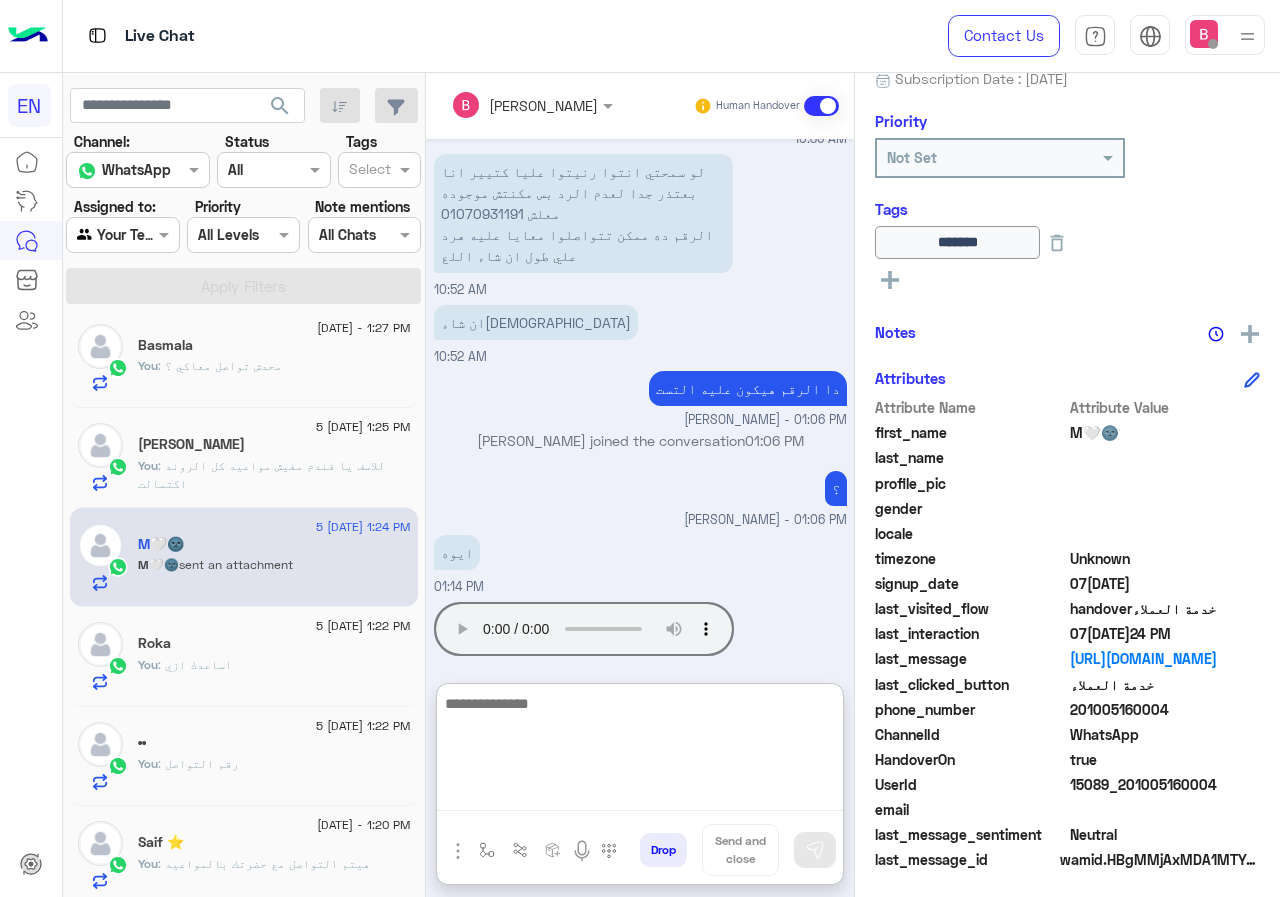 click at bounding box center (640, 751) 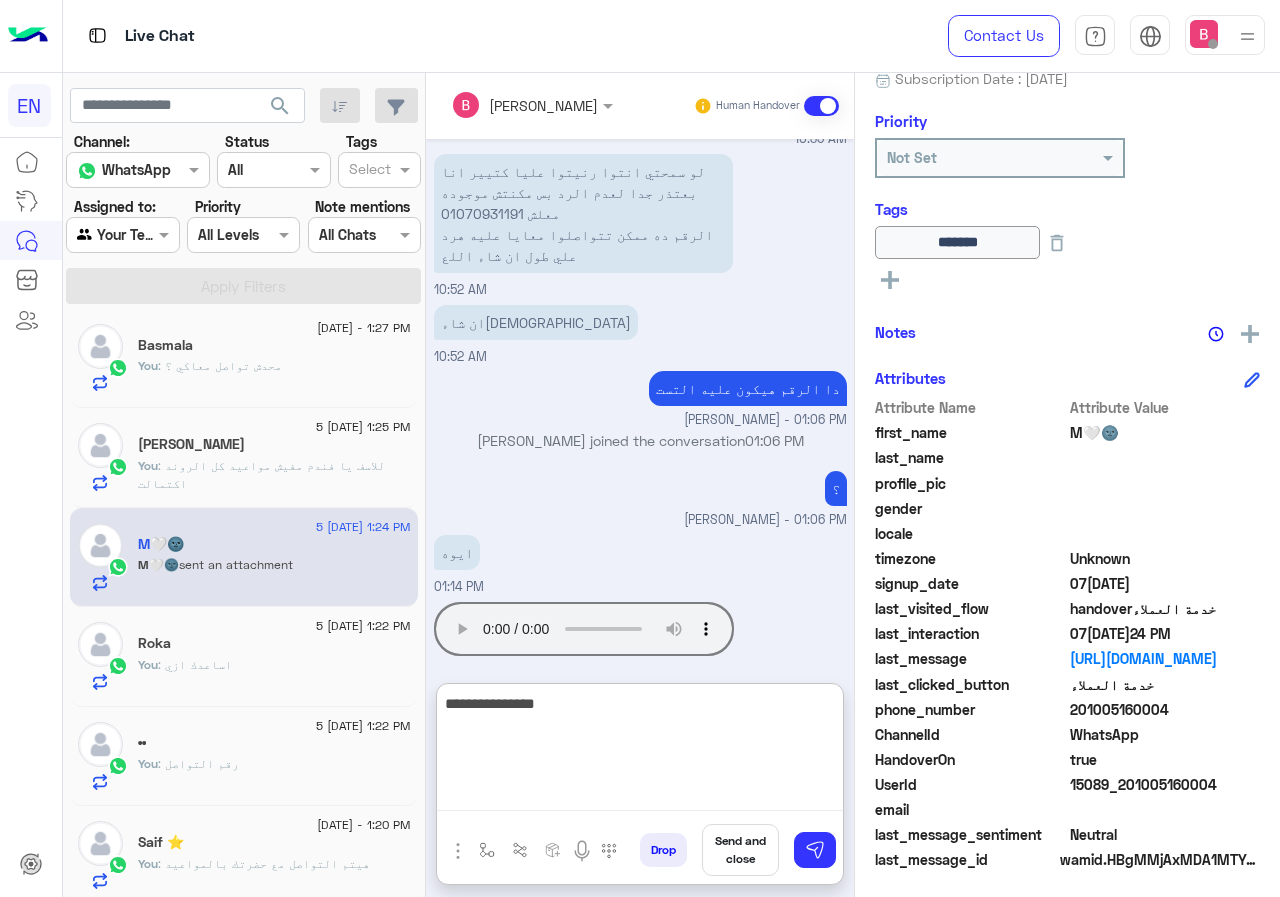 paste on "**********" 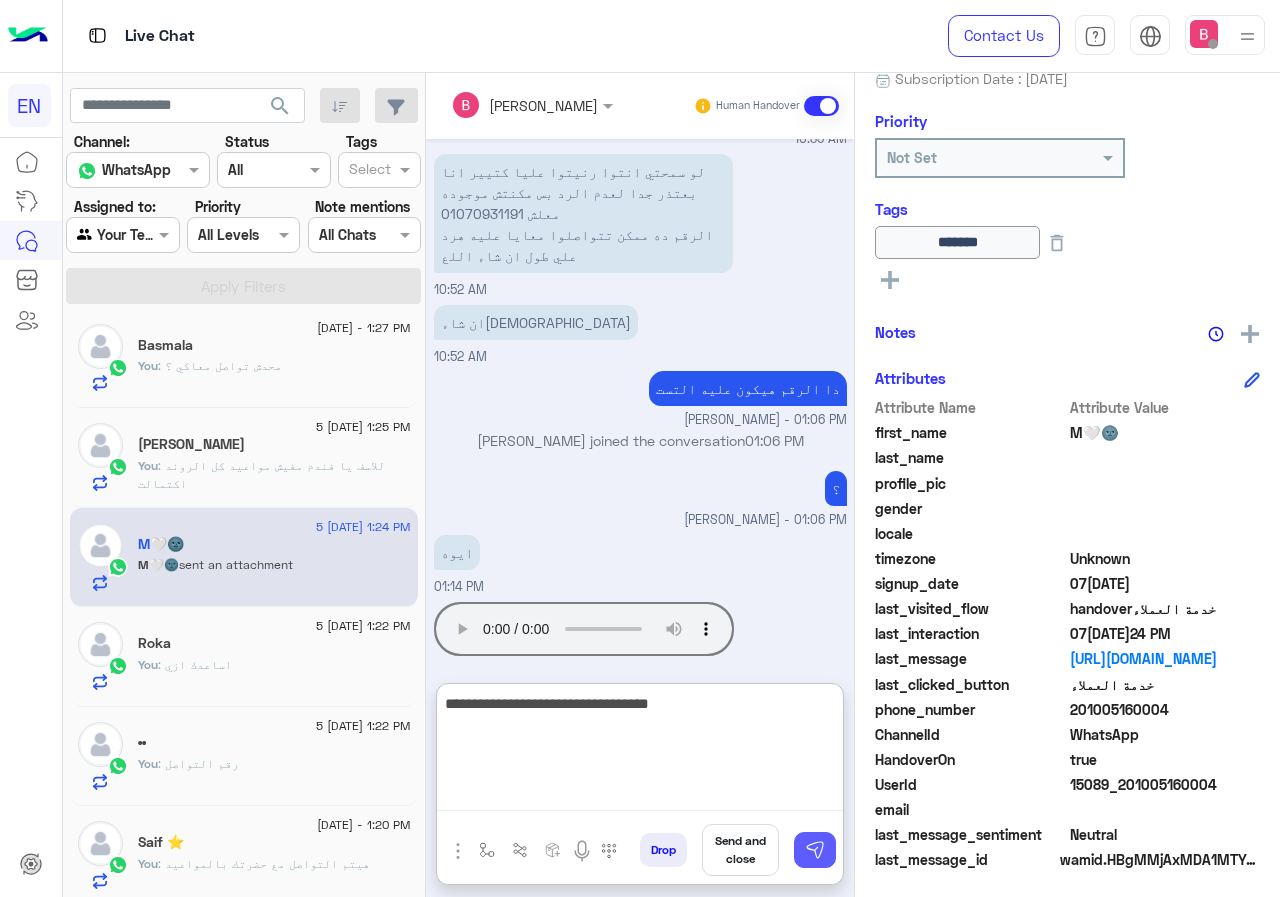 type on "**********" 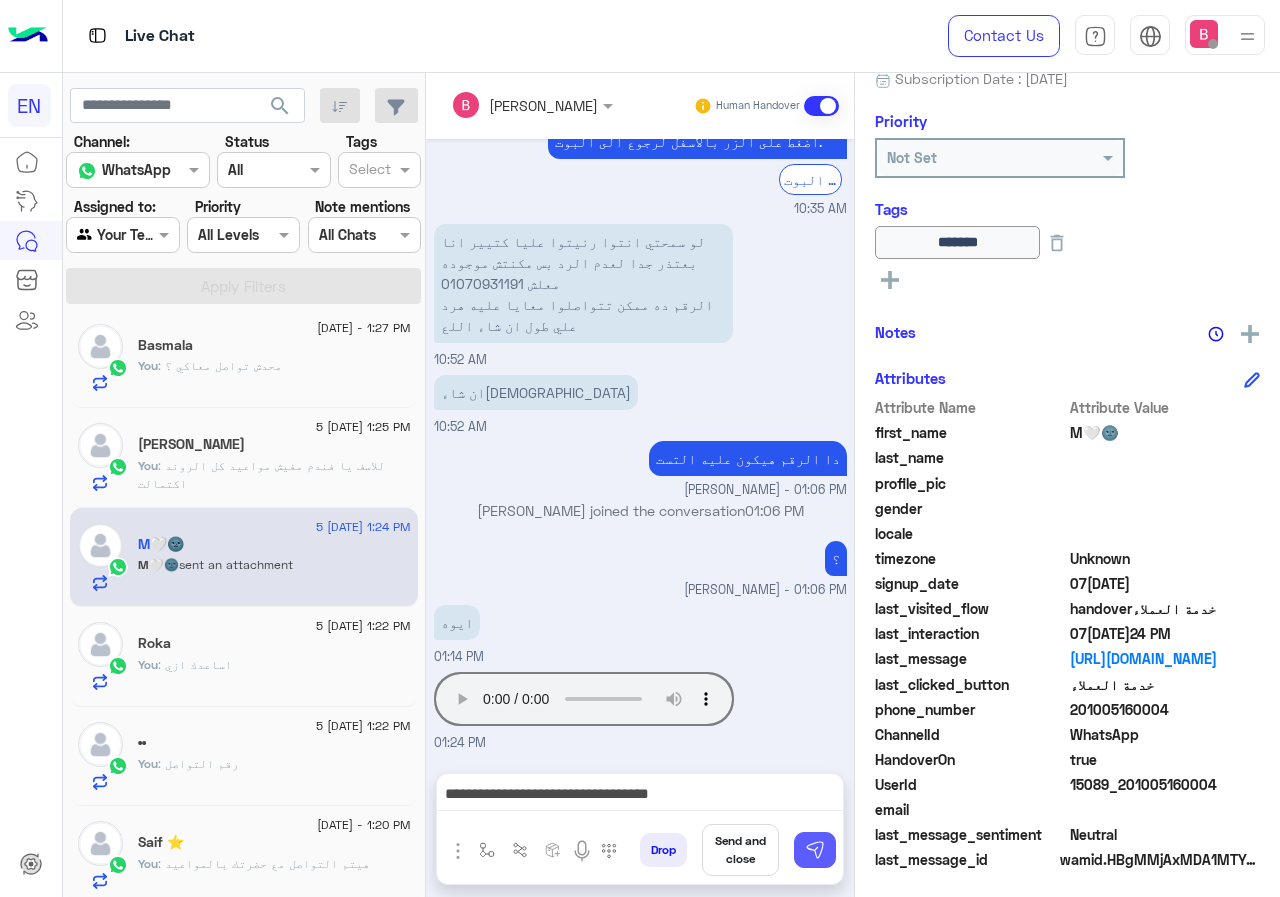 click at bounding box center [815, 850] 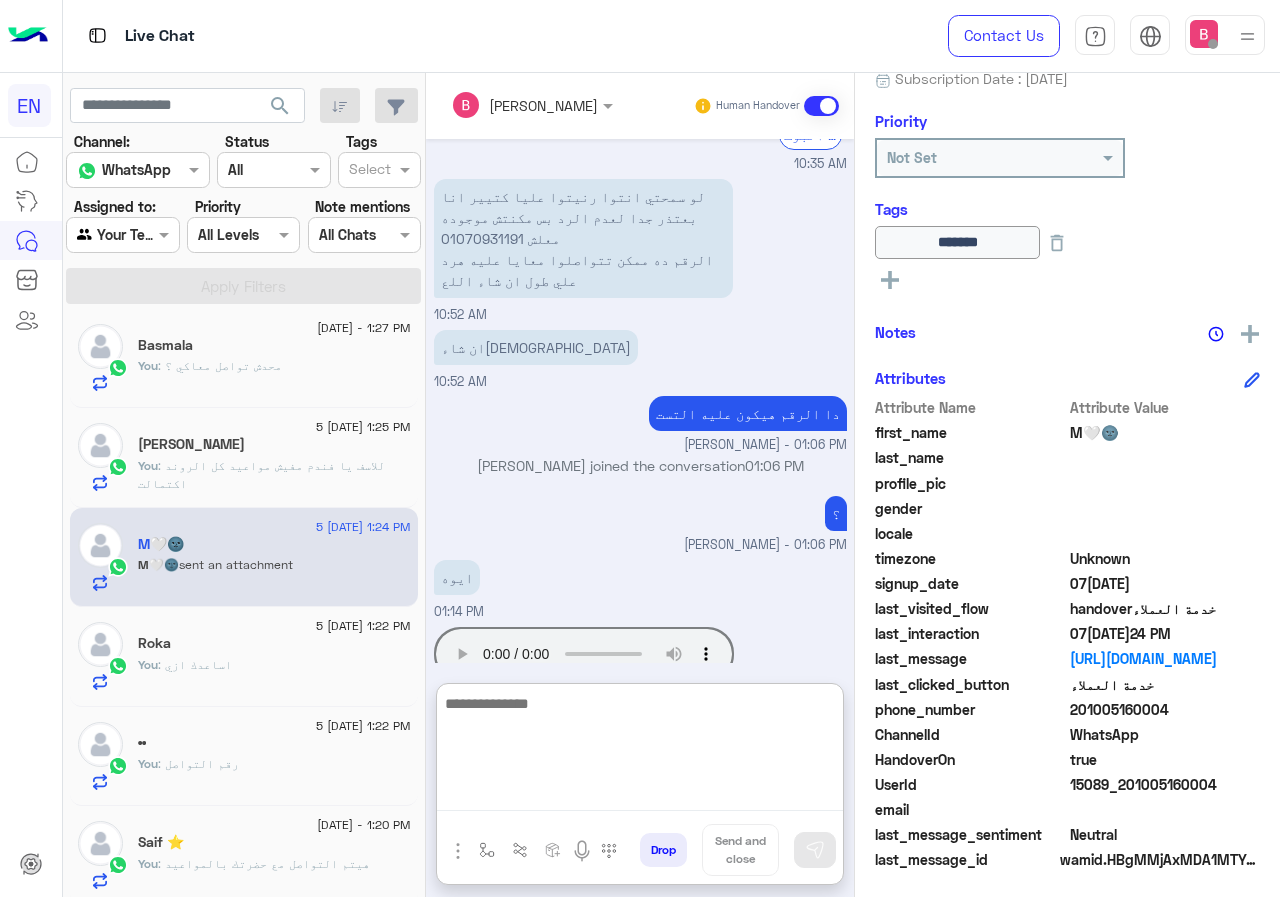 click at bounding box center (640, 751) 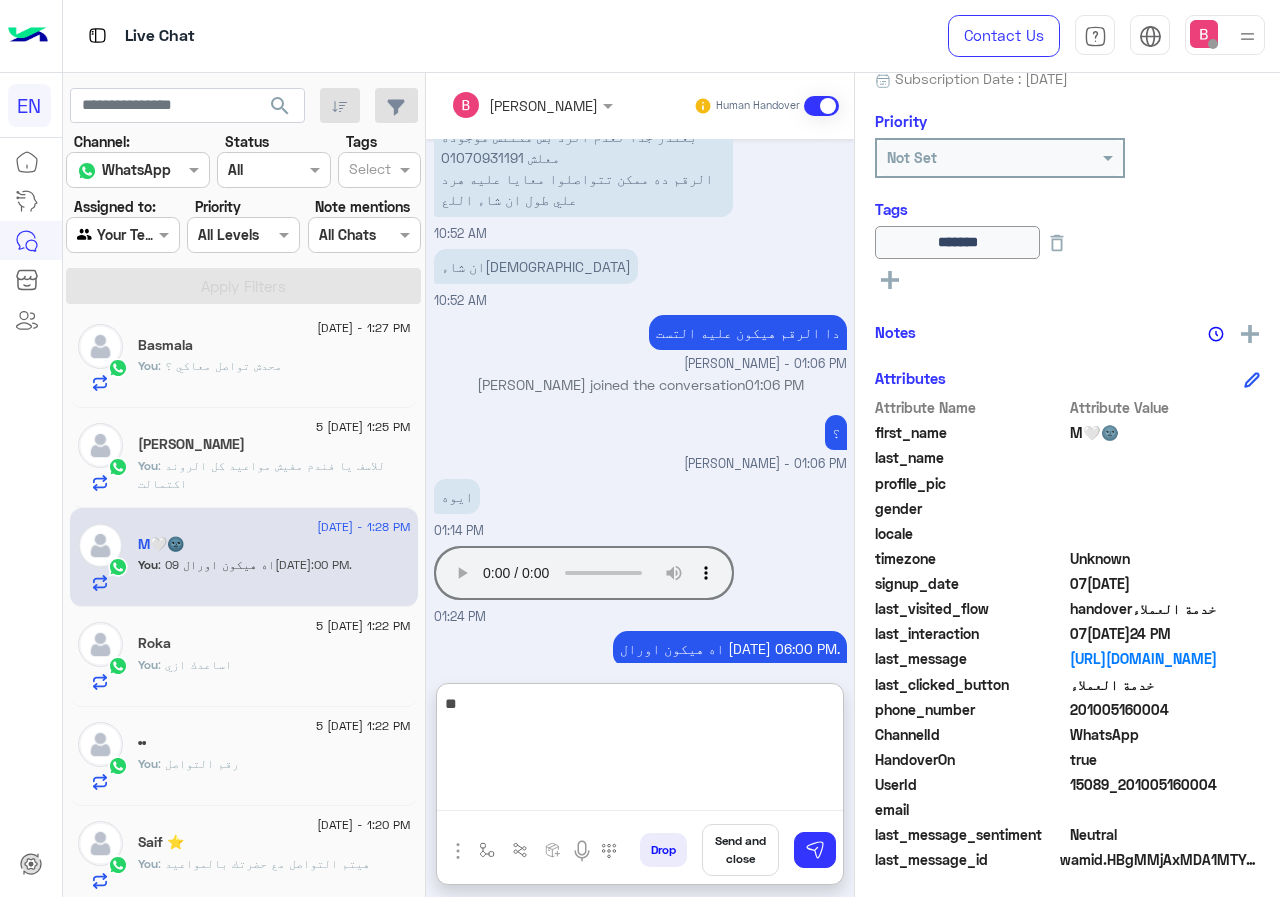 scroll, scrollTop: 2019, scrollLeft: 0, axis: vertical 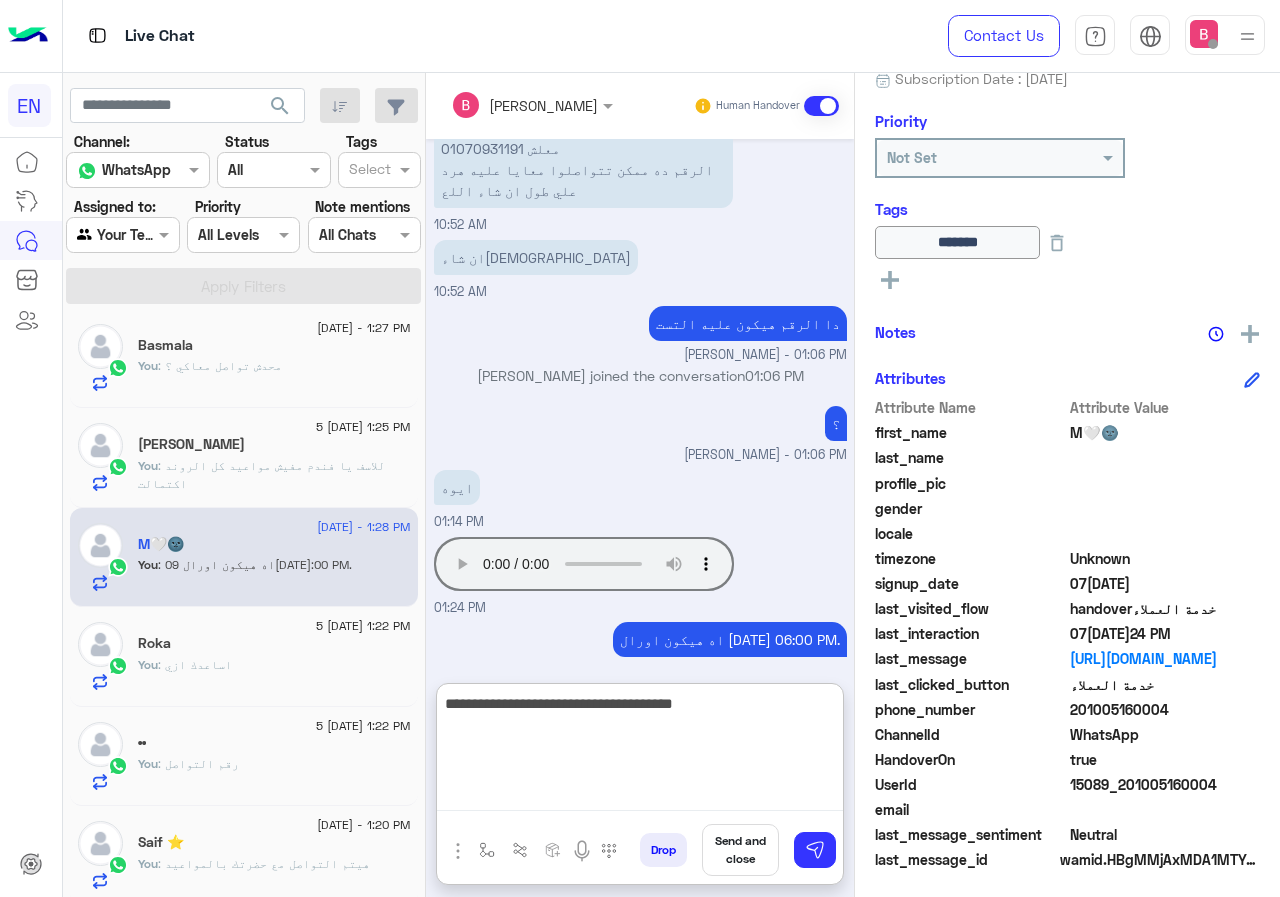 type on "**********" 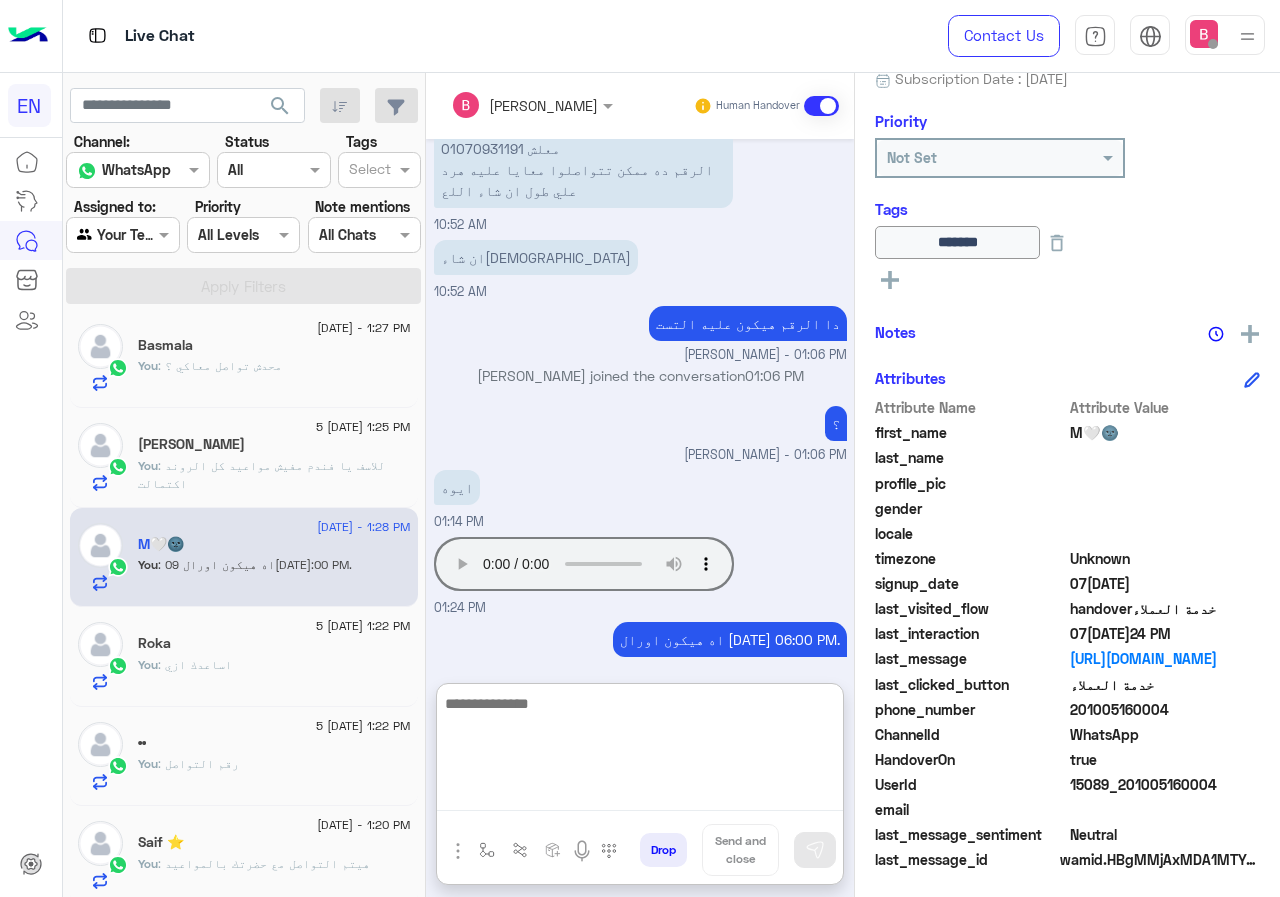 scroll, scrollTop: 2082, scrollLeft: 0, axis: vertical 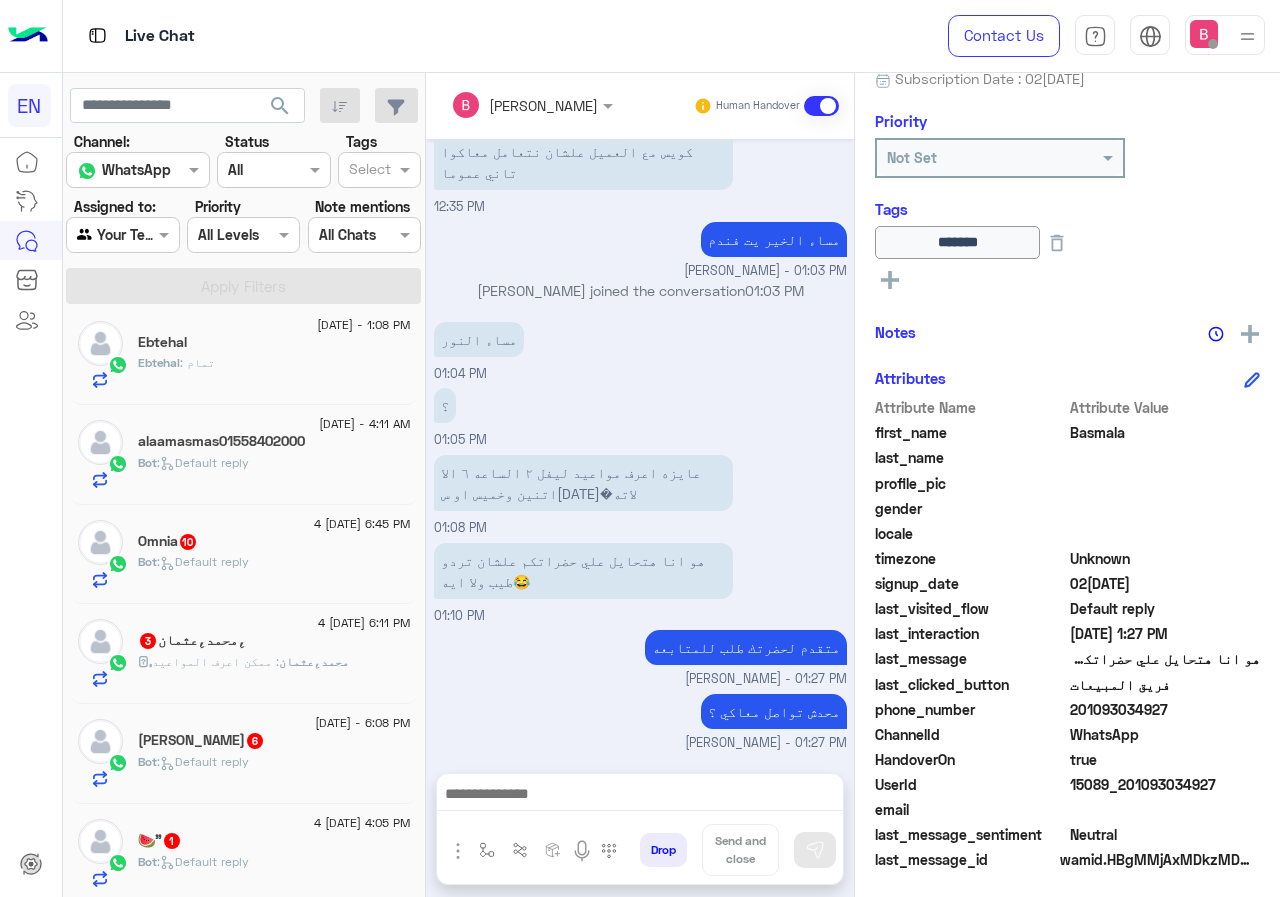 click on "Bot :   Default reply" 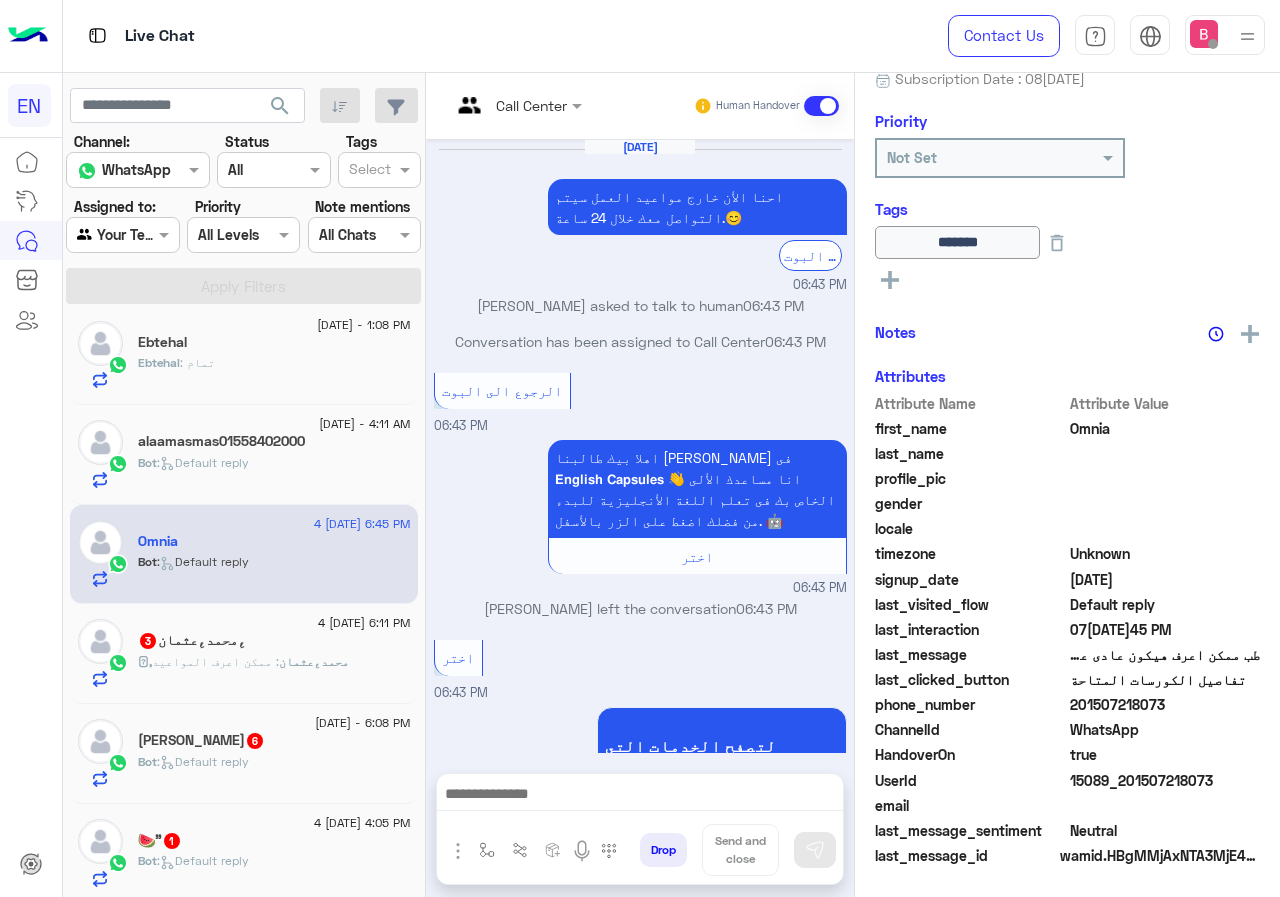 scroll, scrollTop: 1134, scrollLeft: 0, axis: vertical 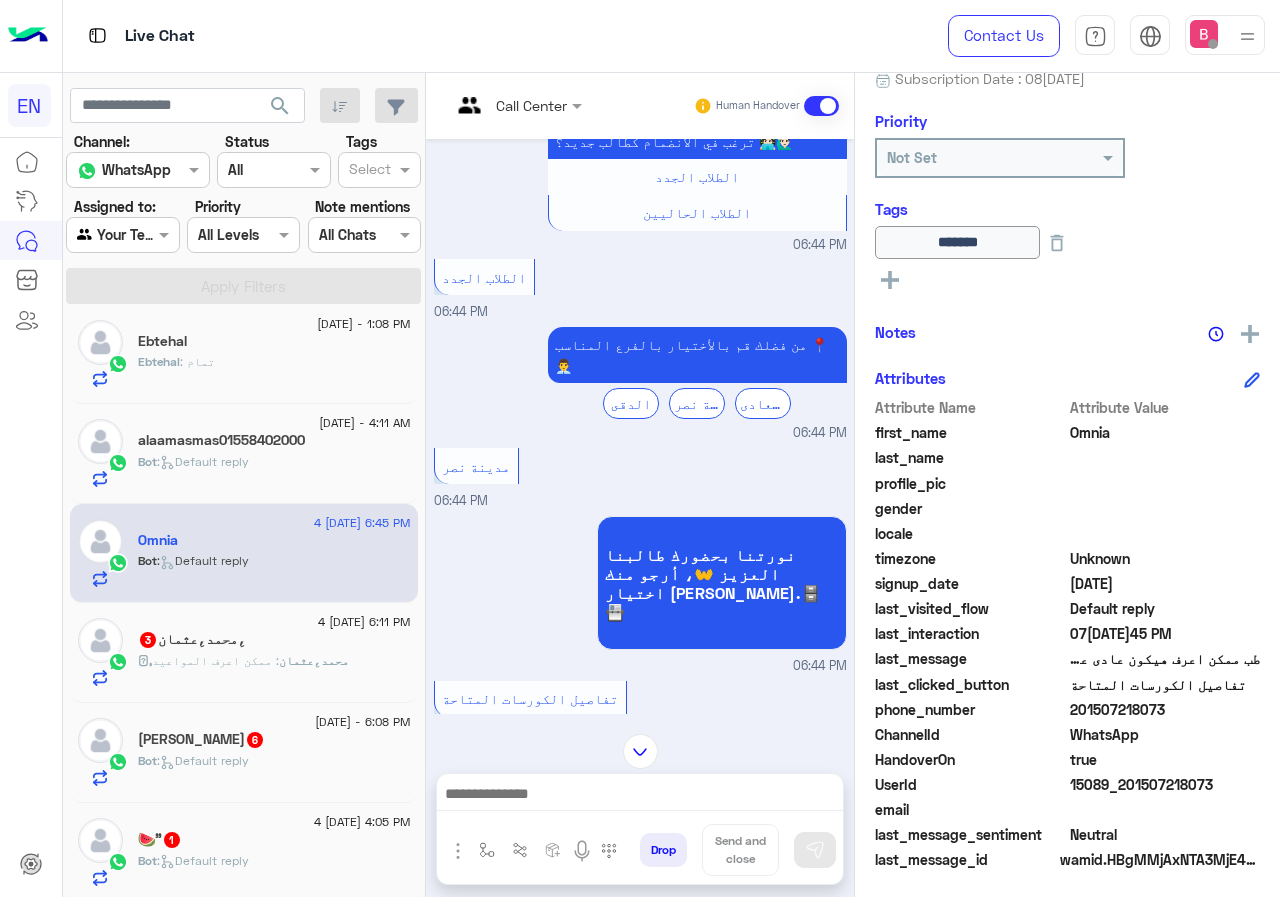 click on "Call Center" at bounding box center (509, 106) 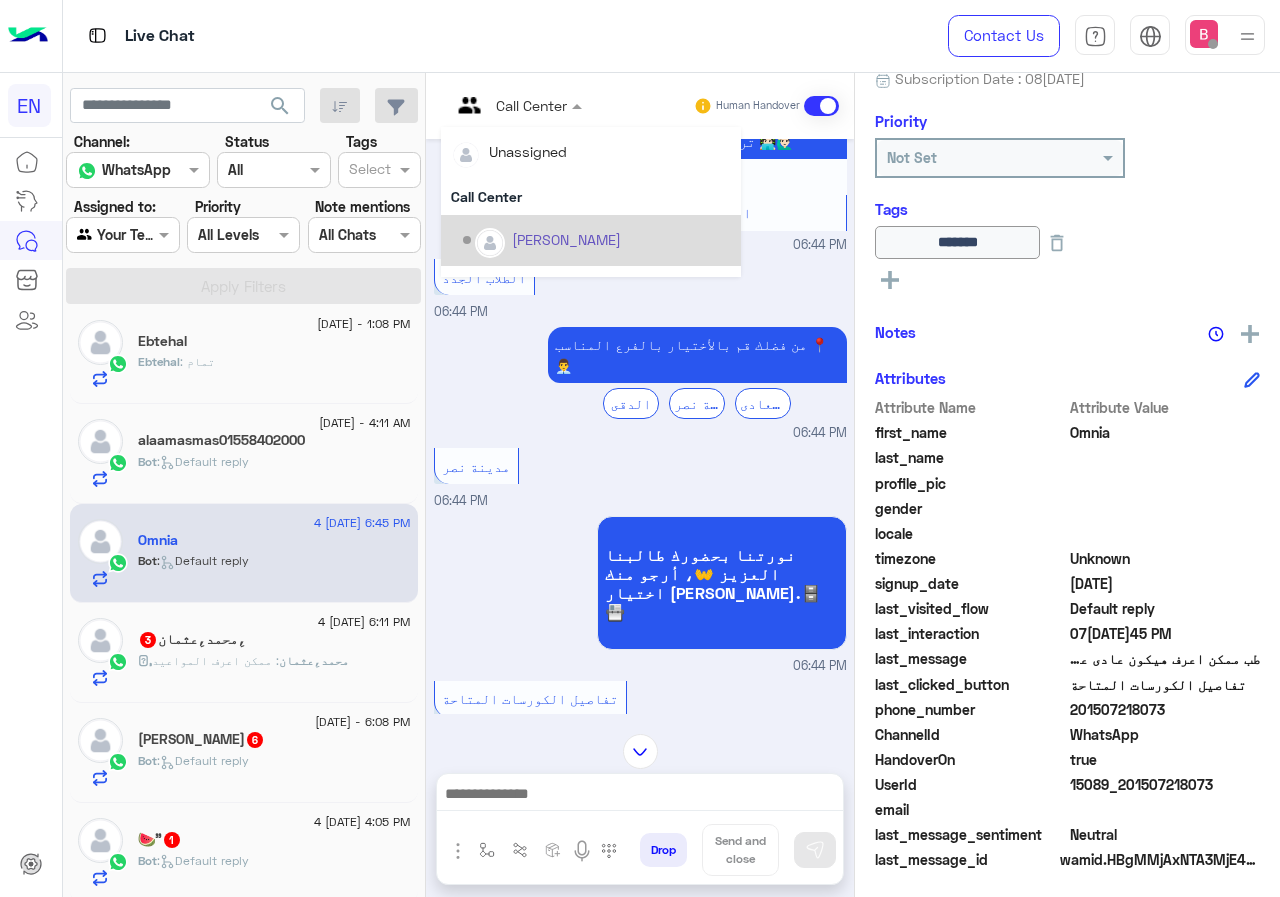 scroll, scrollTop: 332, scrollLeft: 0, axis: vertical 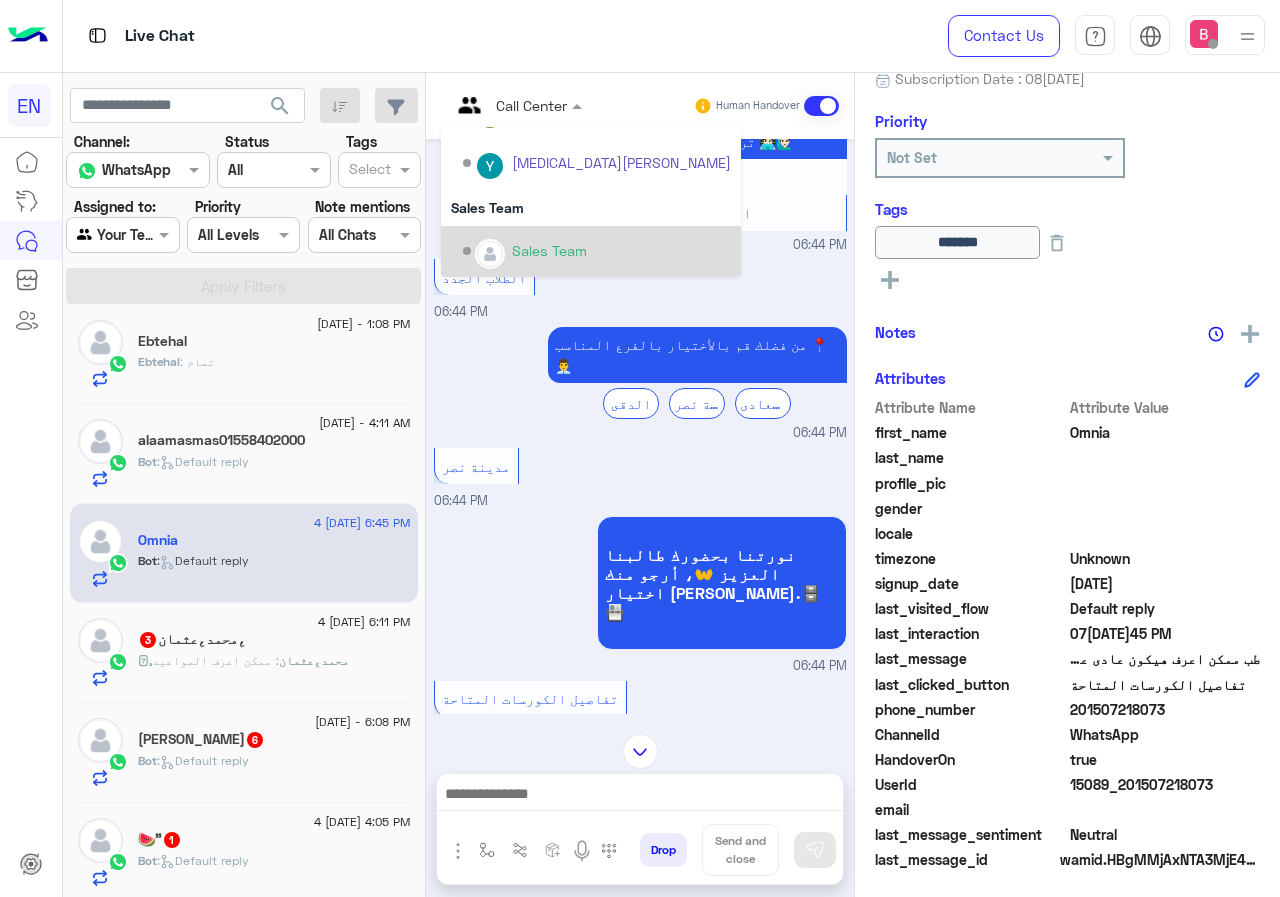 click on "Sales Team" at bounding box center (597, 251) 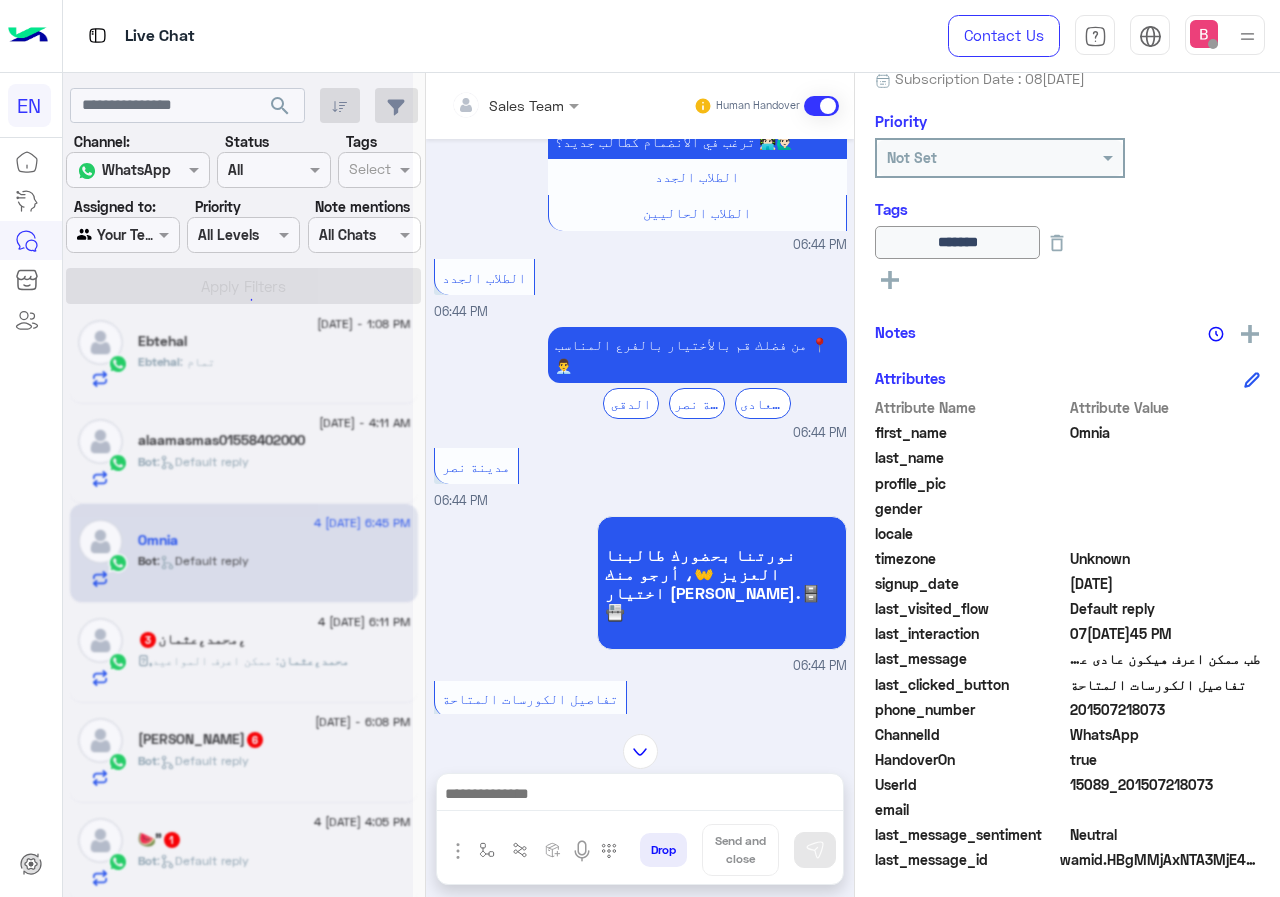 scroll, scrollTop: 0, scrollLeft: 0, axis: both 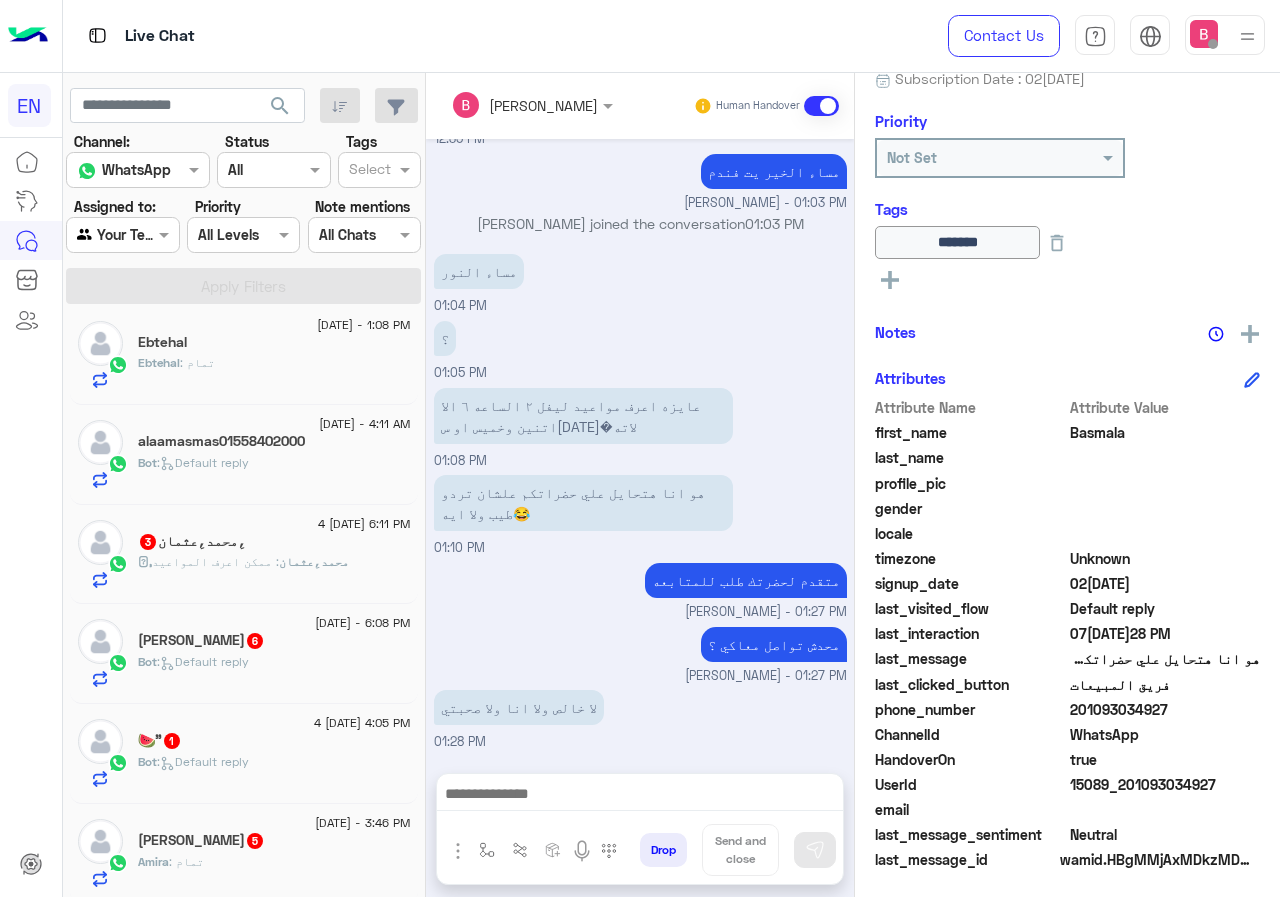 click at bounding box center (640, 799) 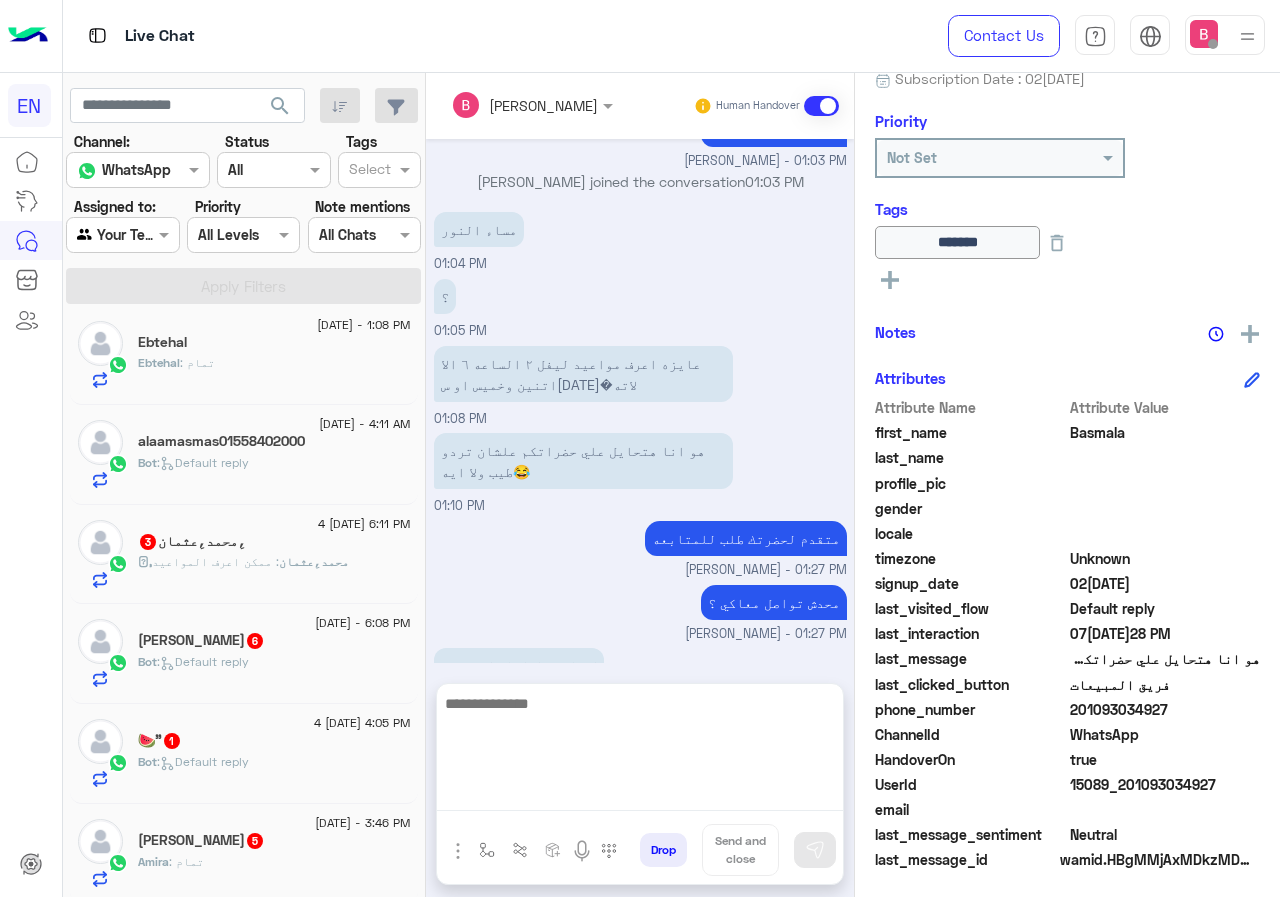 click at bounding box center [640, 751] 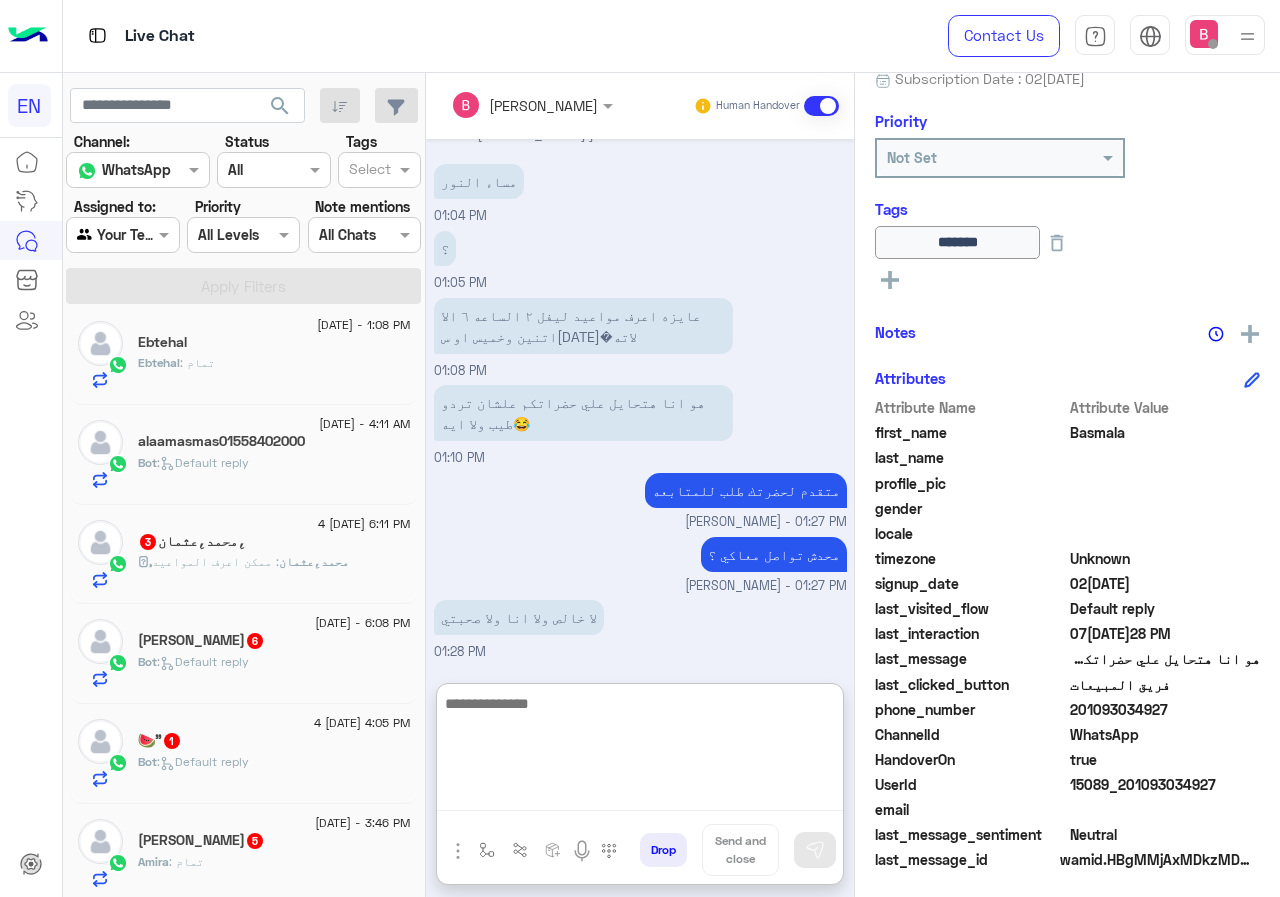 scroll, scrollTop: 1125, scrollLeft: 0, axis: vertical 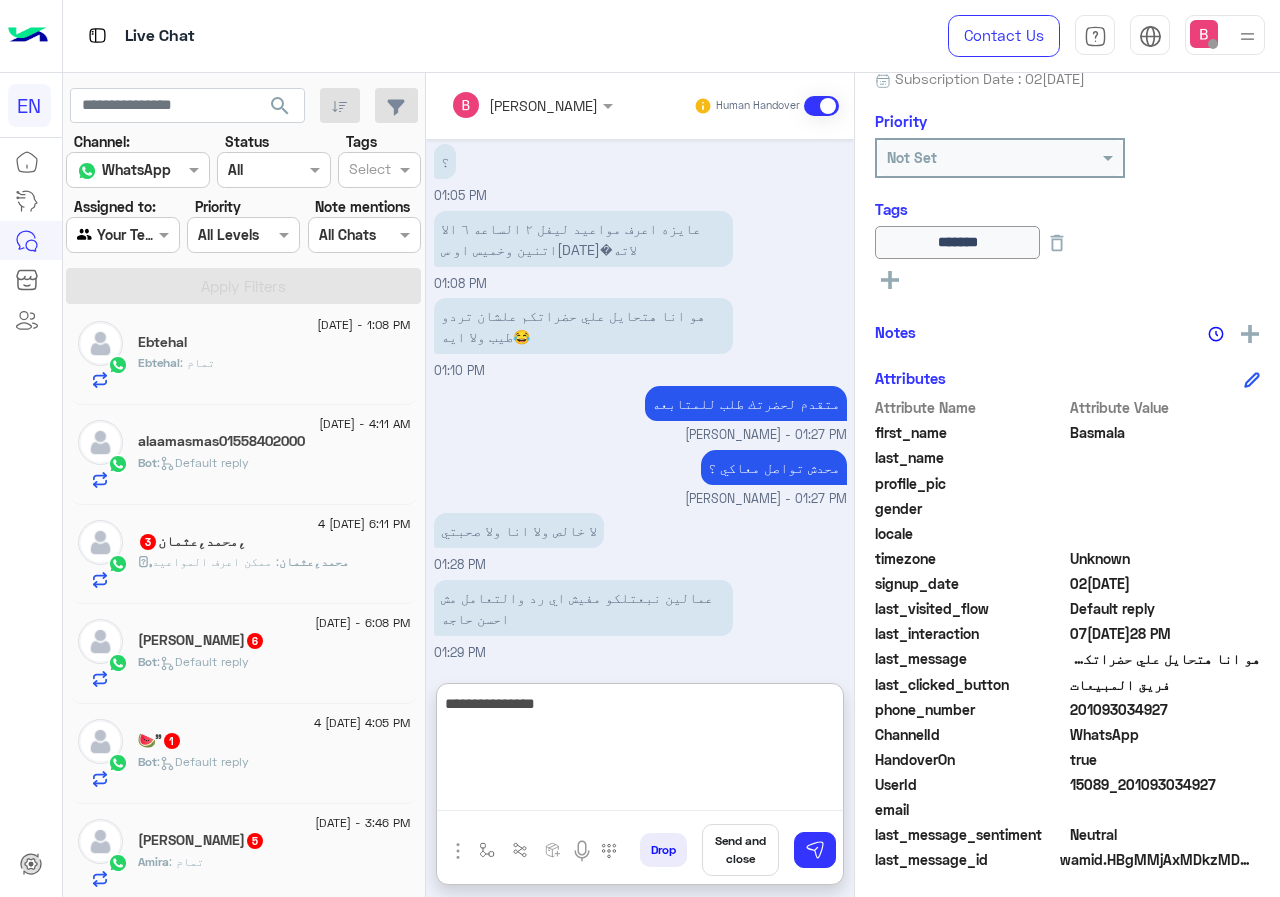 type on "**********" 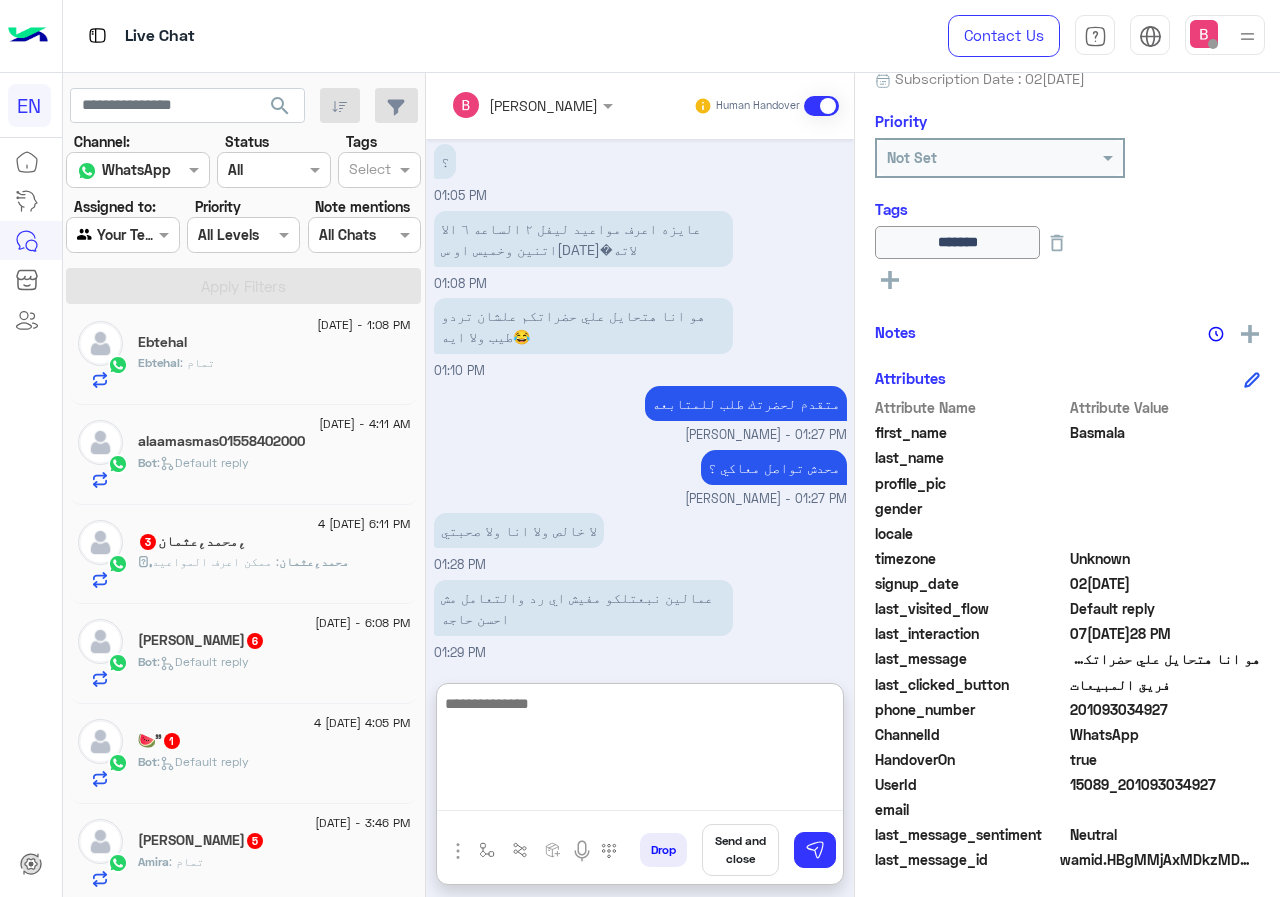 scroll, scrollTop: 1276, scrollLeft: 0, axis: vertical 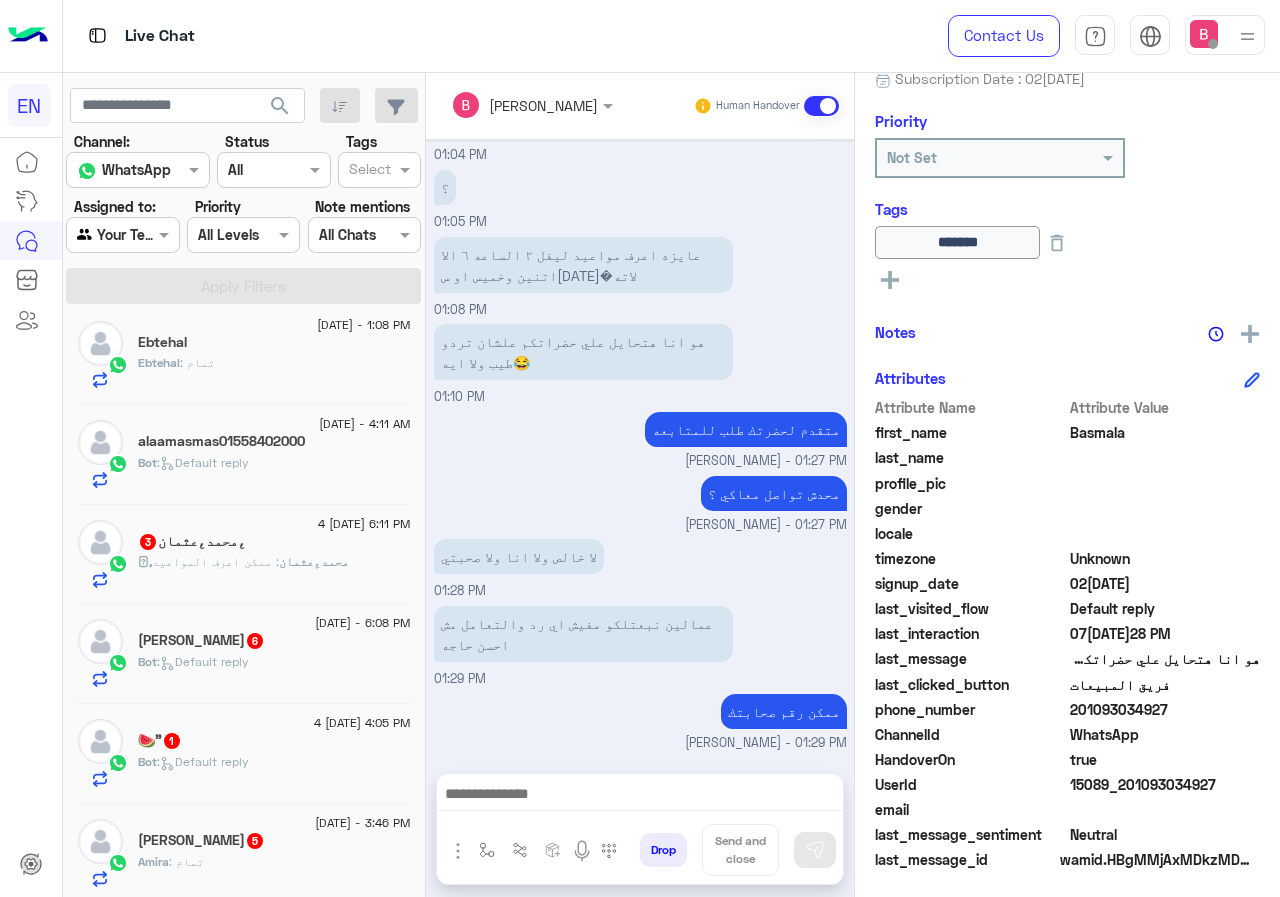 drag, startPoint x: 1074, startPoint y: 707, endPoint x: 1250, endPoint y: 717, distance: 176.28386 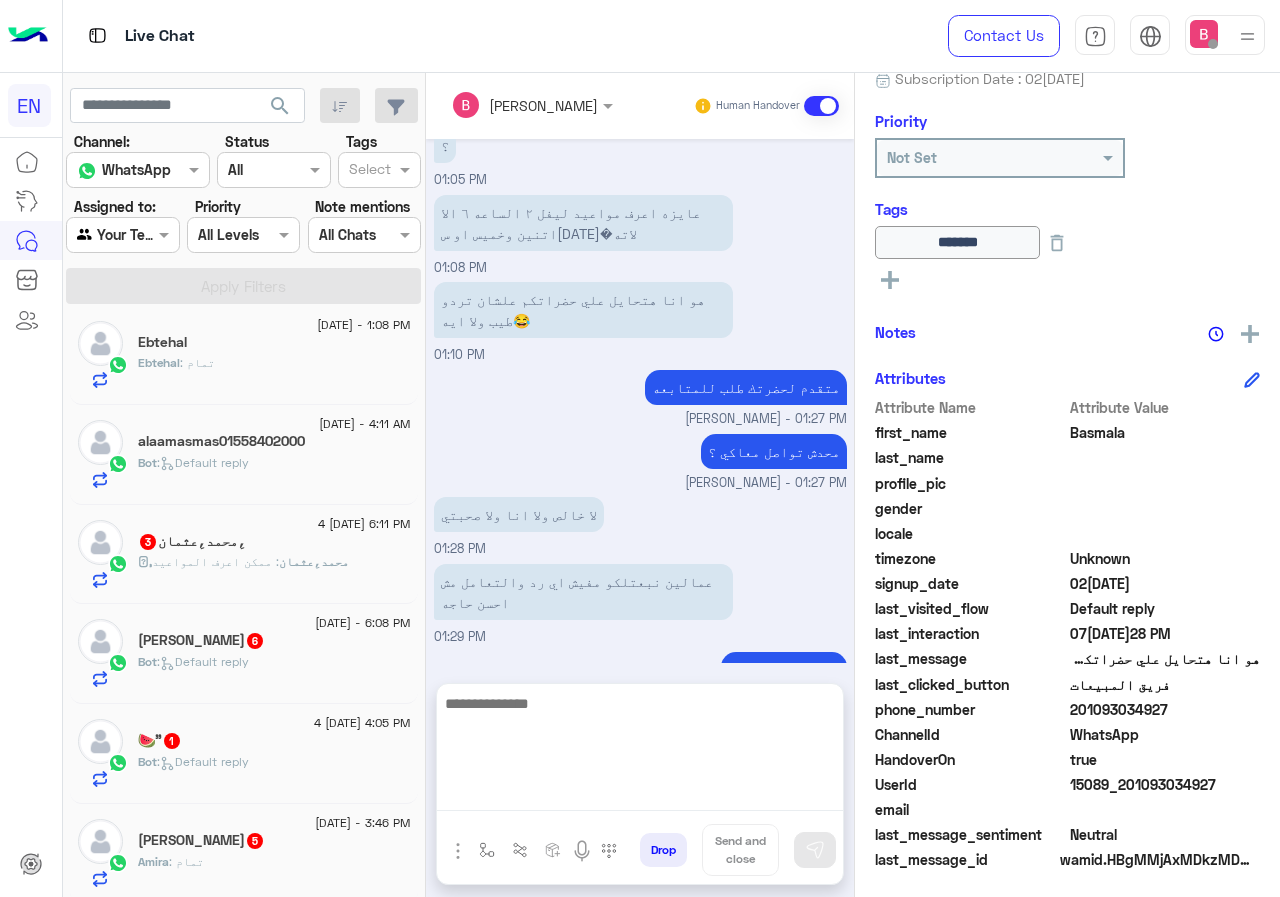 drag, startPoint x: 541, startPoint y: 782, endPoint x: 550, endPoint y: 801, distance: 21.023796 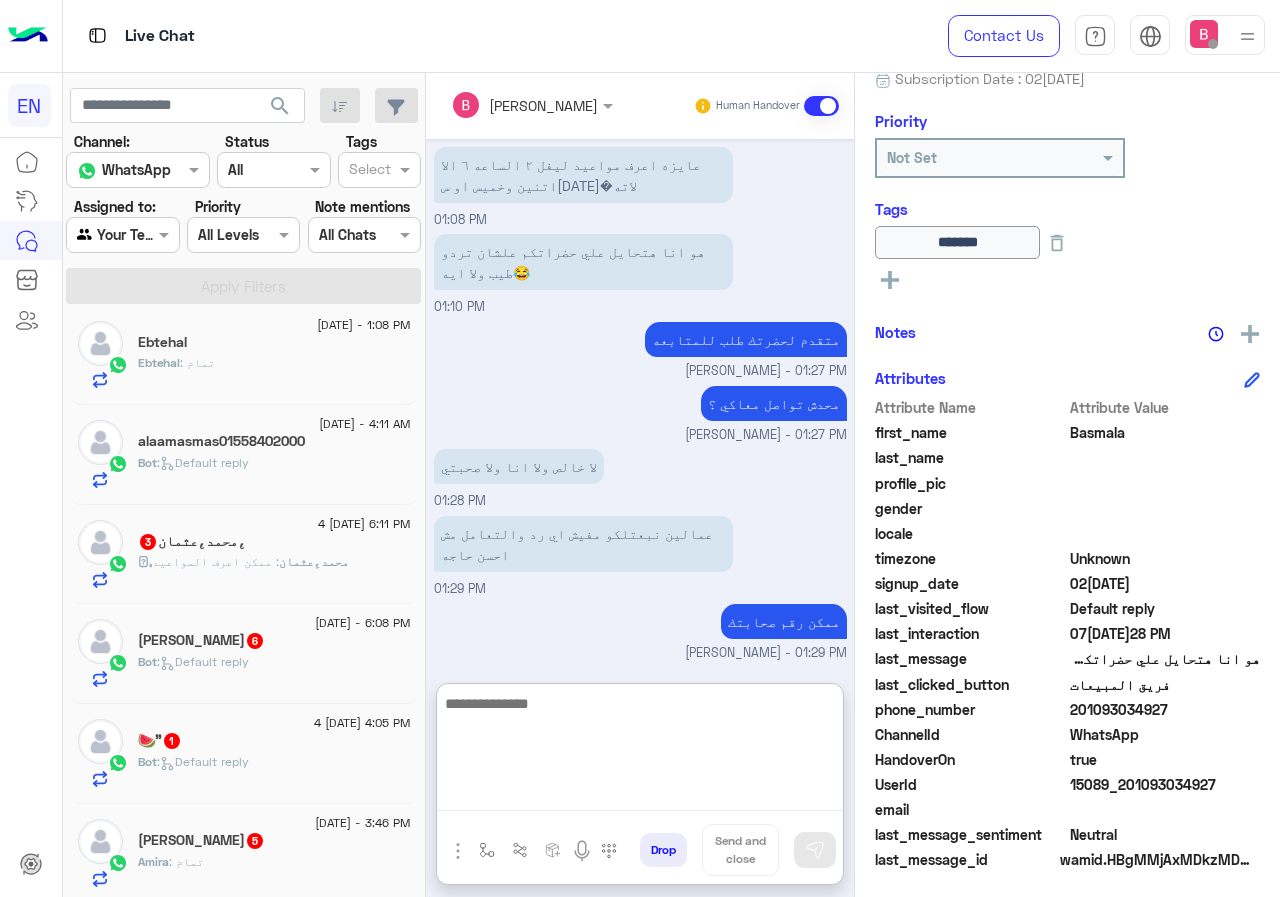 scroll, scrollTop: 1276, scrollLeft: 0, axis: vertical 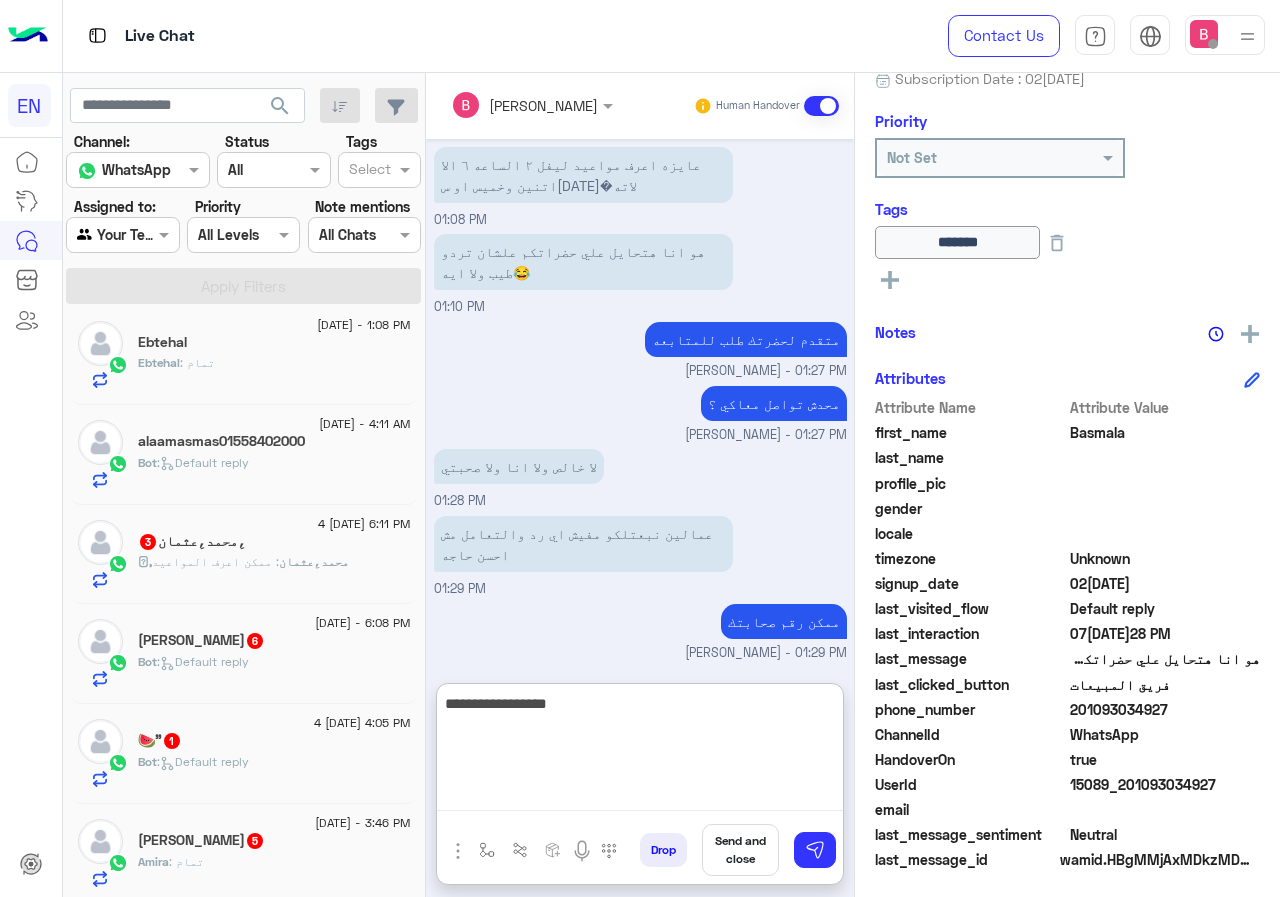 type on "**********" 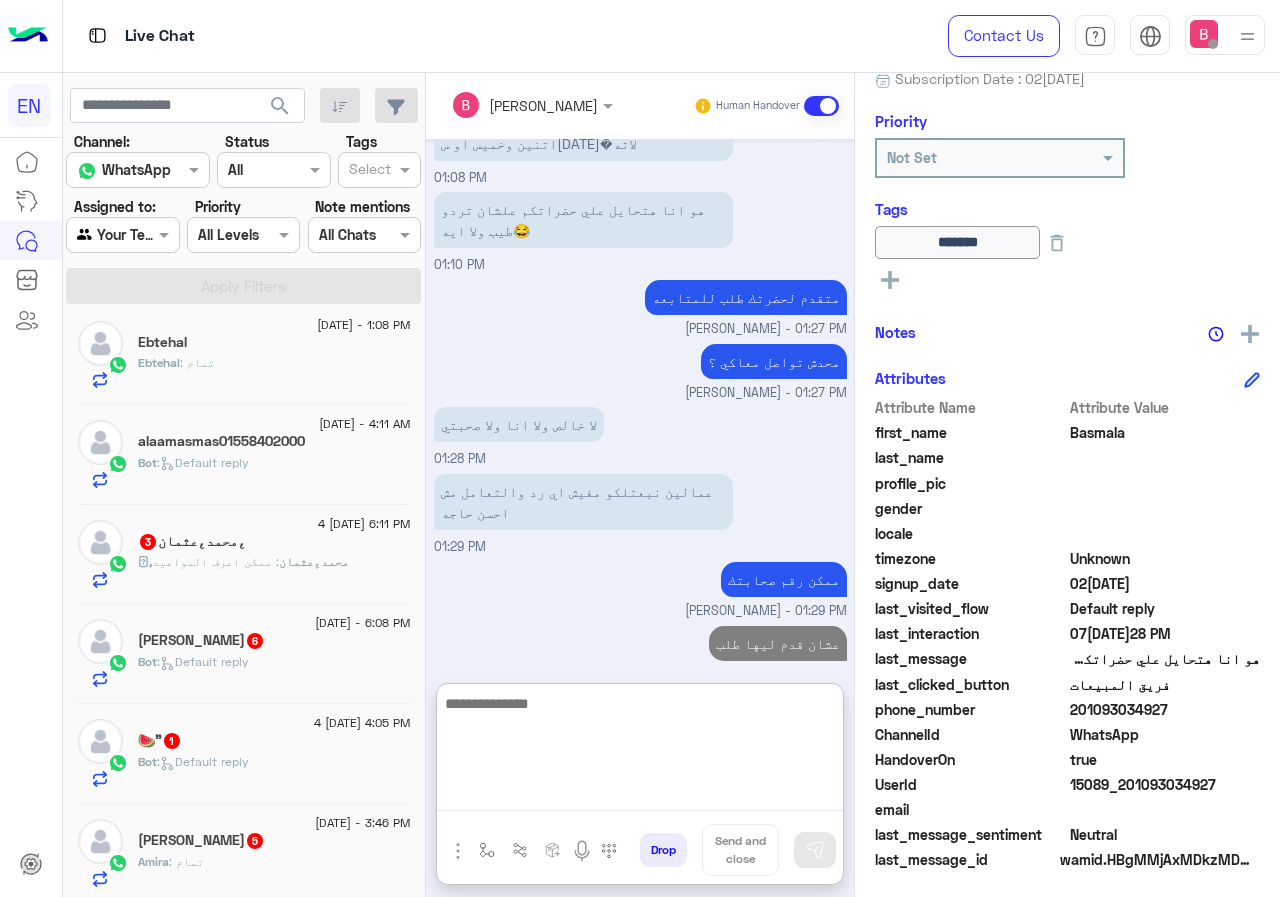 scroll, scrollTop: 1340, scrollLeft: 0, axis: vertical 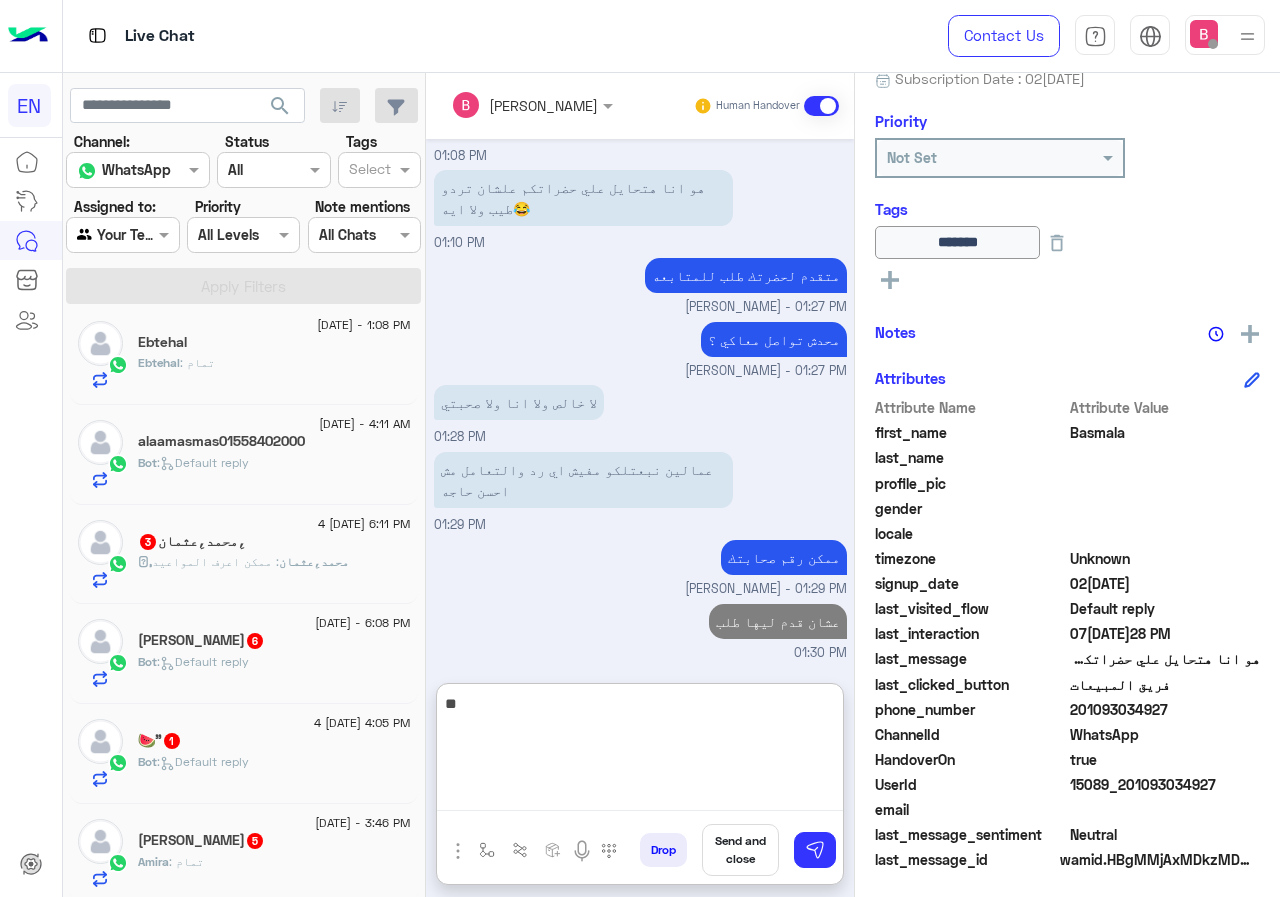 type on "*" 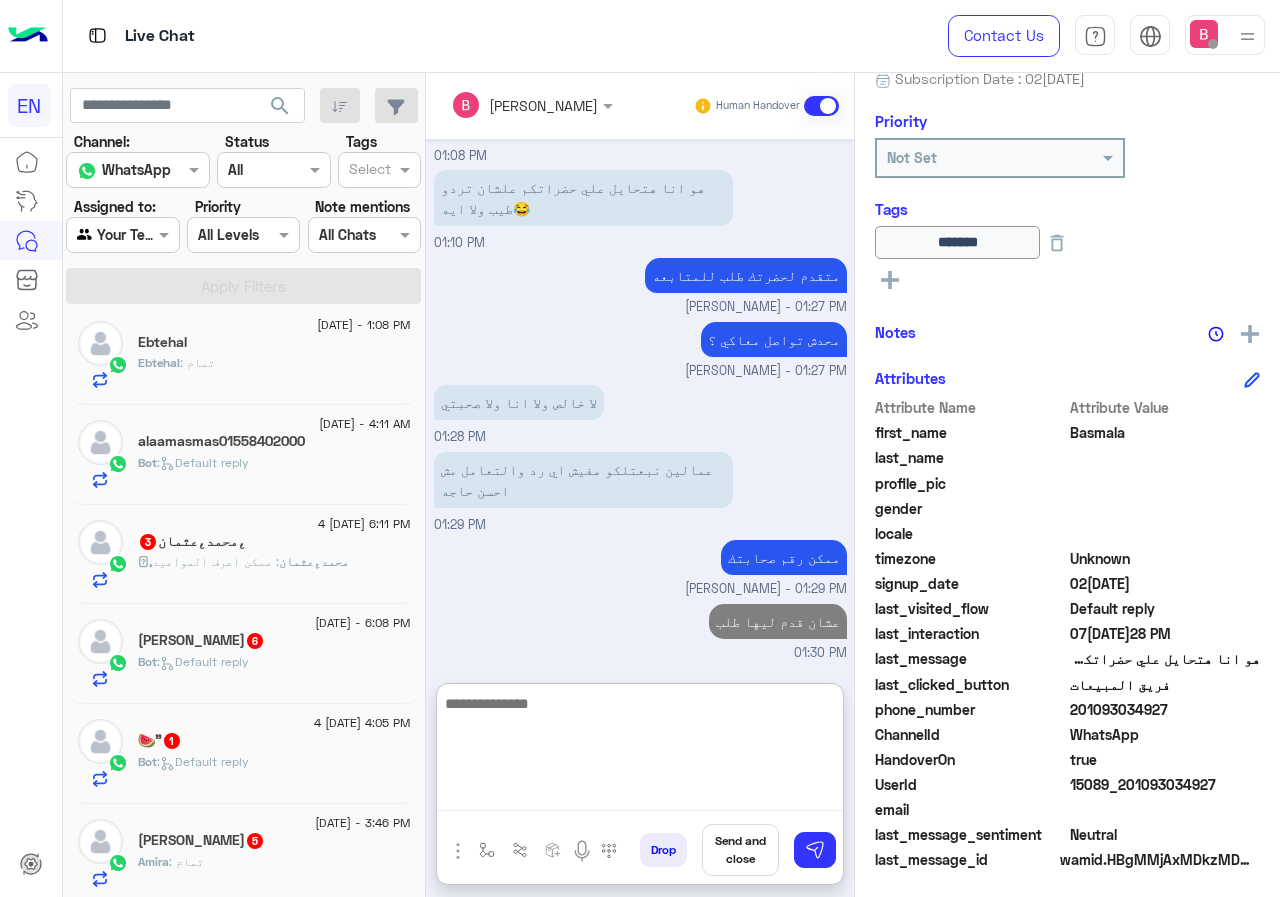 scroll, scrollTop: 0, scrollLeft: 0, axis: both 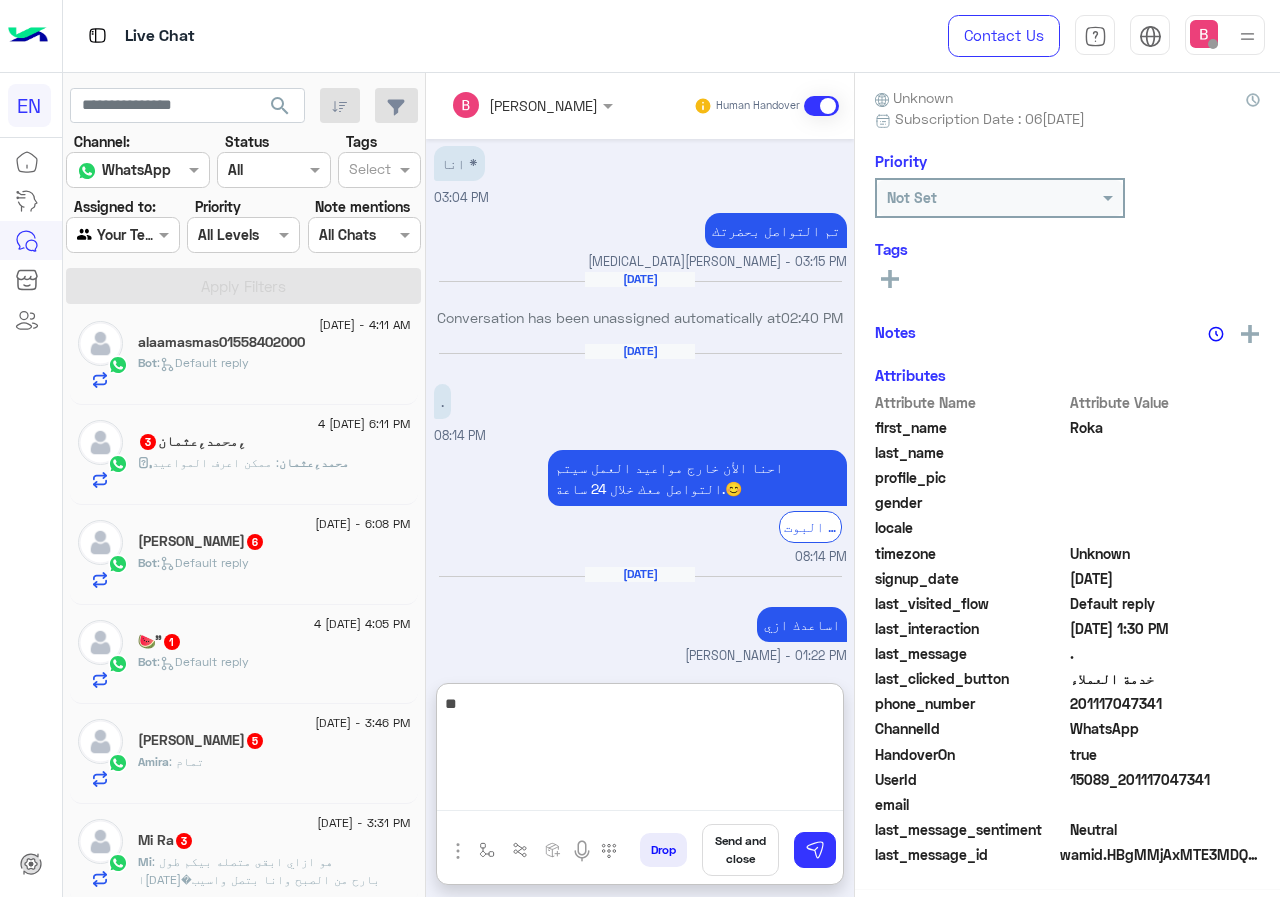 type on "*" 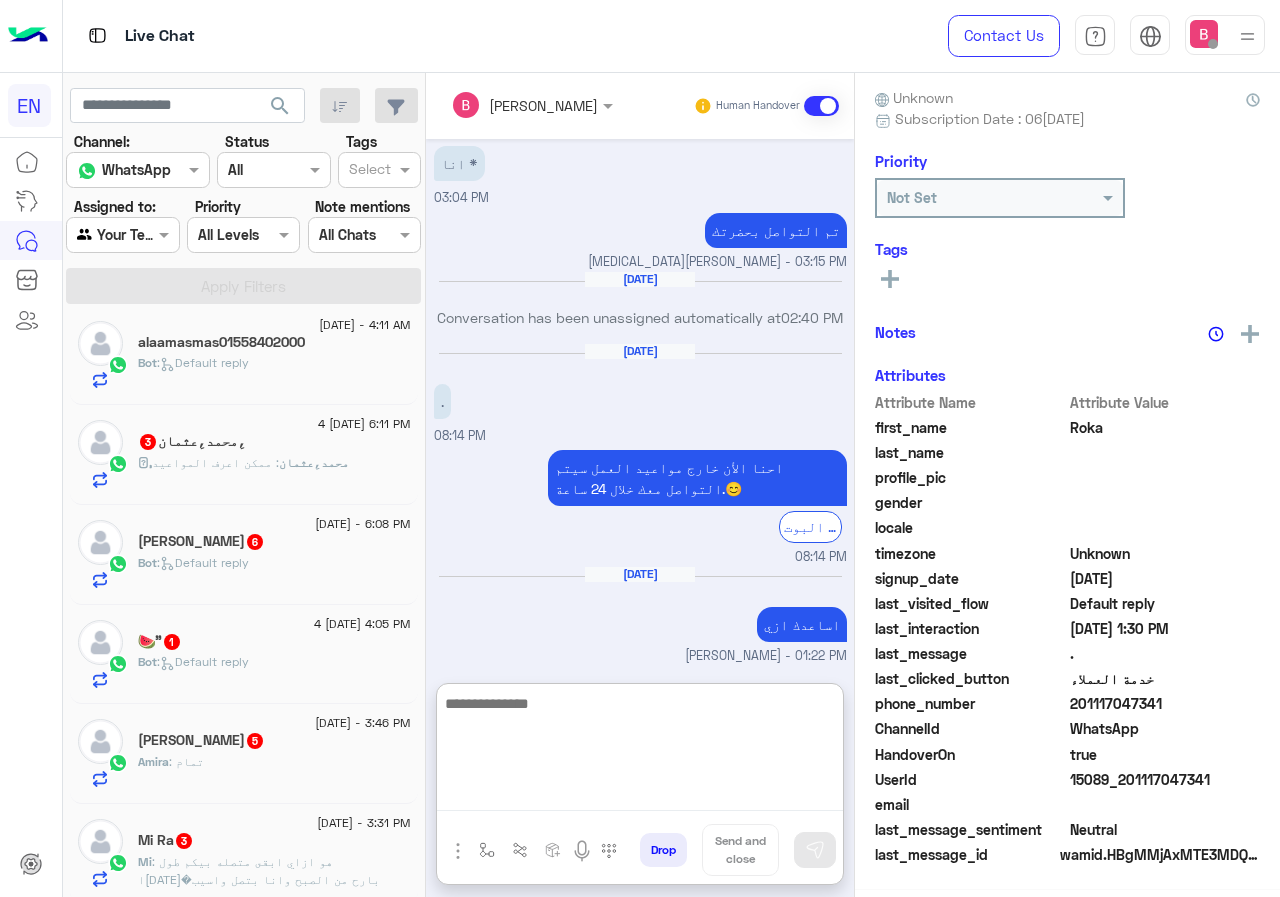 scroll, scrollTop: 180, scrollLeft: 0, axis: vertical 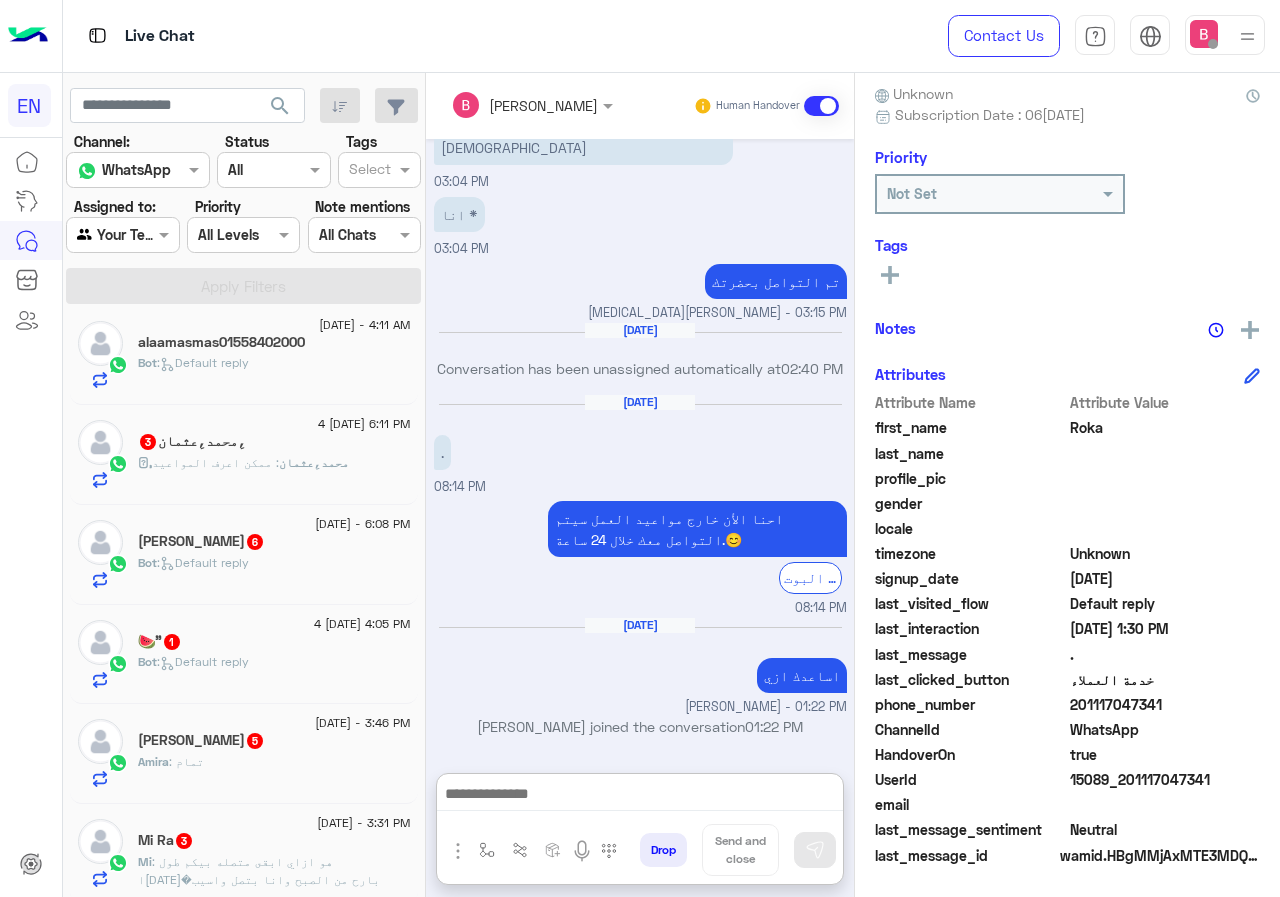 click on ",ِمحمد,ِعثمان : ممكن اعرف المواعيد" 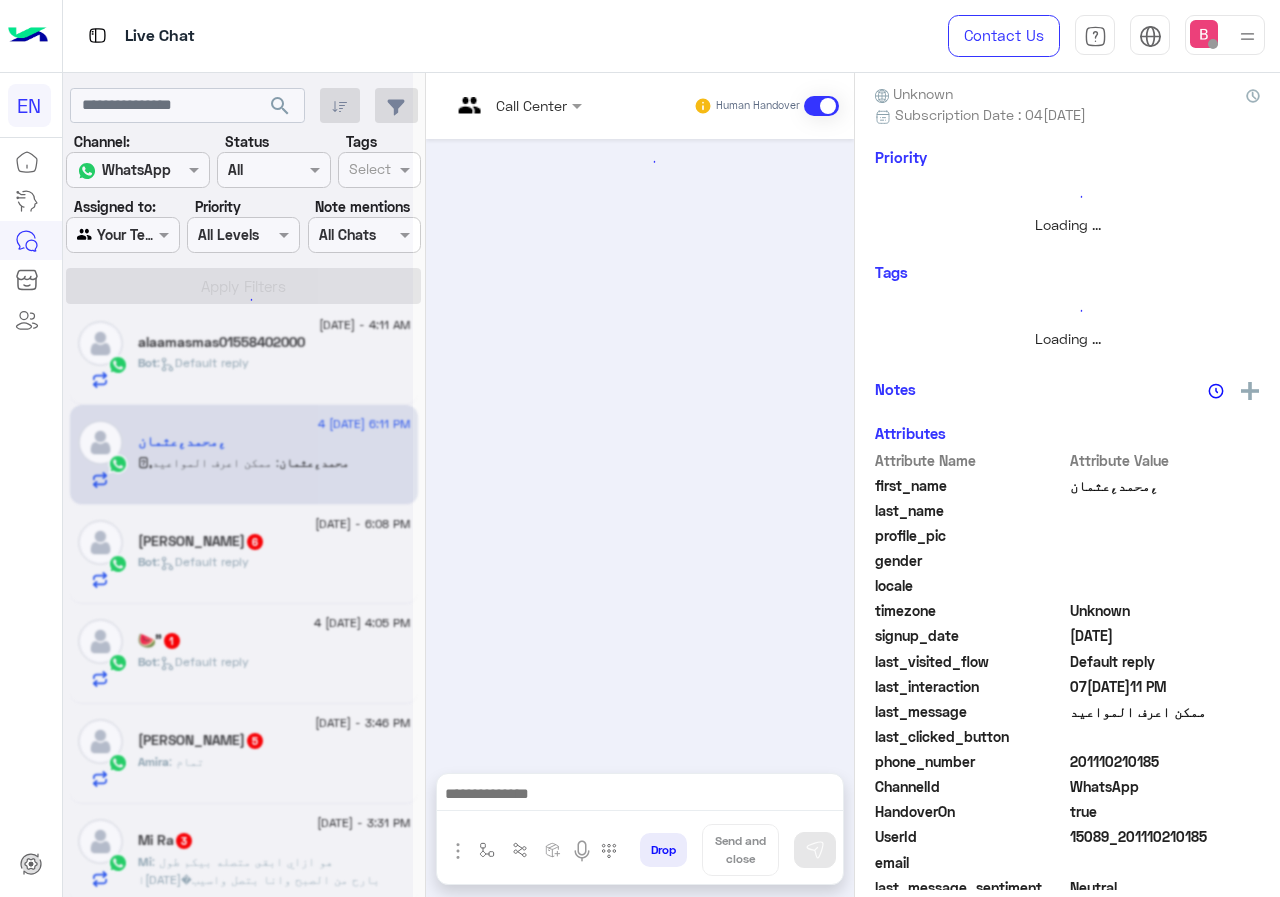 scroll, scrollTop: 216, scrollLeft: 0, axis: vertical 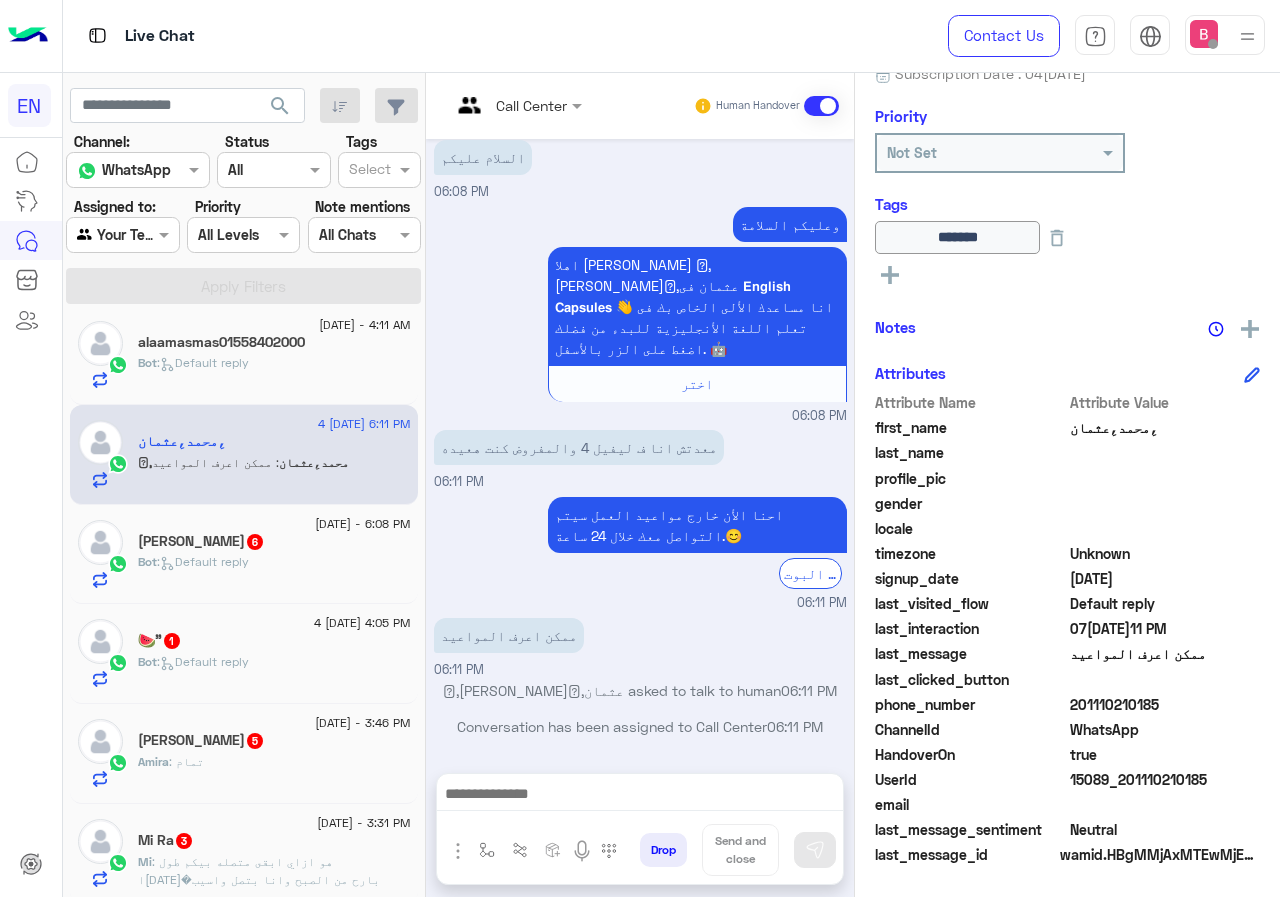 drag, startPoint x: 1074, startPoint y: 704, endPoint x: 1172, endPoint y: 711, distance: 98.24968 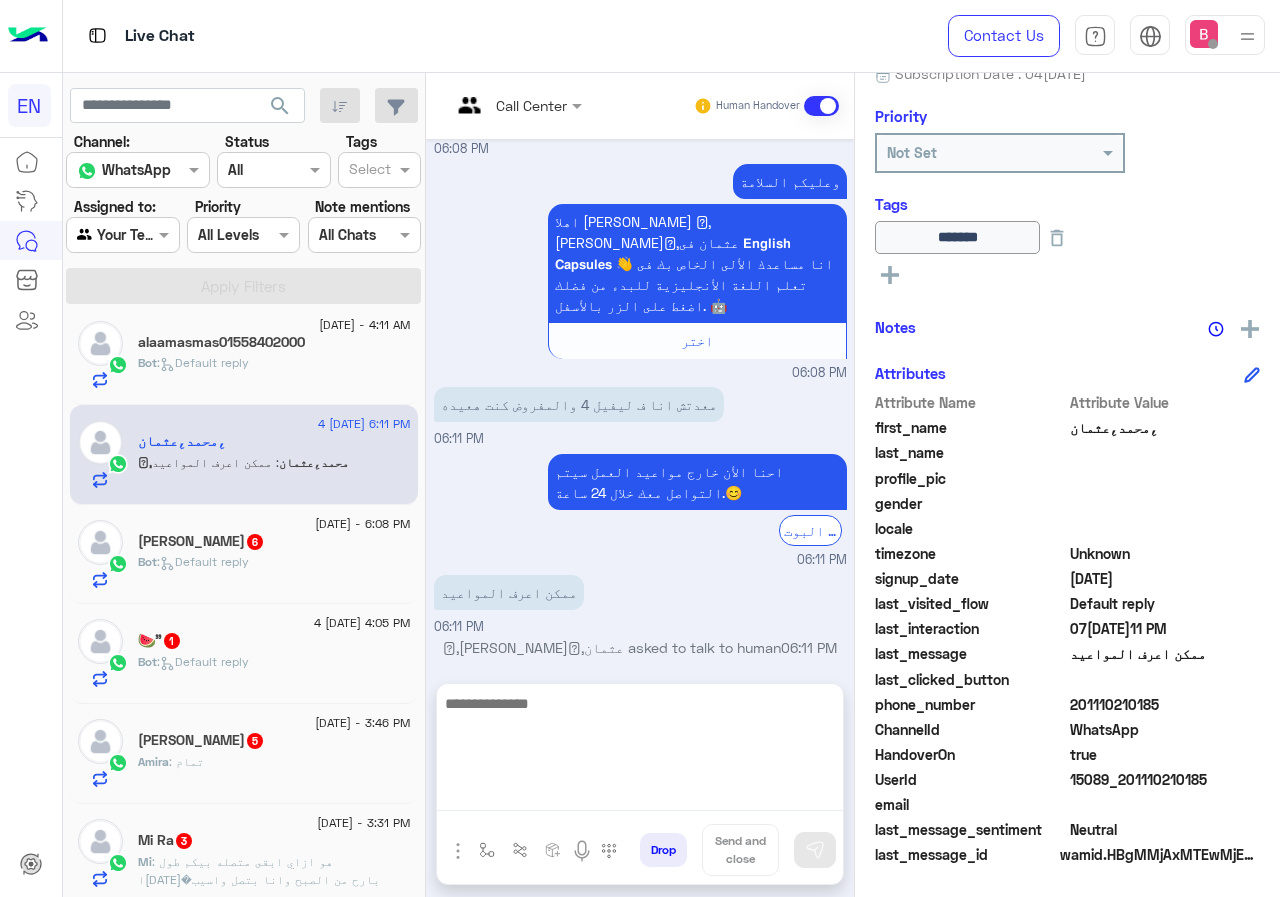 drag, startPoint x: 535, startPoint y: 809, endPoint x: 552, endPoint y: 807, distance: 17.117243 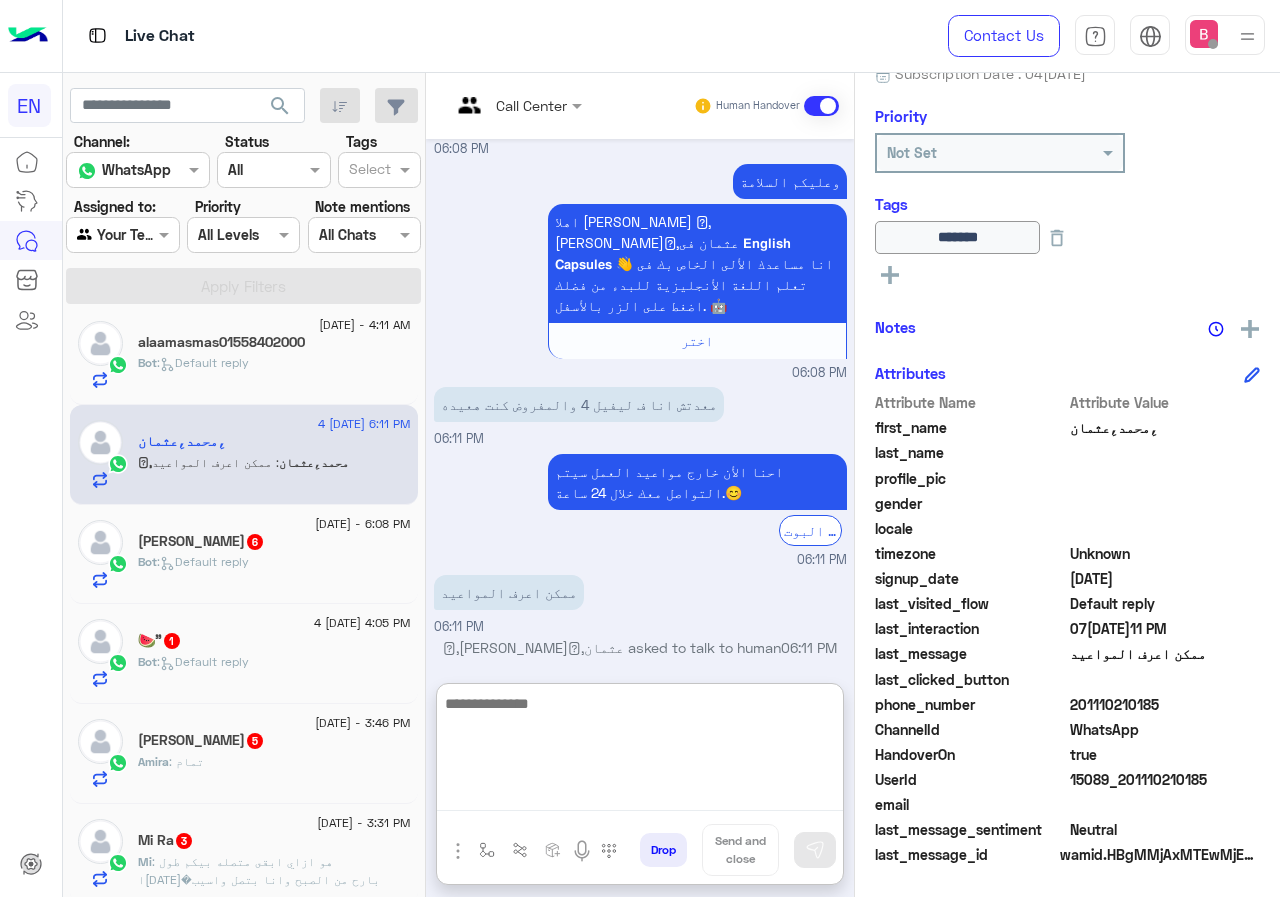 scroll, scrollTop: 1518, scrollLeft: 0, axis: vertical 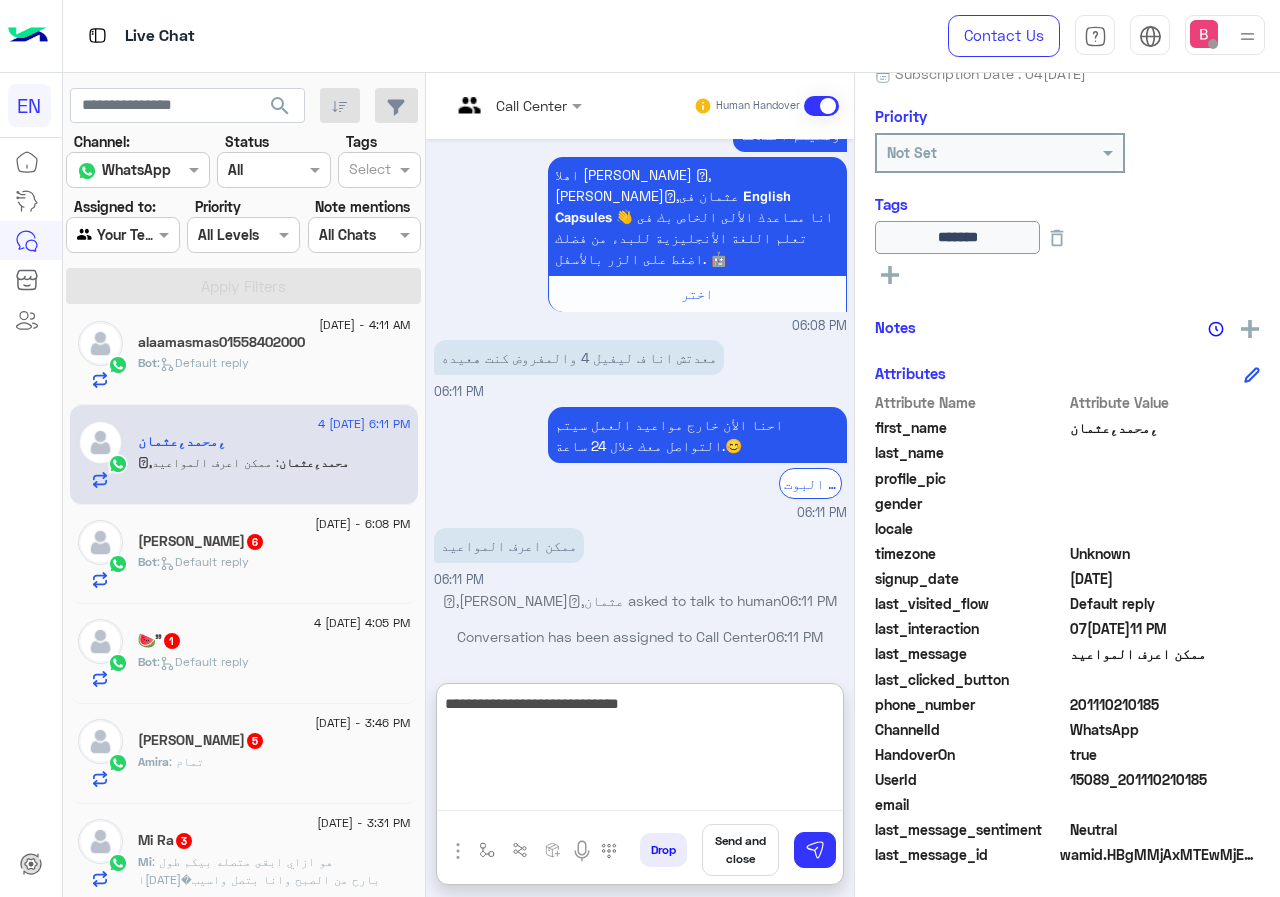 type on "**********" 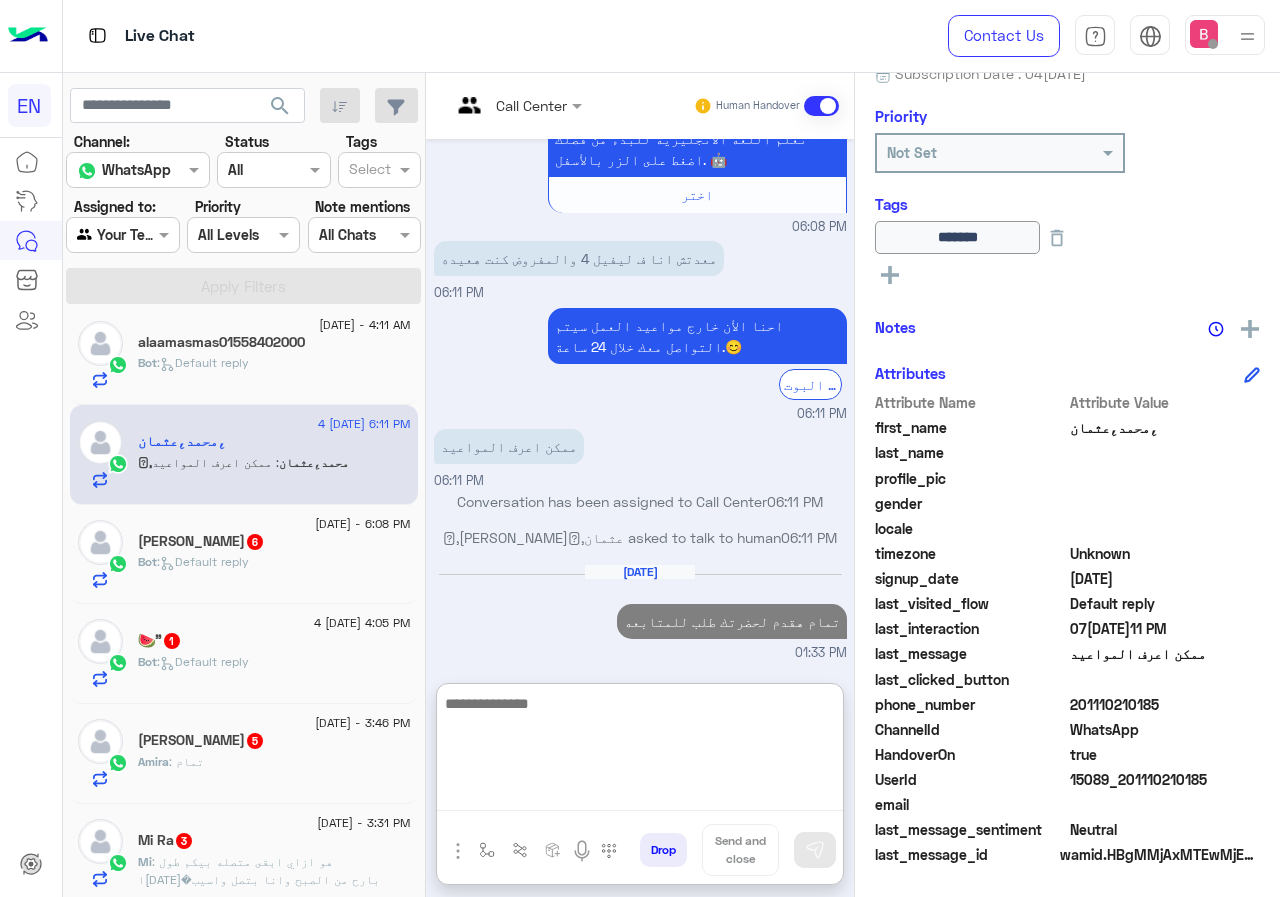 scroll, scrollTop: 1654, scrollLeft: 0, axis: vertical 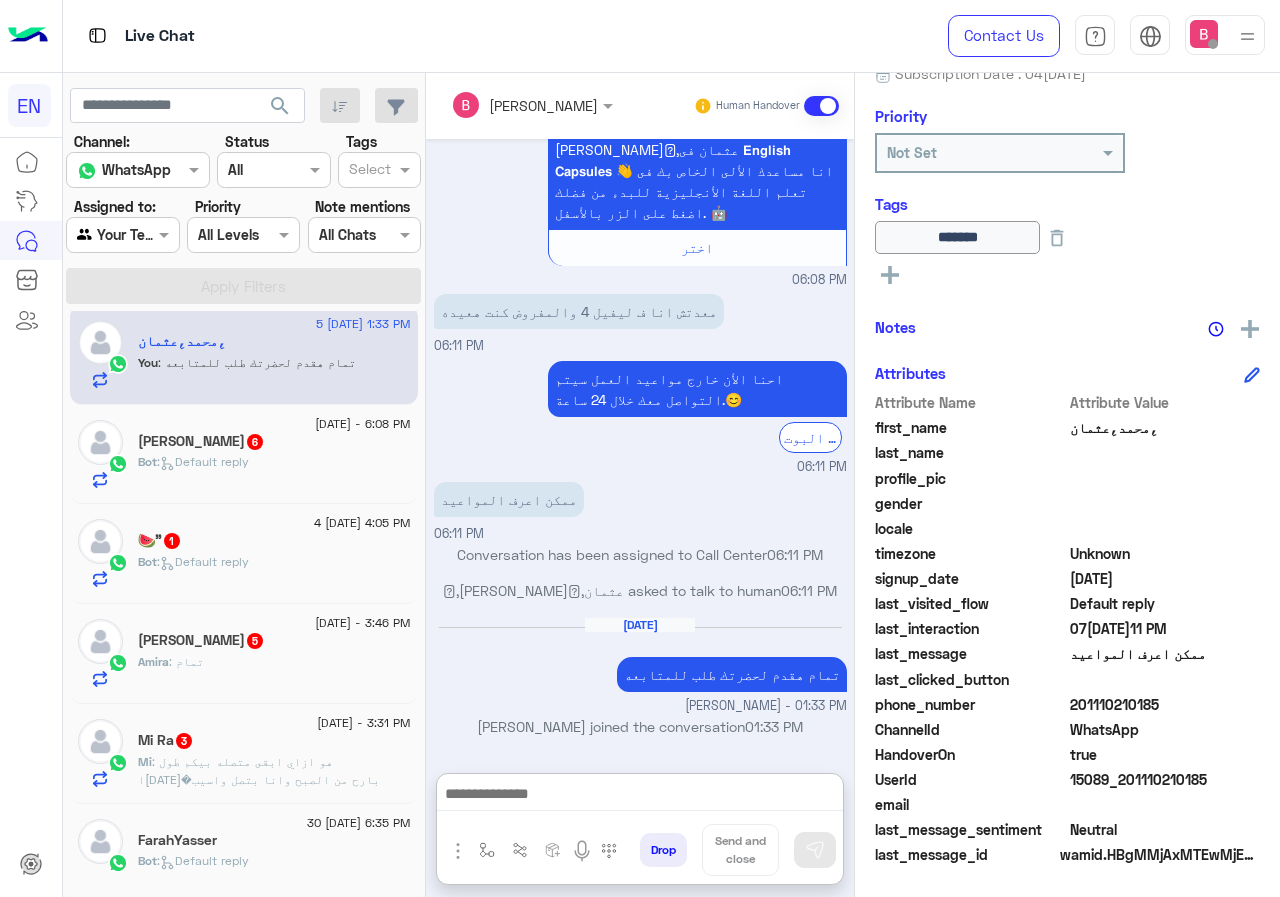 click on "Bot :   Default reply" 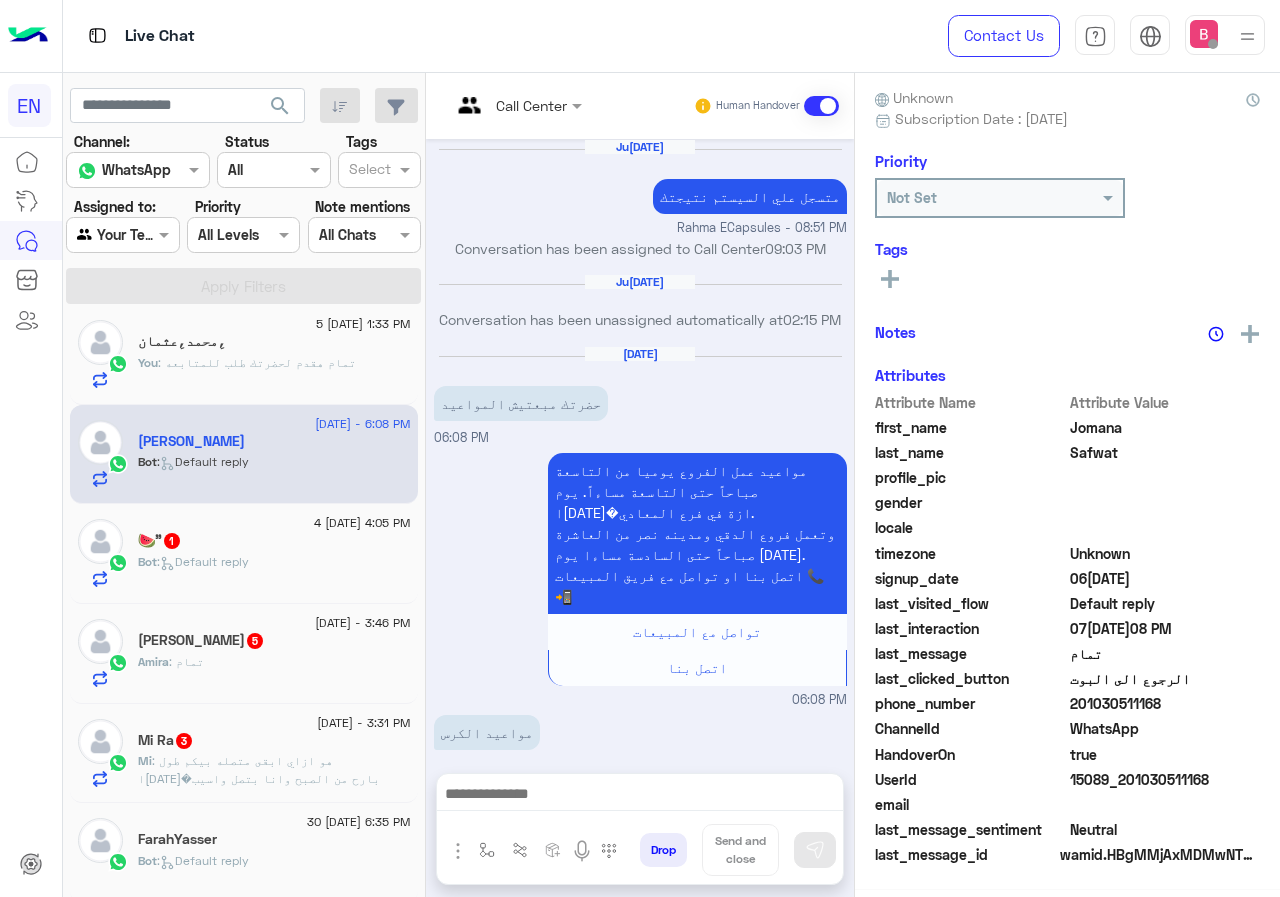 scroll, scrollTop: 1242, scrollLeft: 0, axis: vertical 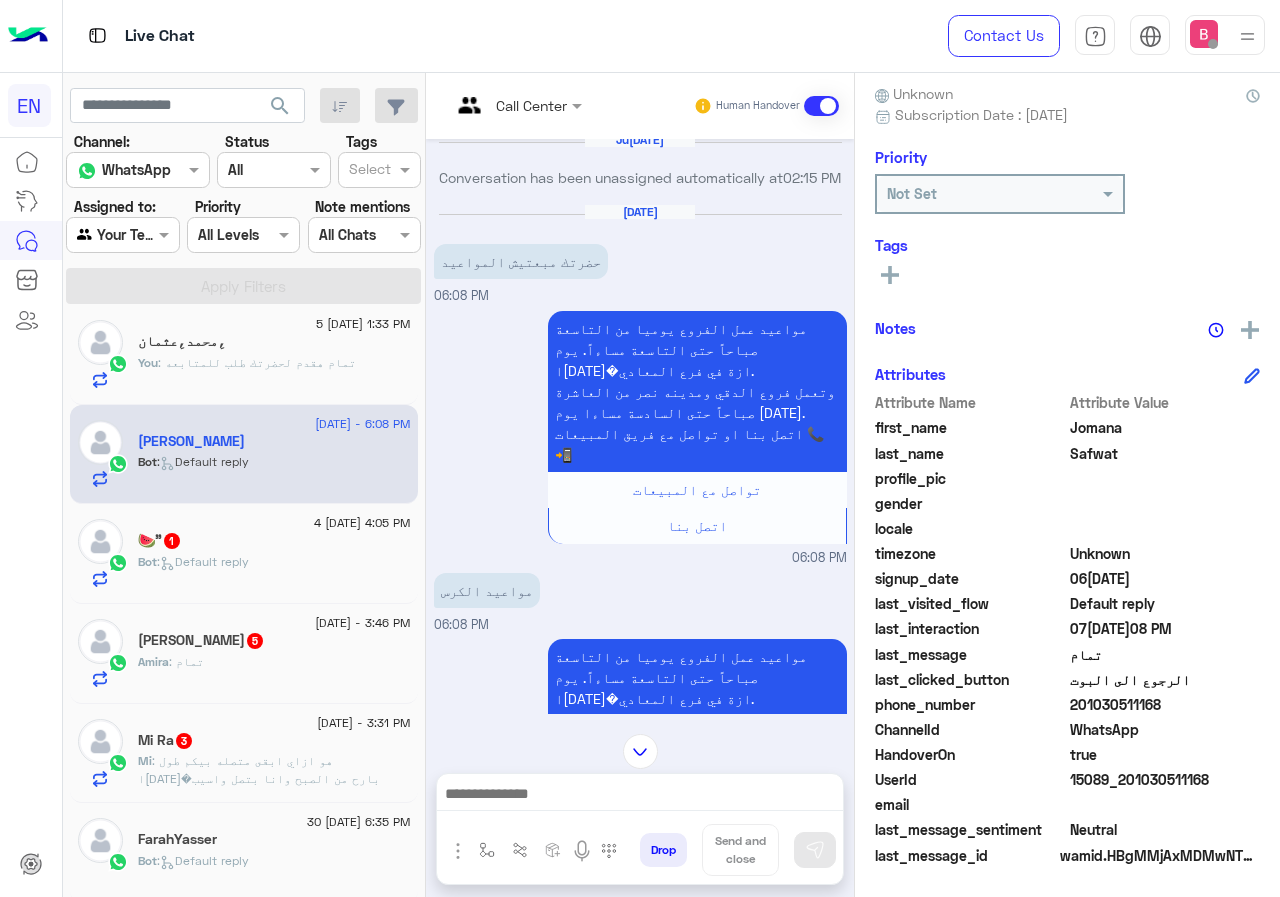 click on "Call Center" at bounding box center (531, 105) 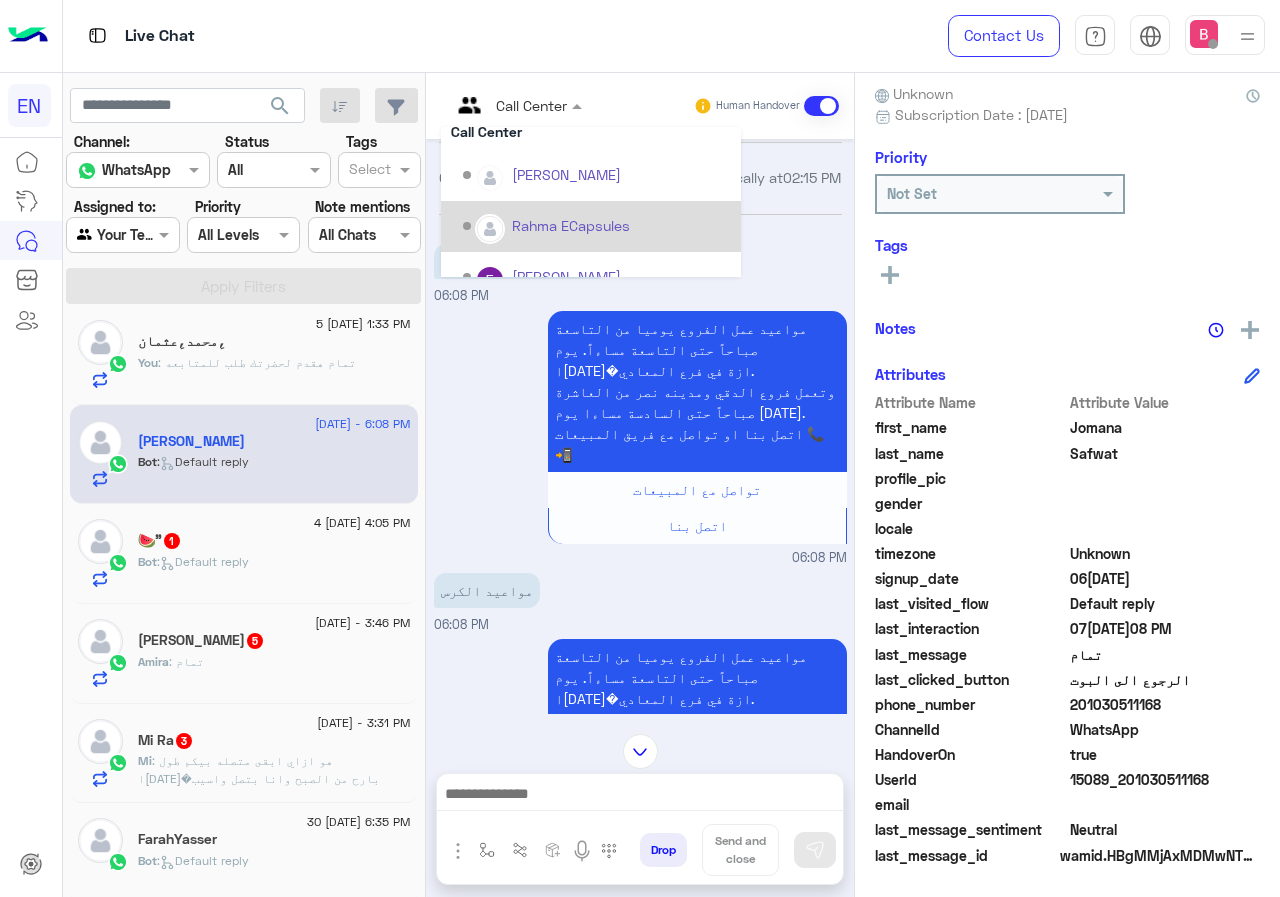 scroll, scrollTop: 332, scrollLeft: 0, axis: vertical 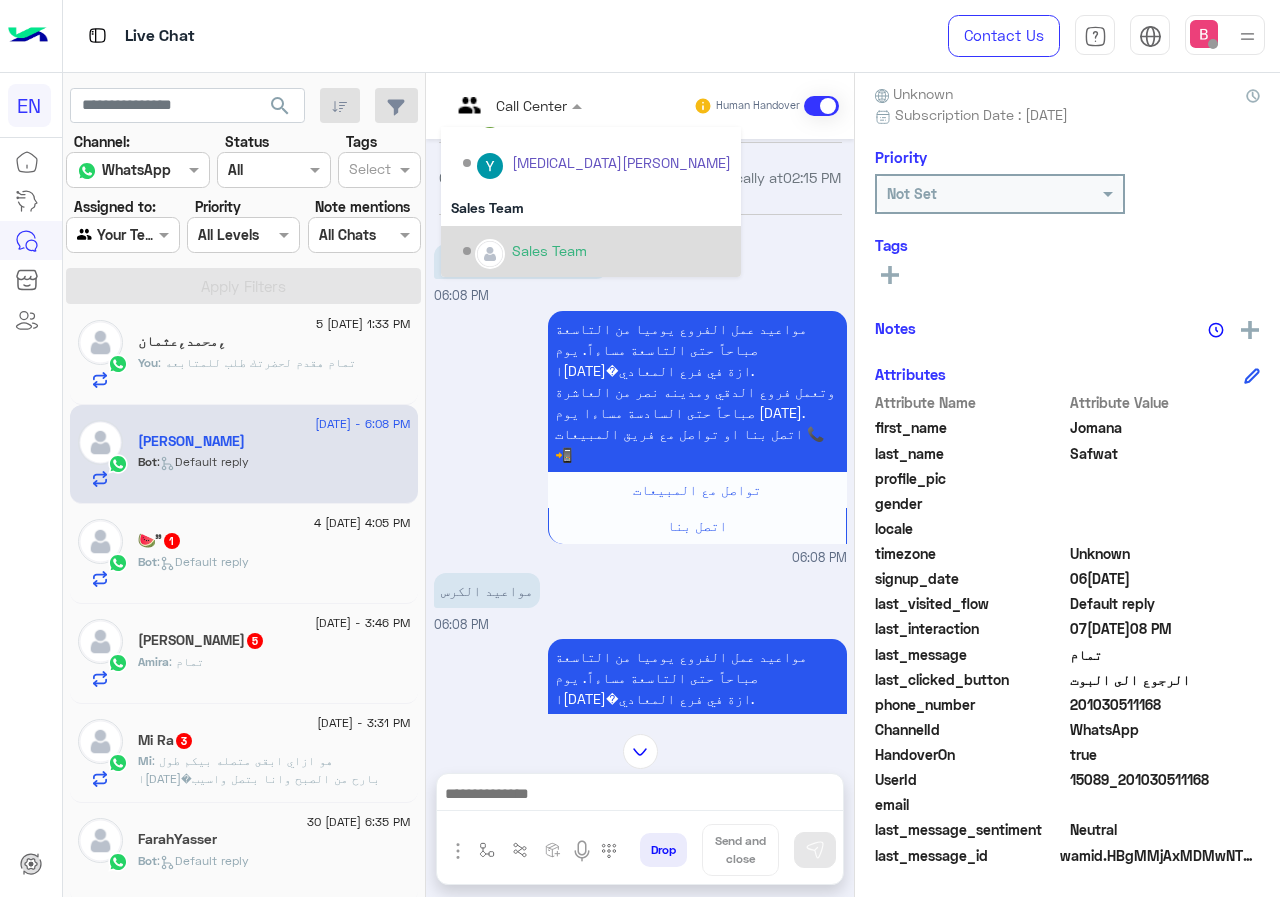 click on "Sales Team" at bounding box center [597, 251] 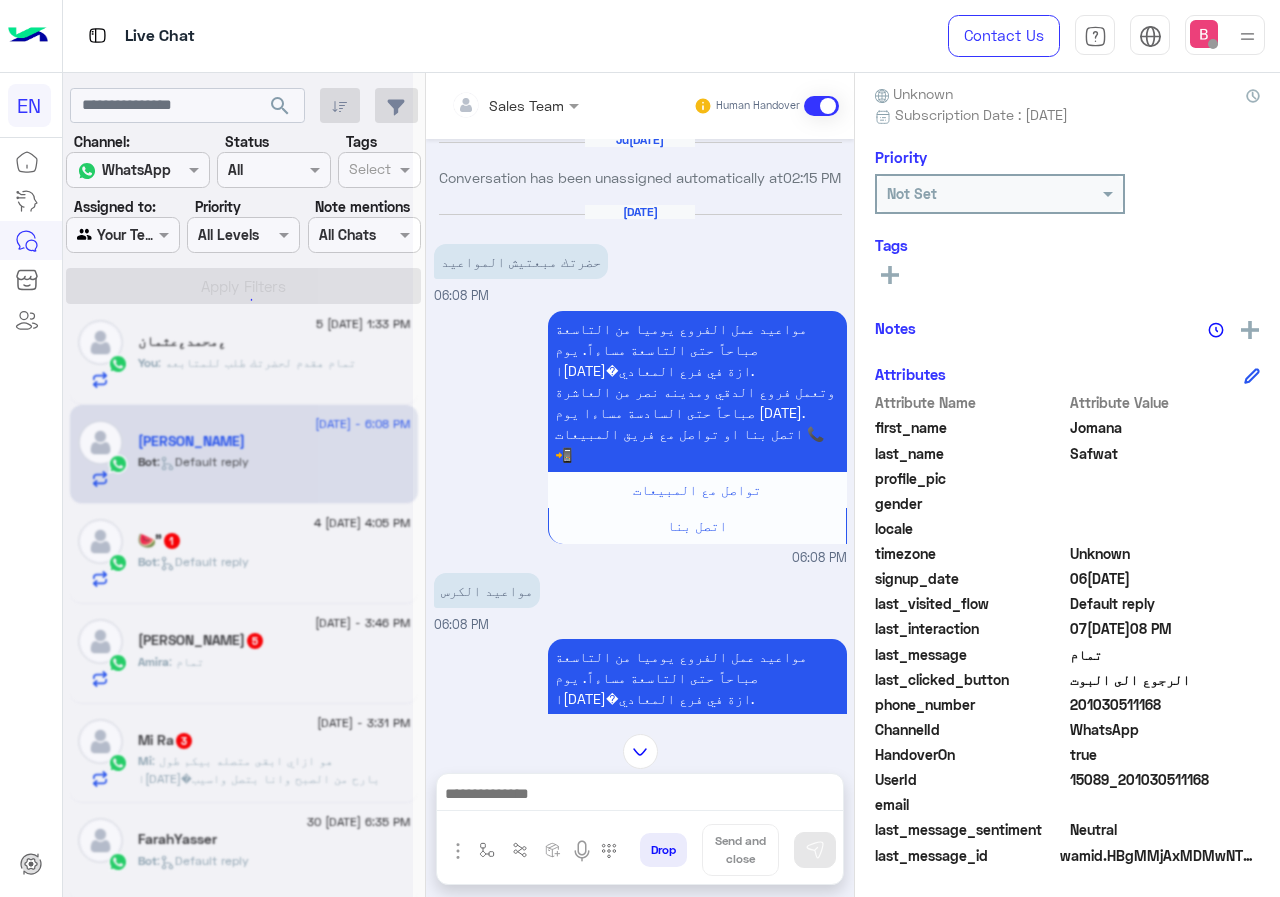 scroll, scrollTop: 221, scrollLeft: 0, axis: vertical 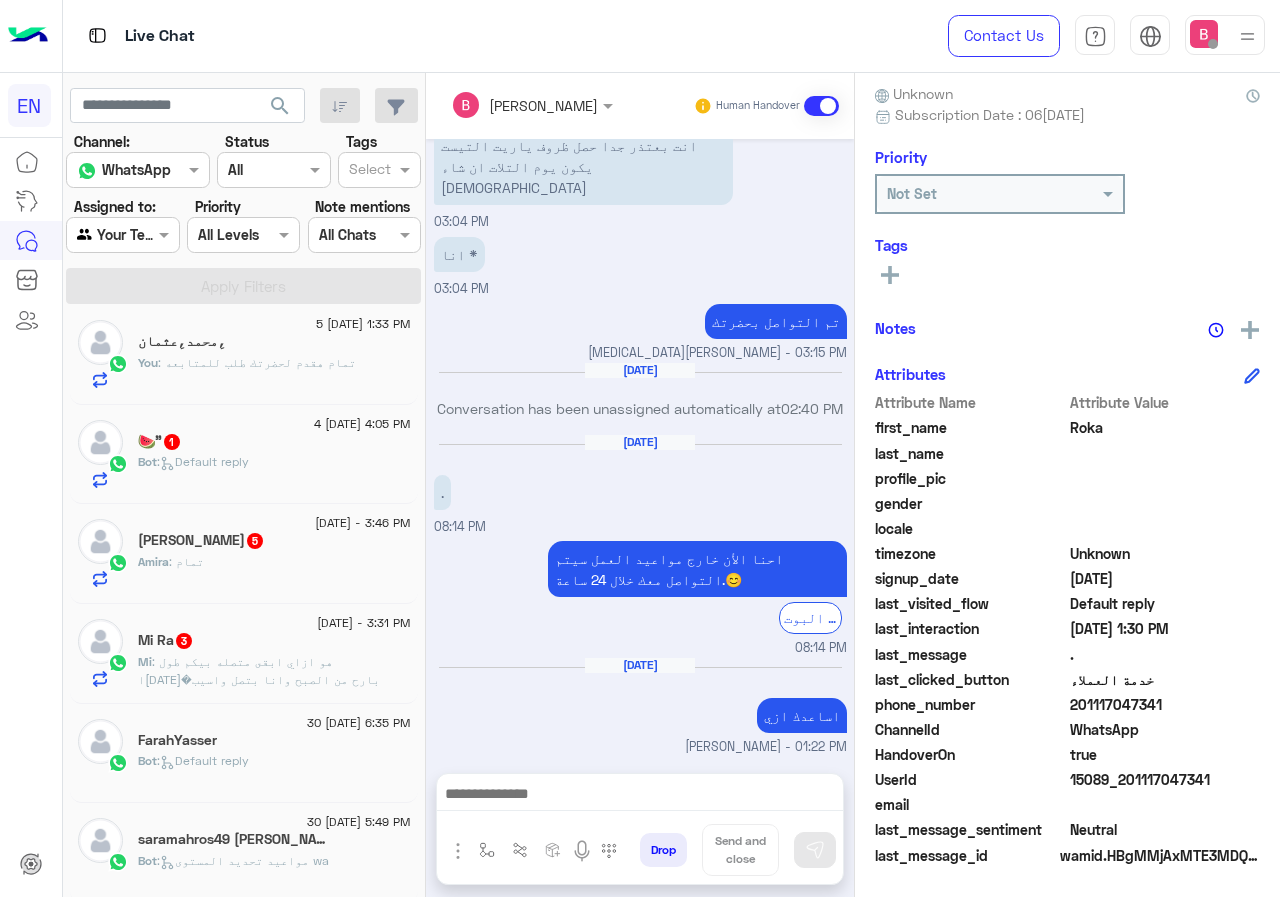 drag, startPoint x: 1074, startPoint y: 703, endPoint x: 1171, endPoint y: 700, distance: 97.04638 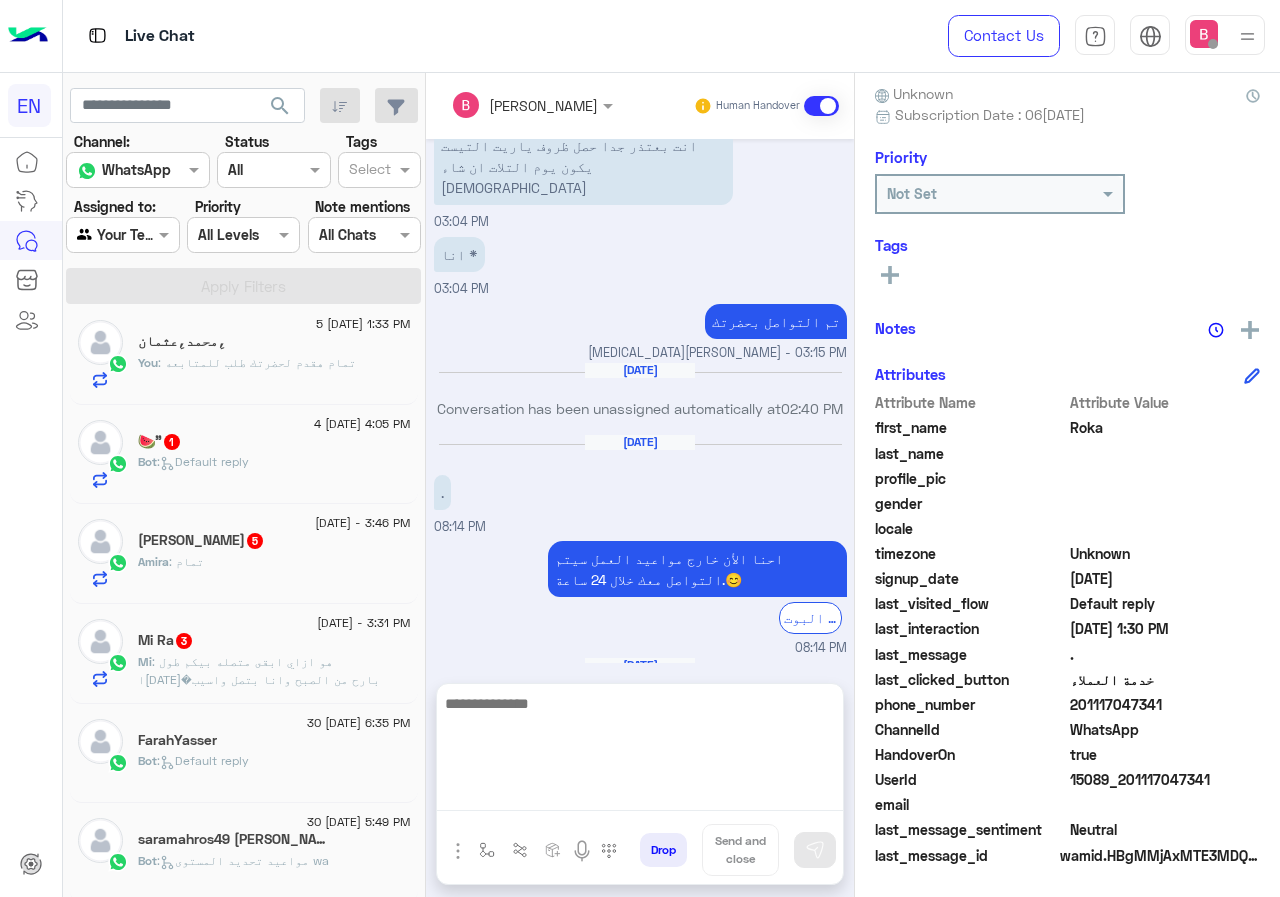 click at bounding box center [640, 751] 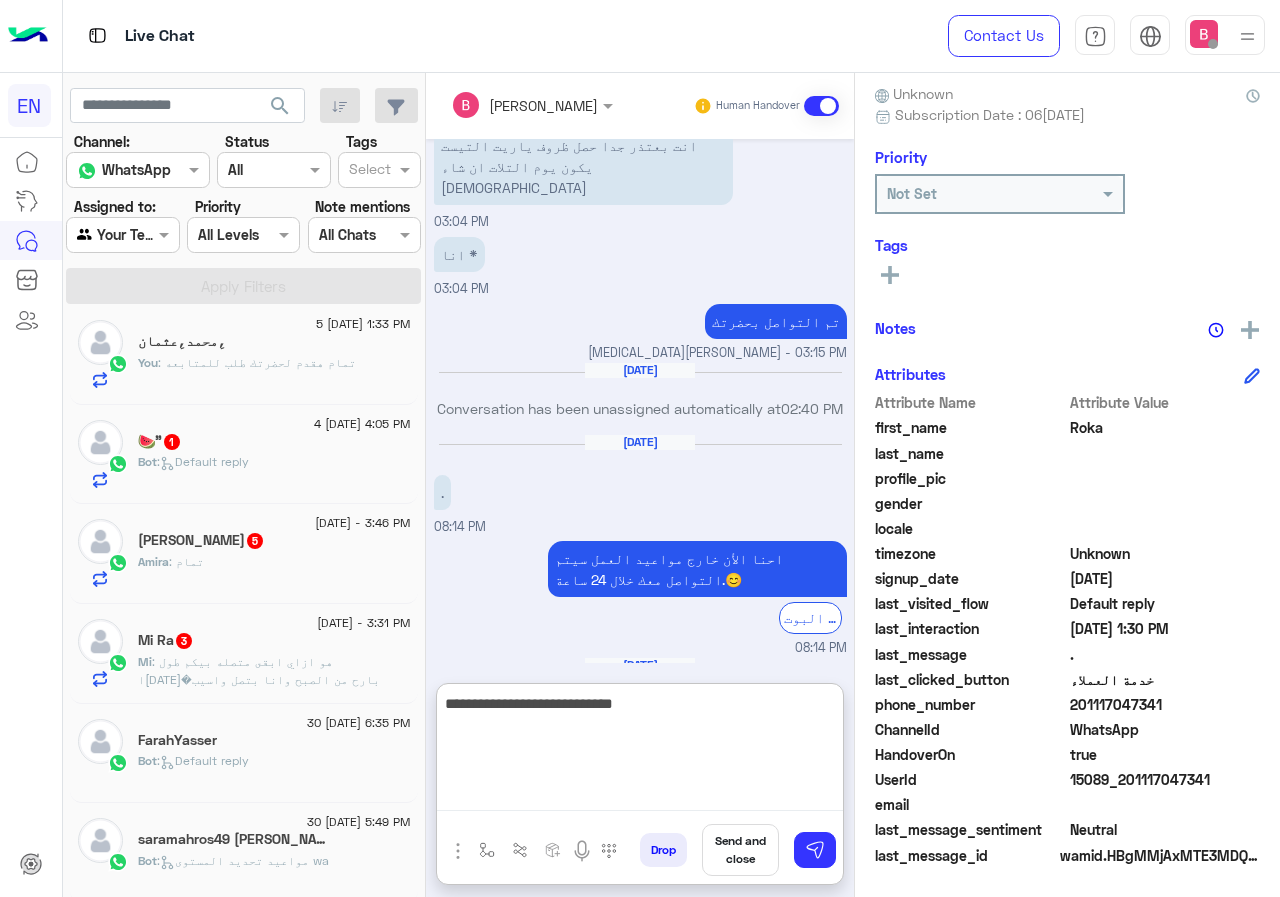 type on "**********" 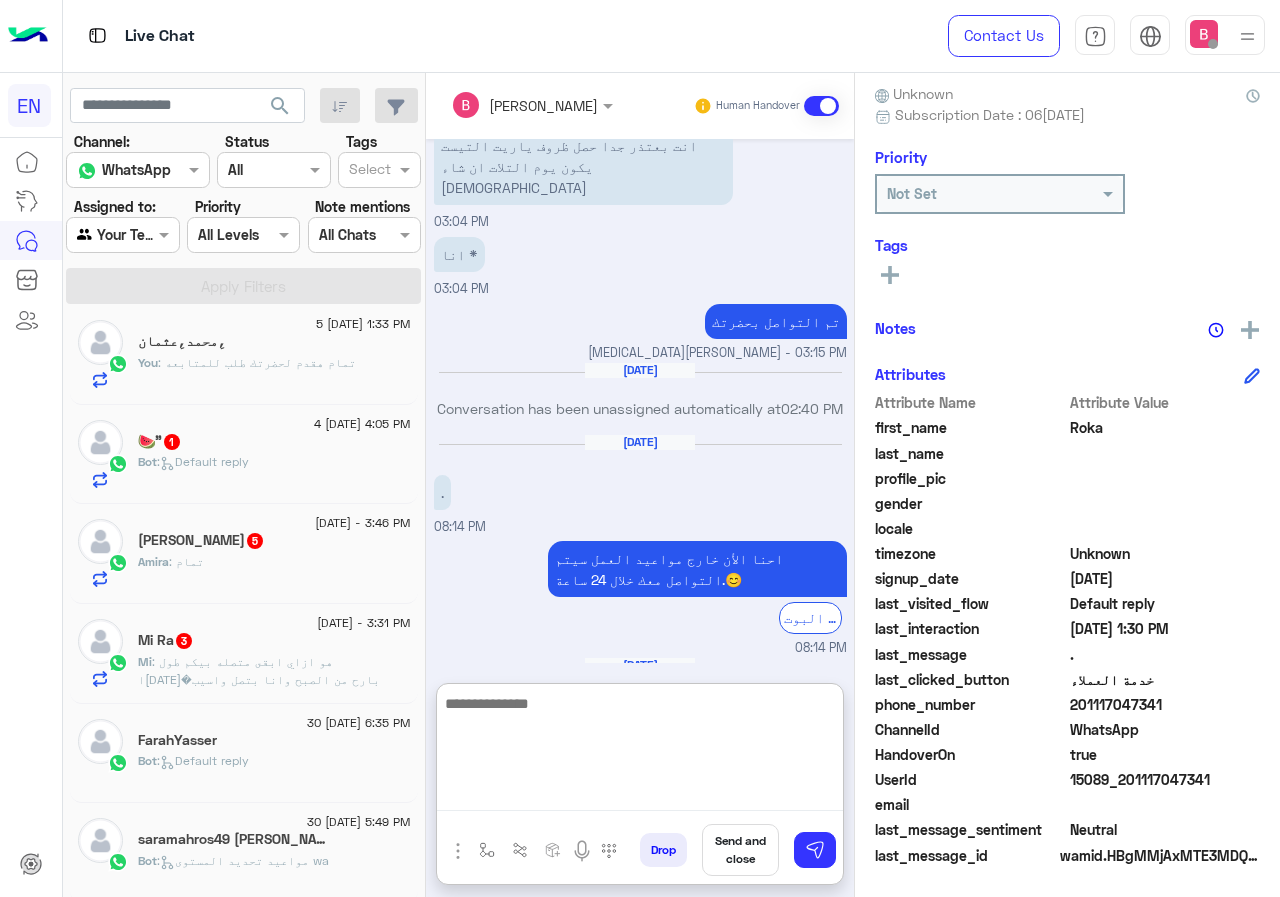 scroll, scrollTop: 1778, scrollLeft: 0, axis: vertical 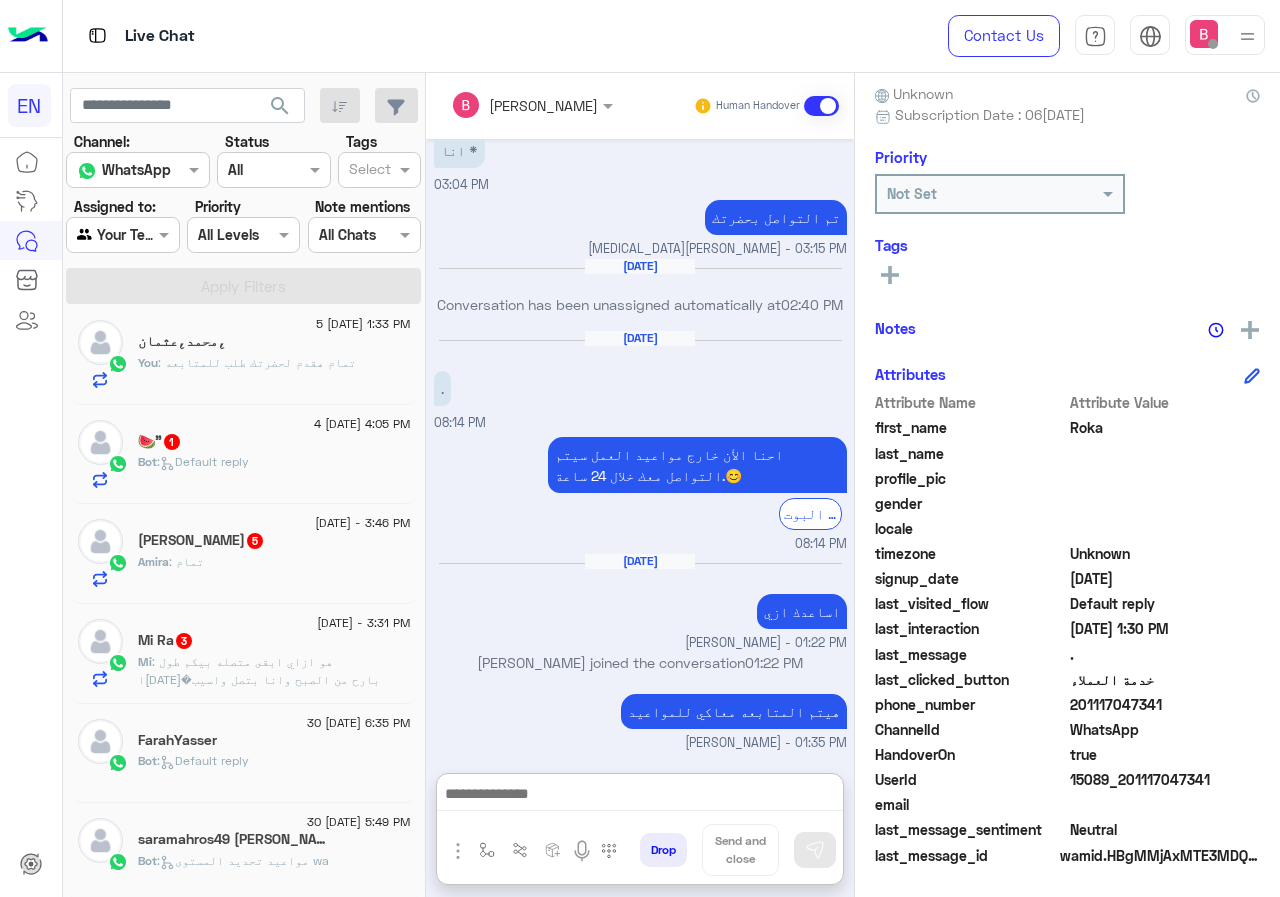 click on ":   Default reply" 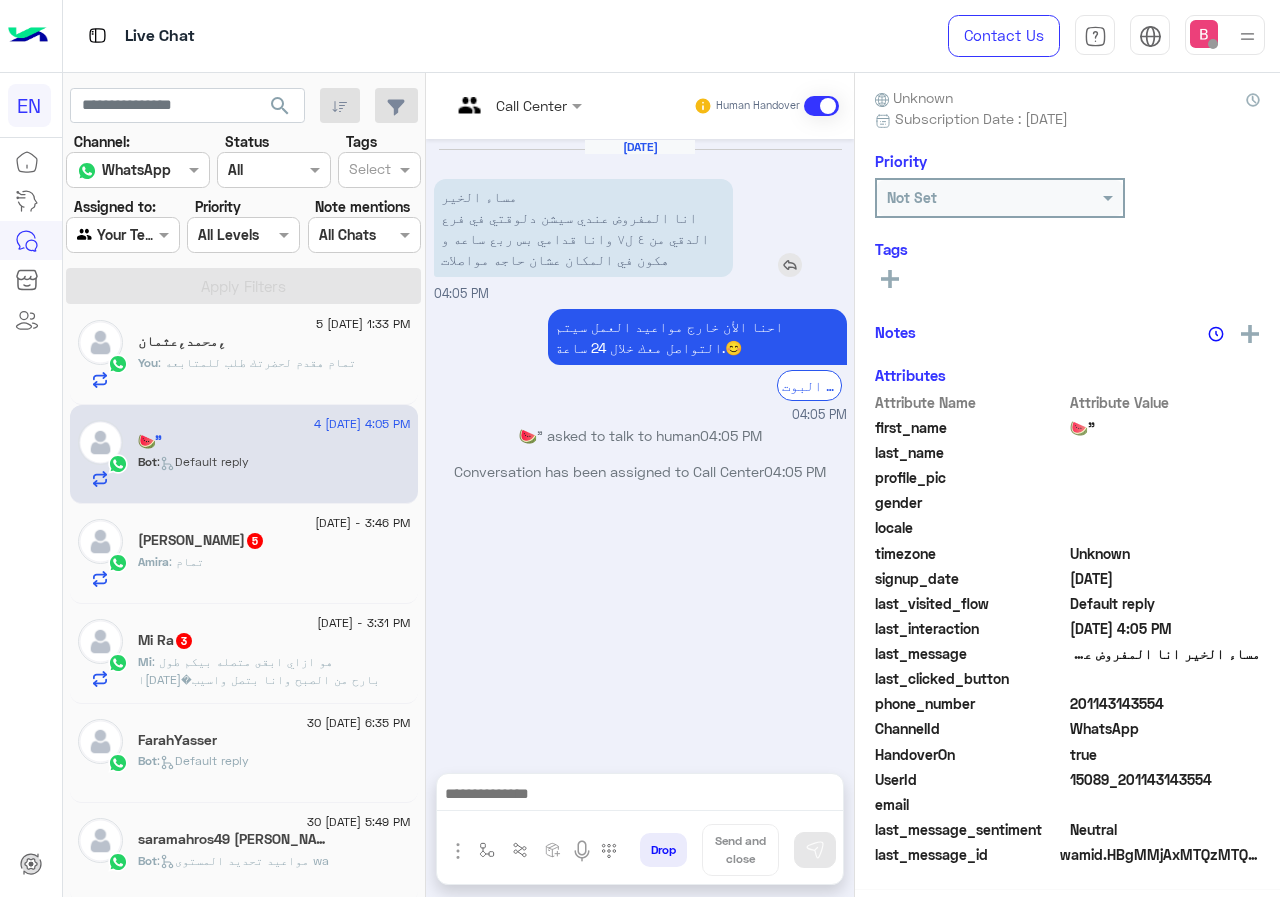 scroll, scrollTop: 180, scrollLeft: 0, axis: vertical 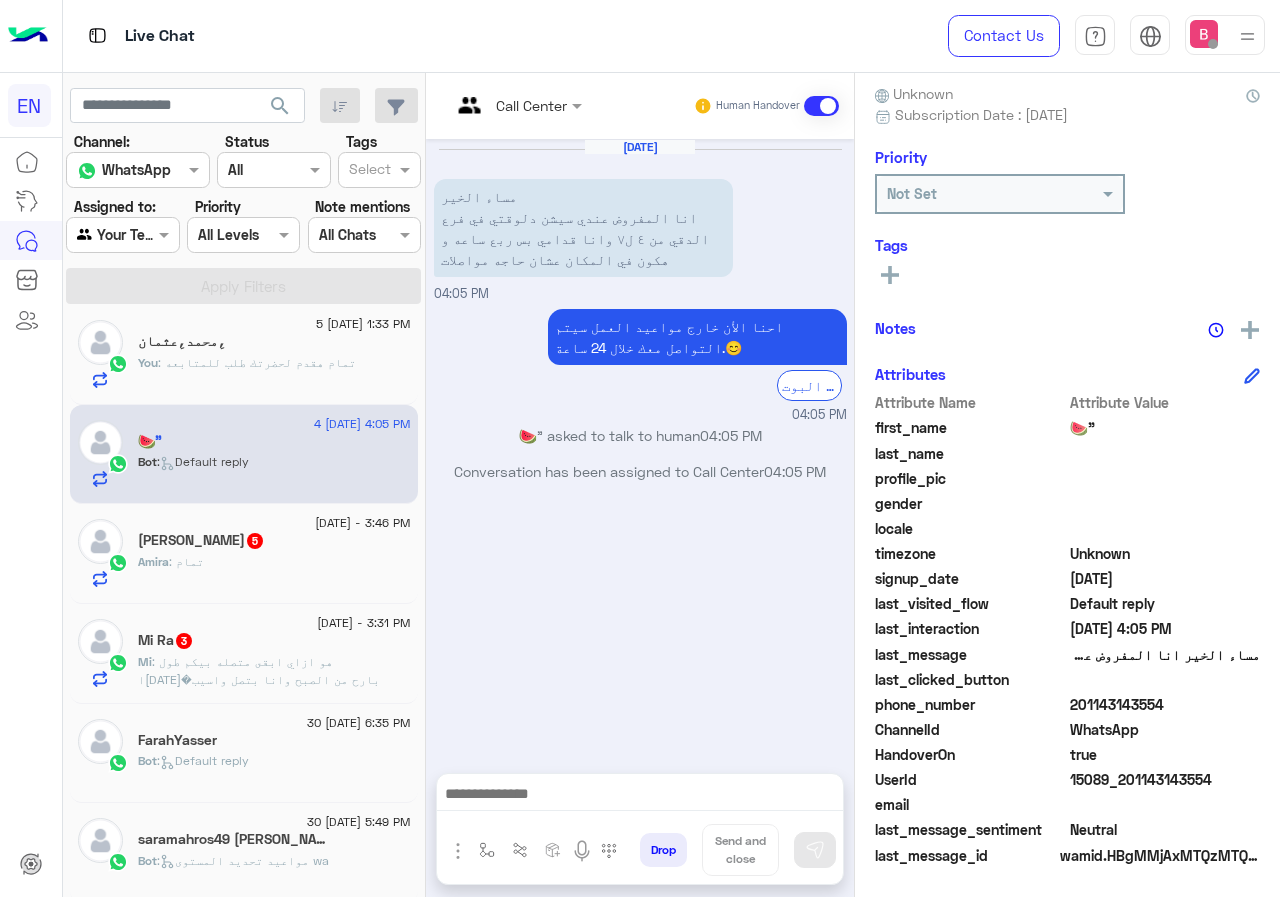 click 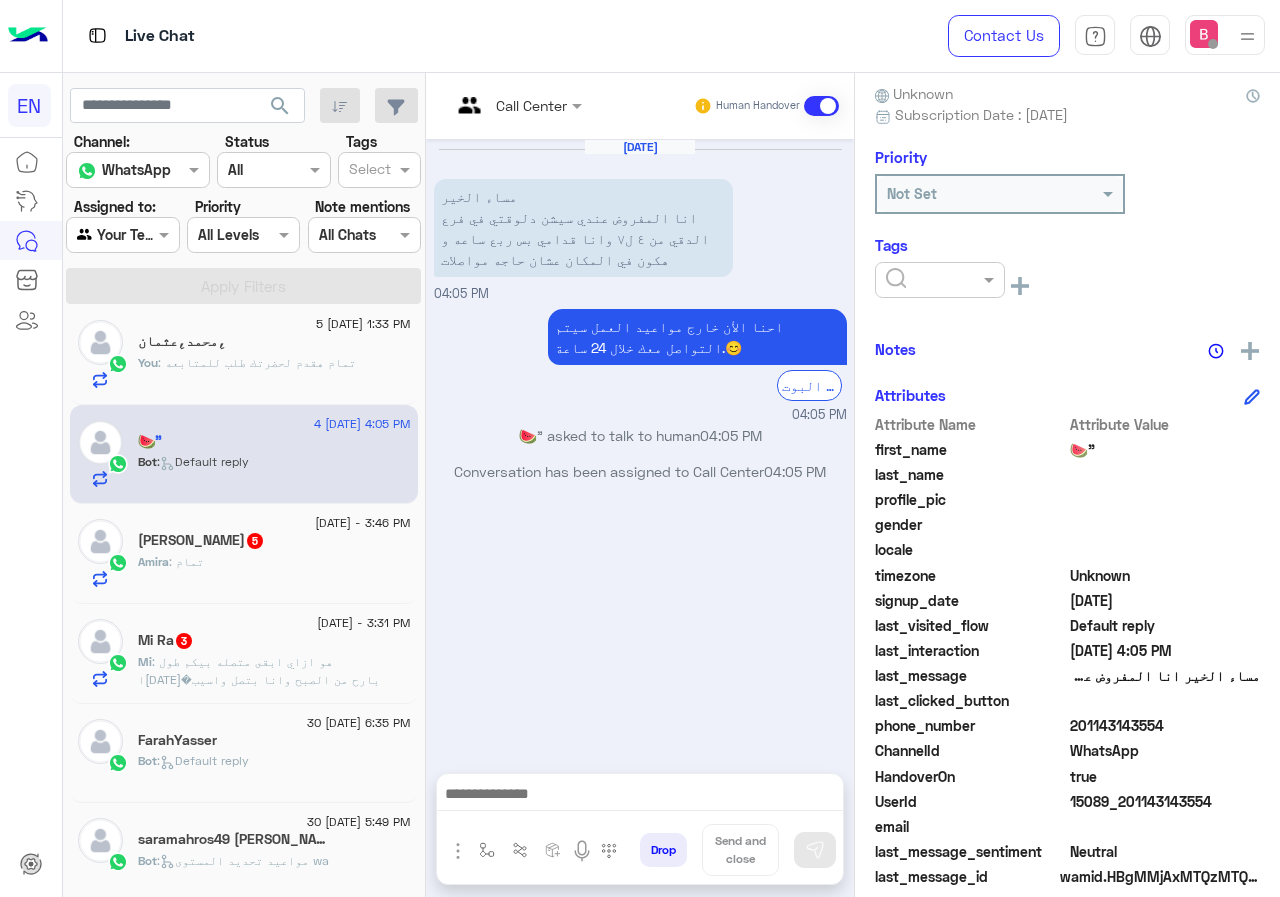 click 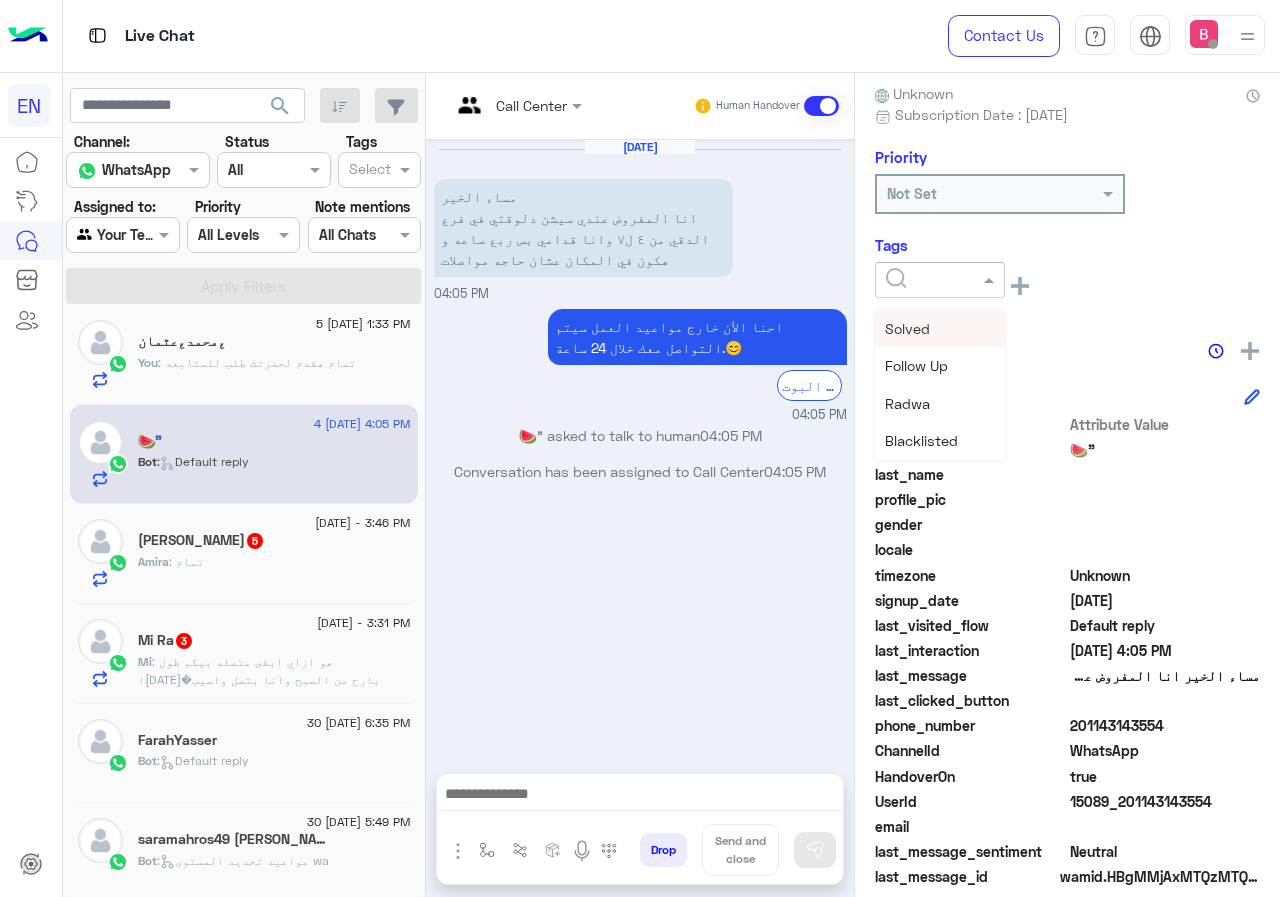 click on "Solved" at bounding box center [907, 328] 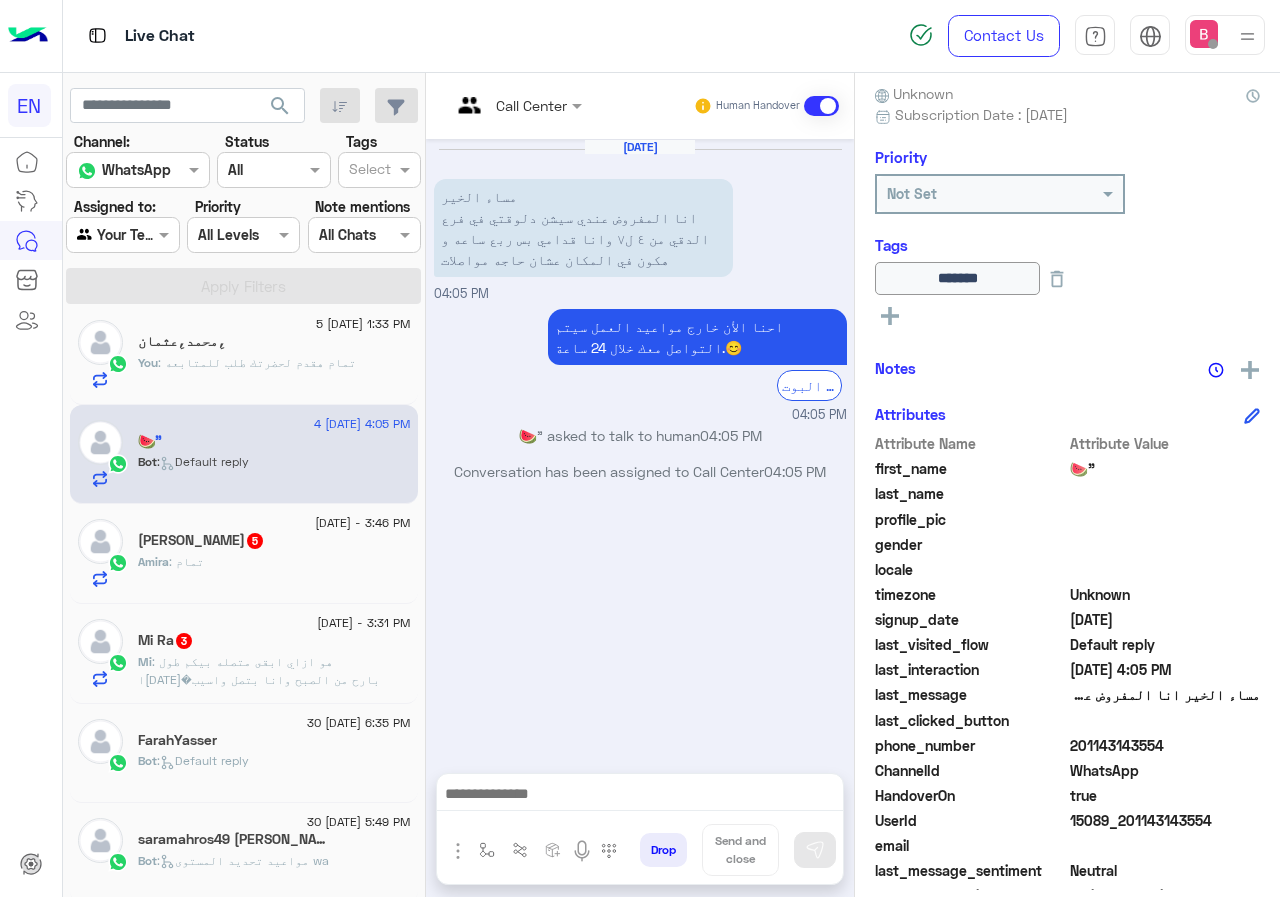 click on "Amira Elshorbagy  5" 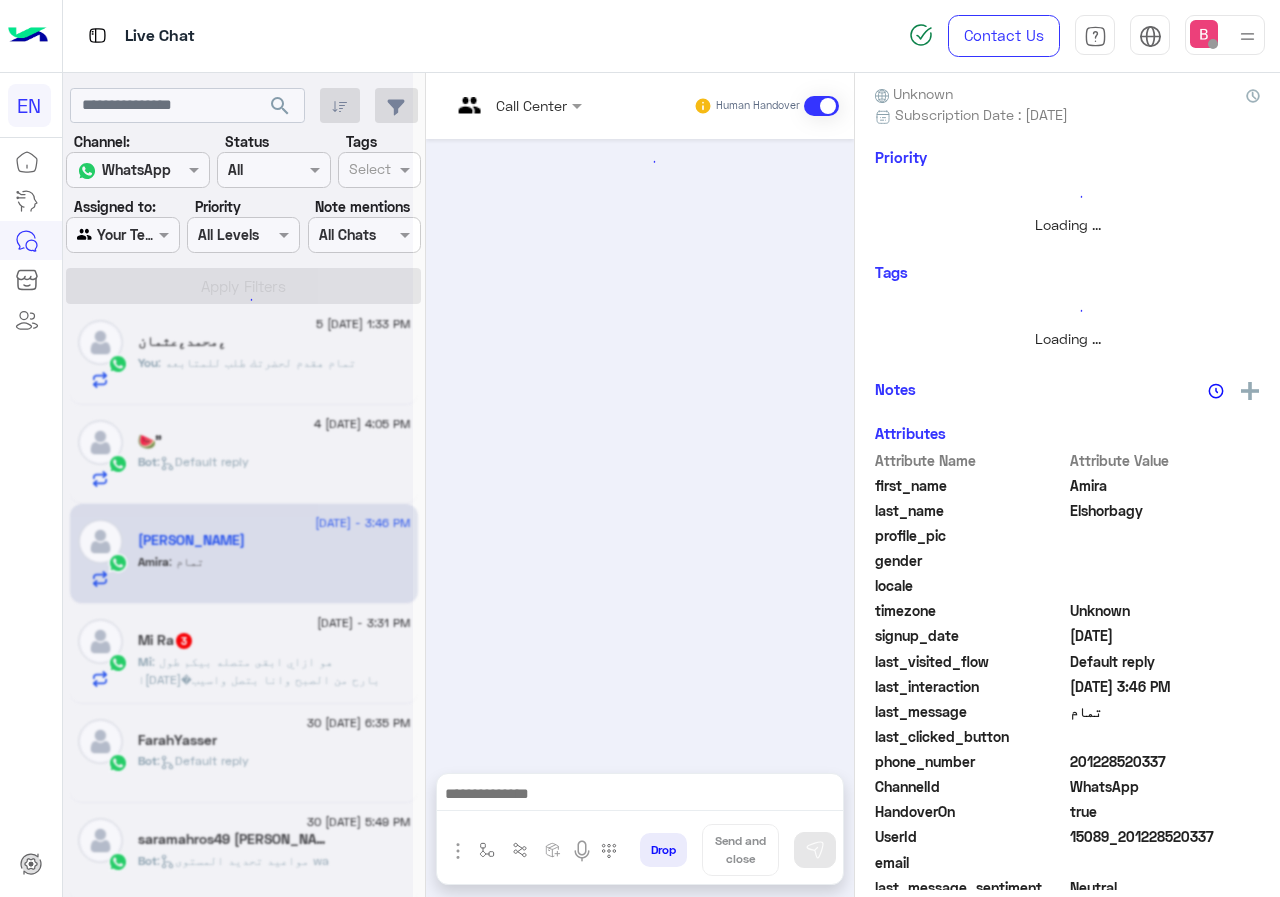 scroll, scrollTop: 176, scrollLeft: 0, axis: vertical 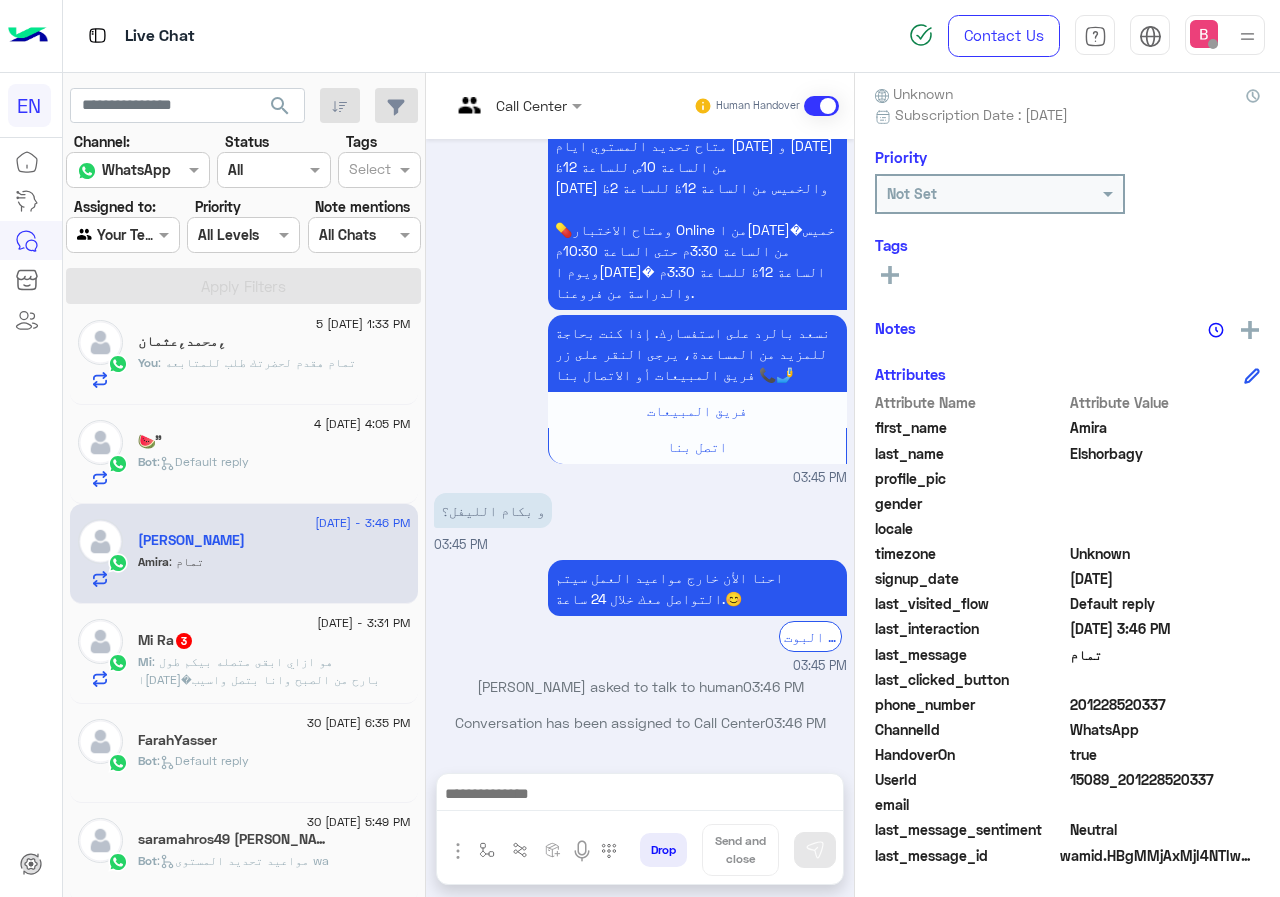 click on "Call Center Human Handover" at bounding box center (640, 106) 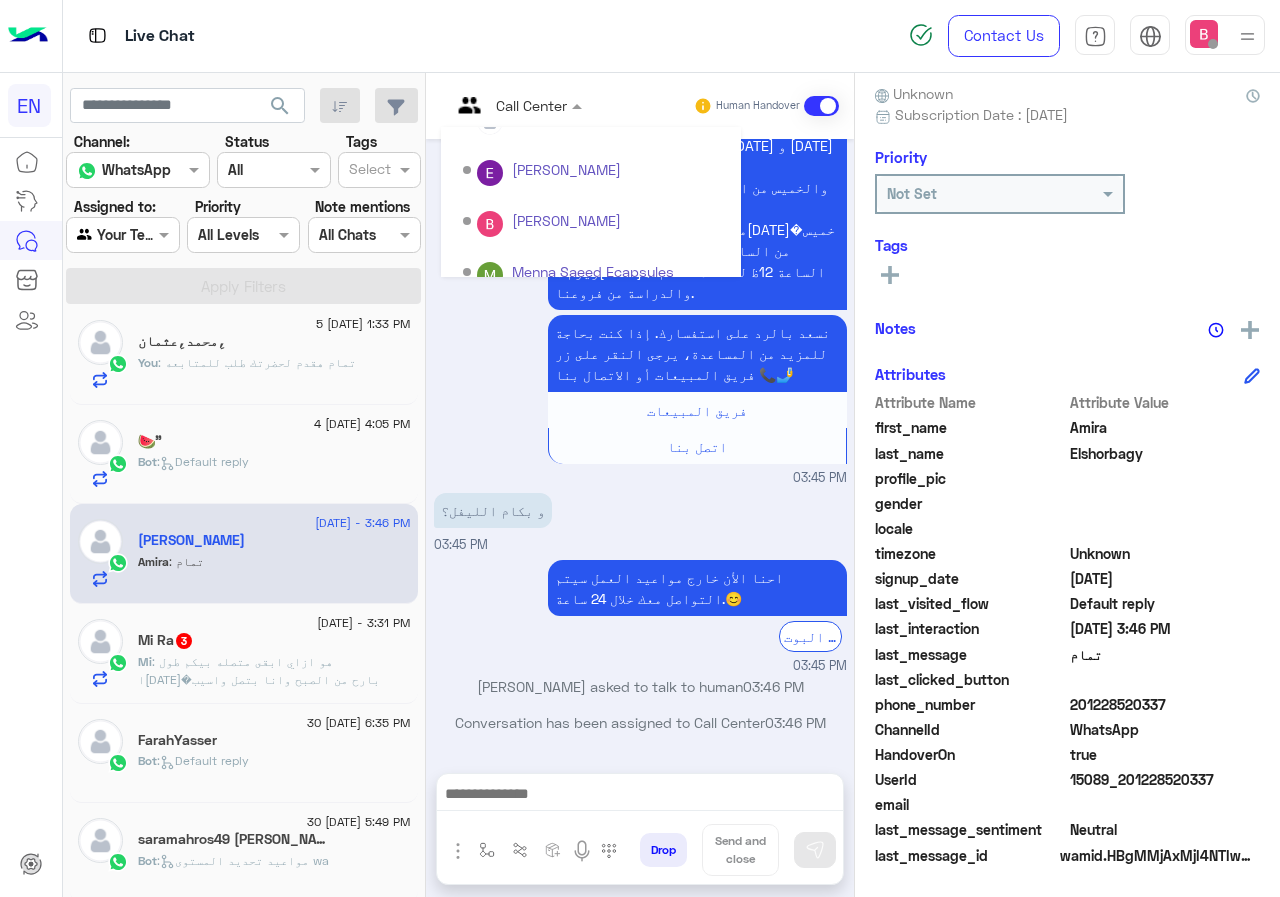 scroll, scrollTop: 332, scrollLeft: 0, axis: vertical 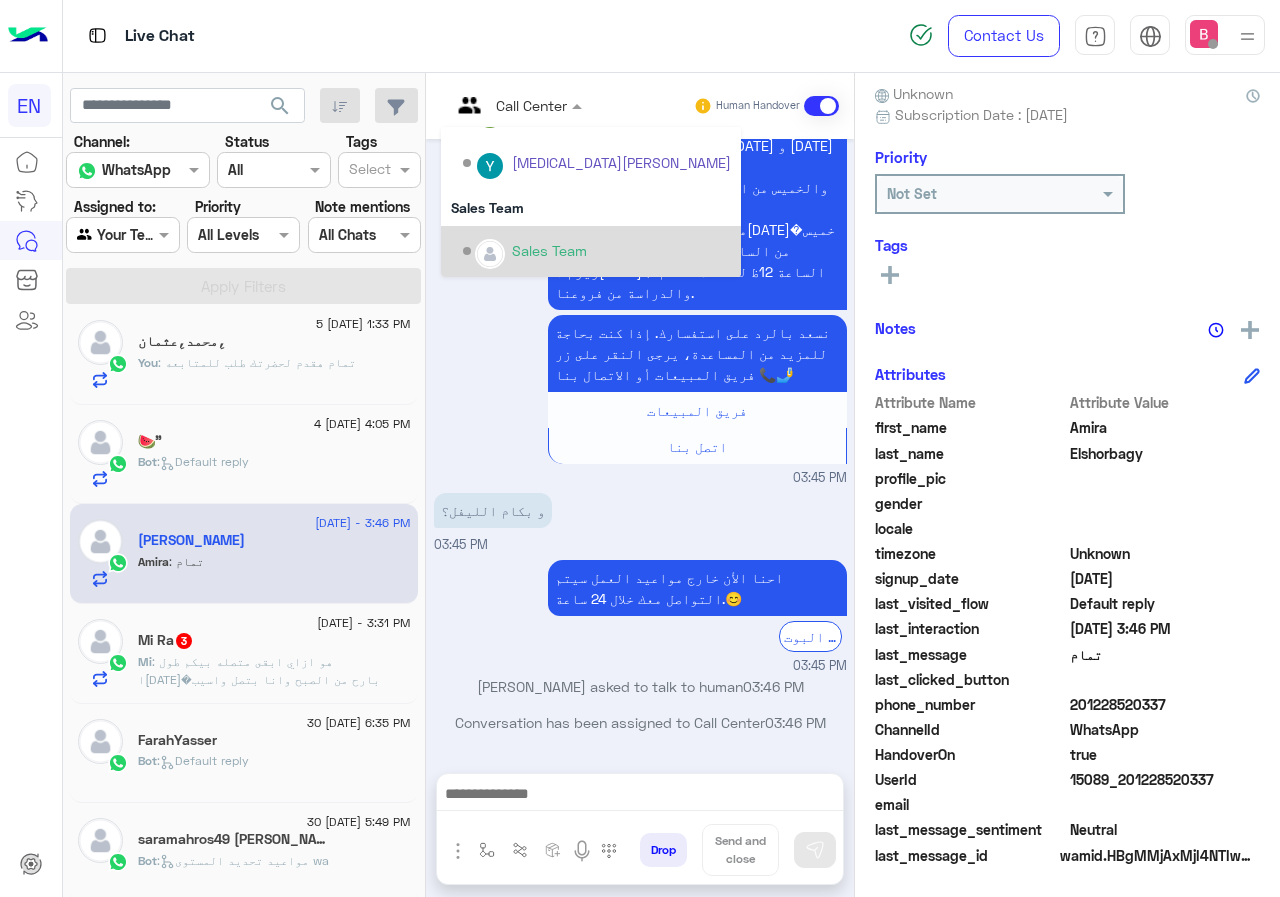 click on "Sales Team" at bounding box center (549, 250) 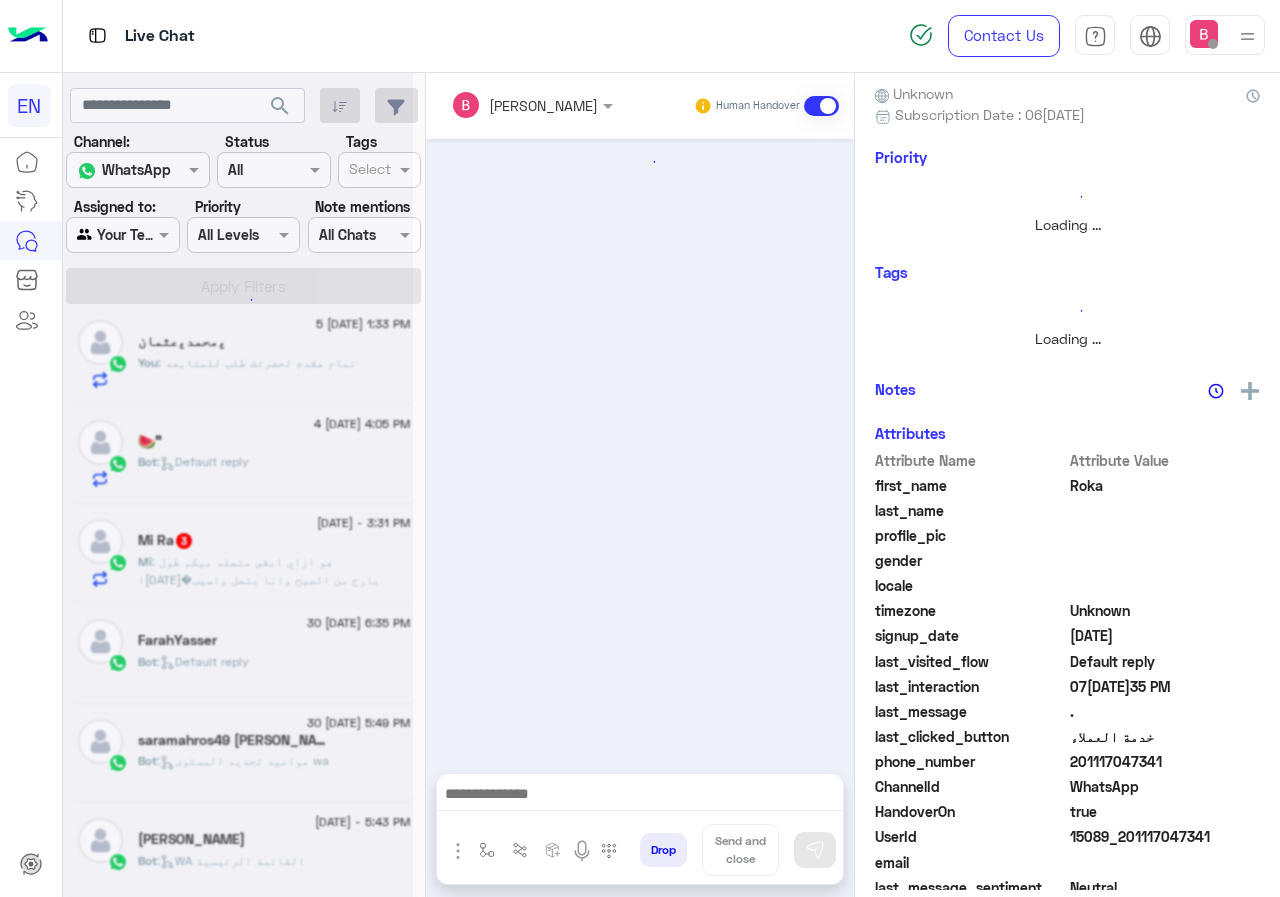 scroll, scrollTop: 0, scrollLeft: 0, axis: both 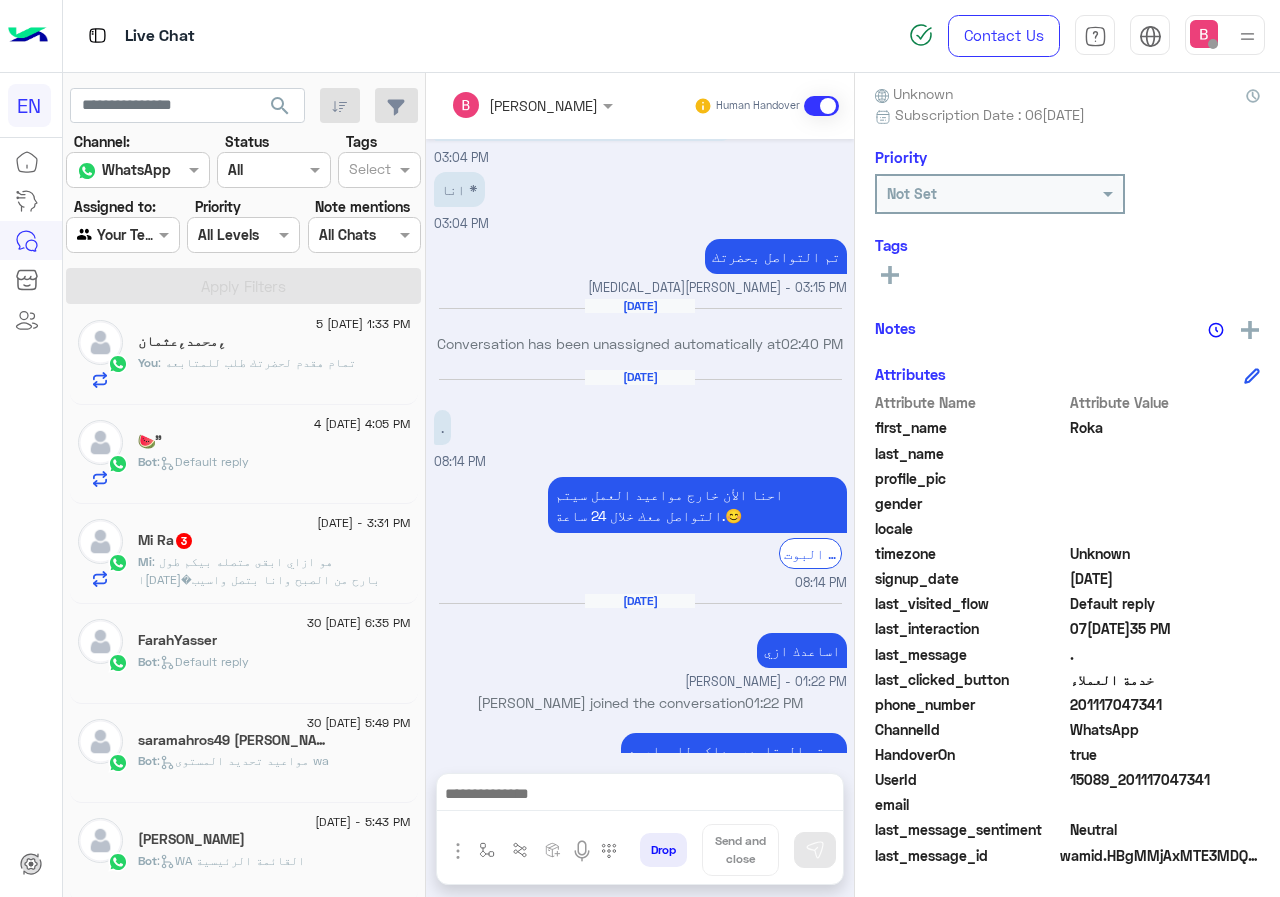 click on ": هو ازاي ابقى متصله بيكم طول اليوم امبارح من الصبح وانا بتصل واسيب شغلي واكلمكم واشتكيت وقايله مش هروح السيشن اللي جاي علشان مايتحسبش عليا وفي المرتين قُلتوا حد هيتواصل معايا ومحدش تواصل معايا يعني التقصير منكم انتوا وجايين باعتين في الأخر كده ده اللي هو ايه ده ولا افهمه ايه !!!!!!" 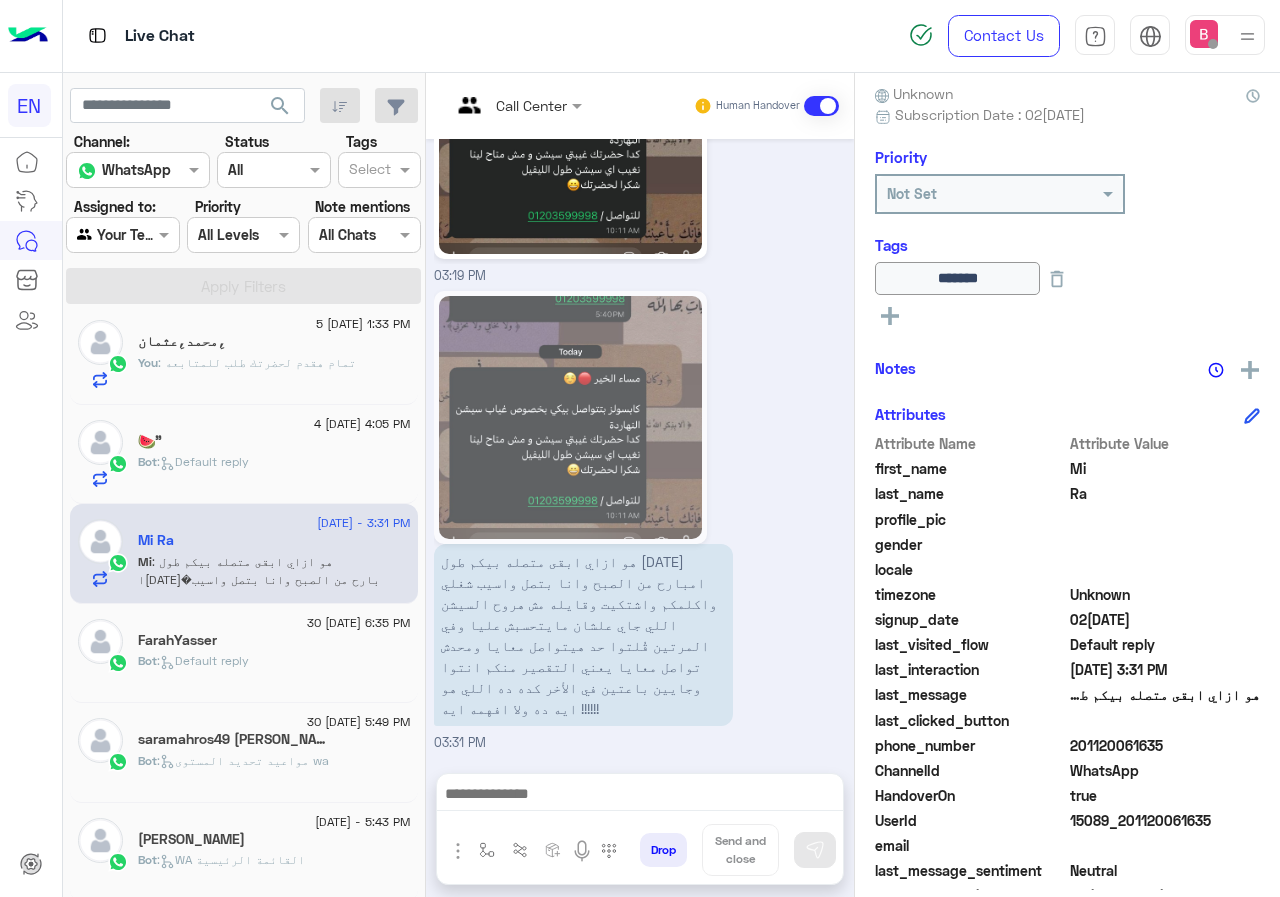 scroll, scrollTop: 2678, scrollLeft: 0, axis: vertical 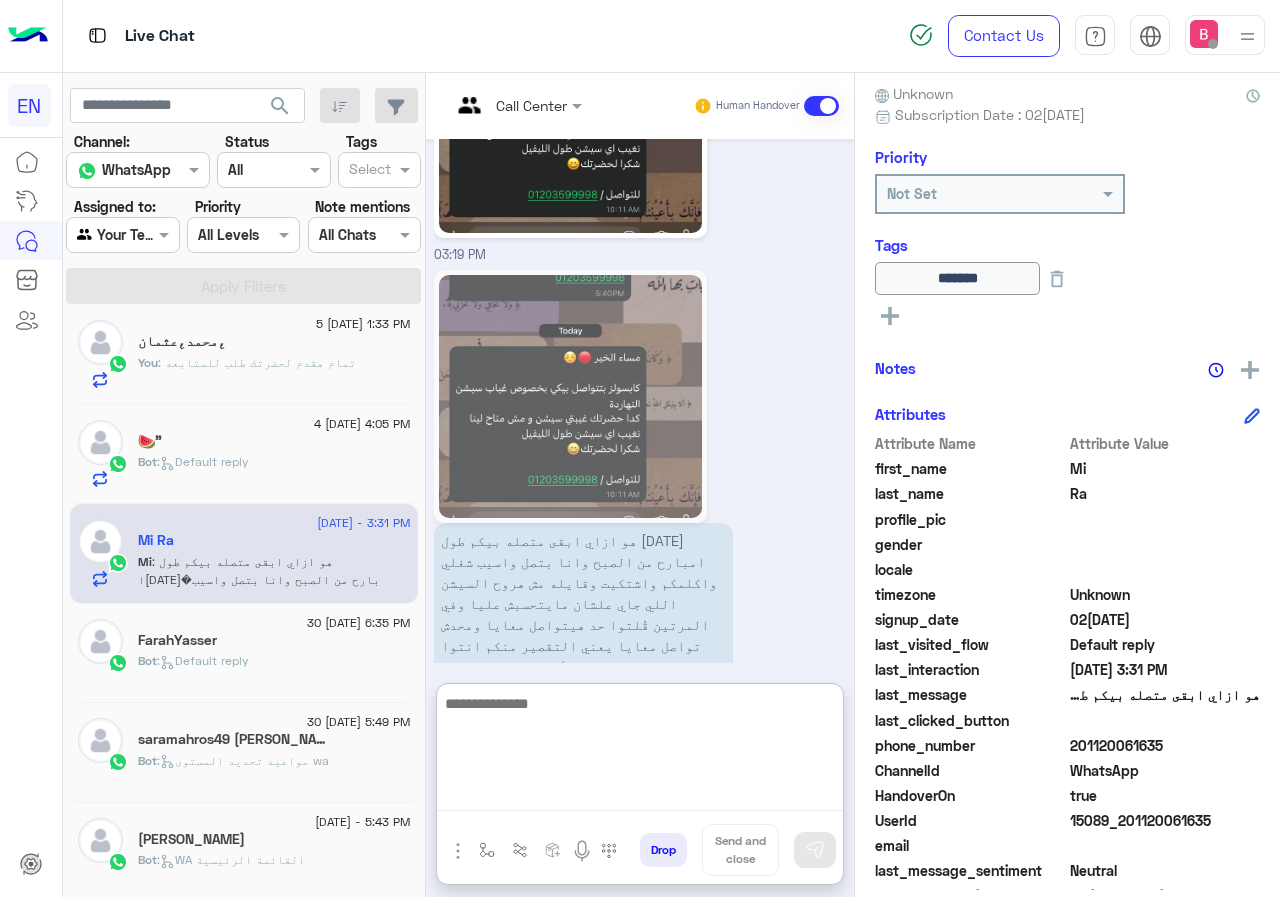 click at bounding box center [640, 751] 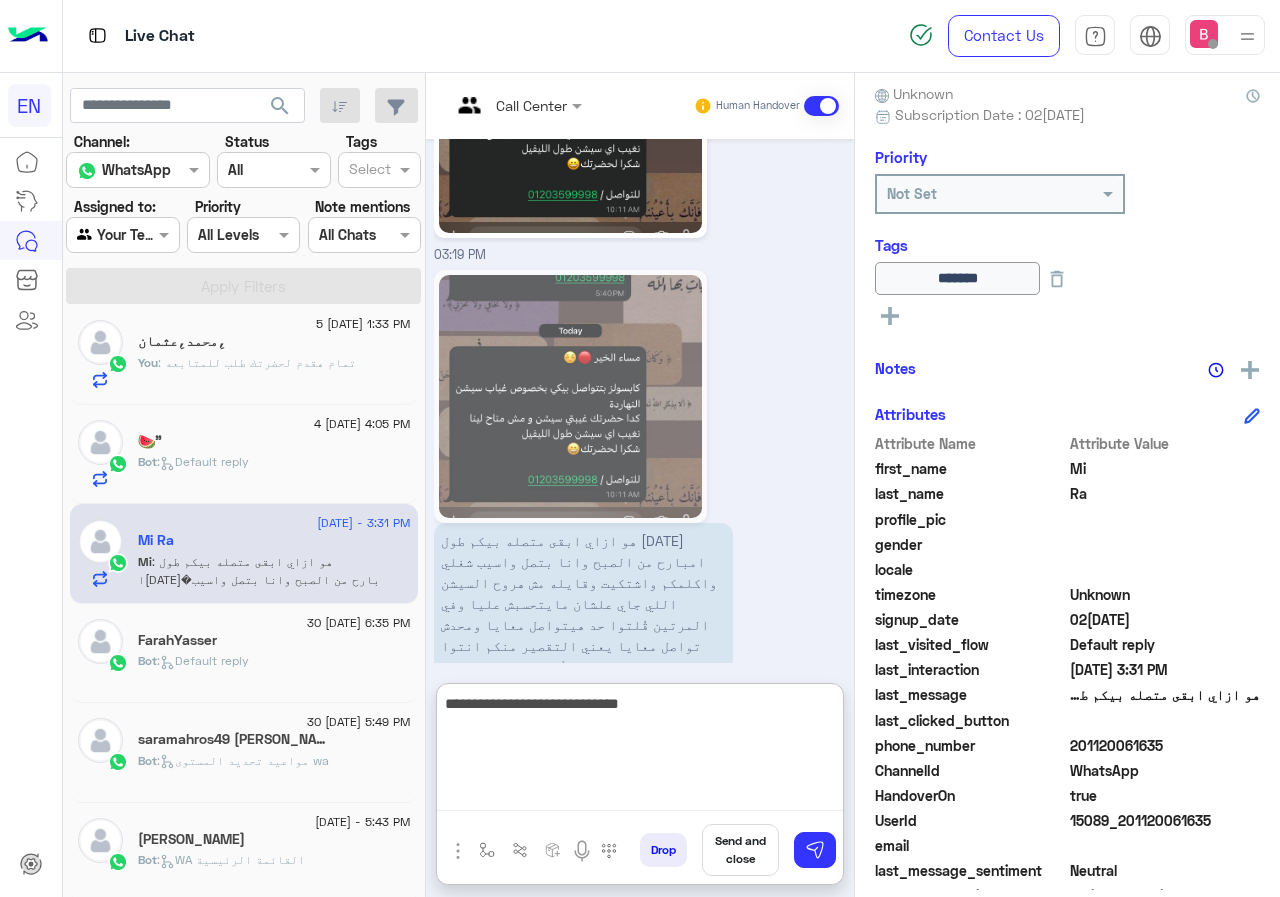 type on "**********" 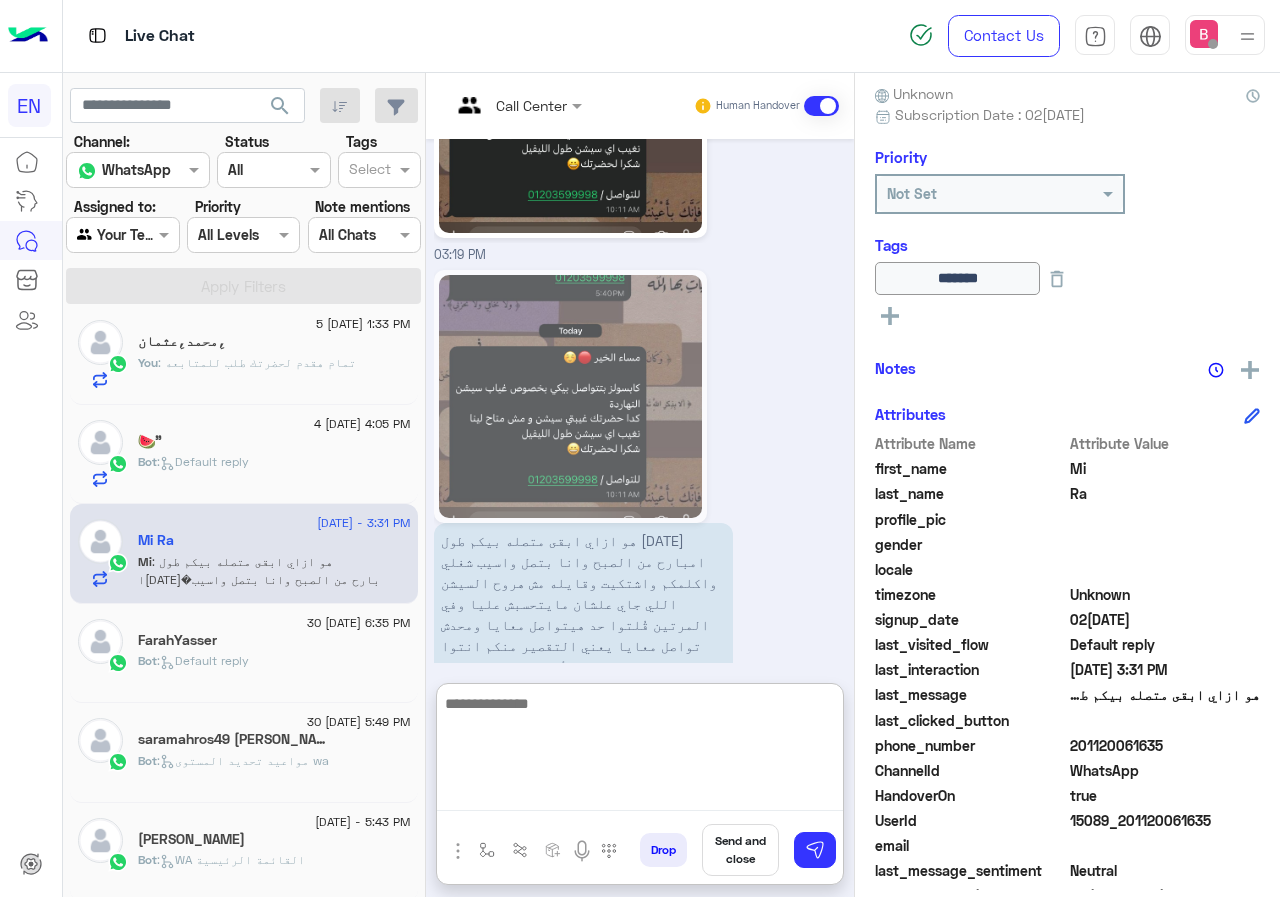 scroll, scrollTop: 2868, scrollLeft: 0, axis: vertical 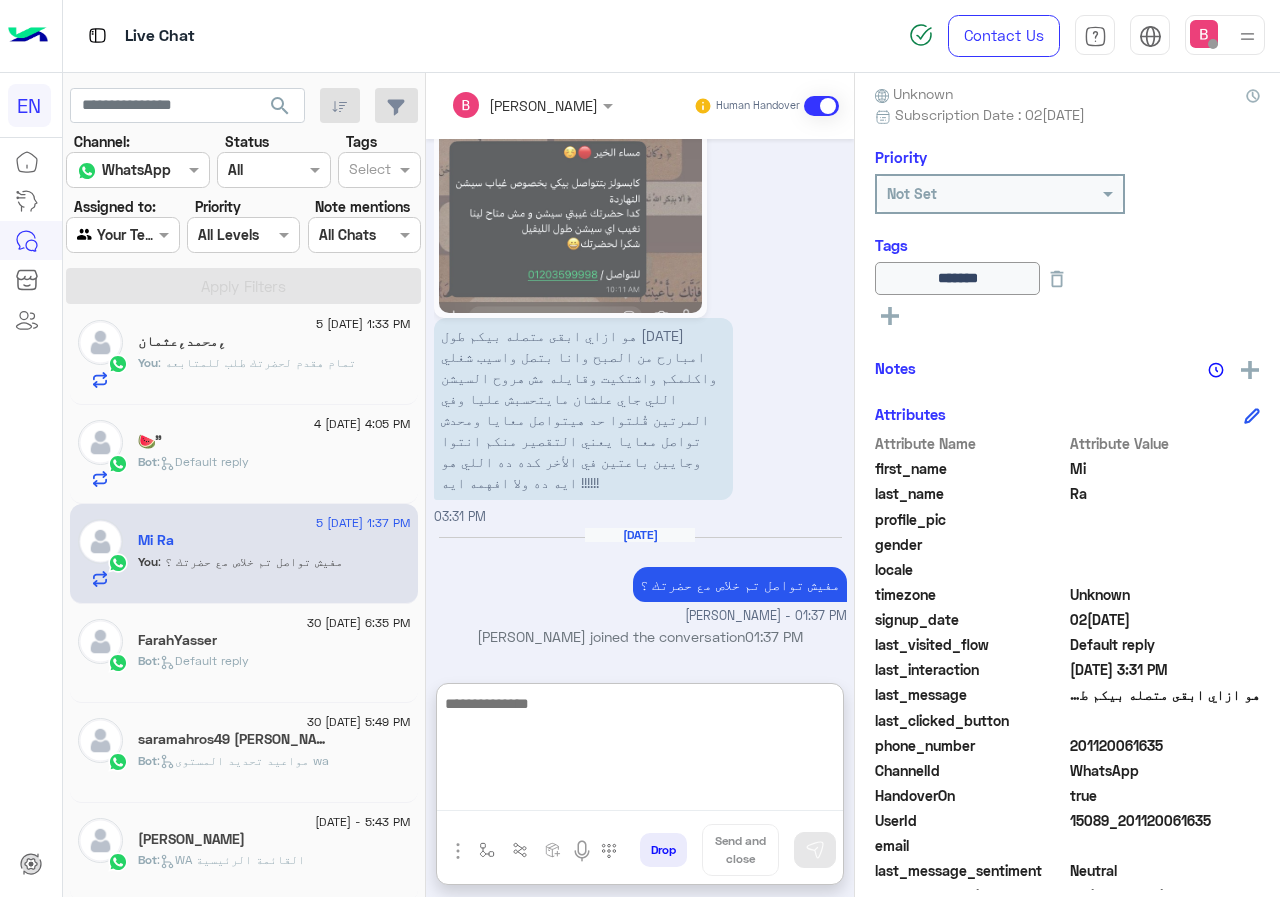 click at bounding box center [640, 751] 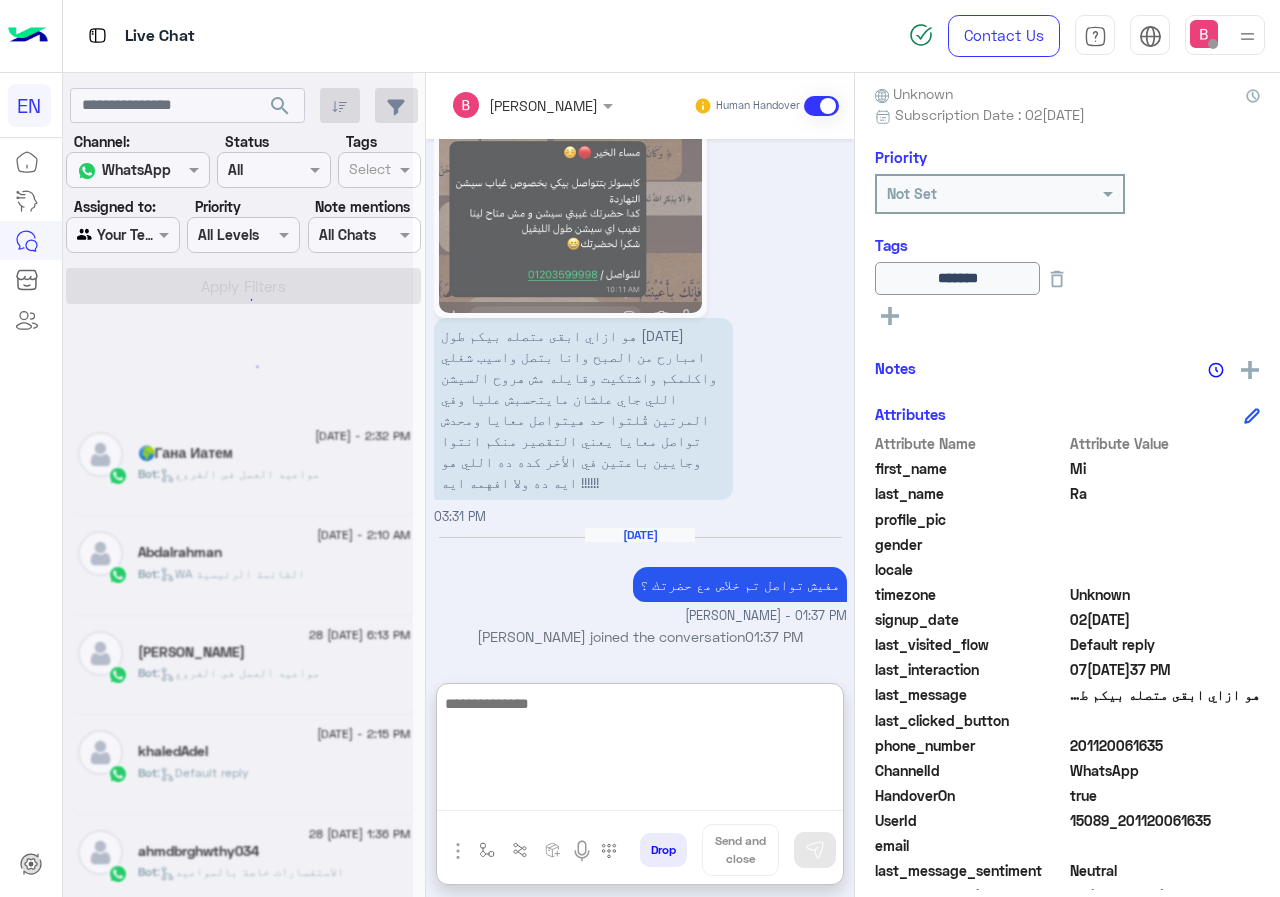 scroll, scrollTop: 0, scrollLeft: 0, axis: both 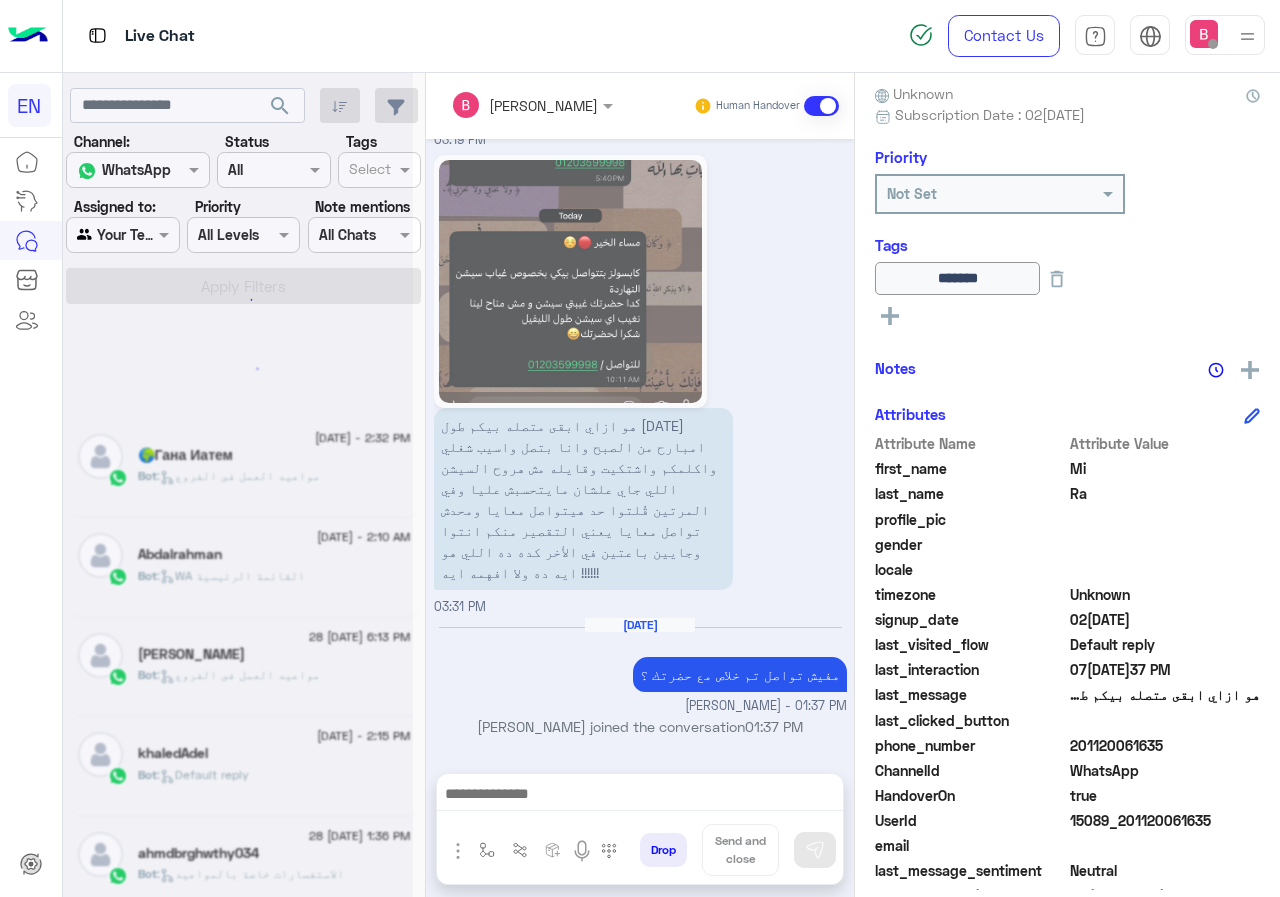 click 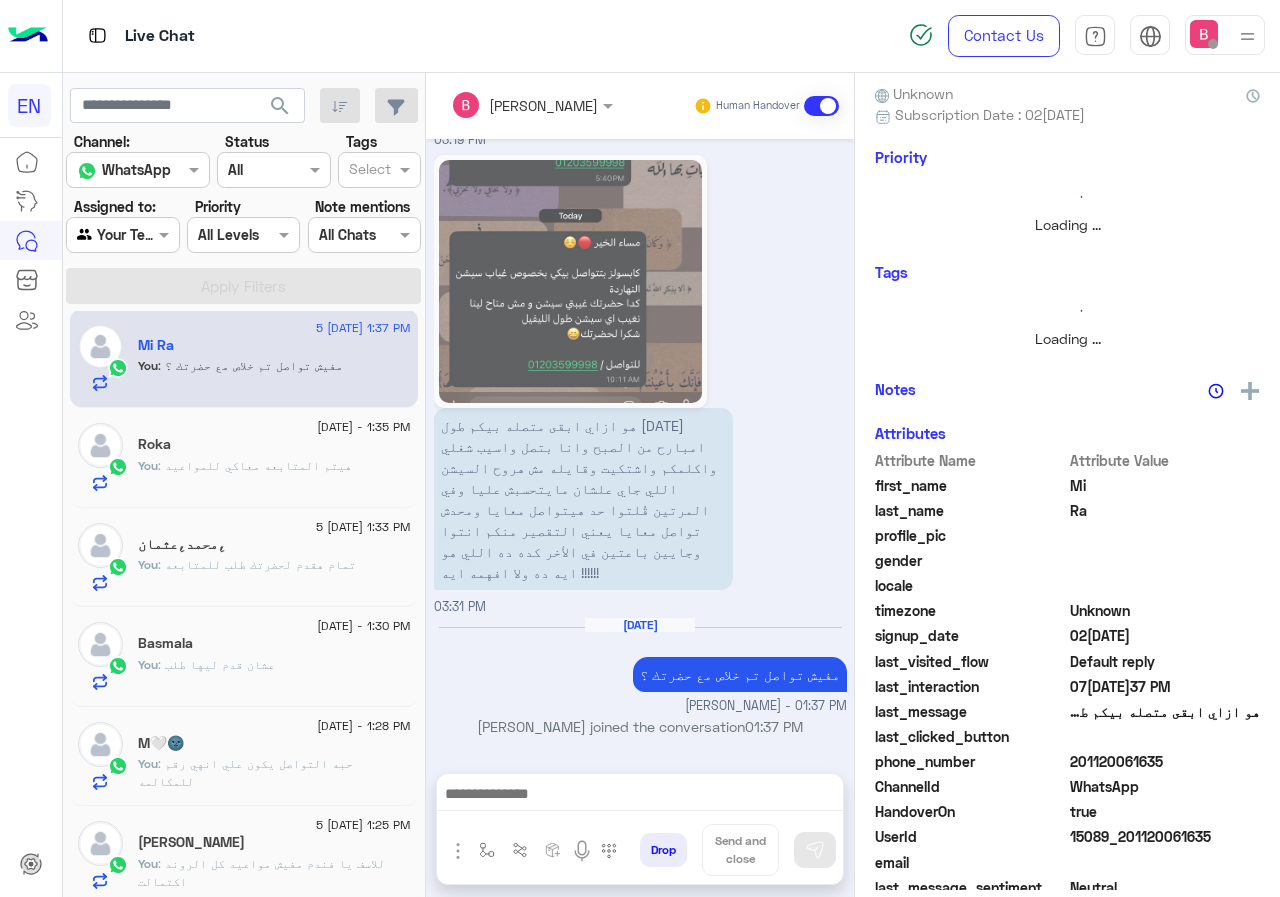 scroll, scrollTop: 180, scrollLeft: 0, axis: vertical 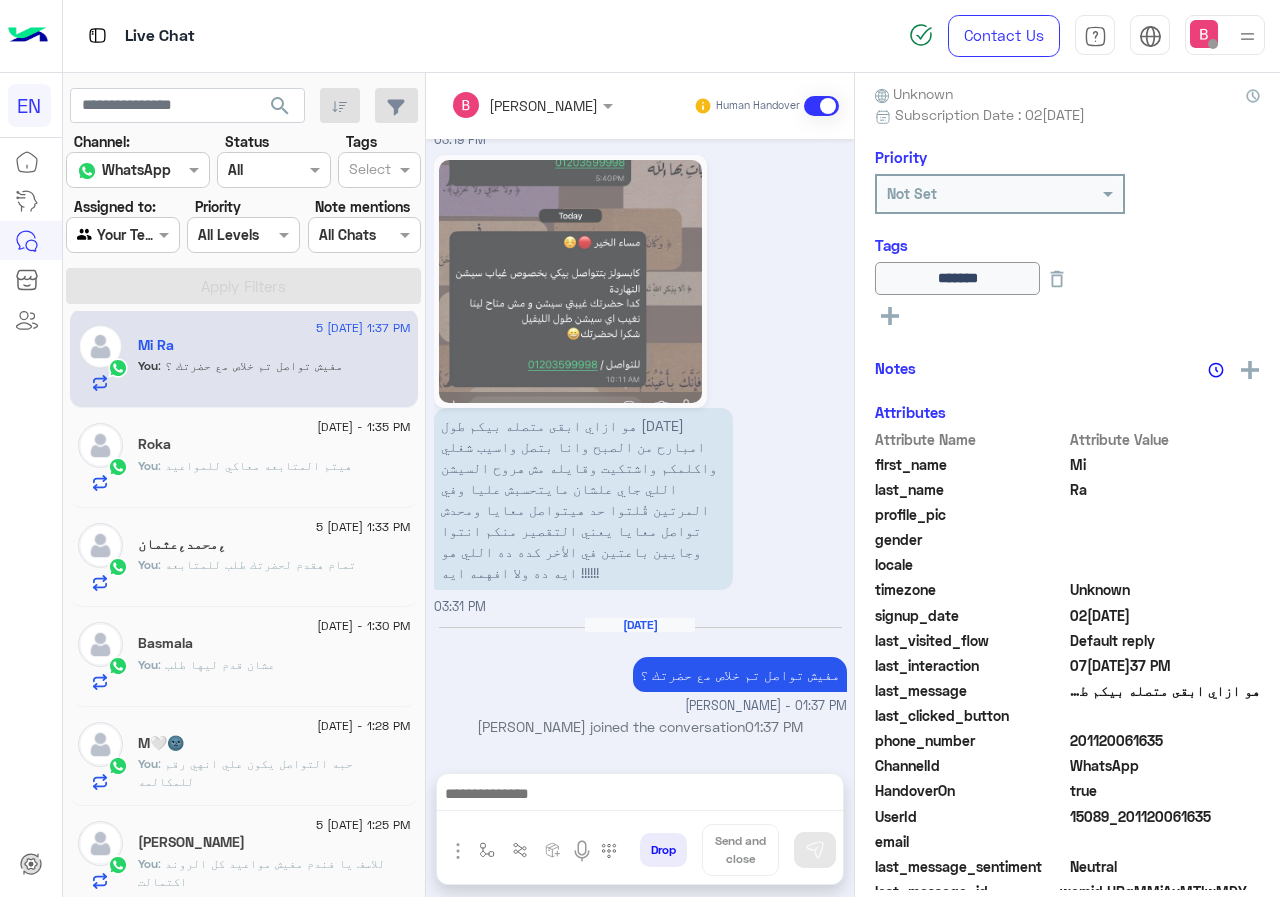 click on "Assigned to:" 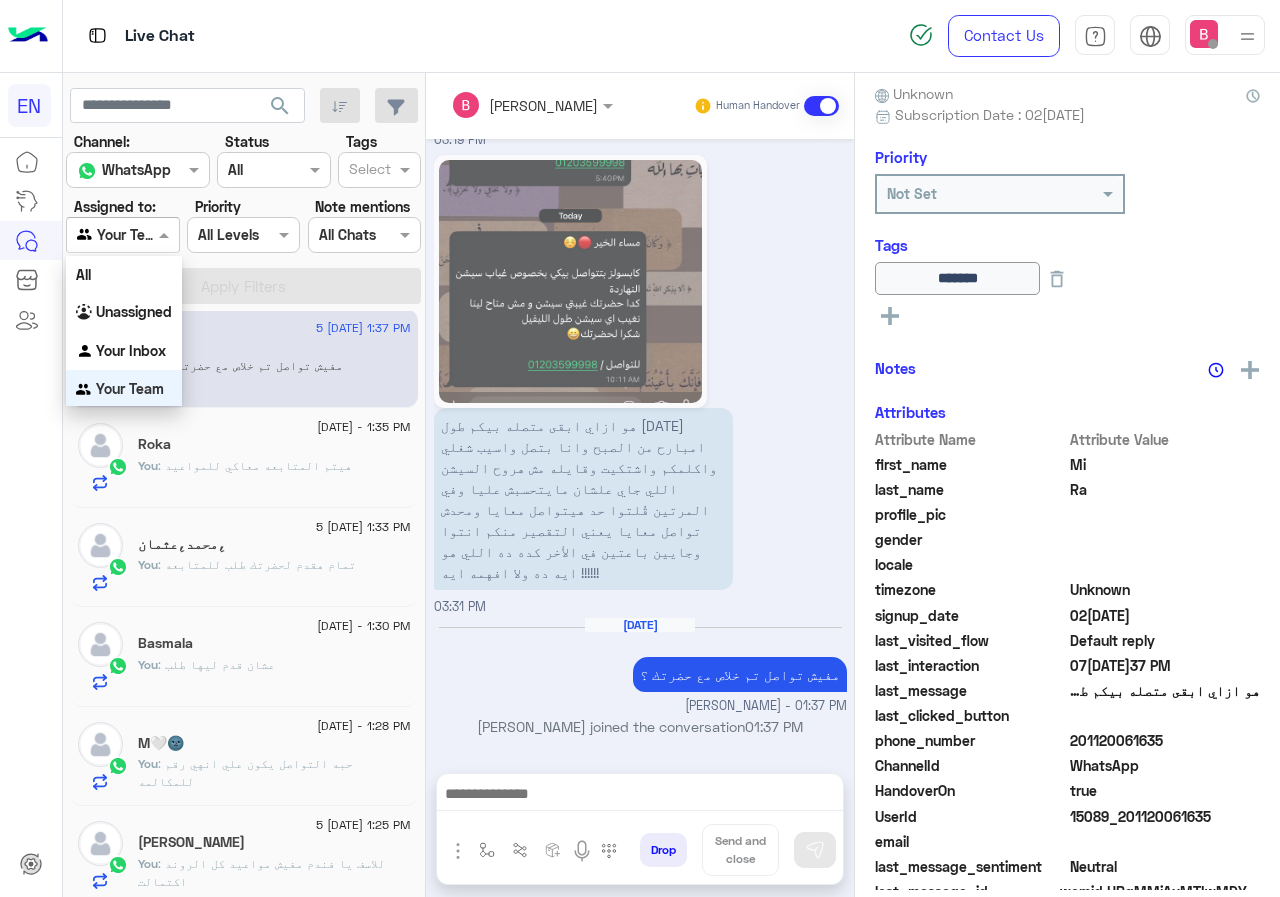 click at bounding box center [100, 235] 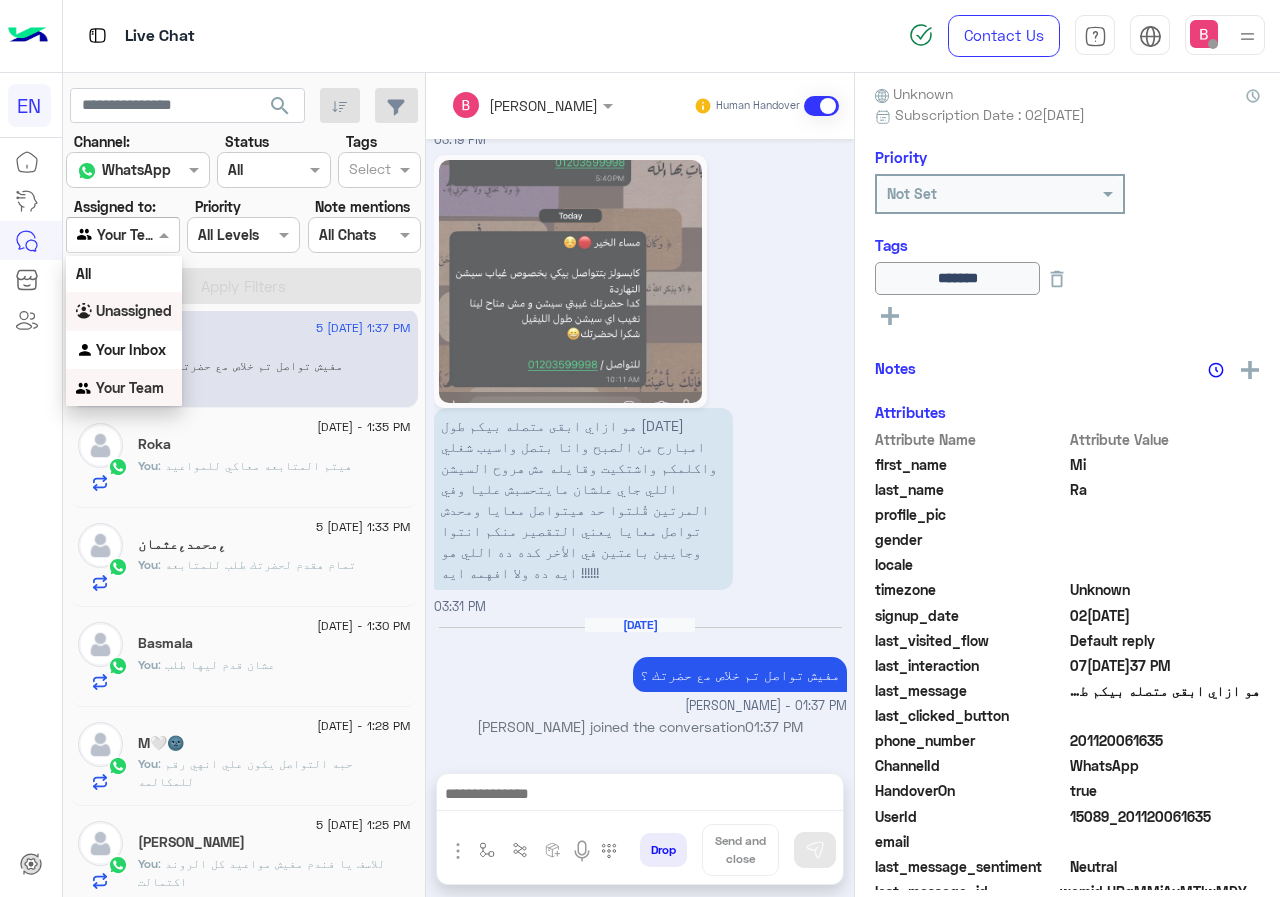click on "Unassigned" at bounding box center (134, 310) 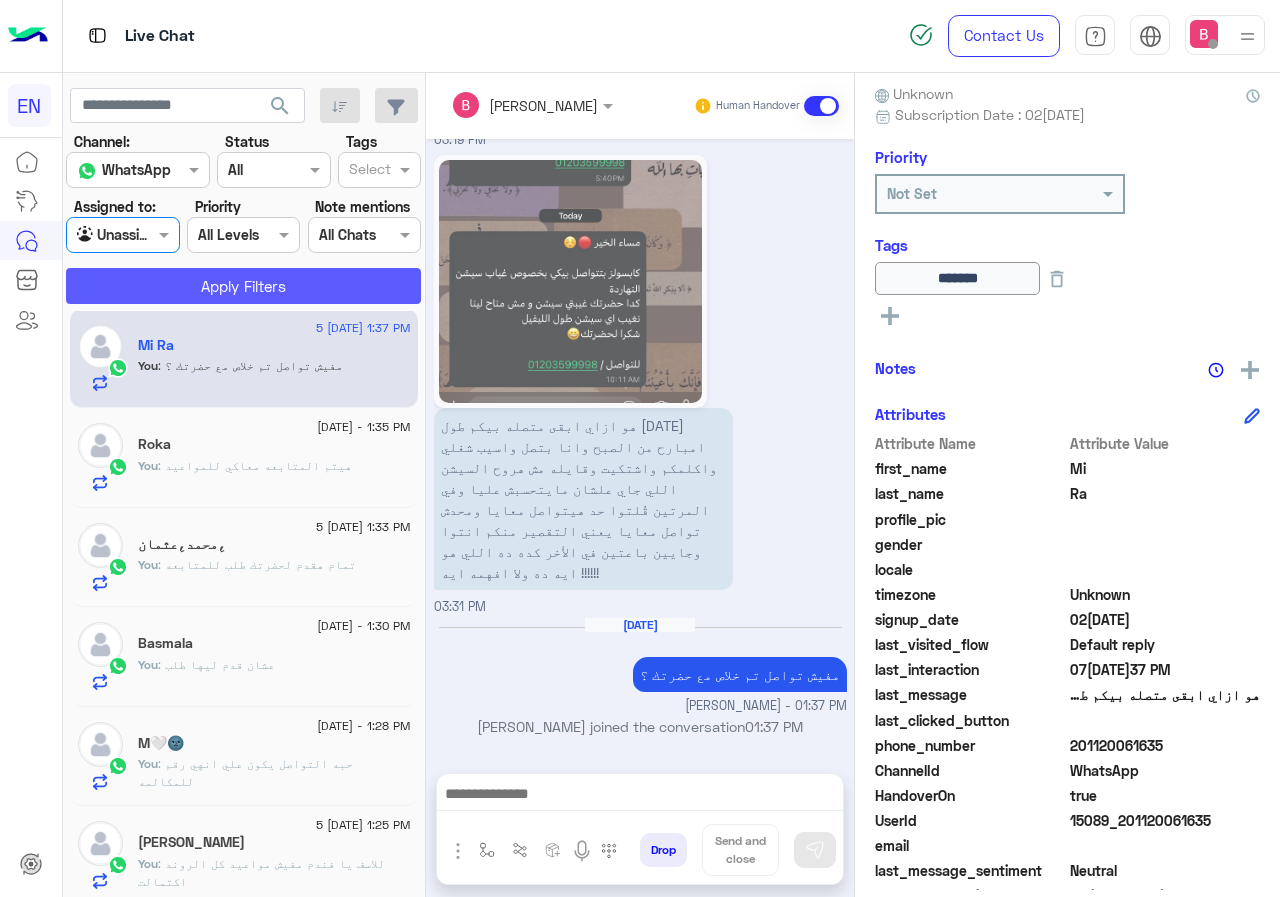 click on "Apply Filters" 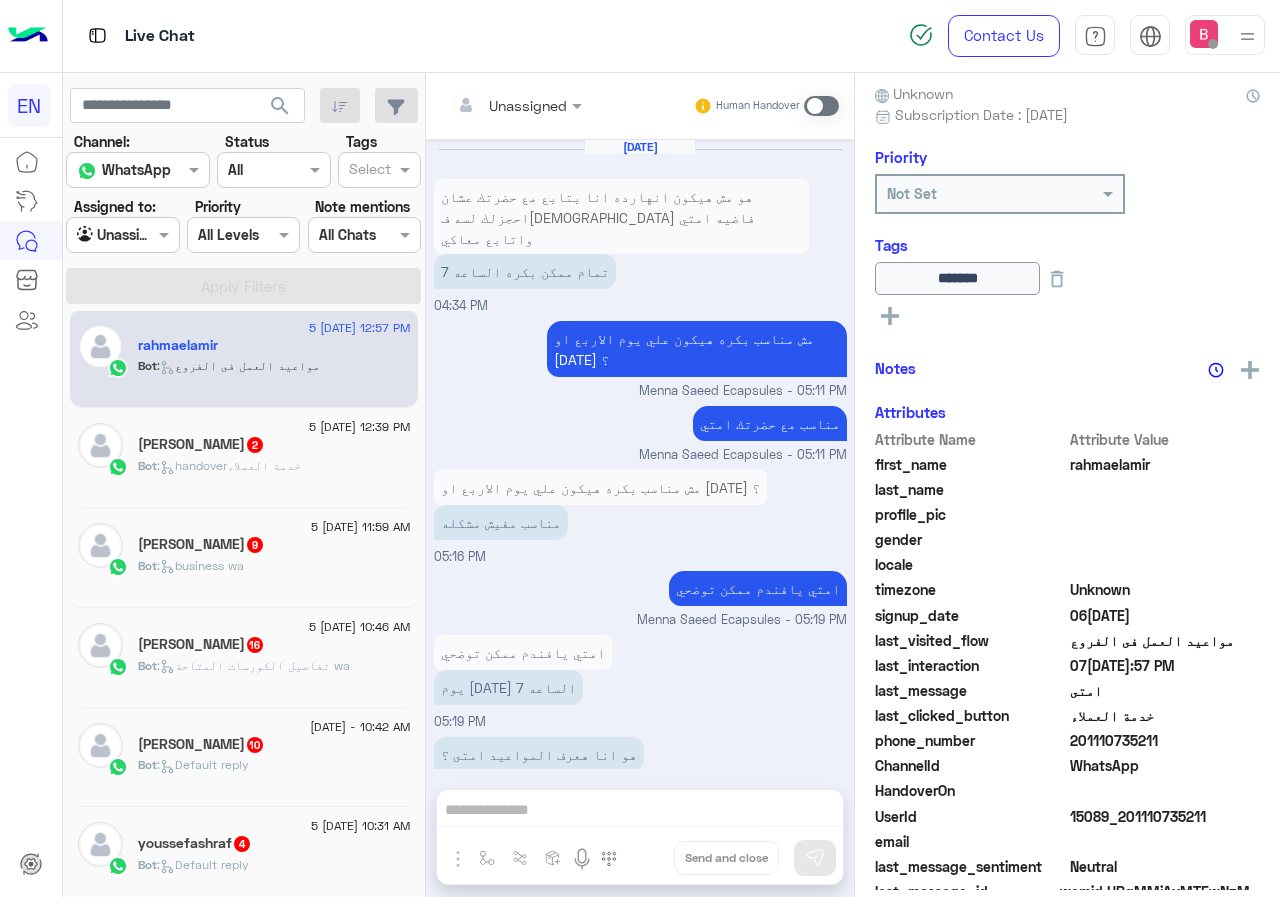 scroll, scrollTop: 1357, scrollLeft: 0, axis: vertical 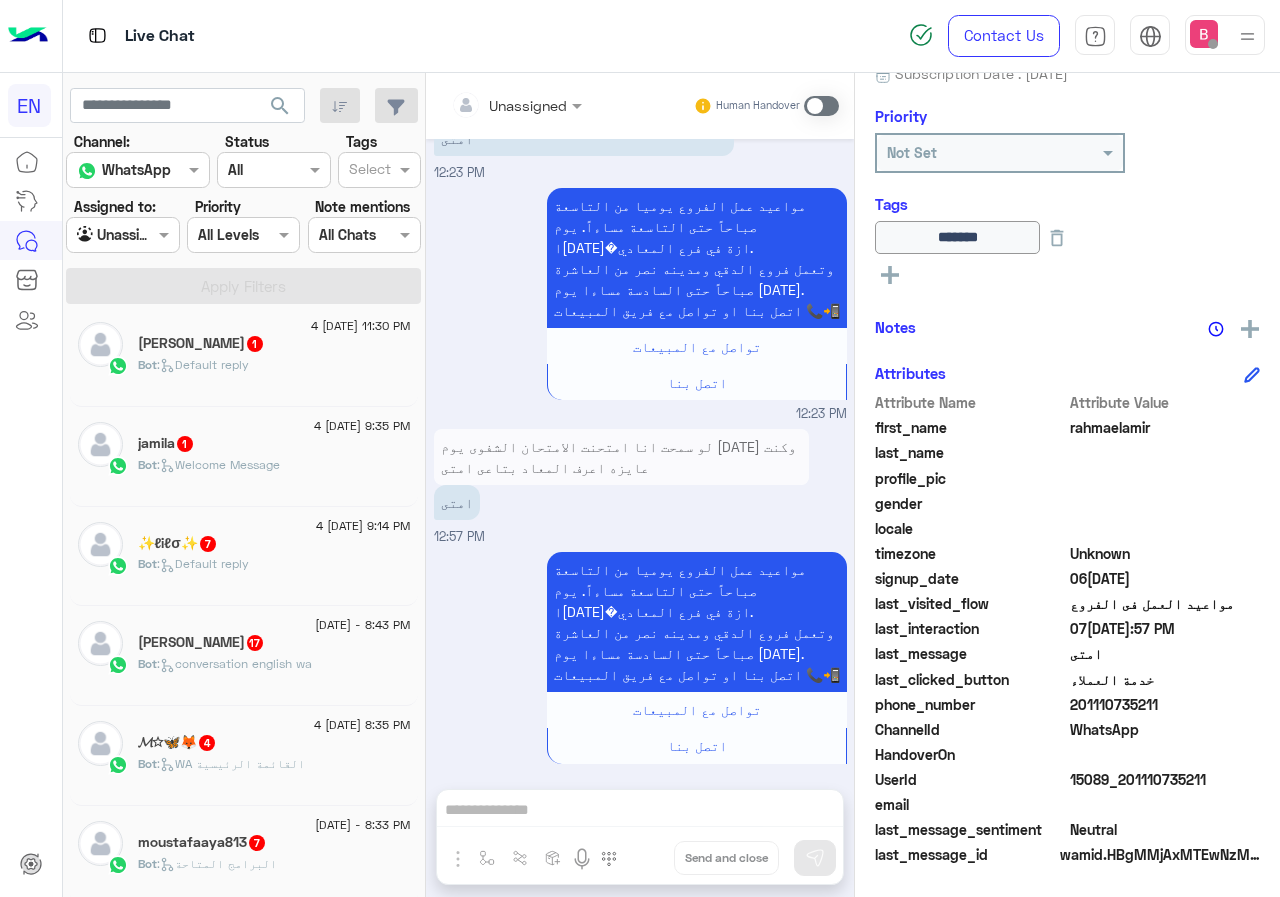 drag, startPoint x: 1071, startPoint y: 703, endPoint x: 1198, endPoint y: 710, distance: 127.192764 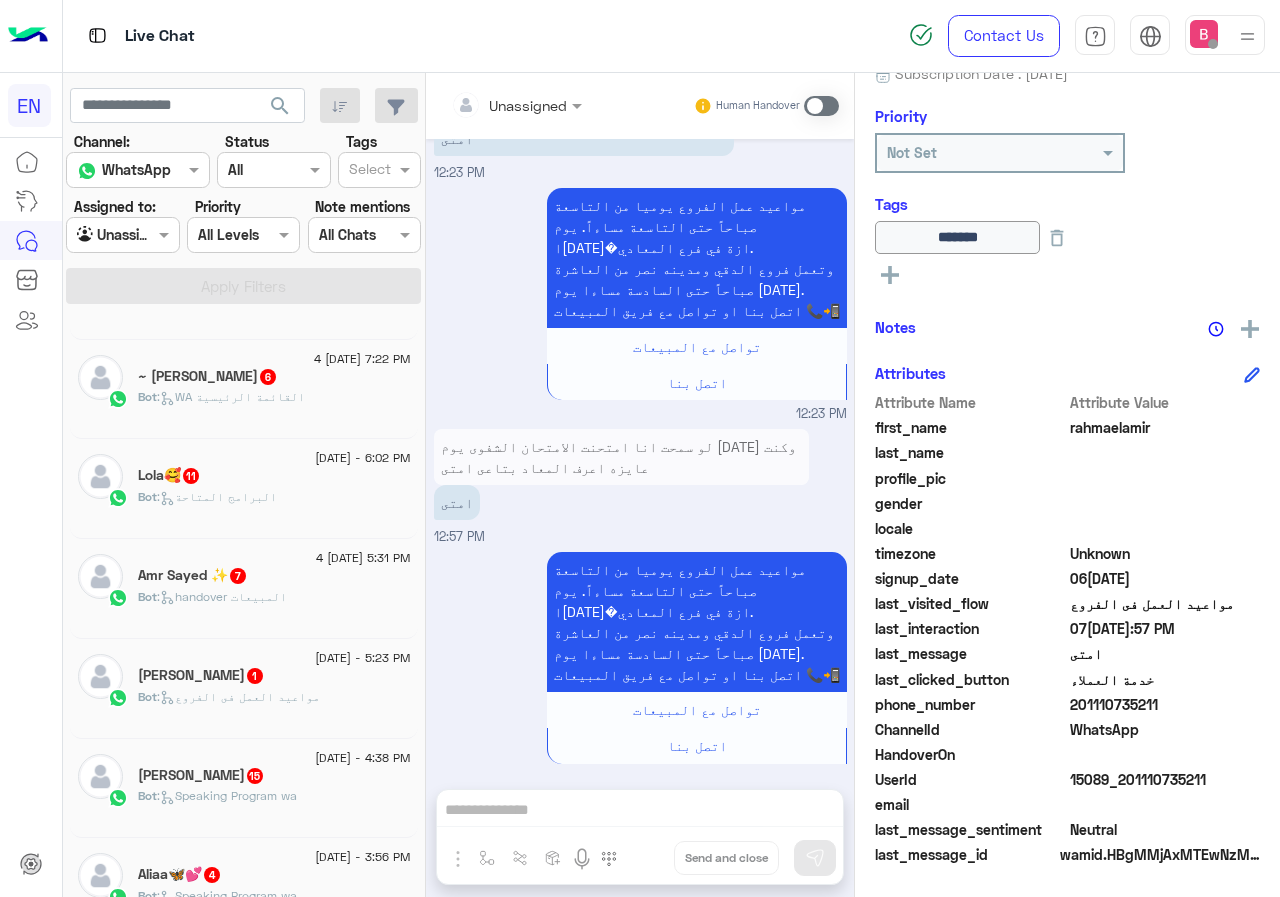 scroll, scrollTop: 1416, scrollLeft: 0, axis: vertical 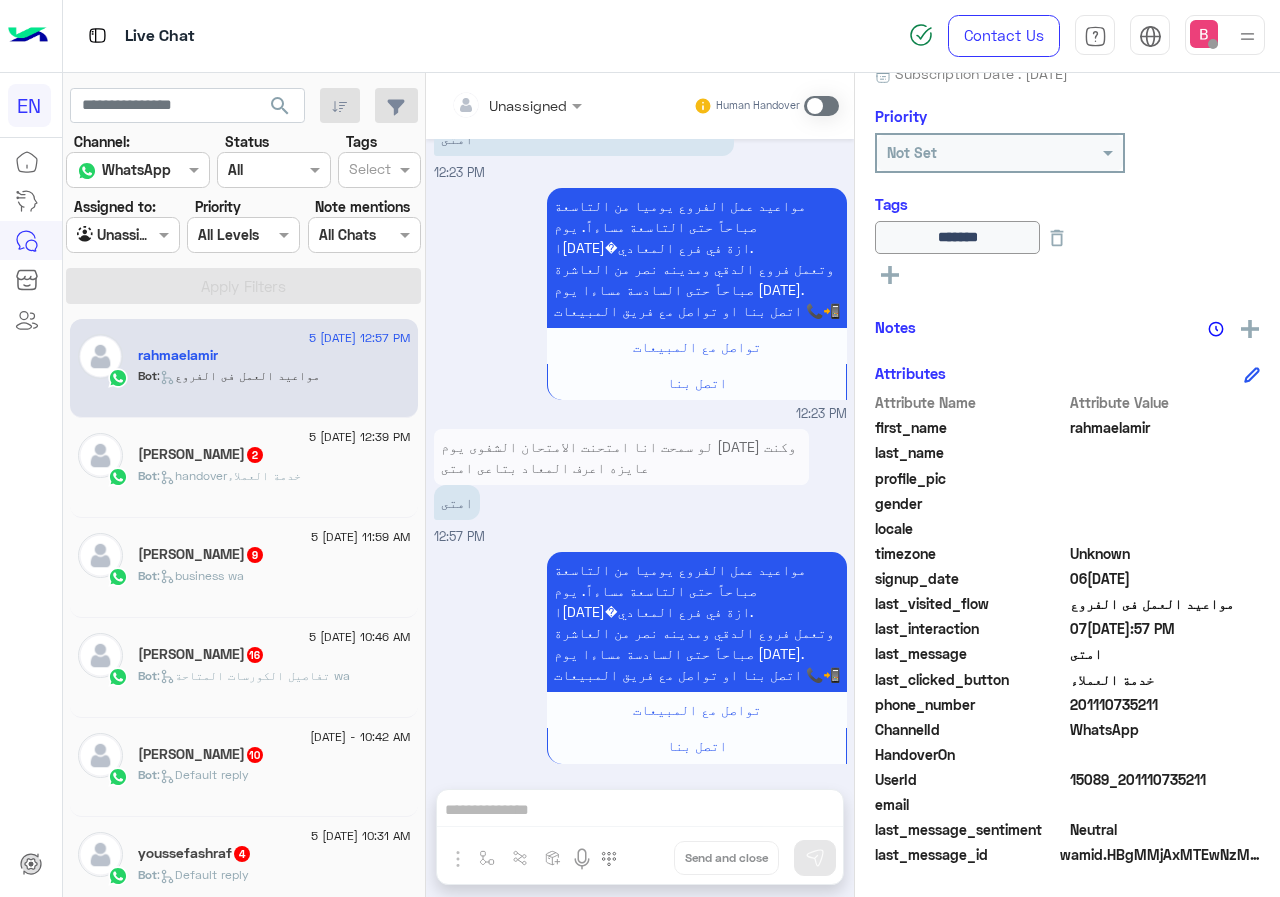 click 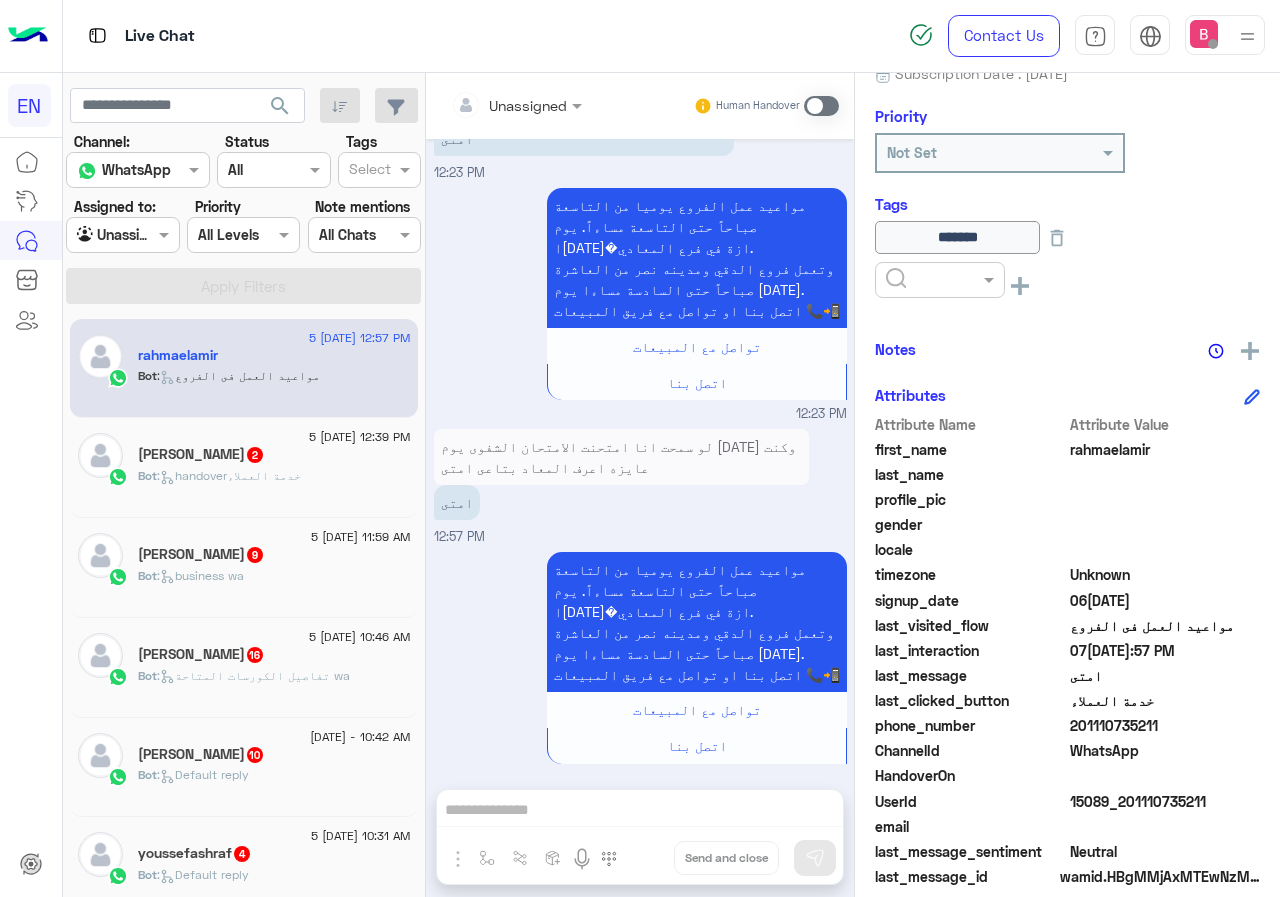 click 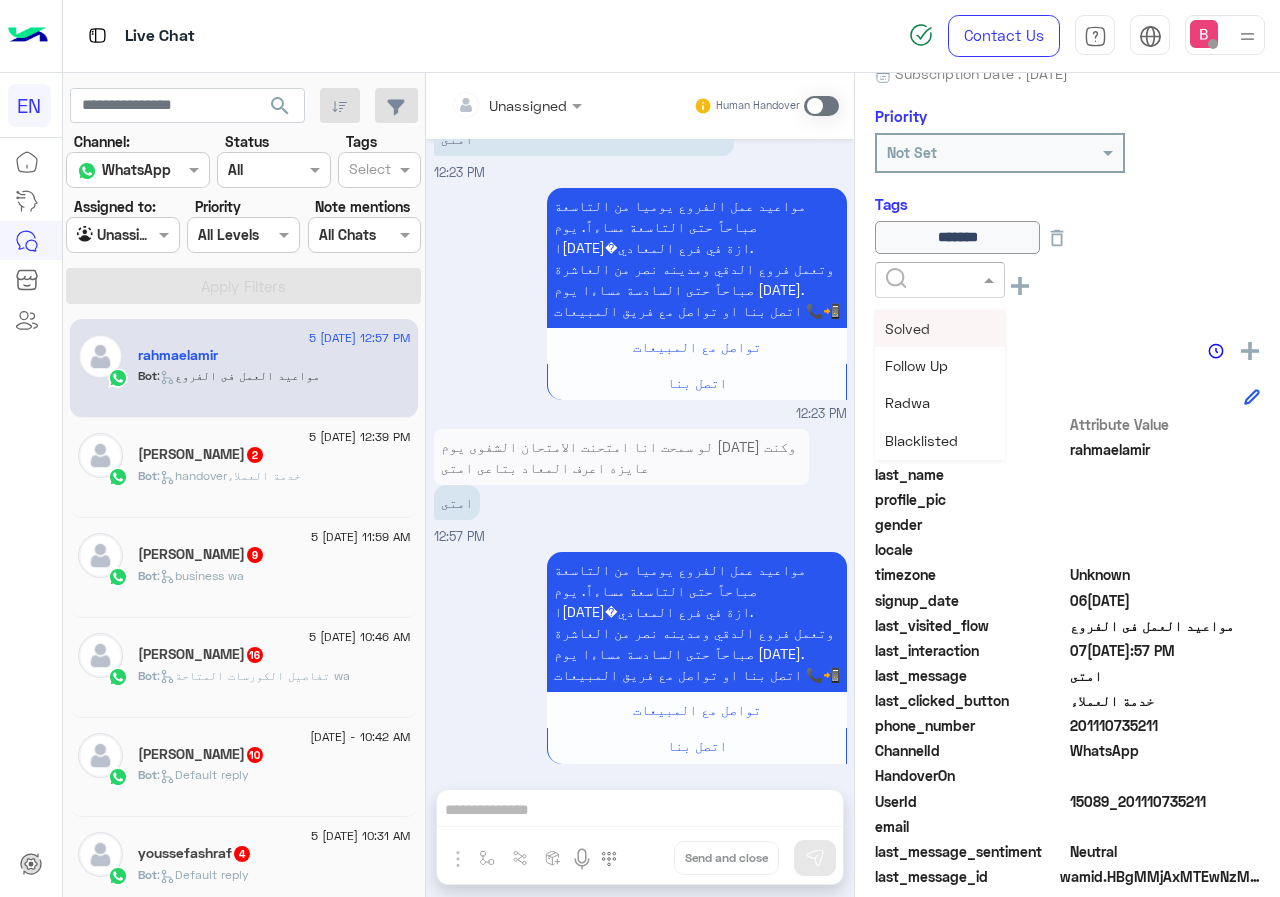 click on "Solved" at bounding box center (907, 328) 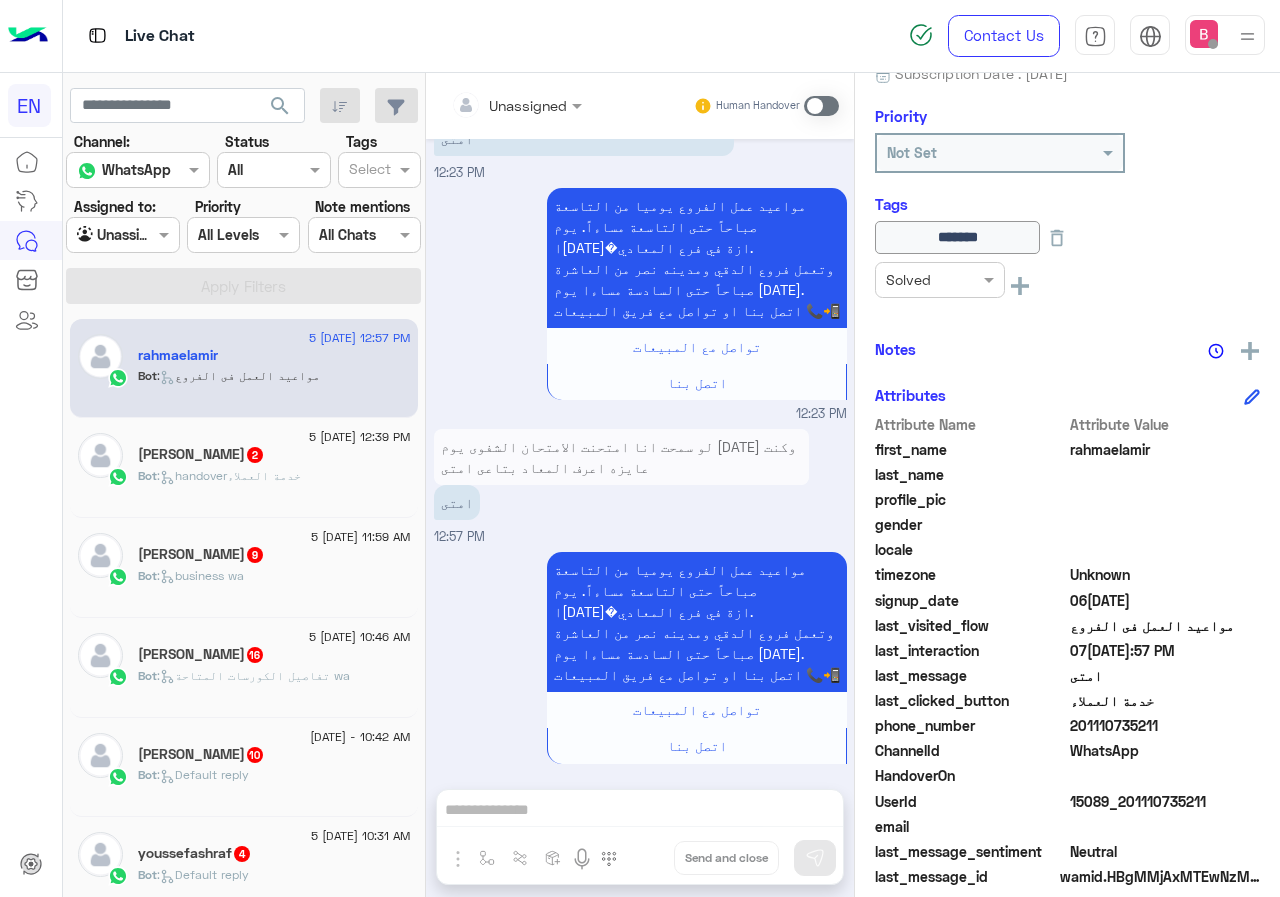 click 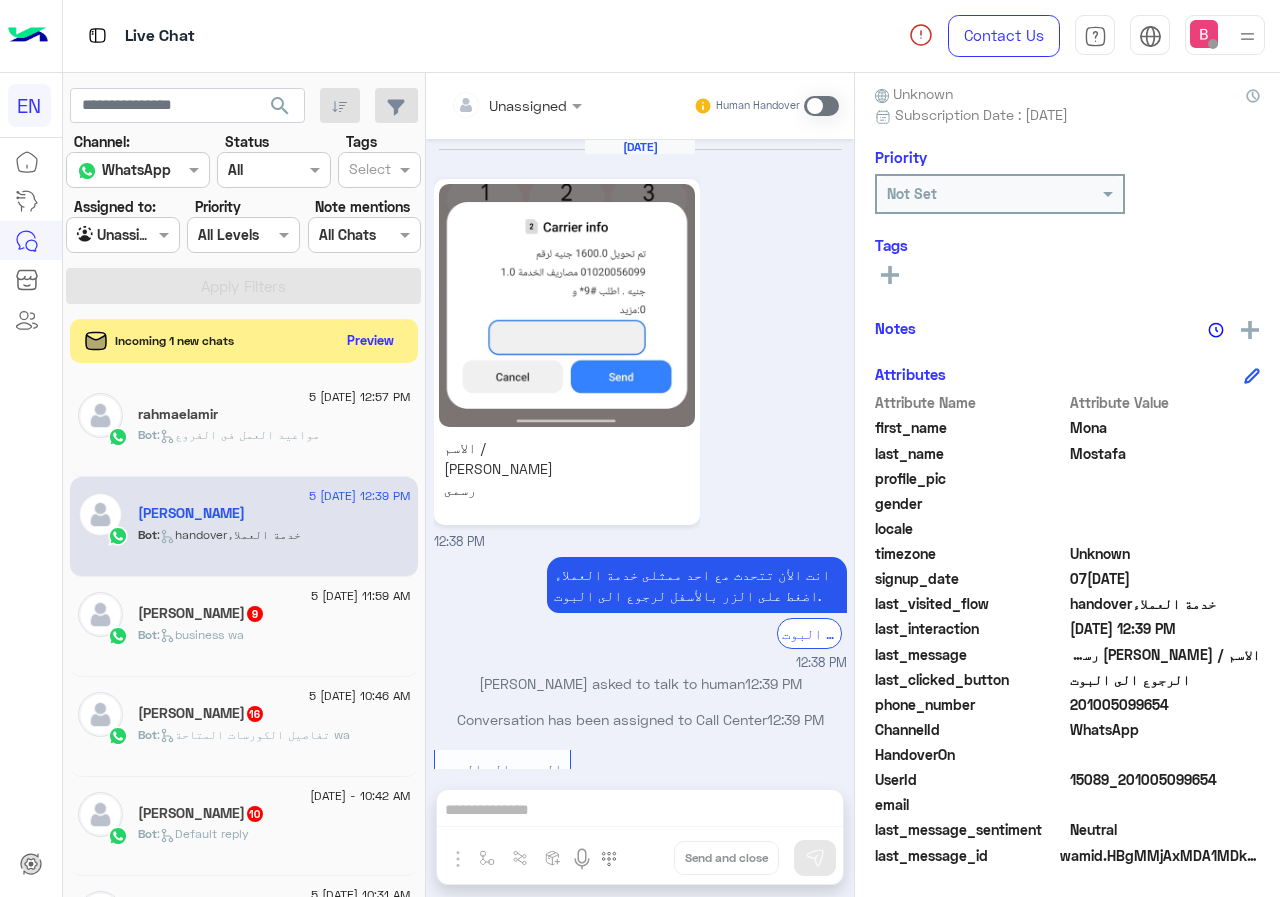 scroll, scrollTop: 223, scrollLeft: 0, axis: vertical 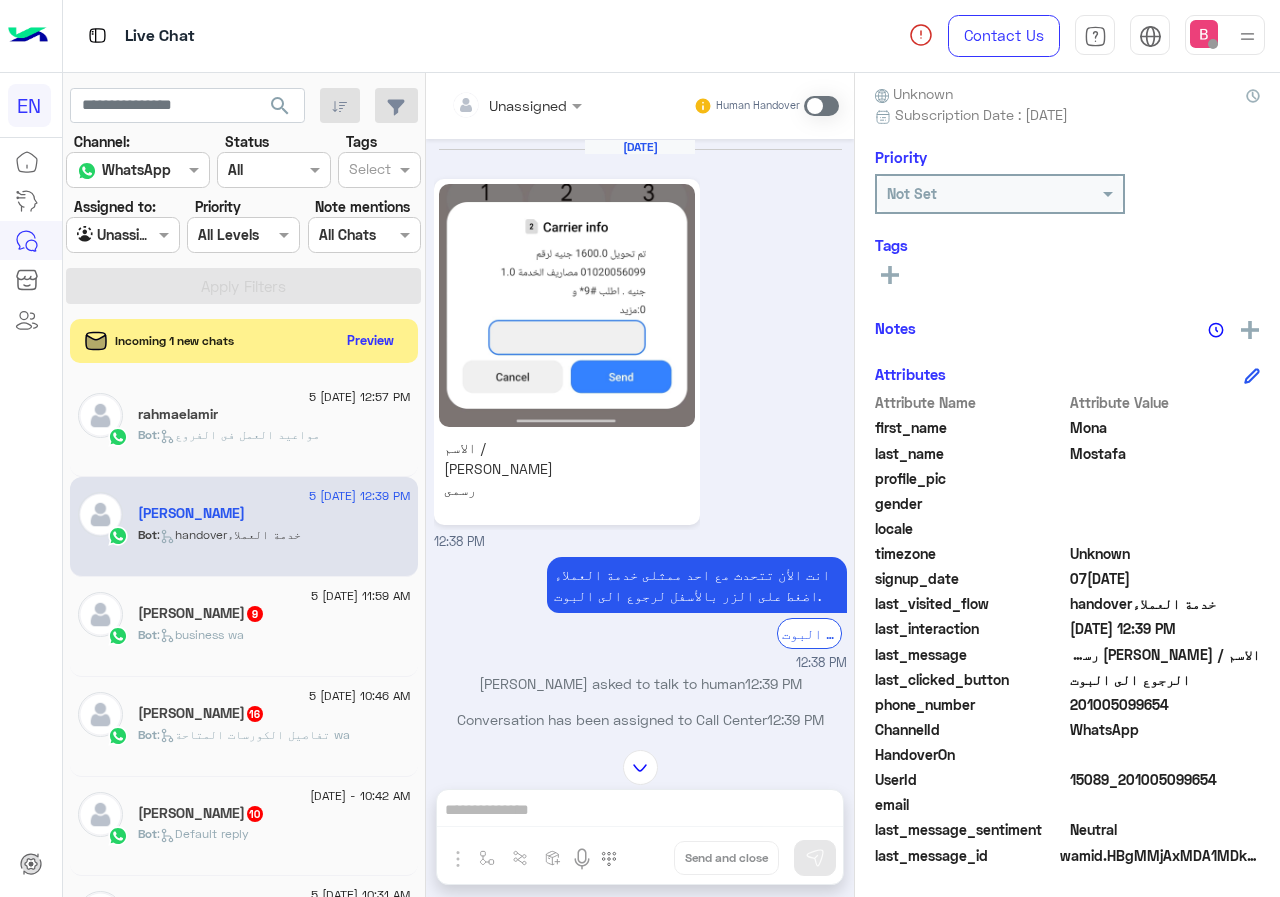 drag, startPoint x: 1070, startPoint y: 706, endPoint x: 1187, endPoint y: 706, distance: 117 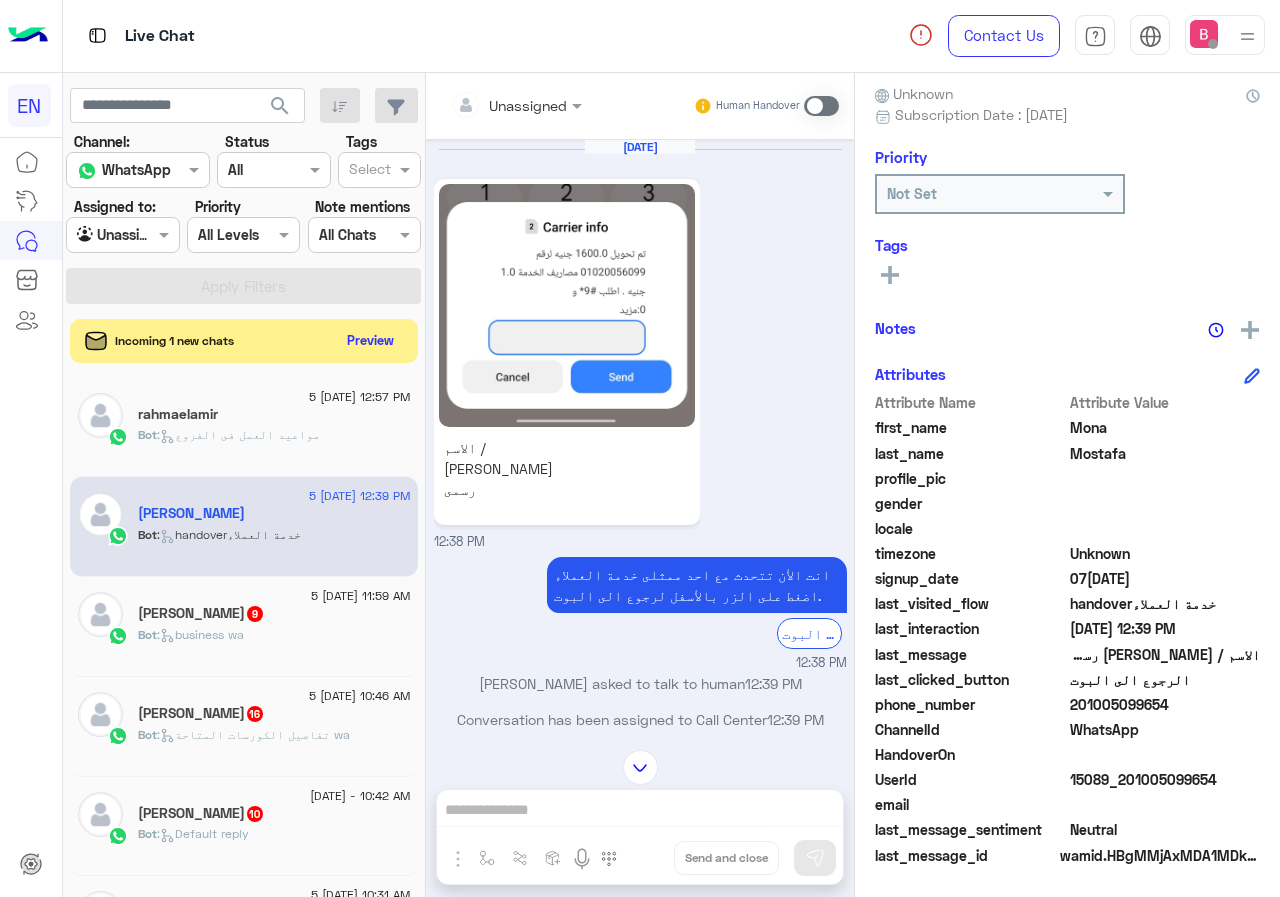 drag, startPoint x: 1076, startPoint y: 704, endPoint x: 1189, endPoint y: 698, distance: 113.15918 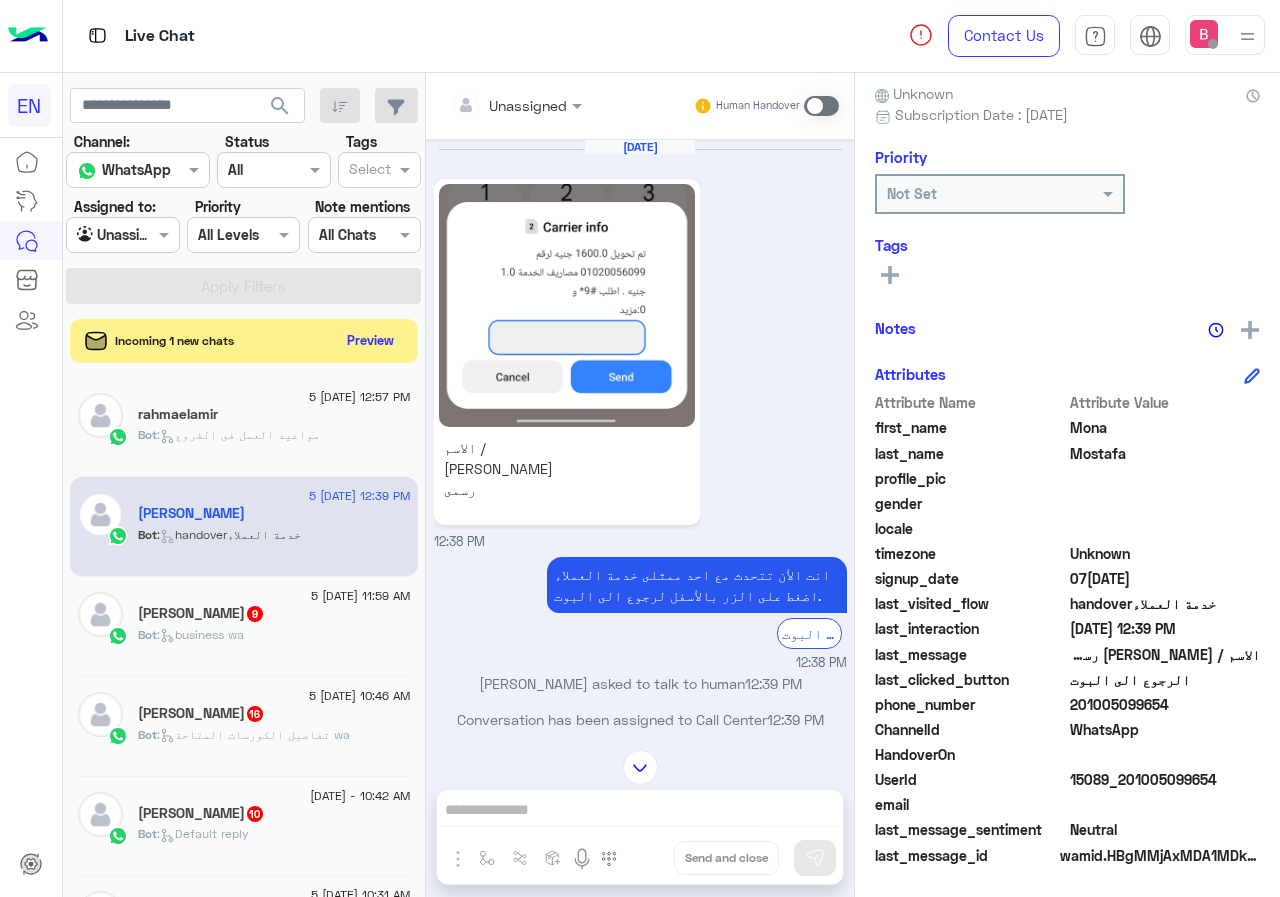 click 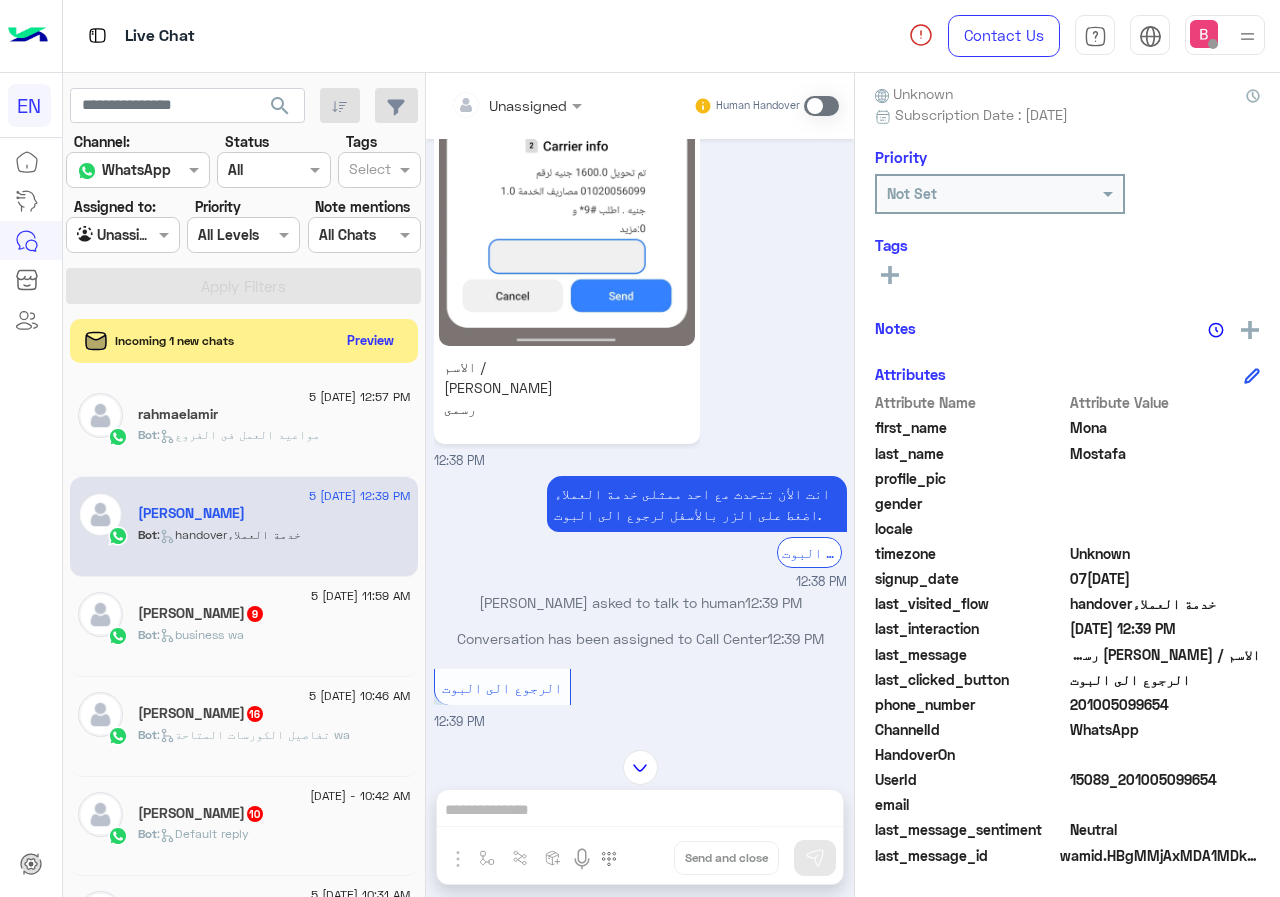 scroll, scrollTop: 222, scrollLeft: 0, axis: vertical 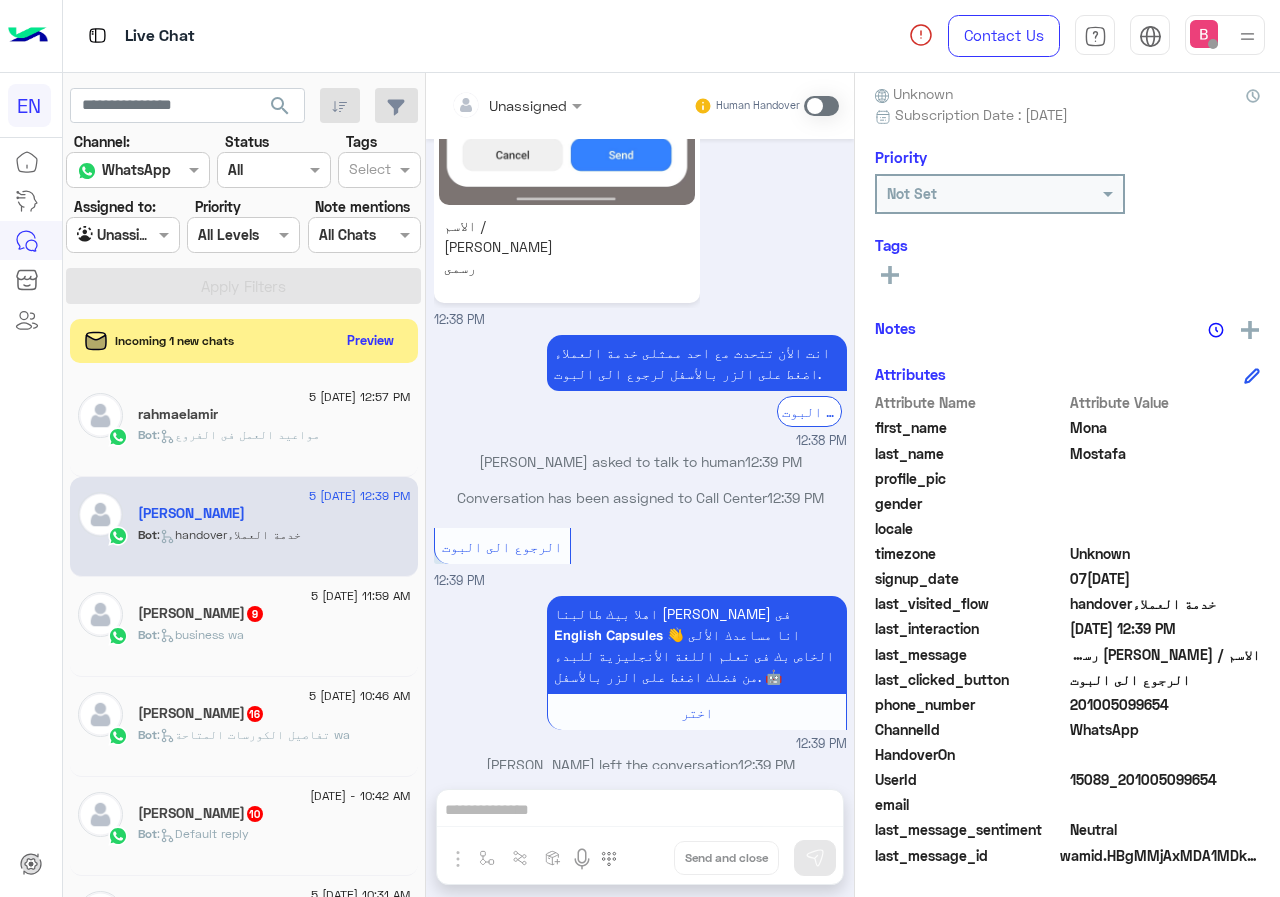 click on "Unassigned Human Handover     Jul 5, 2025   الاسم / ليلى ممدوح رسمى    12:38 PM  انت الأن تتحدث مع احد ممثلى خدمة العملاء اضغط على الزر بالأسفل لرجوع الى البوت.  الرجوع الى البوت     12:38 PM   Mona Mostafa asked to talk to human   12:39 PM       Conversation has been assigned to Call Center   12:39 PM       الرجوع الى البوت    12:39 PM  اهلا بيك طالبنا العزيز Mona فى 𝗘𝗻𝗴𝗹𝗶𝘀𝗵 𝗖𝗮𝗽𝘀𝘂𝗹𝗲𝘀 👋 انا مساعدك الألى الخاص بك فى تعلم اللغة الأنجليزية للبدء من فضلك اضغط على الزر بالأسفل. 🤖  اختر     12:39 PM   Mona Mostafa left the conversation   12:39 PM       Drop   Send and close" at bounding box center [640, 489] 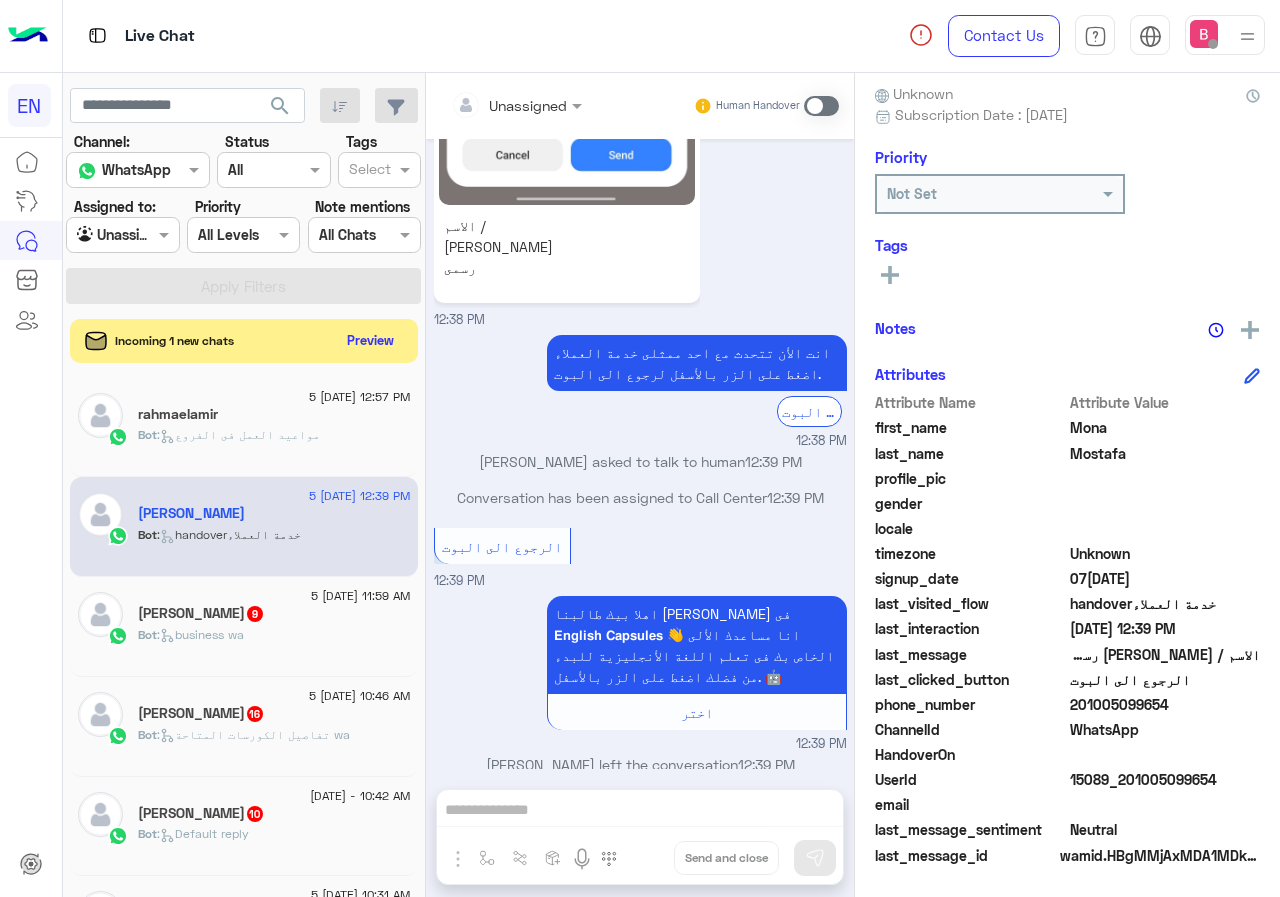 click at bounding box center [821, 106] 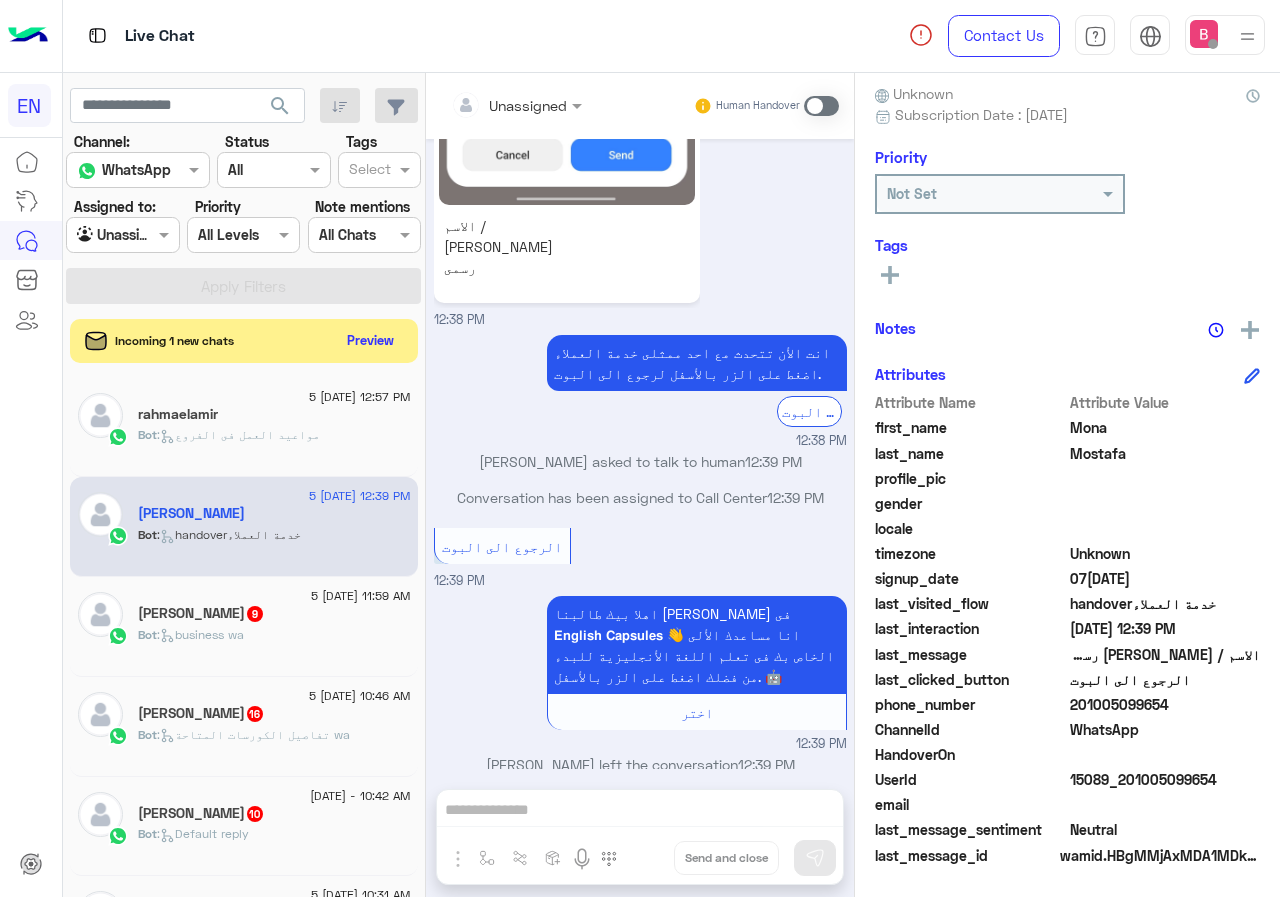 scroll, scrollTop: 275, scrollLeft: 0, axis: vertical 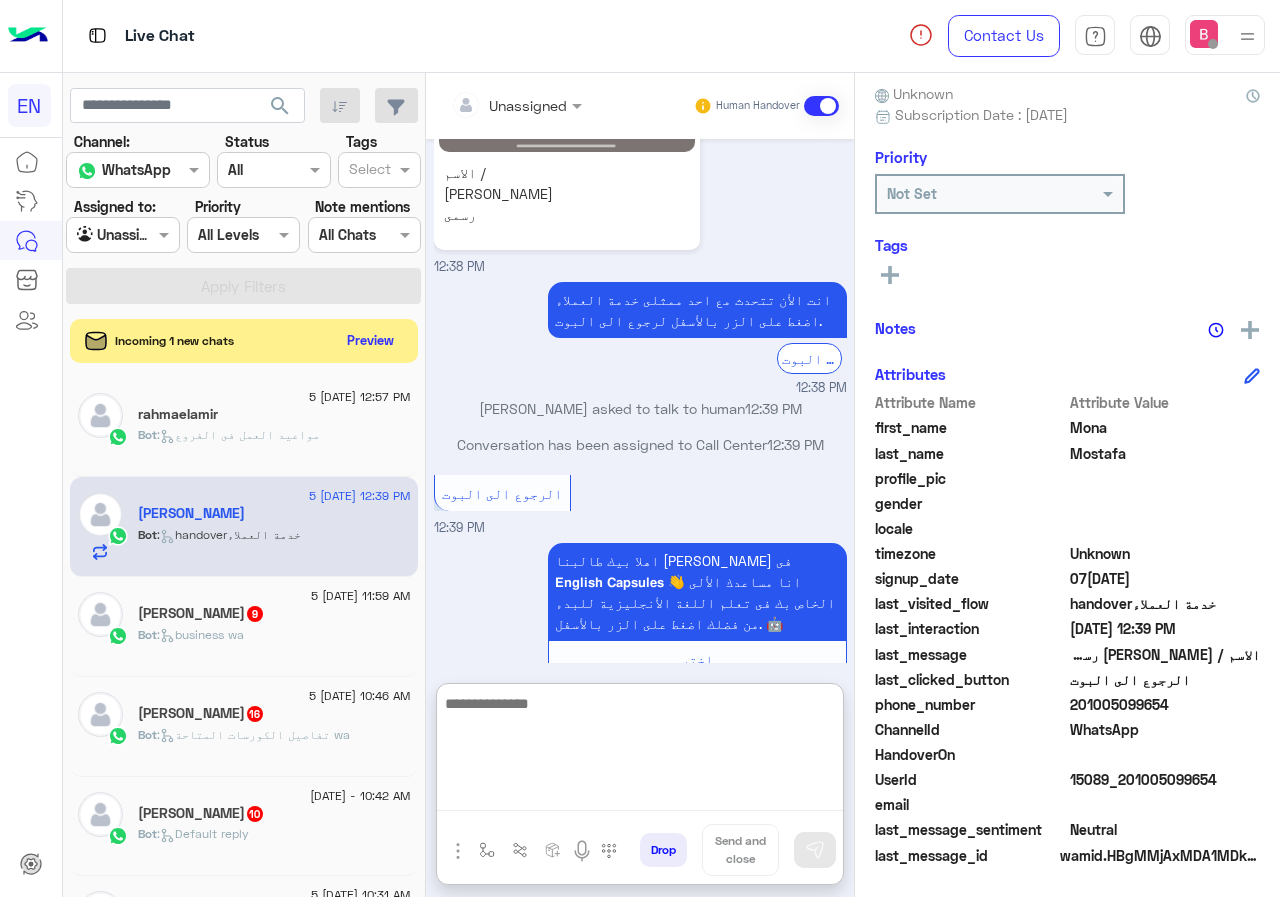 click at bounding box center [640, 751] 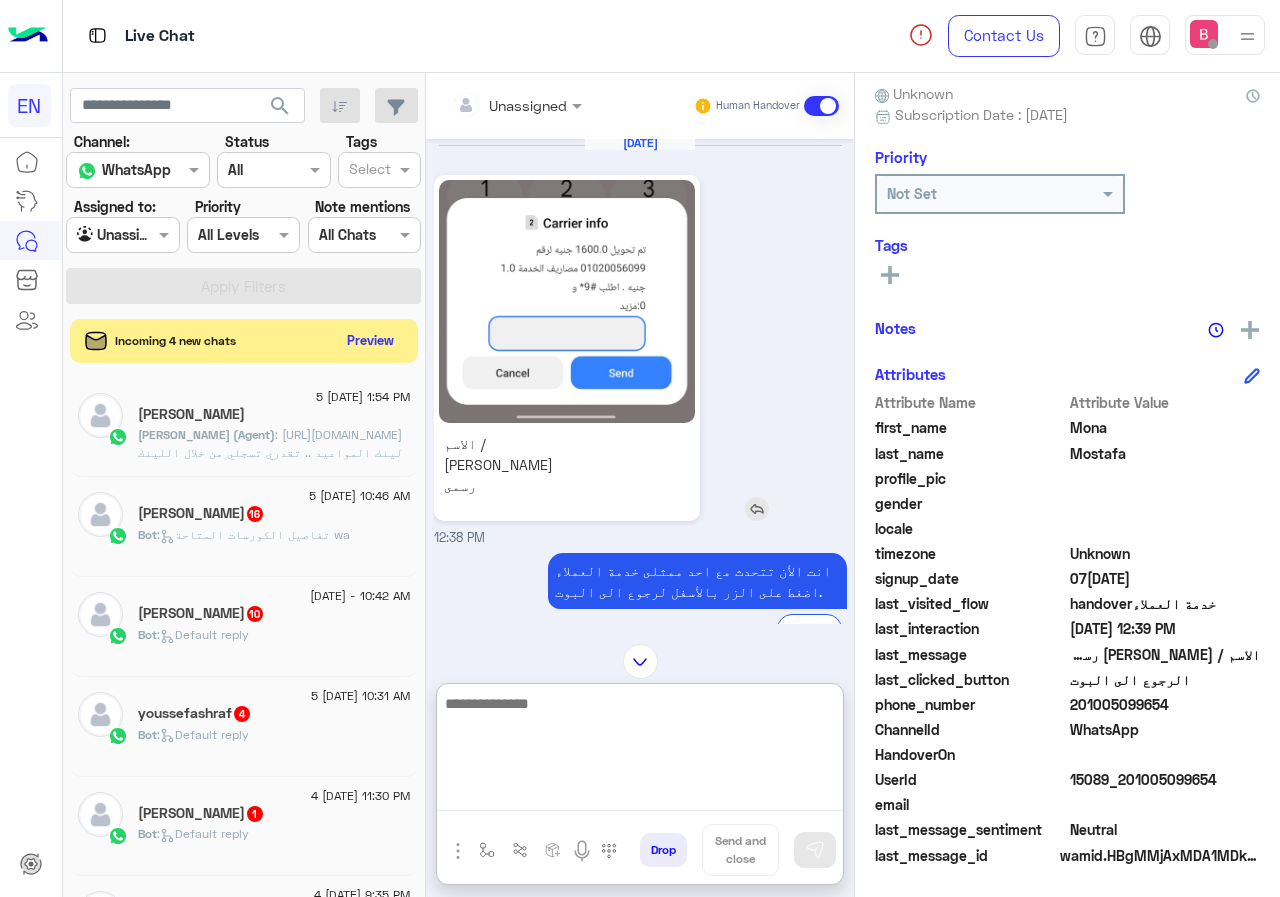 scroll, scrollTop: 0, scrollLeft: 0, axis: both 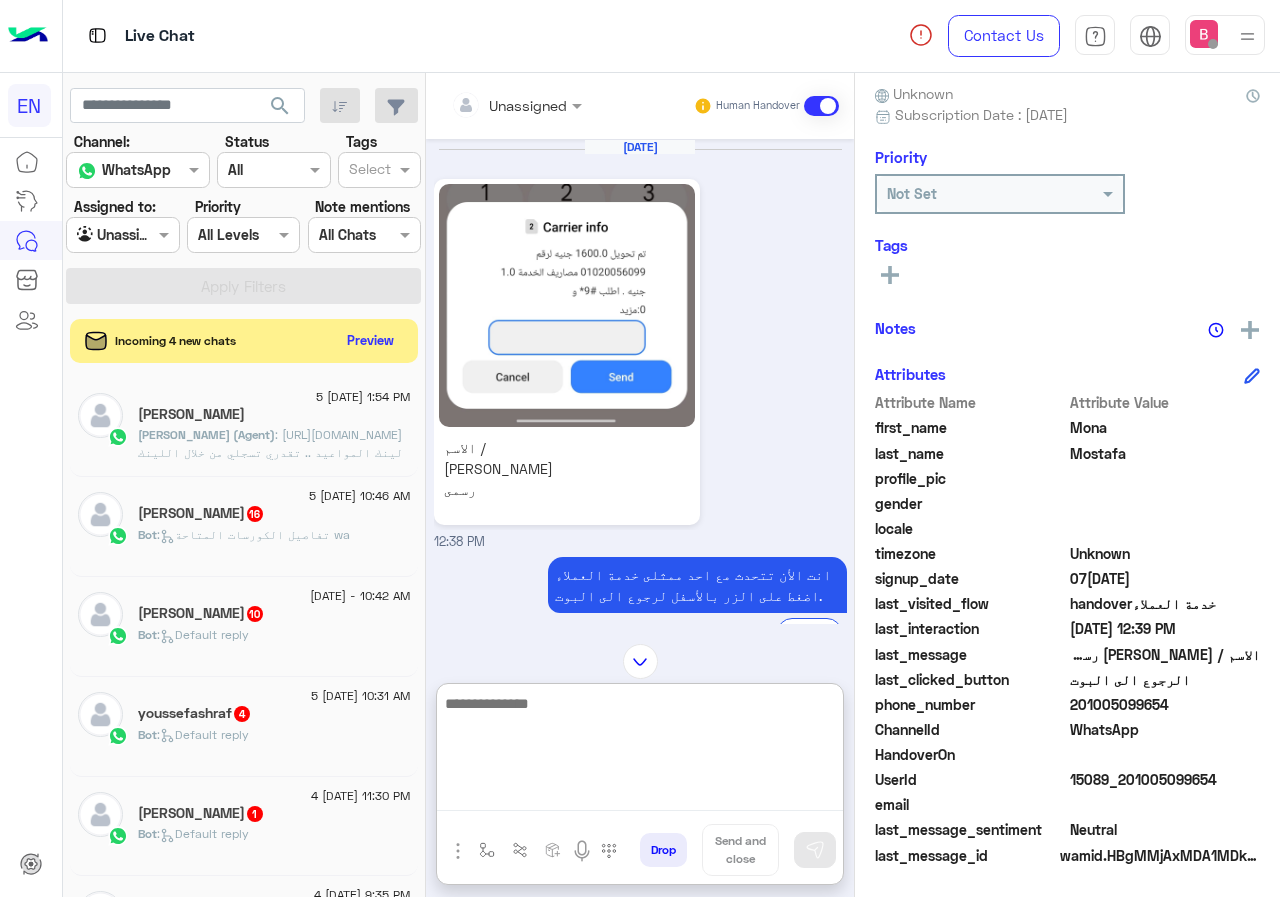 click at bounding box center [640, 751] 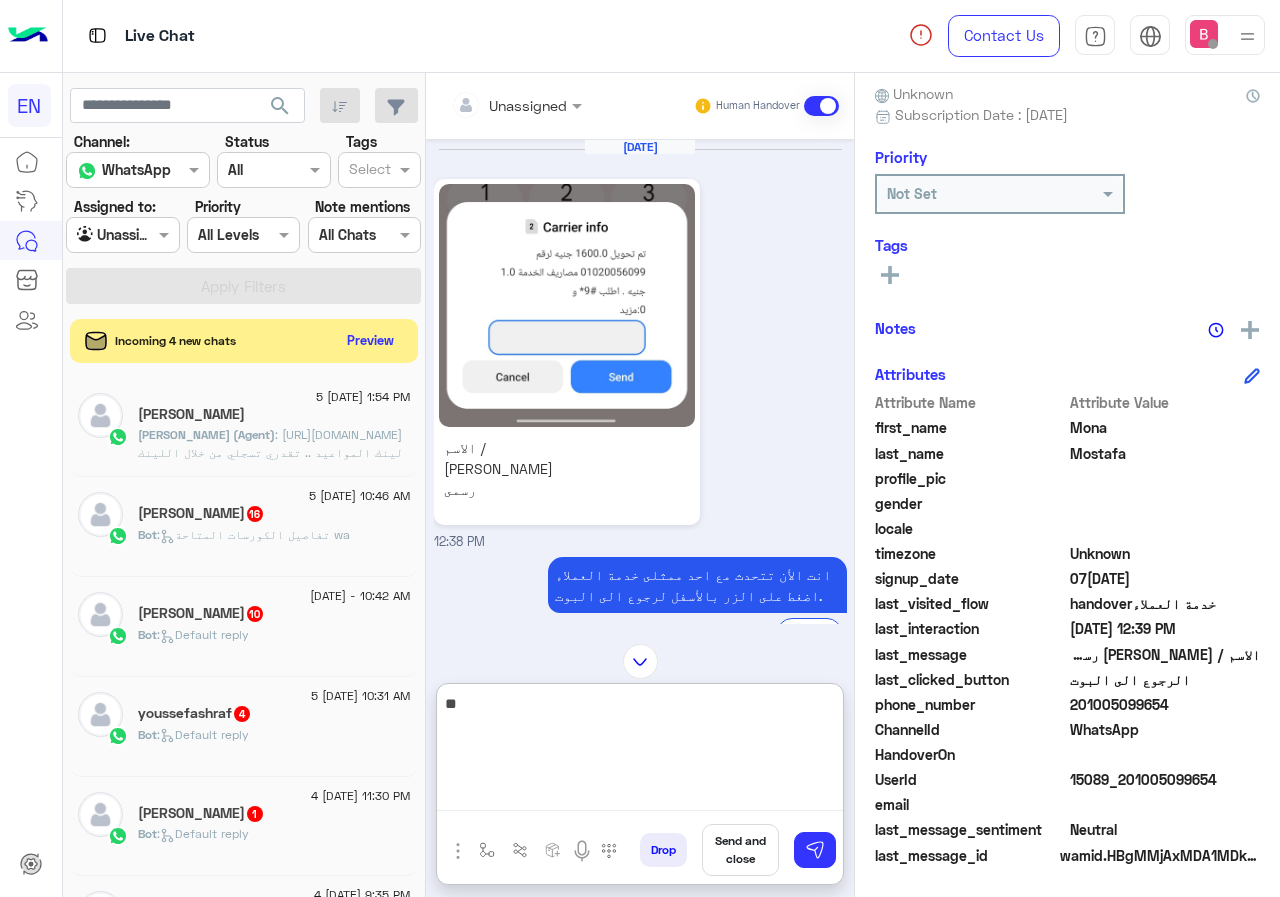 type on "*" 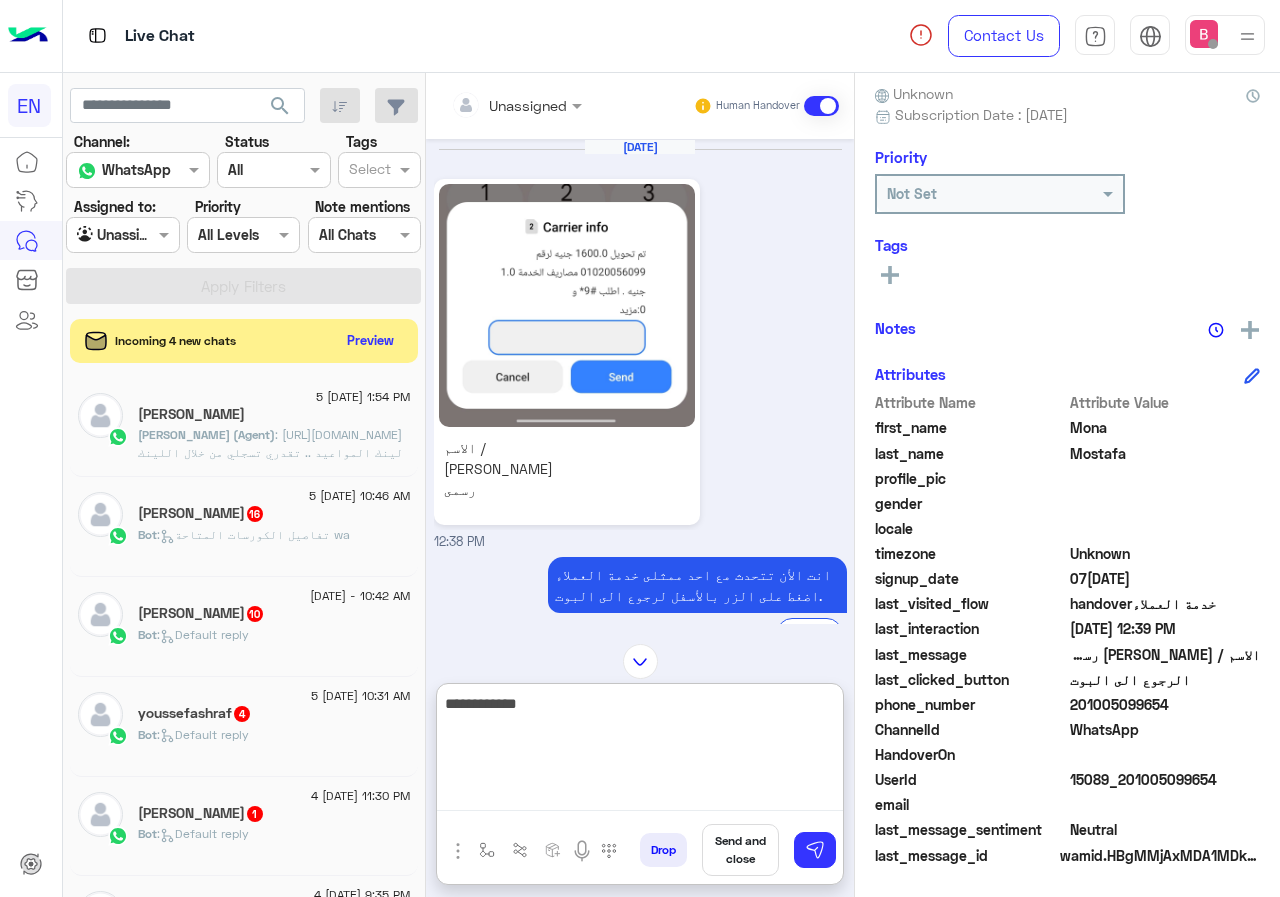 type on "**********" 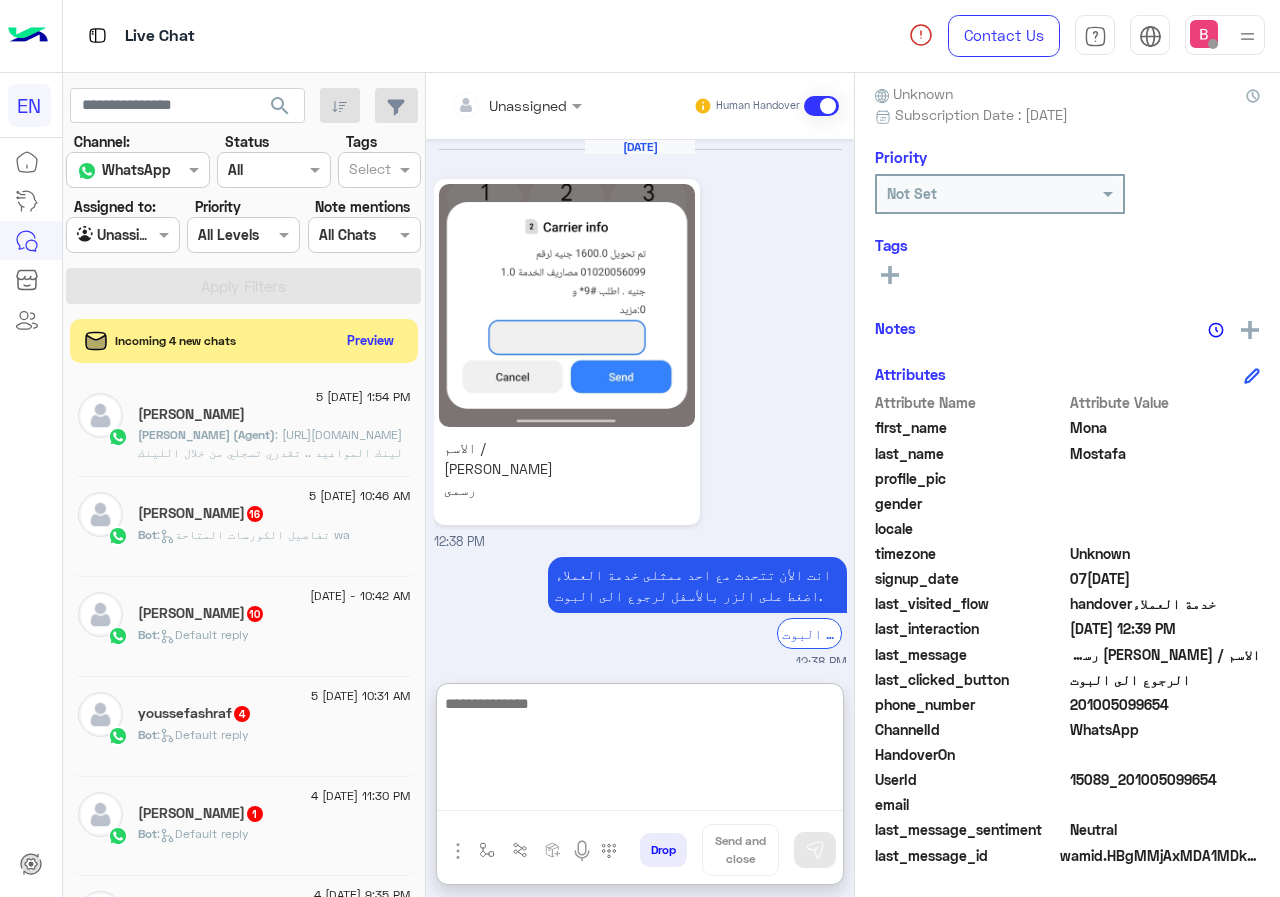 scroll, scrollTop: 429, scrollLeft: 0, axis: vertical 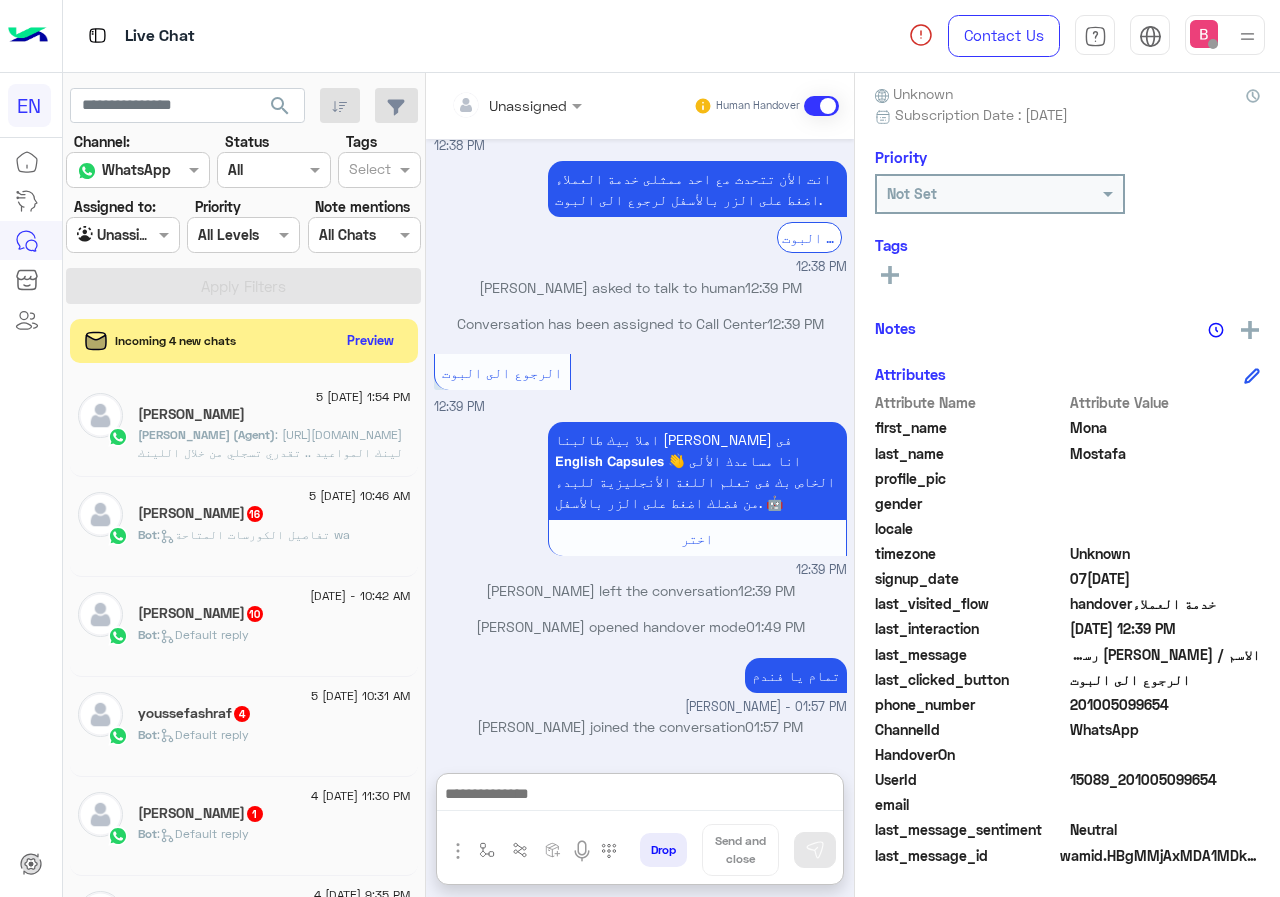 click on "مصطفى بهنسي  16" 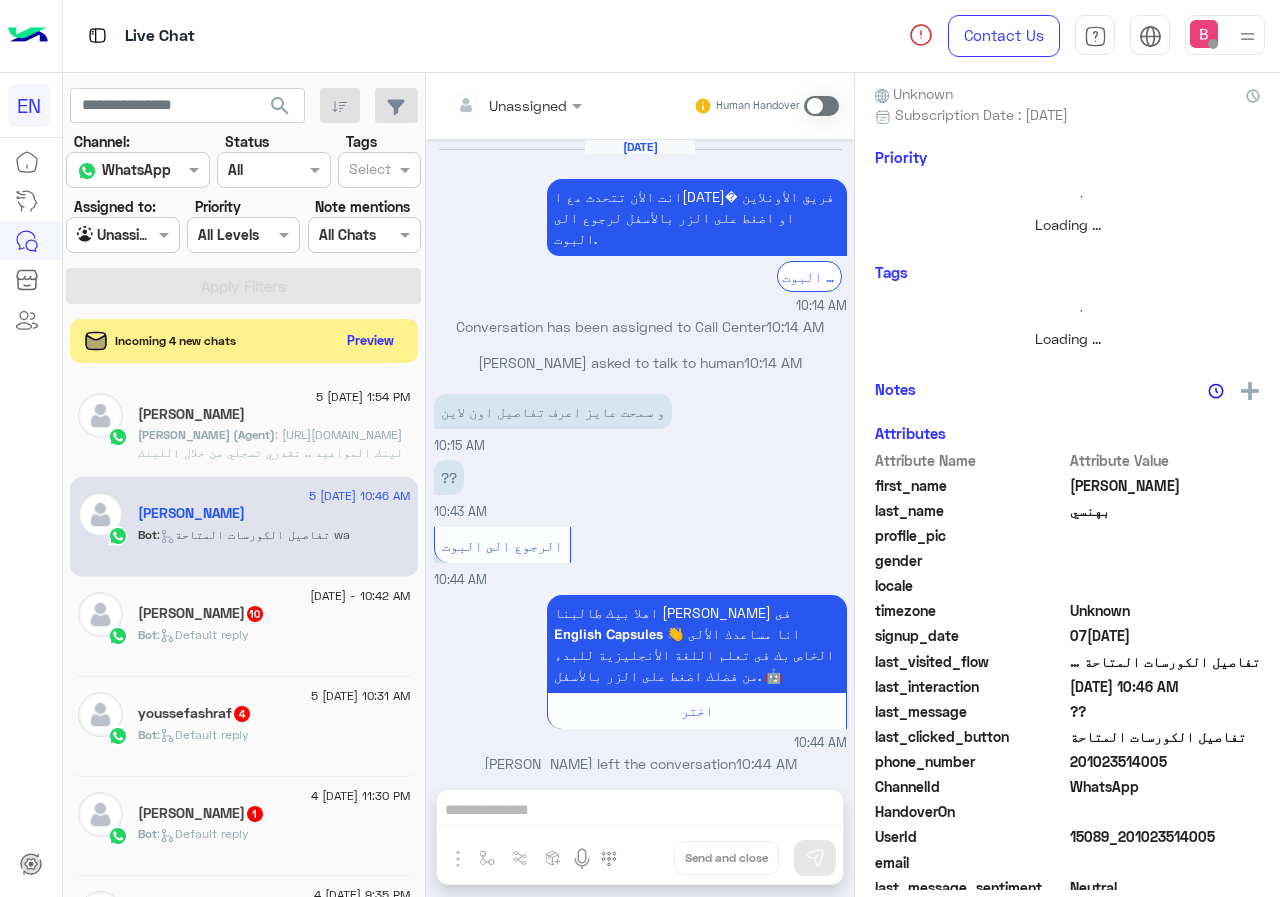 scroll, scrollTop: 1996, scrollLeft: 0, axis: vertical 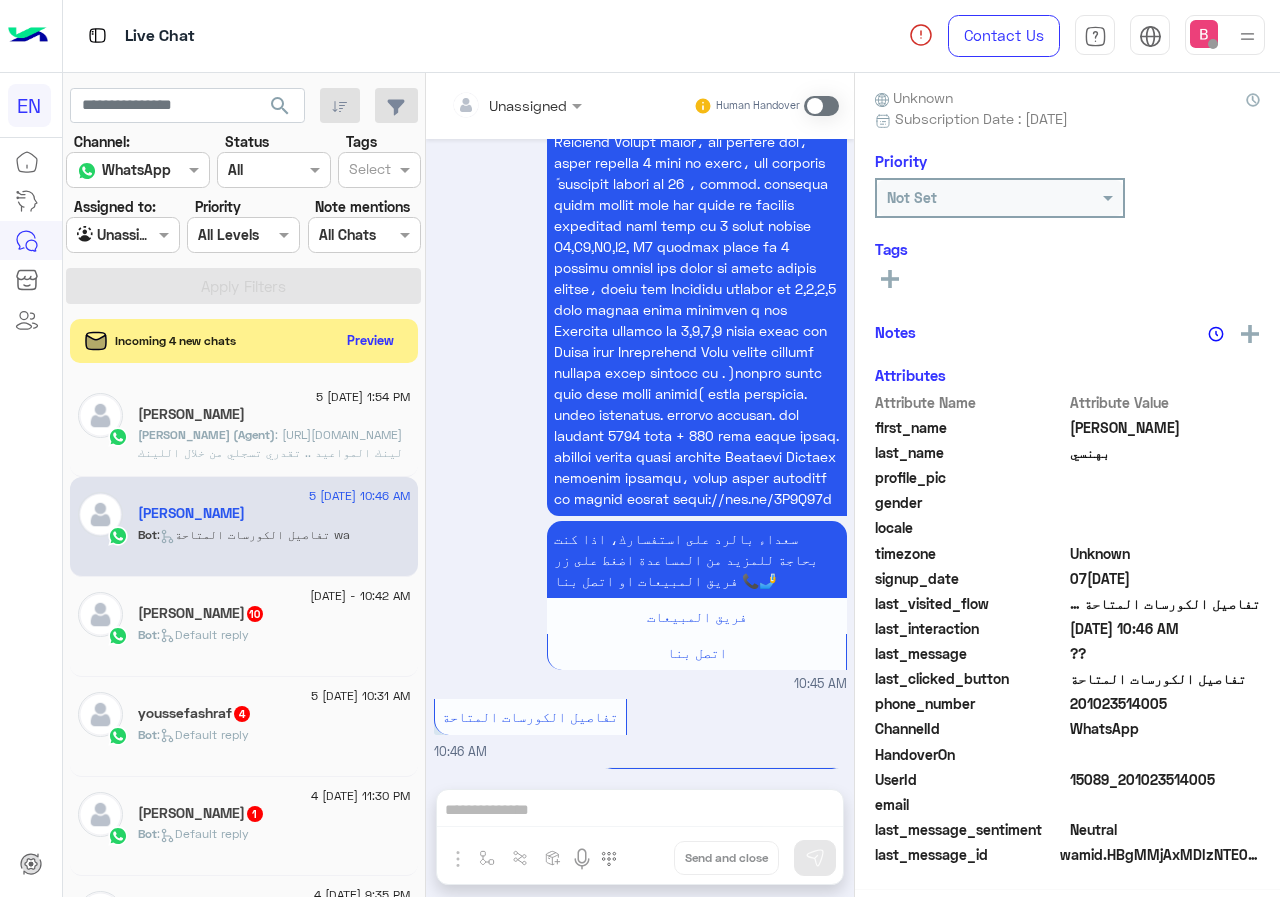 click at bounding box center [100, 235] 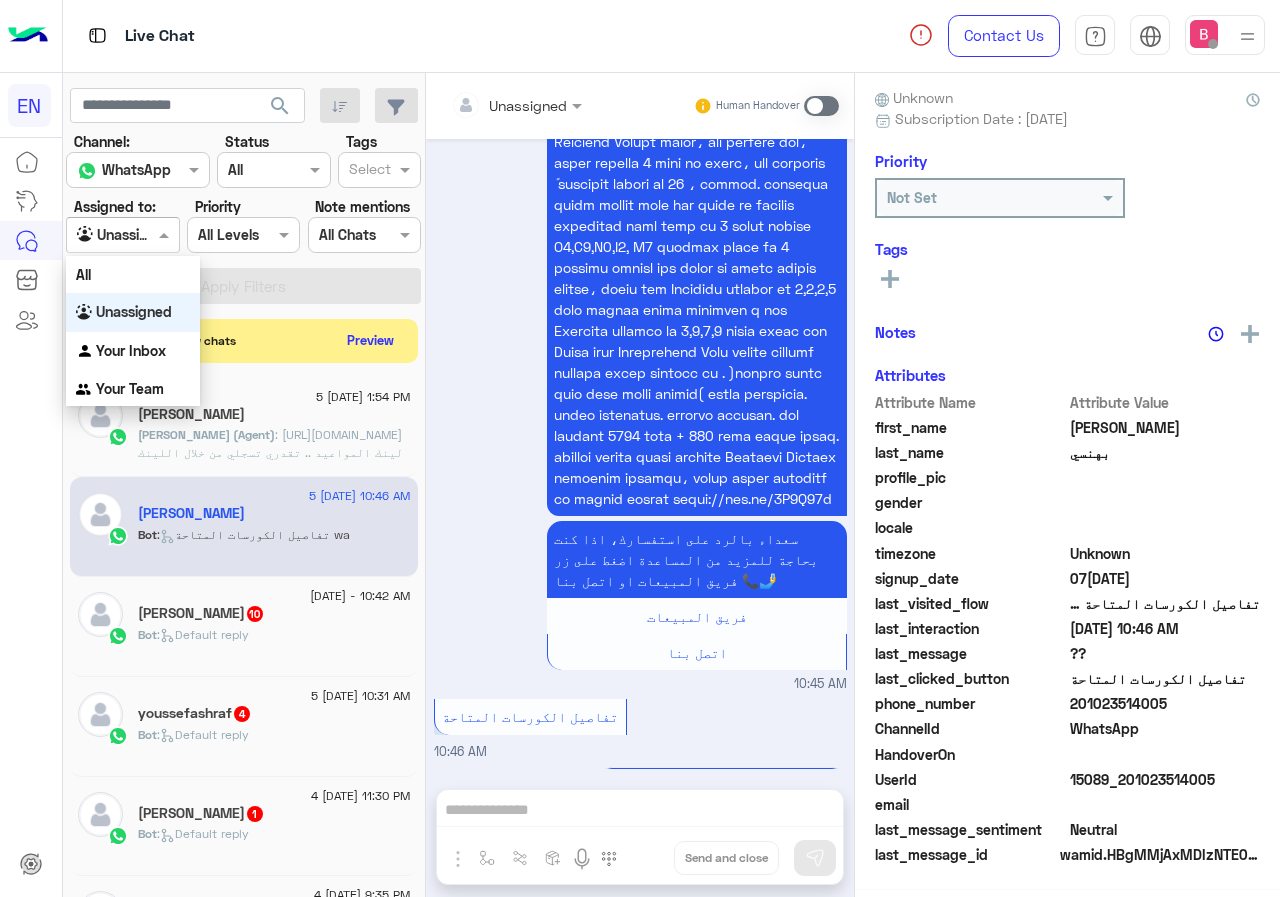 scroll, scrollTop: 180, scrollLeft: 0, axis: vertical 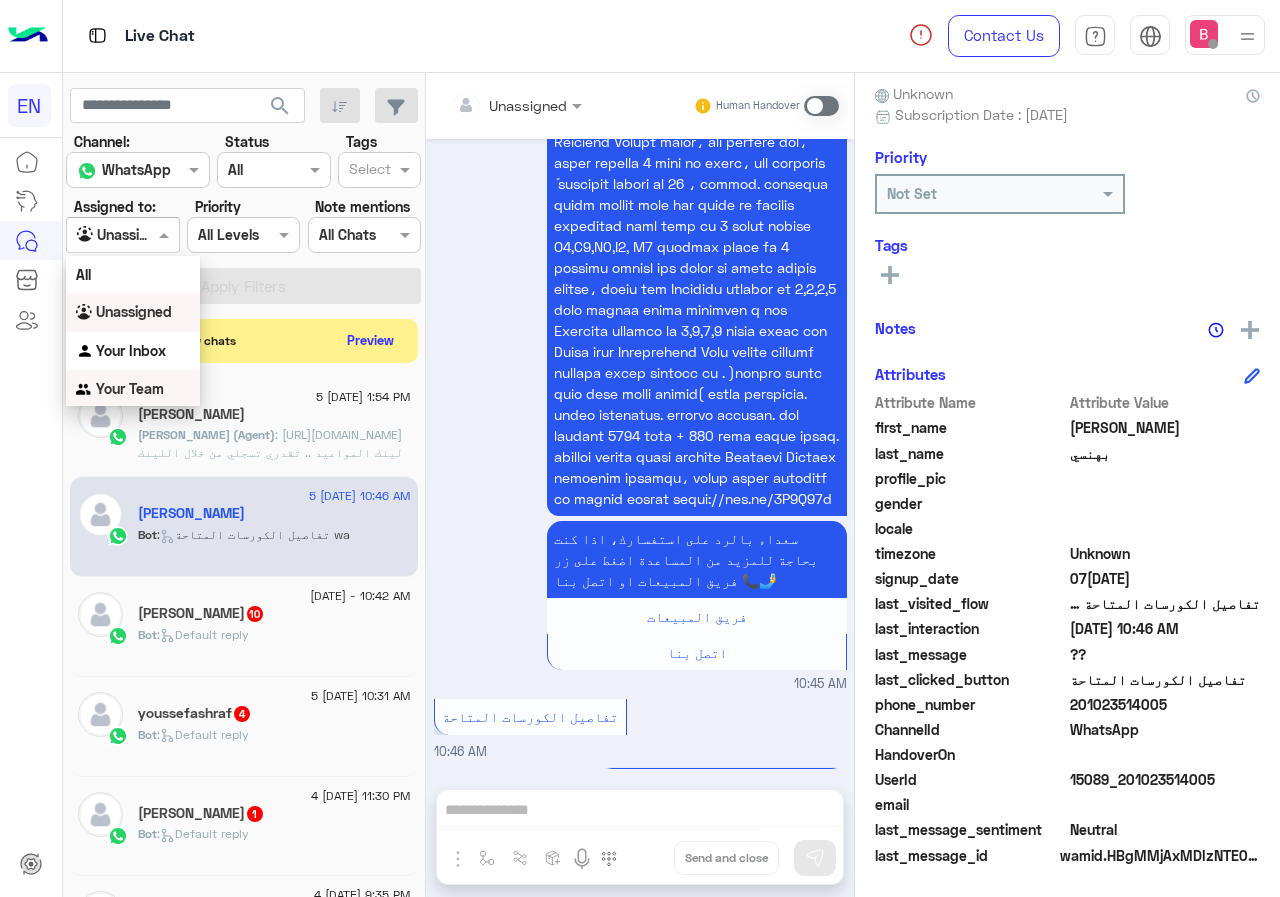 click on "Your Team" at bounding box center [130, 388] 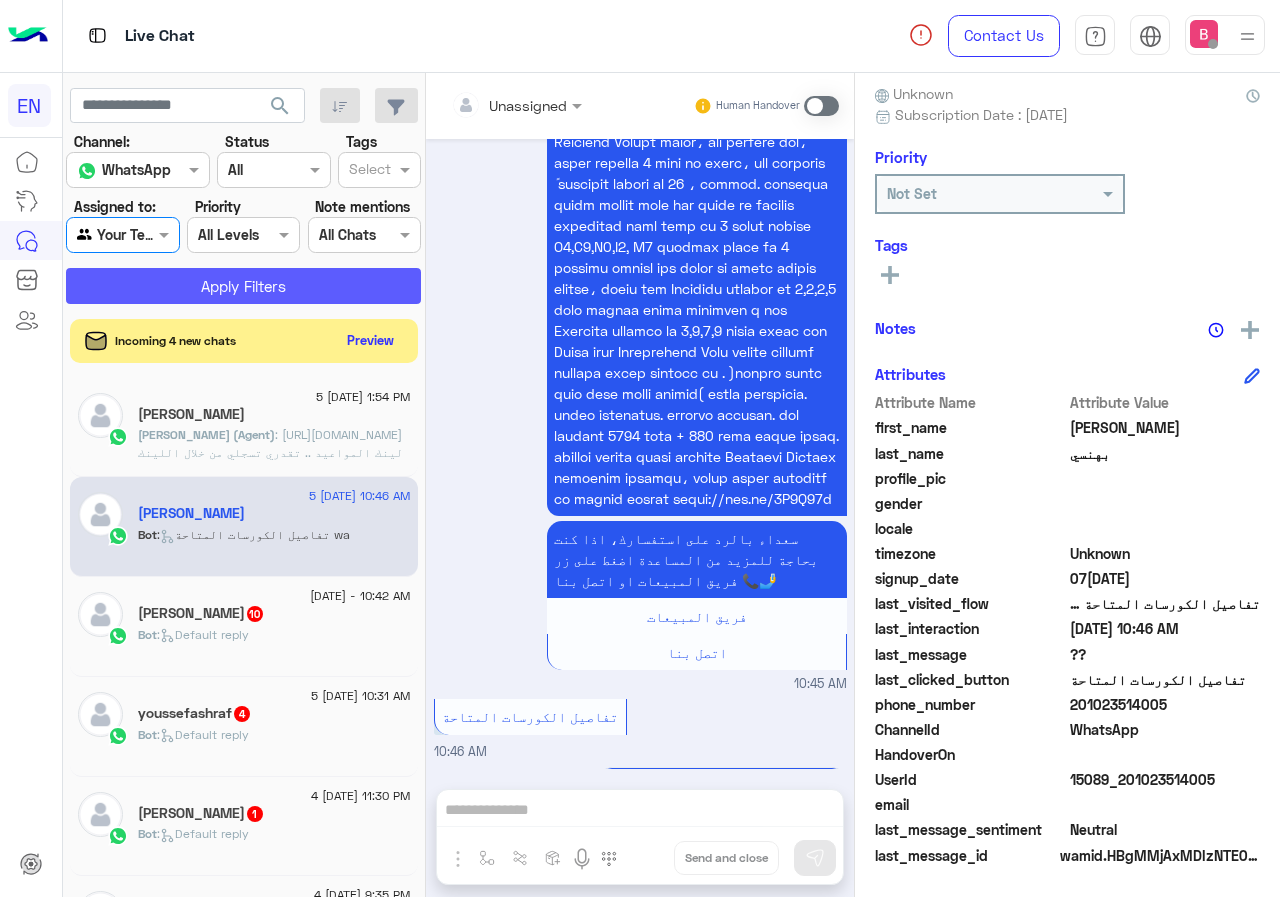 click on "Apply Filters" 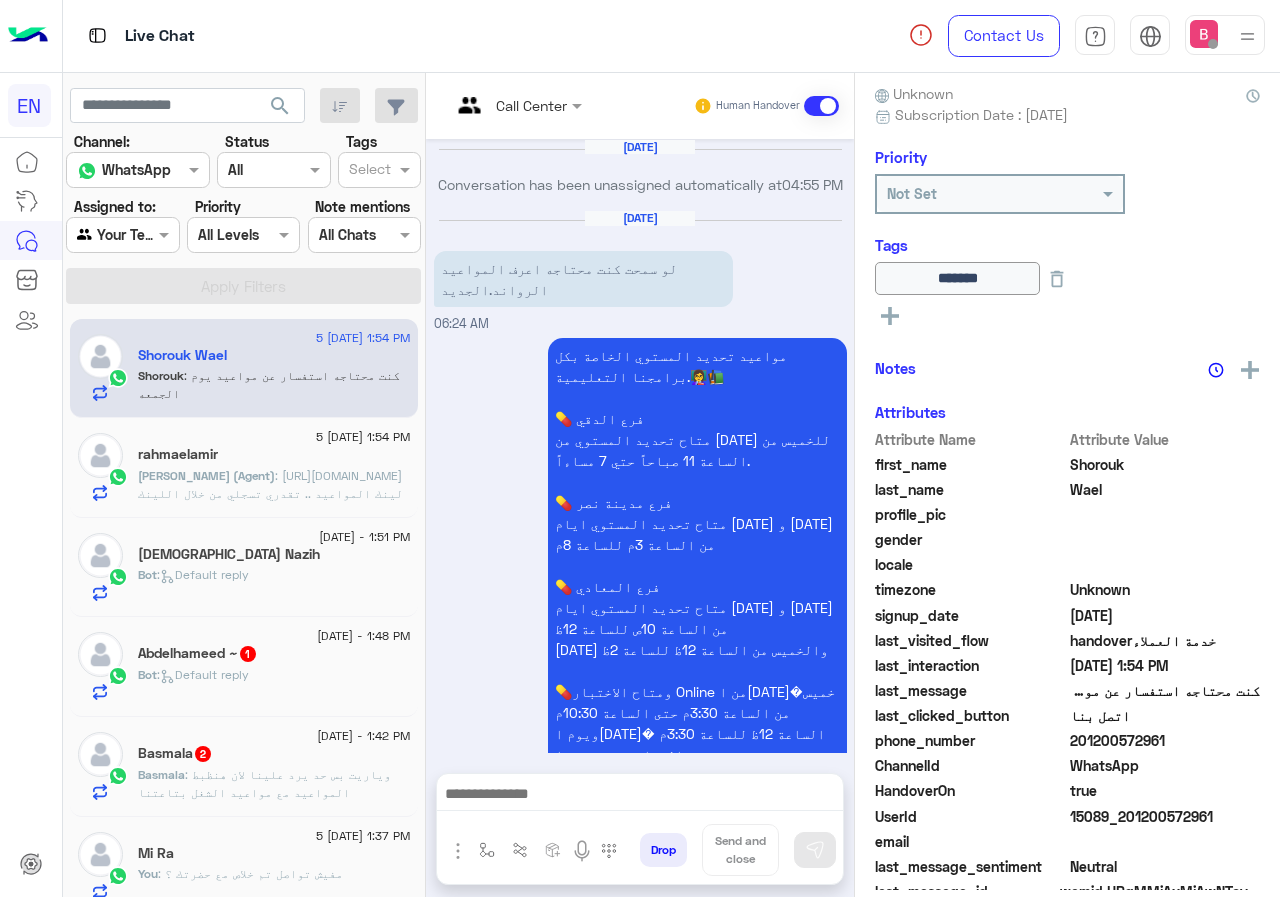 scroll, scrollTop: 1723, scrollLeft: 0, axis: vertical 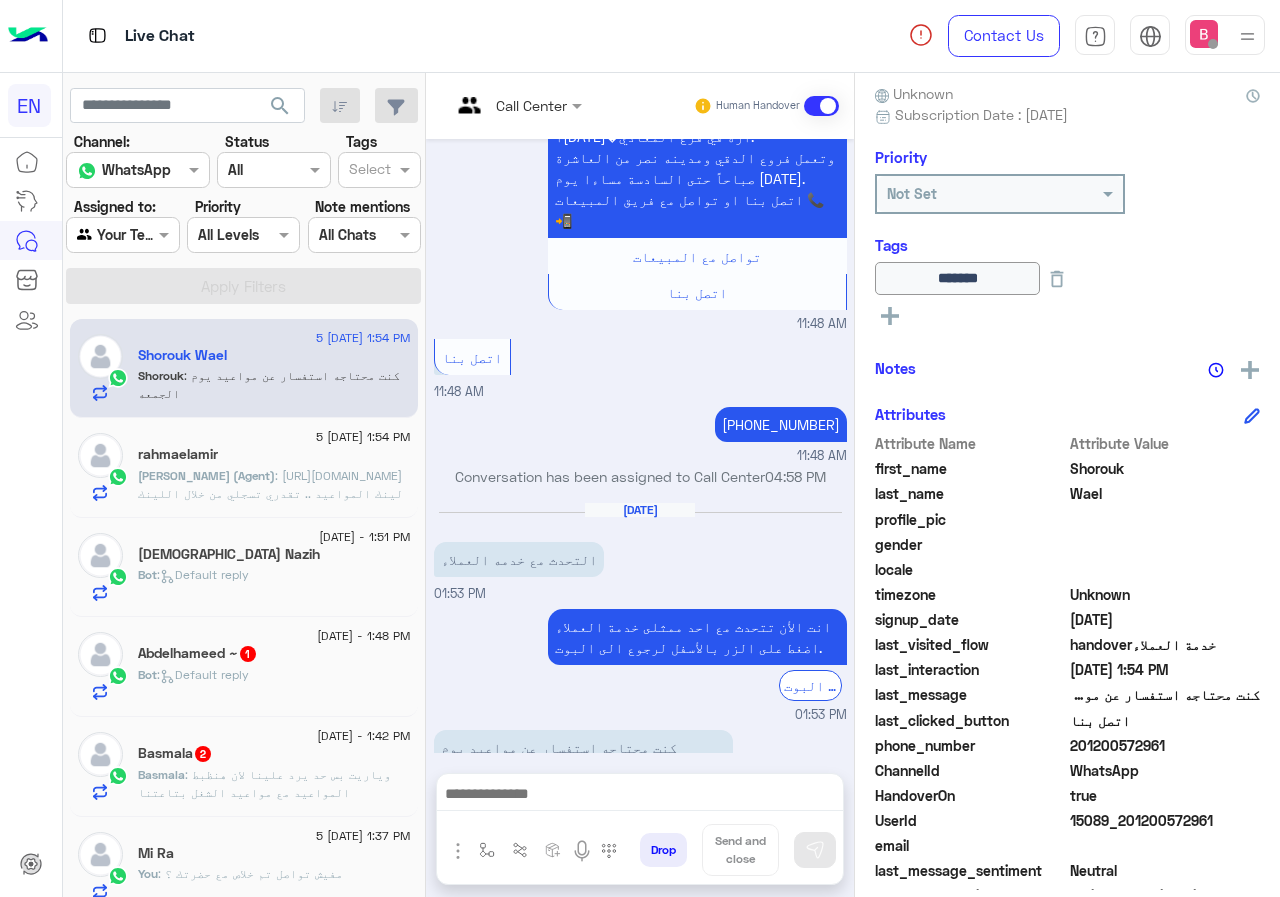 click on ": وياريت بس حد يرد علينا لان هنظبط المواعيد مع مواعيد الشغل بتاعتنا" 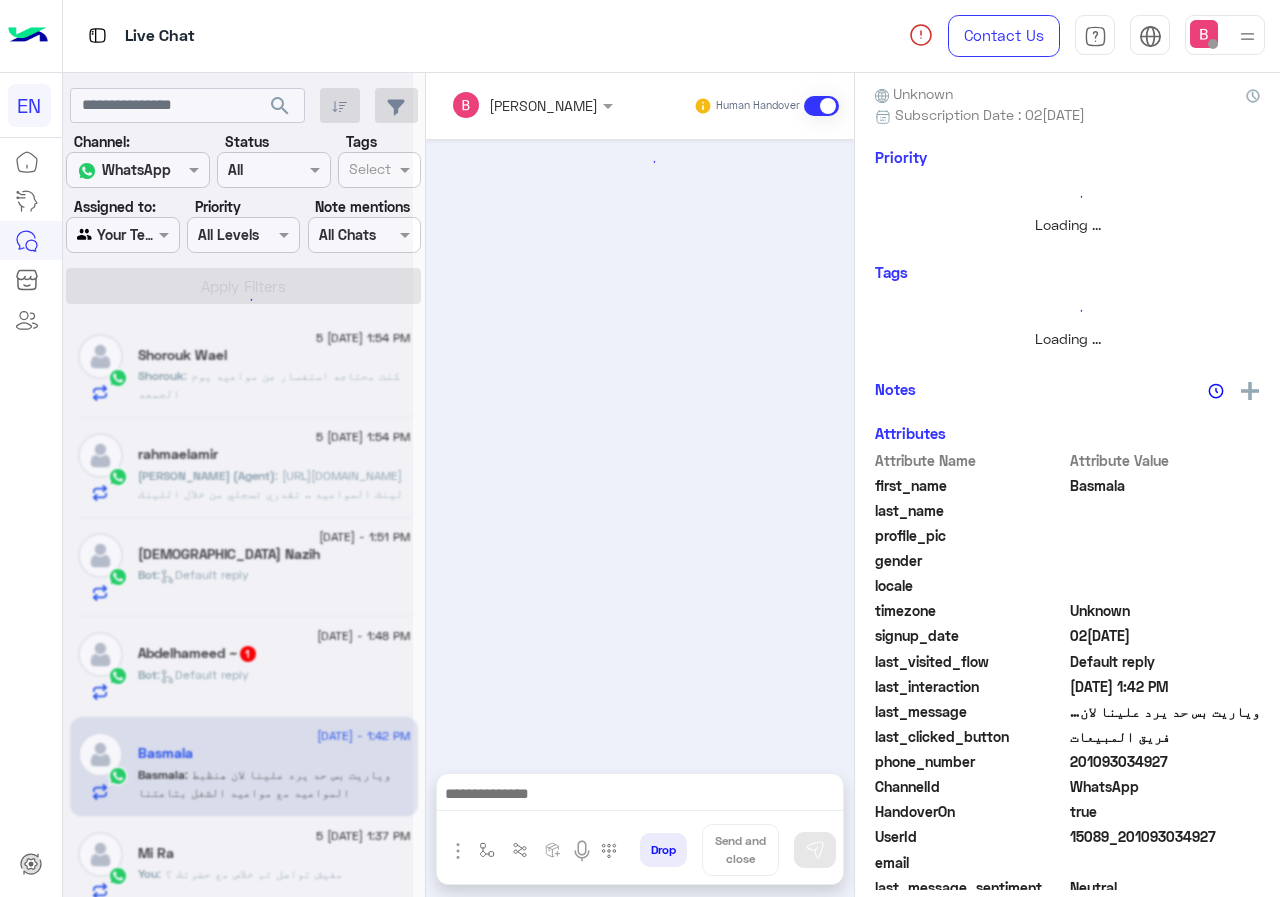 scroll, scrollTop: 180, scrollLeft: 0, axis: vertical 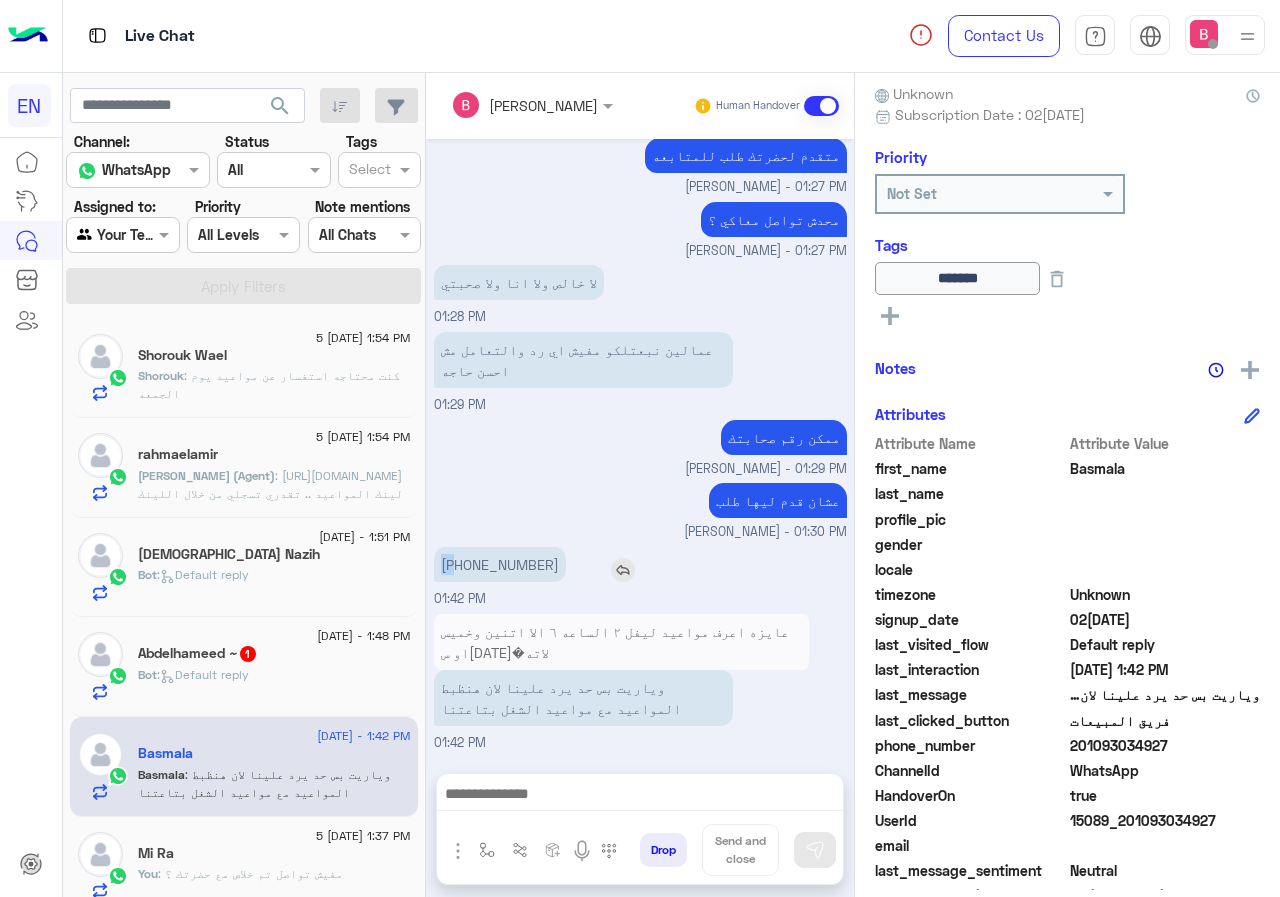 drag, startPoint x: 521, startPoint y: 562, endPoint x: 640, endPoint y: 564, distance: 119.01681 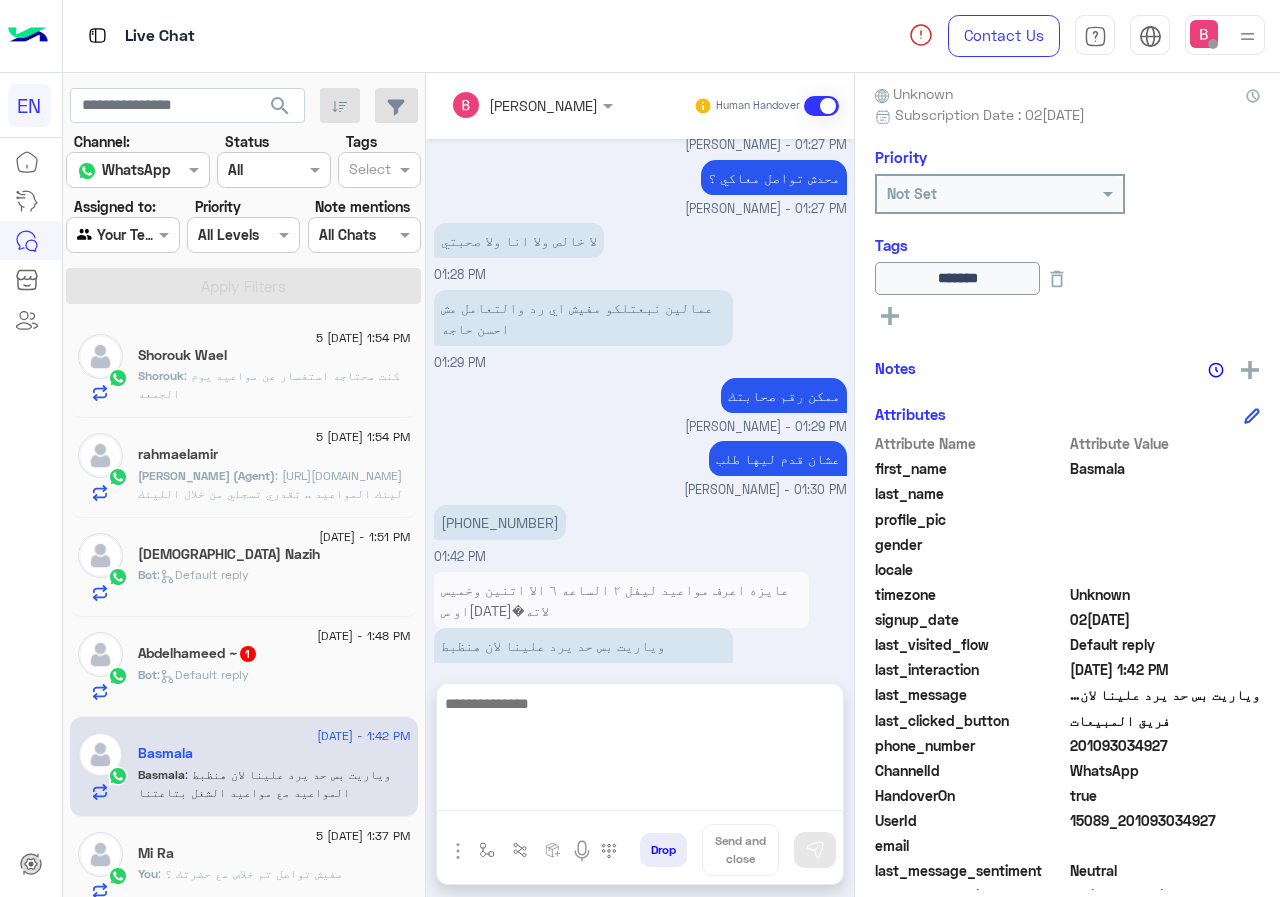 click at bounding box center [640, 751] 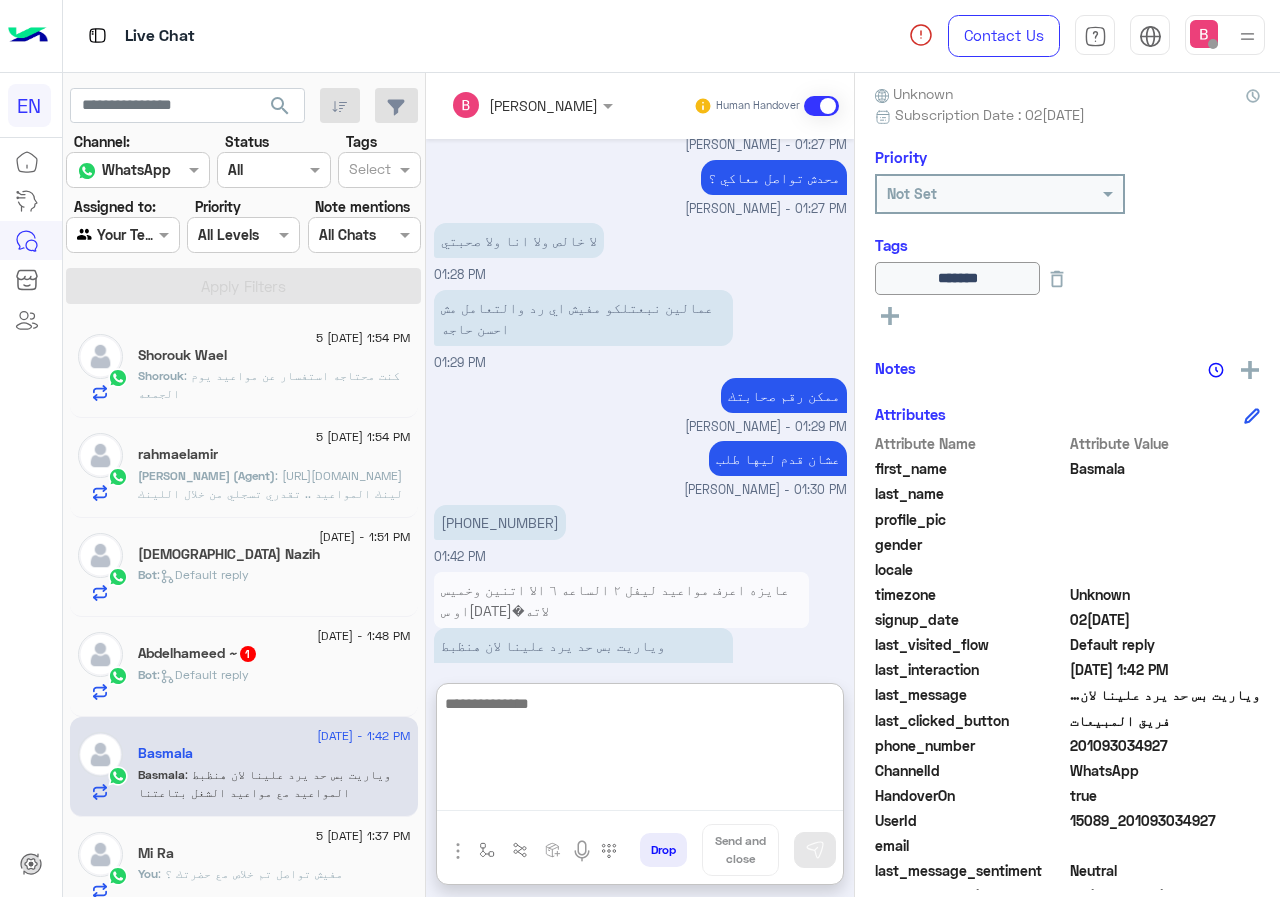 paste on "**********" 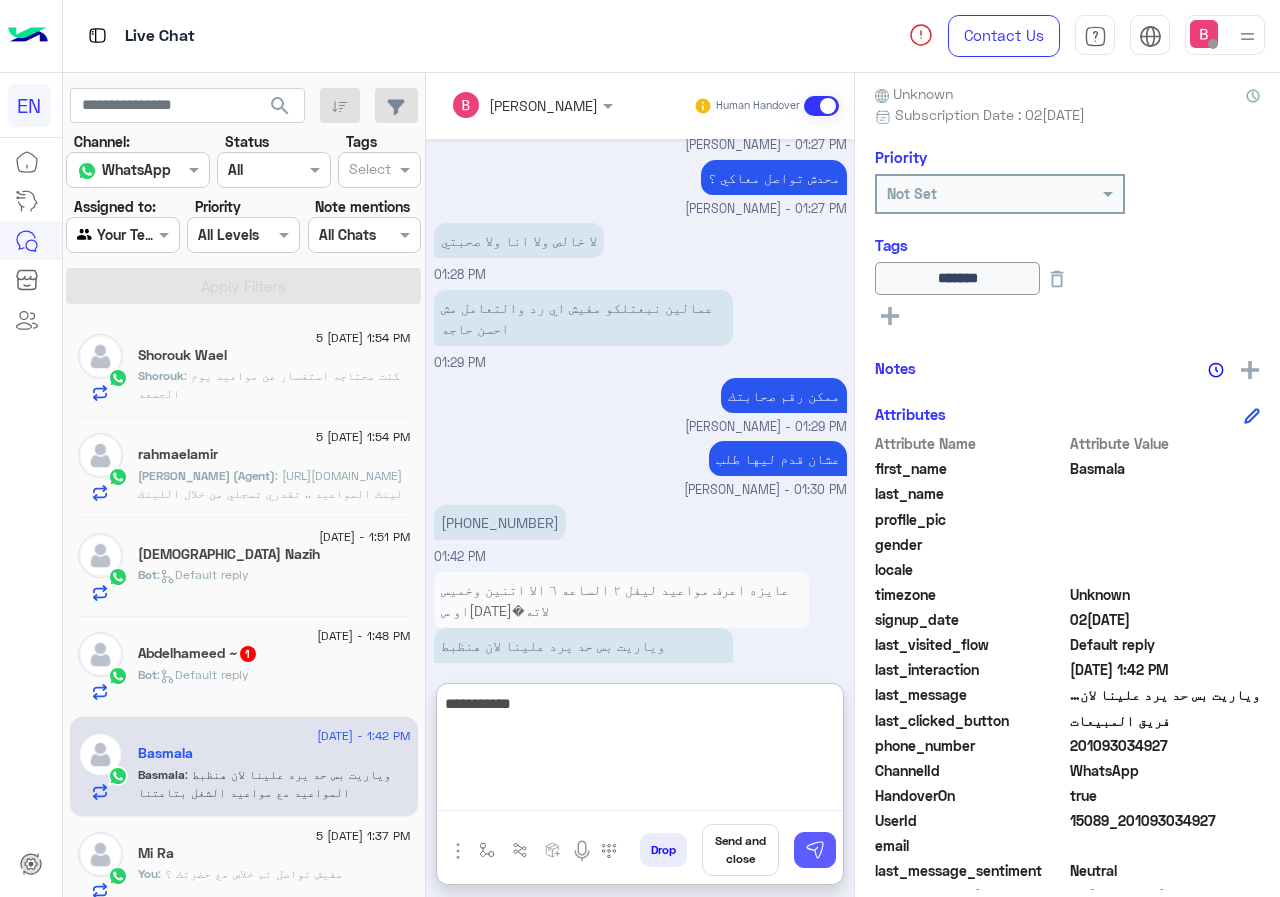 type on "**********" 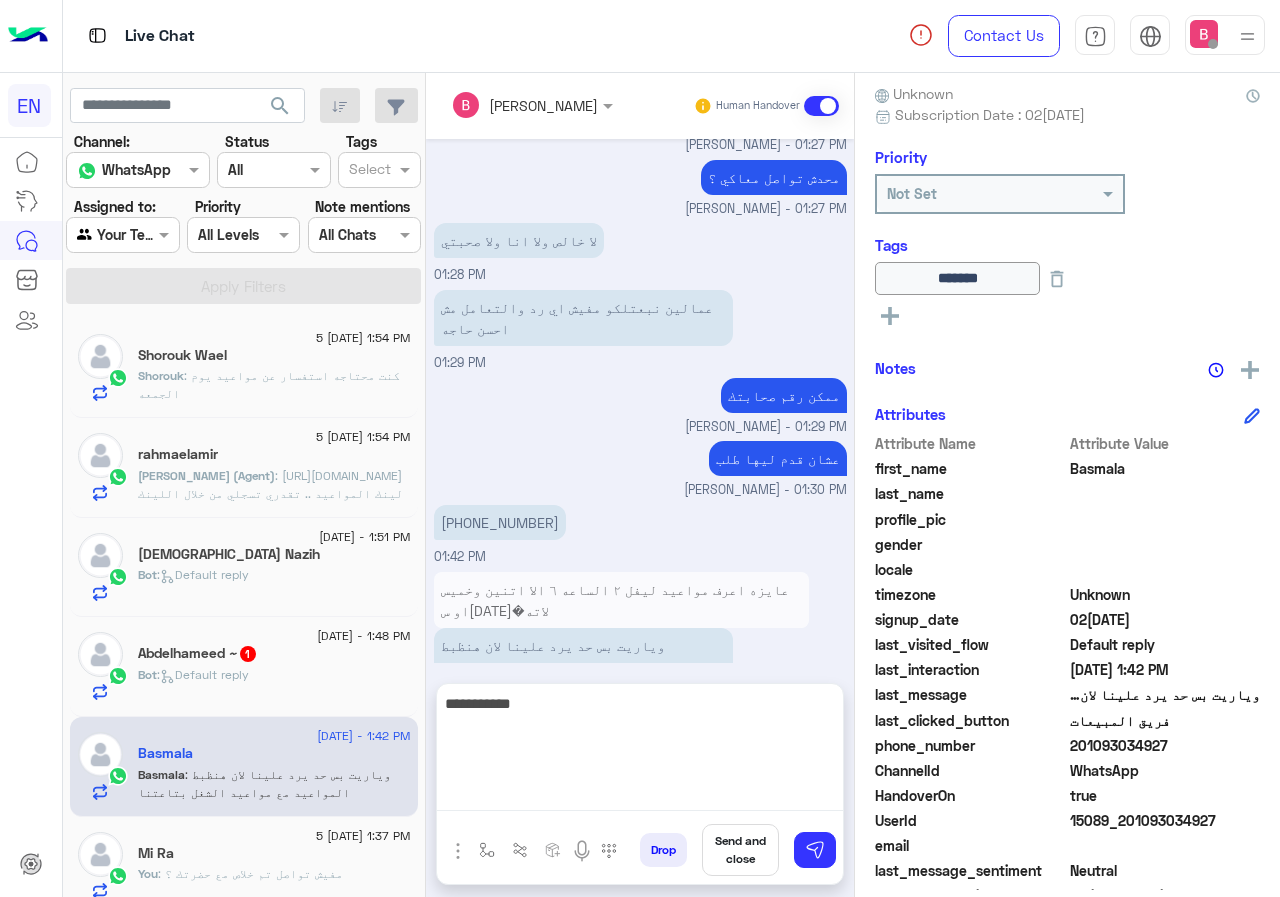 drag, startPoint x: 787, startPoint y: 793, endPoint x: 744, endPoint y: 811, distance: 46.615448 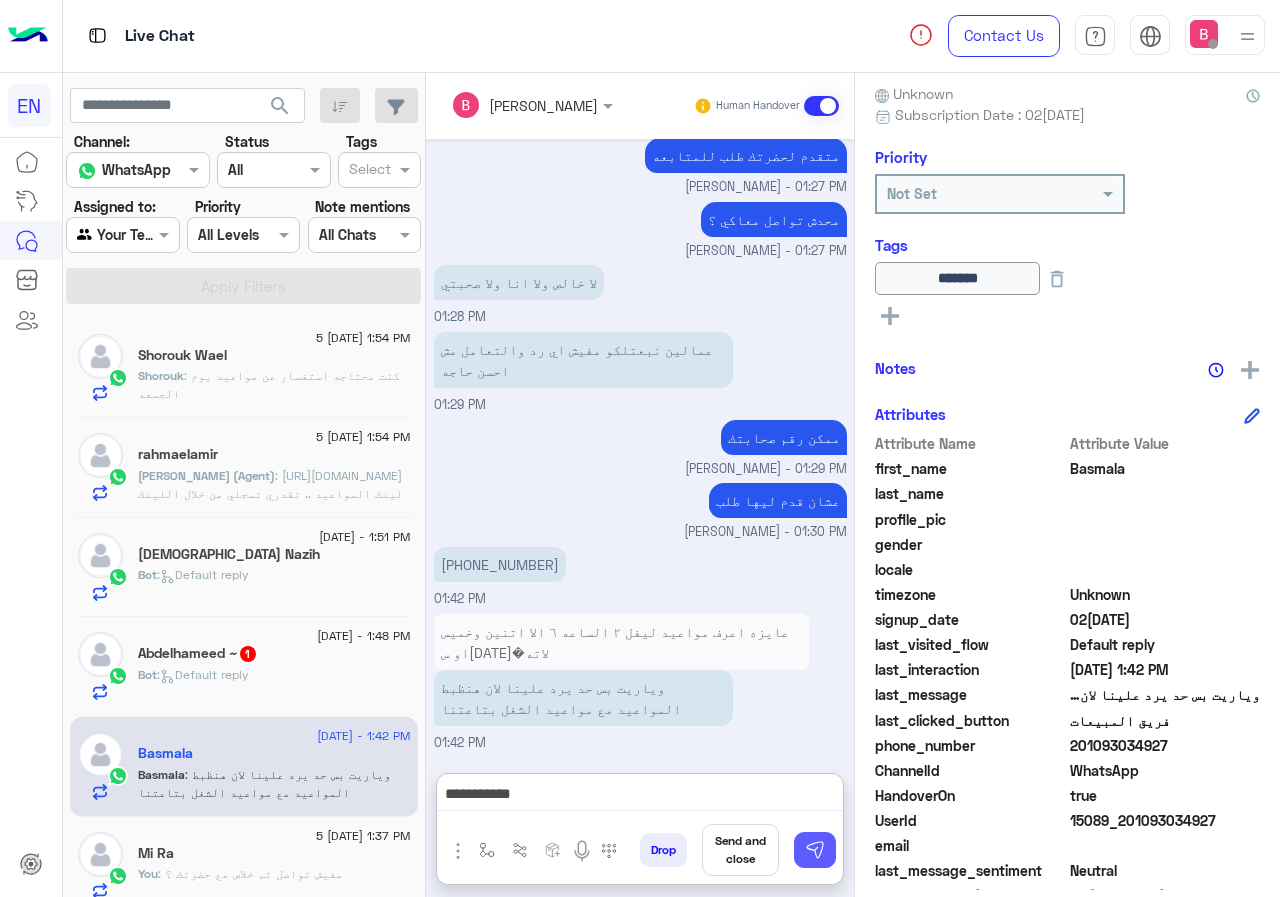 drag, startPoint x: 887, startPoint y: 849, endPoint x: 874, endPoint y: 850, distance: 13.038404 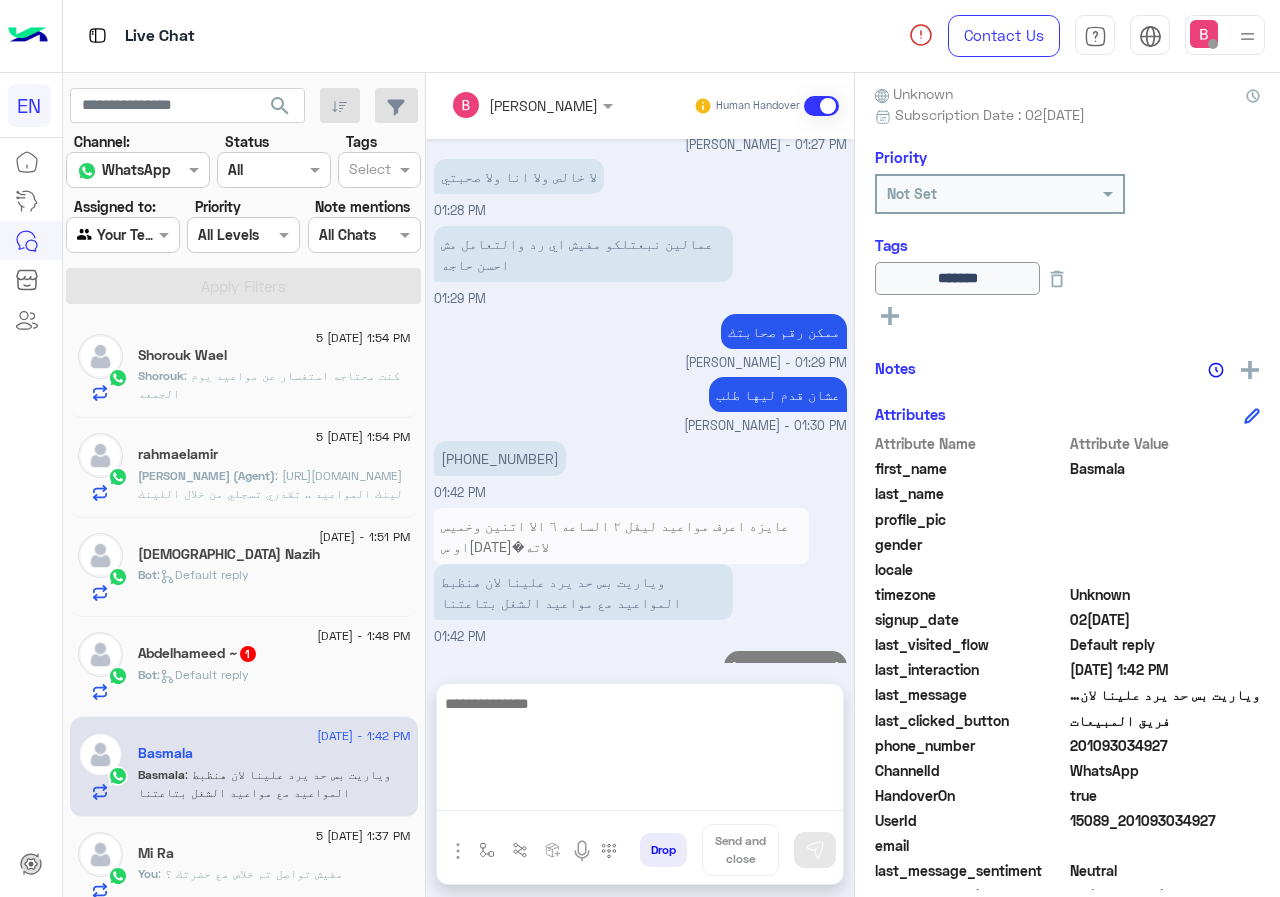 click at bounding box center (640, 751) 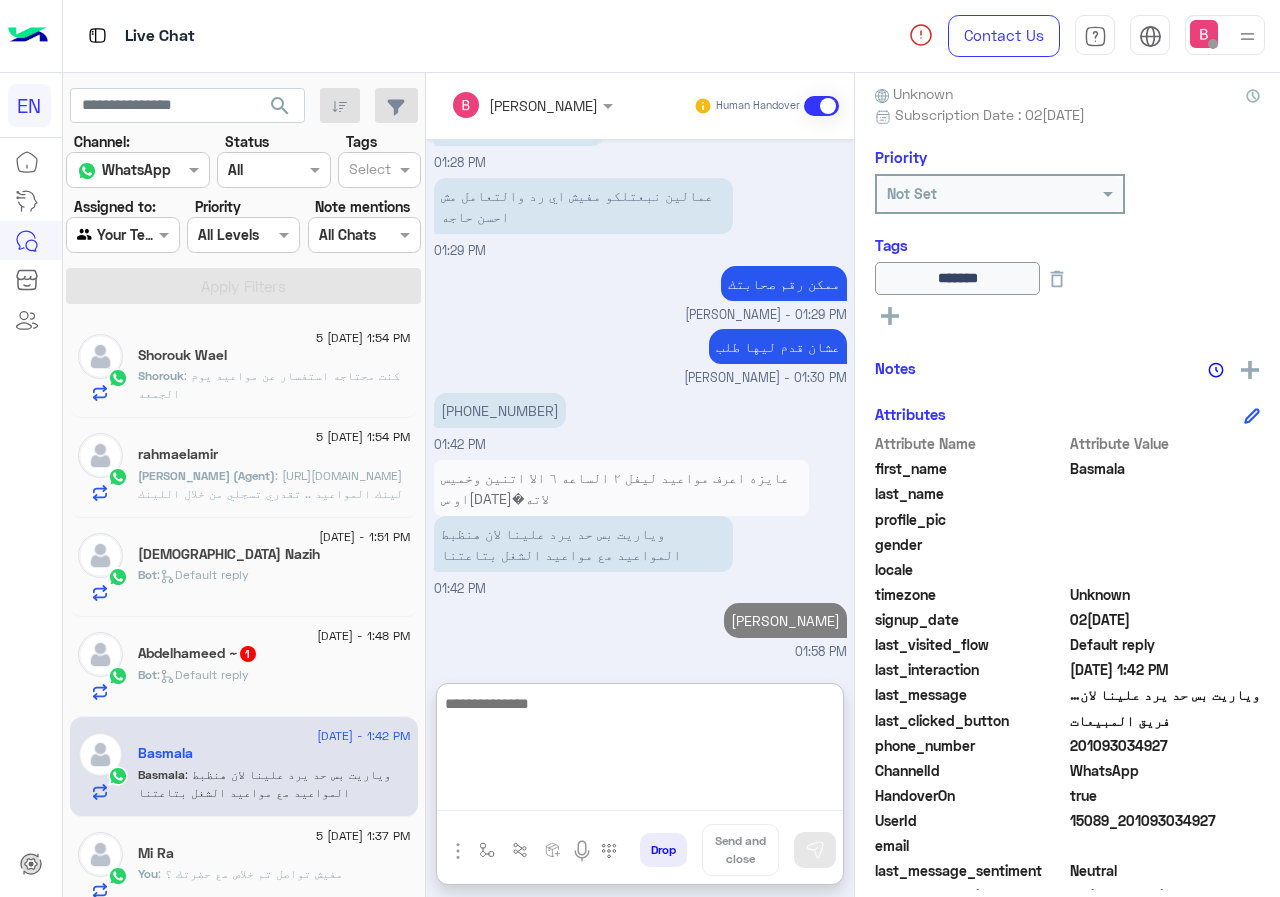 scroll, scrollTop: 1260, scrollLeft: 0, axis: vertical 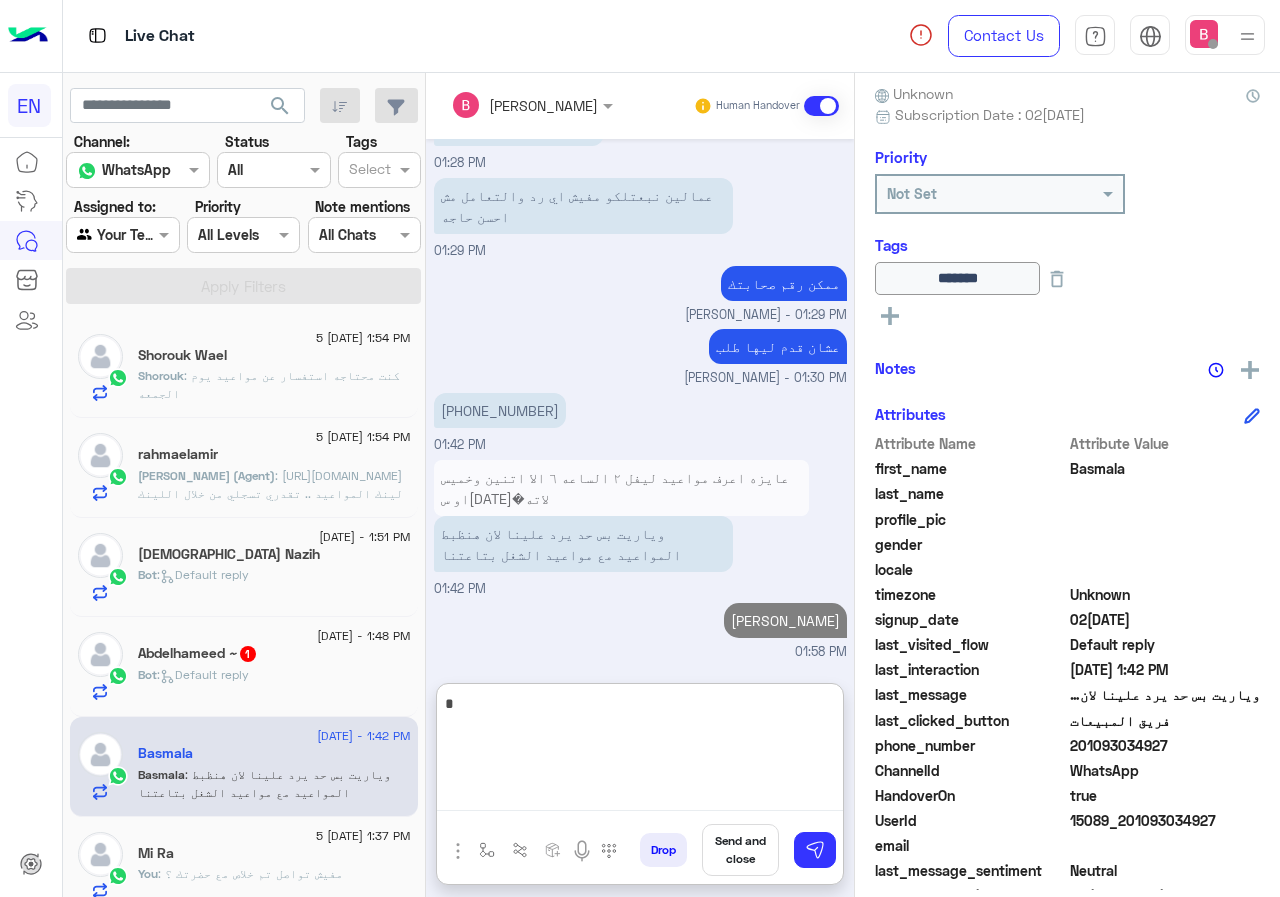 type on "*" 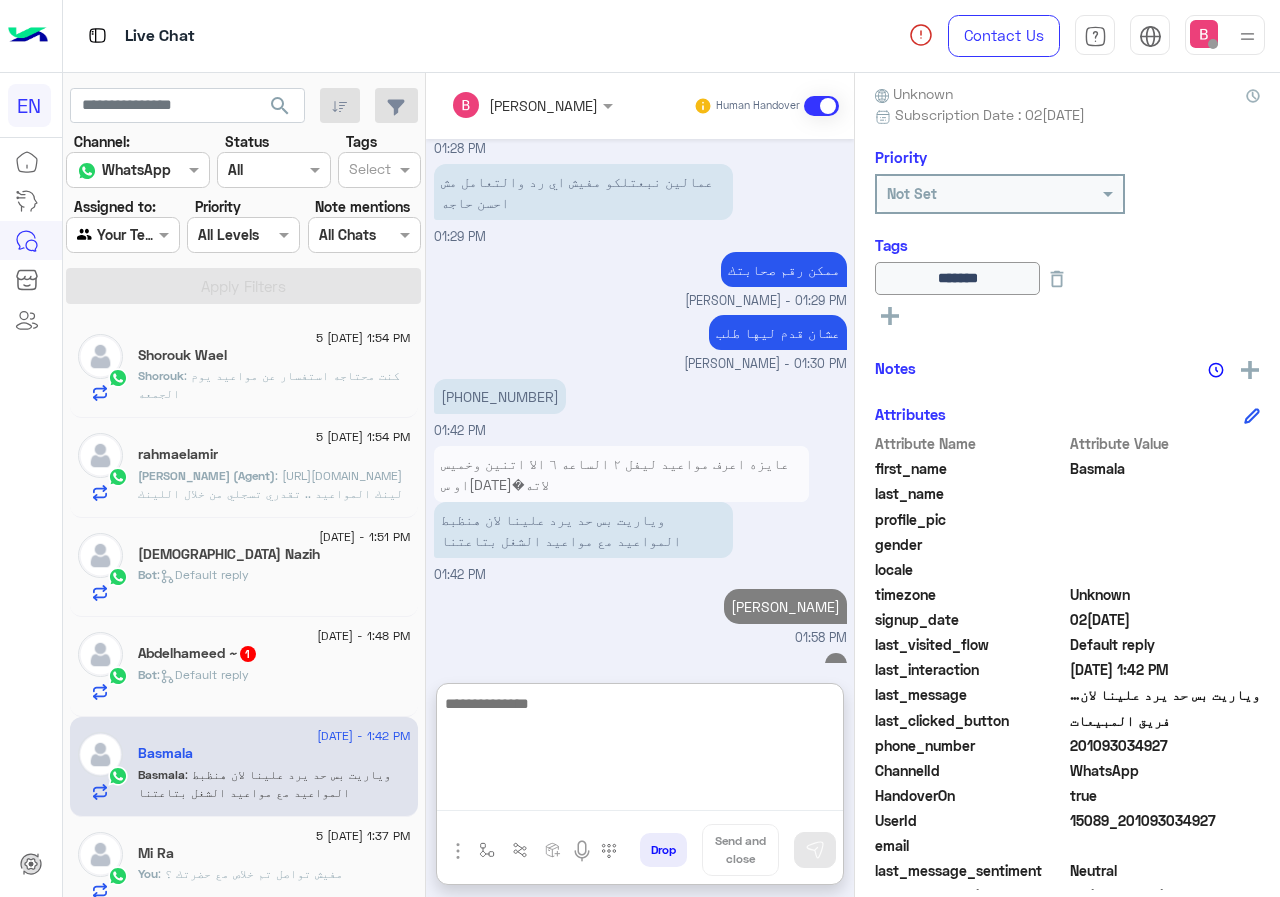 scroll, scrollTop: 1352, scrollLeft: 0, axis: vertical 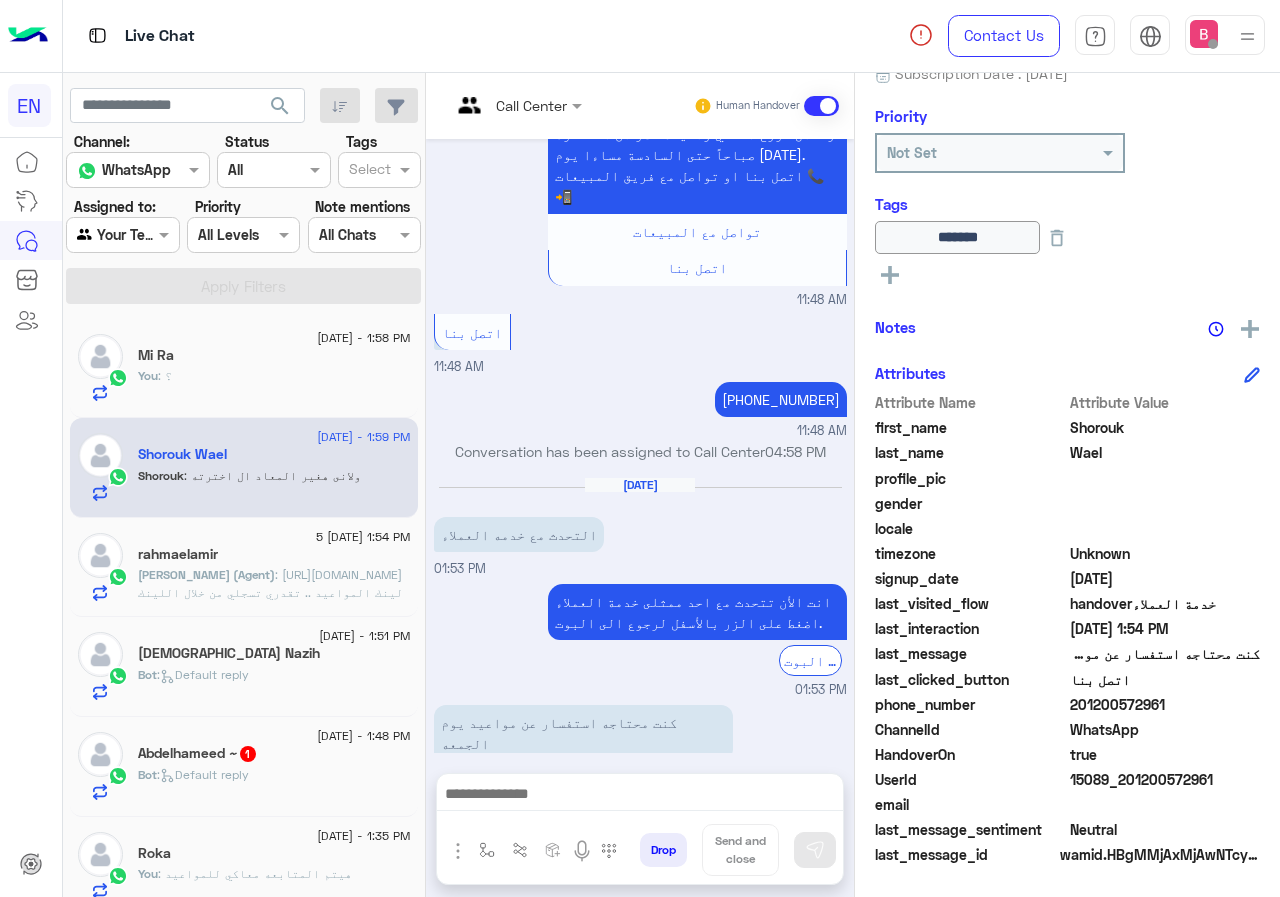 drag, startPoint x: 1135, startPoint y: 707, endPoint x: 1225, endPoint y: 708, distance: 90.005554 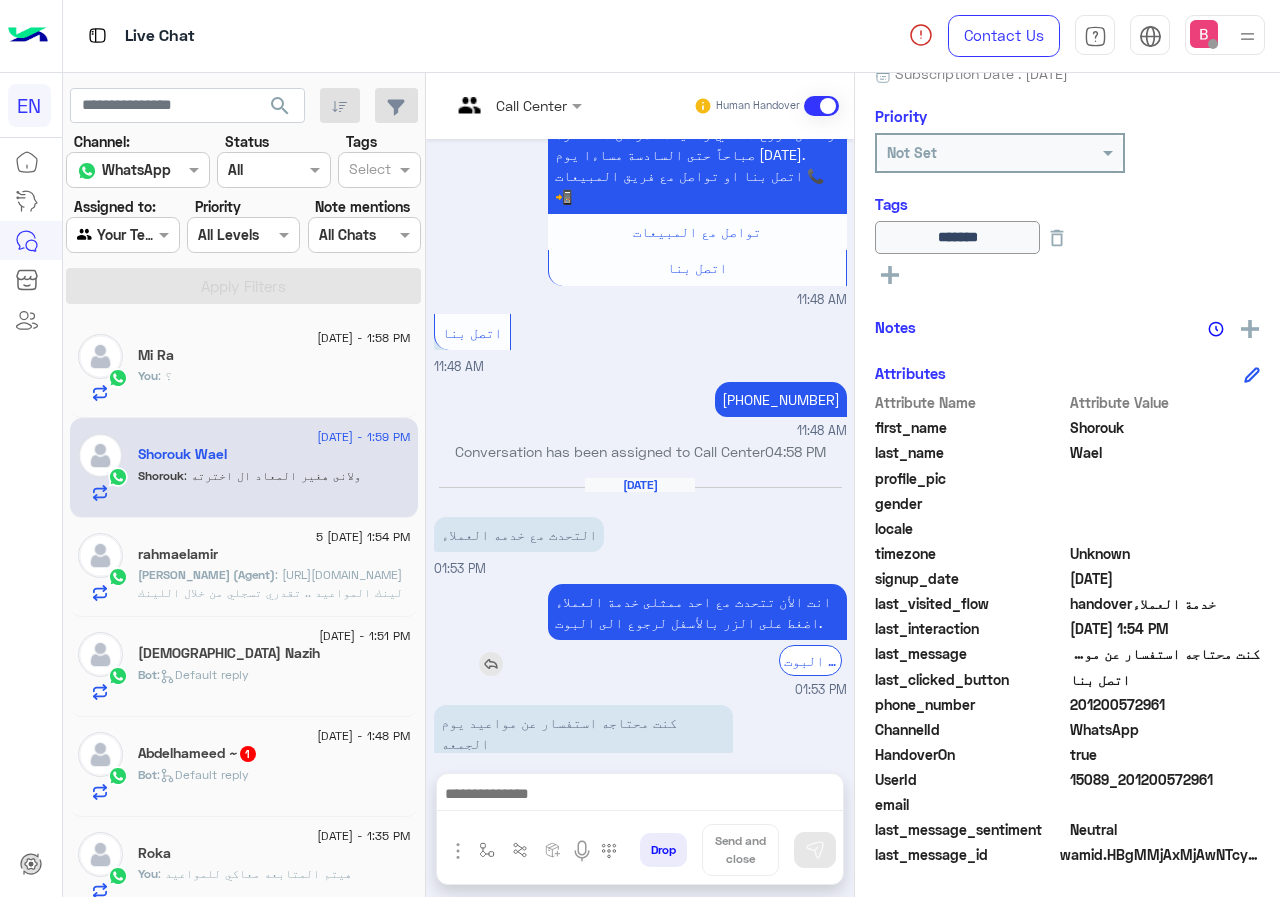 scroll, scrollTop: 3427, scrollLeft: 0, axis: vertical 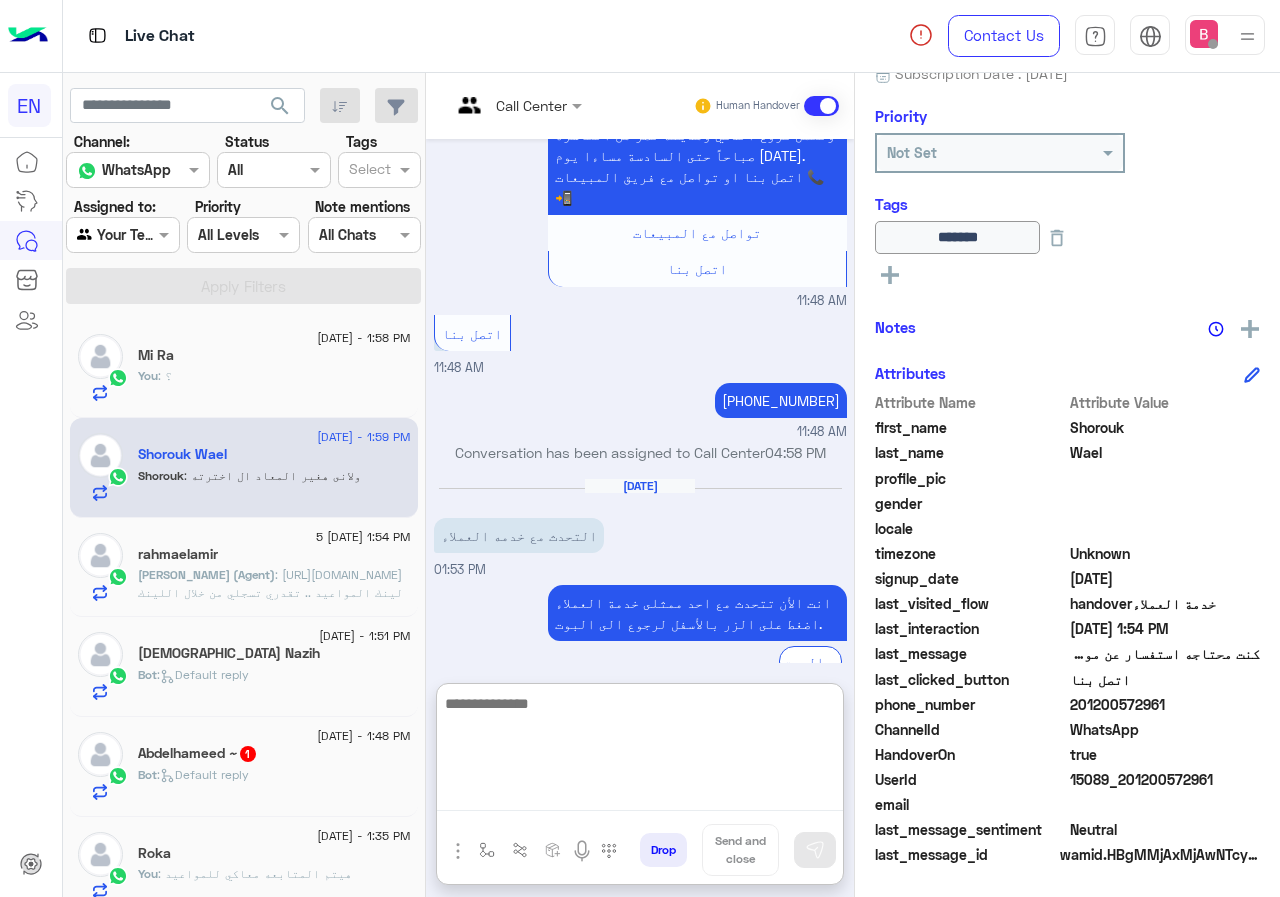 click at bounding box center [640, 751] 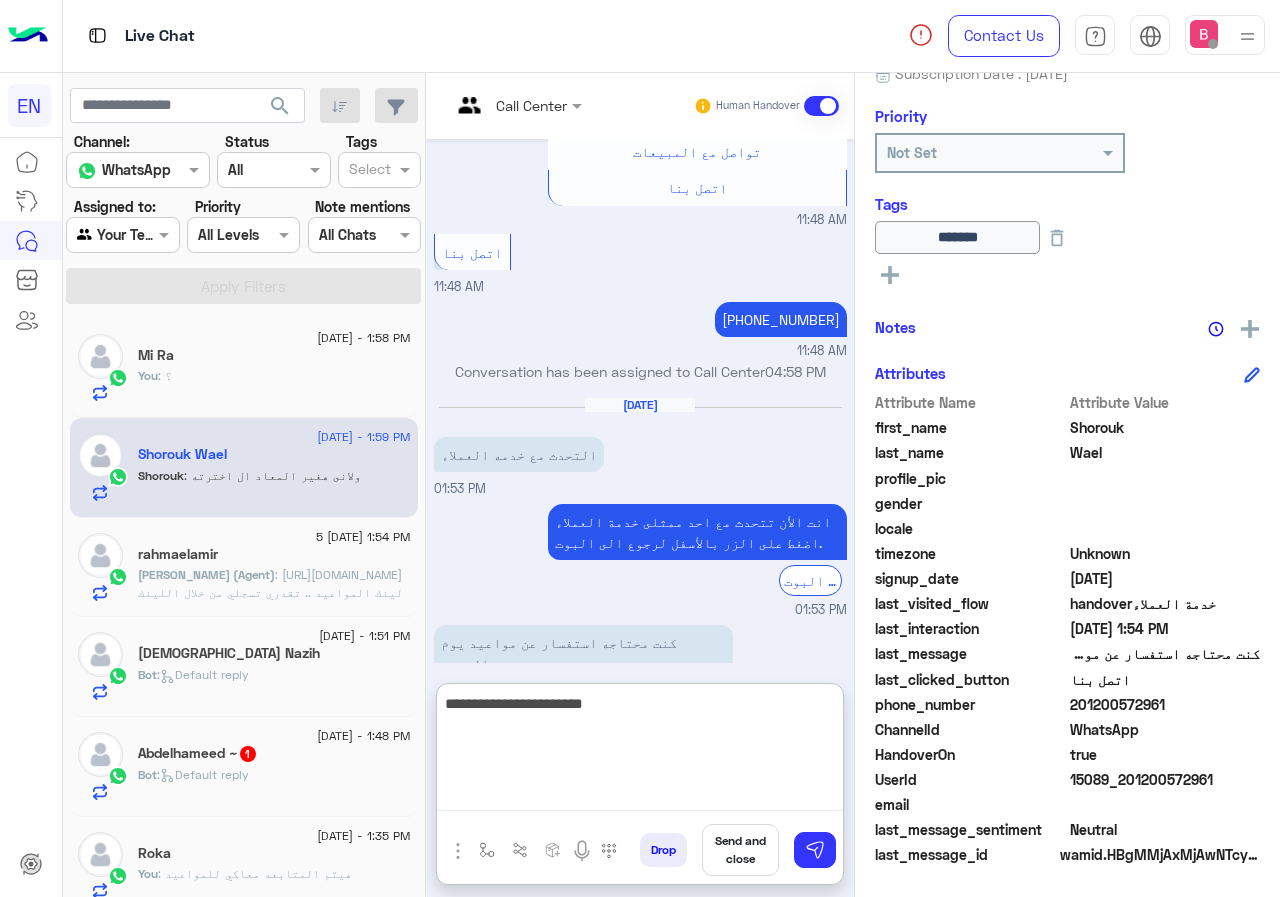 scroll, scrollTop: 3517, scrollLeft: 0, axis: vertical 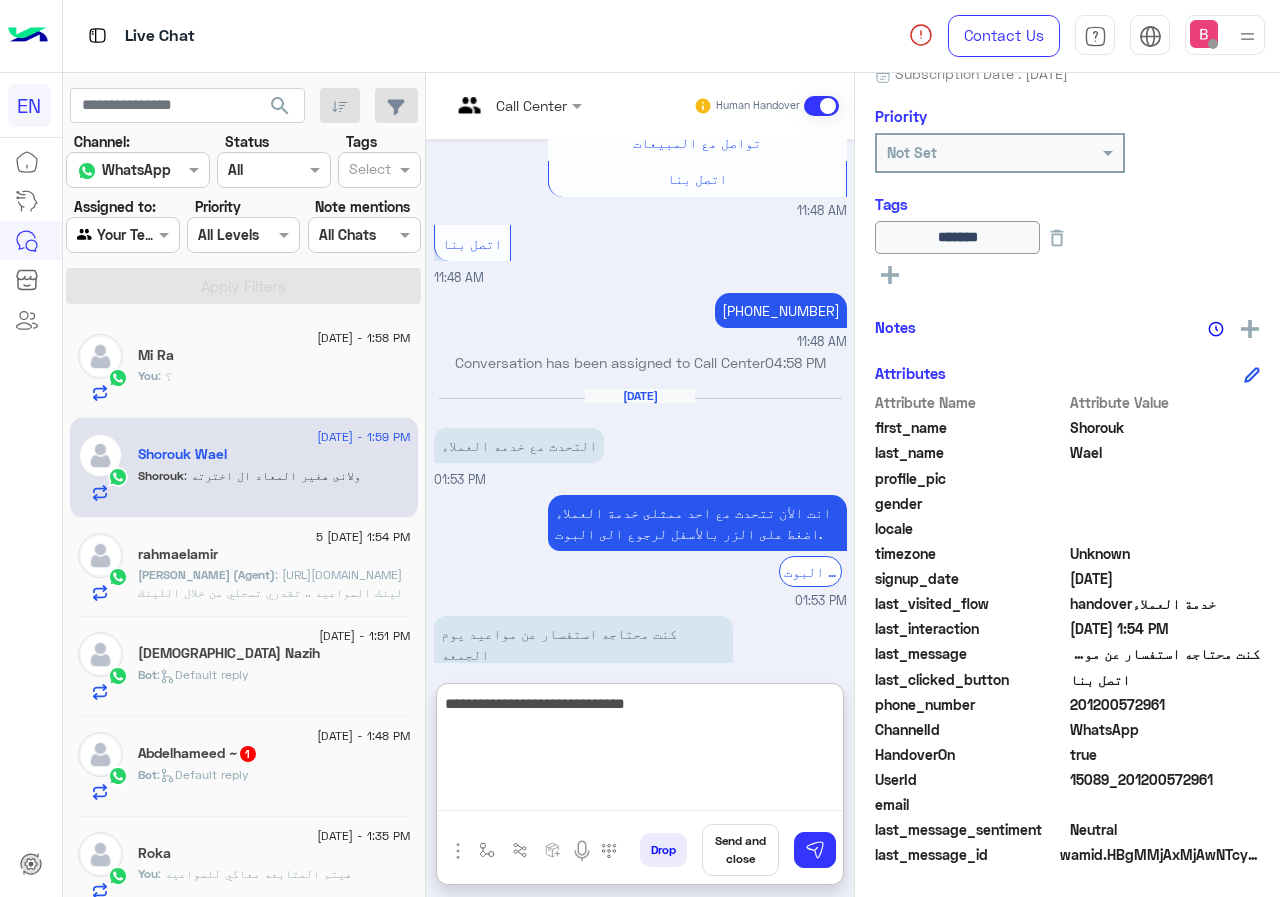type on "**********" 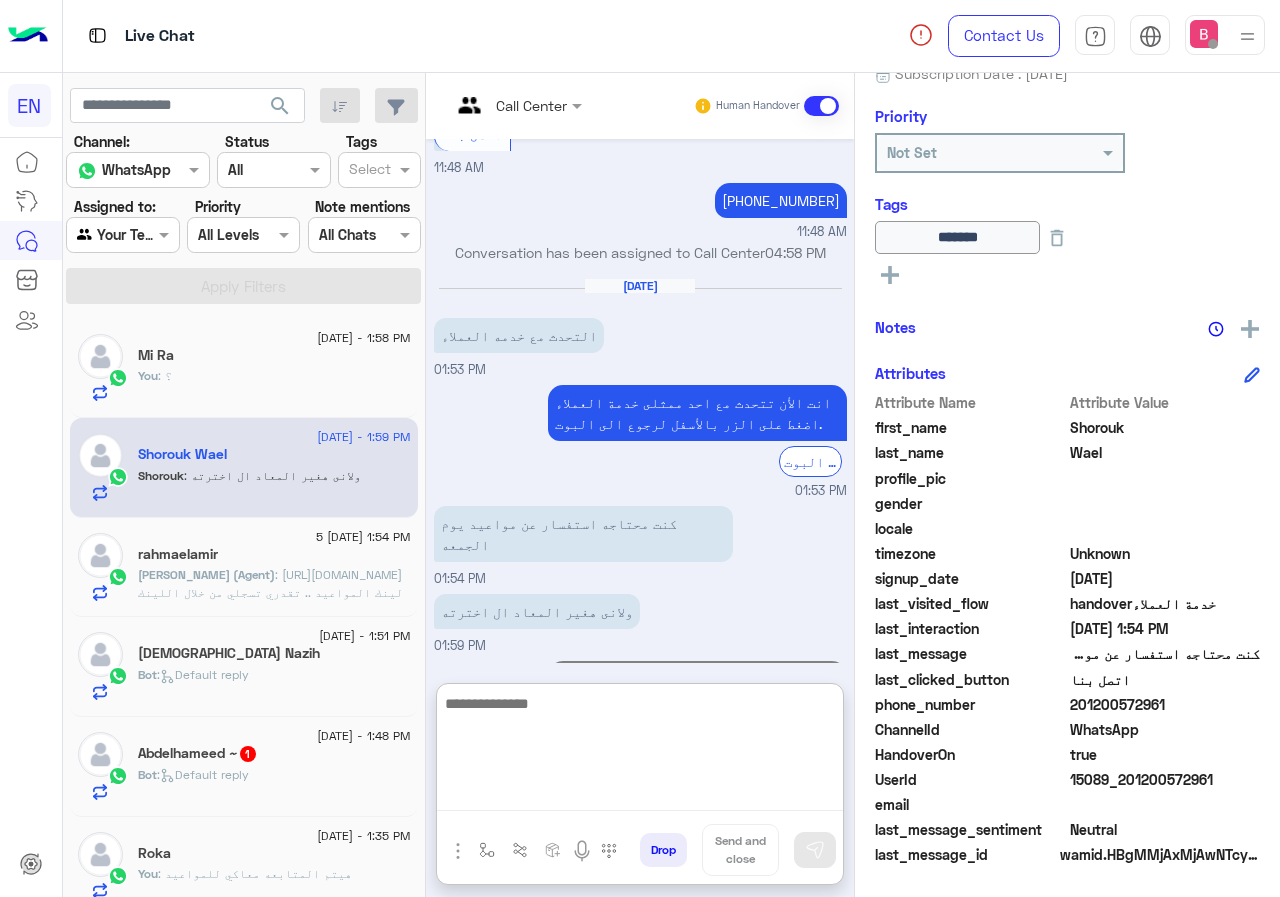 scroll, scrollTop: 3582, scrollLeft: 0, axis: vertical 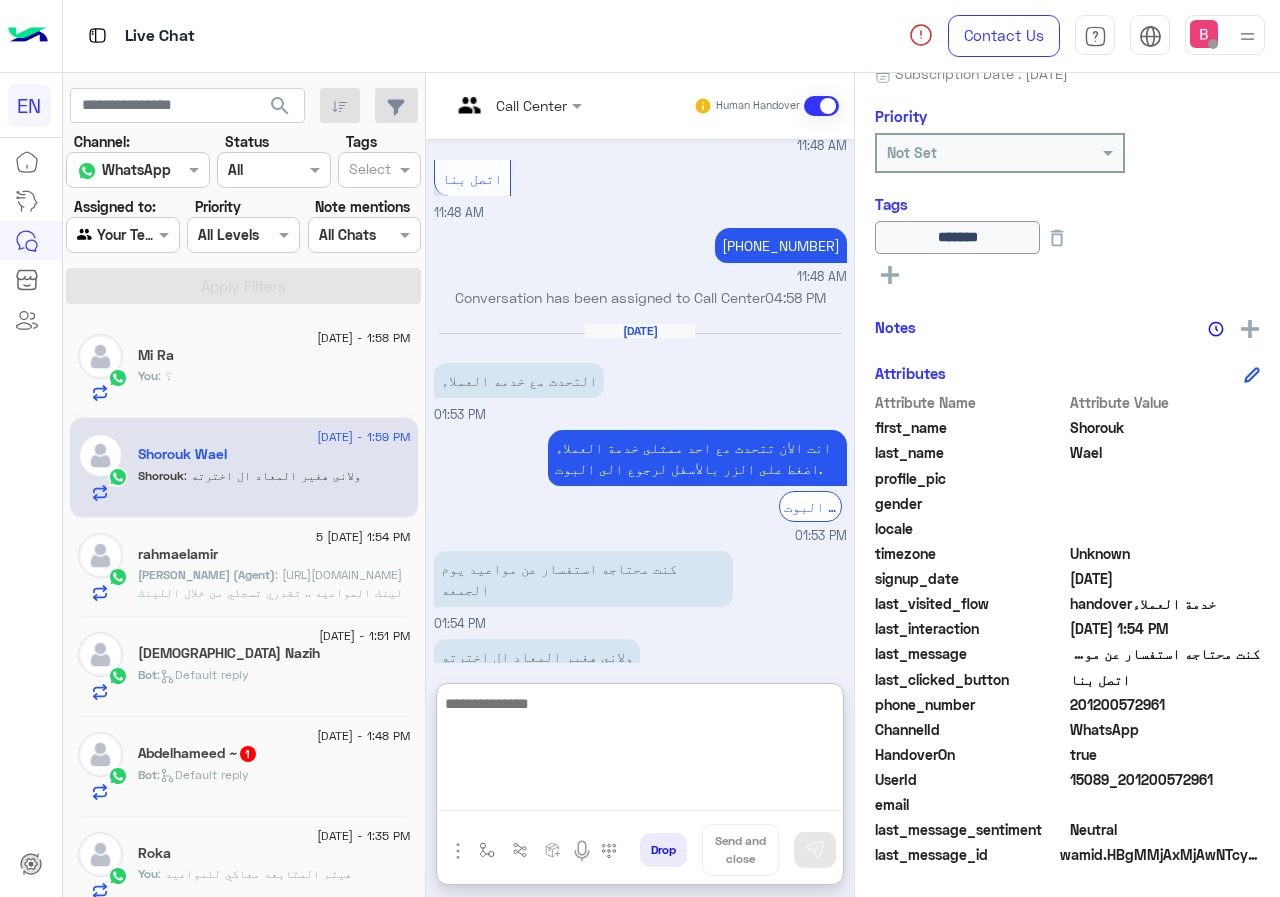 click at bounding box center [640, 751] 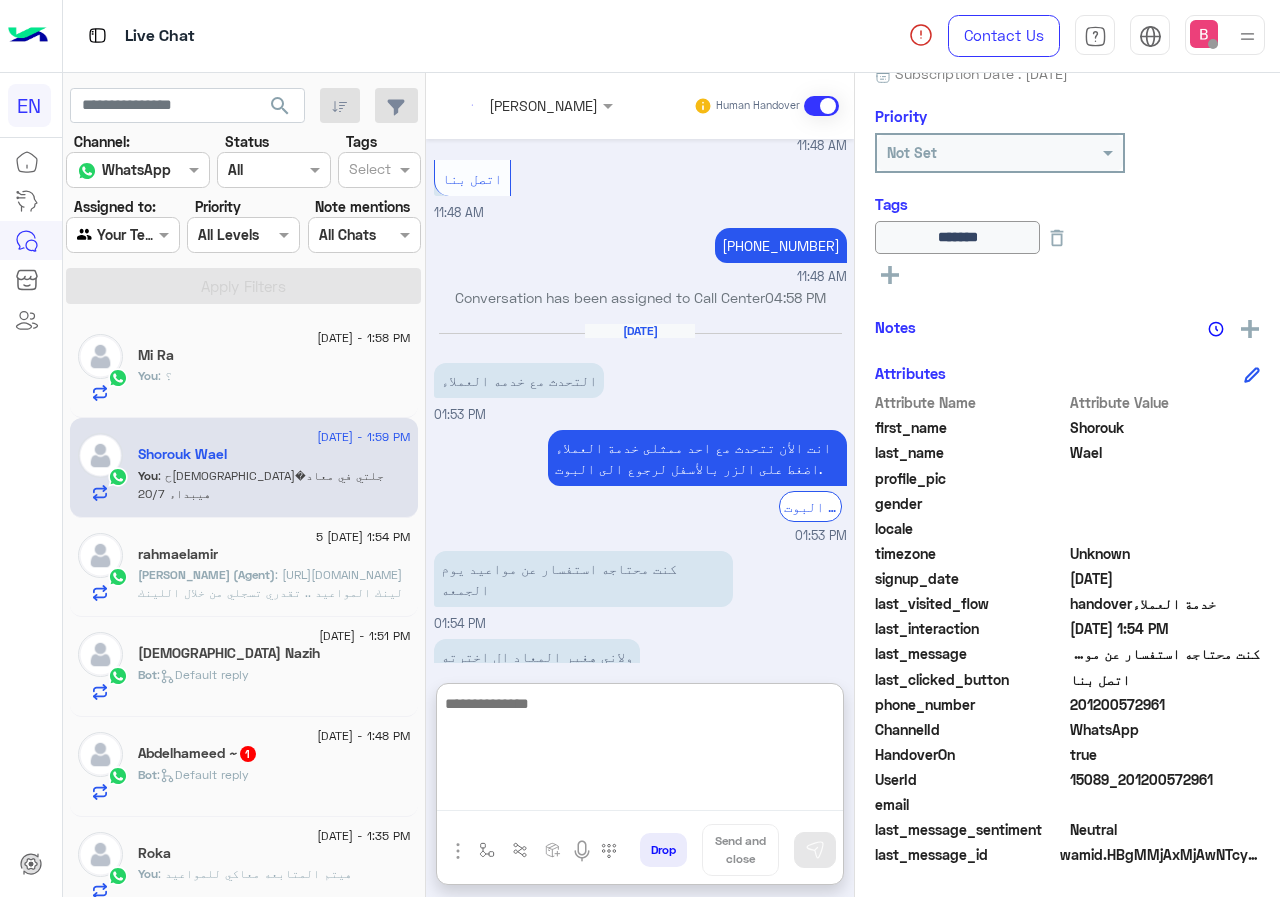 scroll, scrollTop: 3618, scrollLeft: 0, axis: vertical 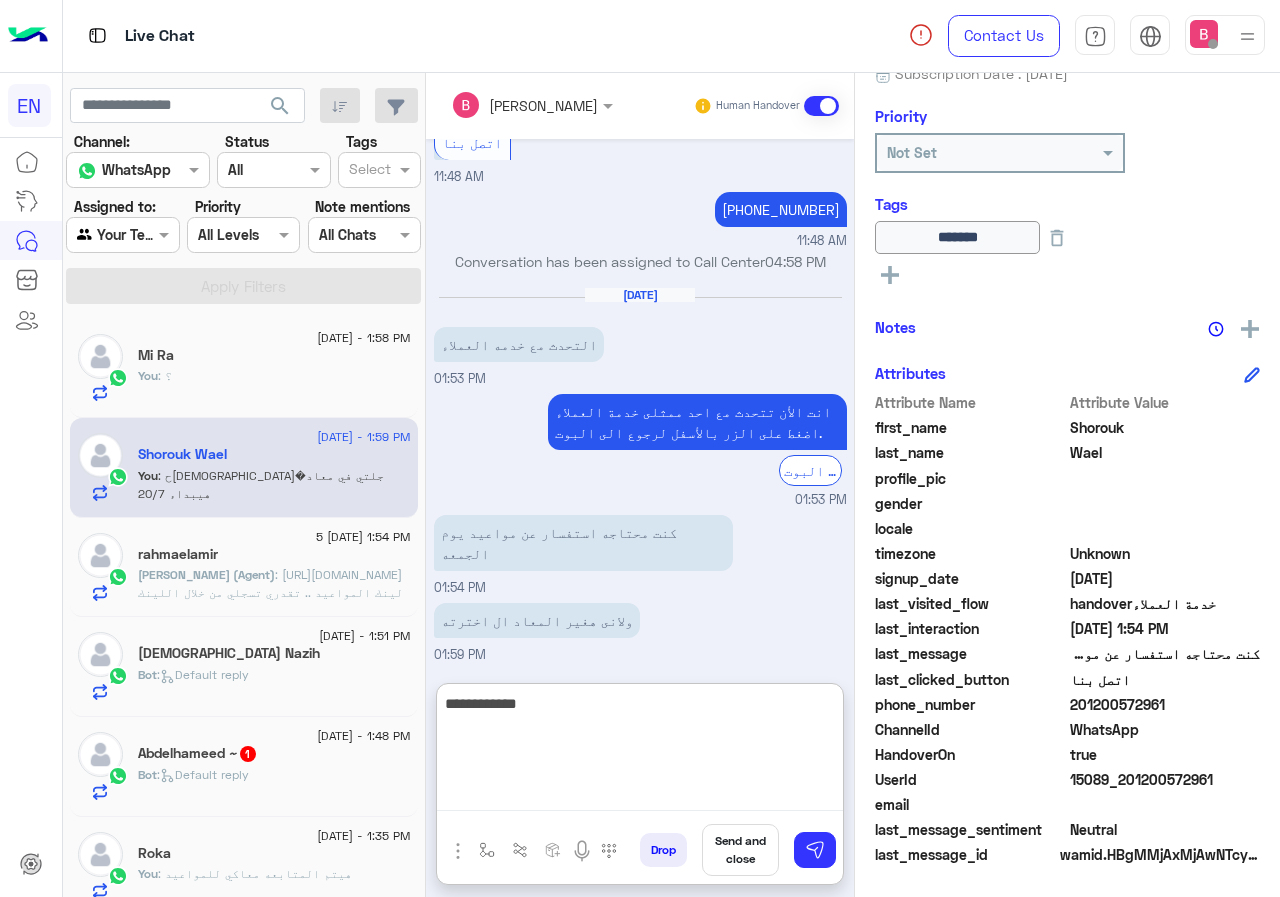type on "**********" 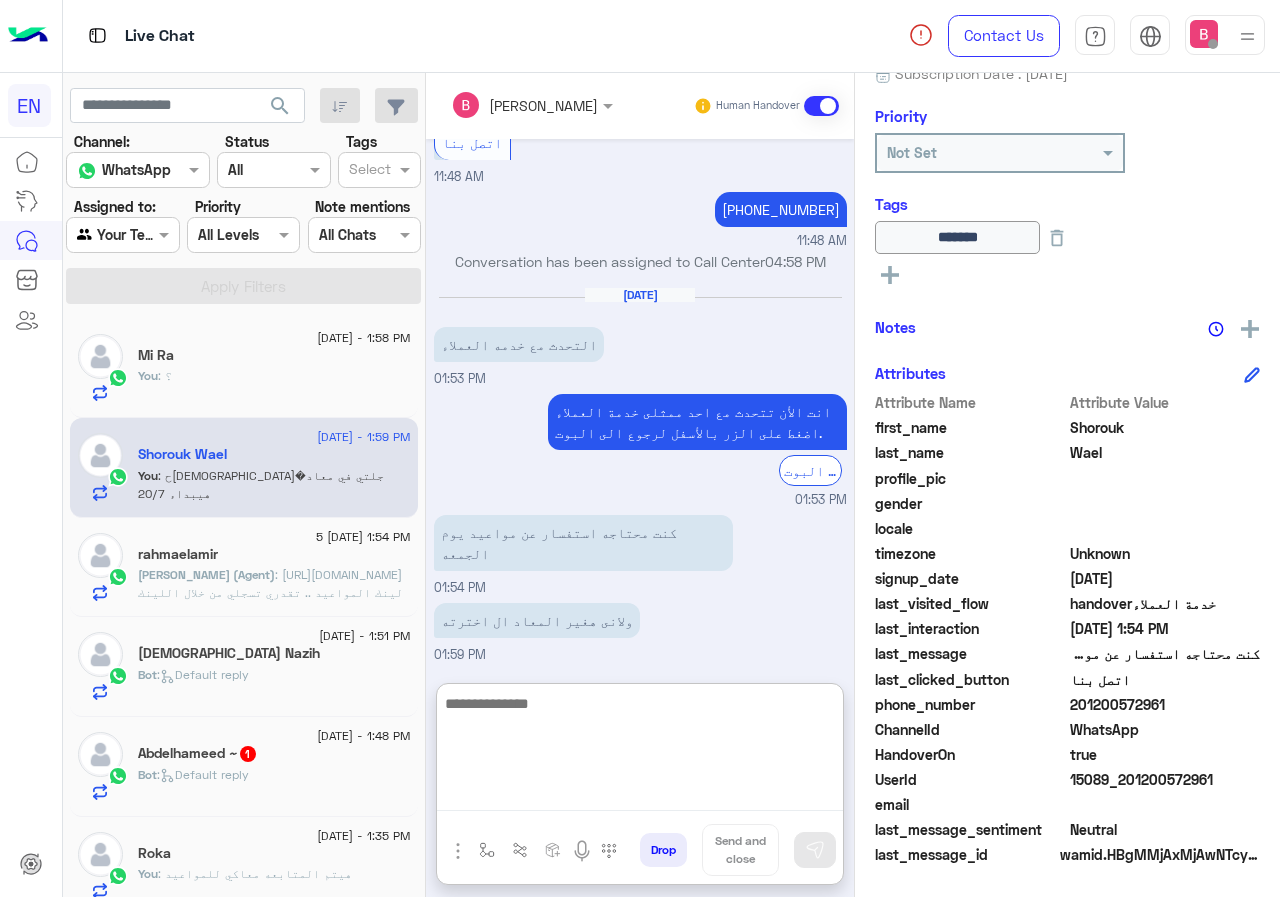 scroll, scrollTop: 3682, scrollLeft: 0, axis: vertical 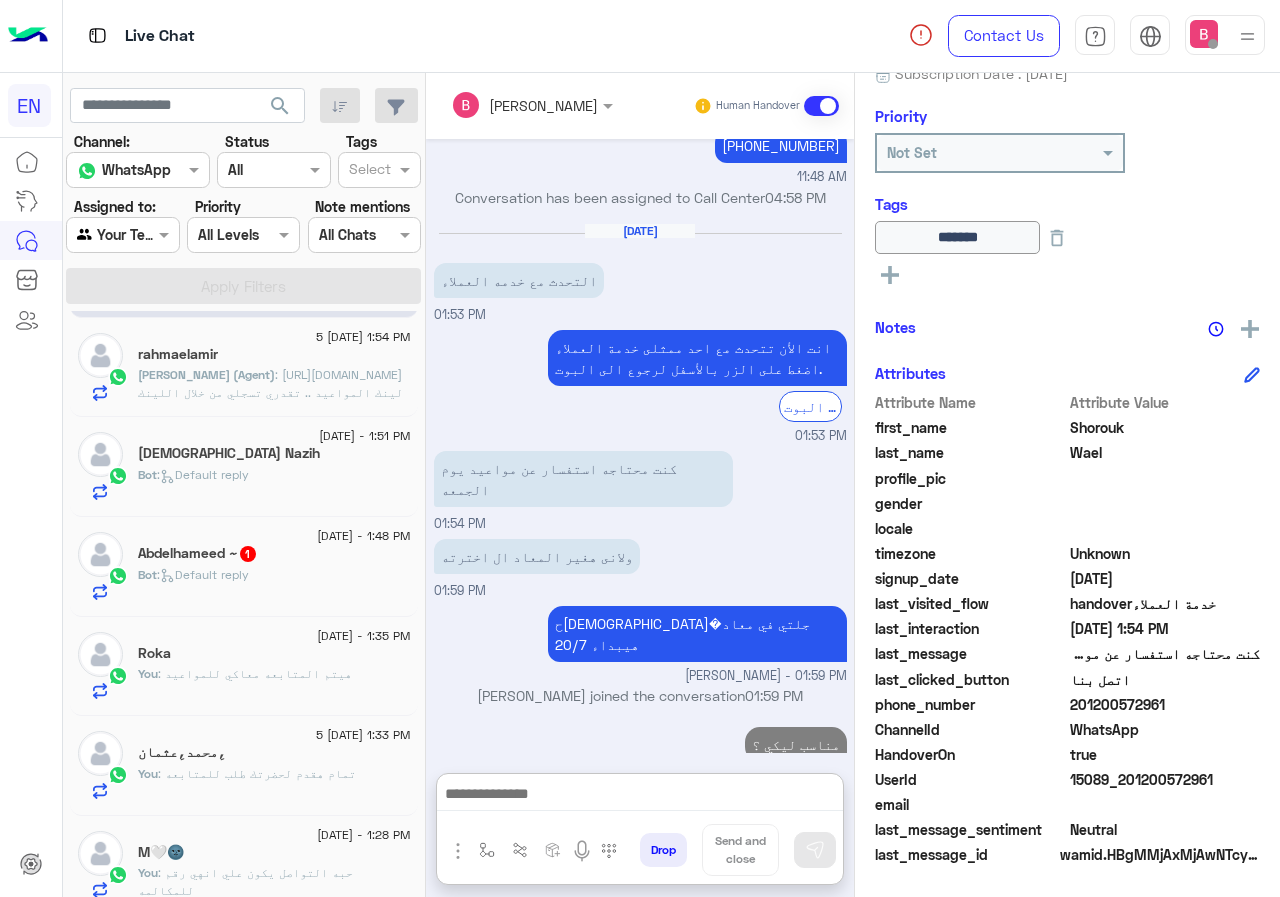 click on ":   Default reply" 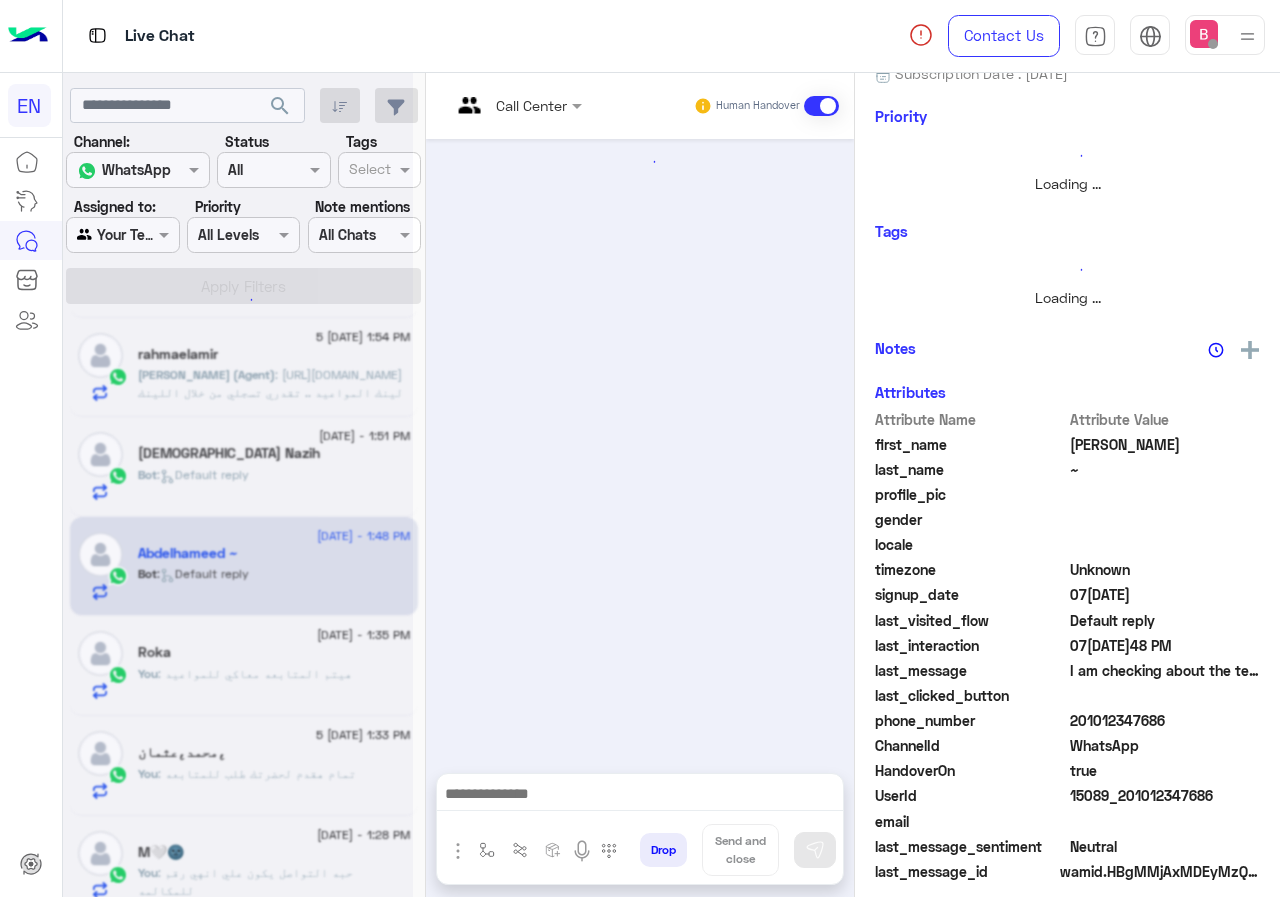 scroll, scrollTop: 0, scrollLeft: 0, axis: both 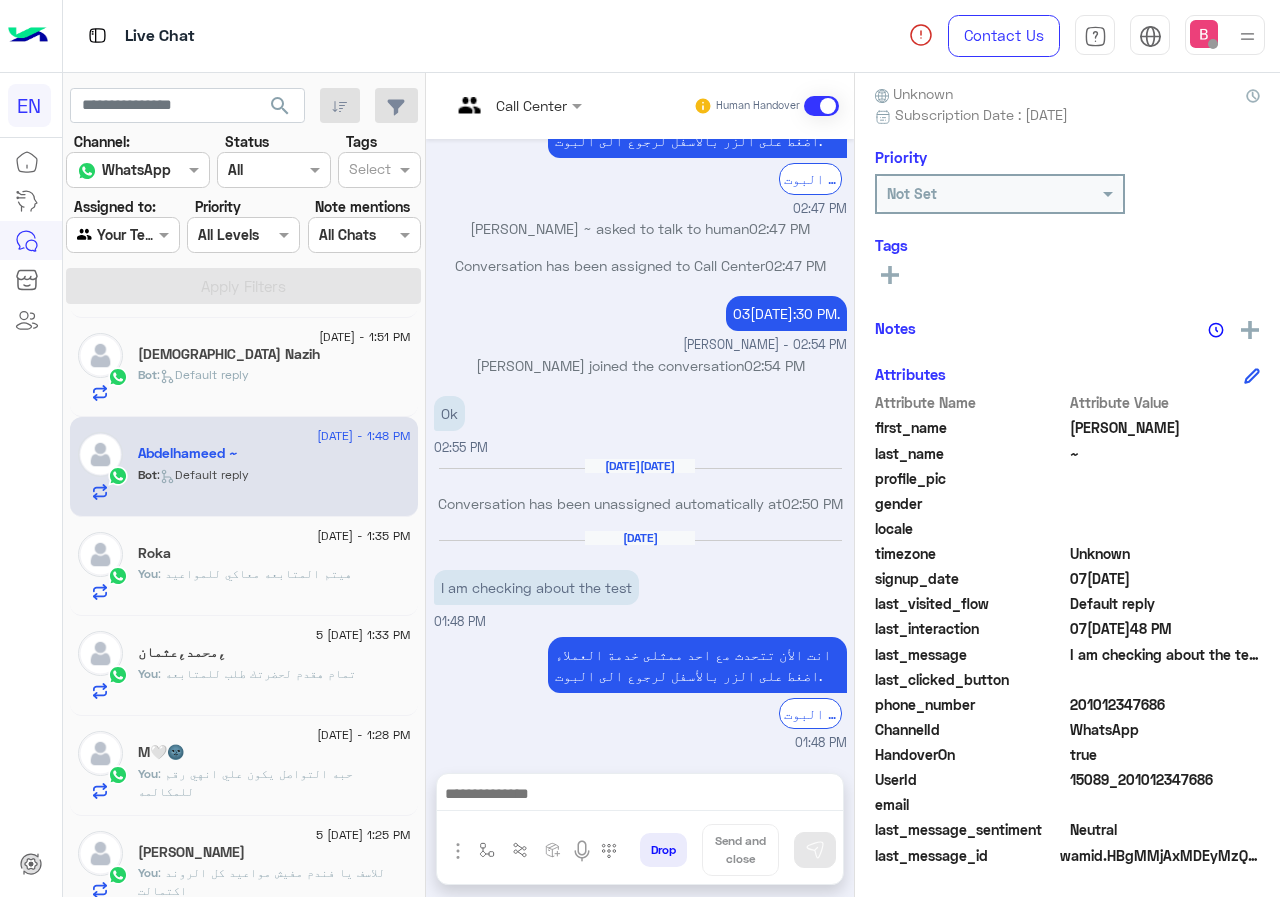 drag, startPoint x: 1073, startPoint y: 703, endPoint x: 1226, endPoint y: 709, distance: 153.1176 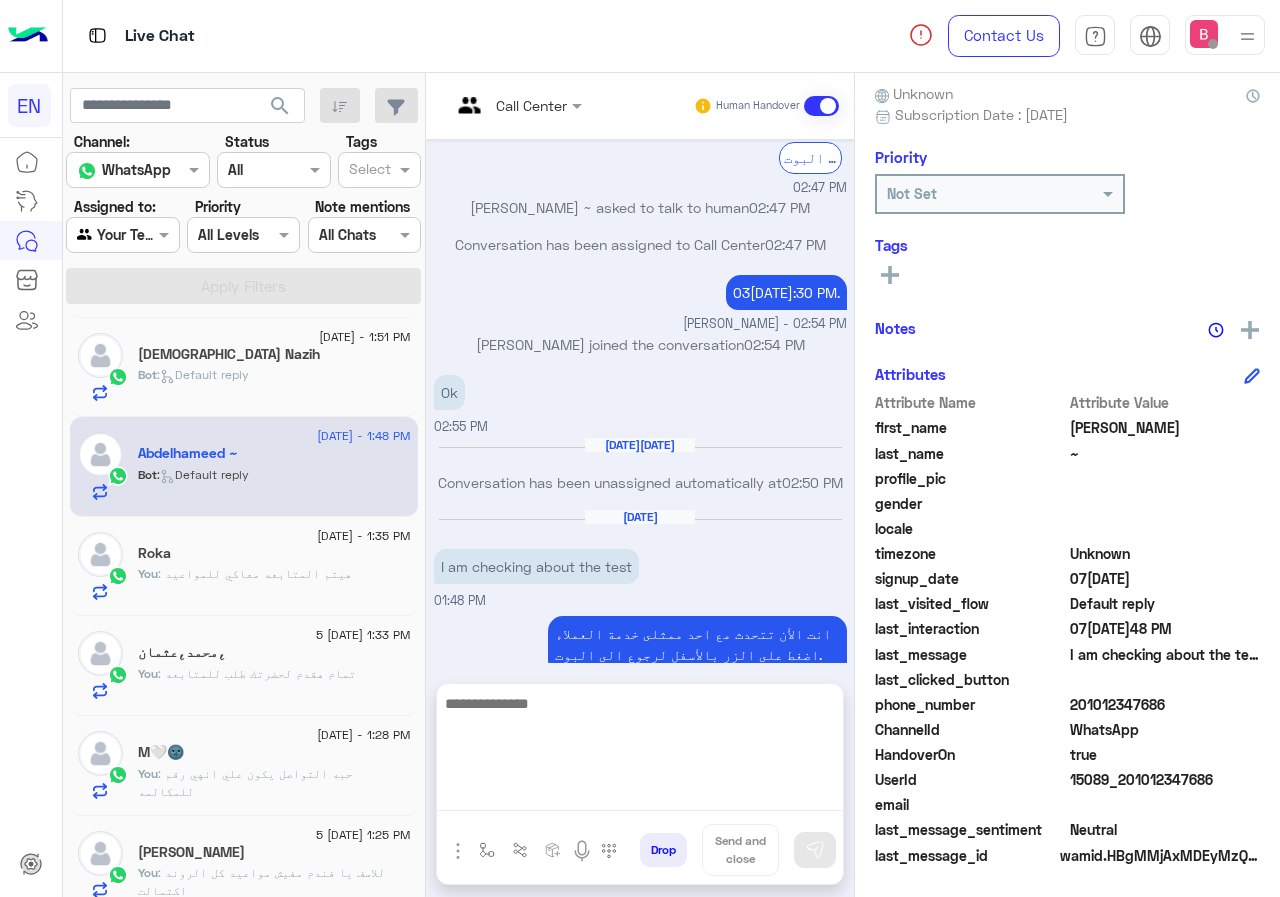 click at bounding box center [640, 751] 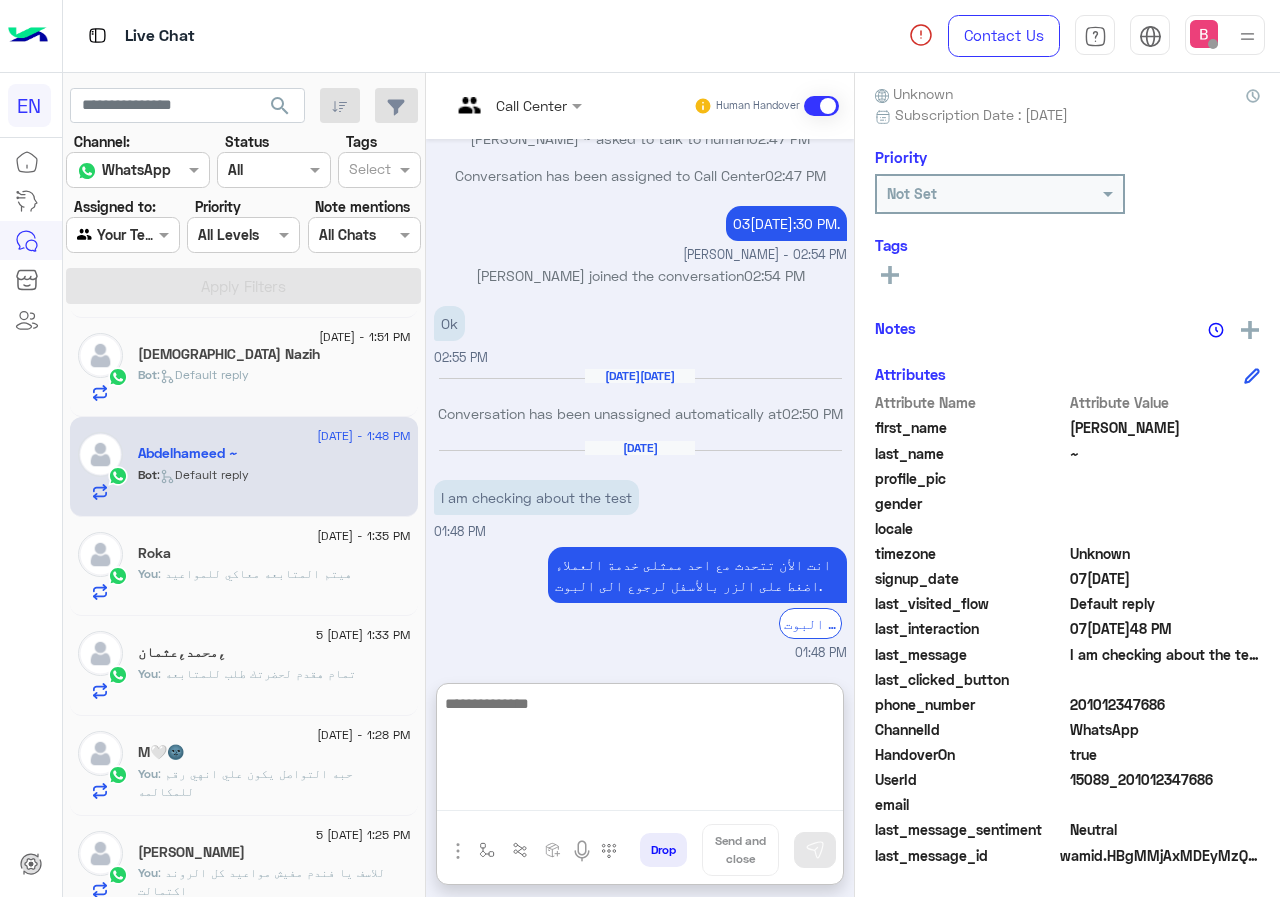 scroll, scrollTop: 1207, scrollLeft: 0, axis: vertical 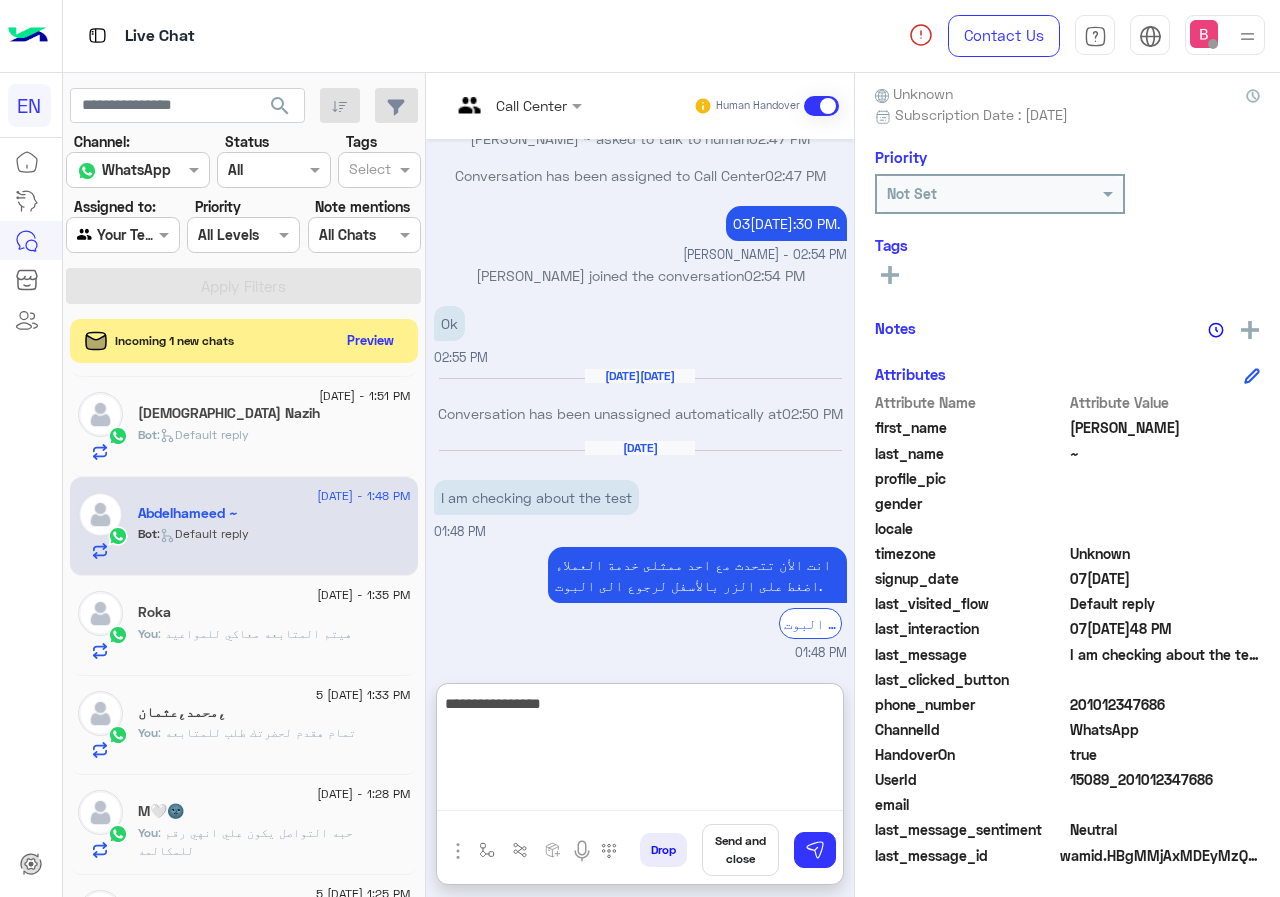 type on "**********" 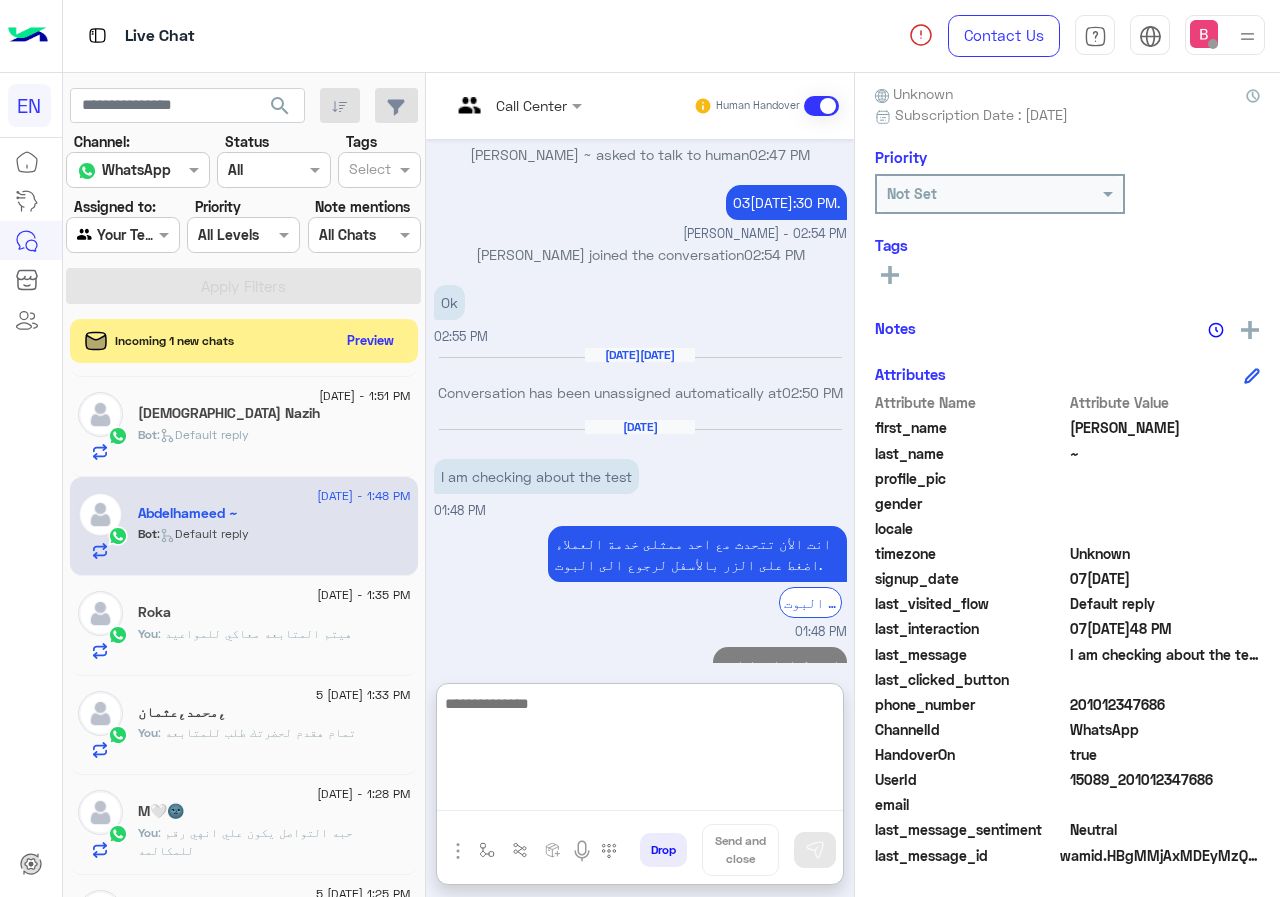 scroll, scrollTop: 1272, scrollLeft: 0, axis: vertical 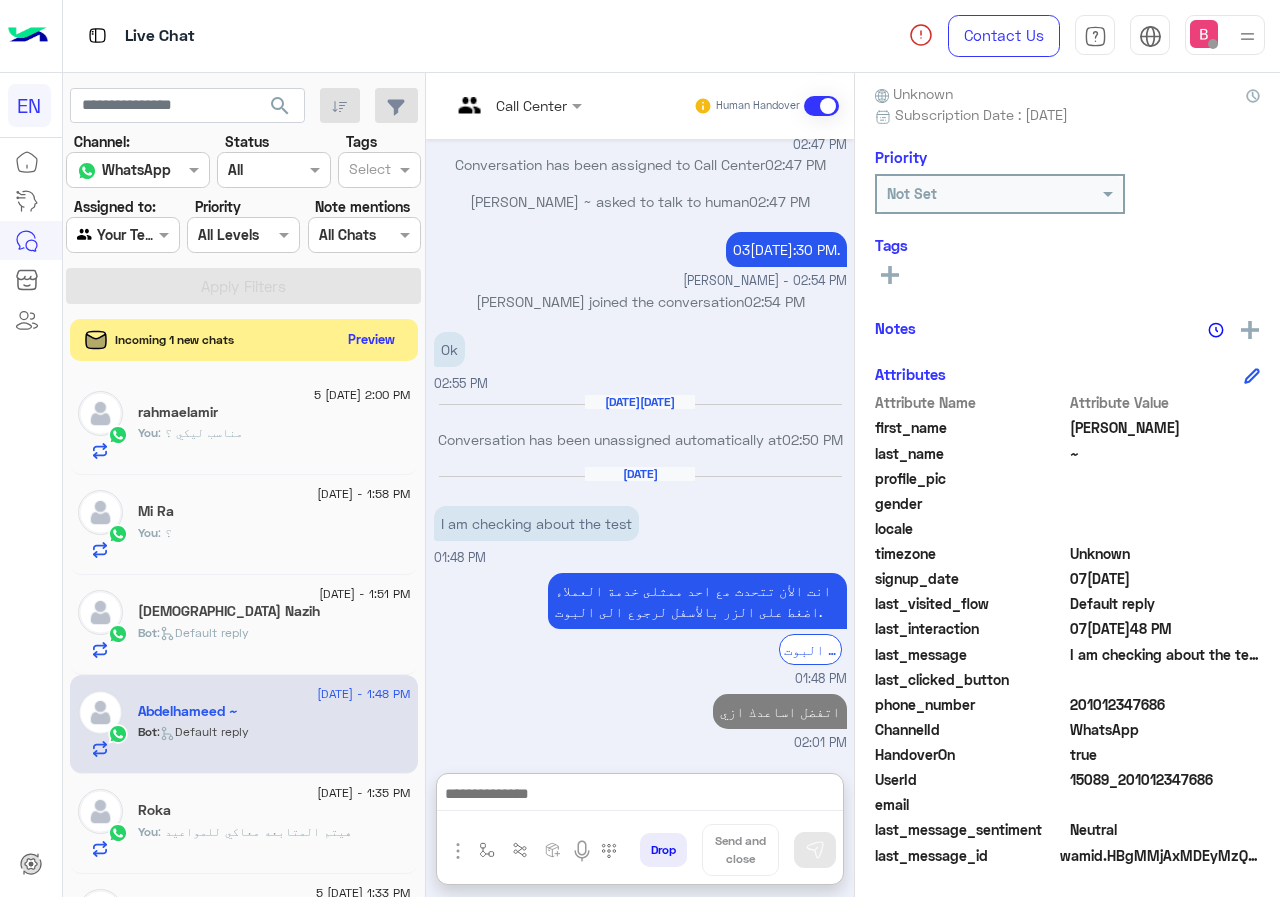 click on "Preview" 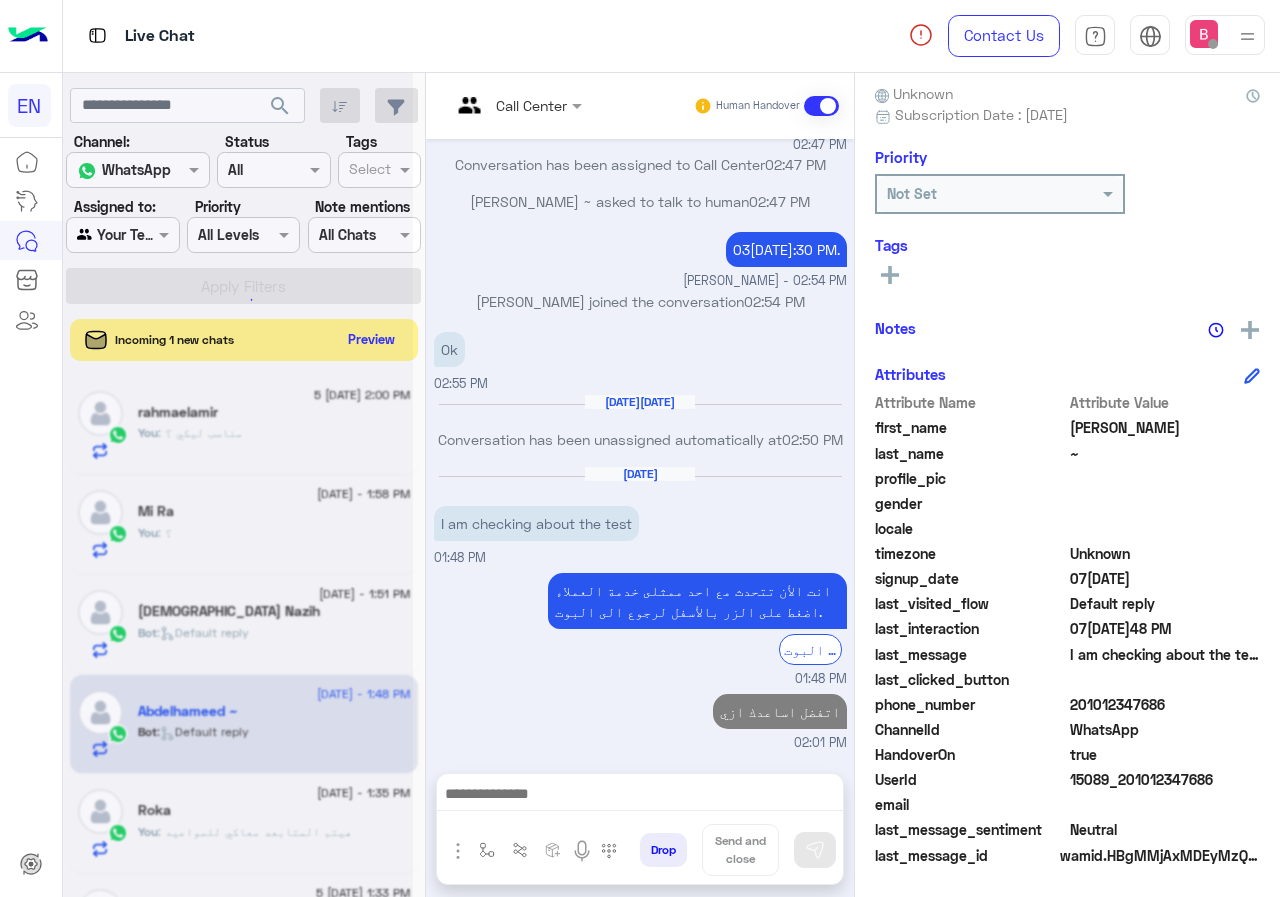 scroll, scrollTop: 1218, scrollLeft: 0, axis: vertical 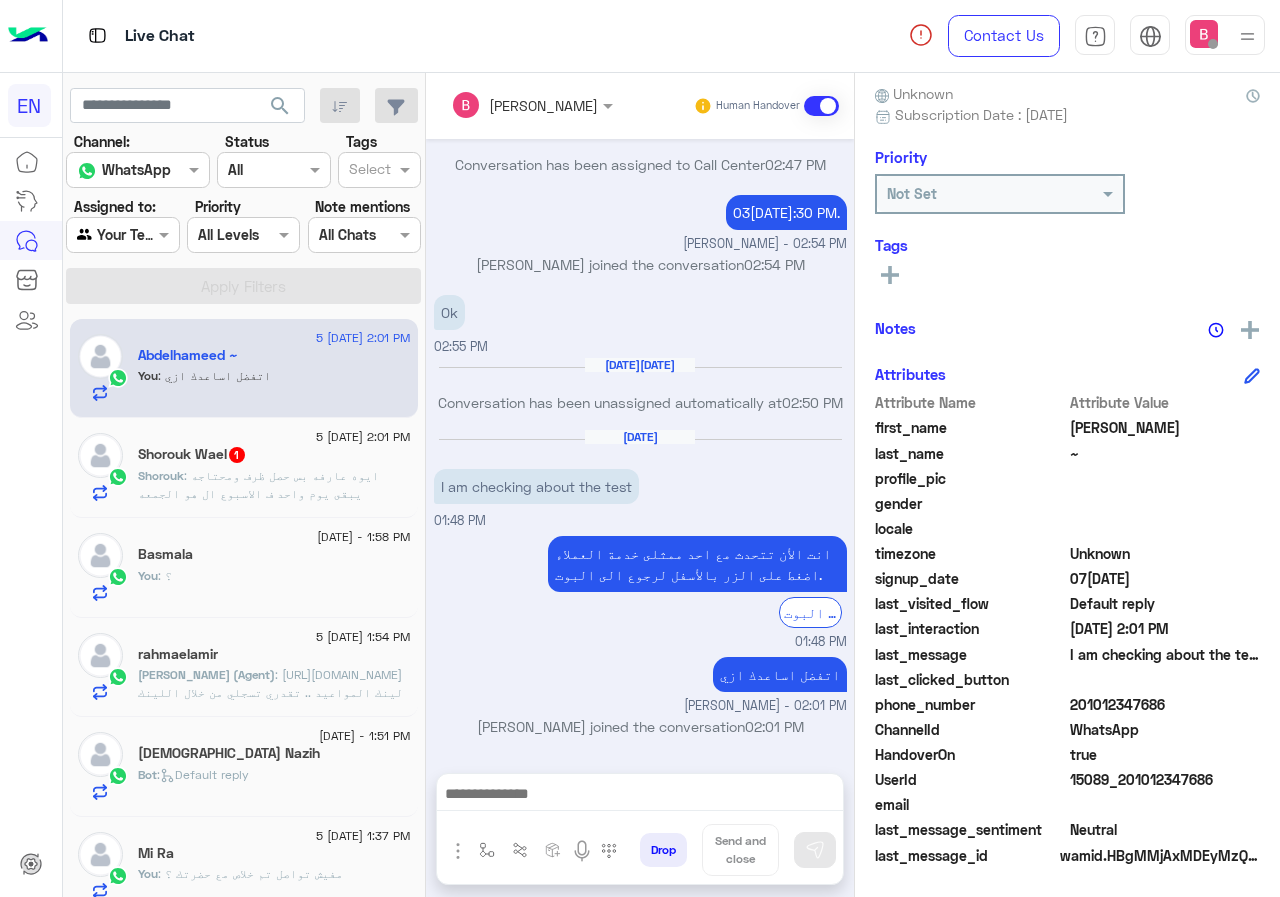 click on "Shorouk : ايوه عارفه بس حصل ظرف ومحتاجه يبقى يوم واحد ف الاسبوع ال هو الجمعه" 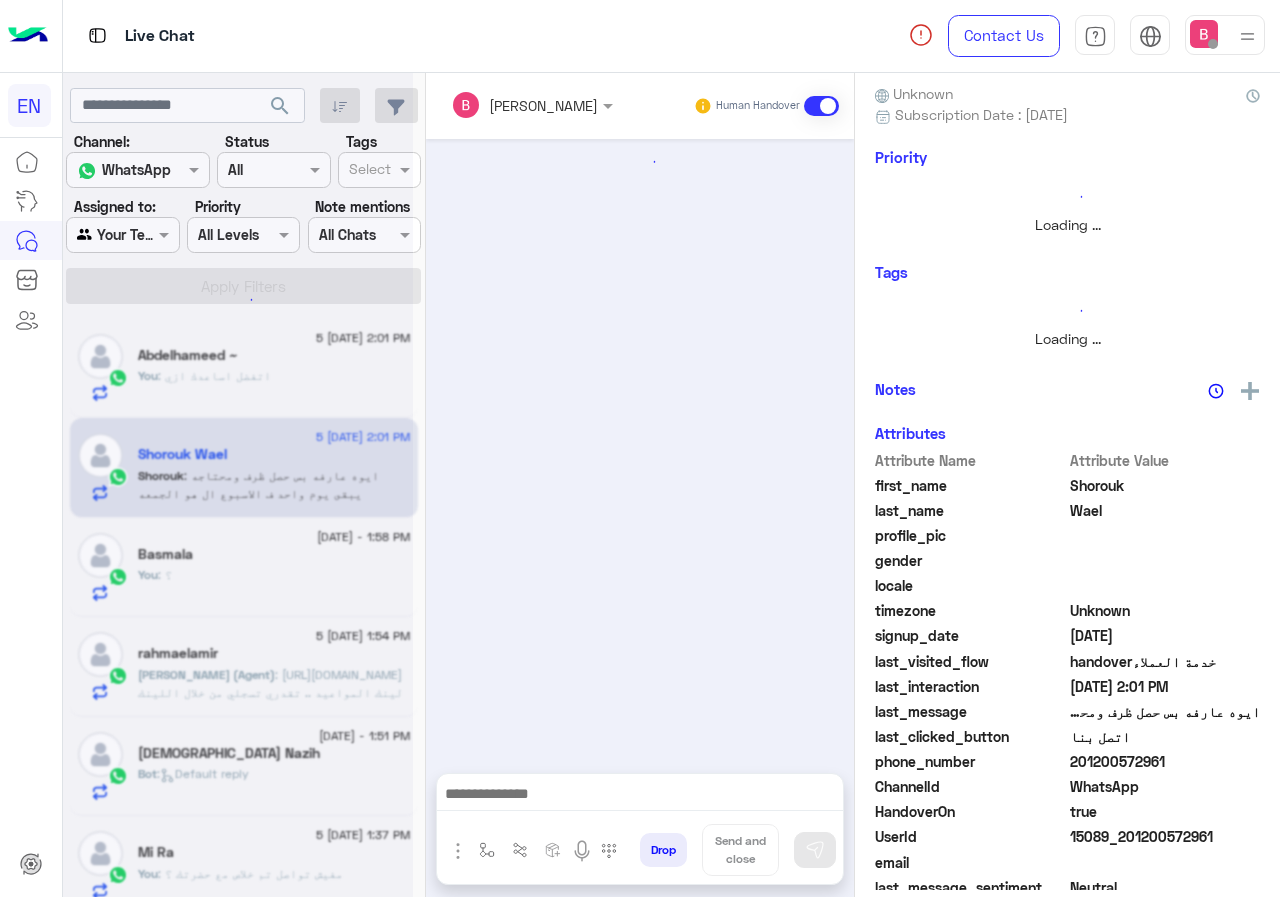scroll, scrollTop: 221, scrollLeft: 0, axis: vertical 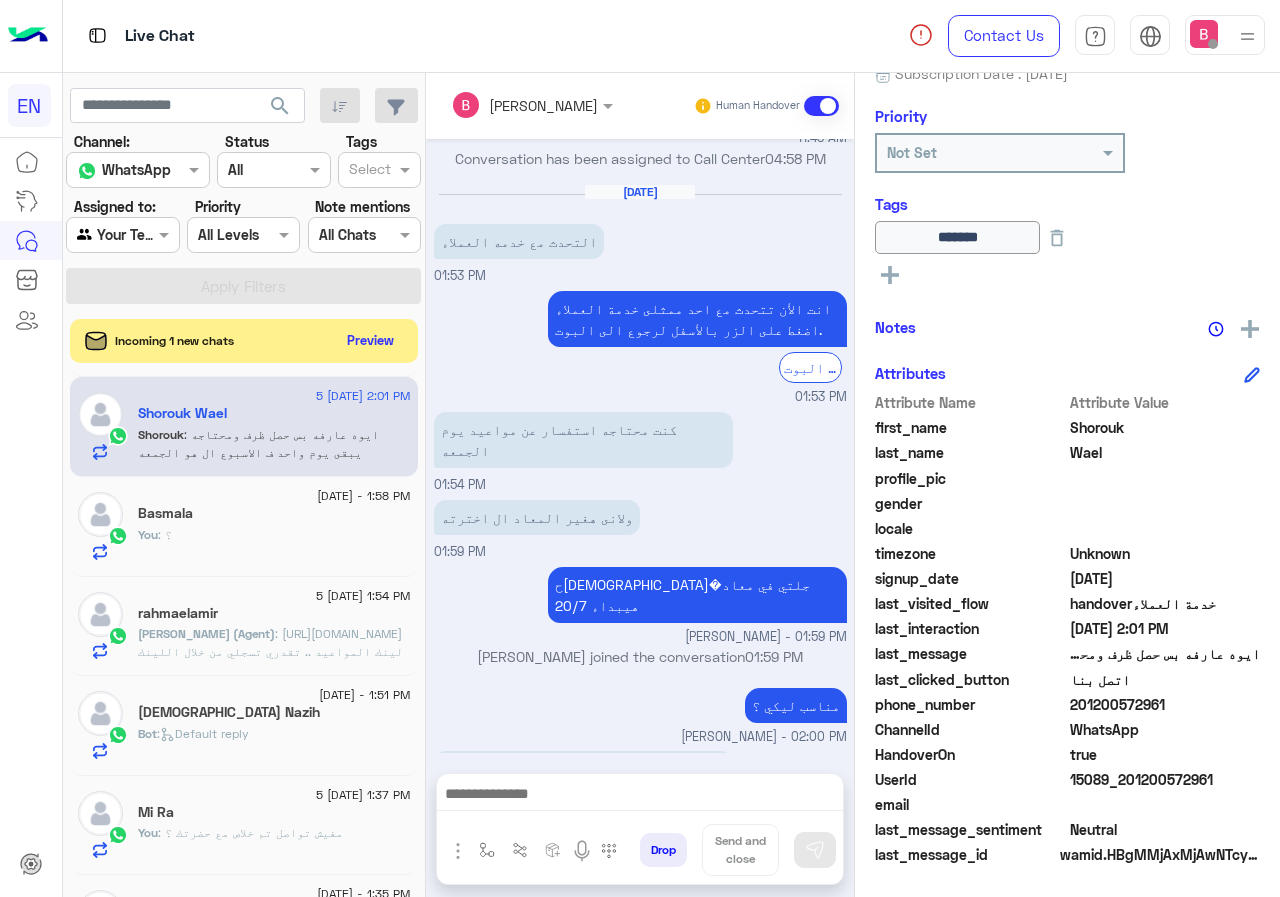 drag, startPoint x: 1136, startPoint y: 703, endPoint x: 1226, endPoint y: 706, distance: 90.04999 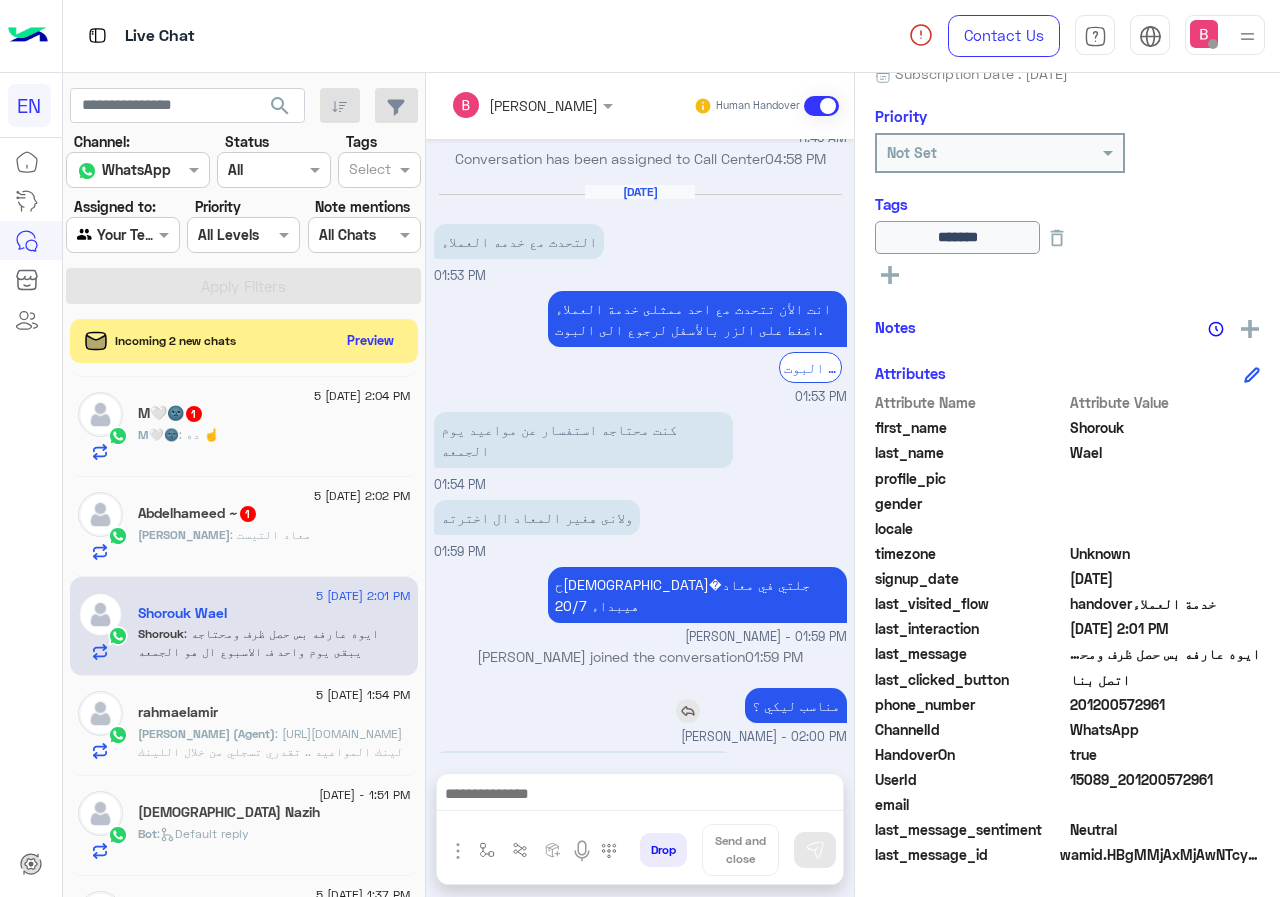 scroll, scrollTop: 1054, scrollLeft: 0, axis: vertical 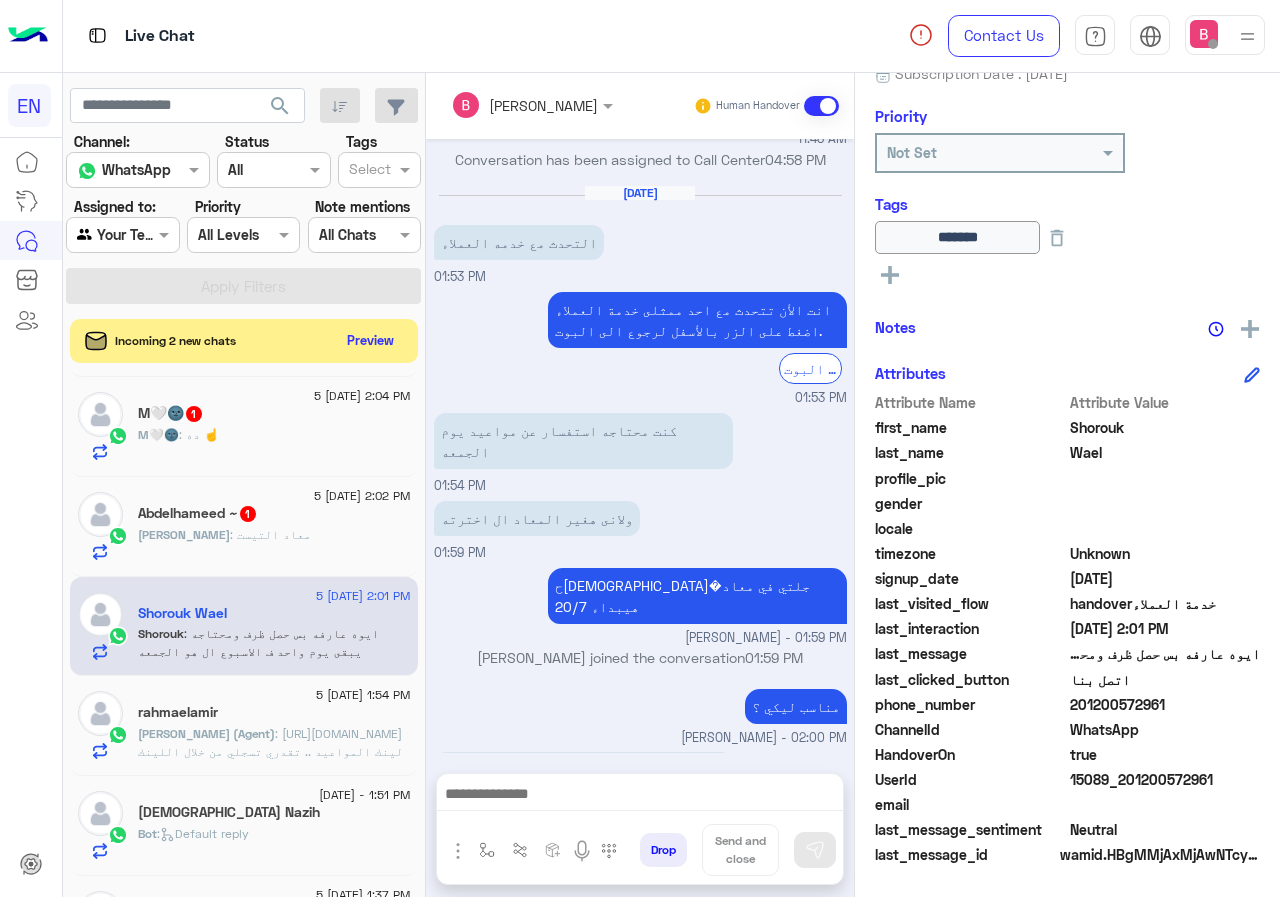 click 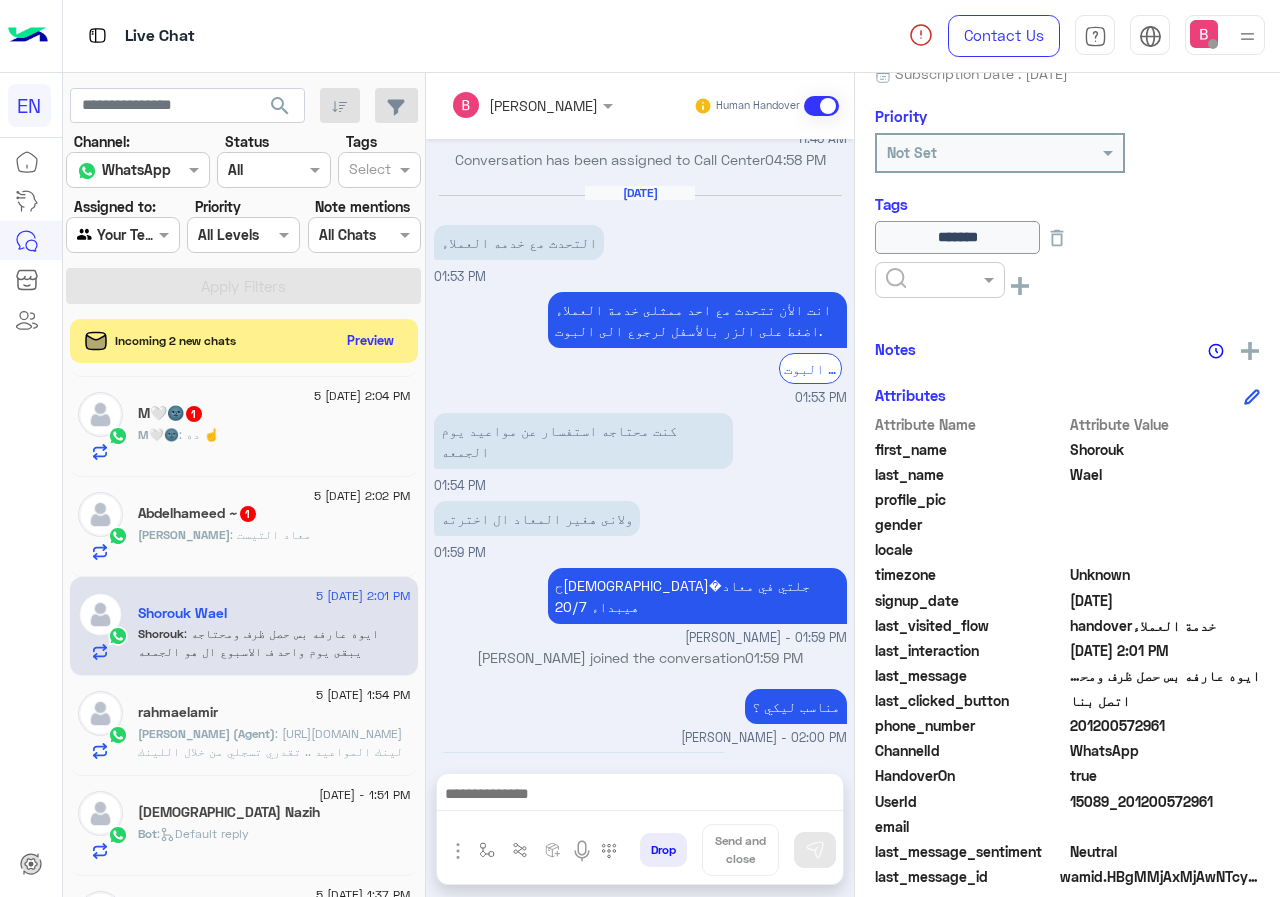 click 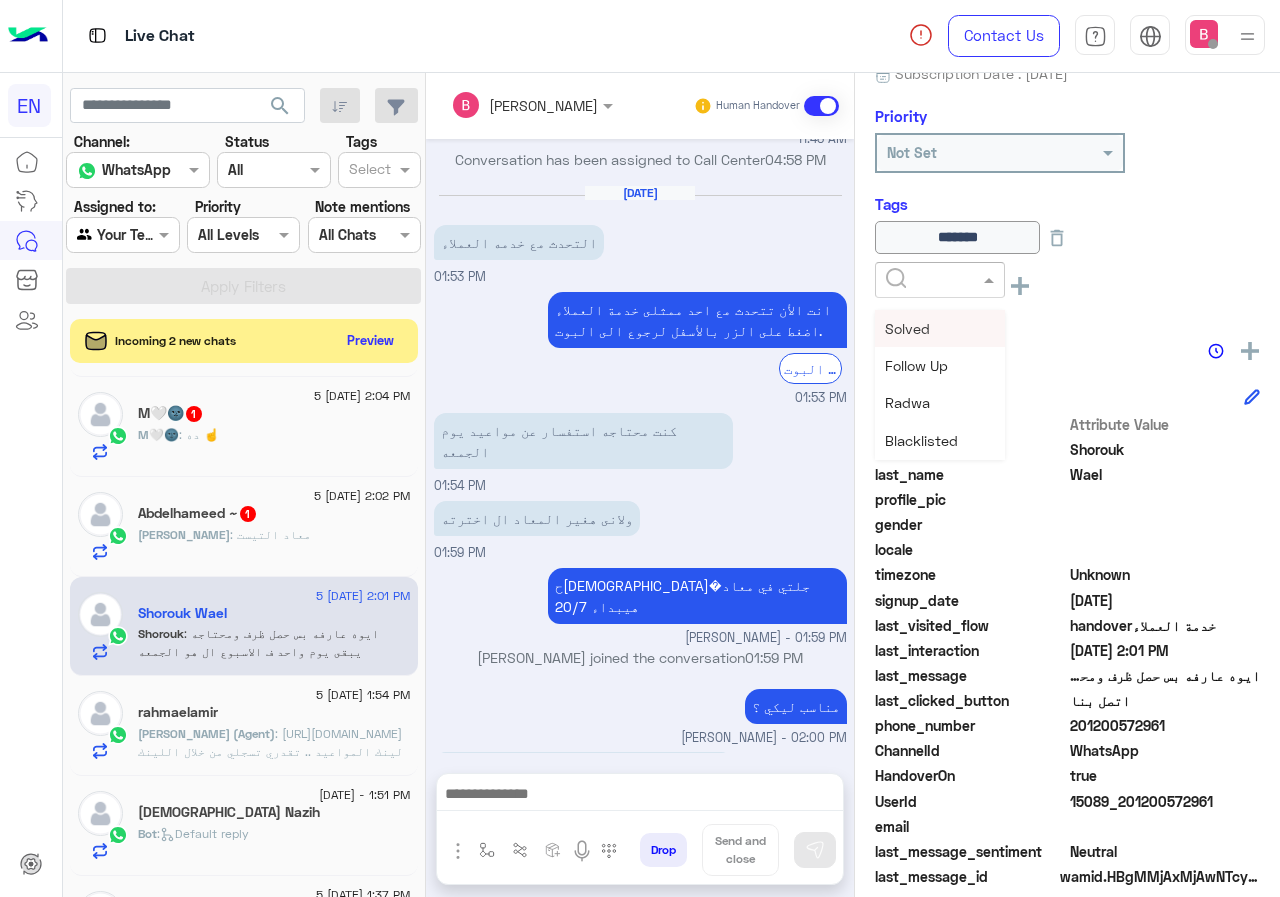 click on "Solved" at bounding box center (940, 328) 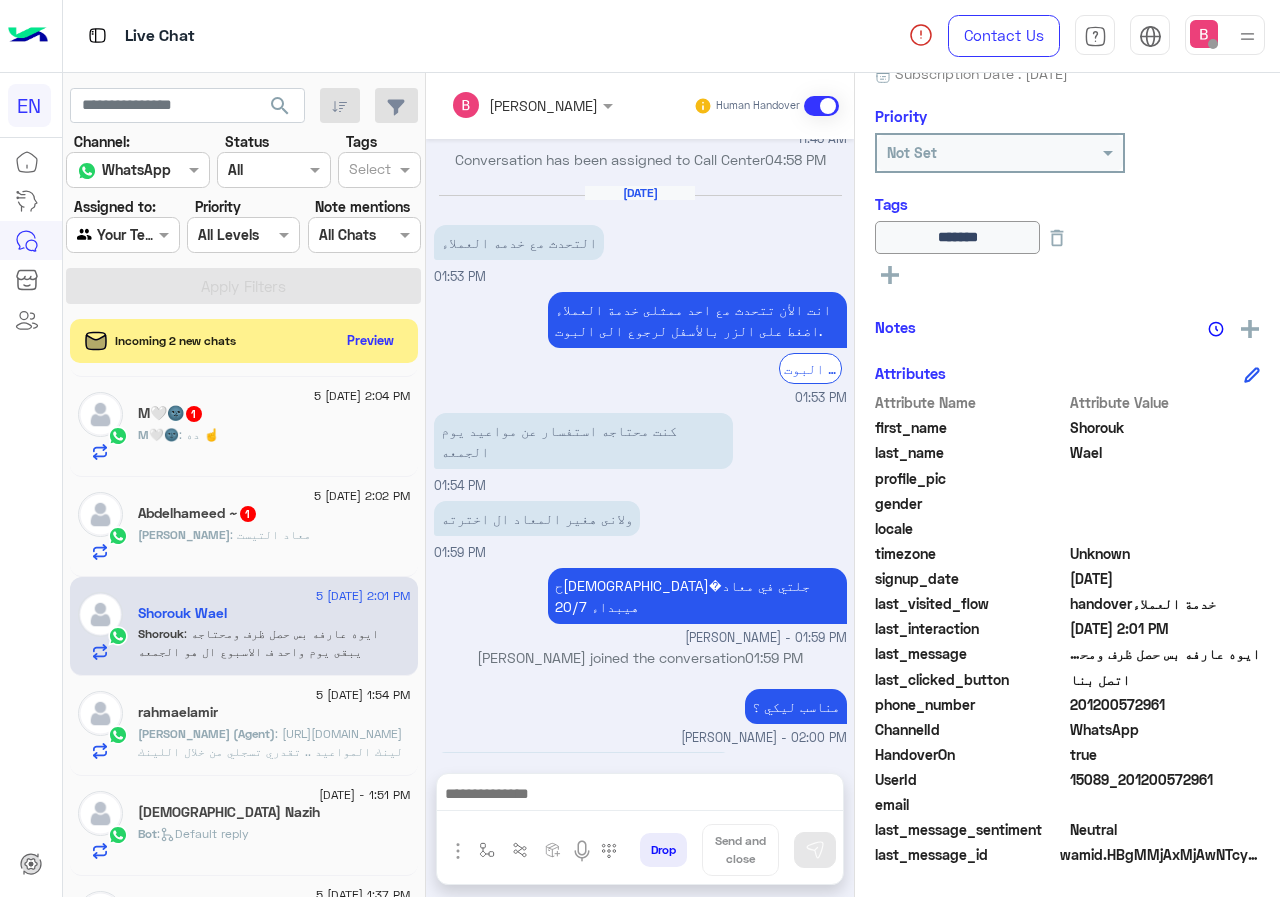 scroll, scrollTop: 0, scrollLeft: 0, axis: both 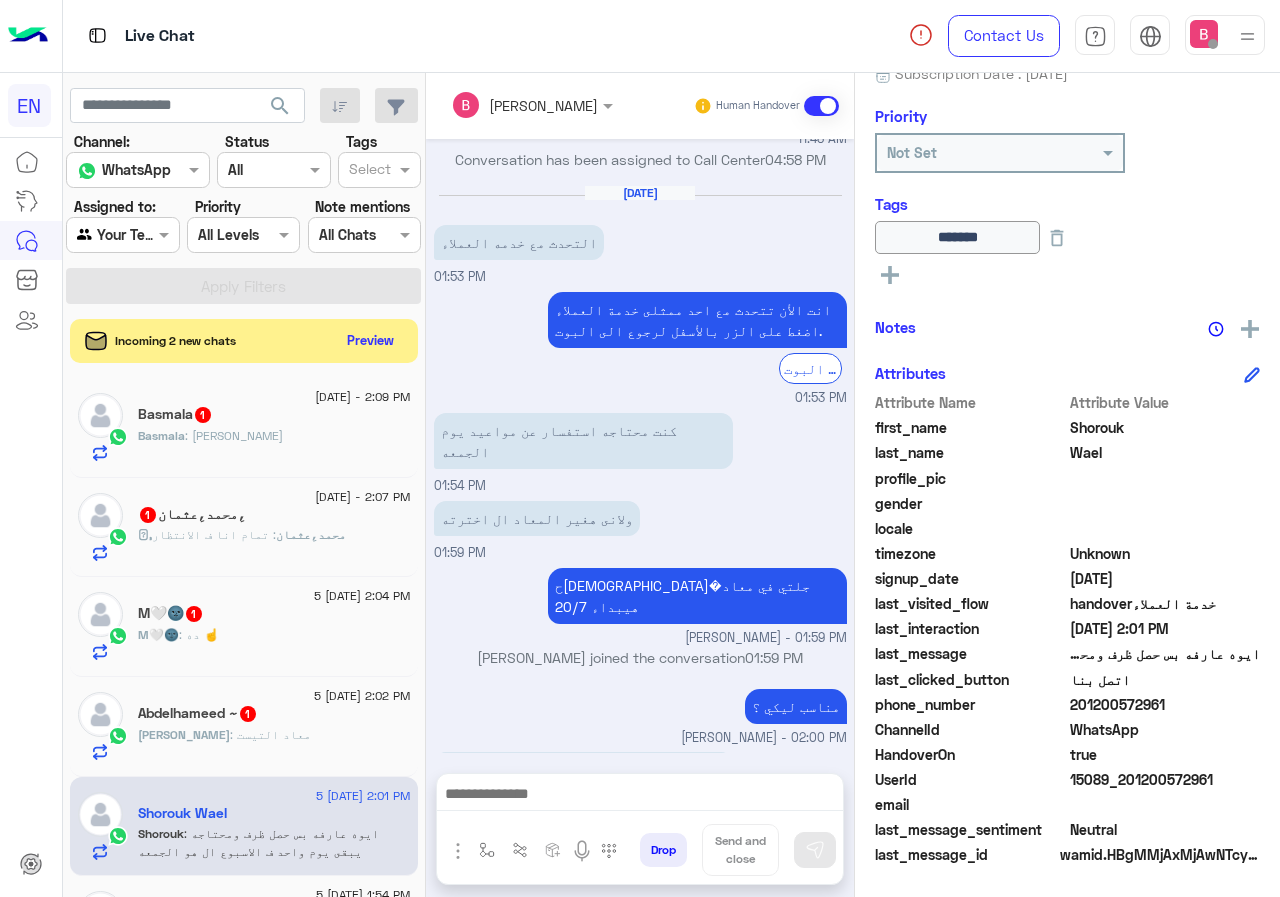 click on "Basmala   1" 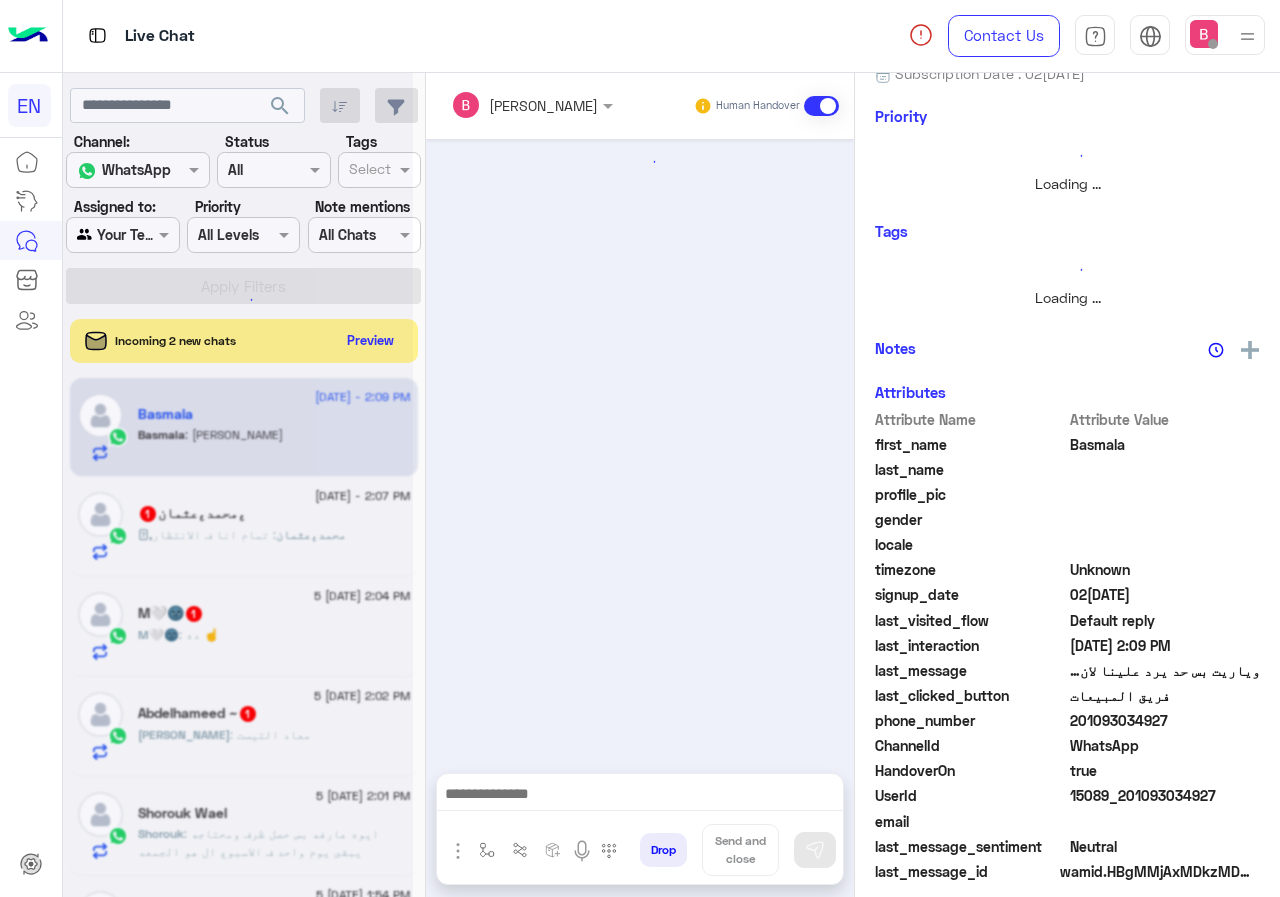 scroll, scrollTop: 0, scrollLeft: 0, axis: both 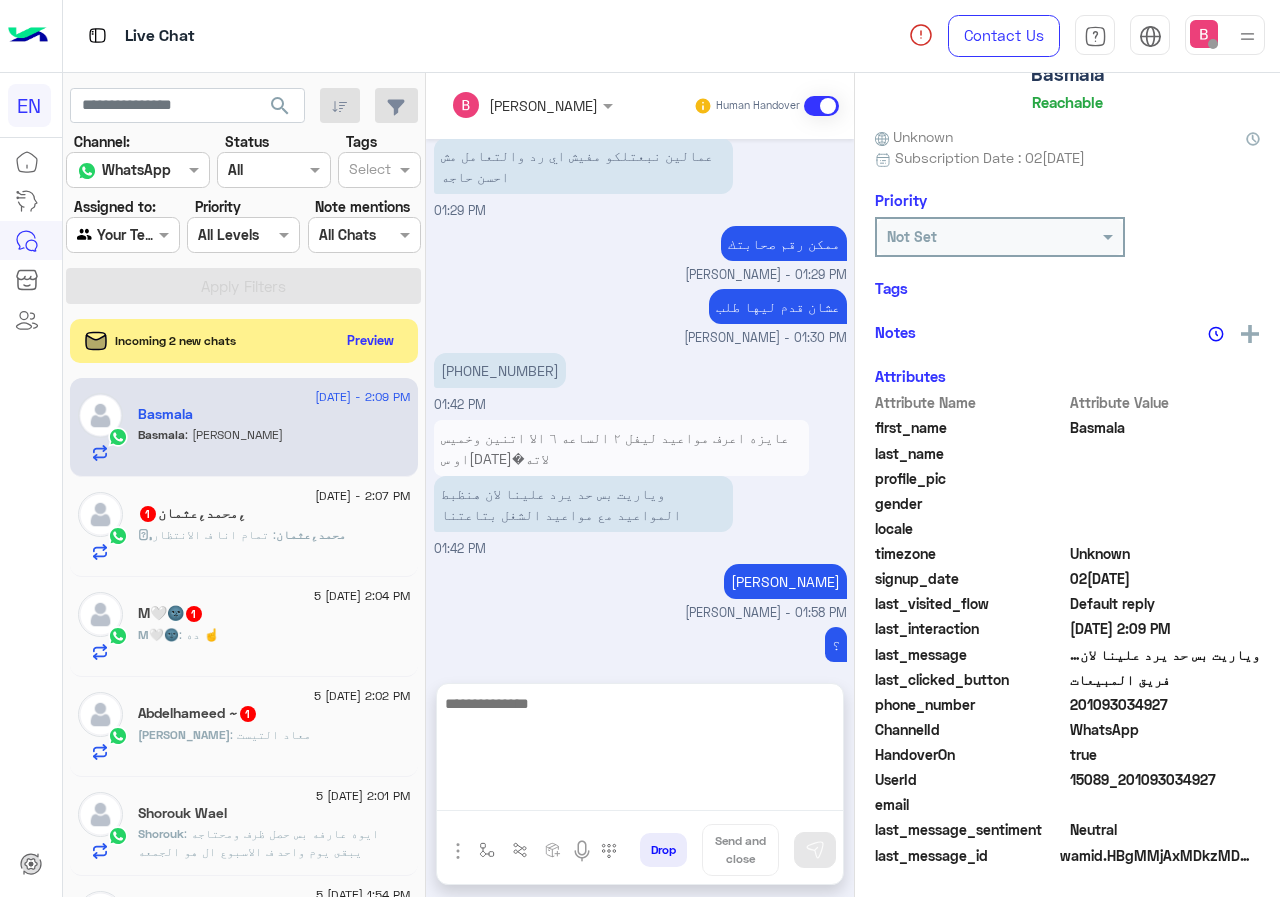 click at bounding box center (640, 751) 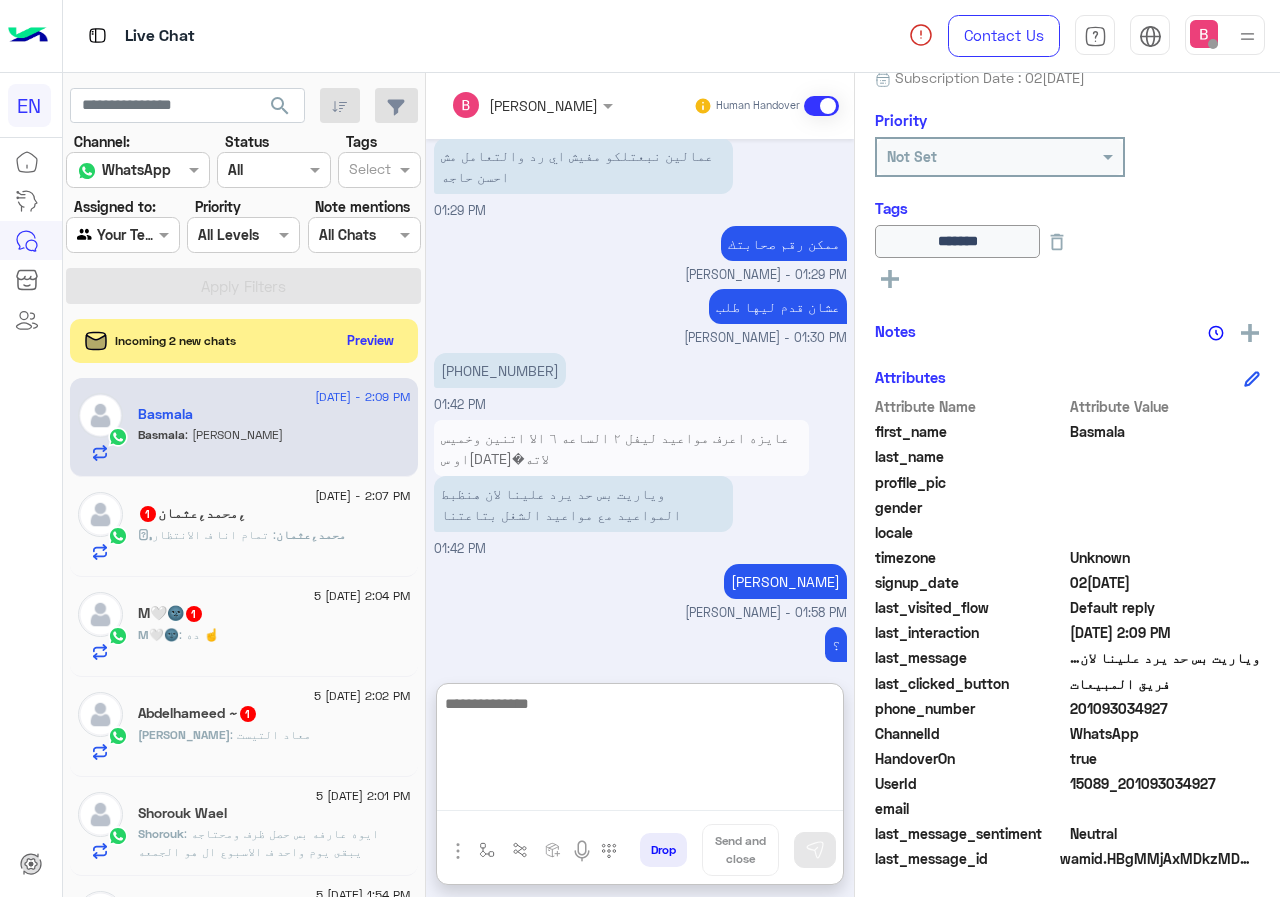 scroll, scrollTop: 221, scrollLeft: 0, axis: vertical 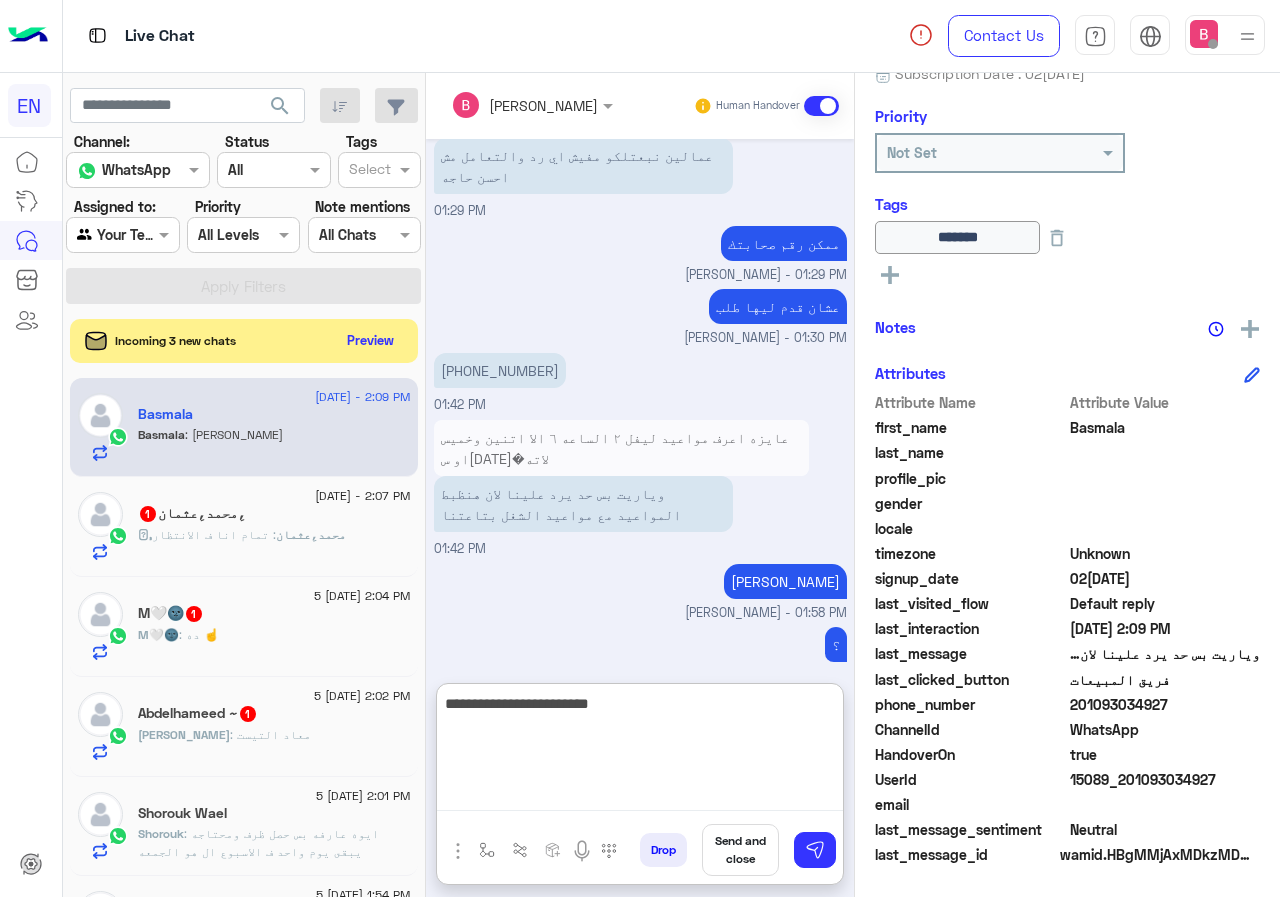 type on "**********" 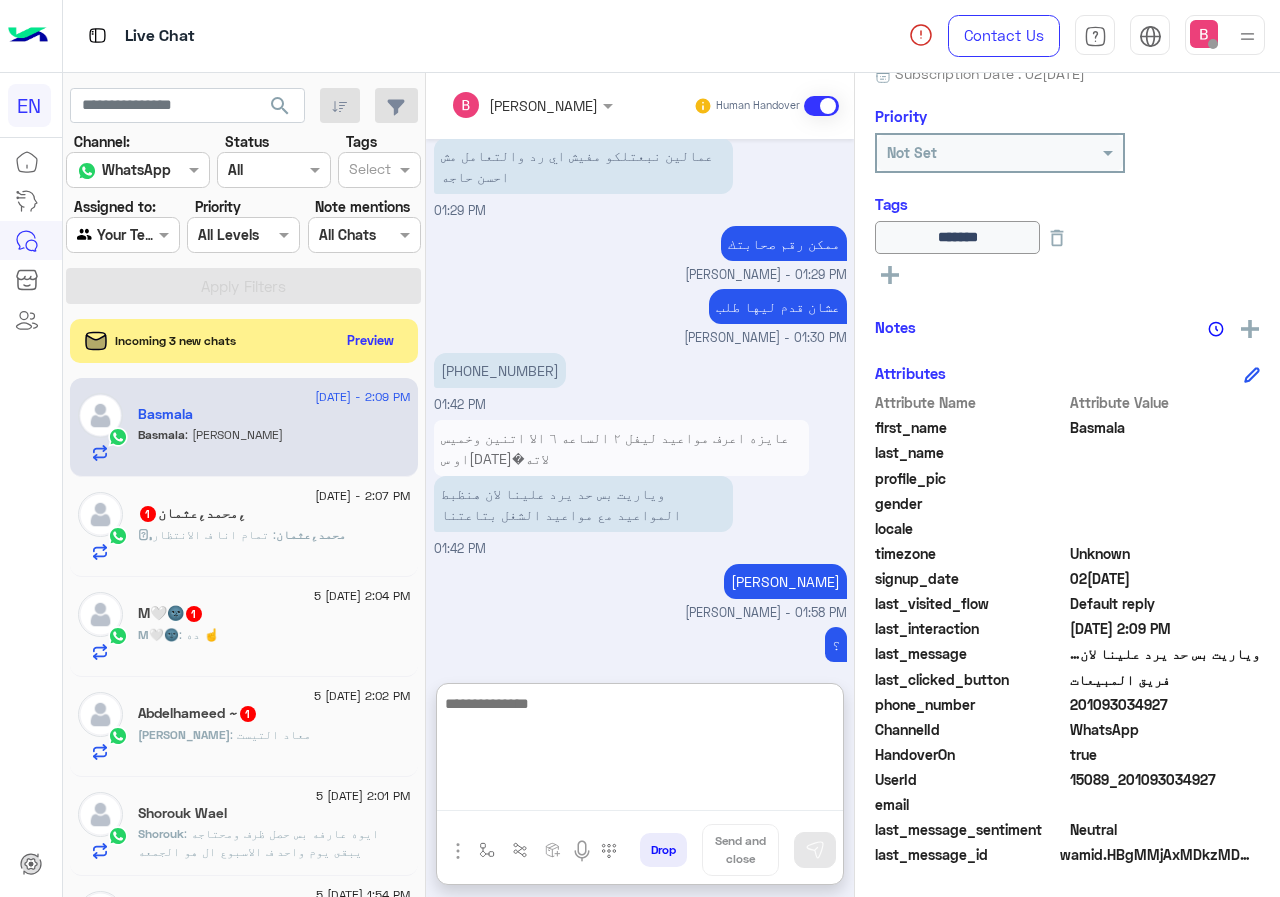scroll, scrollTop: 1145, scrollLeft: 0, axis: vertical 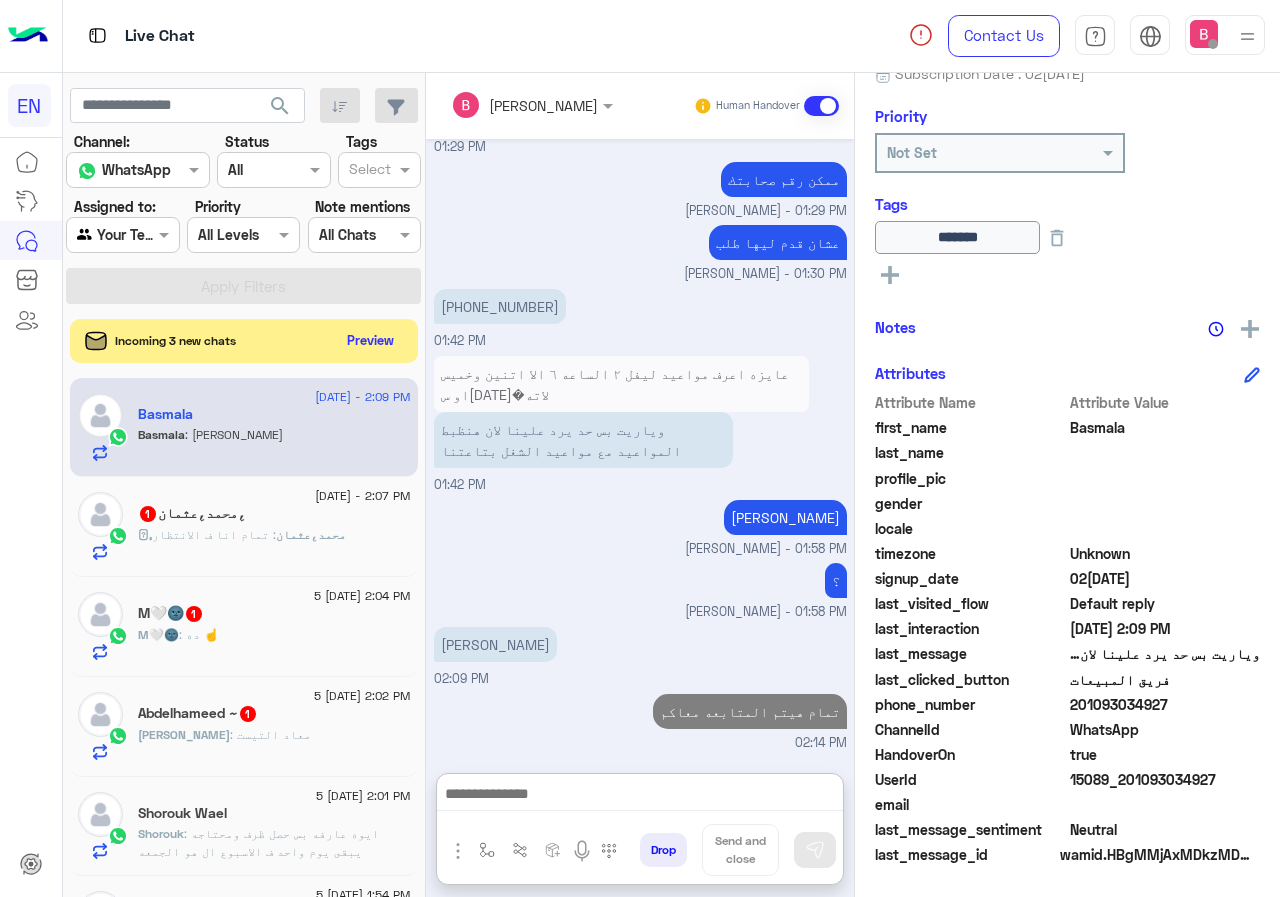 click on ",ِمحمد,ِعثمان   1" 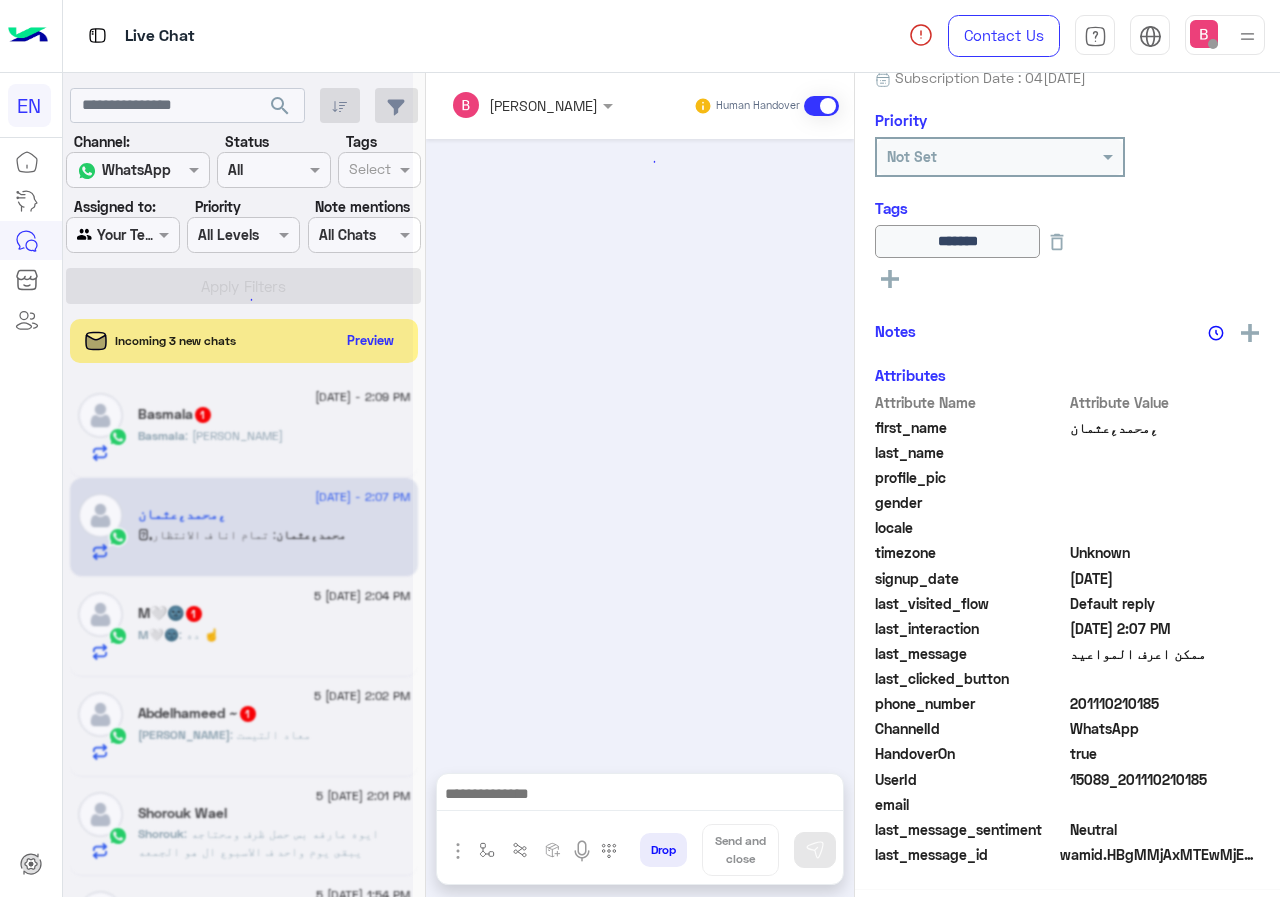 scroll, scrollTop: 217, scrollLeft: 0, axis: vertical 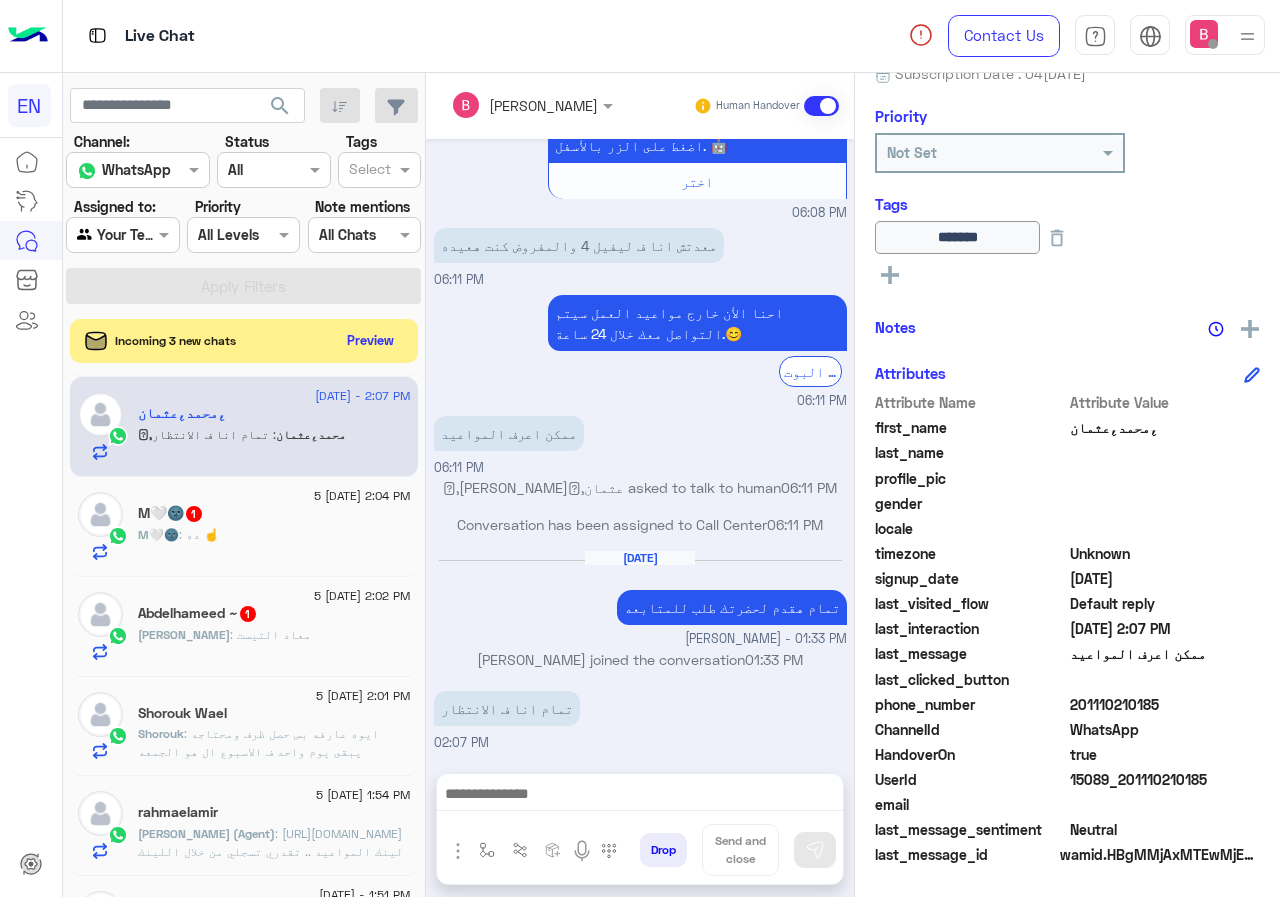 click on "M🤍🌚 : ده ☝️" 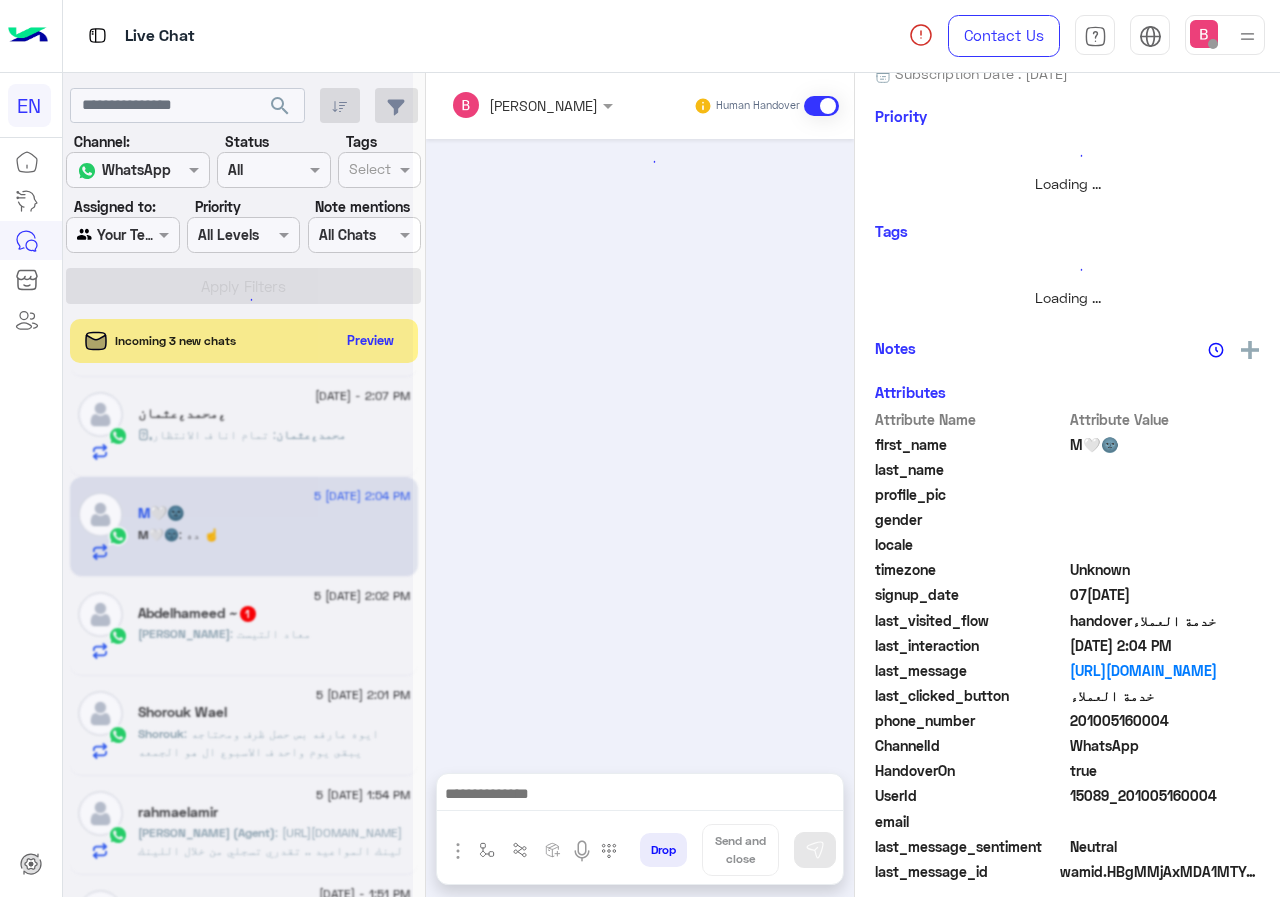 scroll, scrollTop: 0, scrollLeft: 0, axis: both 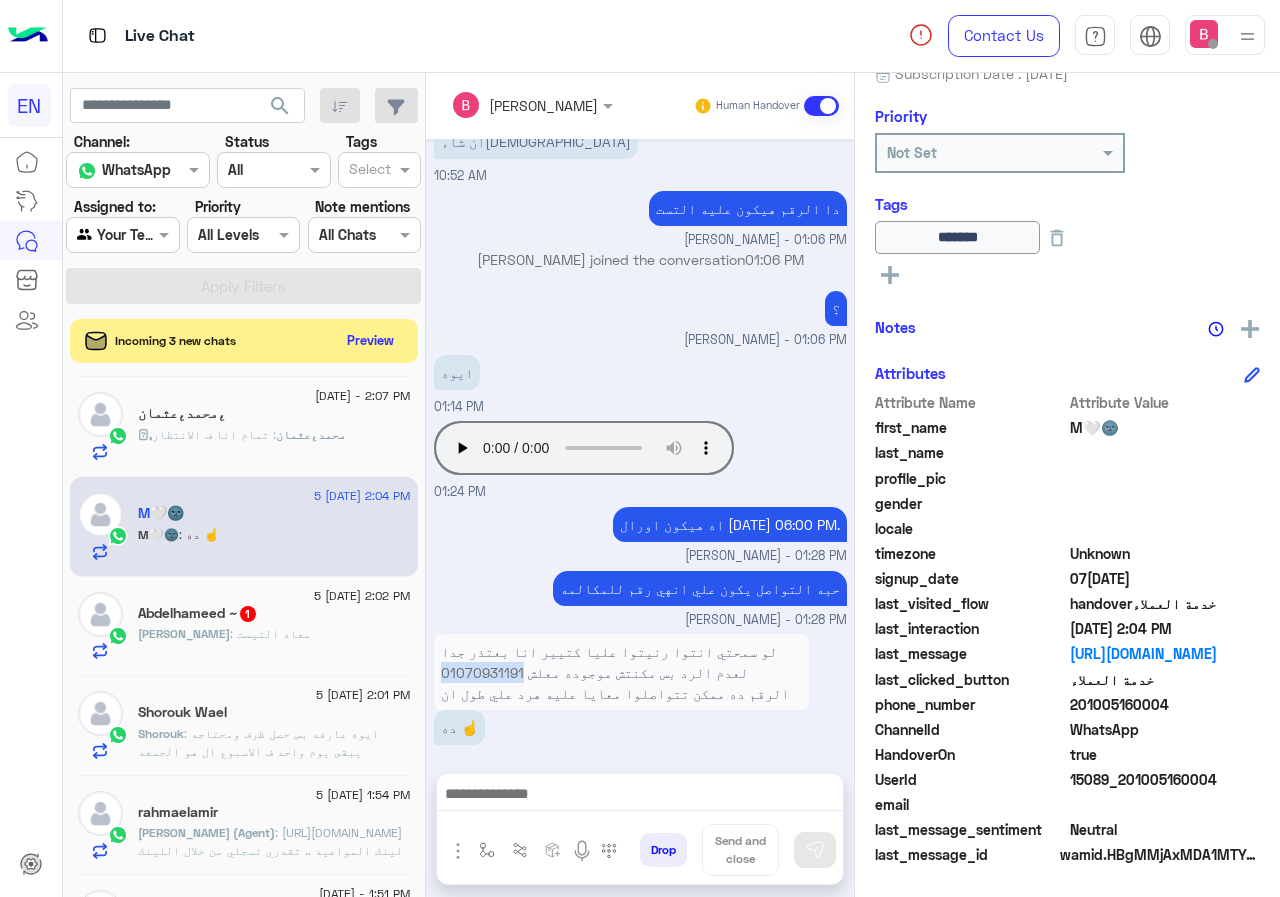 drag, startPoint x: 499, startPoint y: 650, endPoint x: 584, endPoint y: 651, distance: 85.00588 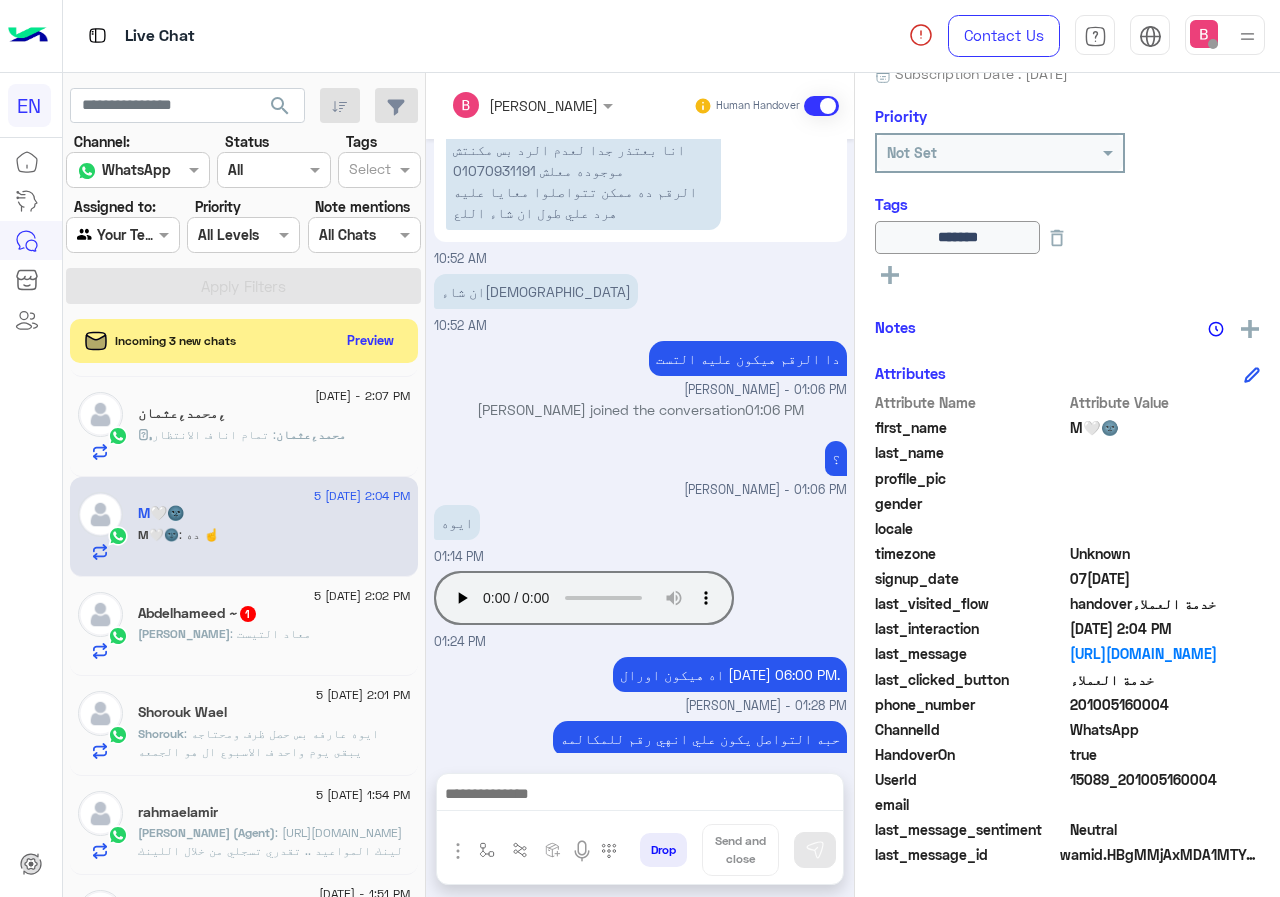 scroll, scrollTop: 1592, scrollLeft: 0, axis: vertical 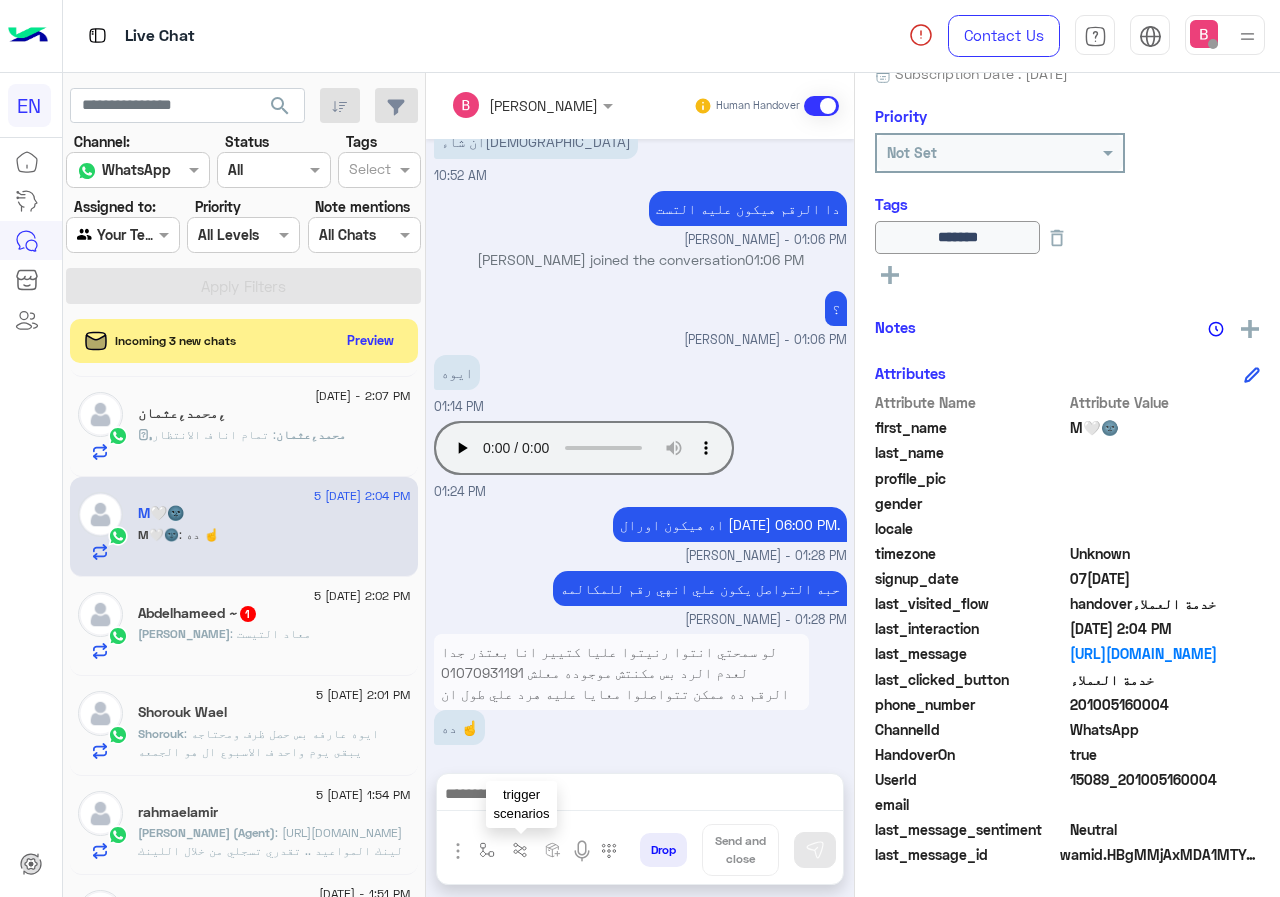 click on "trigger scenarios  Drop   Send and close" at bounding box center (640, 854) 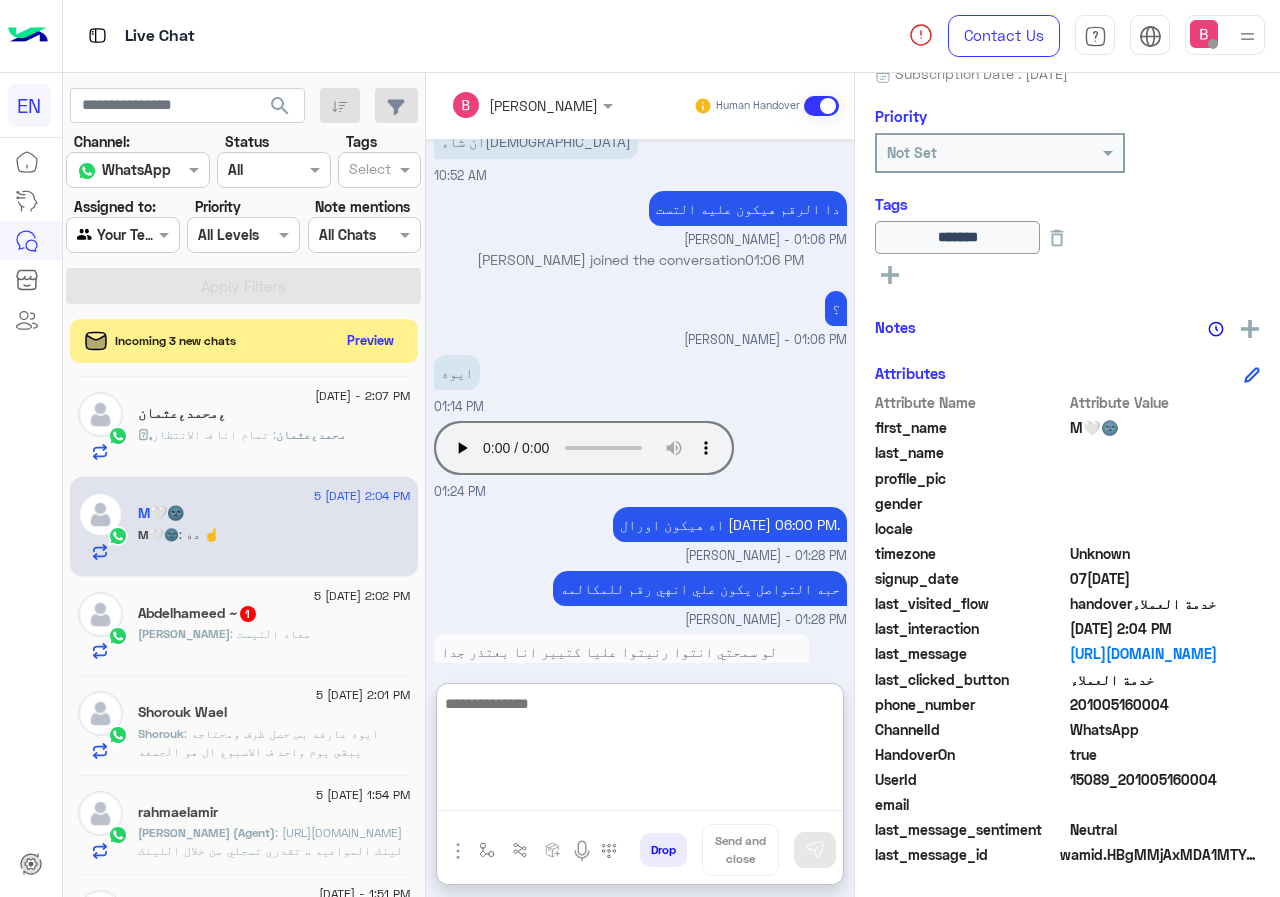 click at bounding box center [640, 751] 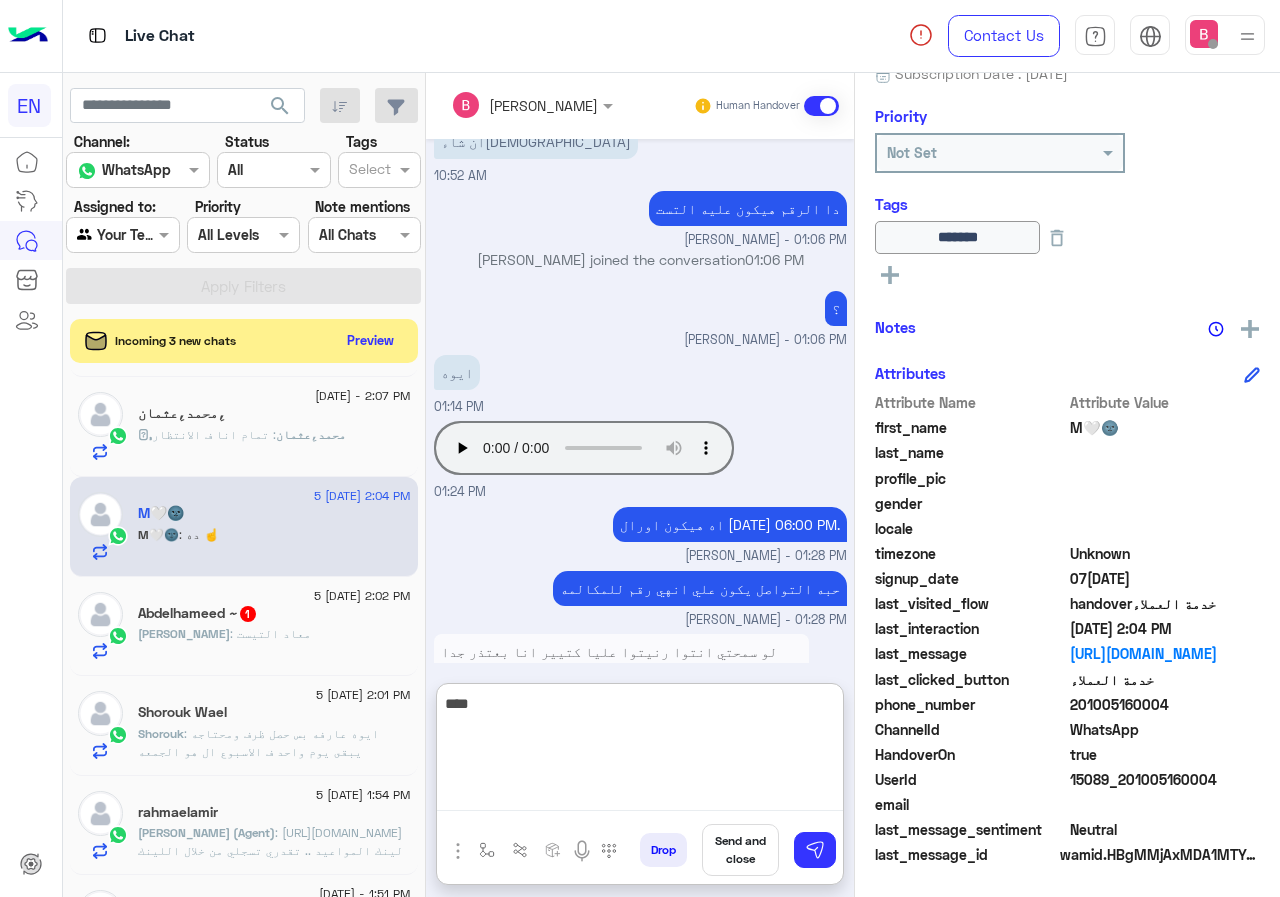 type on "****" 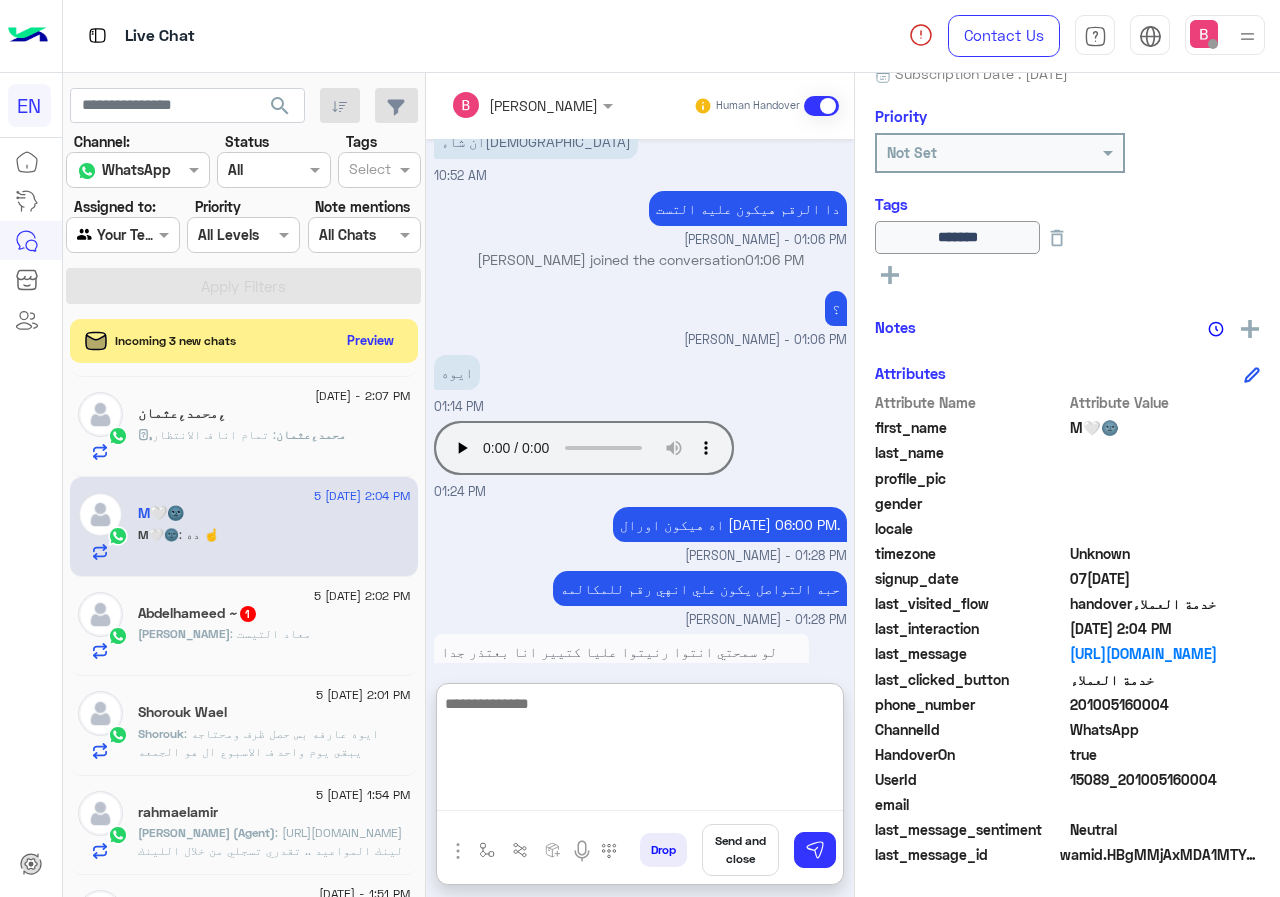 scroll, scrollTop: 1722, scrollLeft: 0, axis: vertical 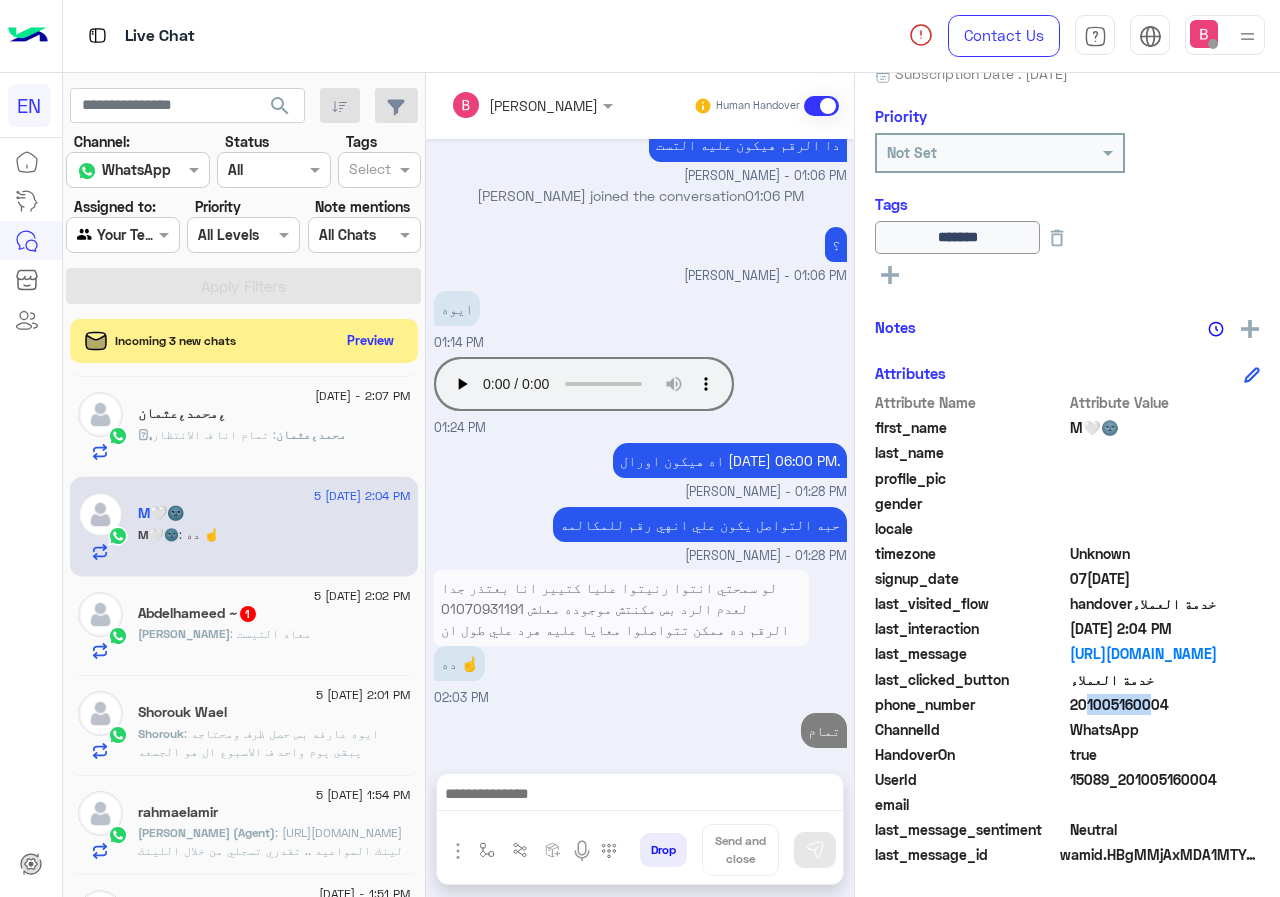 drag, startPoint x: 1135, startPoint y: 702, endPoint x: 1279, endPoint y: 707, distance: 144.08678 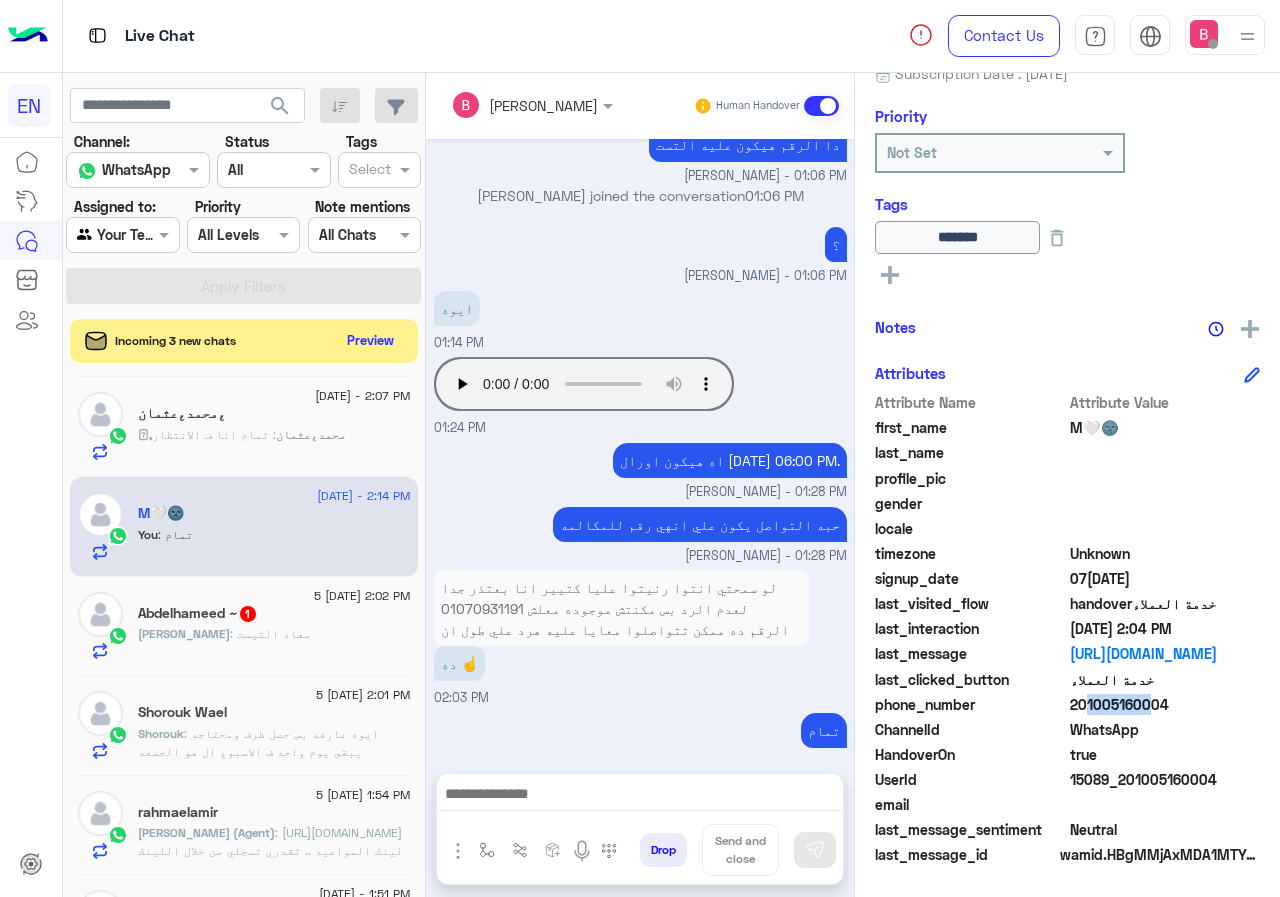 scroll, scrollTop: 1631, scrollLeft: 0, axis: vertical 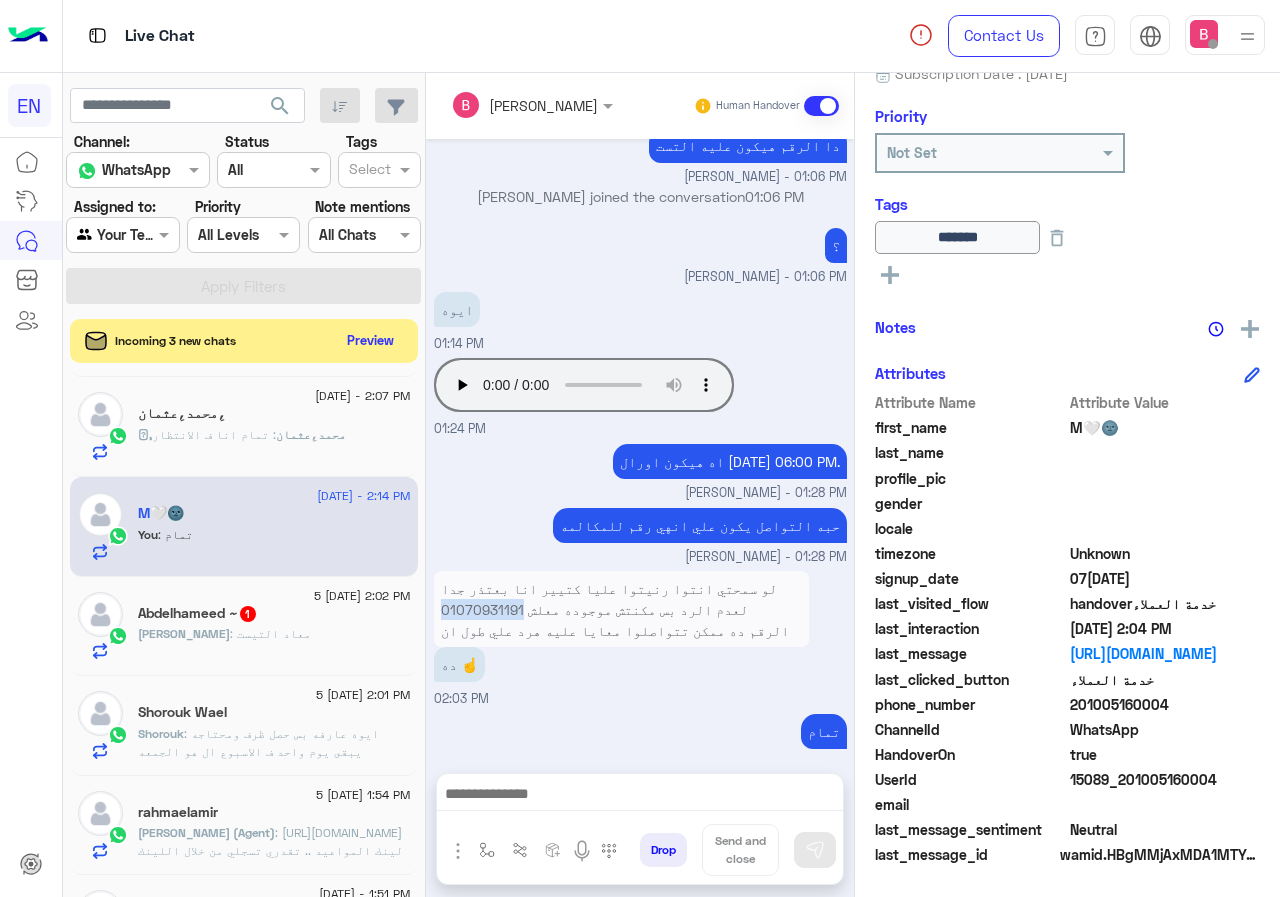 drag, startPoint x: 501, startPoint y: 587, endPoint x: 585, endPoint y: 590, distance: 84.05355 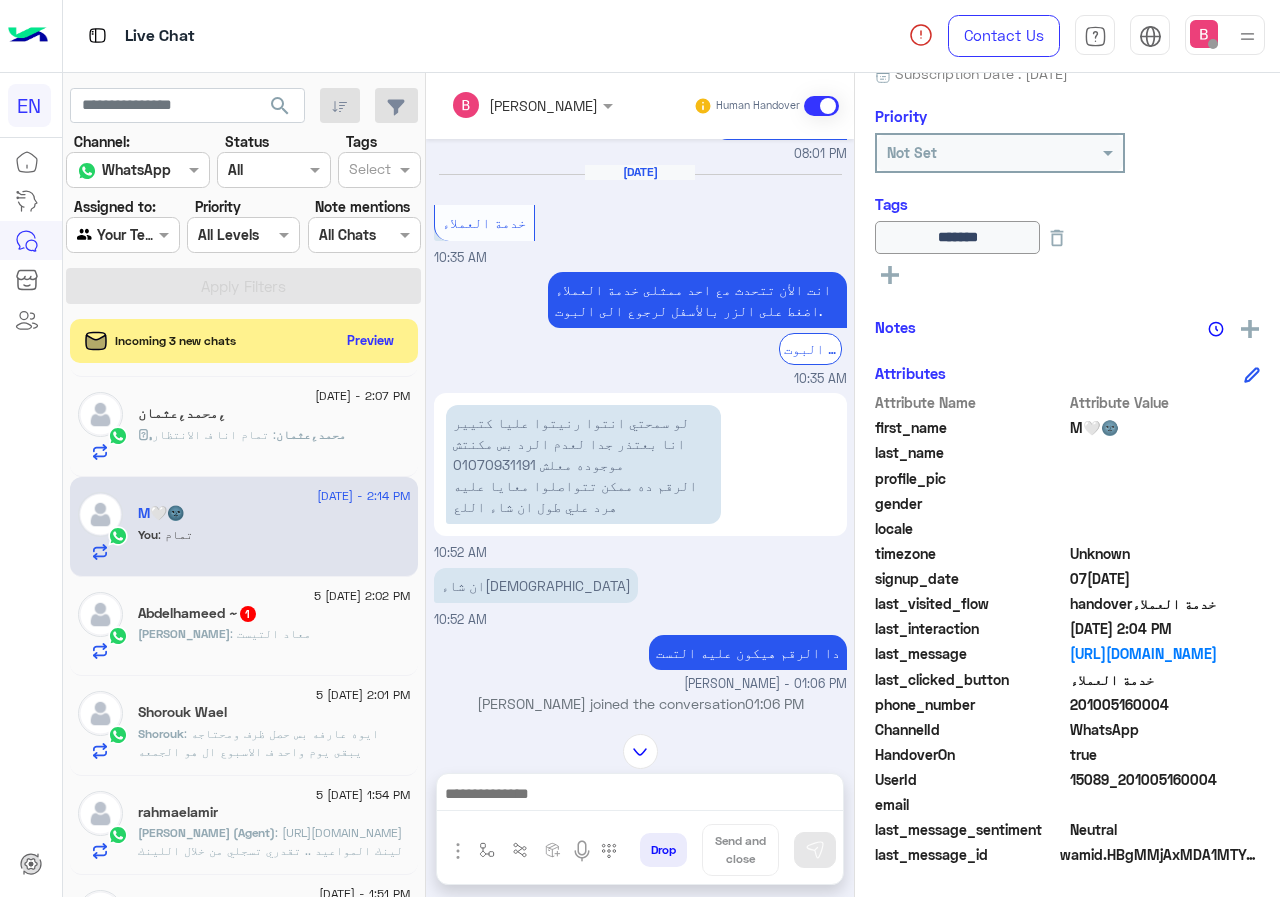 drag, startPoint x: 575, startPoint y: 588, endPoint x: 520, endPoint y: 615, distance: 61.269894 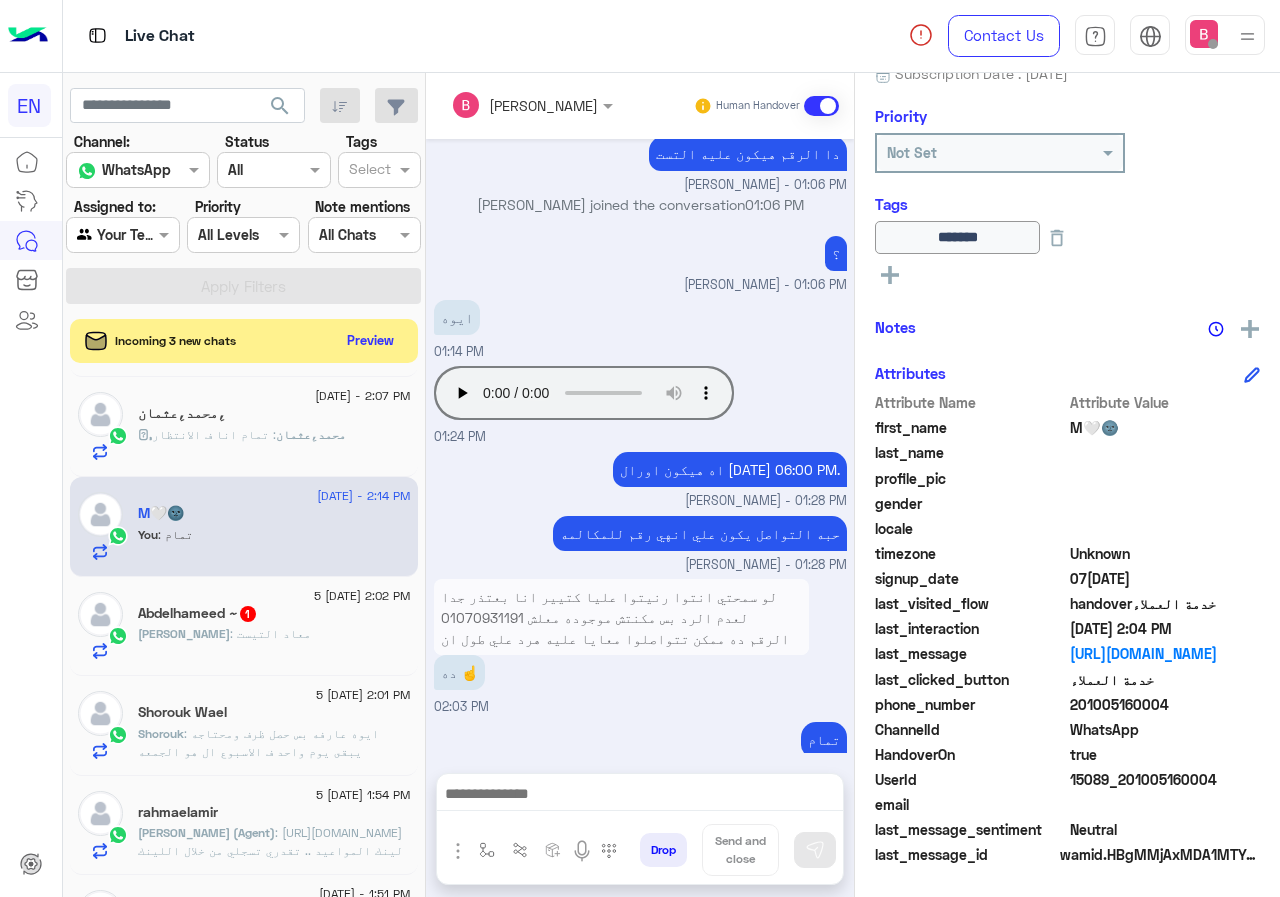 scroll, scrollTop: 1648, scrollLeft: 0, axis: vertical 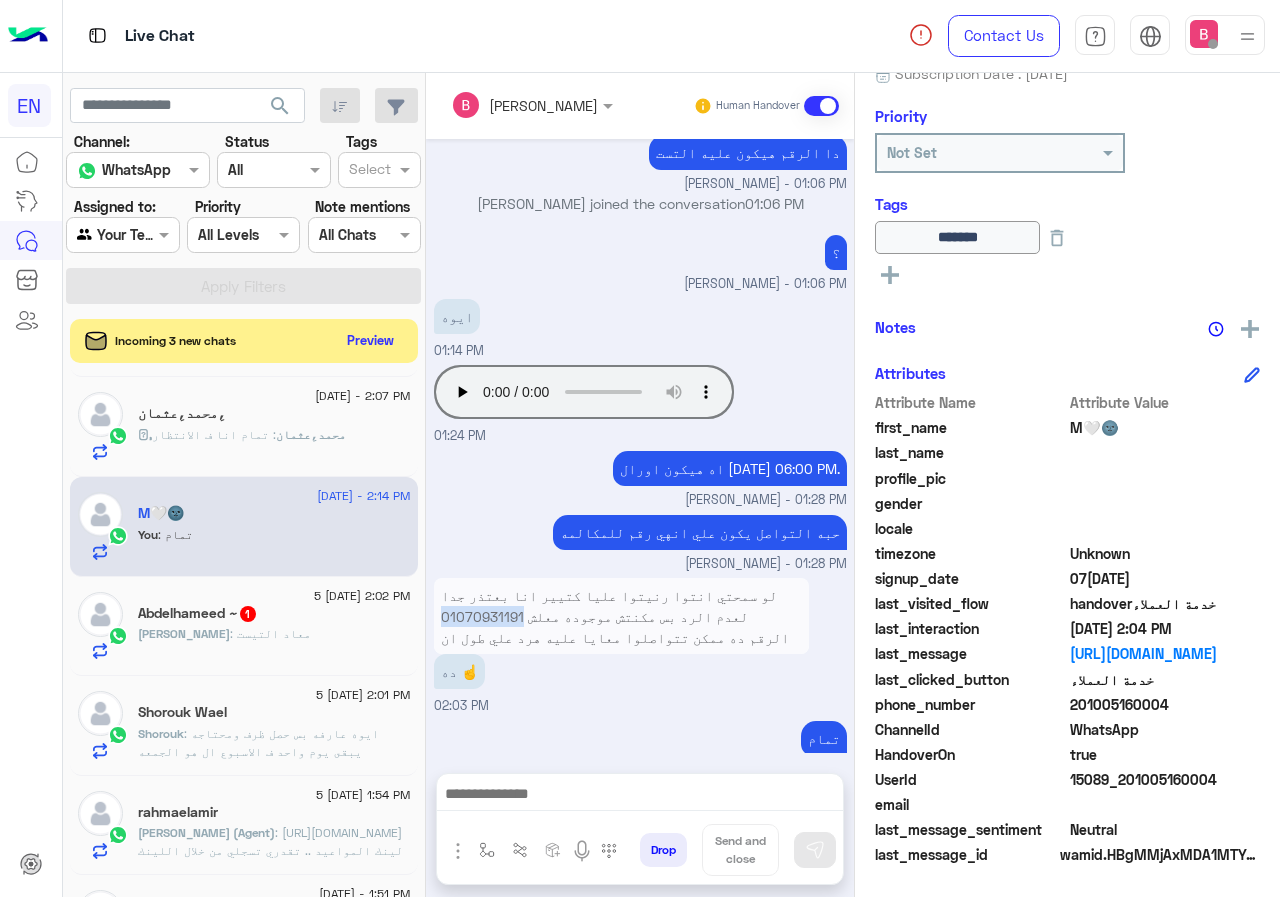 drag, startPoint x: 499, startPoint y: 595, endPoint x: 571, endPoint y: 596, distance: 72.00694 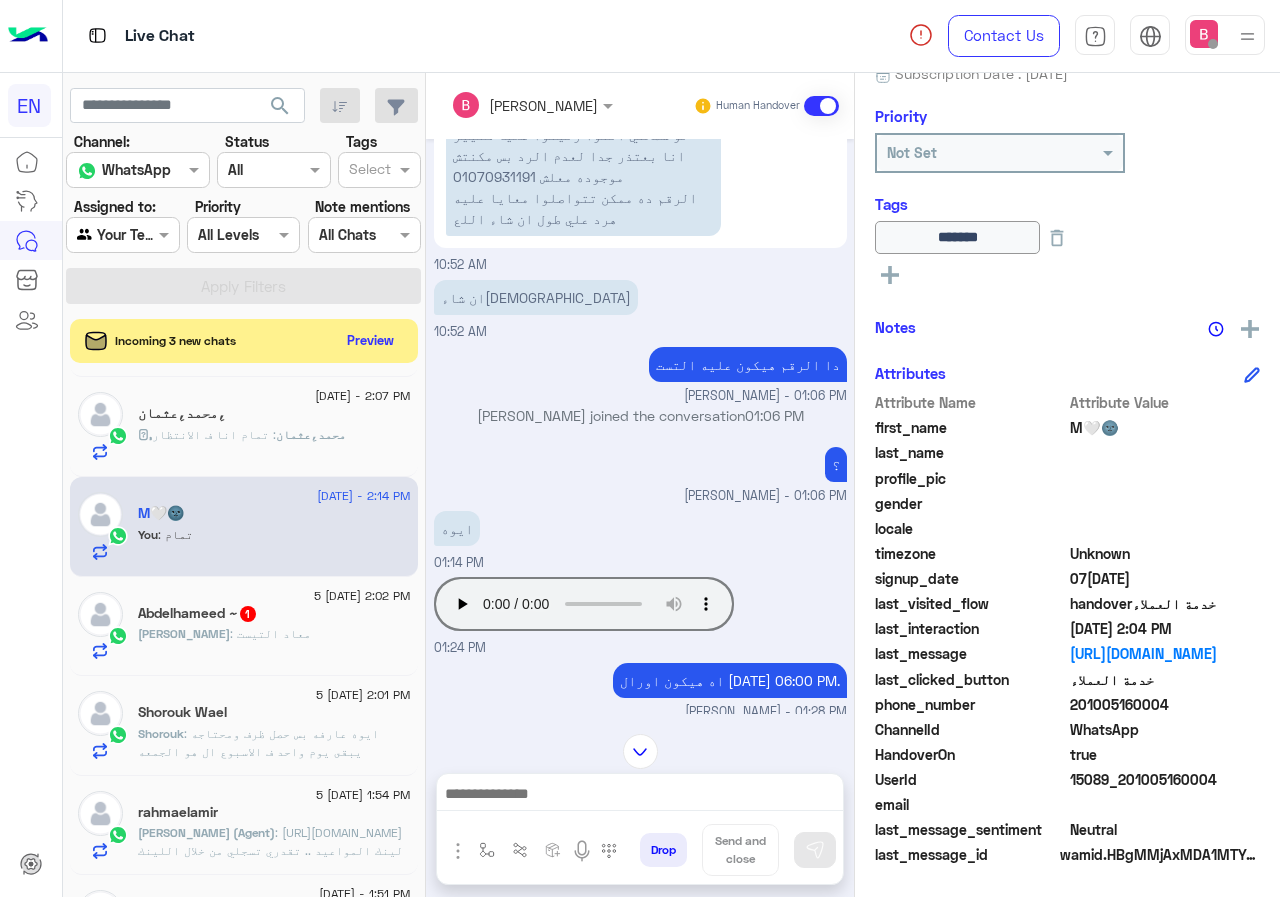 click on "اه هيكون اورال 09/07/25, 06:00 PM.  Bassant Ayman -  01:28 PM" at bounding box center [640, 690] 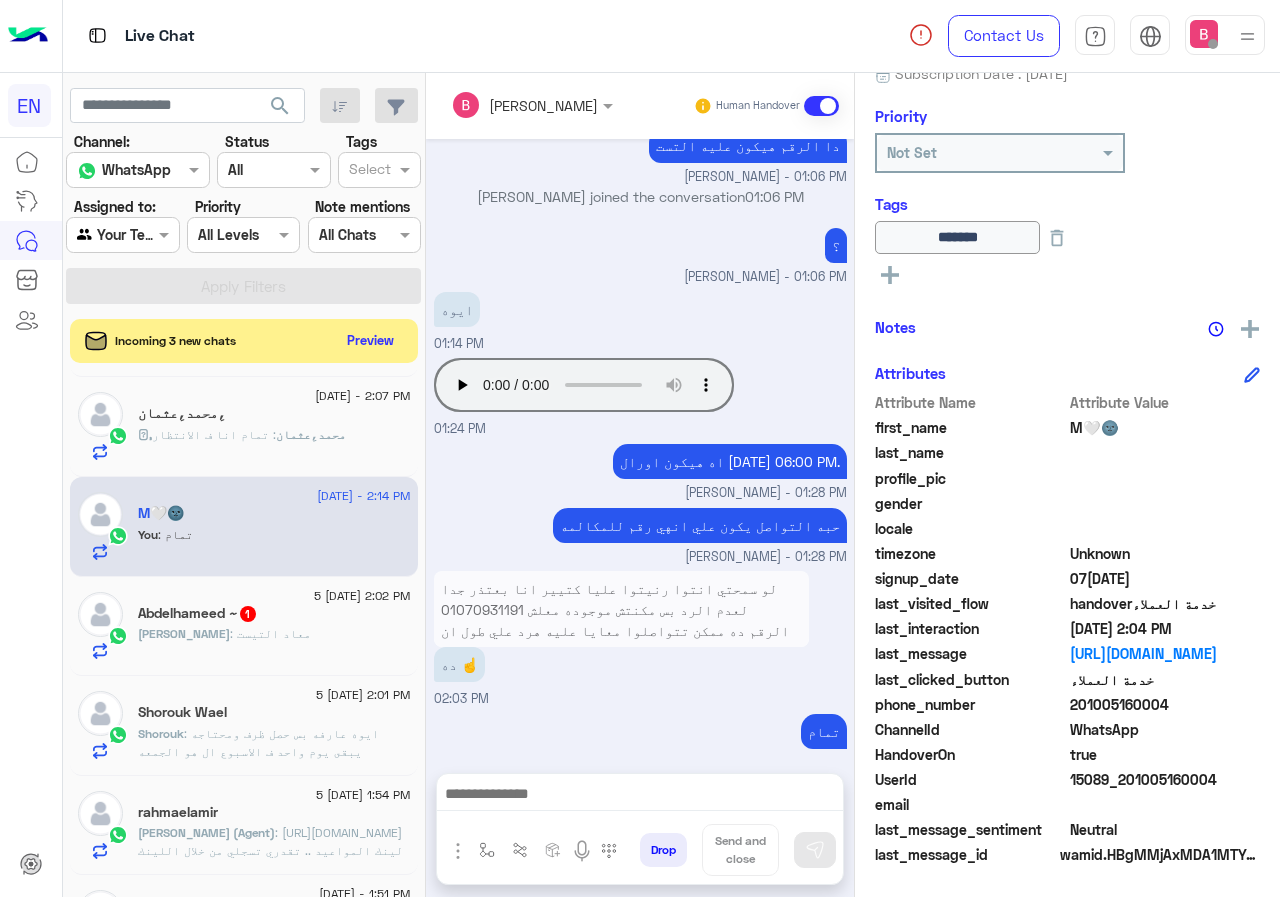 scroll, scrollTop: 1631, scrollLeft: 0, axis: vertical 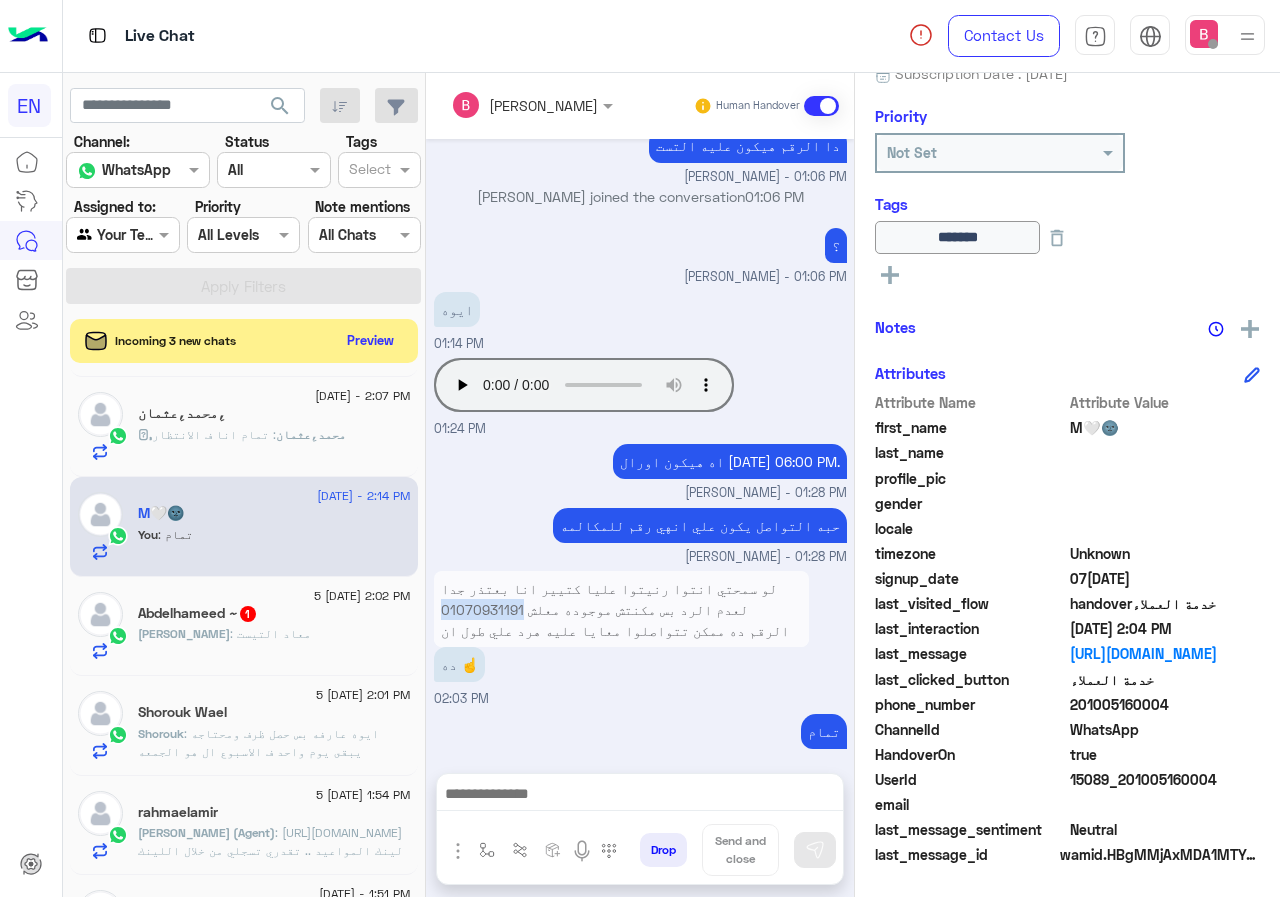 drag, startPoint x: 498, startPoint y: 592, endPoint x: 582, endPoint y: 596, distance: 84.095184 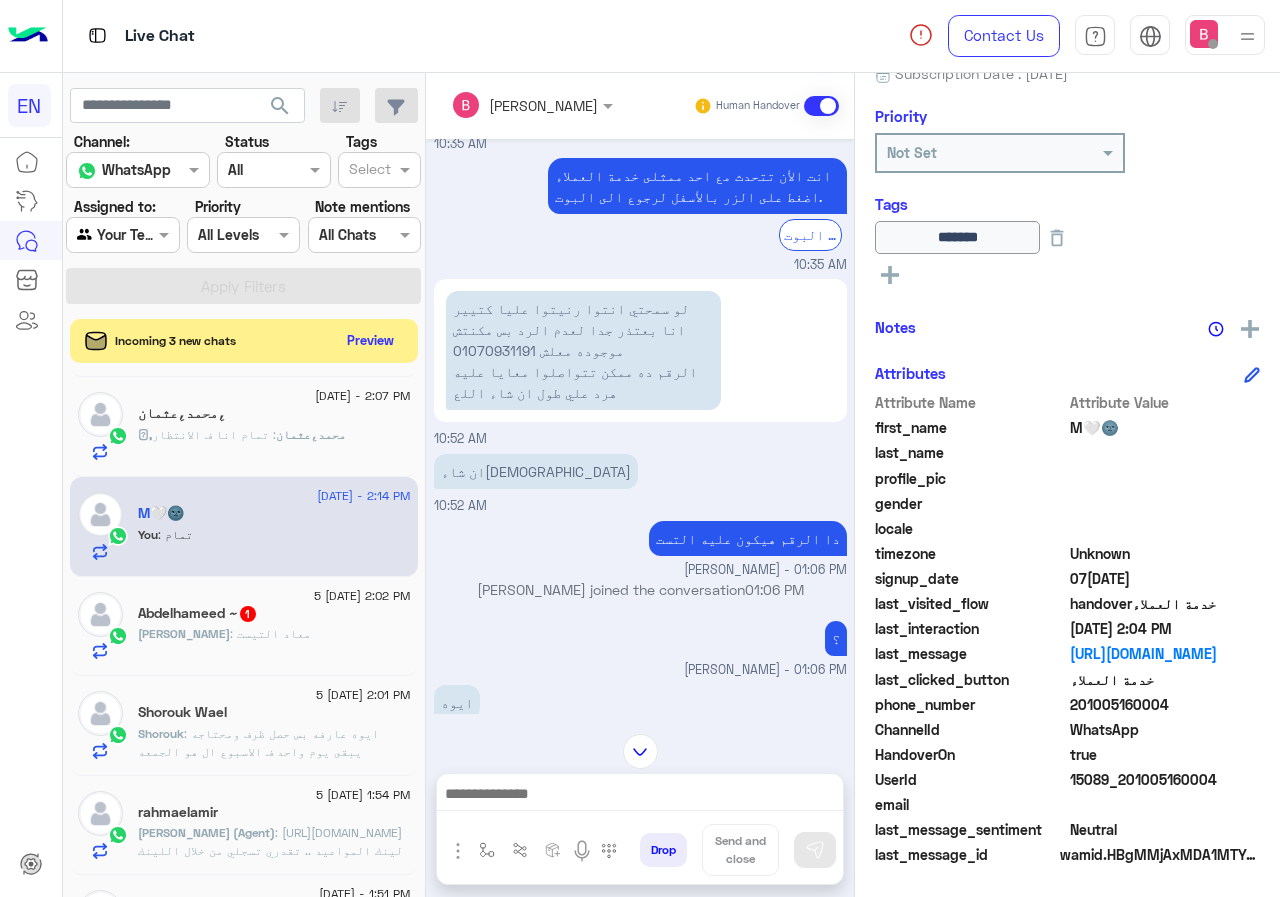 scroll, scrollTop: 1136, scrollLeft: 0, axis: vertical 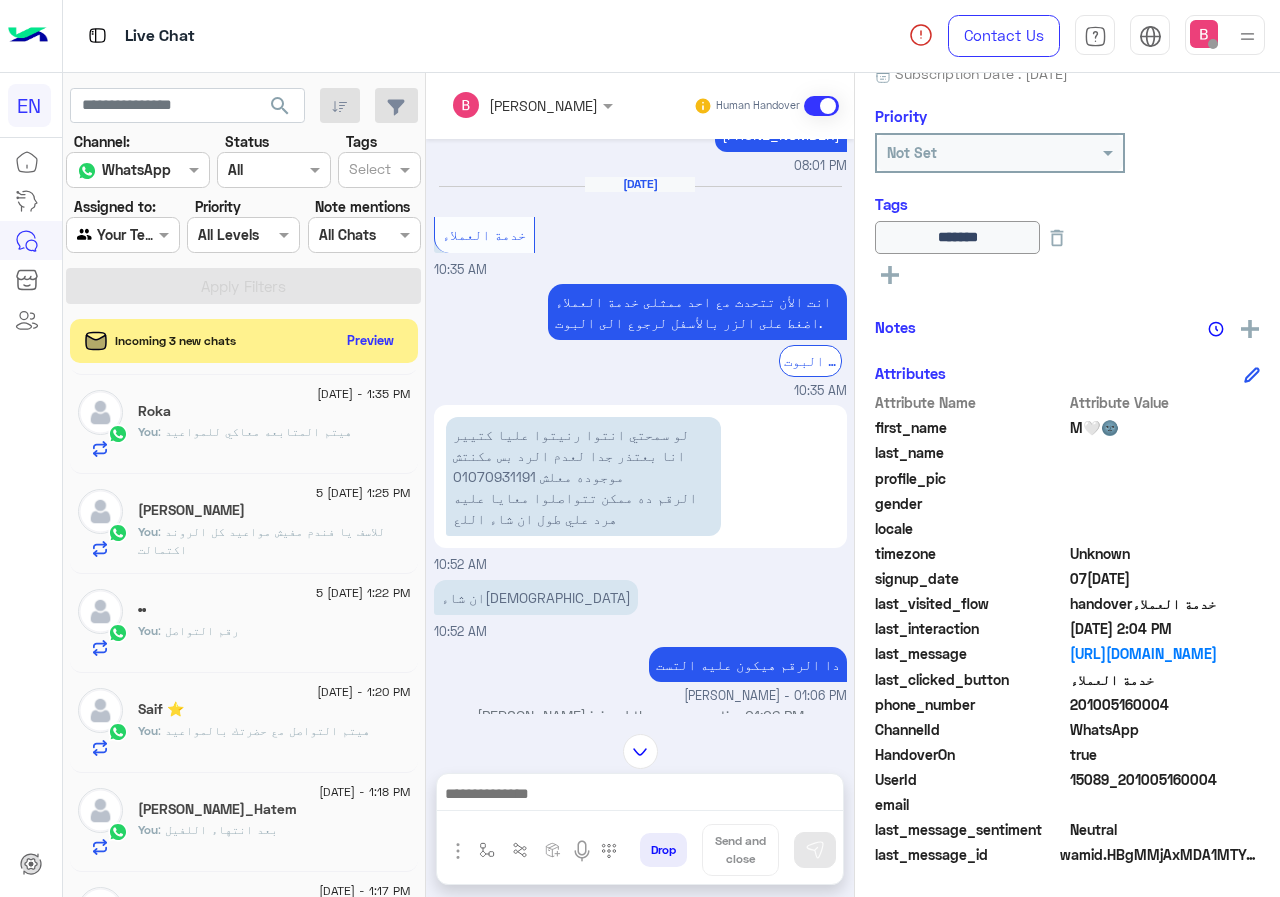 click on "Bassant Ayman -  01:06 PM" at bounding box center (640, 696) 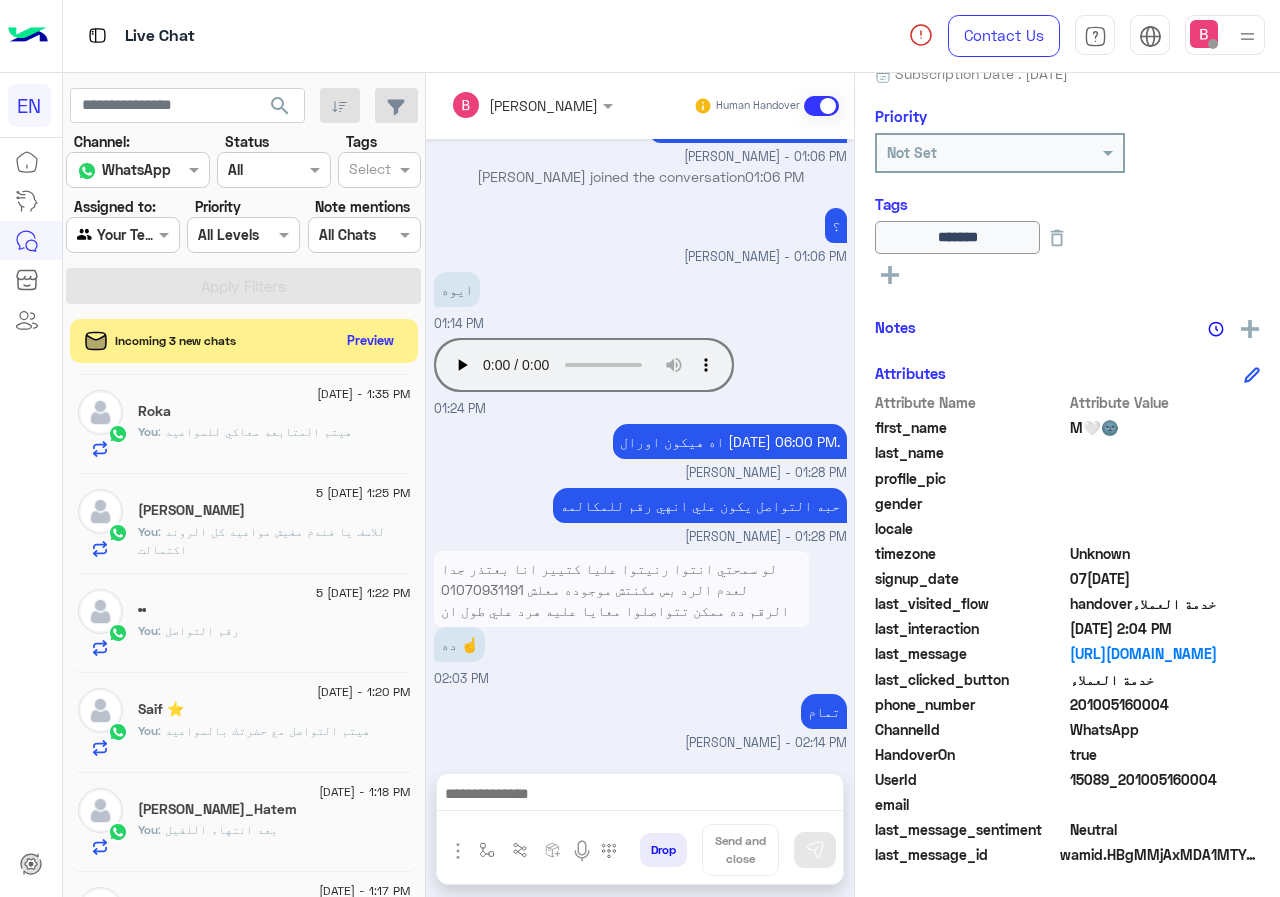 scroll, scrollTop: 1631, scrollLeft: 0, axis: vertical 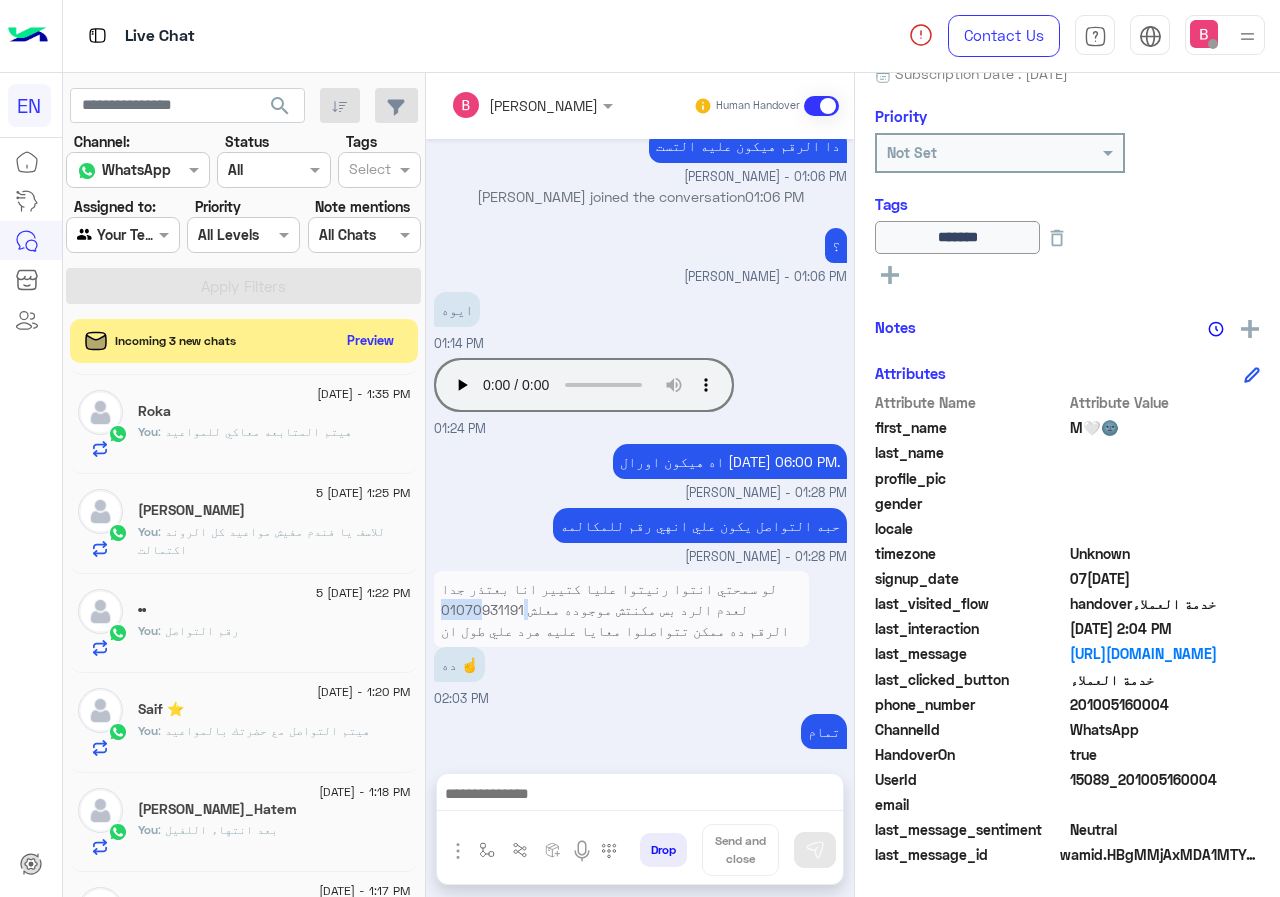 drag, startPoint x: 586, startPoint y: 588, endPoint x: 543, endPoint y: 593, distance: 43.289722 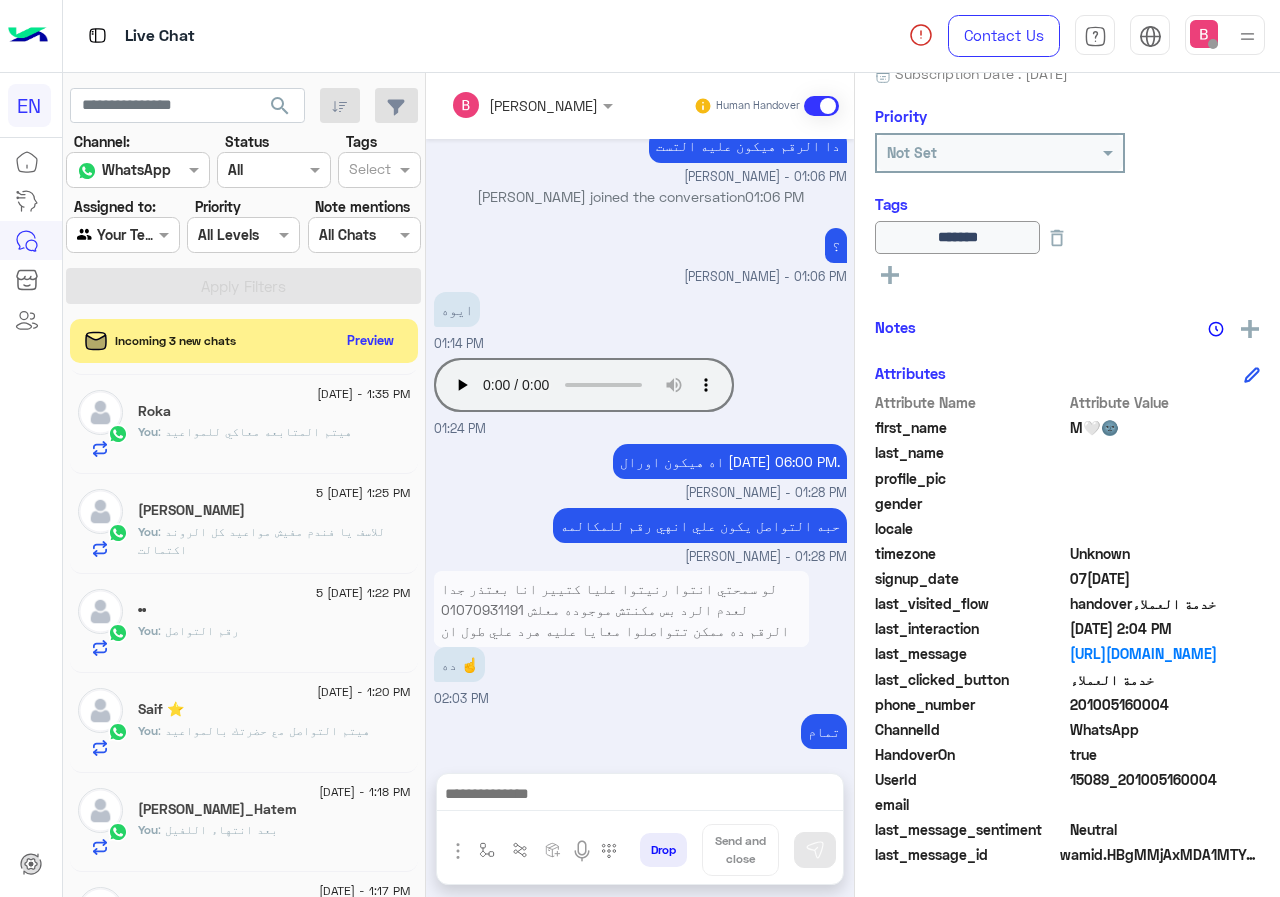 click on "لو سمحتي انتوا رنيتوا عليا كتيير انا بعتذر جدا لعدم الرد بس مكنتش موجوده معلش 01070931191 الرقم ده ممكن تتواصلوا معايا عليه هرد علي طول ان شاء اللع" at bounding box center [621, 620] 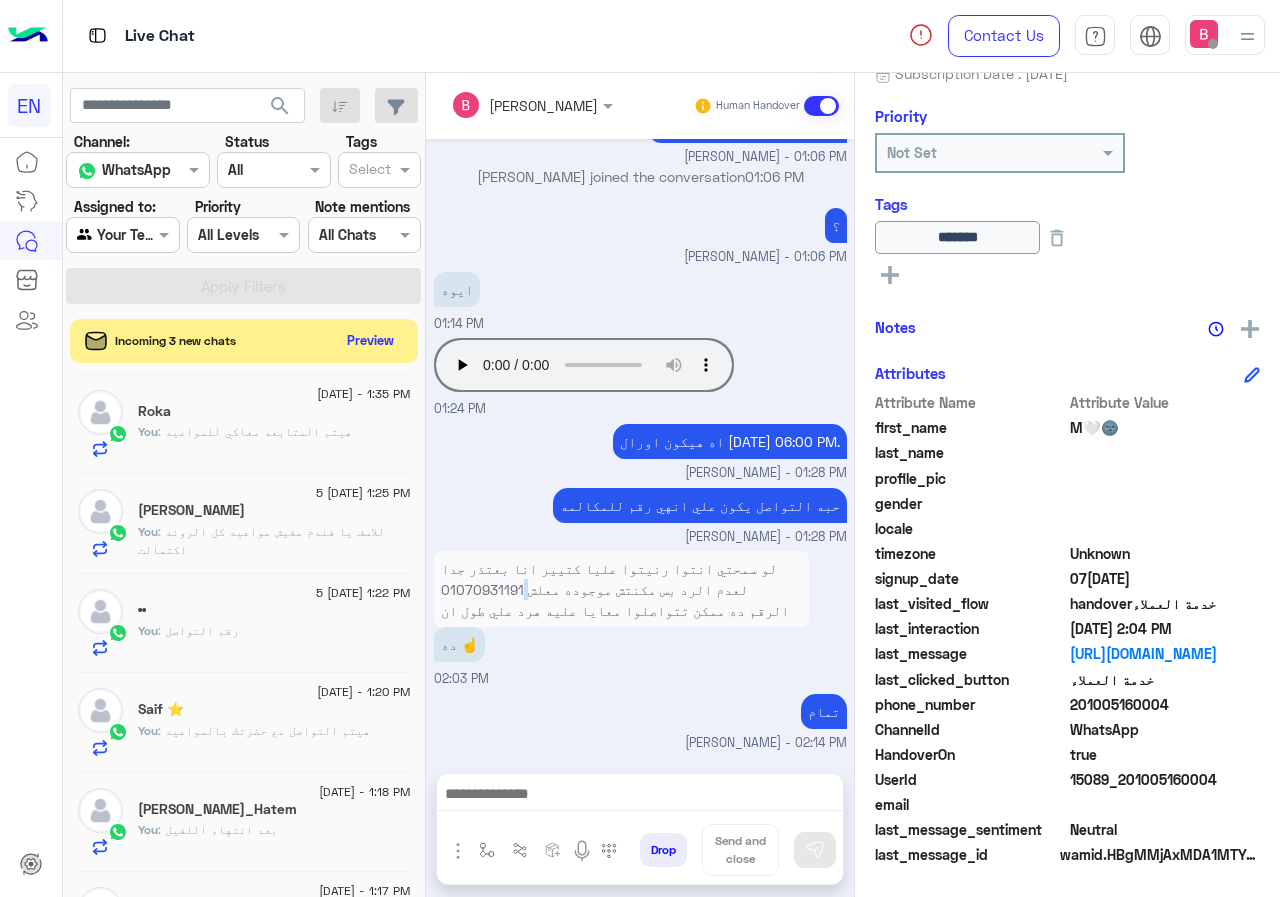 scroll, scrollTop: 1631, scrollLeft: 0, axis: vertical 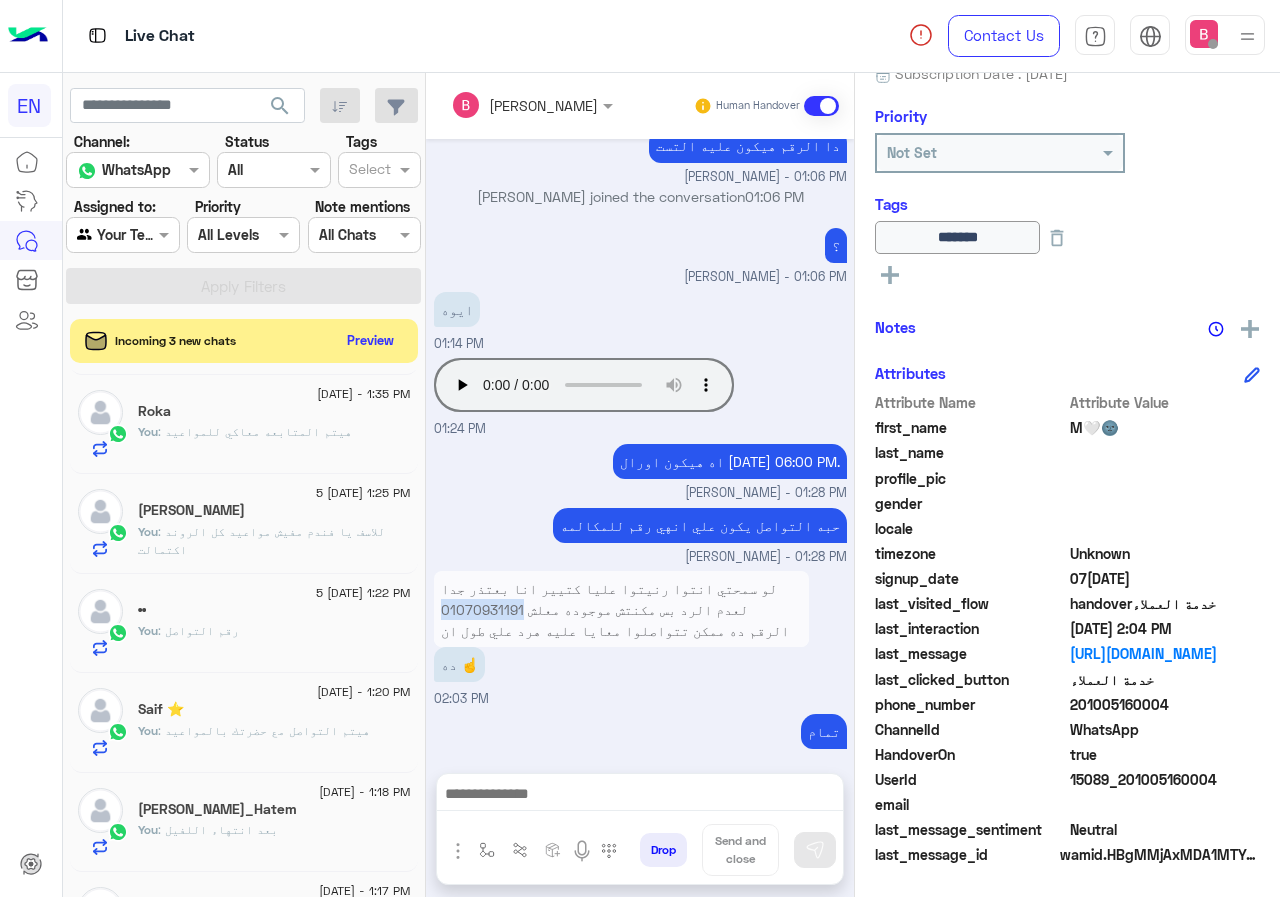 drag, startPoint x: 504, startPoint y: 597, endPoint x: 583, endPoint y: 598, distance: 79.00633 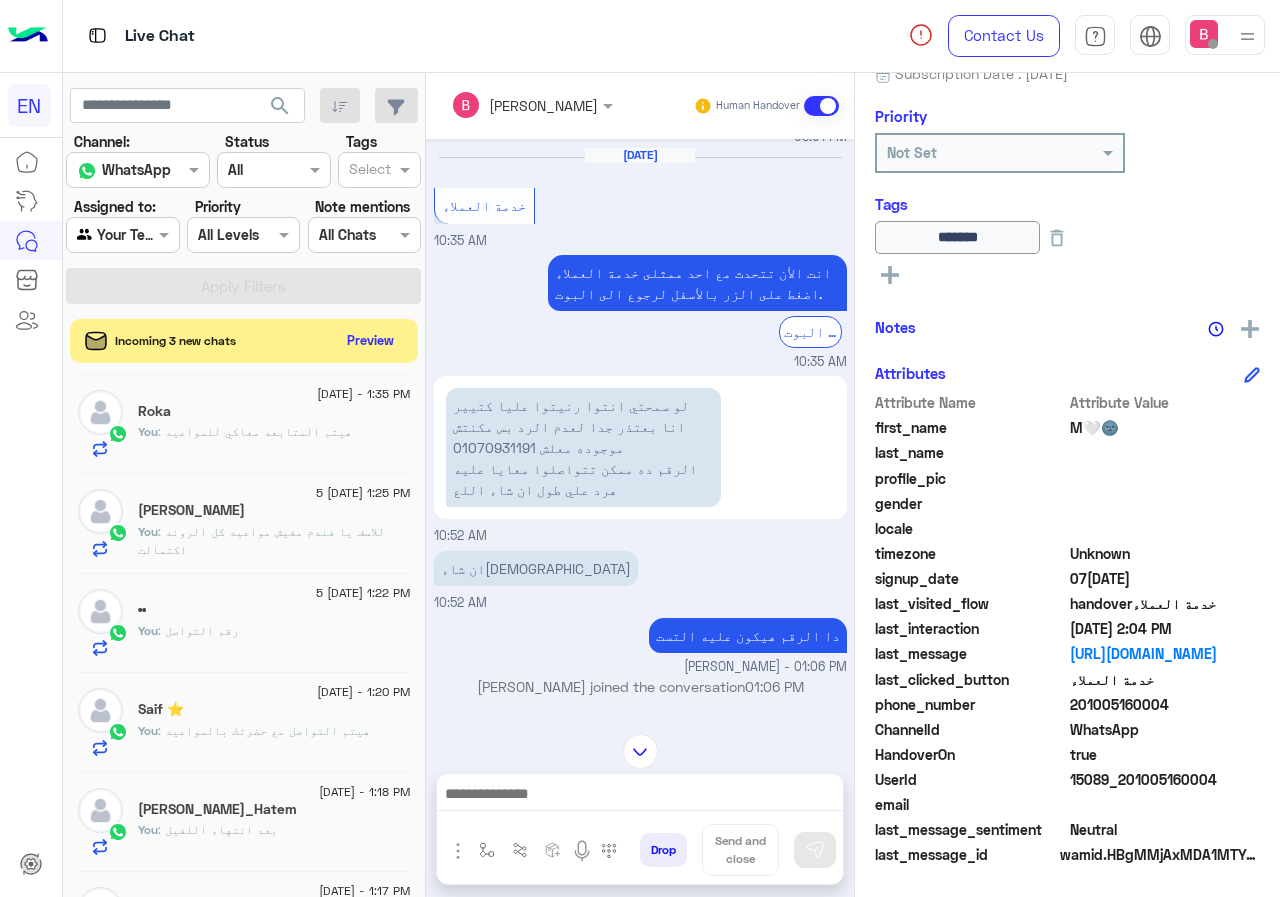 scroll, scrollTop: 1136, scrollLeft: 0, axis: vertical 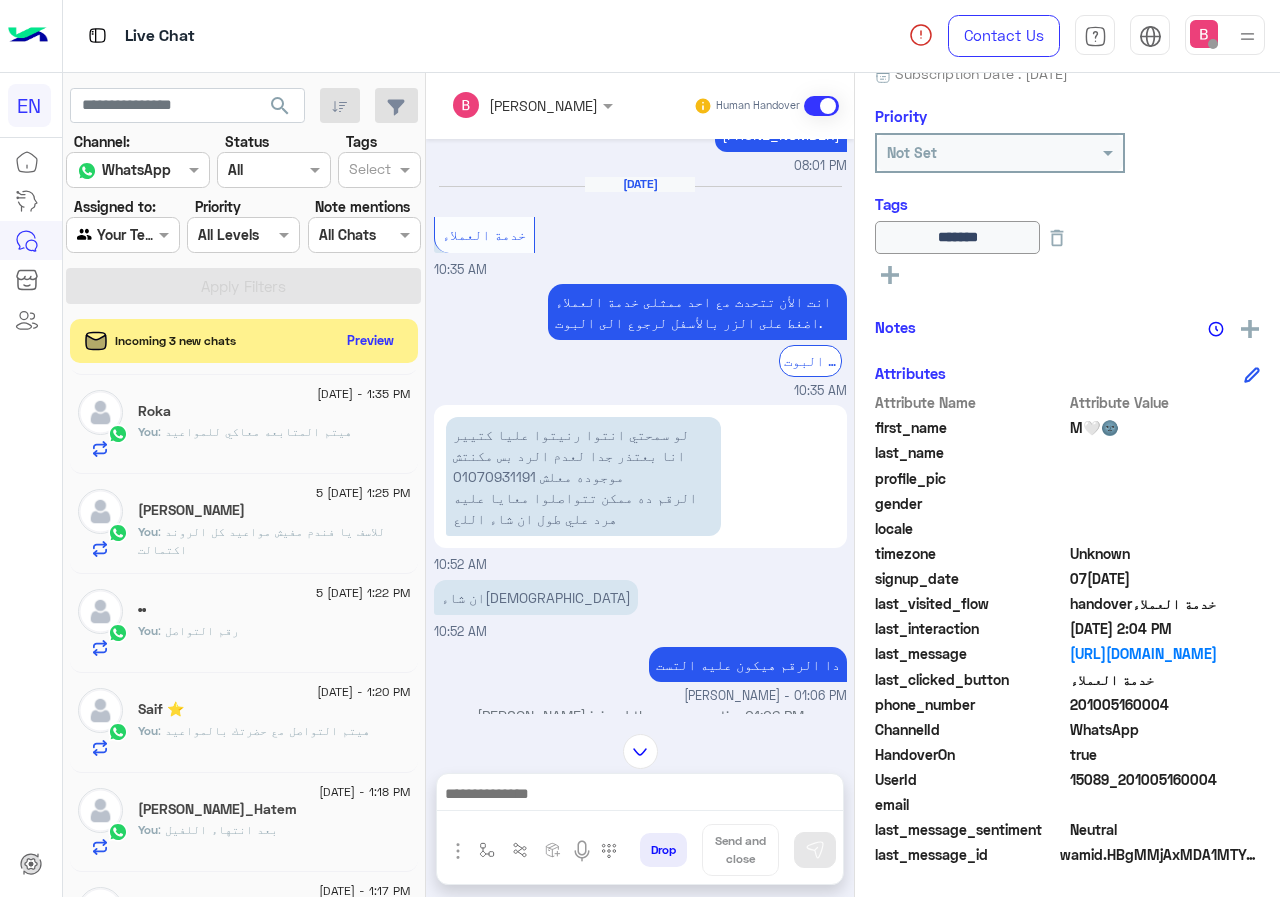 drag, startPoint x: 574, startPoint y: 593, endPoint x: 513, endPoint y: 637, distance: 75.21303 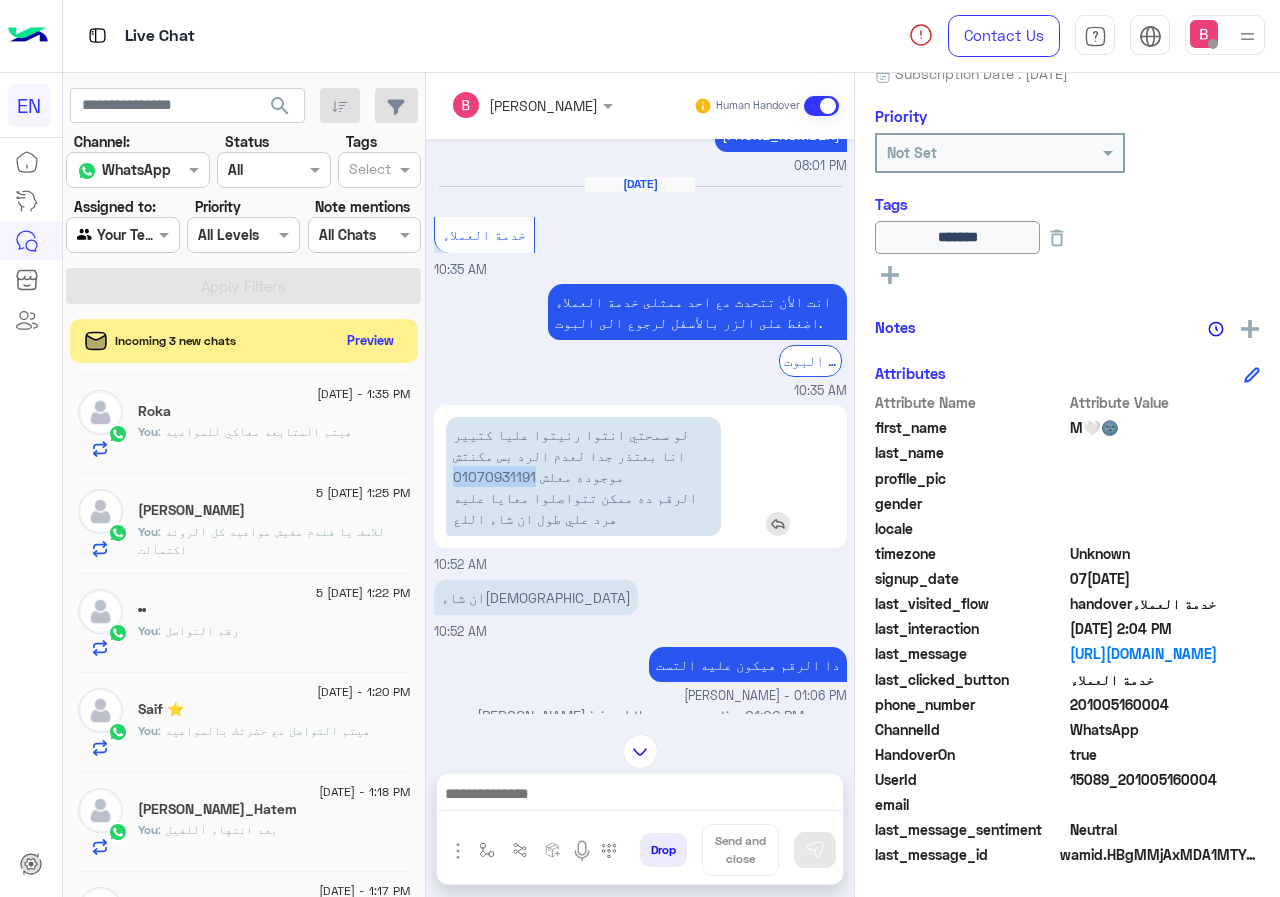 drag, startPoint x: 518, startPoint y: 454, endPoint x: 603, endPoint y: 450, distance: 85.09406 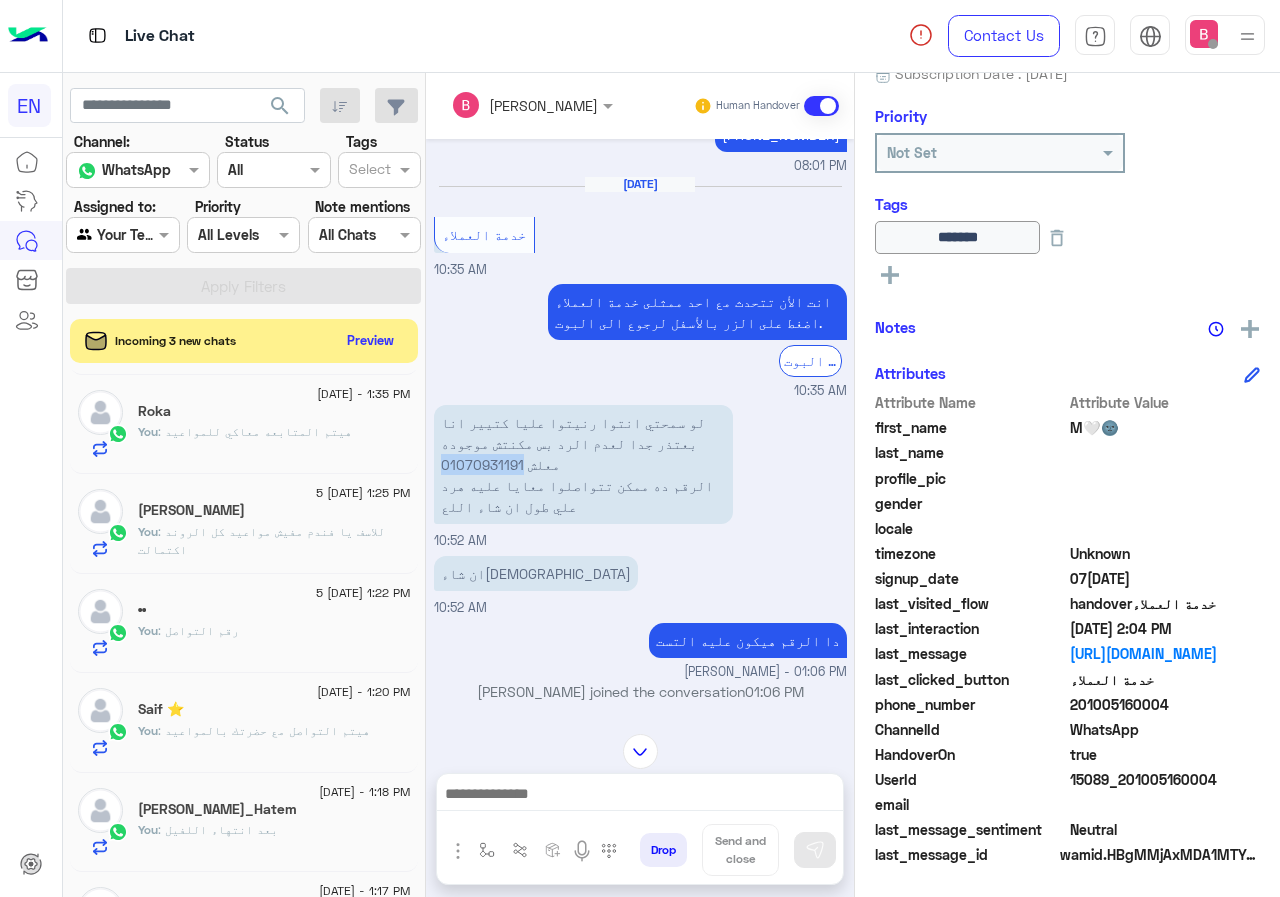 scroll, scrollTop: 1631, scrollLeft: 0, axis: vertical 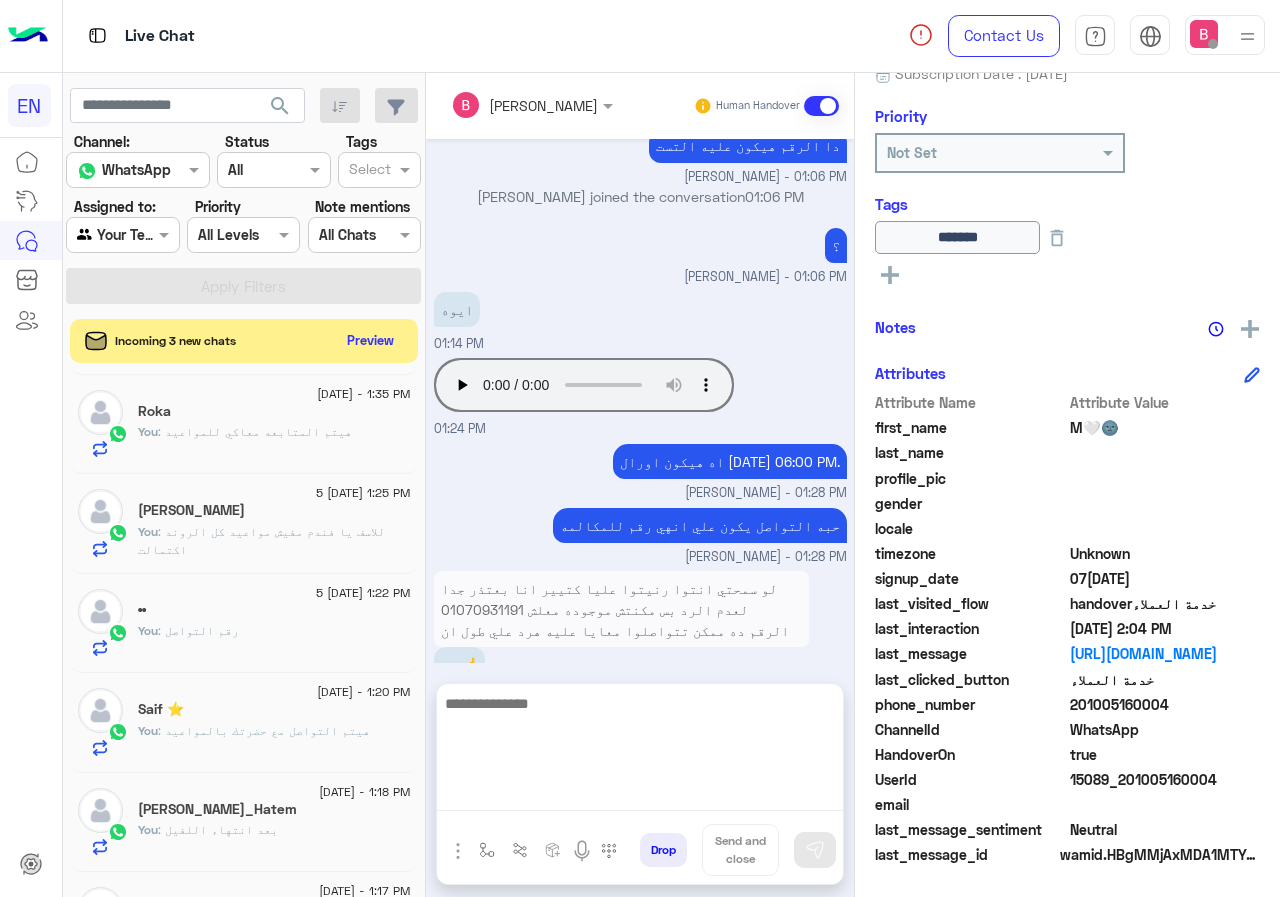 click at bounding box center [640, 751] 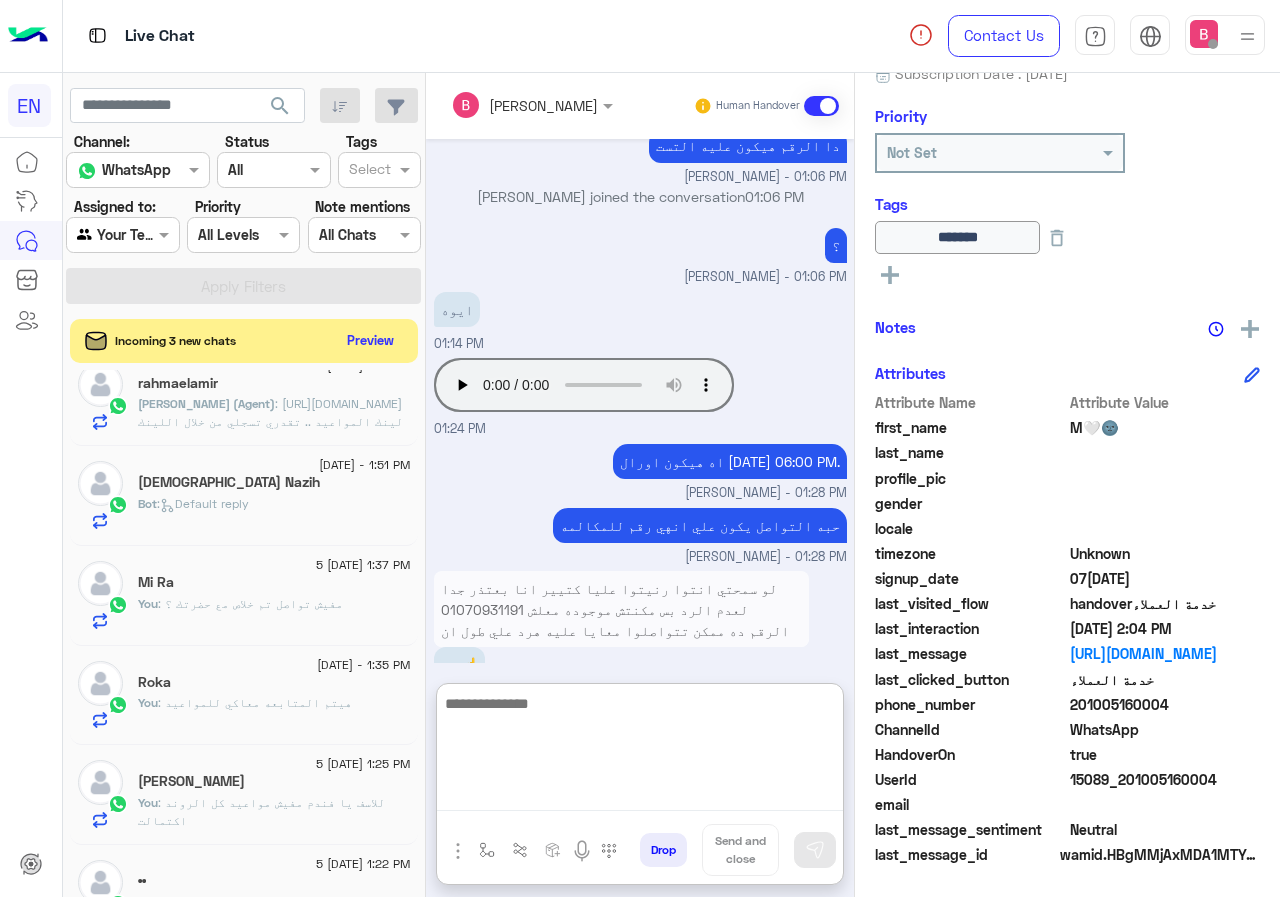 scroll, scrollTop: 500, scrollLeft: 0, axis: vertical 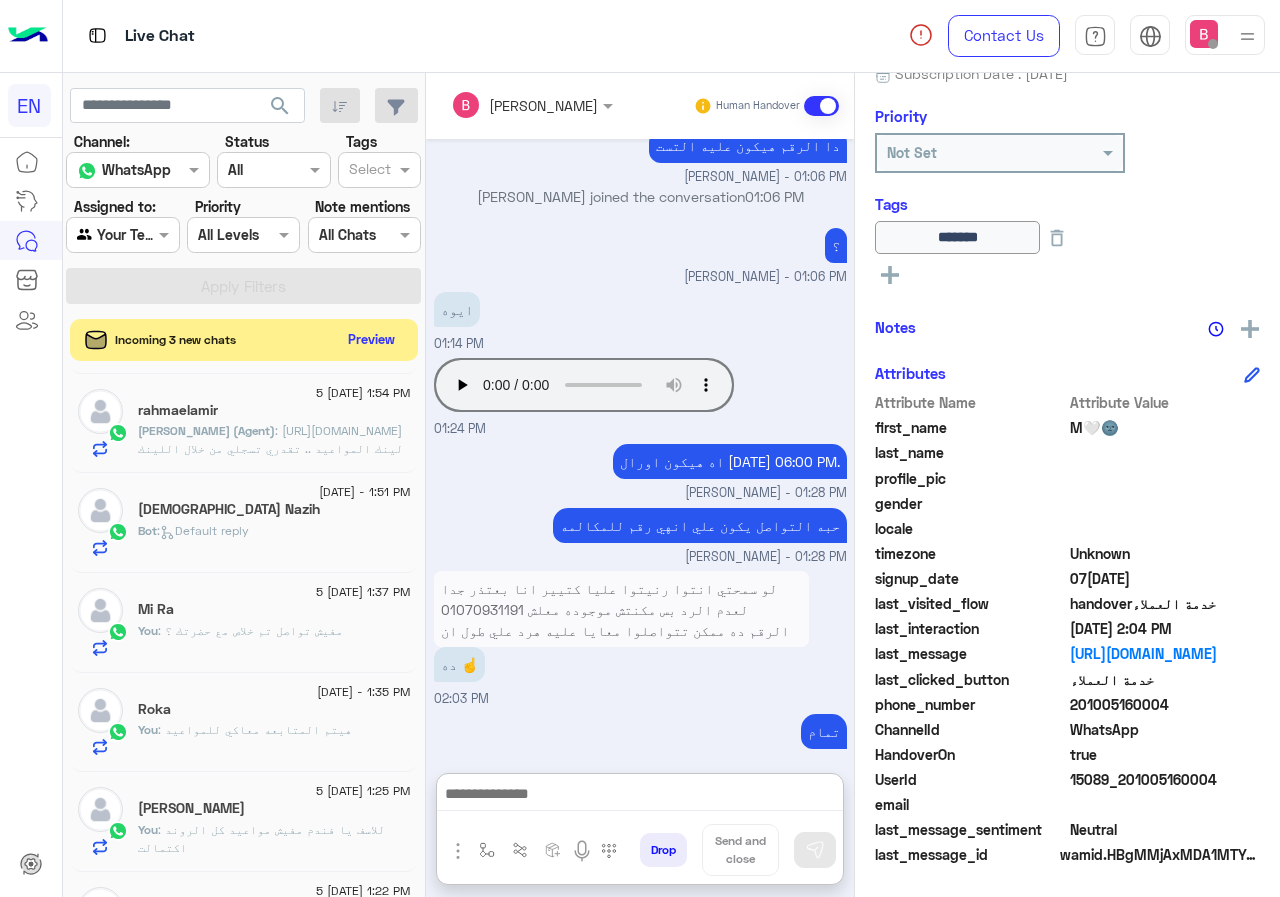 click on "Preview" 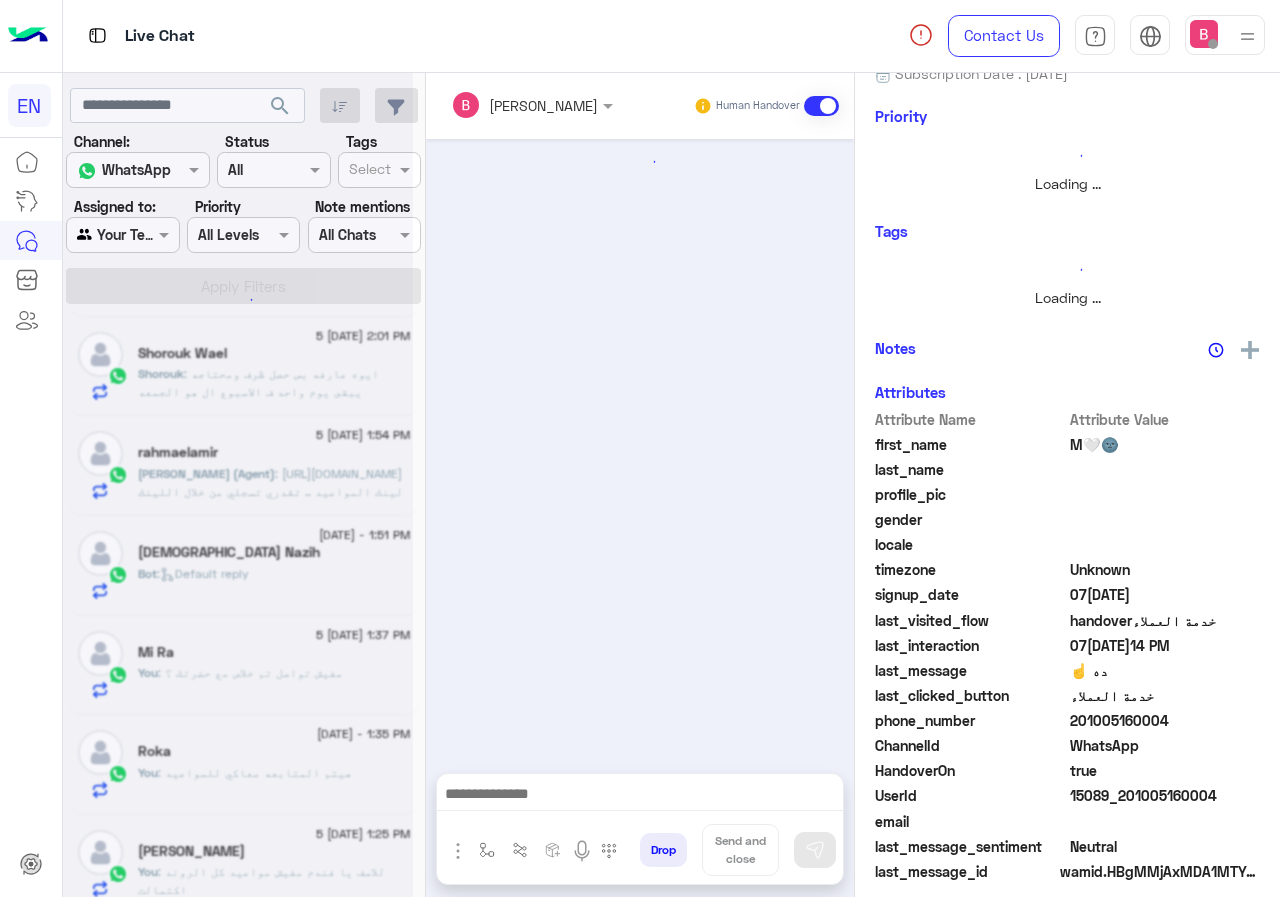 scroll, scrollTop: 0, scrollLeft: 0, axis: both 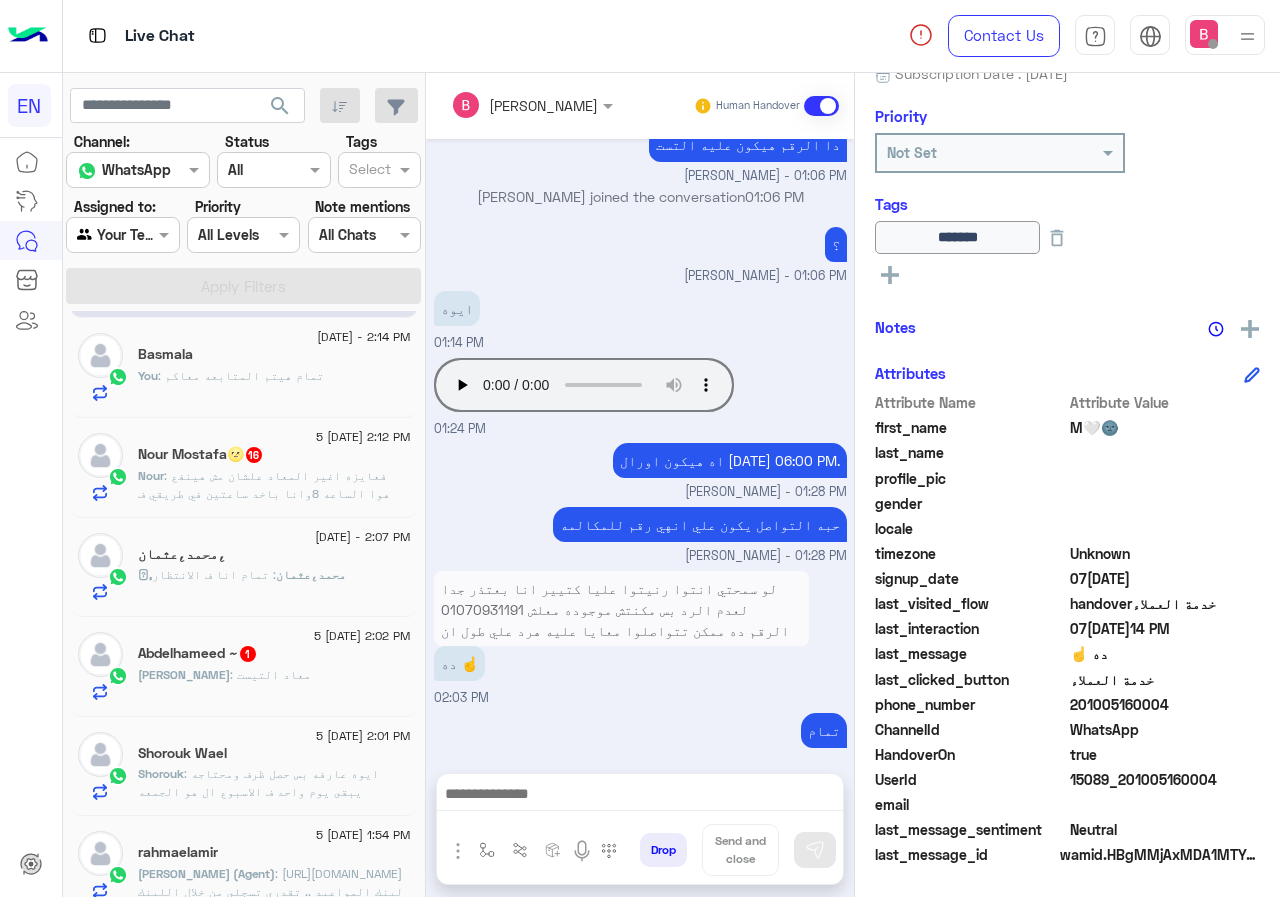 click on ": فعايزه اغير المعاد علشان مش هينفع هوا الساعه 8وانا باخد ساعتين في طريقي ف اكيد مش هروح 12بليل" 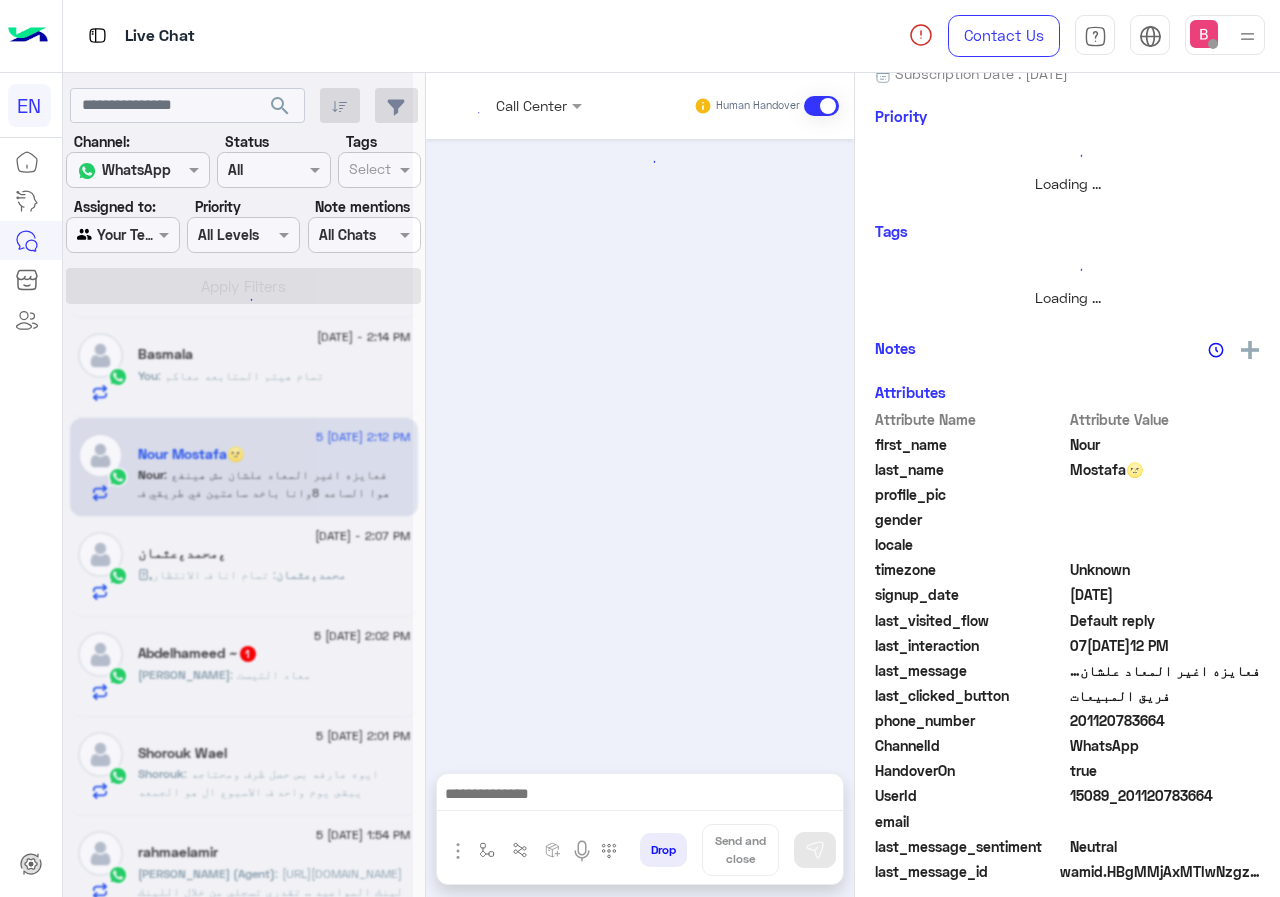 scroll, scrollTop: 0, scrollLeft: 0, axis: both 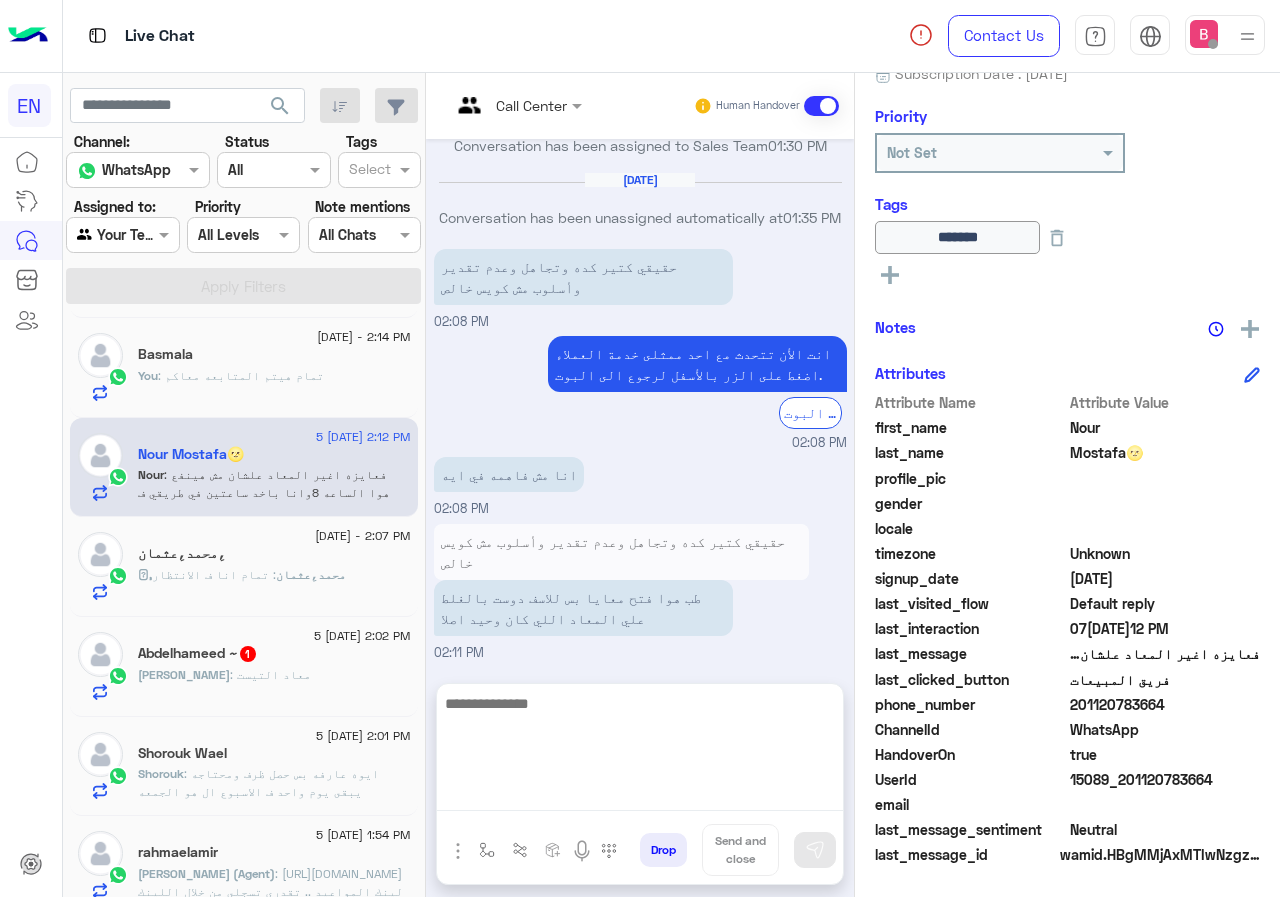 click at bounding box center (640, 751) 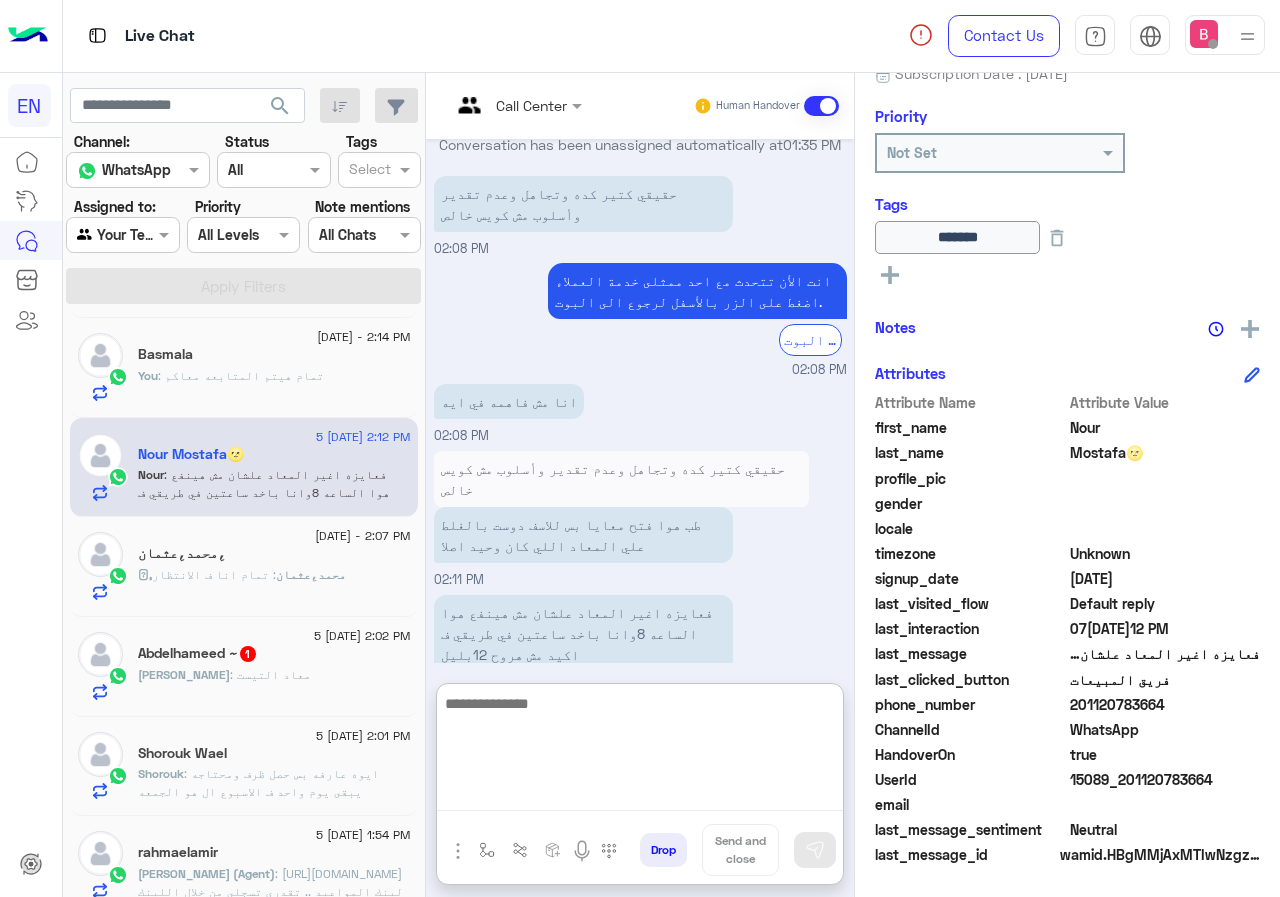 scroll, scrollTop: 1910, scrollLeft: 0, axis: vertical 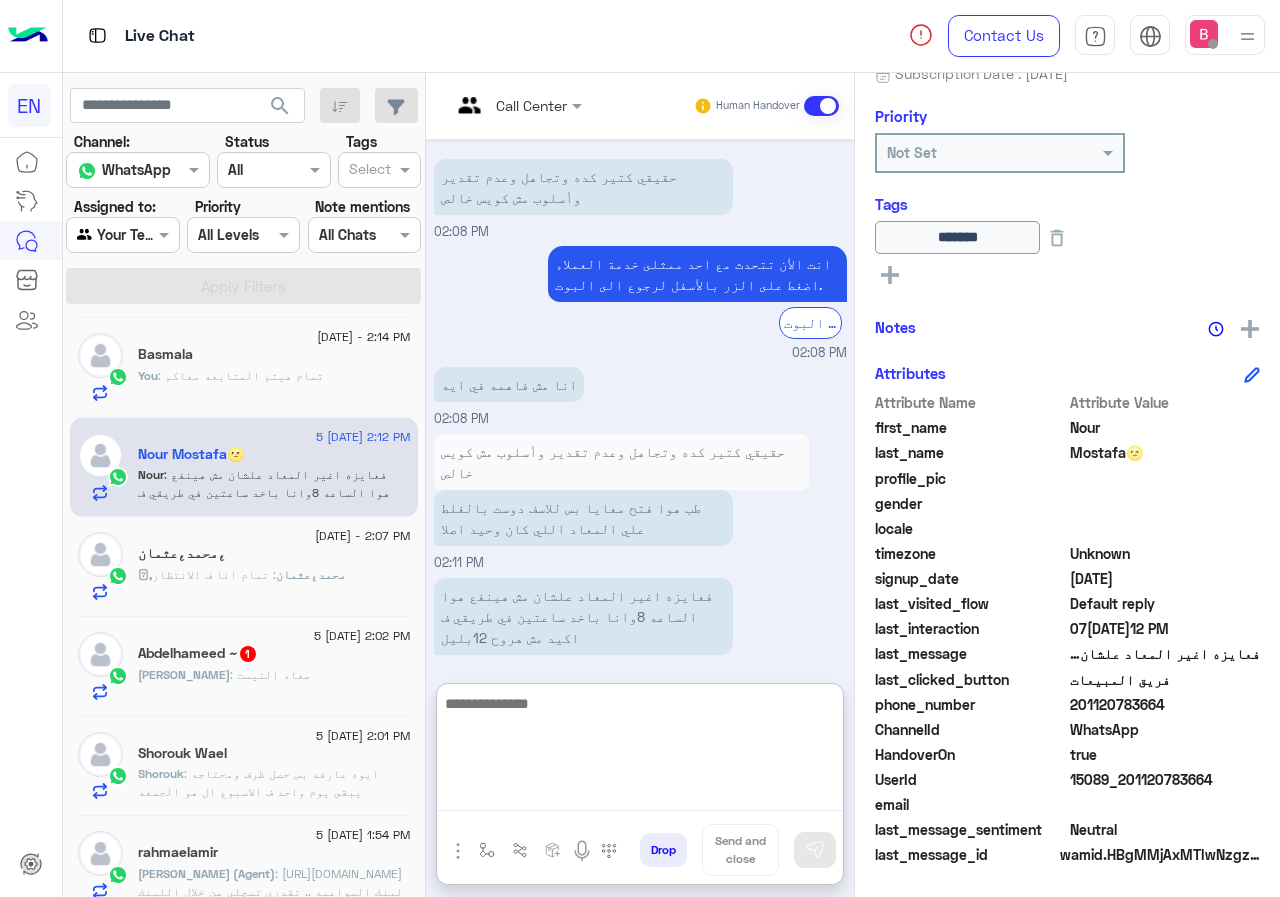 click at bounding box center (640, 751) 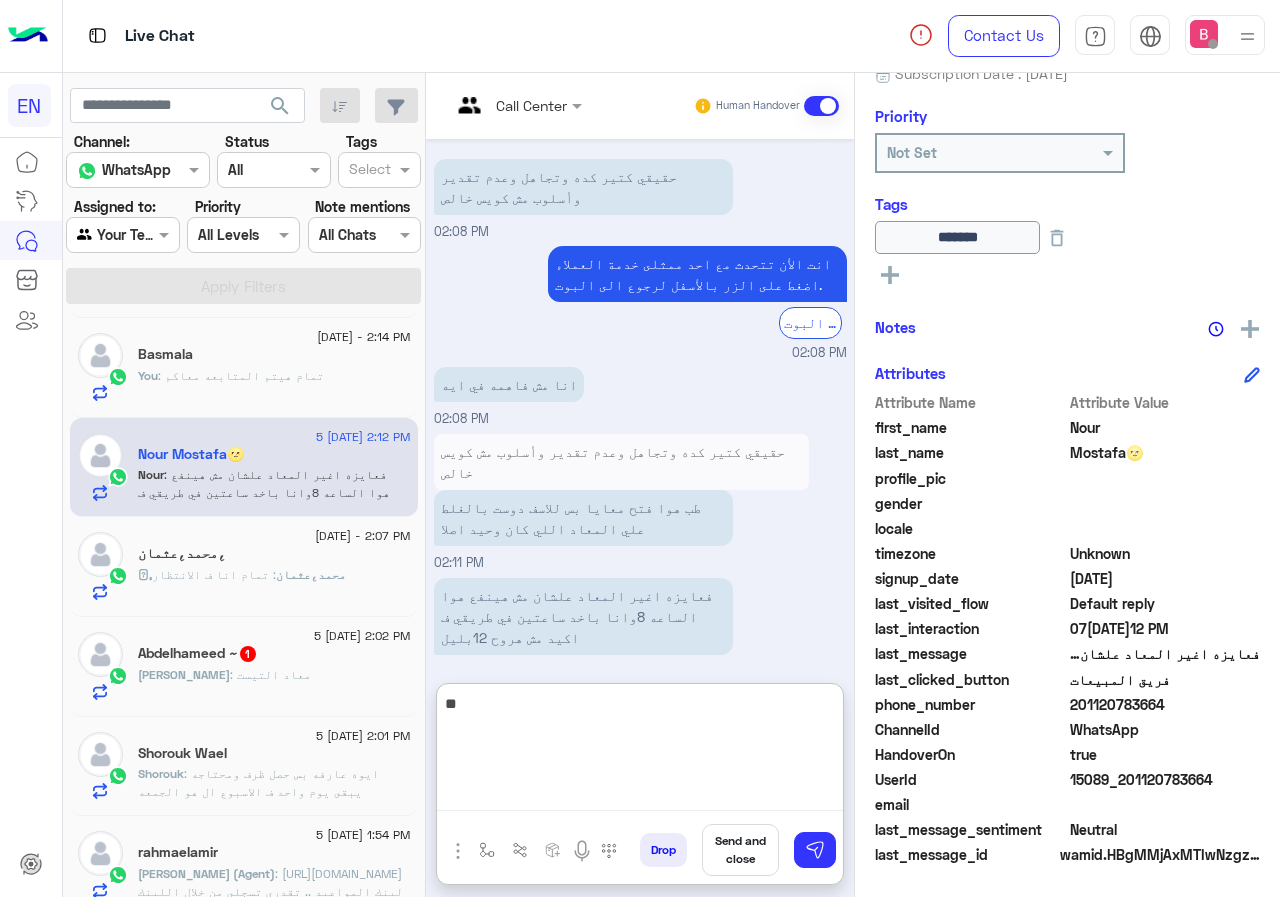 type on "*" 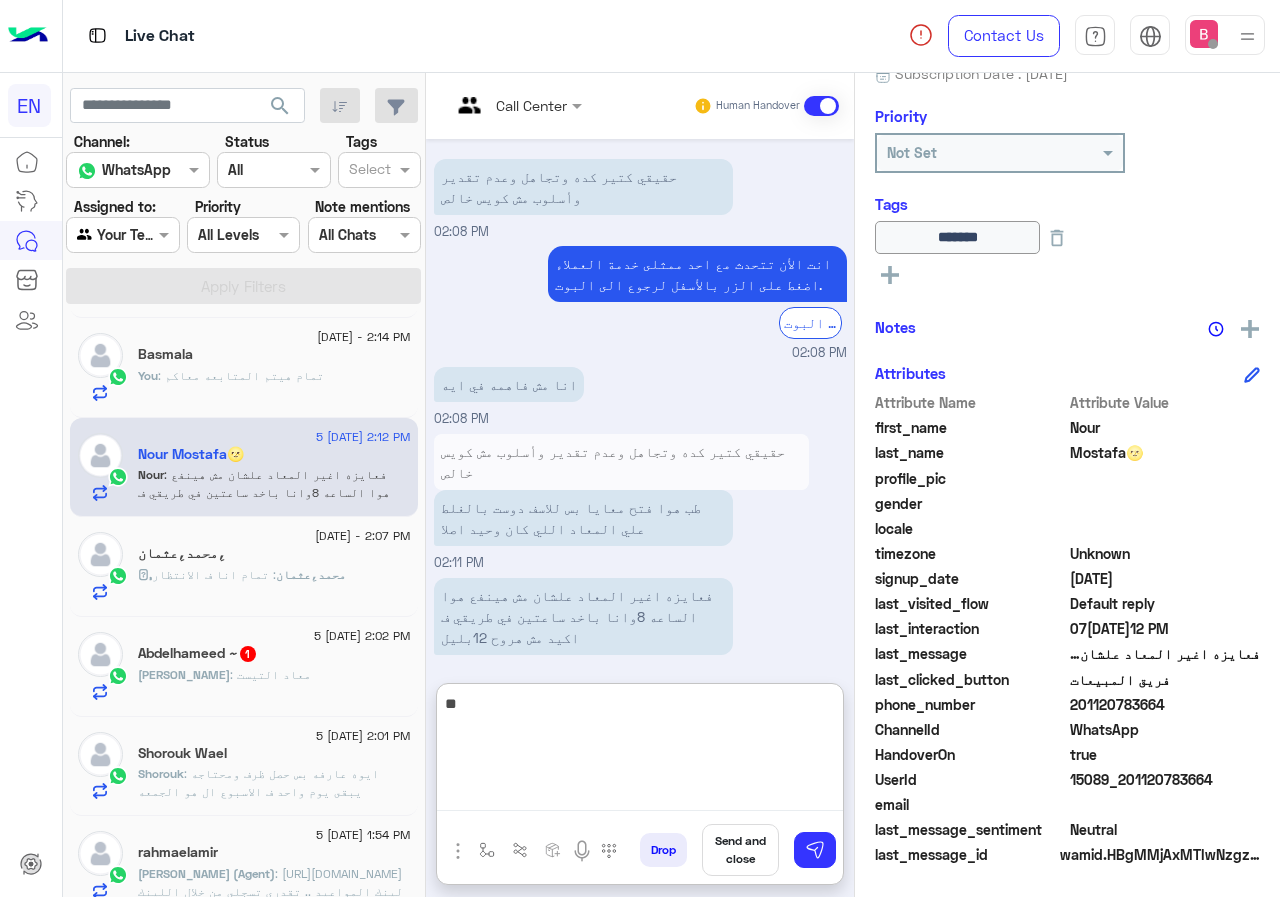 type on "*" 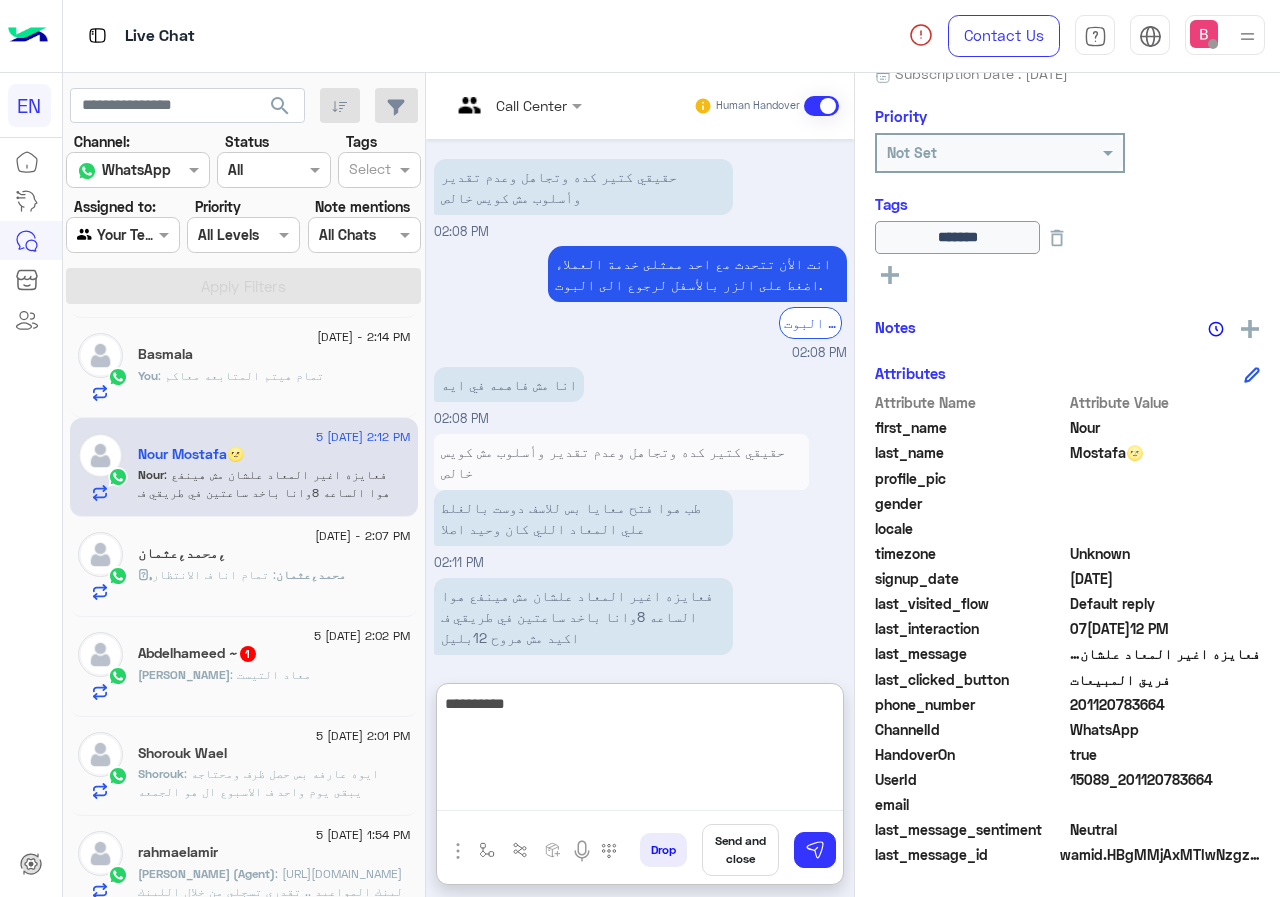 type on "**********" 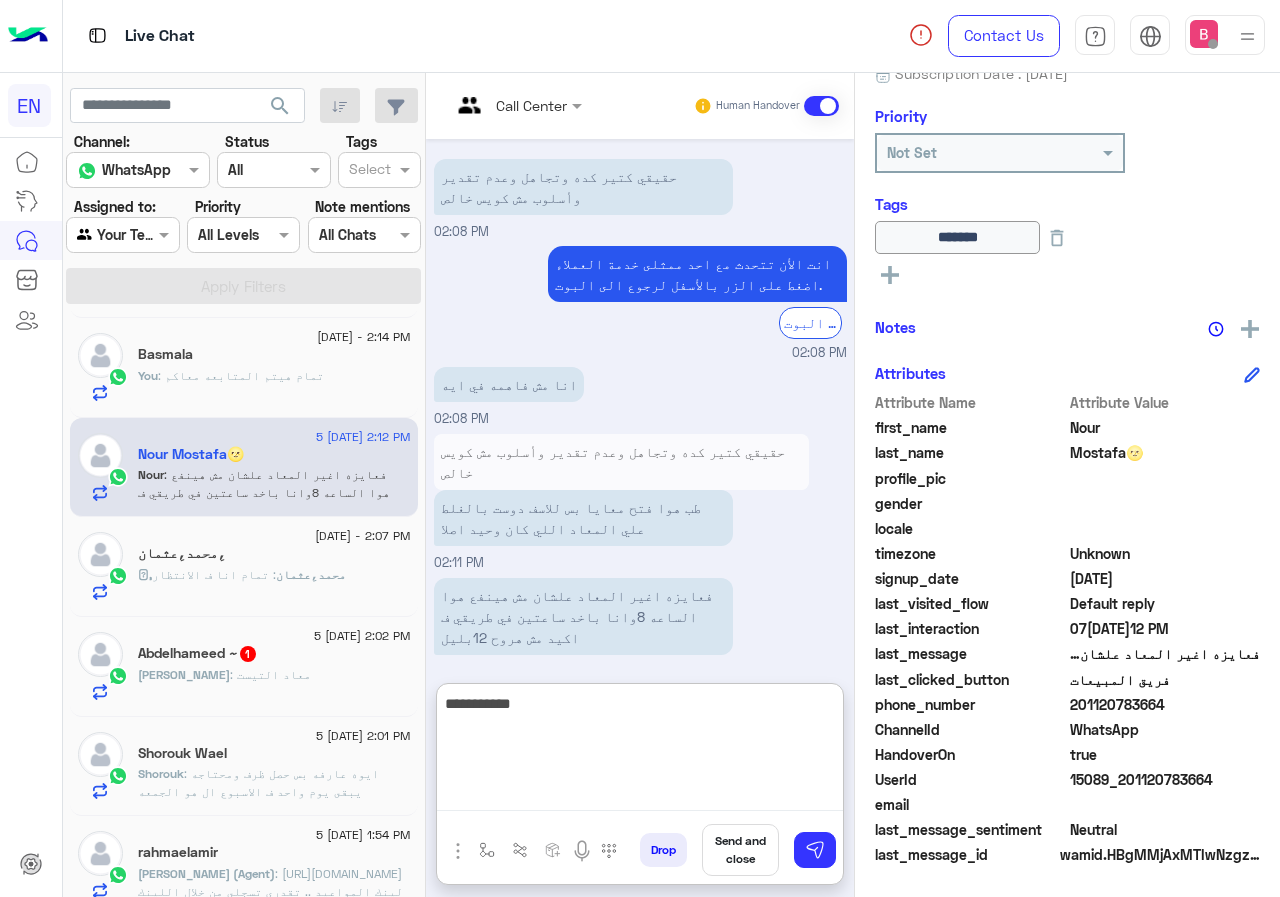 type 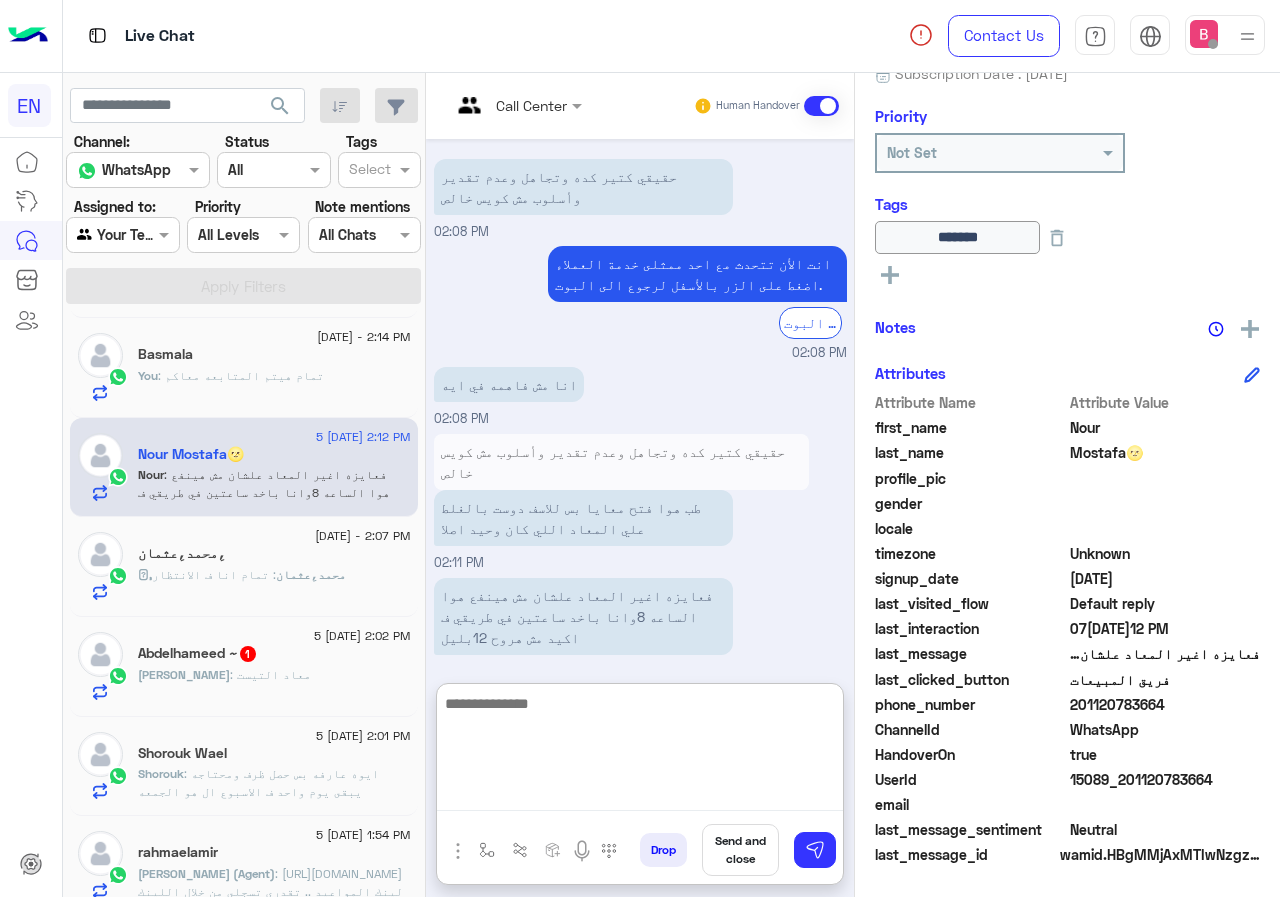 scroll, scrollTop: 1974, scrollLeft: 0, axis: vertical 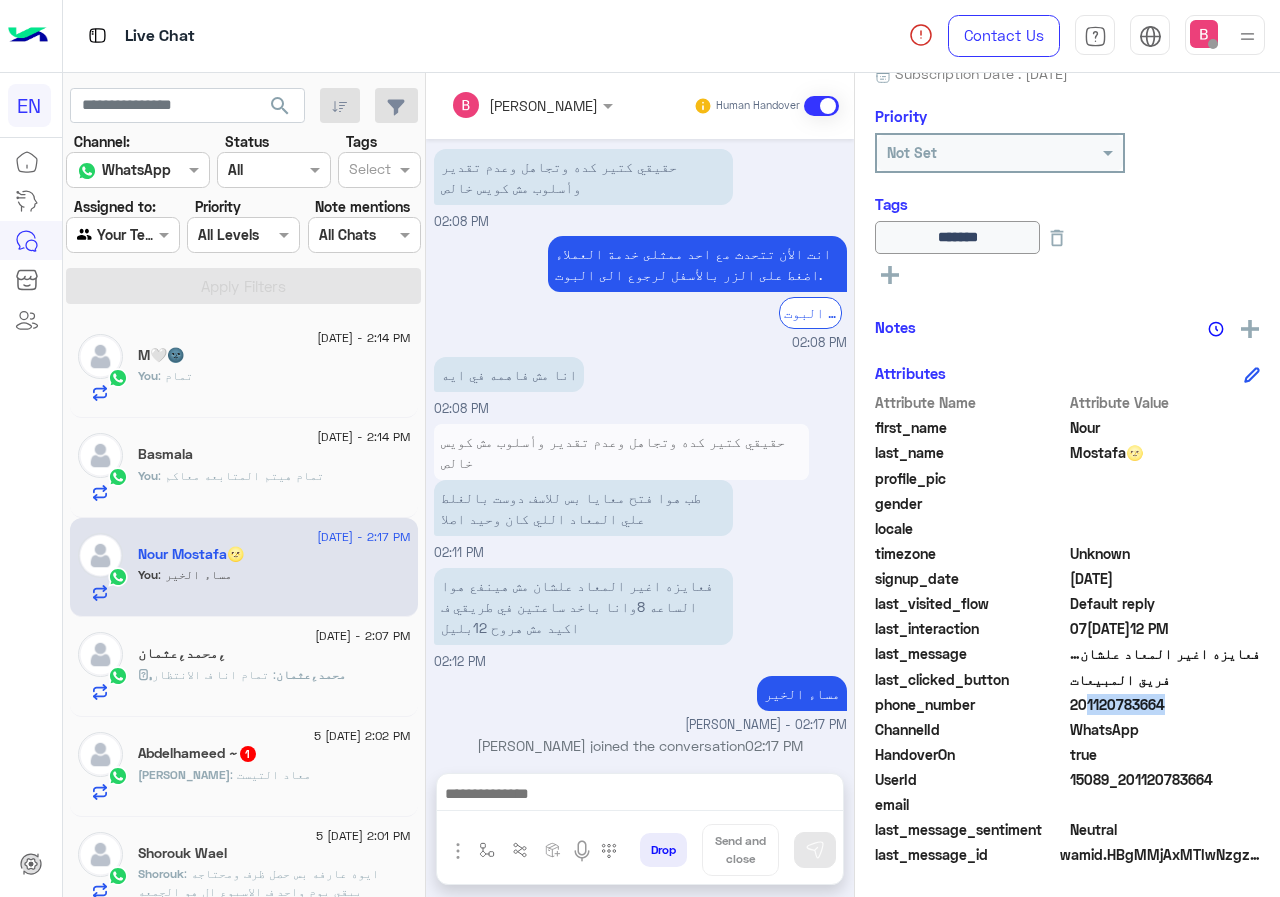 drag, startPoint x: 1140, startPoint y: 705, endPoint x: 1260, endPoint y: 705, distance: 120 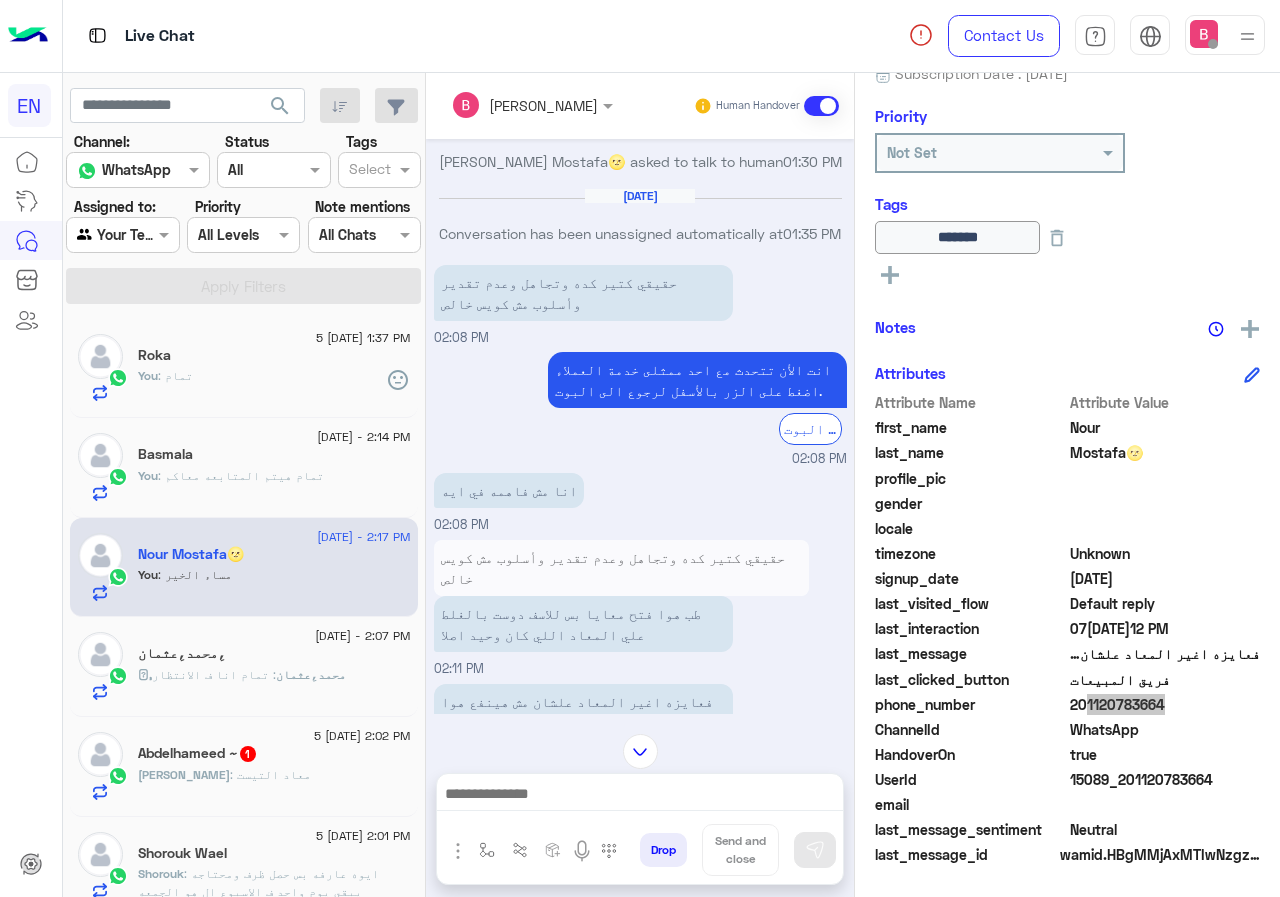 scroll, scrollTop: 1720, scrollLeft: 0, axis: vertical 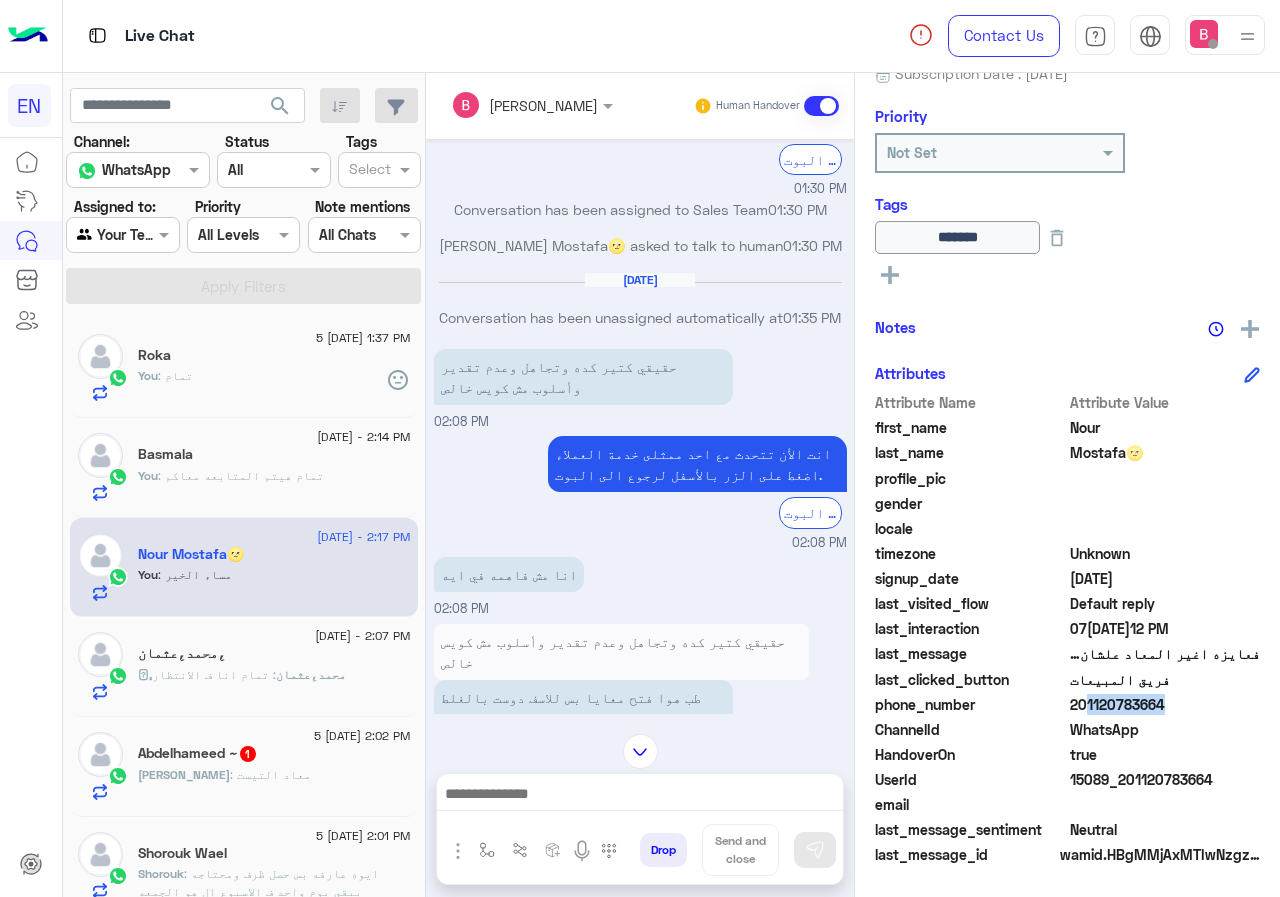click 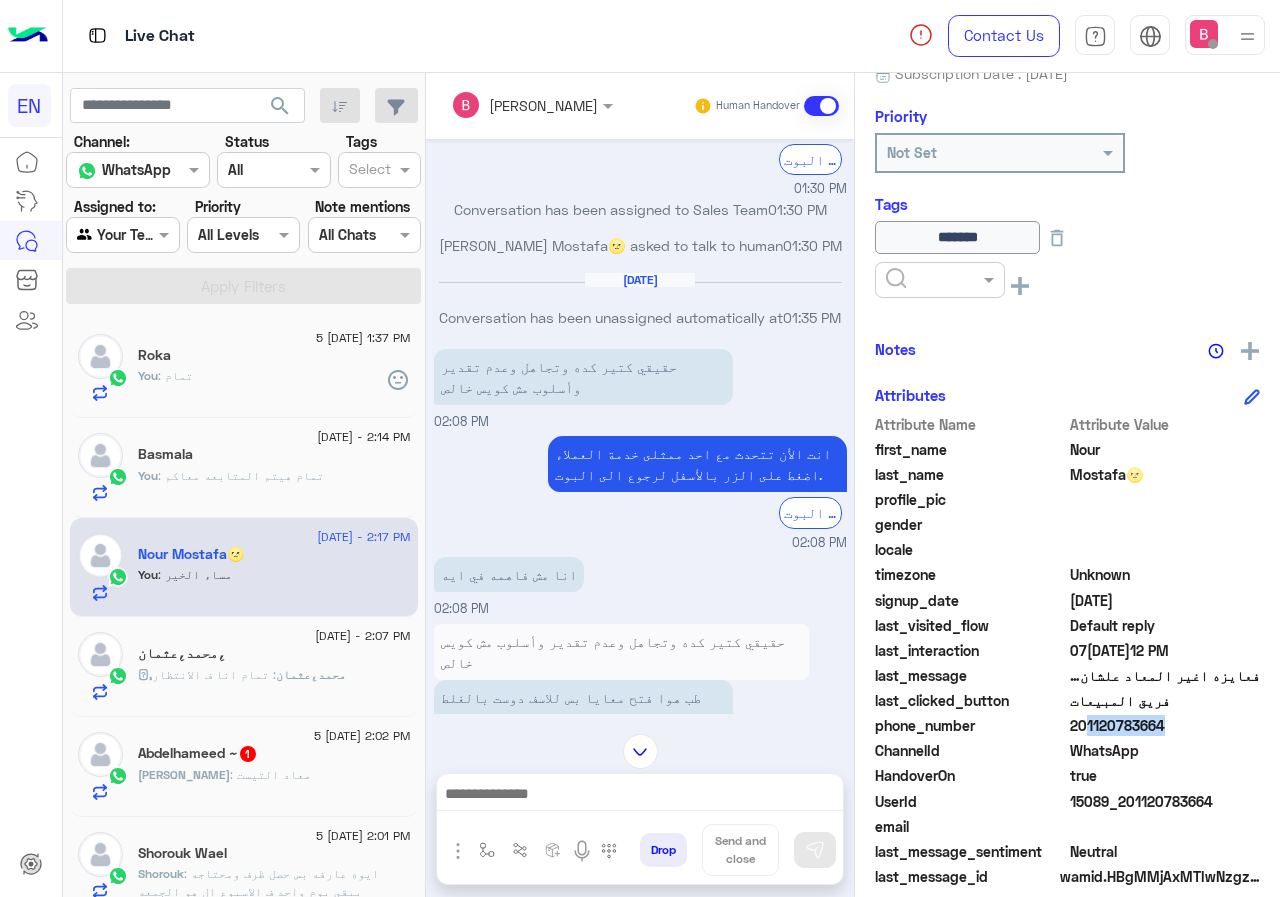 click 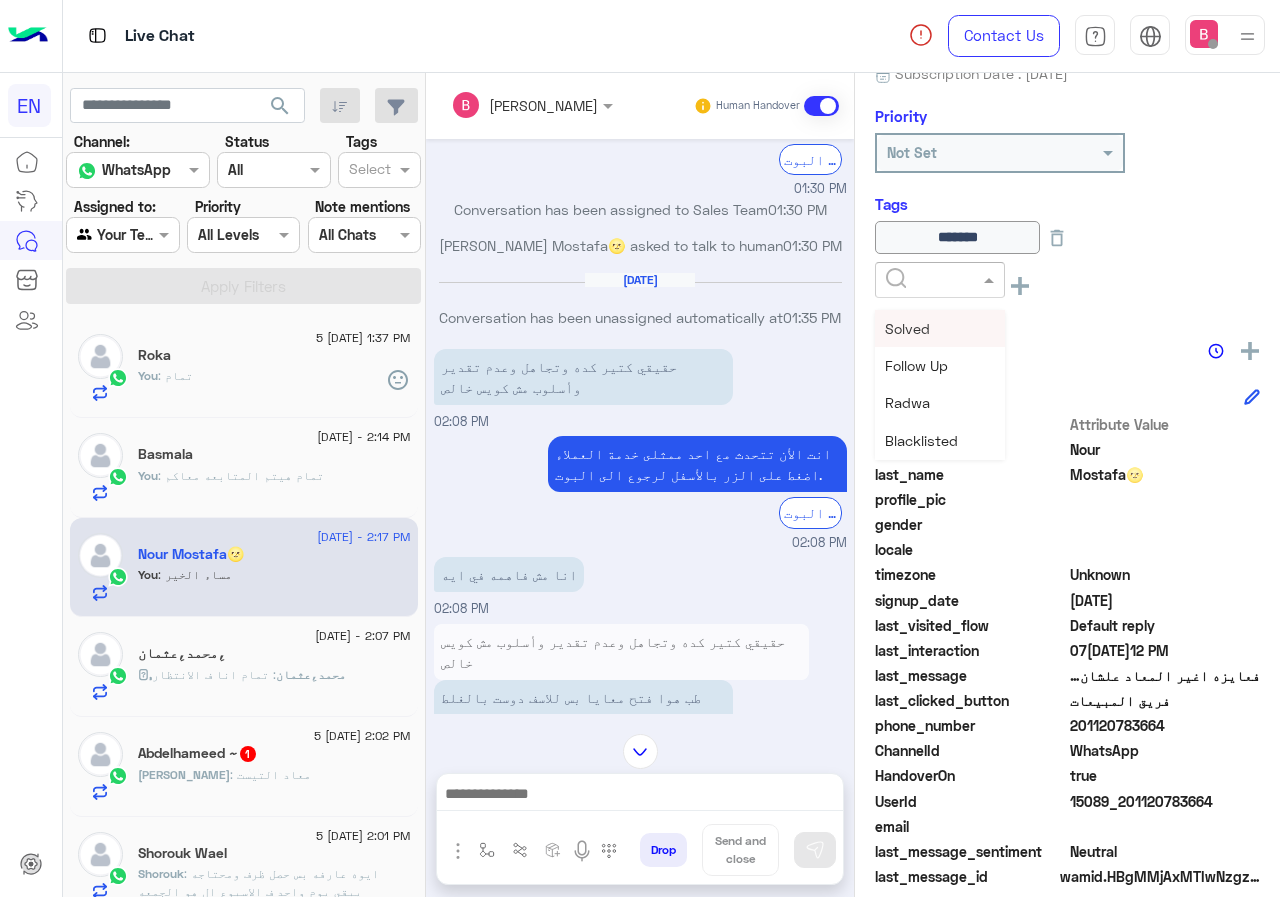 click on "Solved" at bounding box center [907, 328] 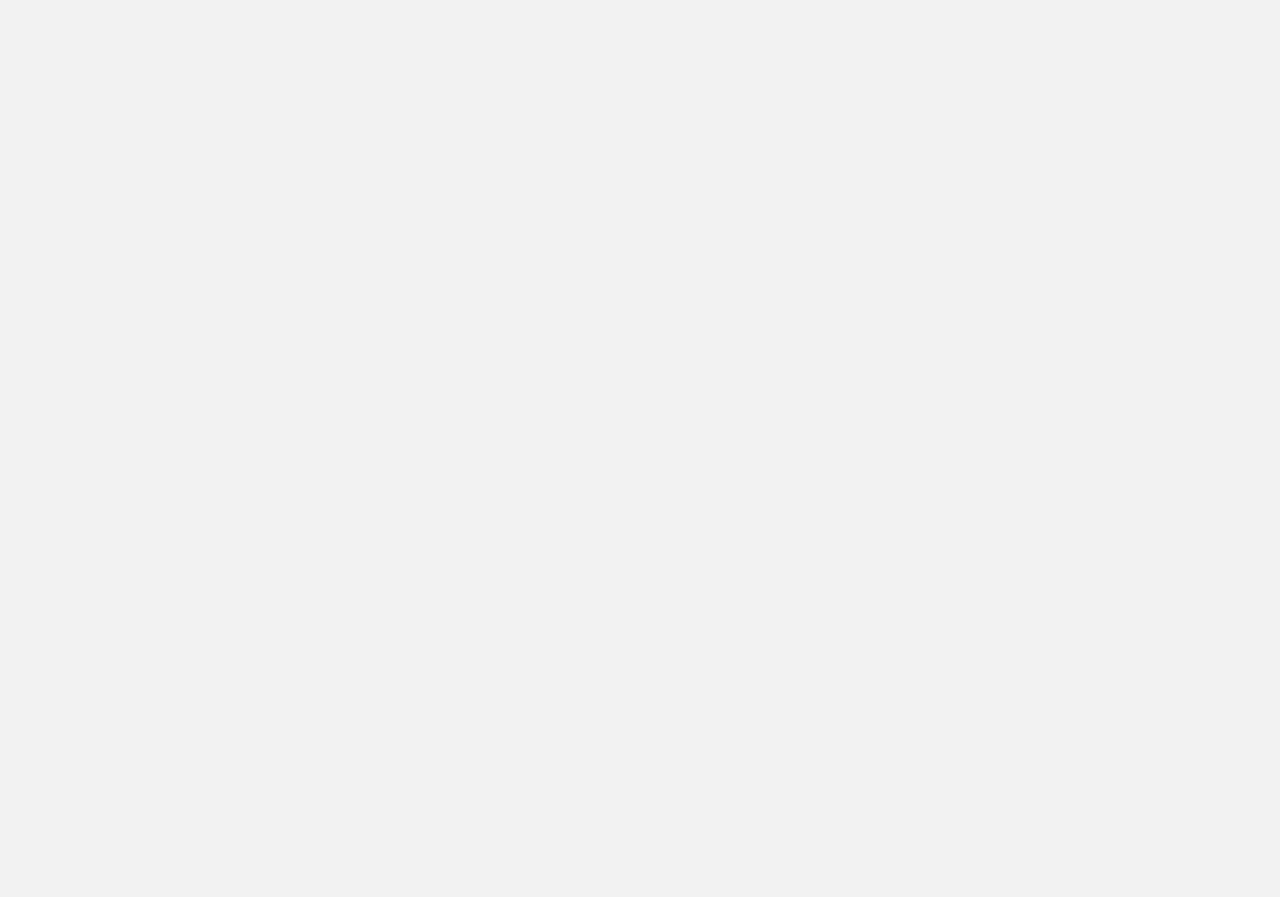 scroll, scrollTop: 0, scrollLeft: 0, axis: both 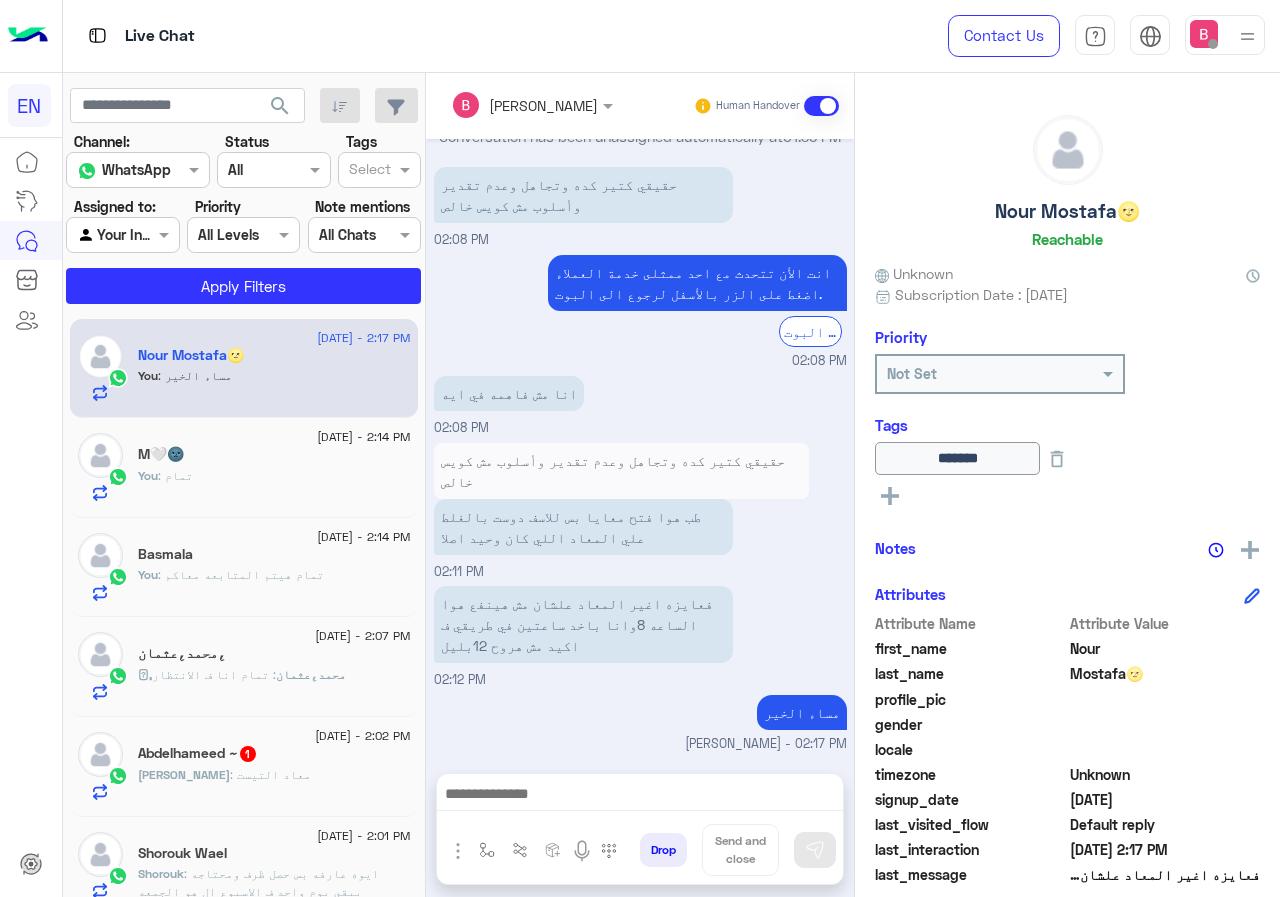 click at bounding box center [122, 234] 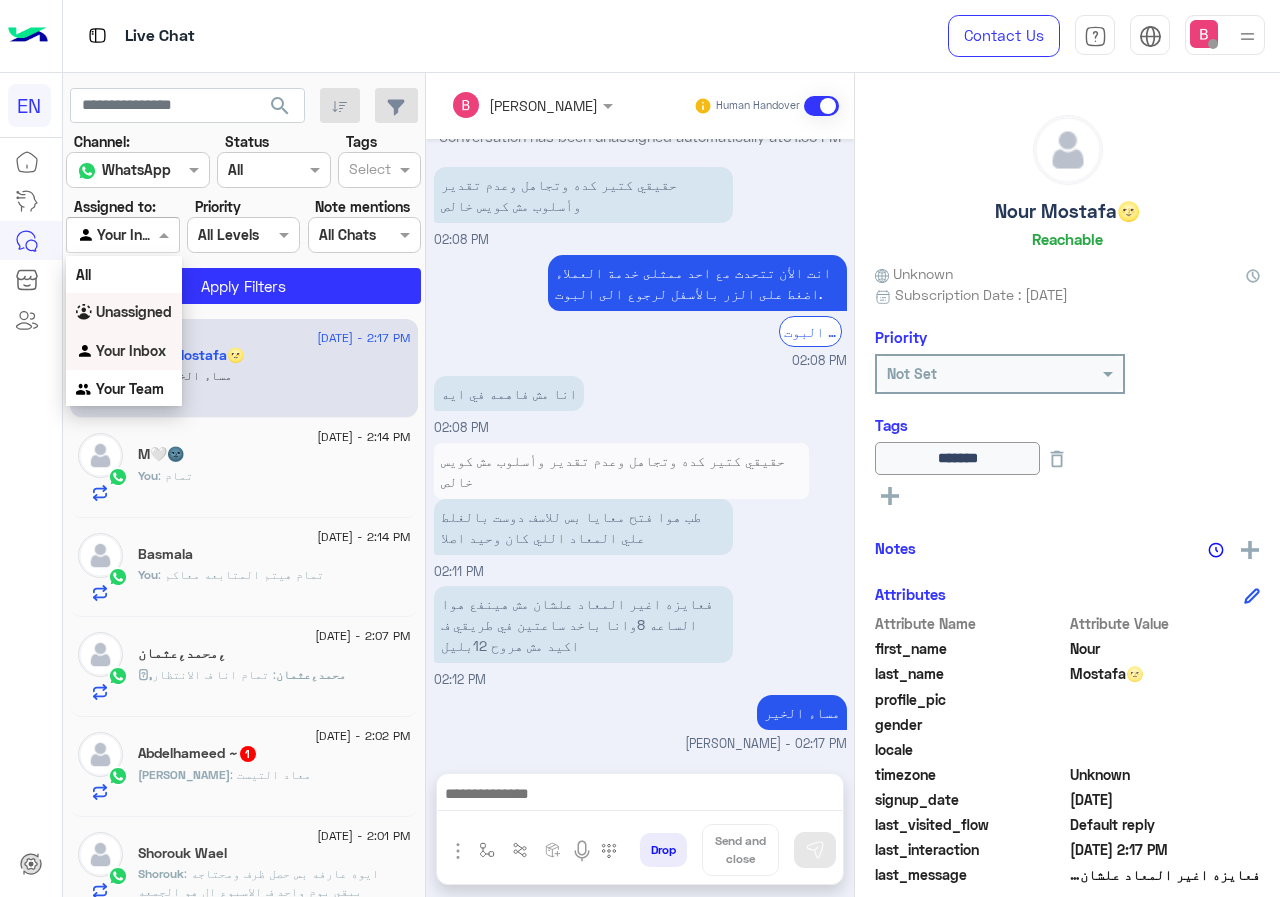 click on "Unassigned" at bounding box center (124, 312) 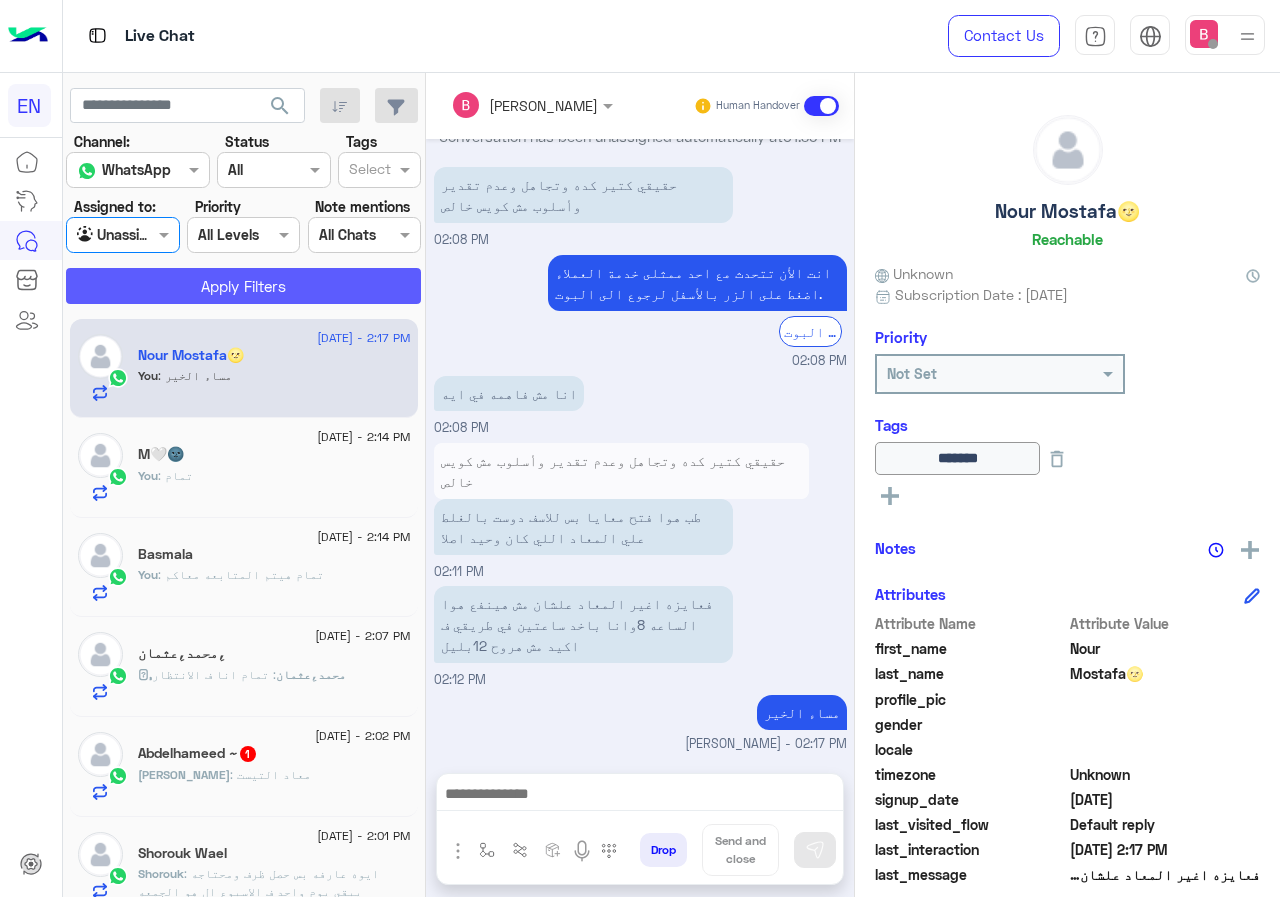 click on "Apply Filters" 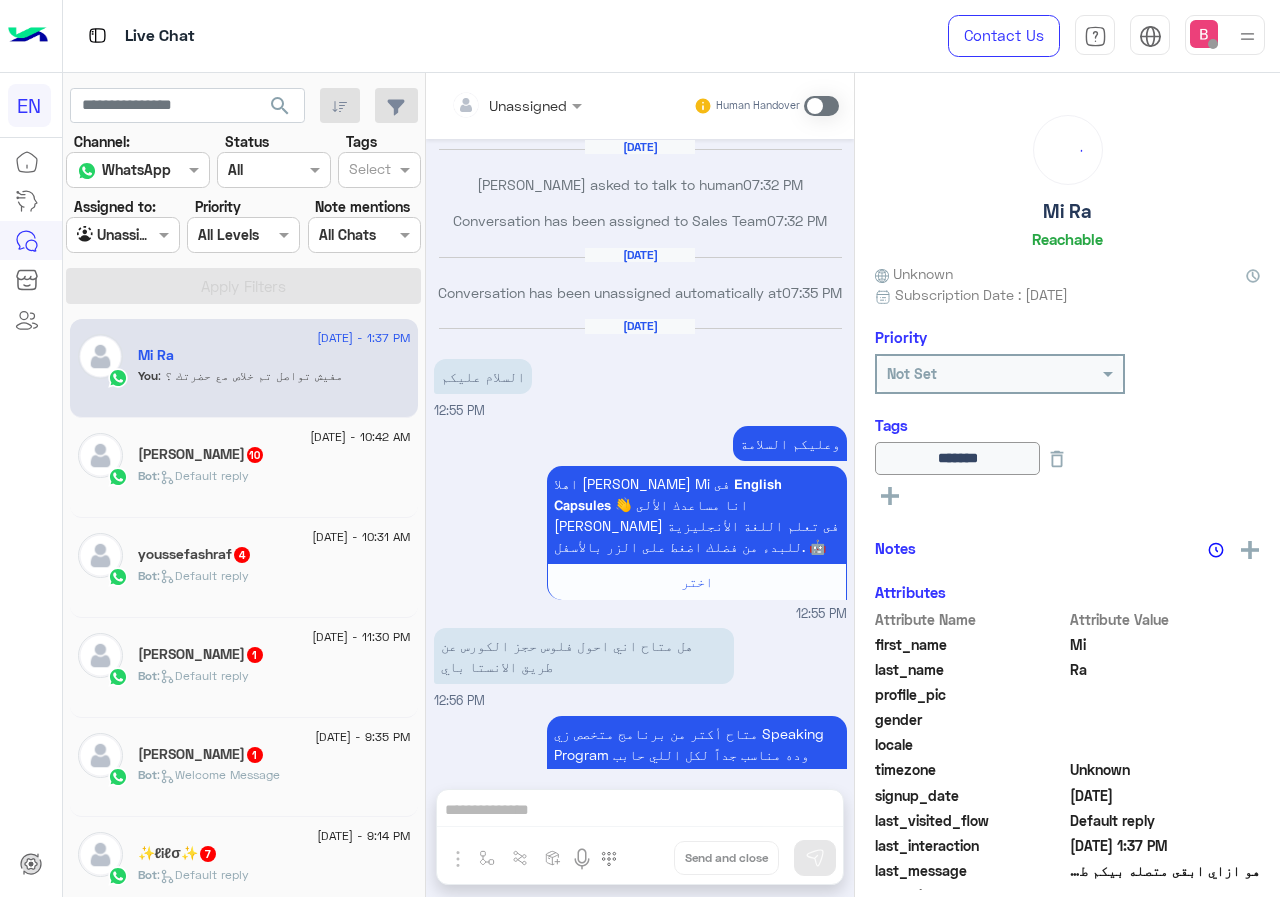 scroll, scrollTop: 2466, scrollLeft: 0, axis: vertical 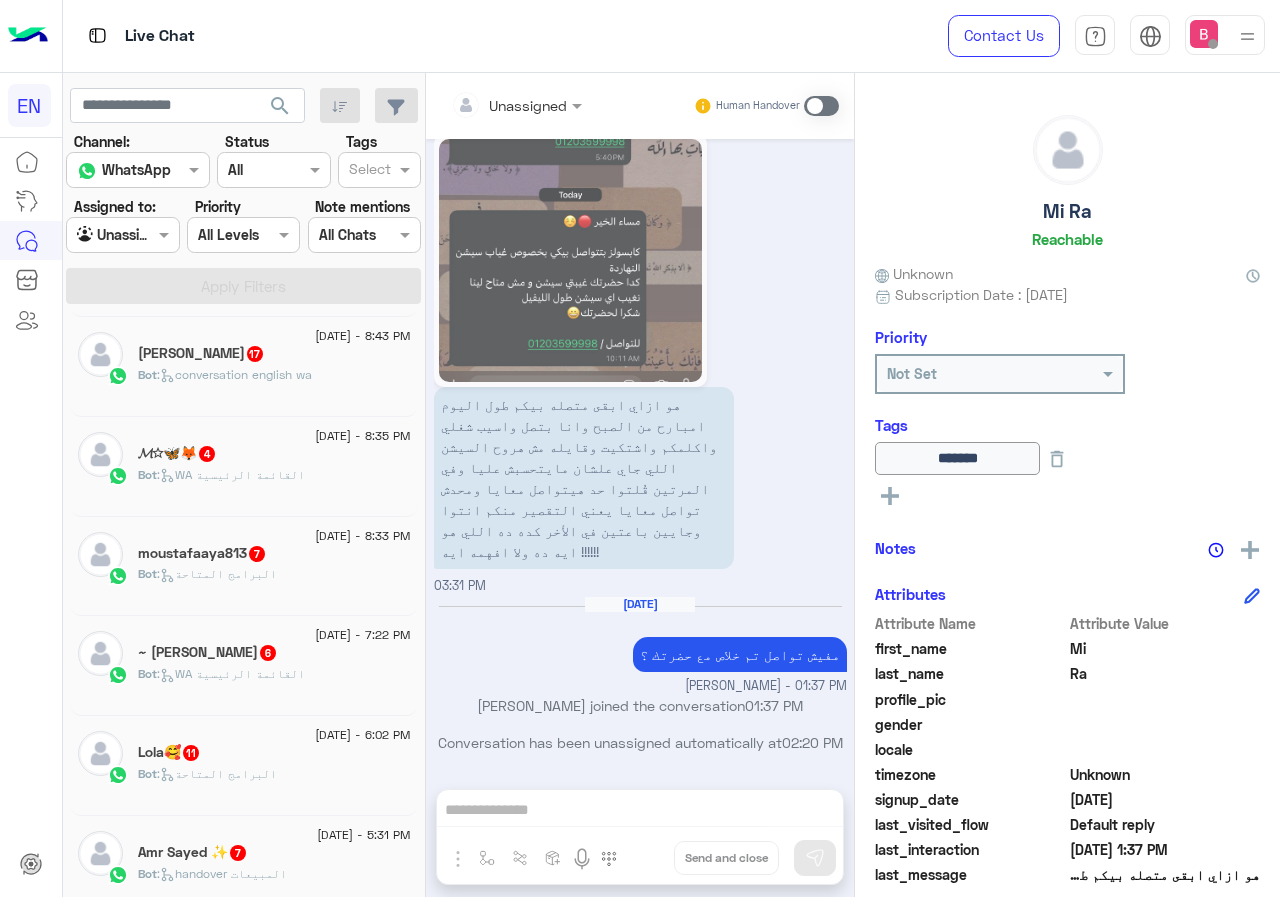 click at bounding box center [122, 234] 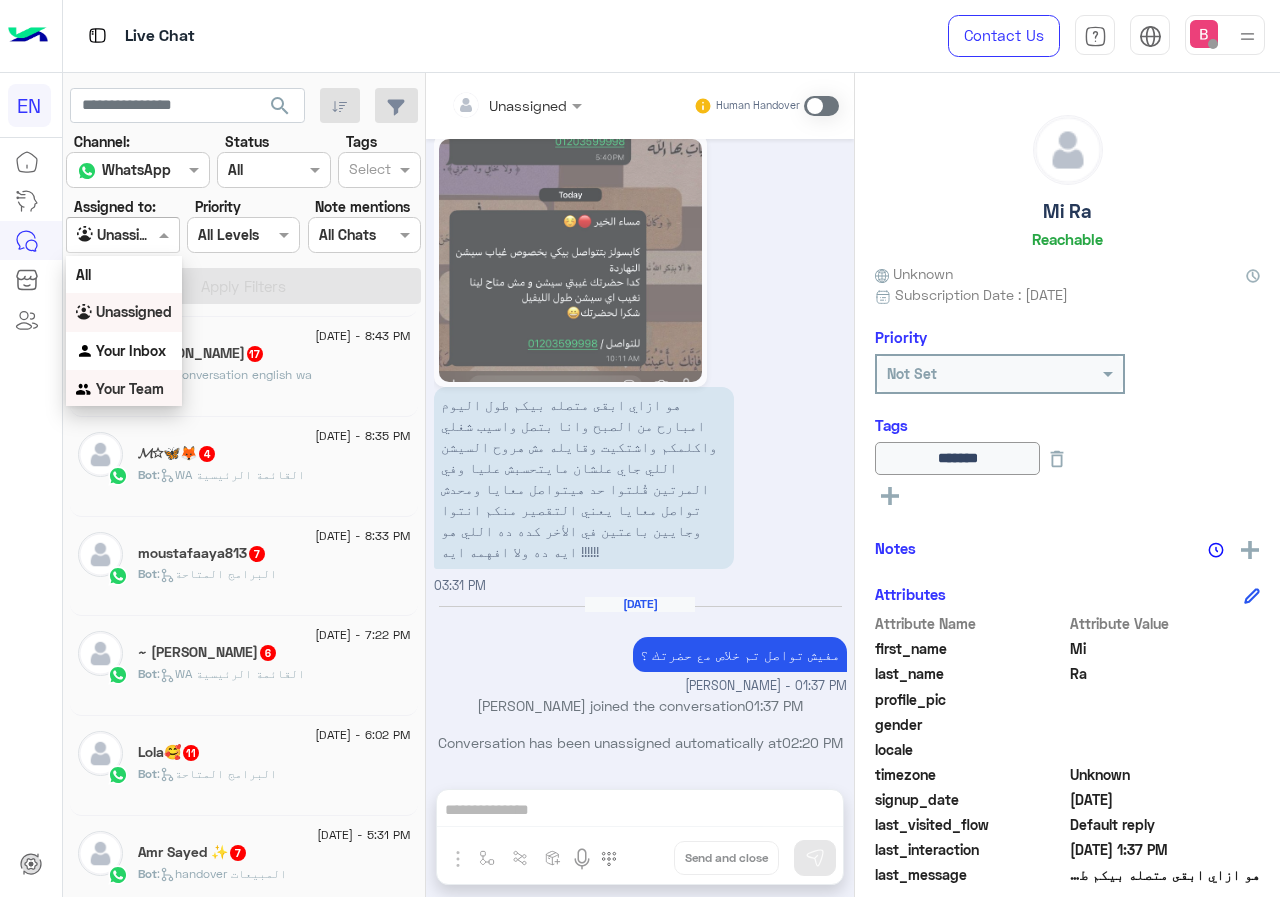 click on "Your Team" at bounding box center (130, 388) 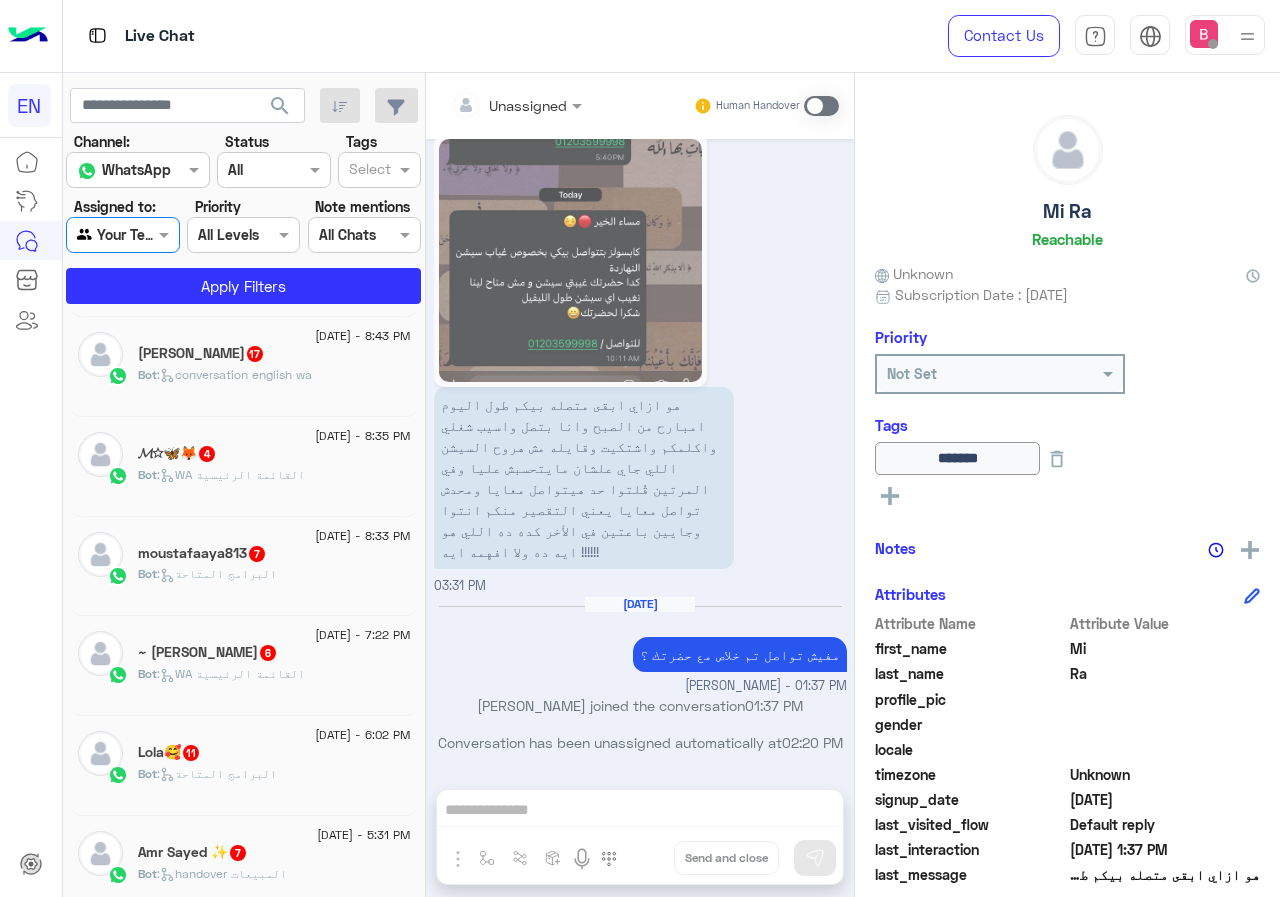 click on "Channel: Channel WhatsApp Status Channel All Tags Select Assigned to: Agent Filter Your Team Priority All Levels All Levels Note mentions Select All Chats Apply Filters" 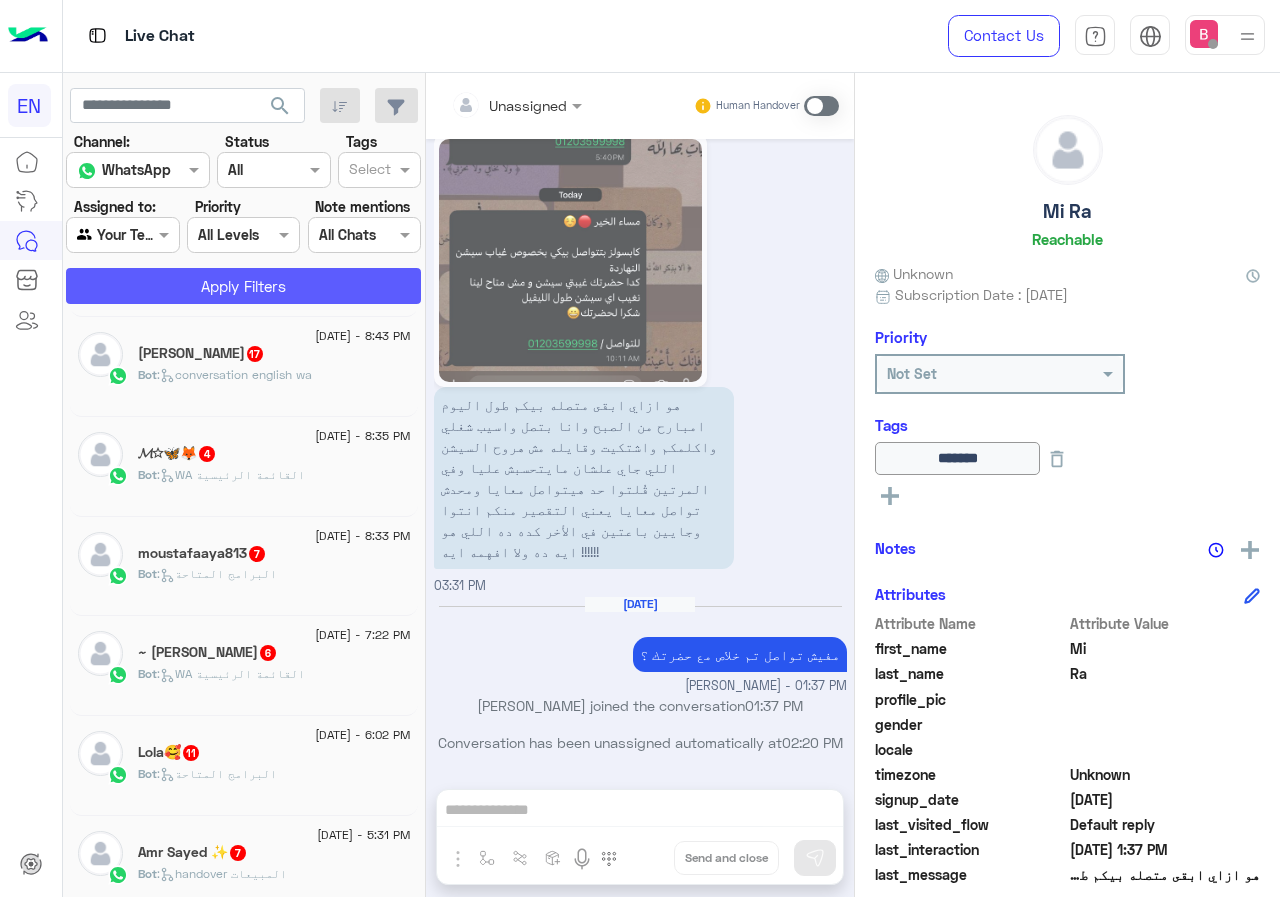 click on "Apply Filters" 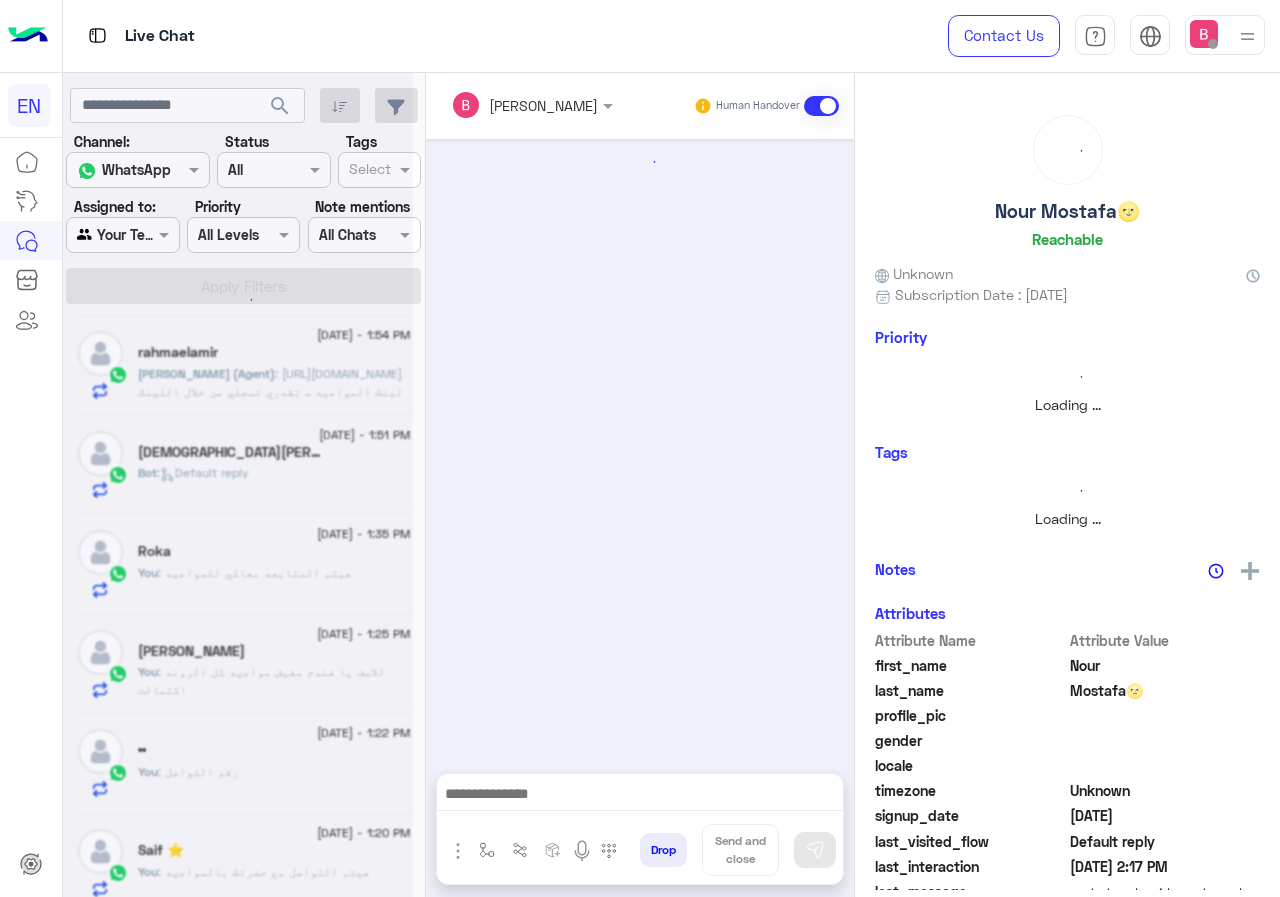 scroll, scrollTop: 0, scrollLeft: 0, axis: both 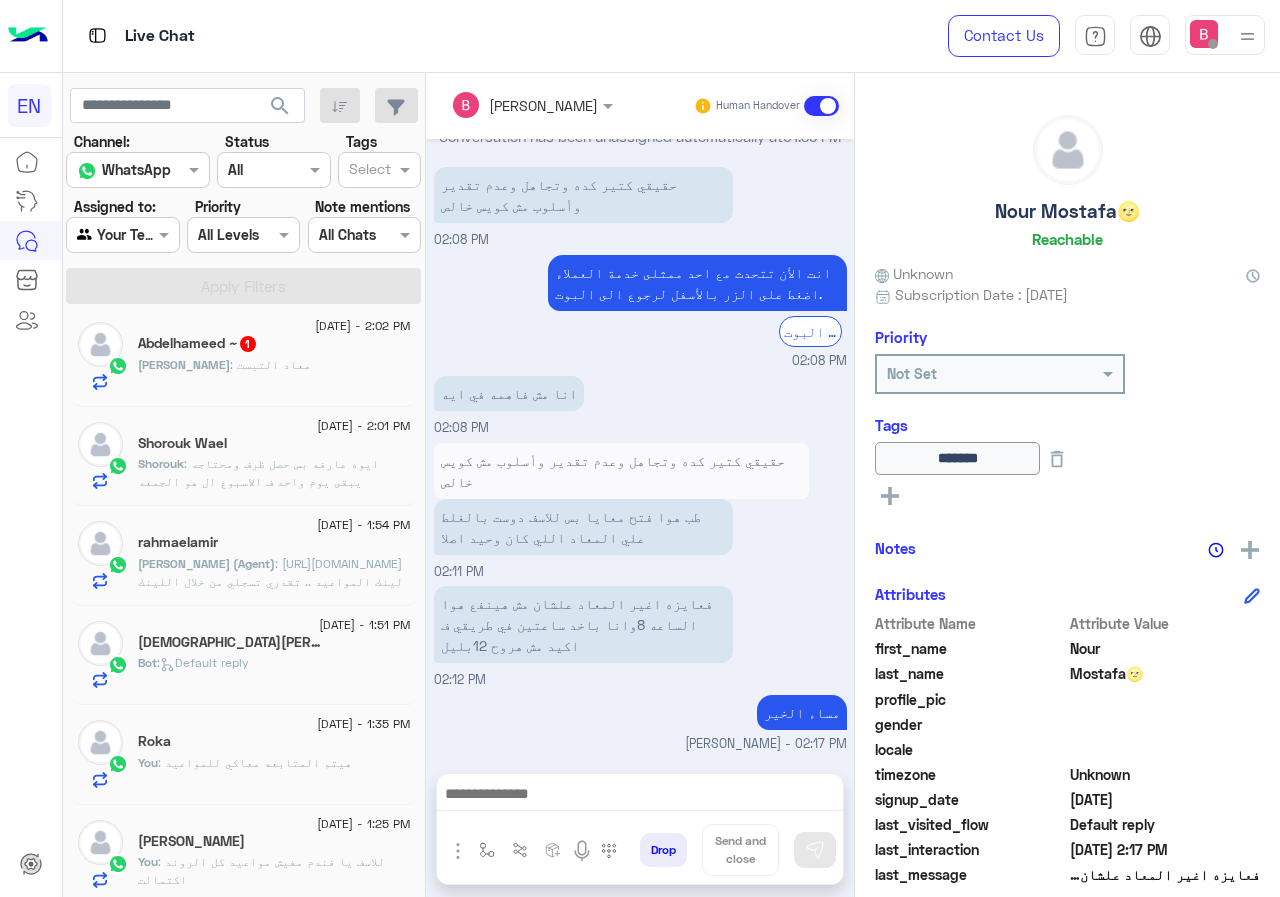 click on "5 July - 1:51 PM  Islam Nazih  Bot :   Default reply" 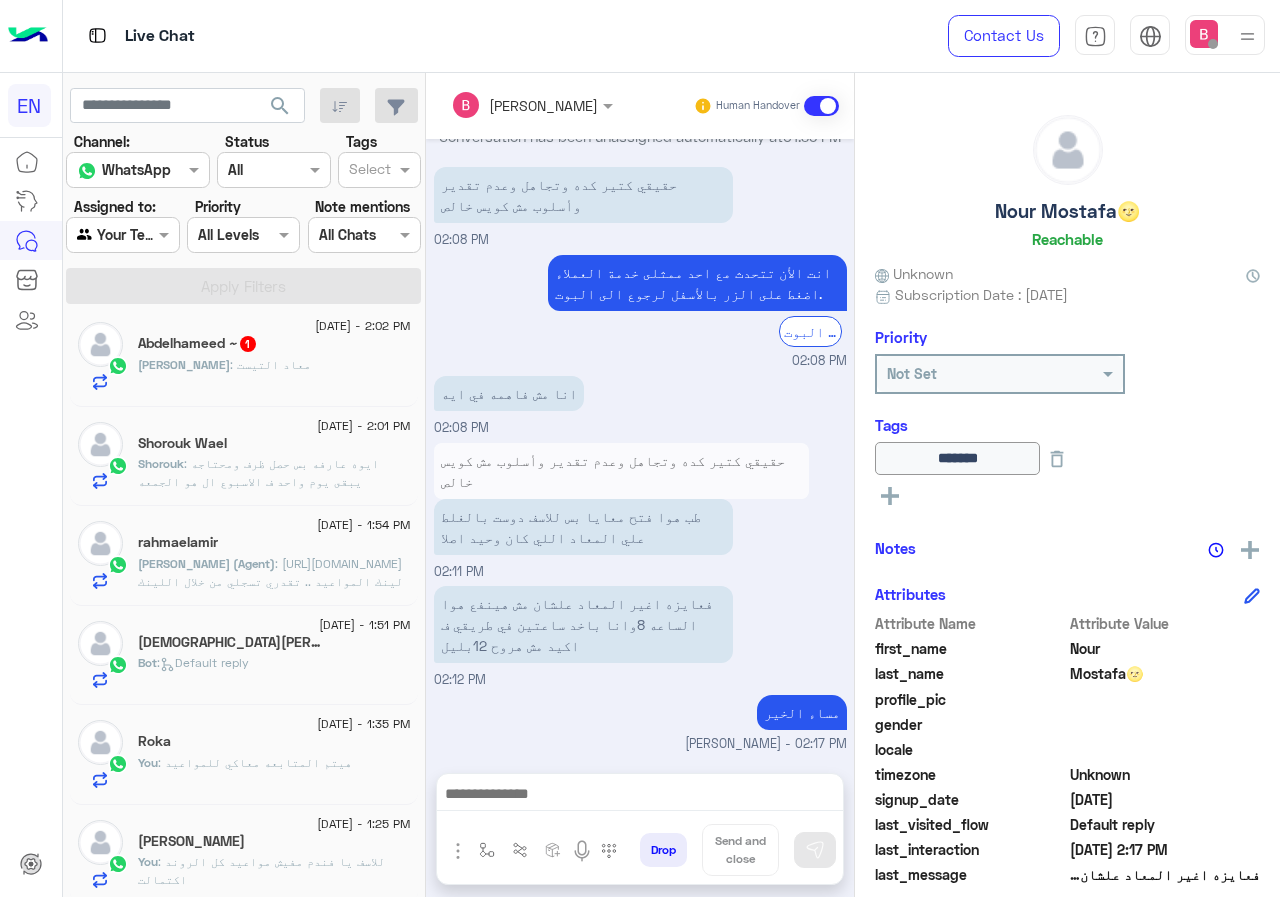 click on "Bot :   Default reply" 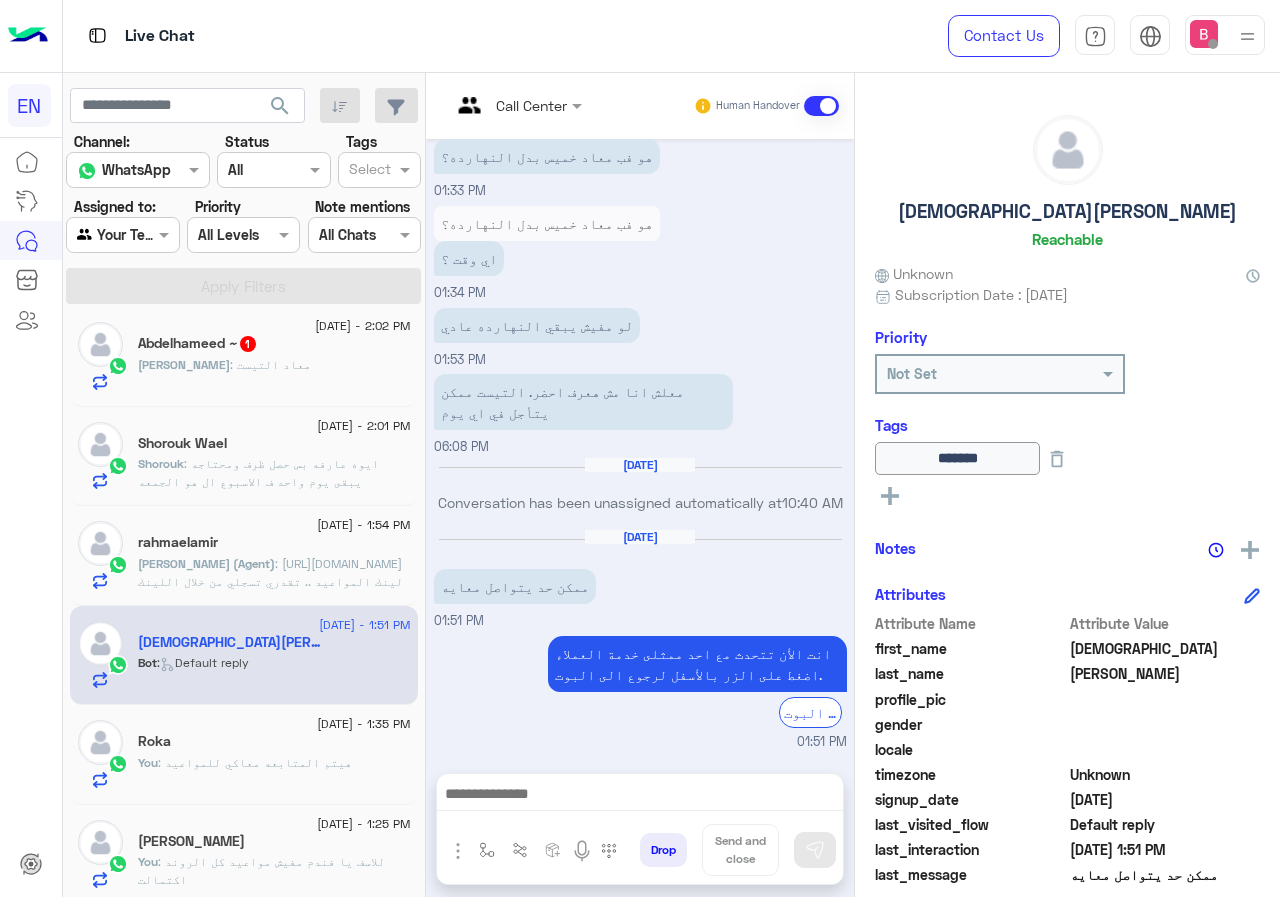 scroll, scrollTop: 656, scrollLeft: 0, axis: vertical 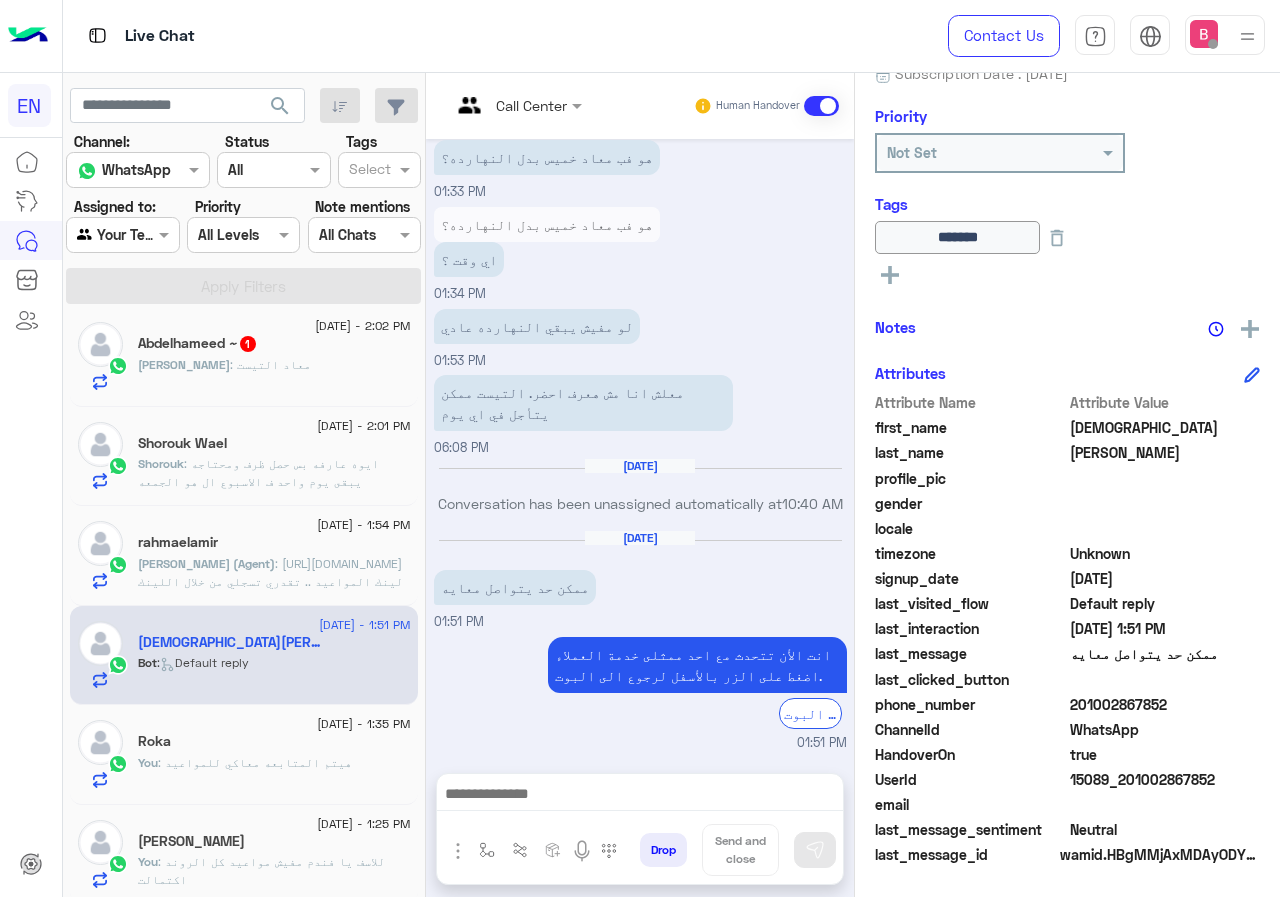 drag, startPoint x: 1136, startPoint y: 702, endPoint x: 1219, endPoint y: 703, distance: 83.00603 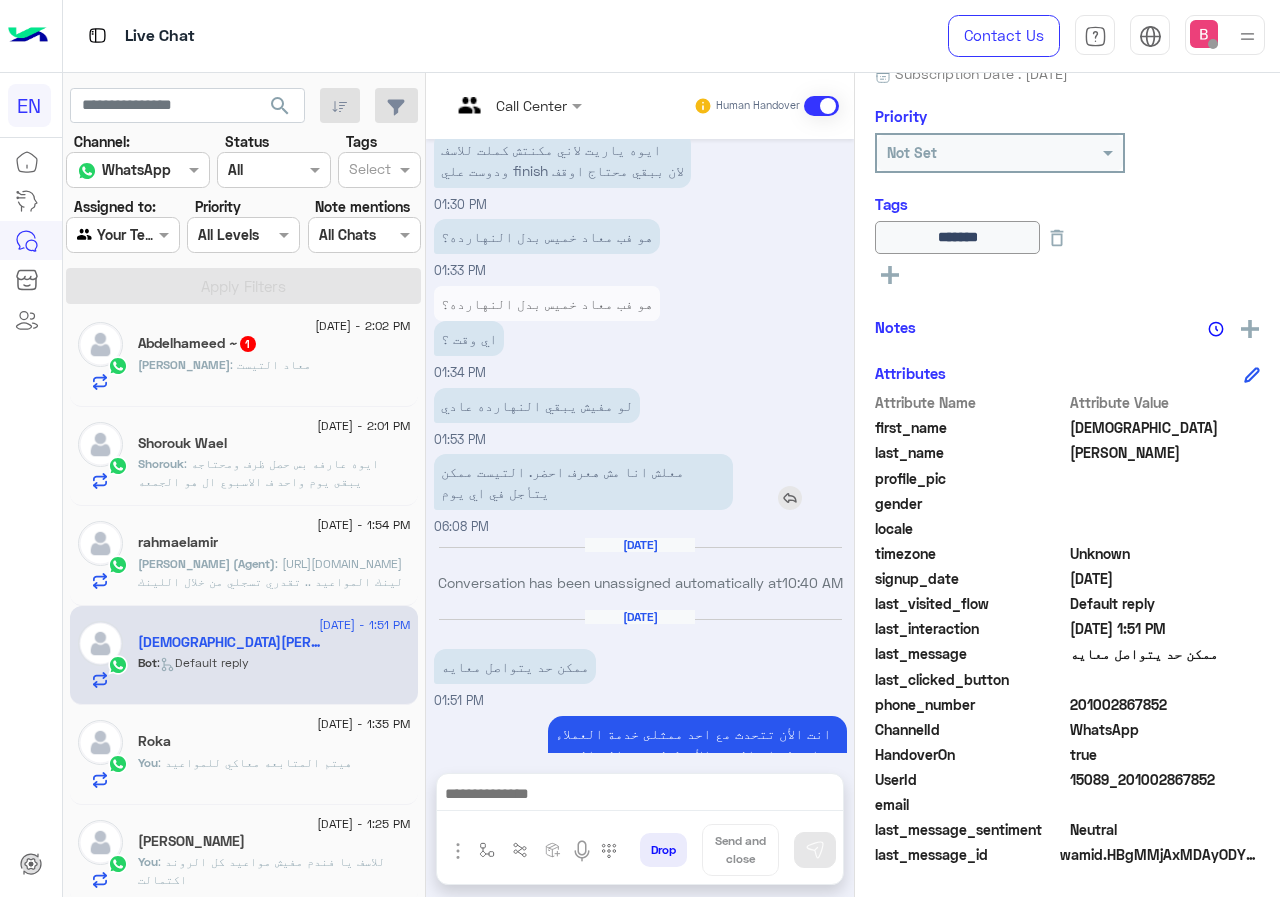 scroll, scrollTop: 656, scrollLeft: 0, axis: vertical 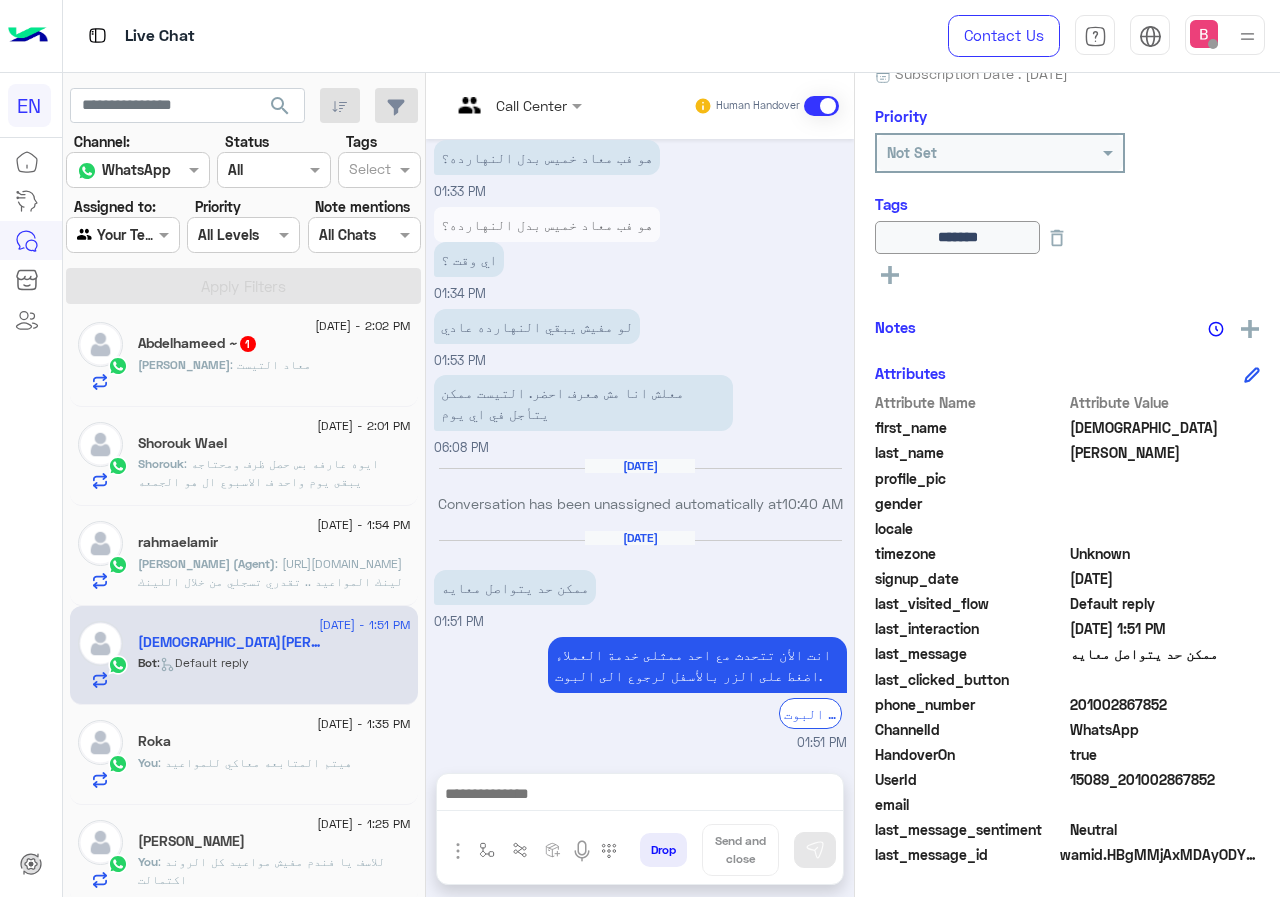 click at bounding box center [640, 799] 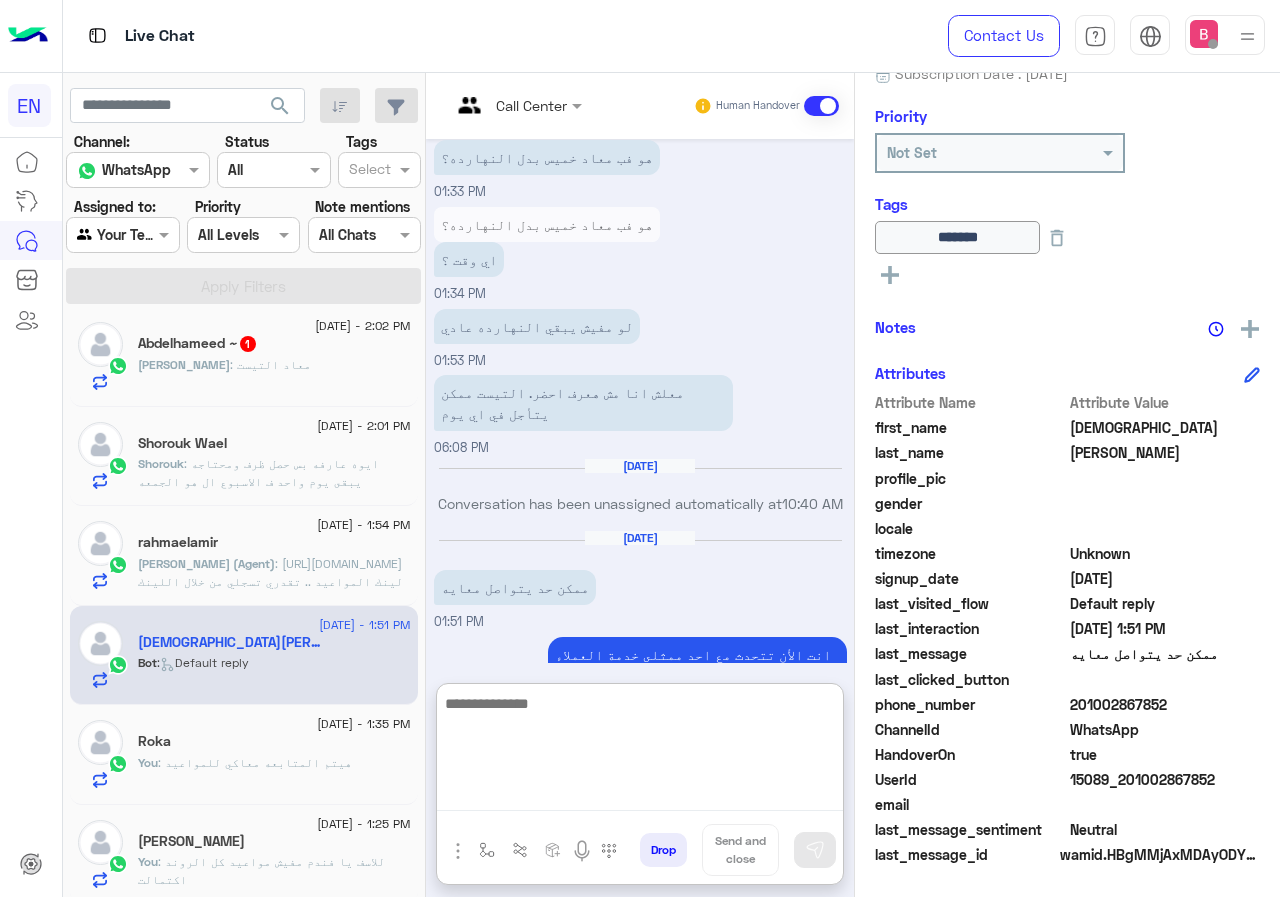 click at bounding box center [640, 751] 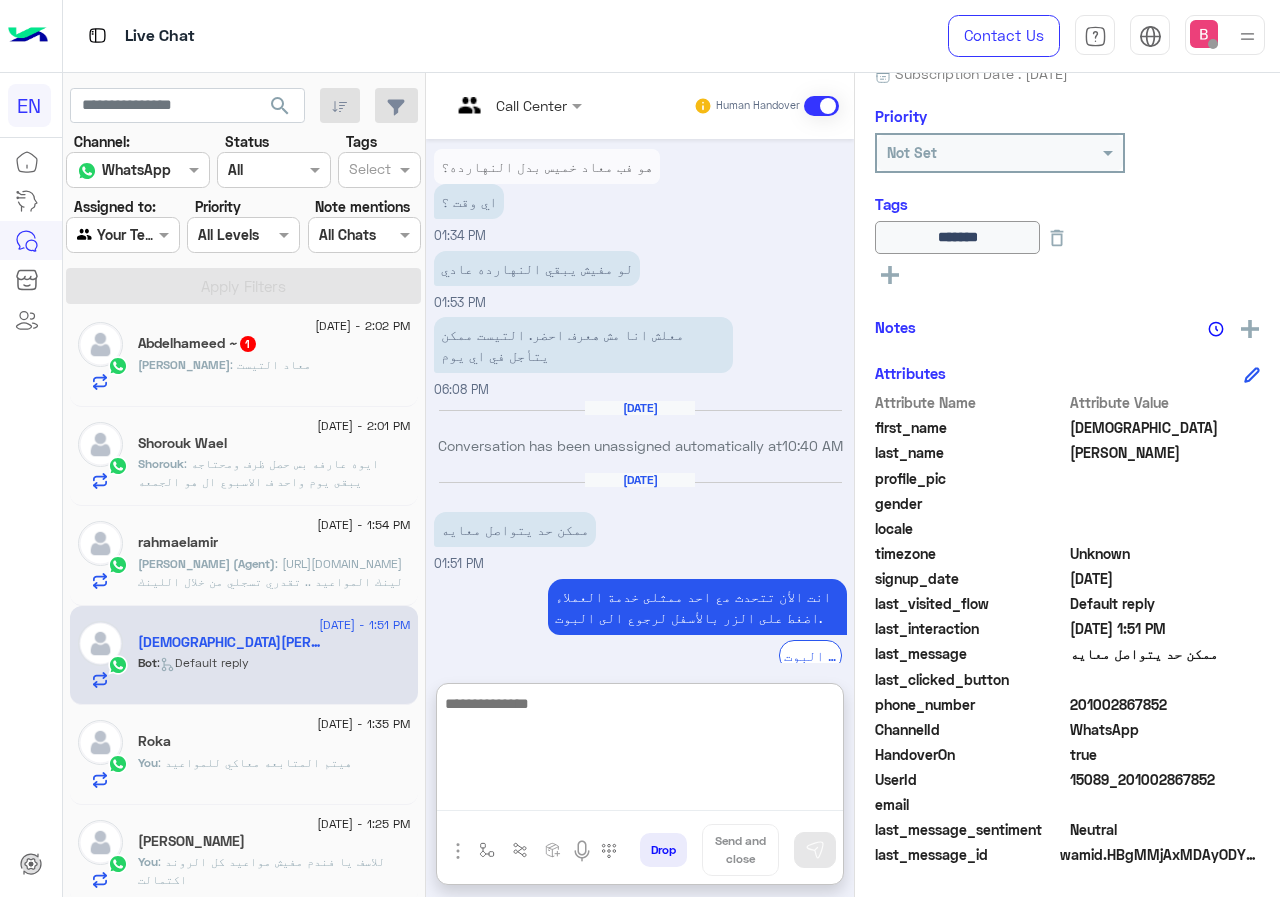 scroll, scrollTop: 746, scrollLeft: 0, axis: vertical 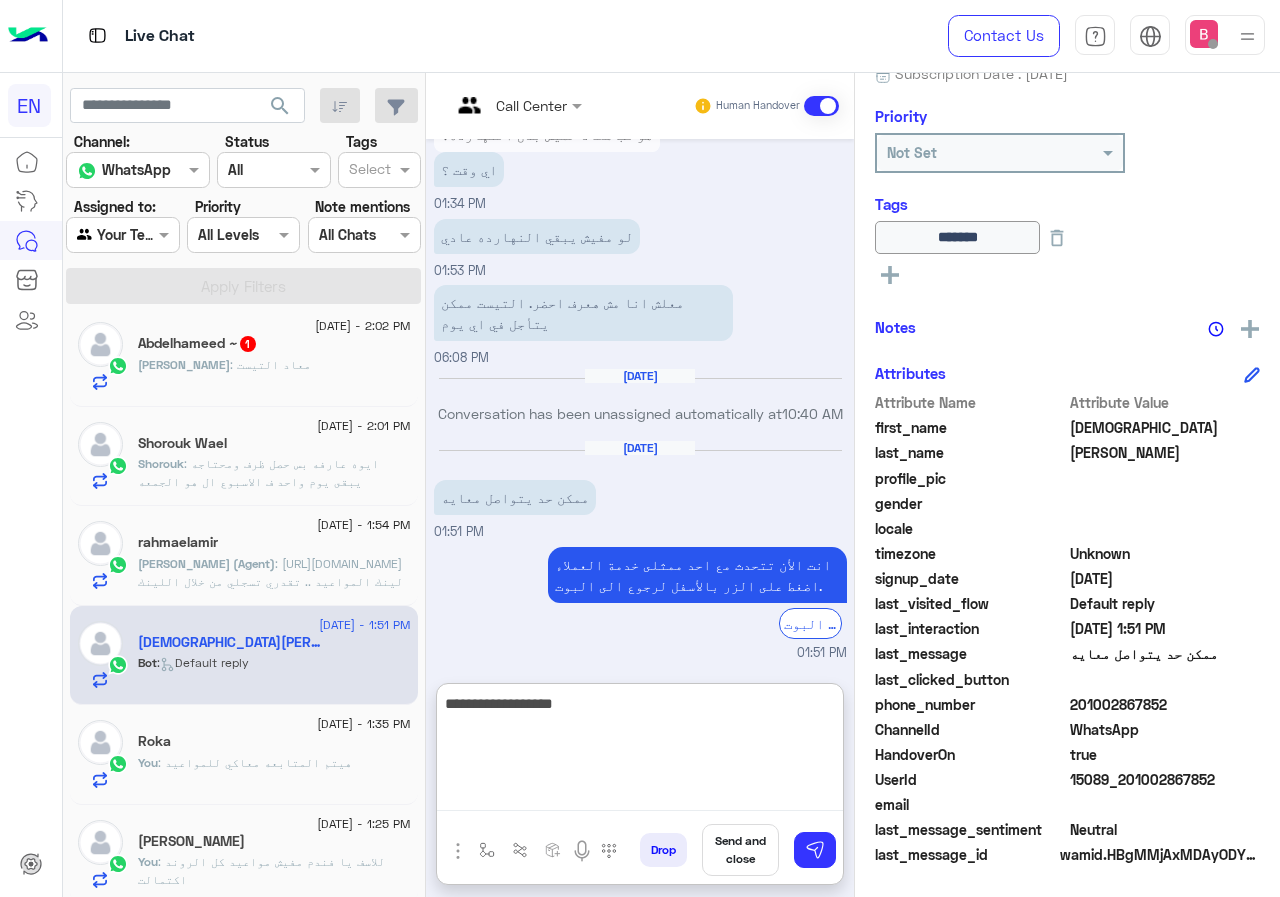 type on "**********" 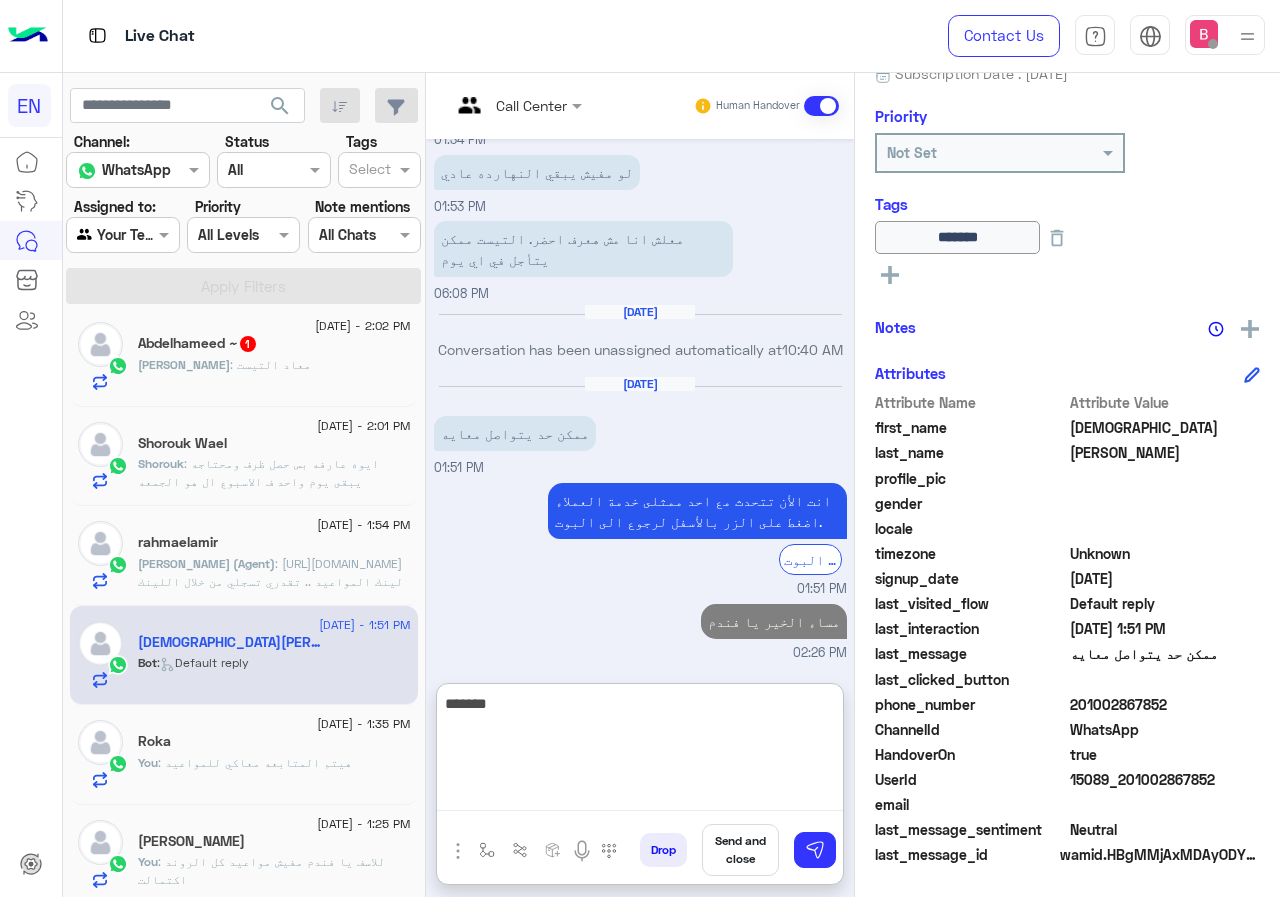 scroll, scrollTop: 847, scrollLeft: 0, axis: vertical 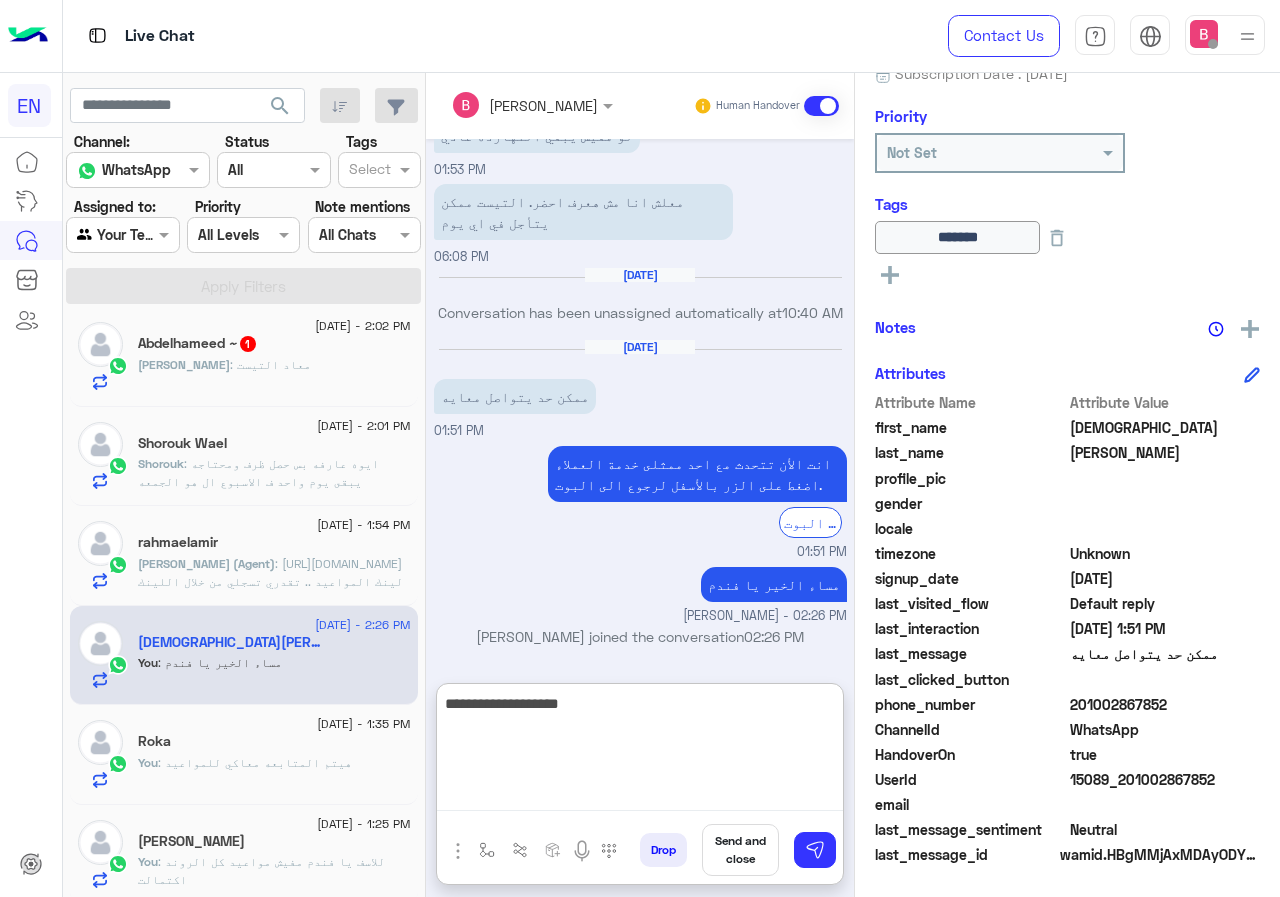 type on "**********" 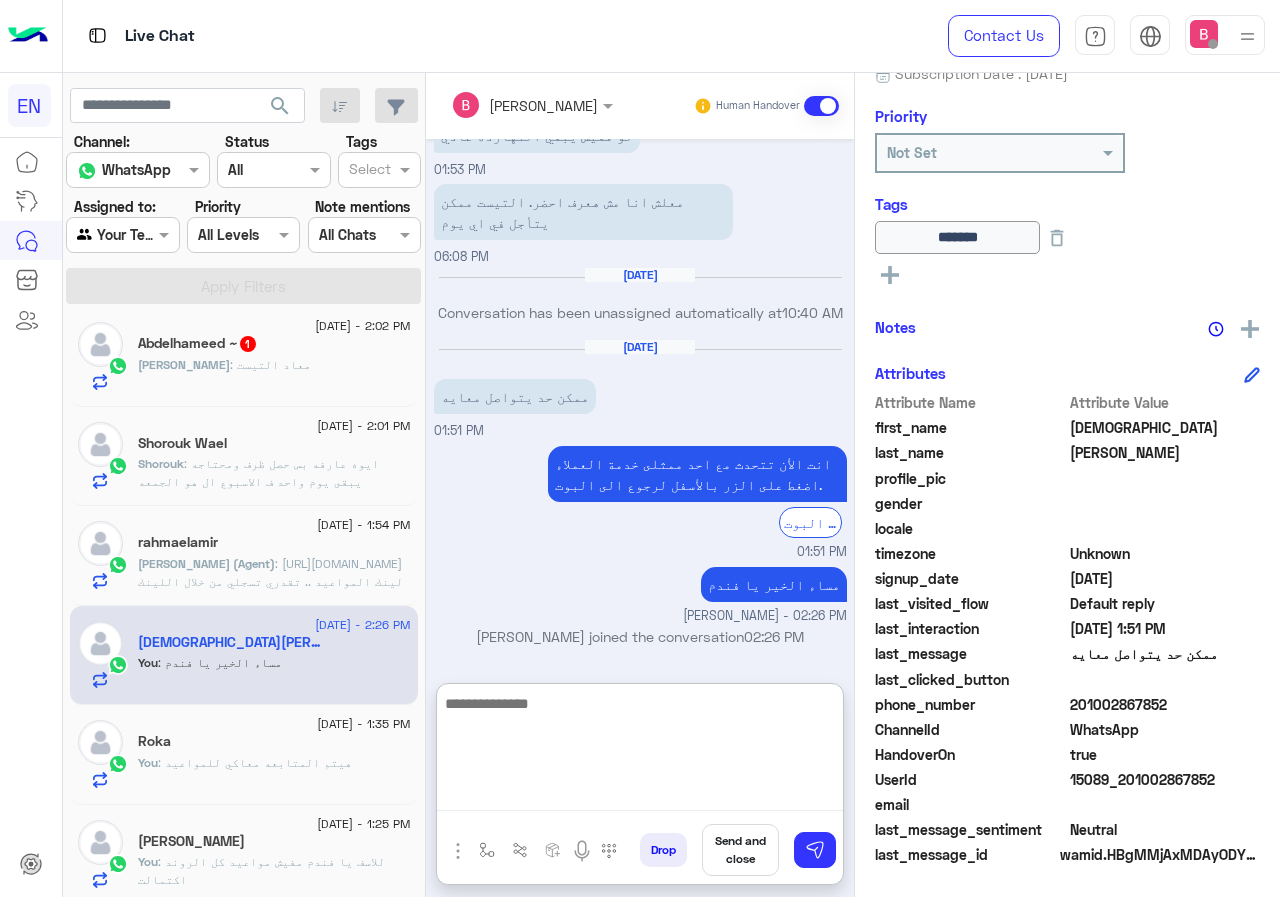 scroll, scrollTop: 910, scrollLeft: 0, axis: vertical 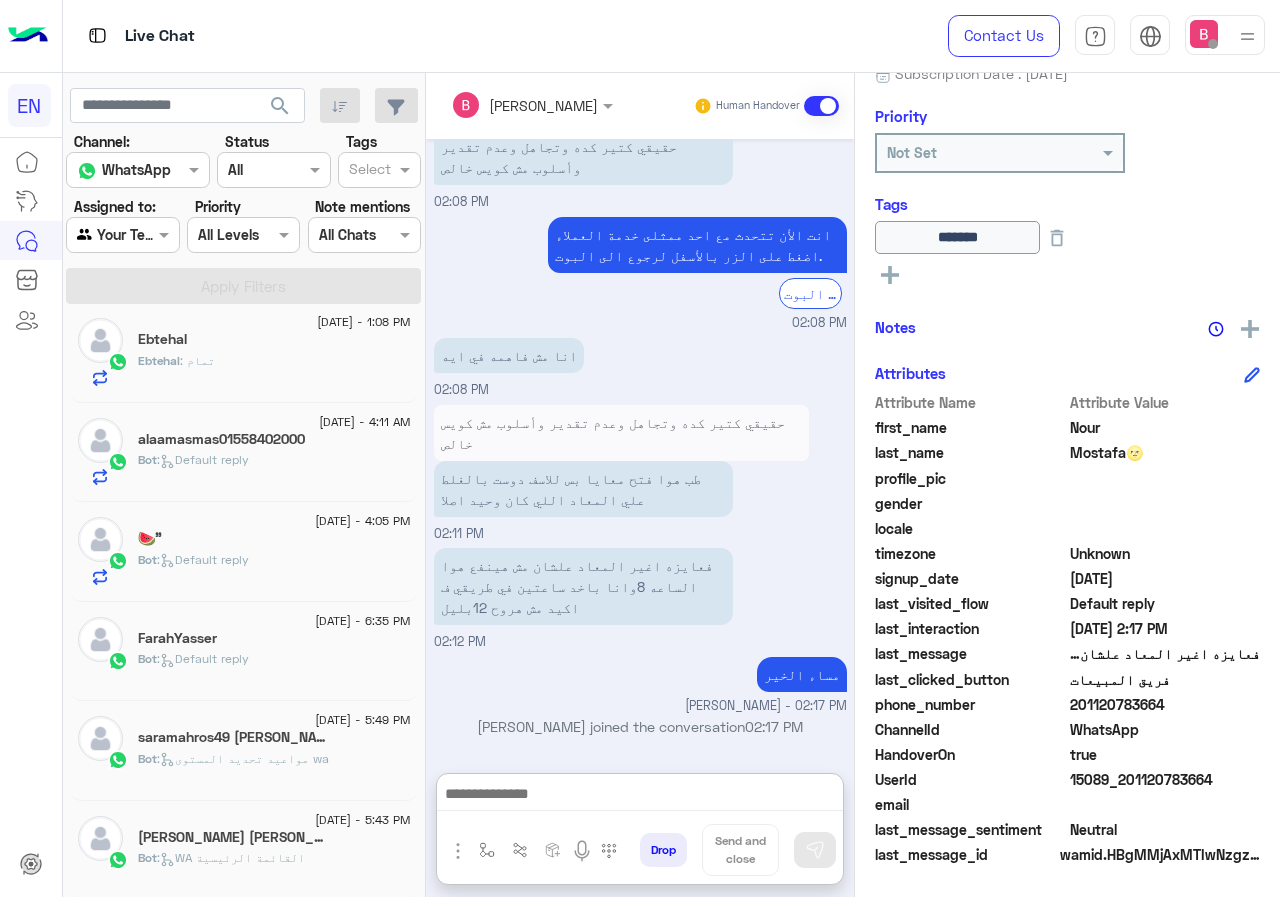 click on "Bot :   Default reply" 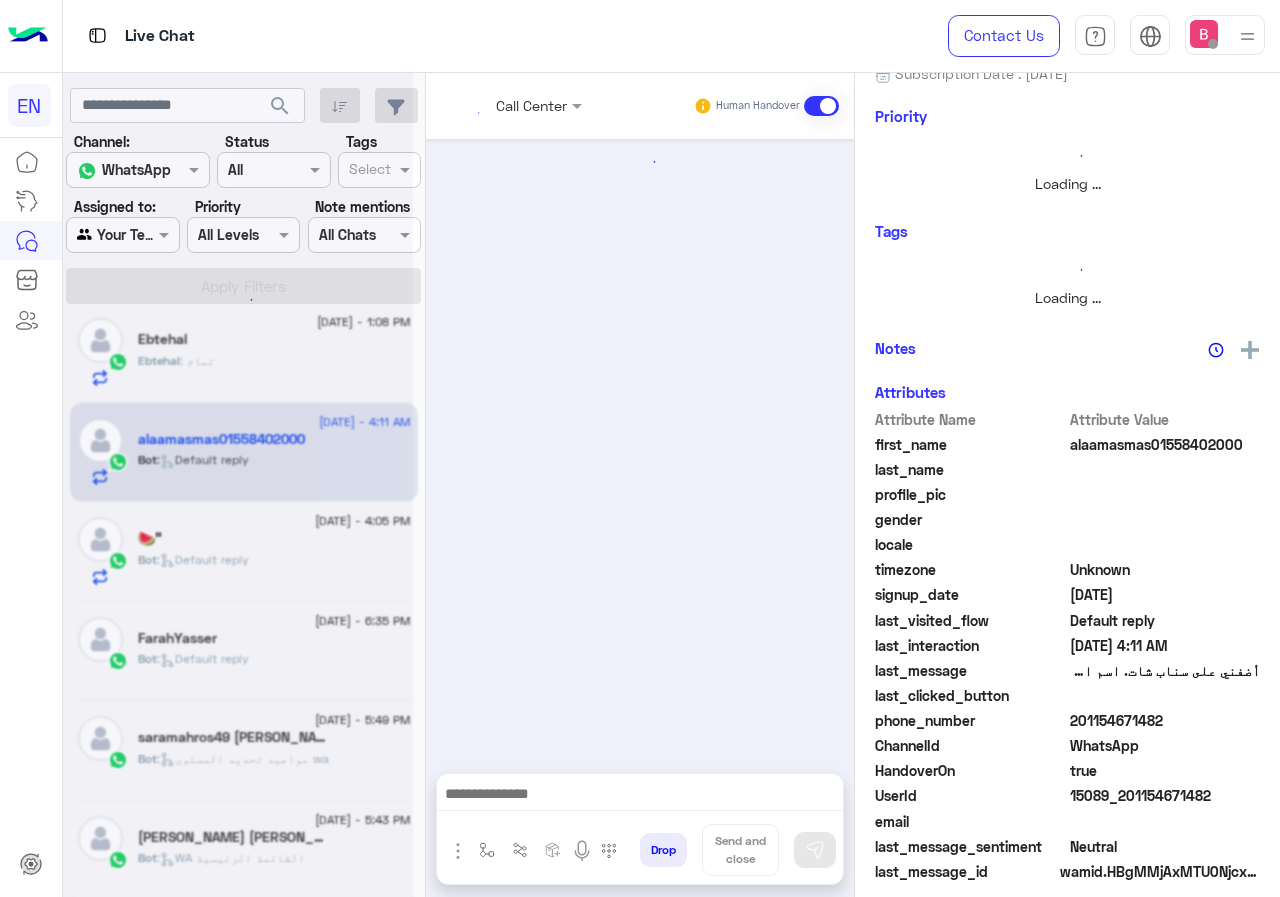 scroll, scrollTop: 0, scrollLeft: 0, axis: both 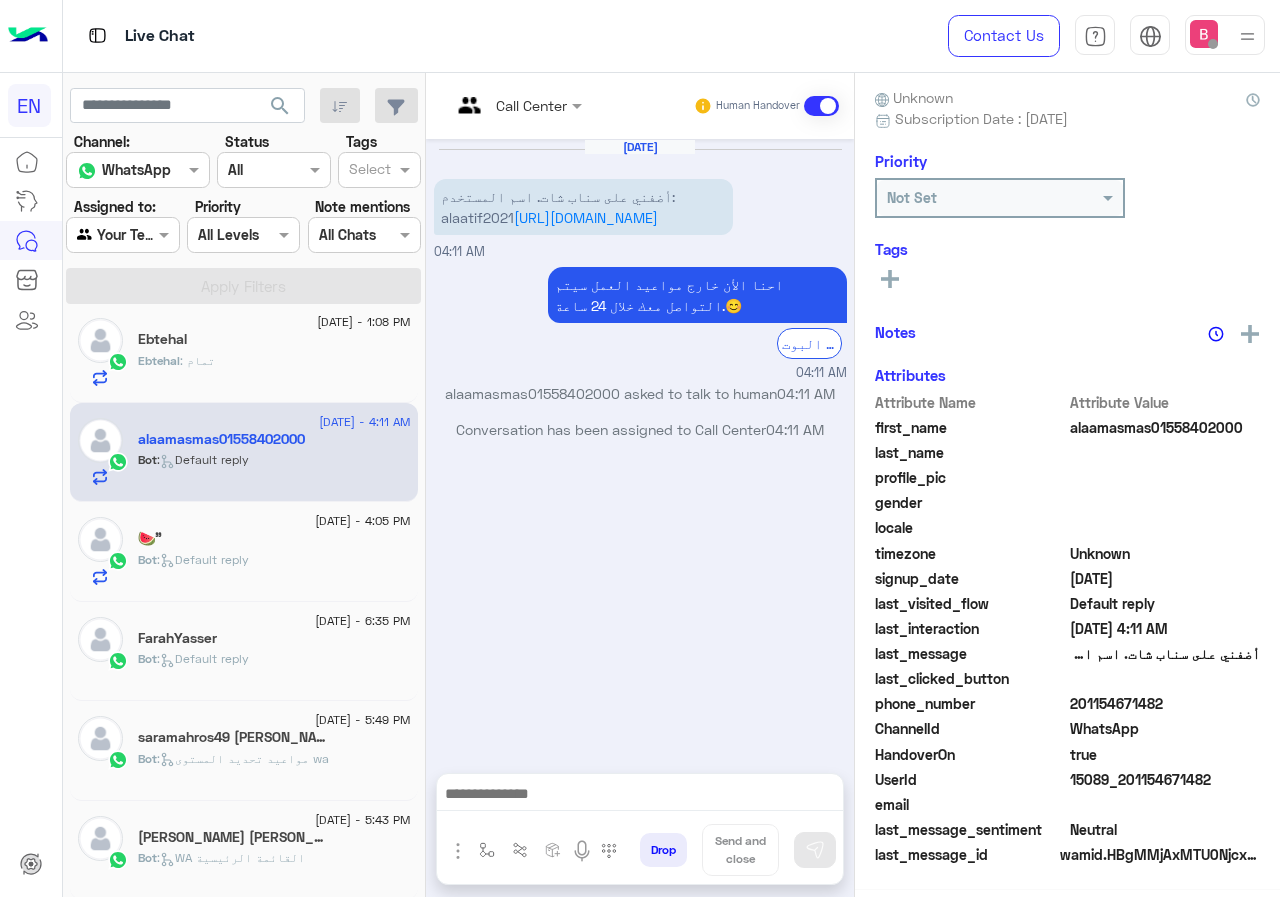 click on "🍉”" 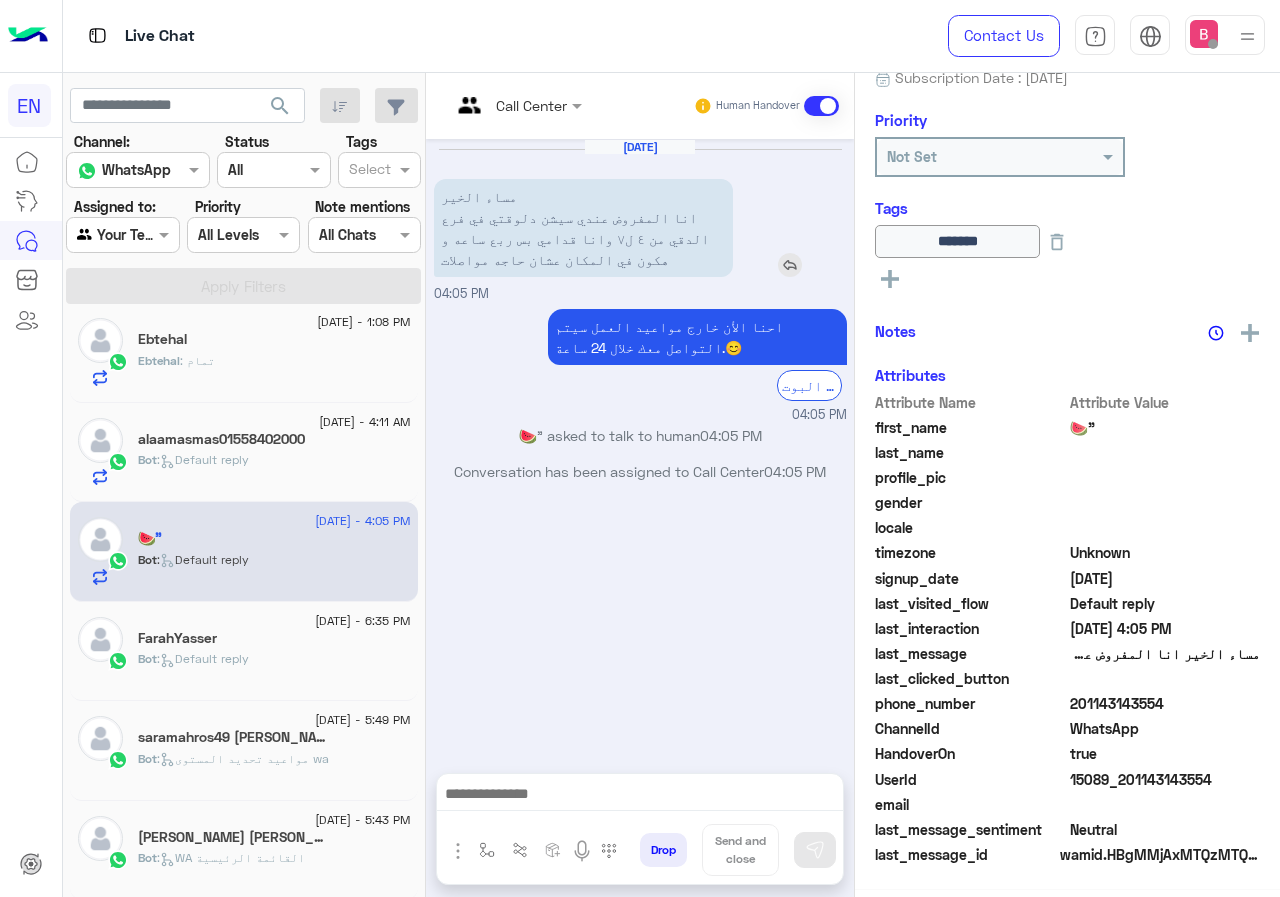 scroll, scrollTop: 221, scrollLeft: 0, axis: vertical 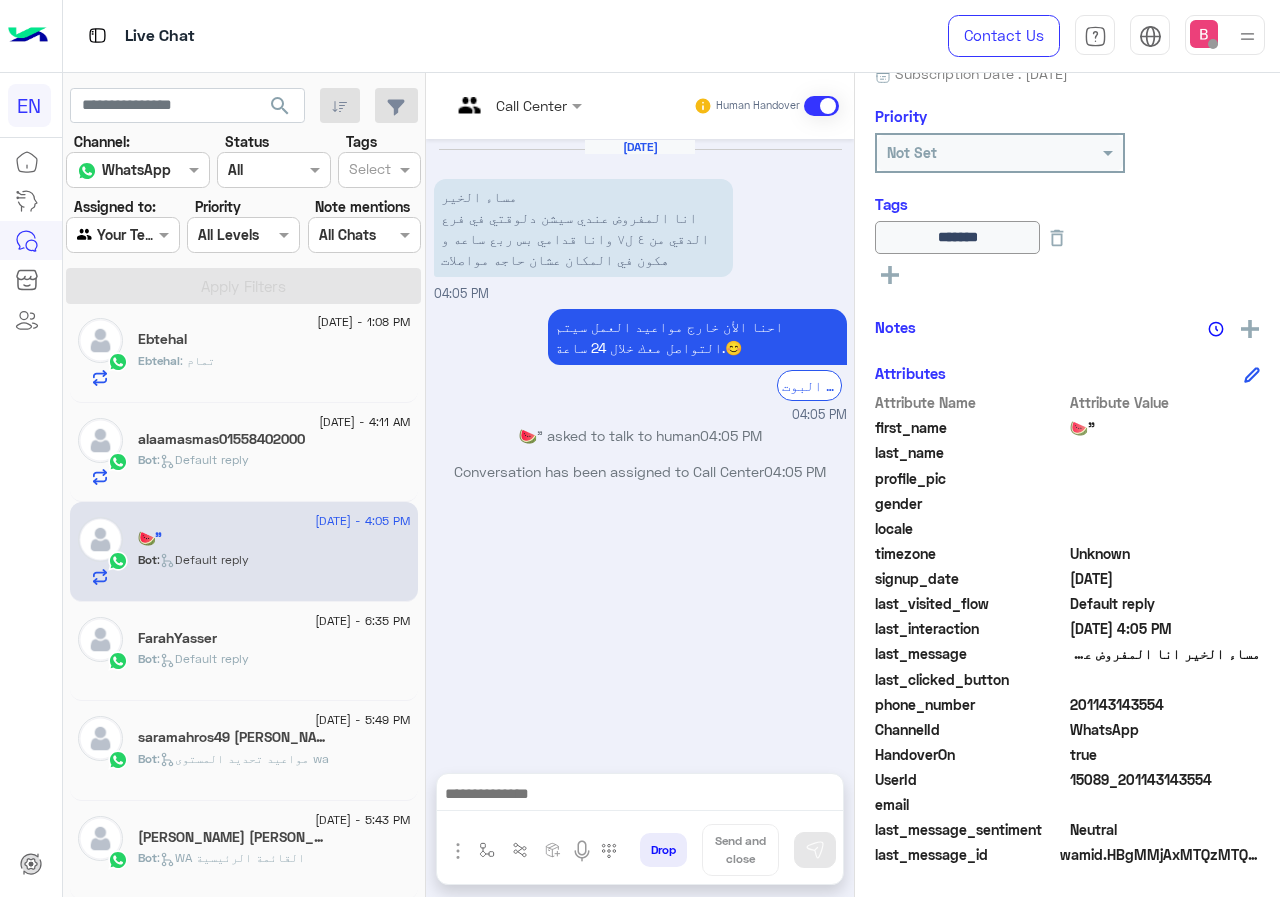 drag, startPoint x: 1138, startPoint y: 704, endPoint x: 1262, endPoint y: 704, distance: 124 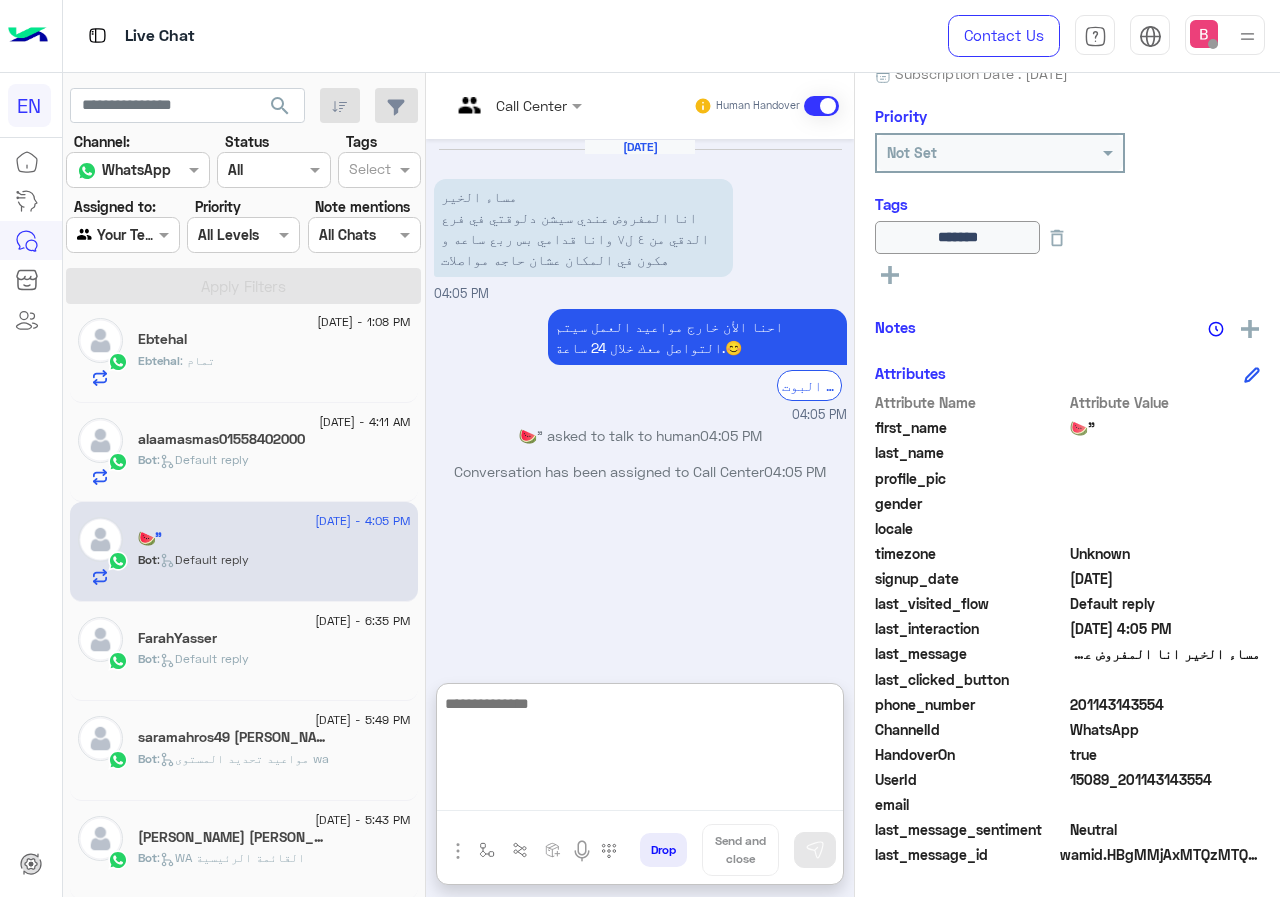 click at bounding box center [640, 751] 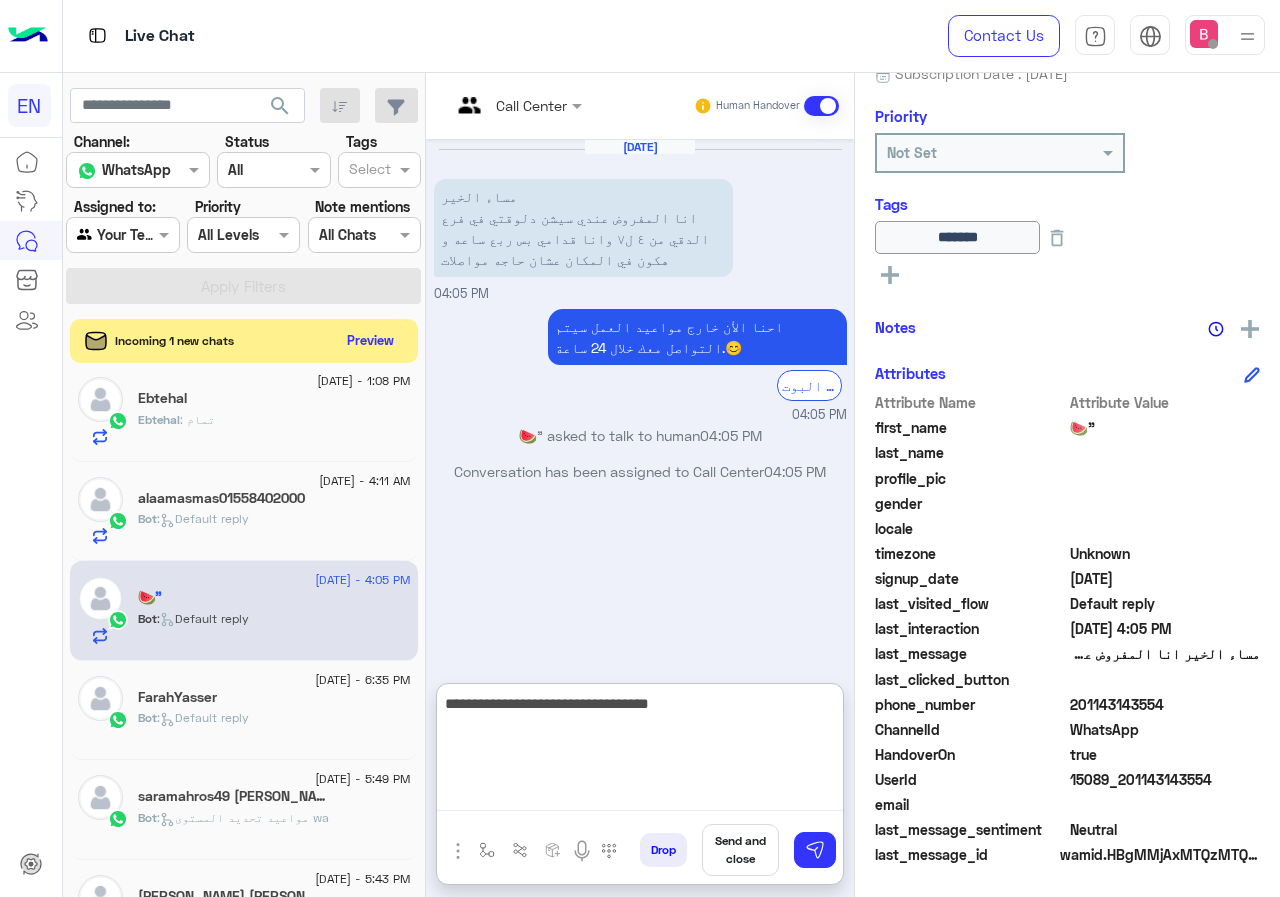 type on "**********" 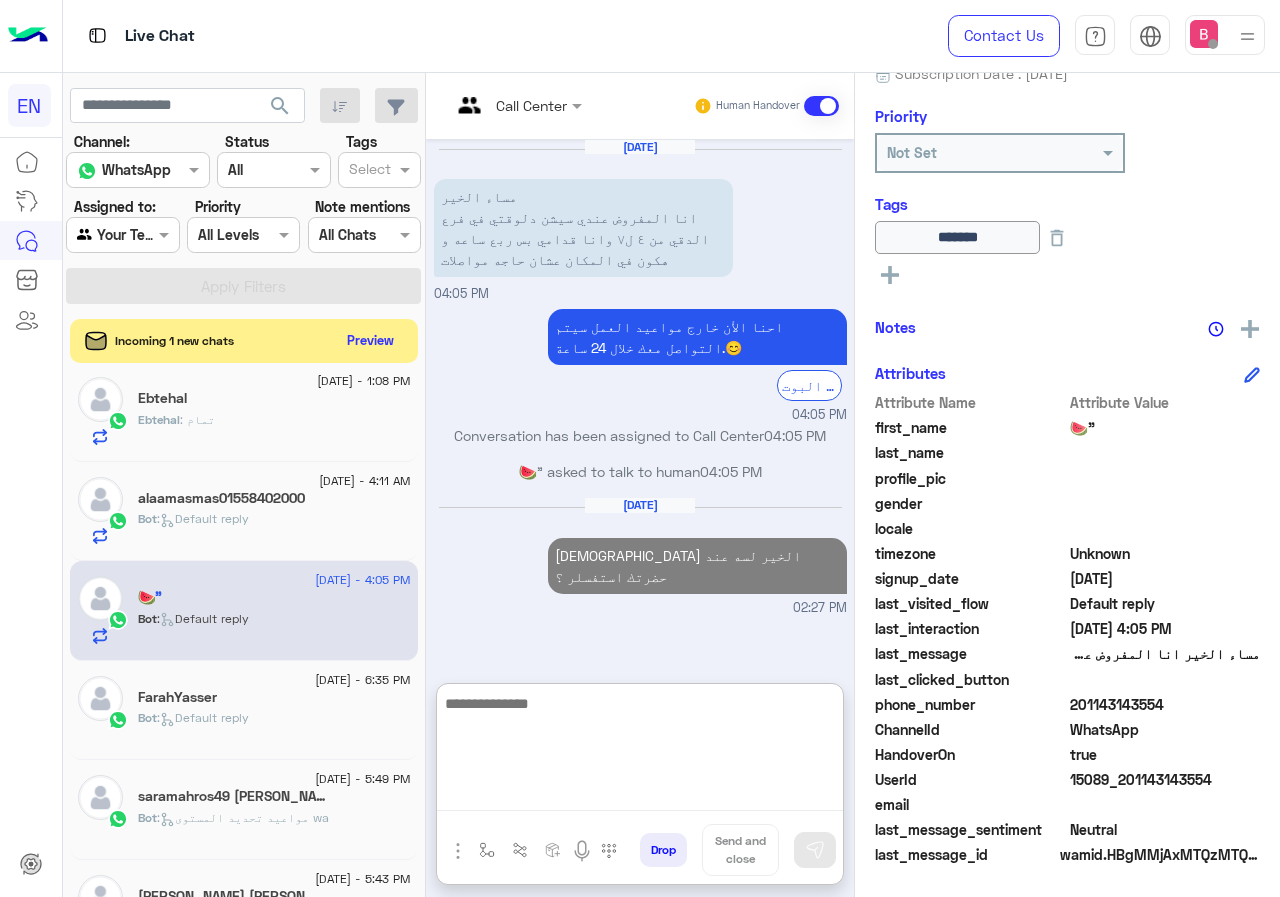 click at bounding box center (640, 751) 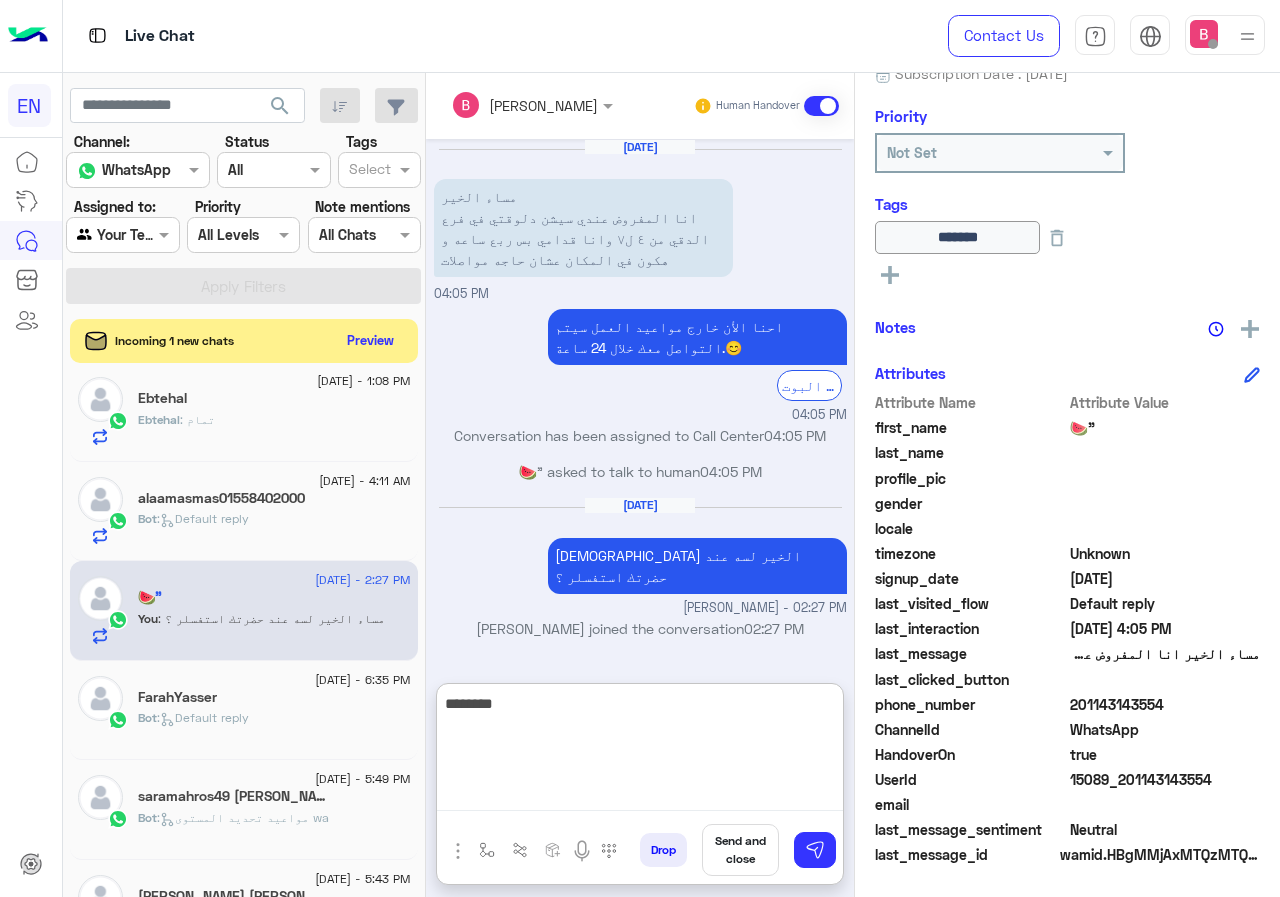 type on "*********" 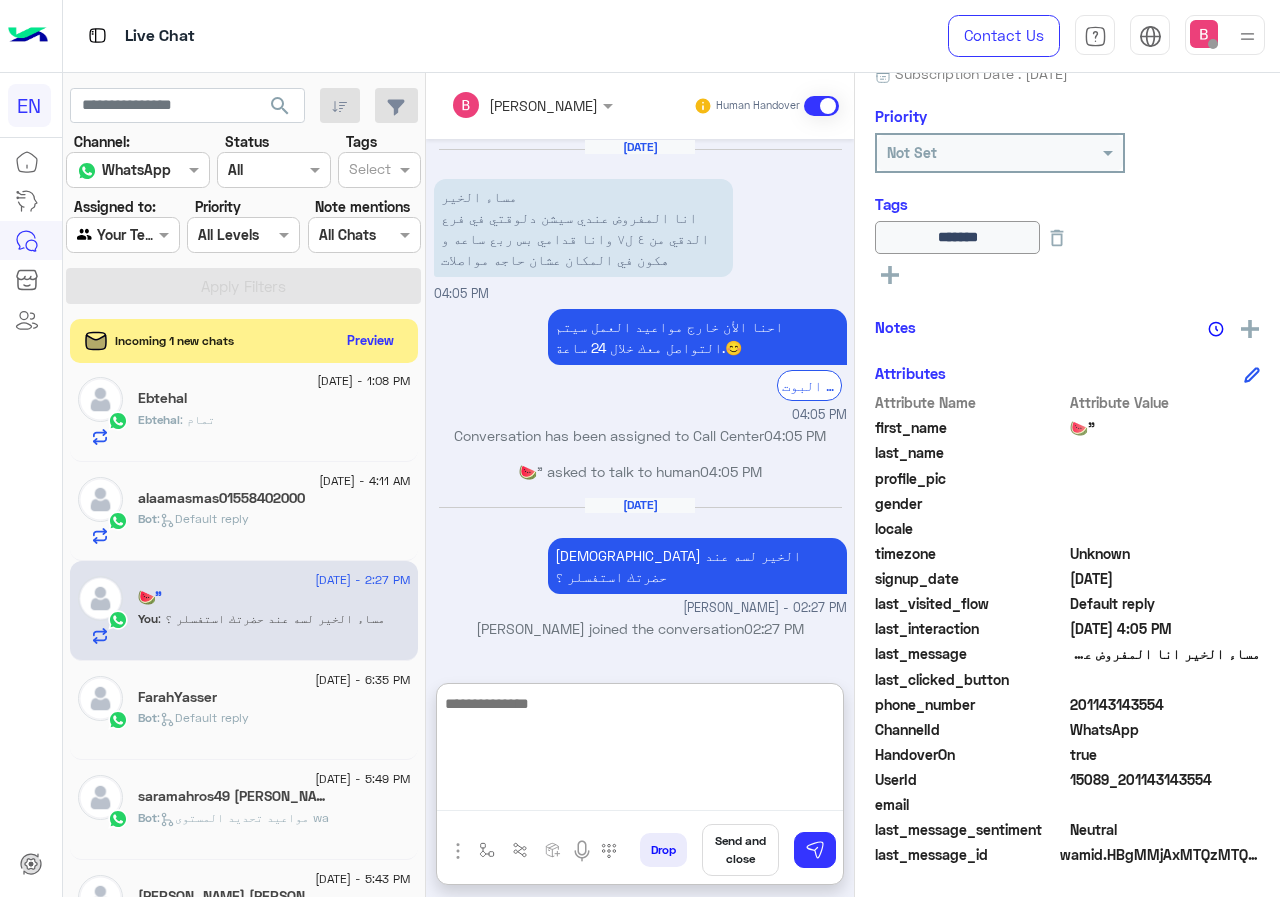scroll, scrollTop: 34, scrollLeft: 0, axis: vertical 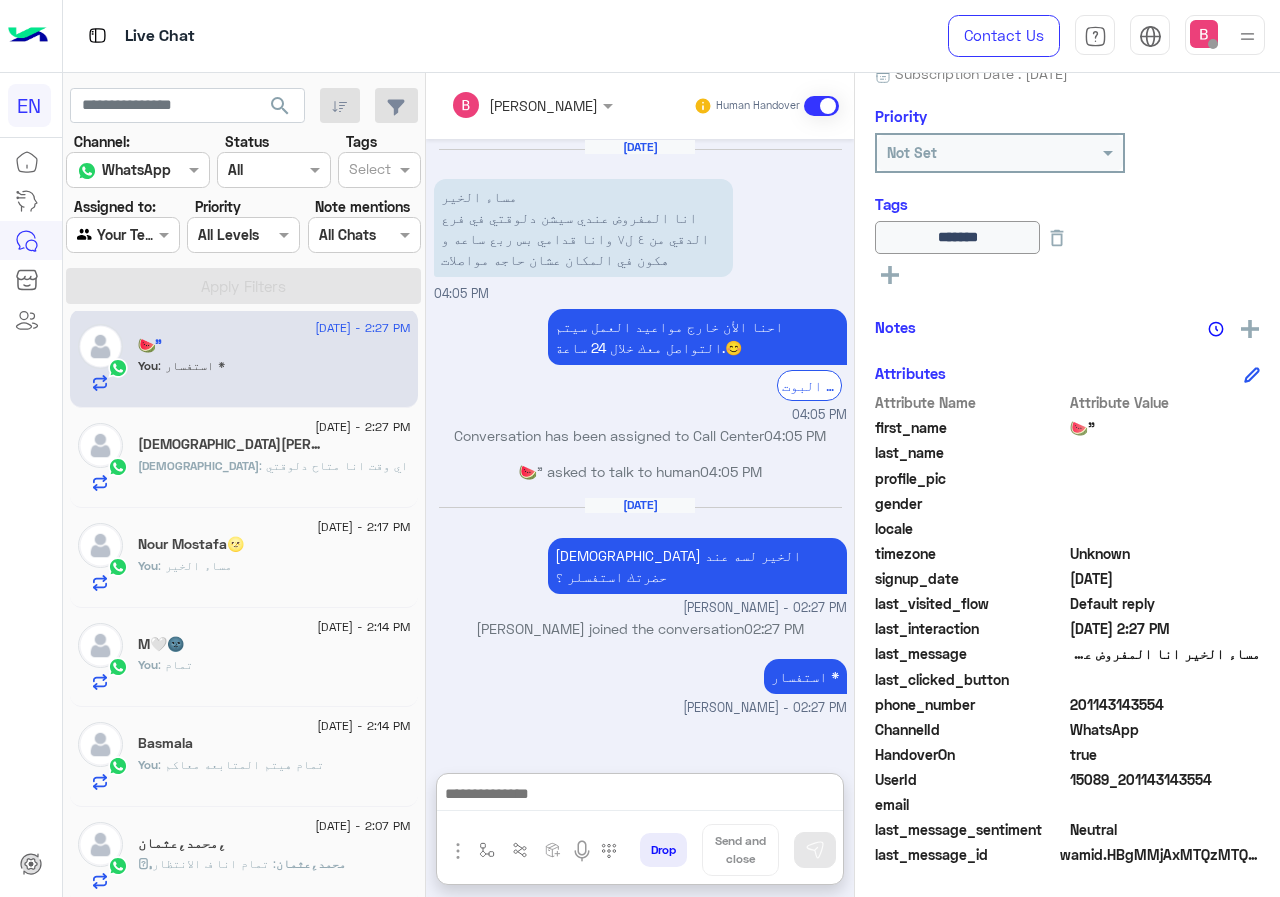 click on "Islam Nazih  1" 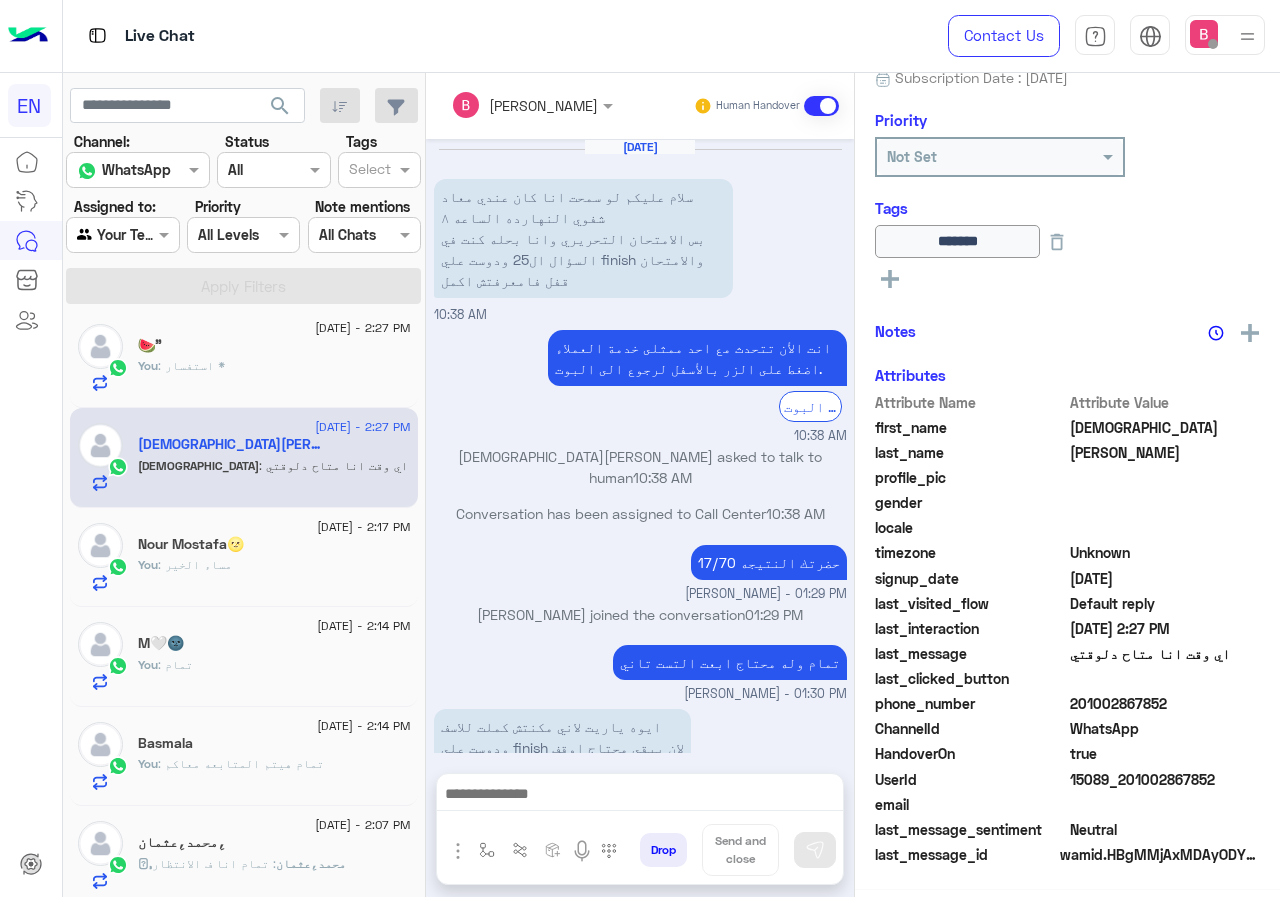 scroll, scrollTop: 217, scrollLeft: 0, axis: vertical 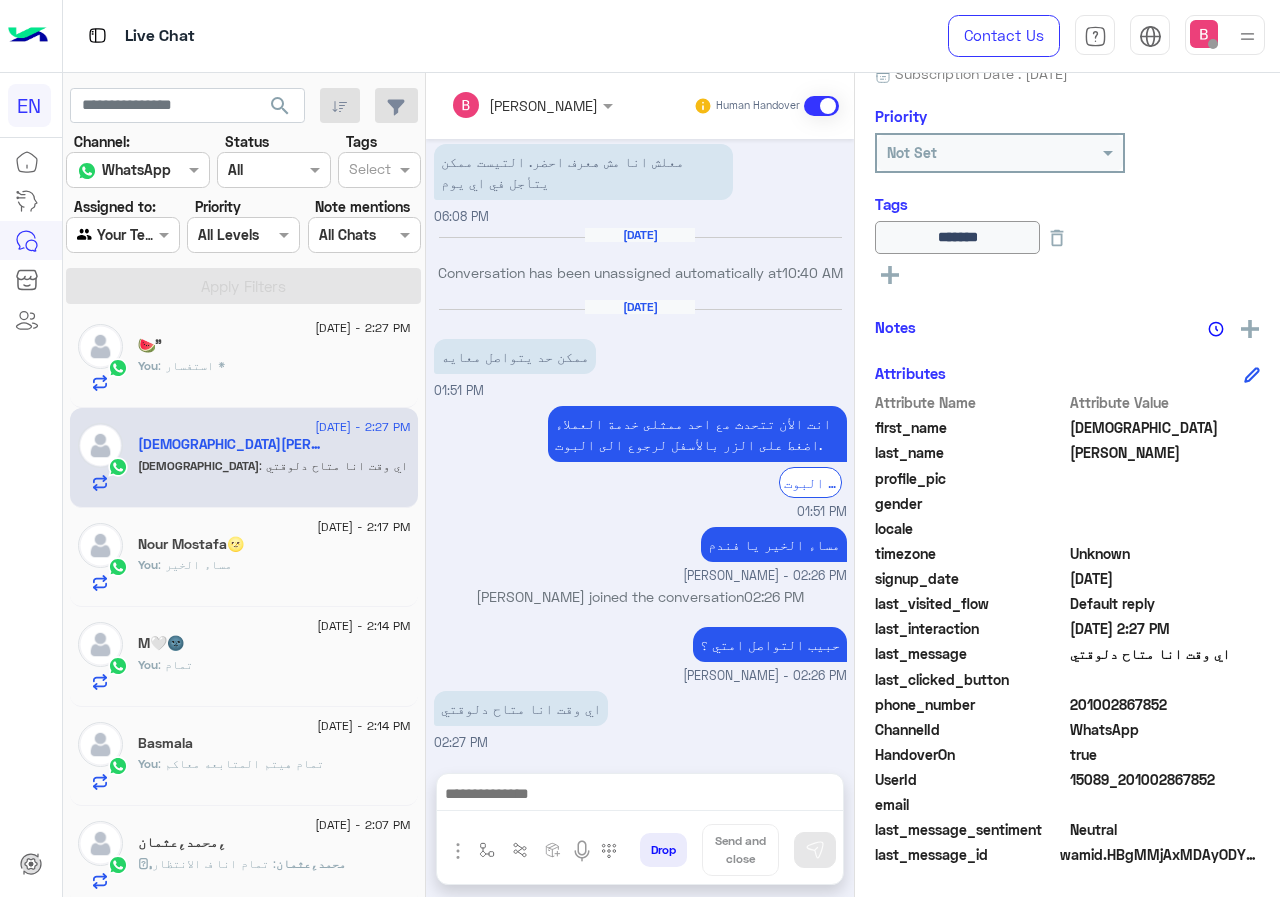 drag, startPoint x: 1140, startPoint y: 704, endPoint x: 1229, endPoint y: 703, distance: 89.005615 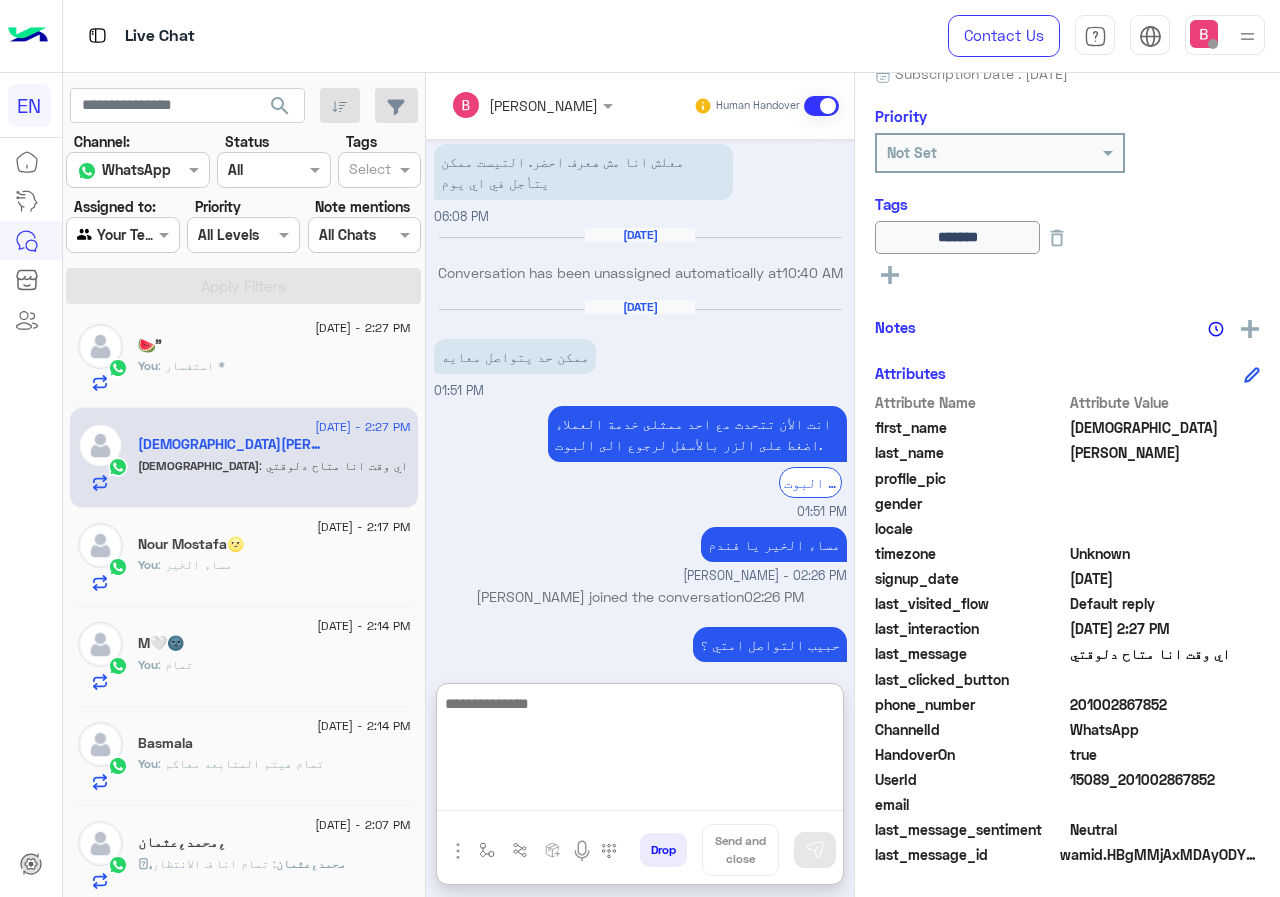 drag, startPoint x: 620, startPoint y: 796, endPoint x: 623, endPoint y: 786, distance: 10.440307 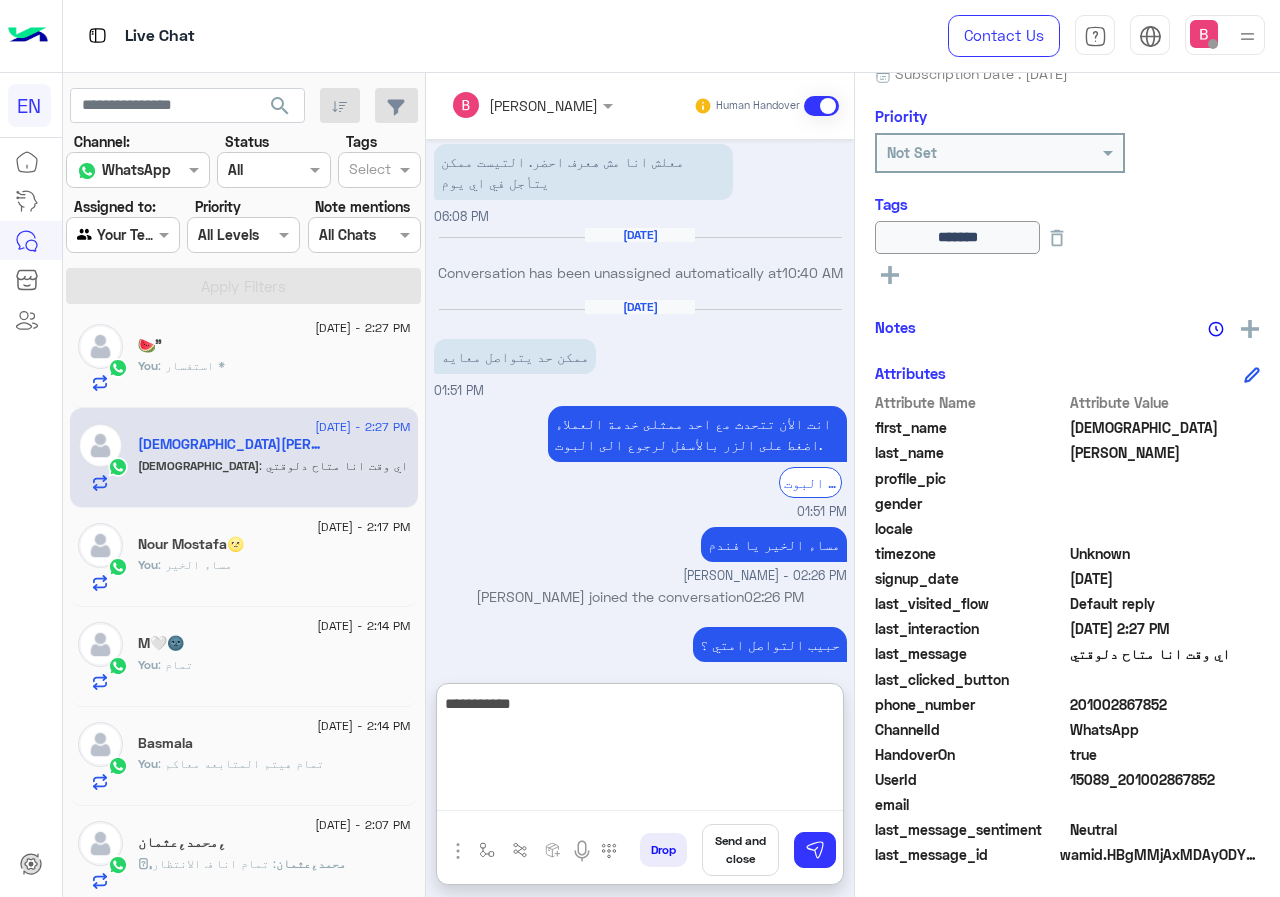 type on "**********" 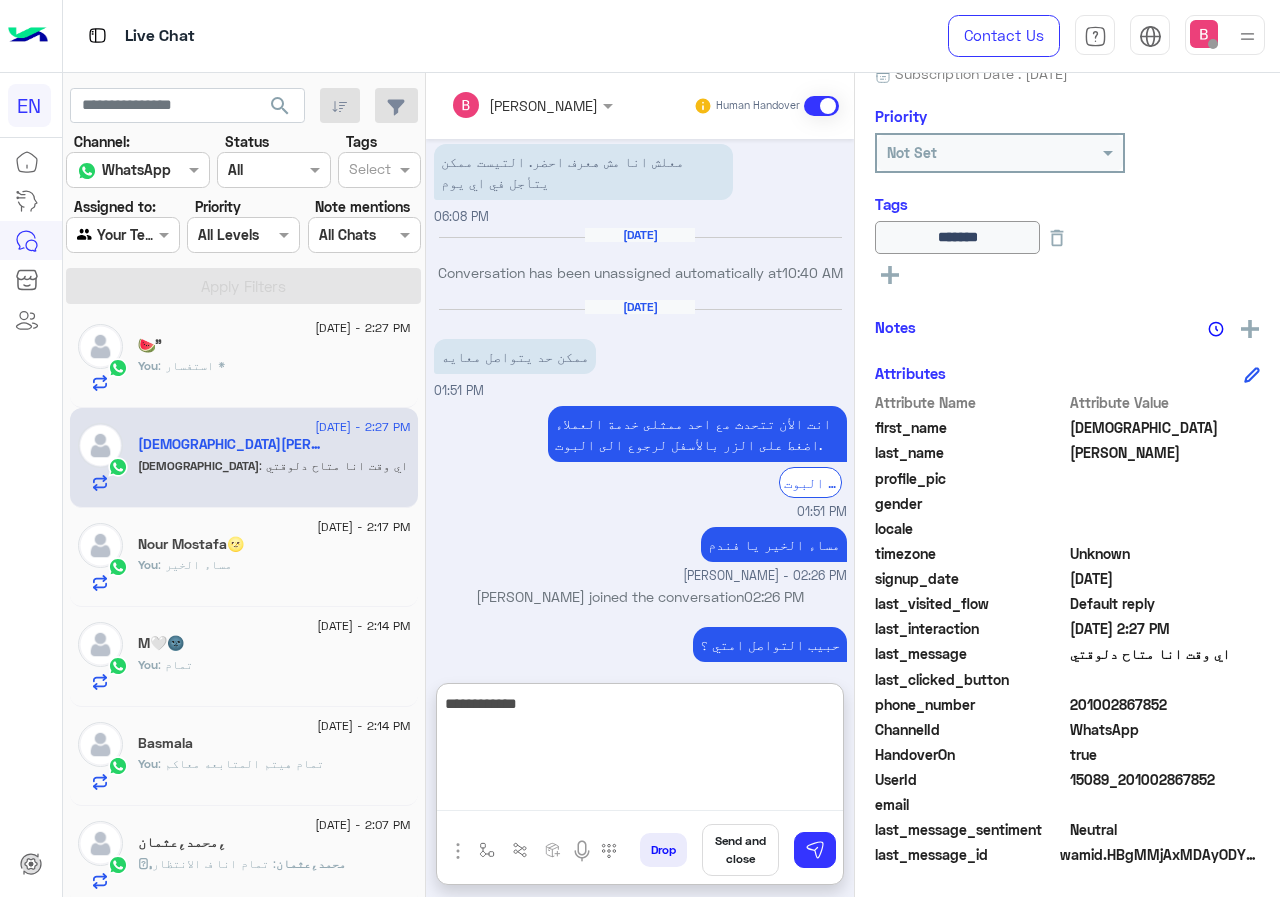 type 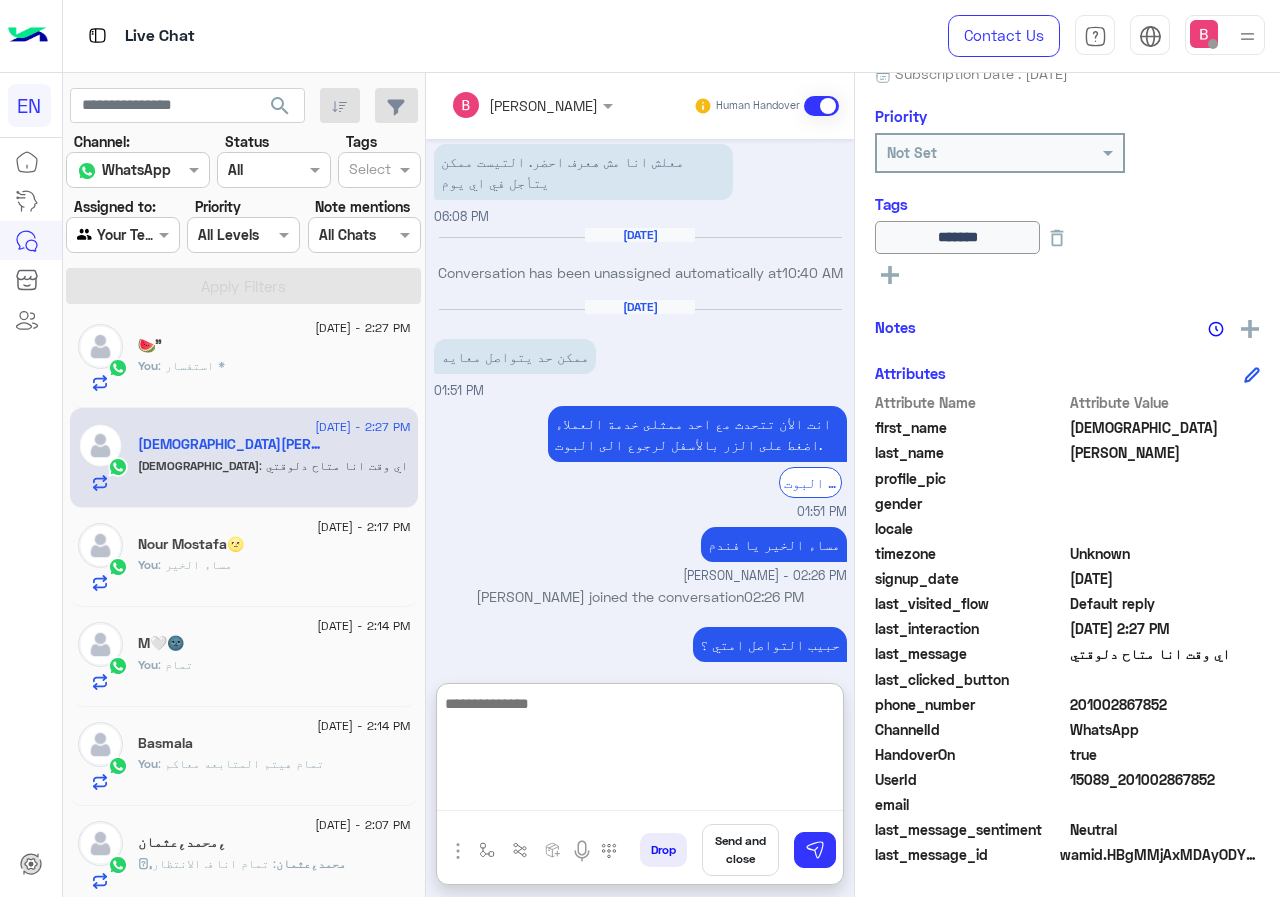 scroll, scrollTop: 1041, scrollLeft: 0, axis: vertical 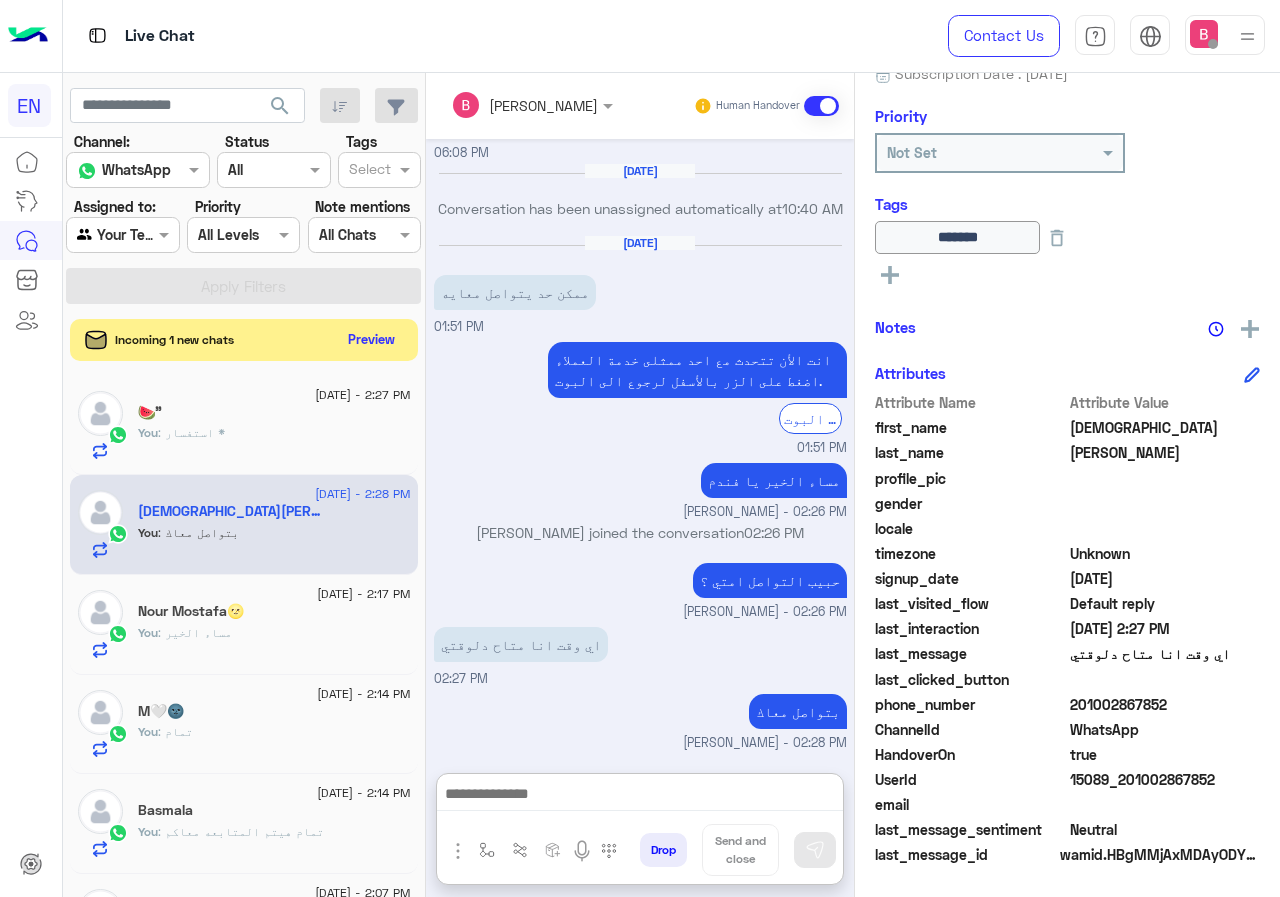 click on "Preview" 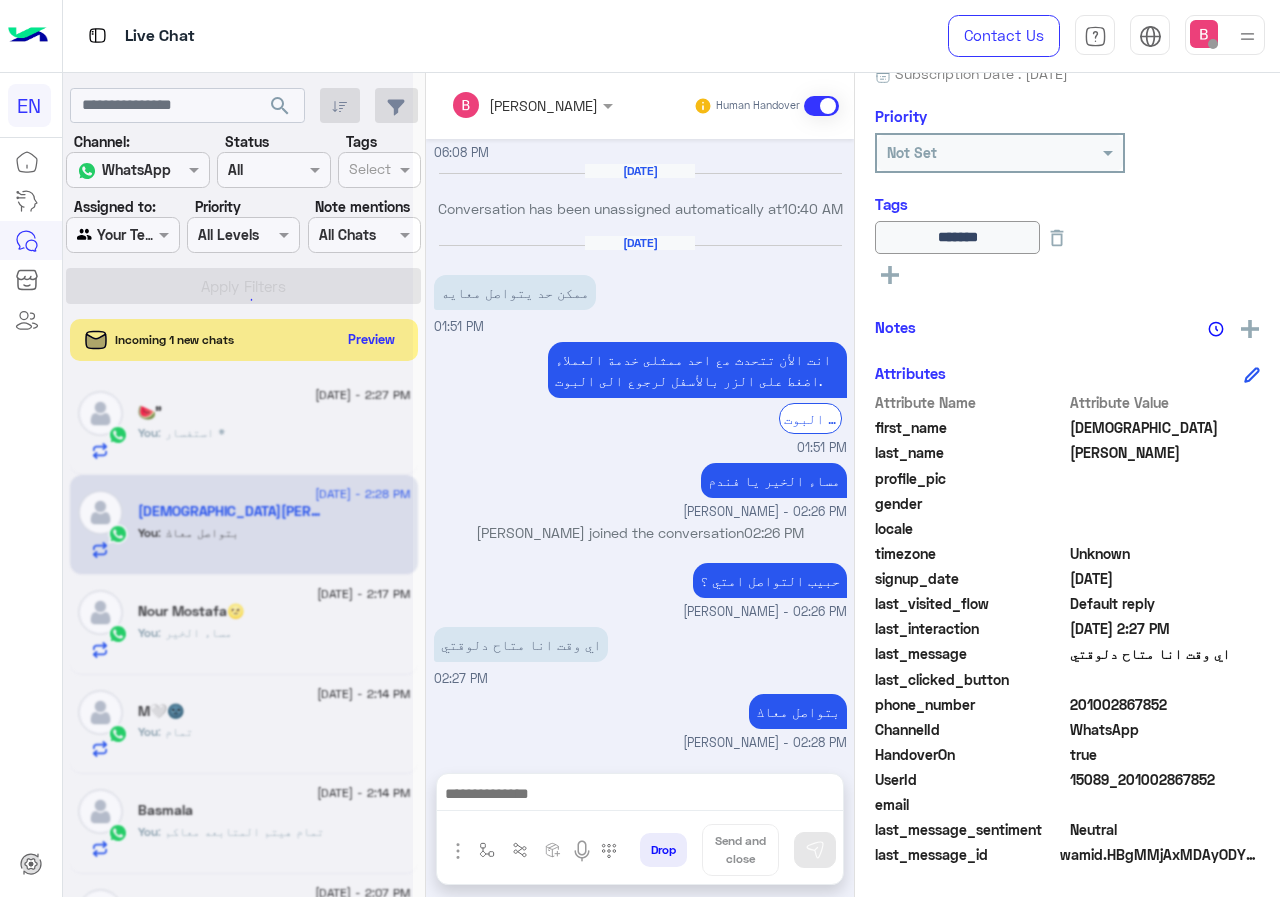 scroll, scrollTop: 951, scrollLeft: 0, axis: vertical 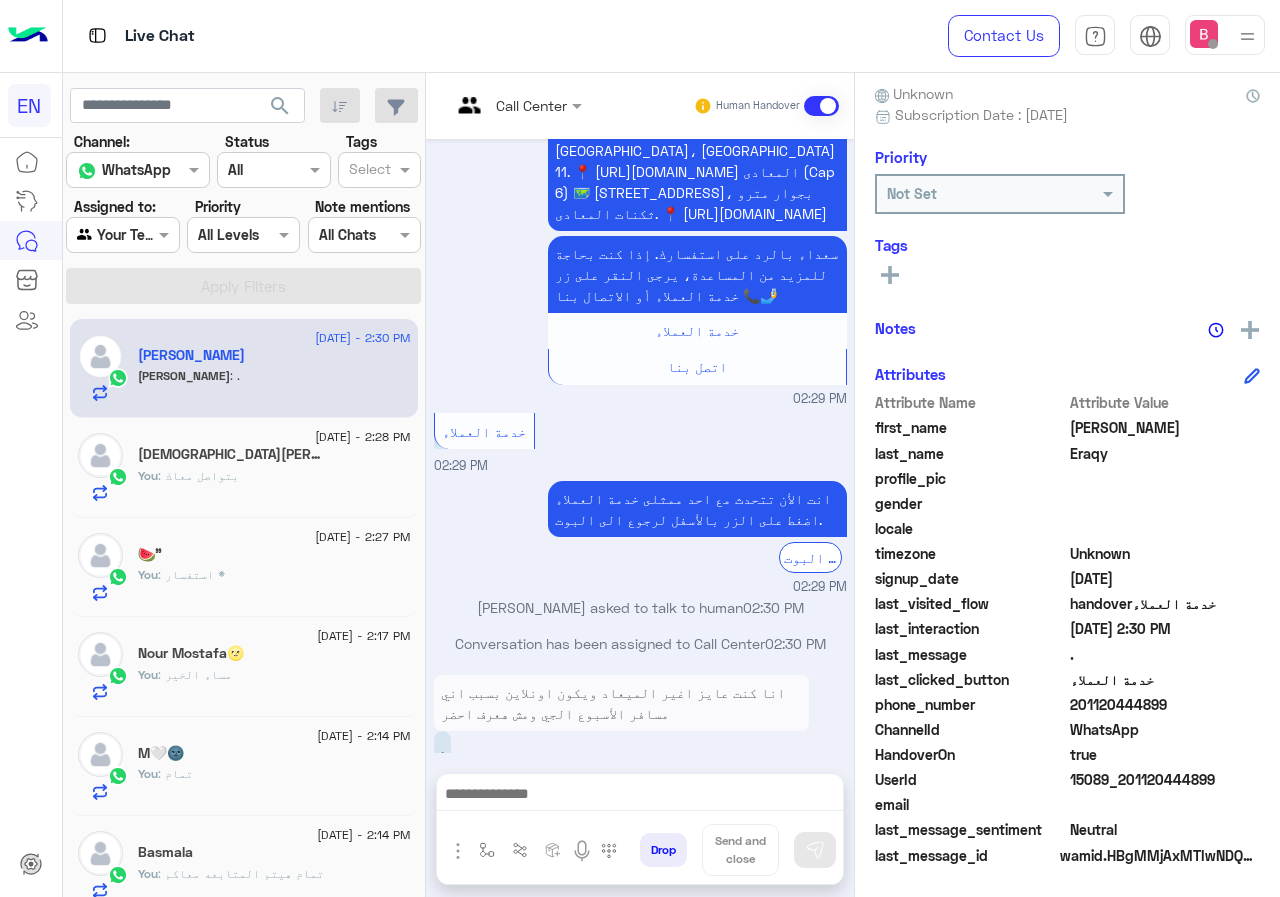 drag, startPoint x: 1136, startPoint y: 707, endPoint x: 1239, endPoint y: 704, distance: 103.04368 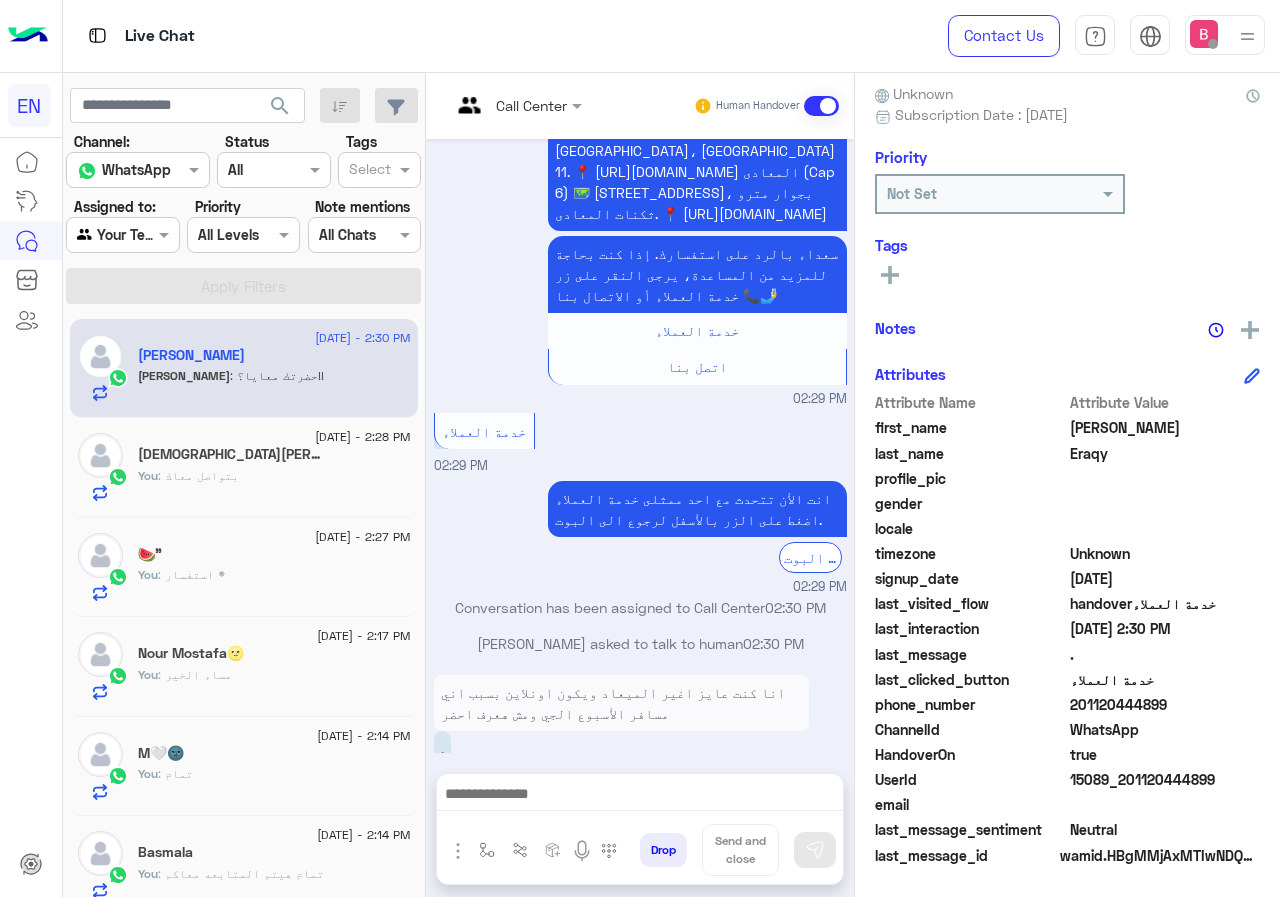 scroll, scrollTop: 1621, scrollLeft: 0, axis: vertical 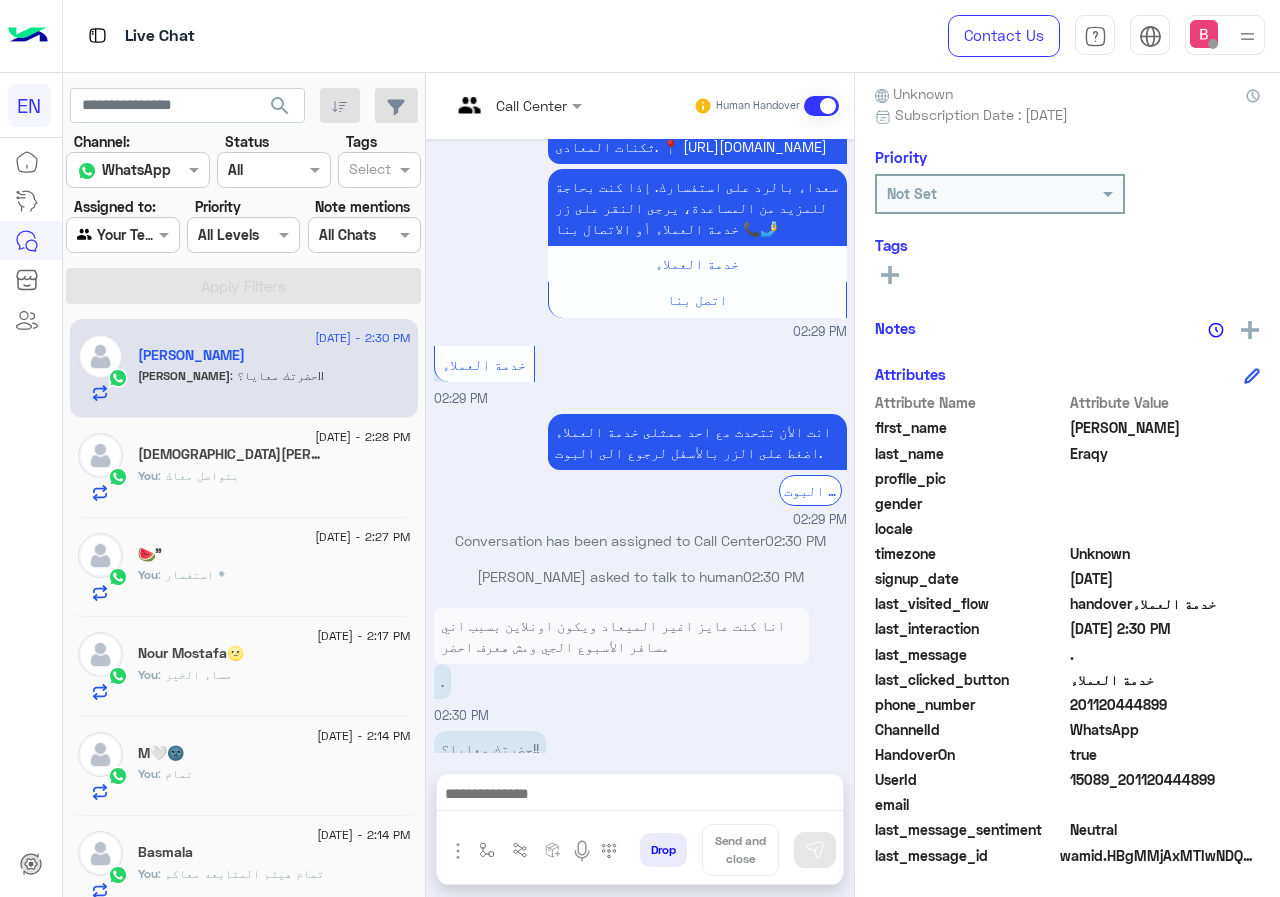 click 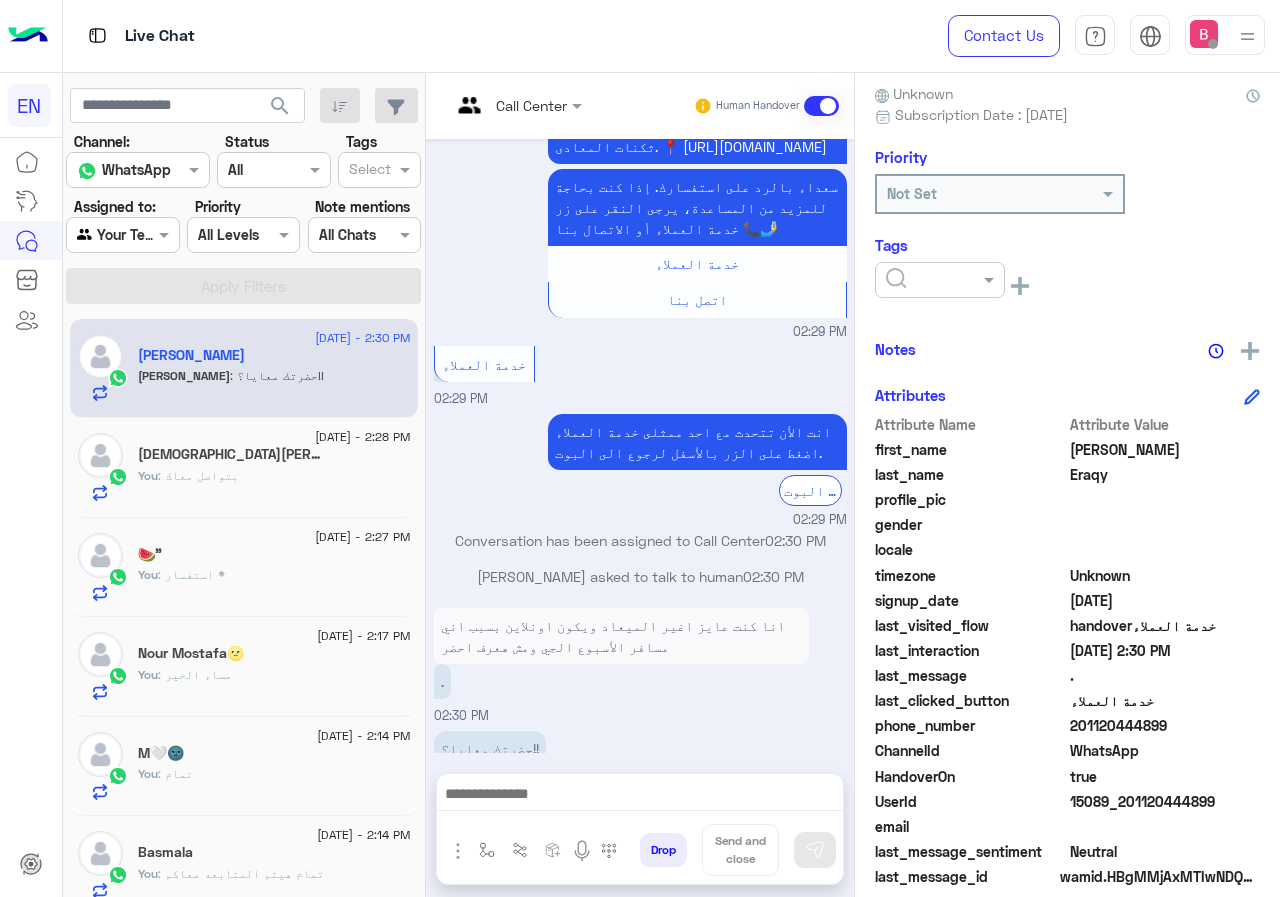 click 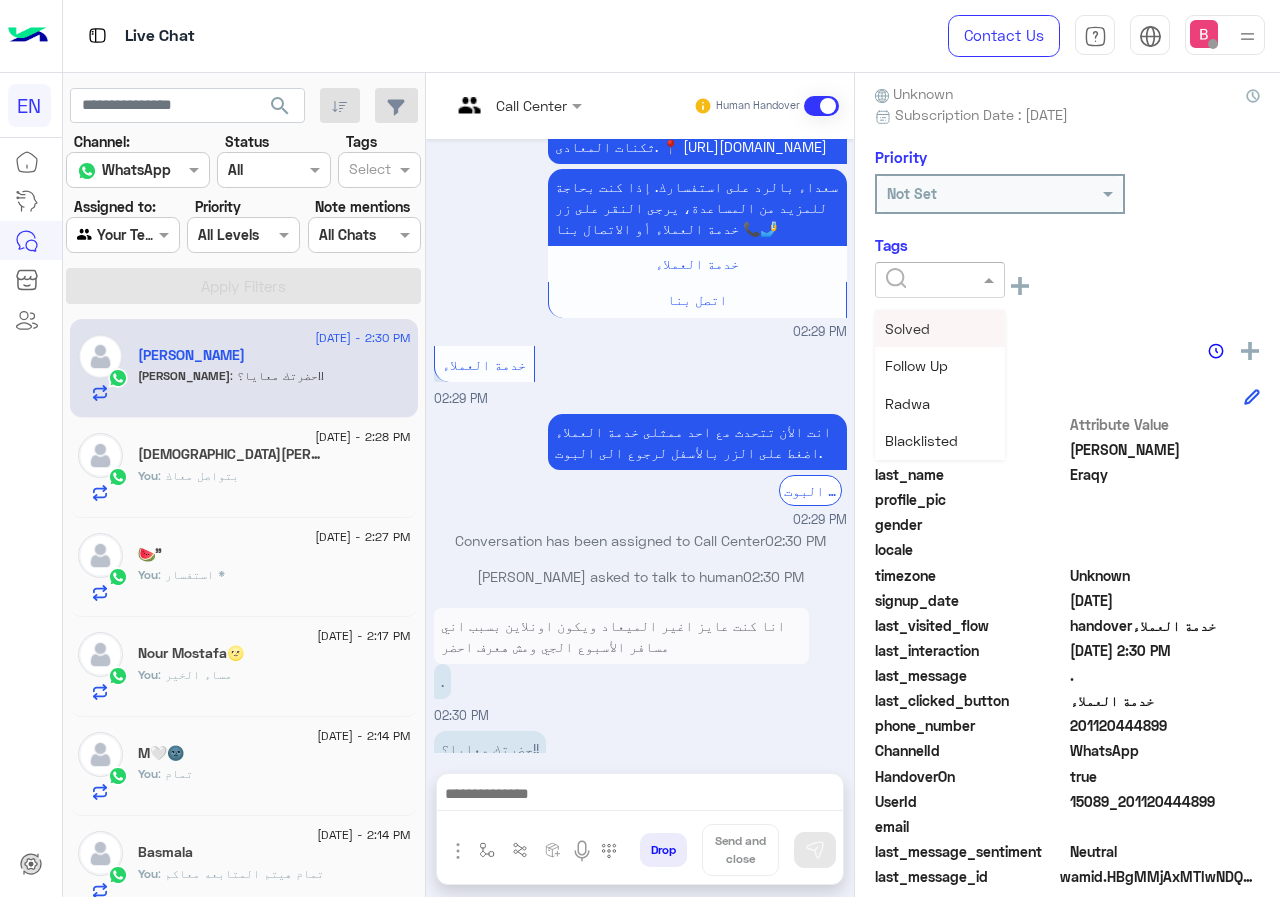 click on "Solved" at bounding box center (940, 328) 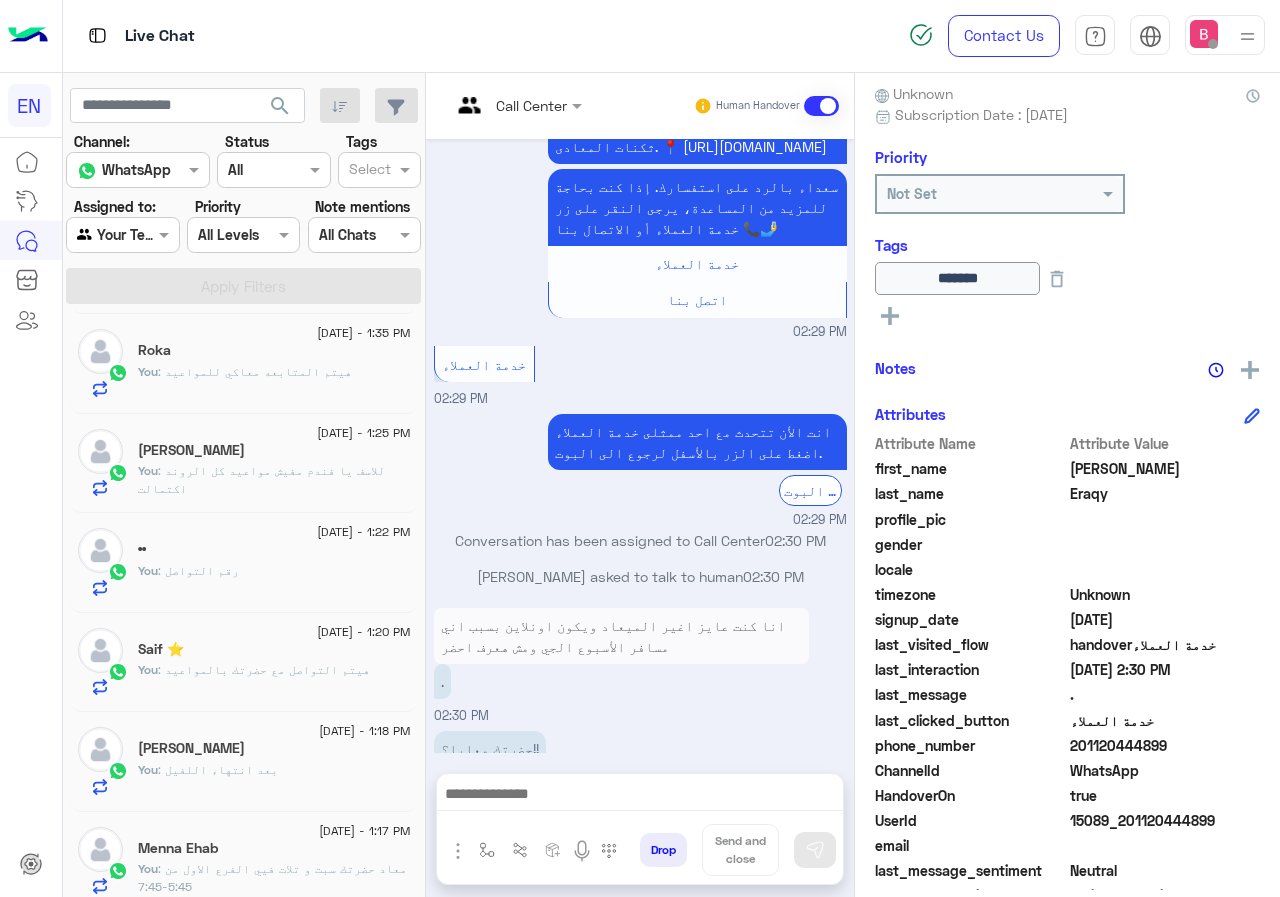 scroll, scrollTop: 800, scrollLeft: 0, axis: vertical 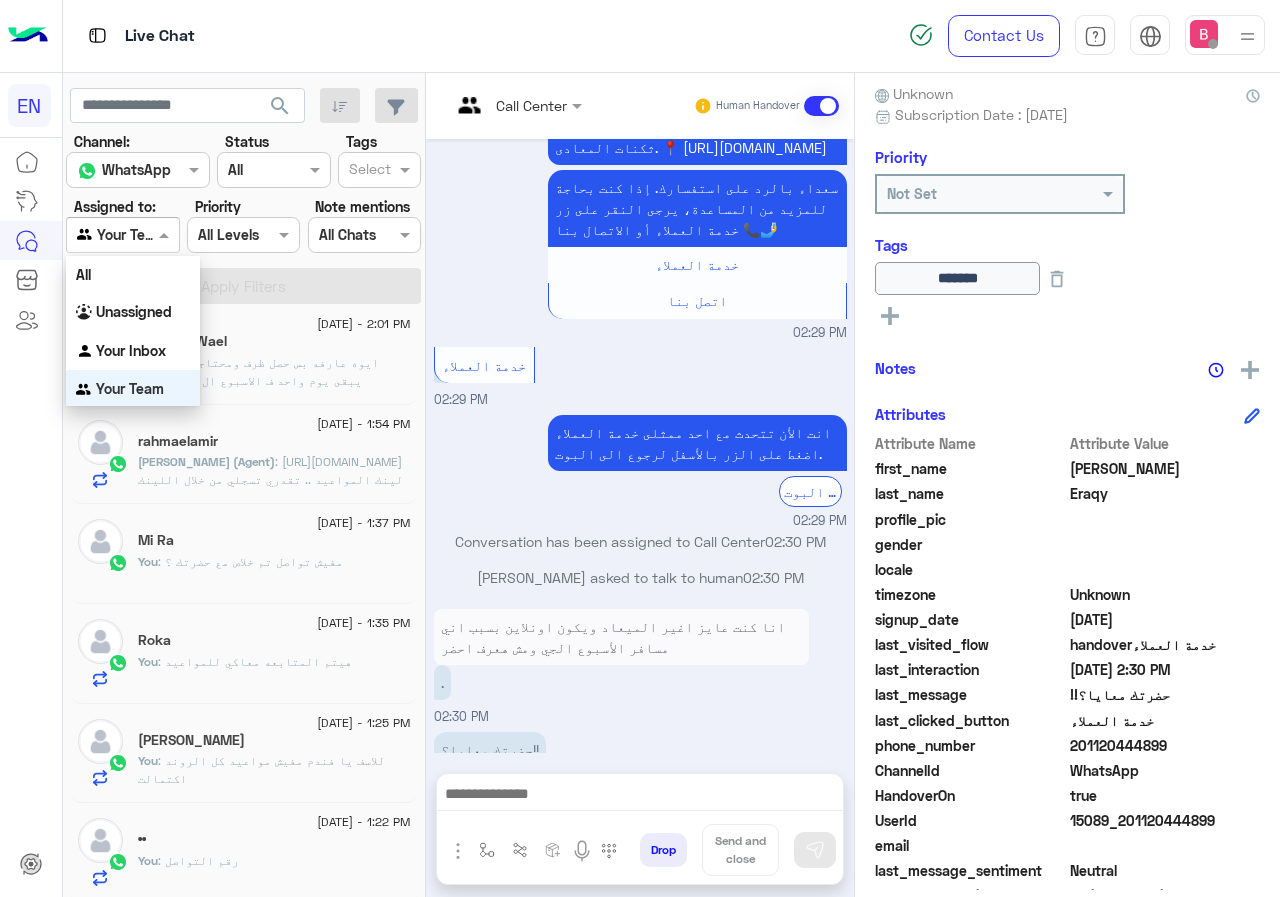 click at bounding box center (122, 234) 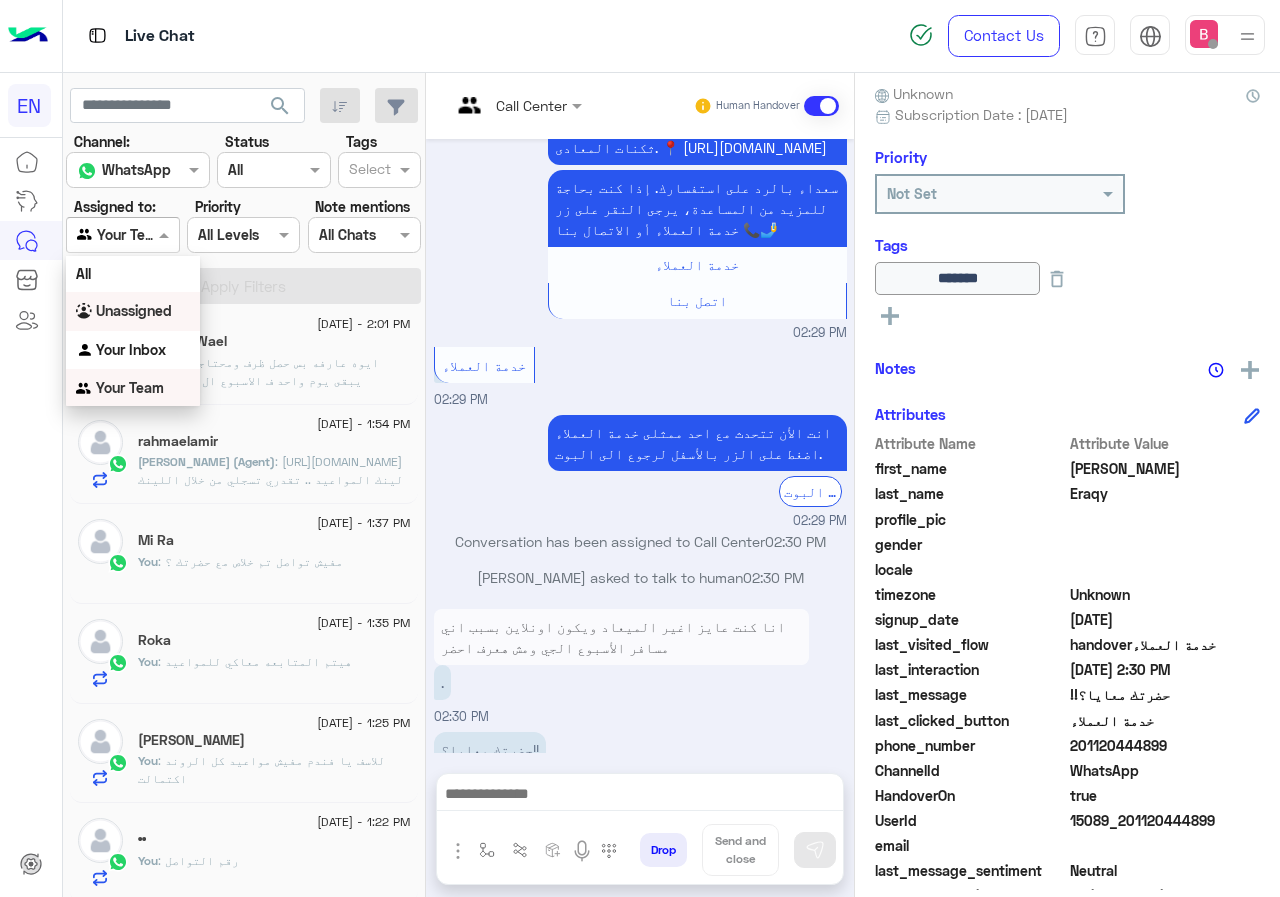 click on "Unassigned" at bounding box center (134, 310) 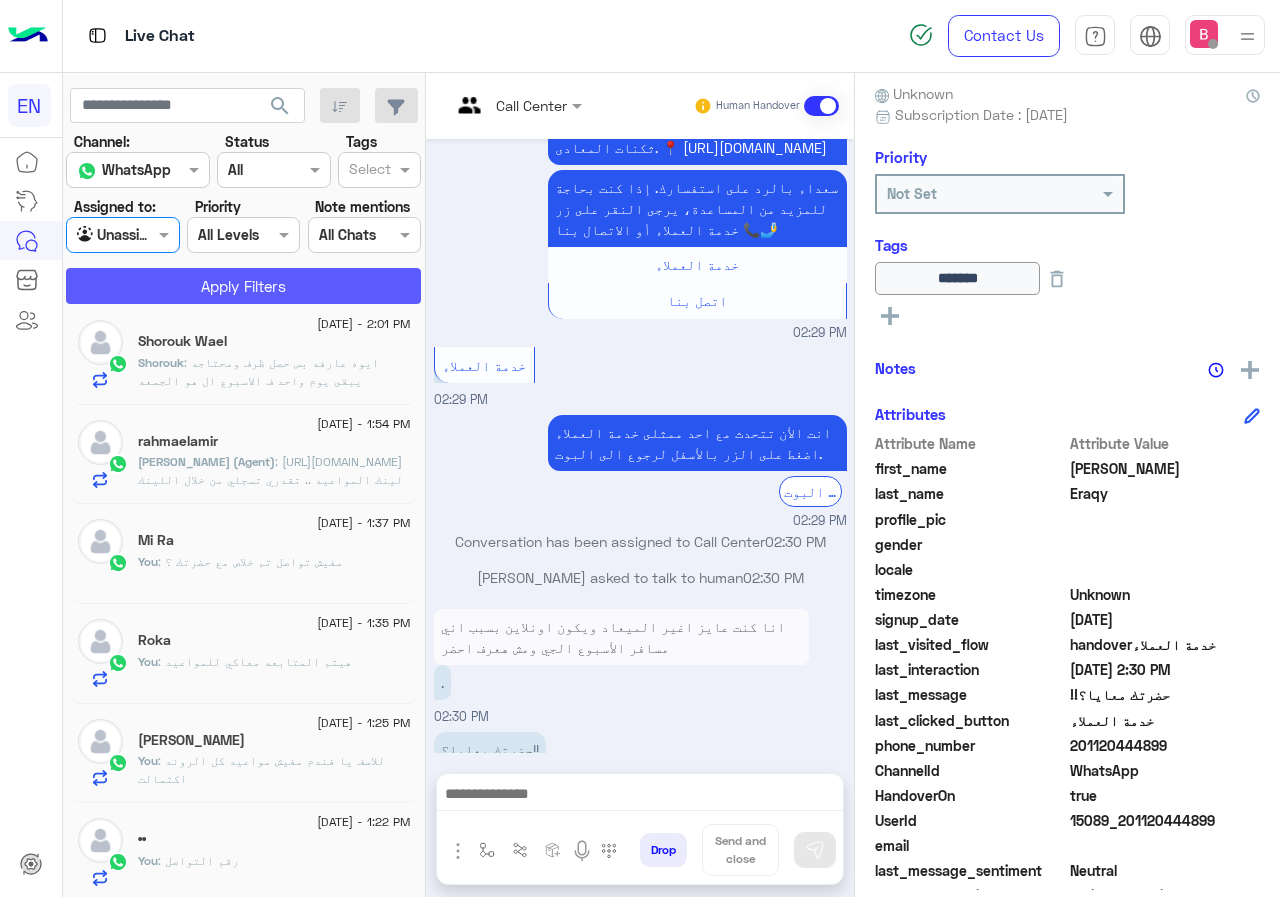 click on "Apply Filters" 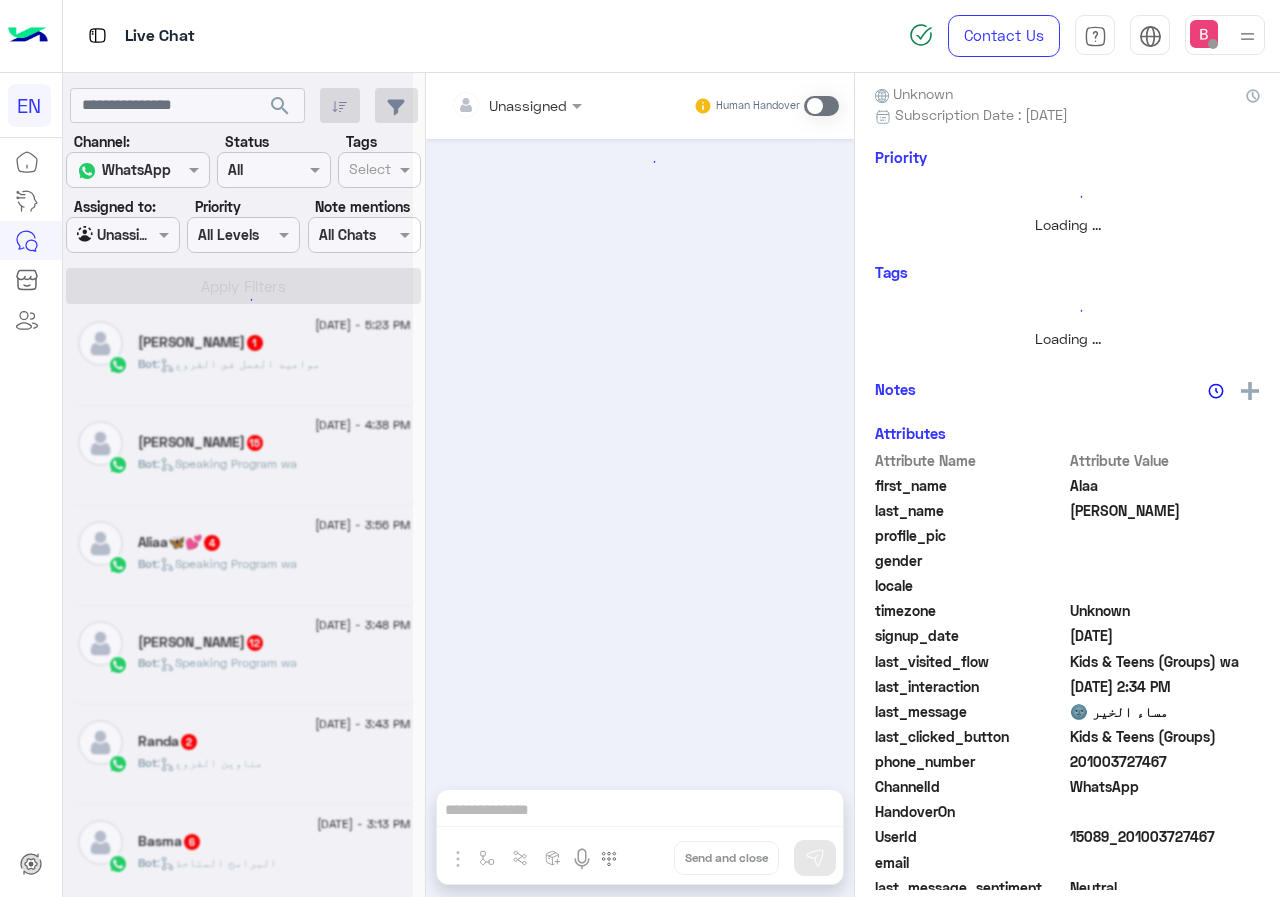 scroll, scrollTop: 0, scrollLeft: 0, axis: both 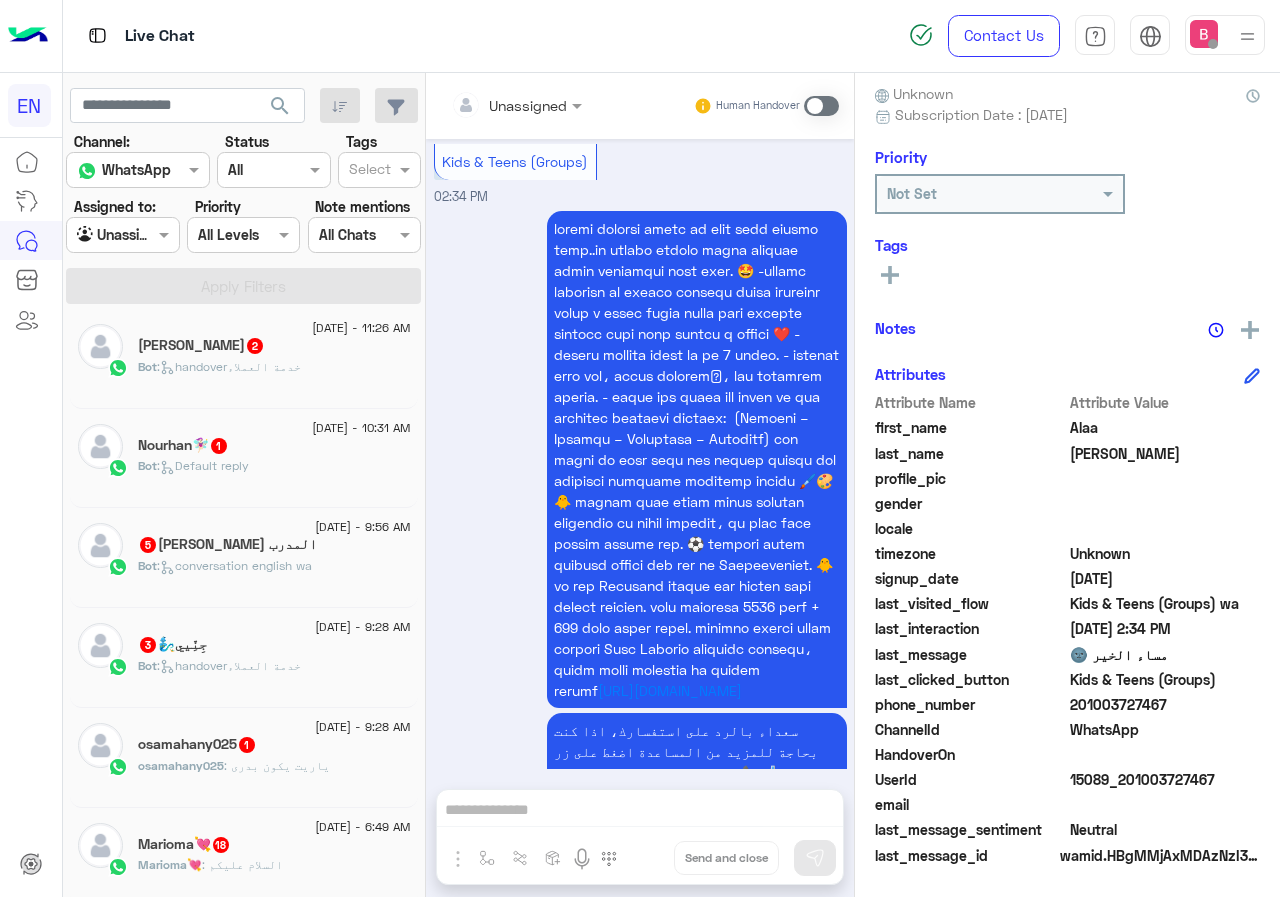 click on ":   handoverخدمة العملاء" 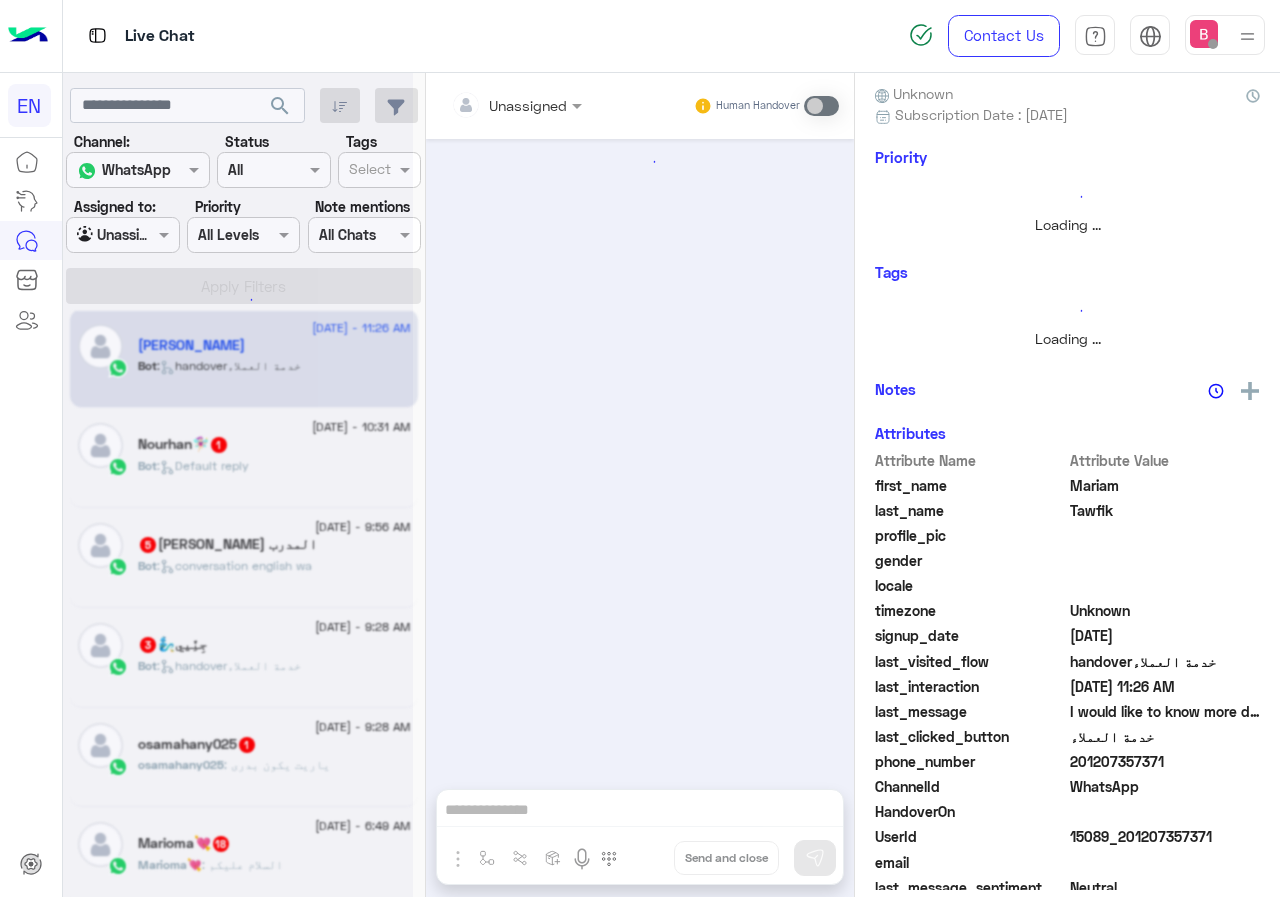 scroll, scrollTop: 0, scrollLeft: 0, axis: both 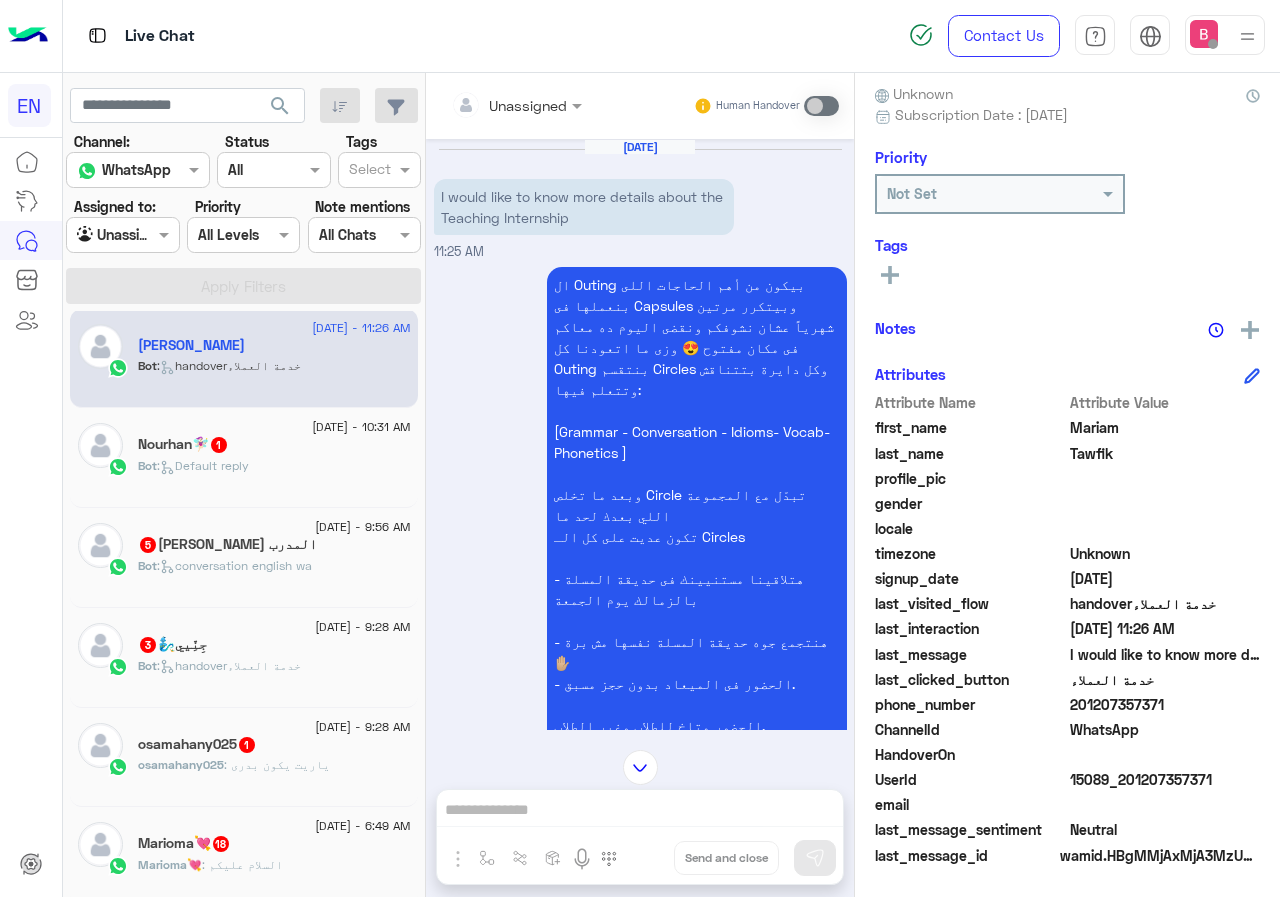 click at bounding box center (491, 105) 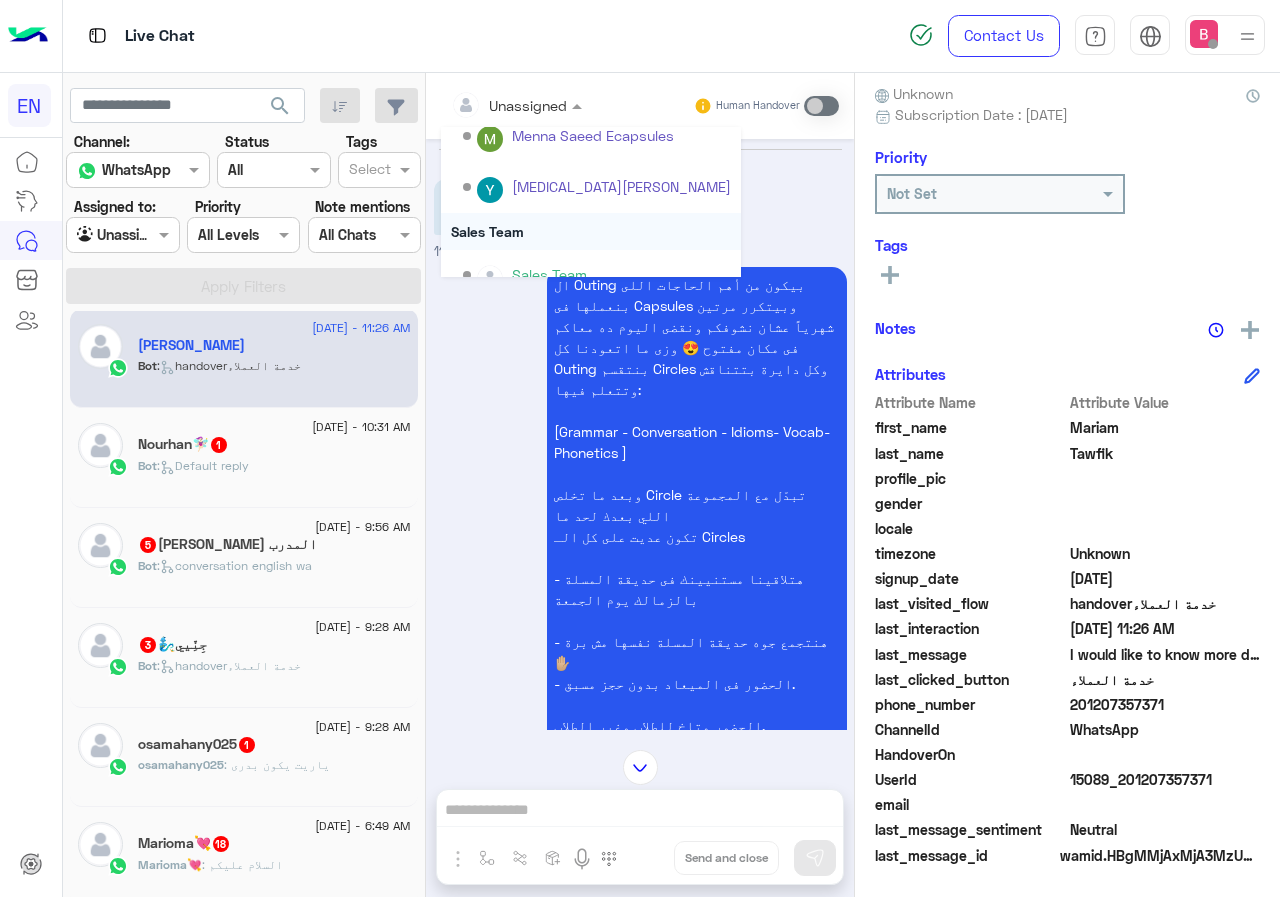 scroll, scrollTop: 332, scrollLeft: 0, axis: vertical 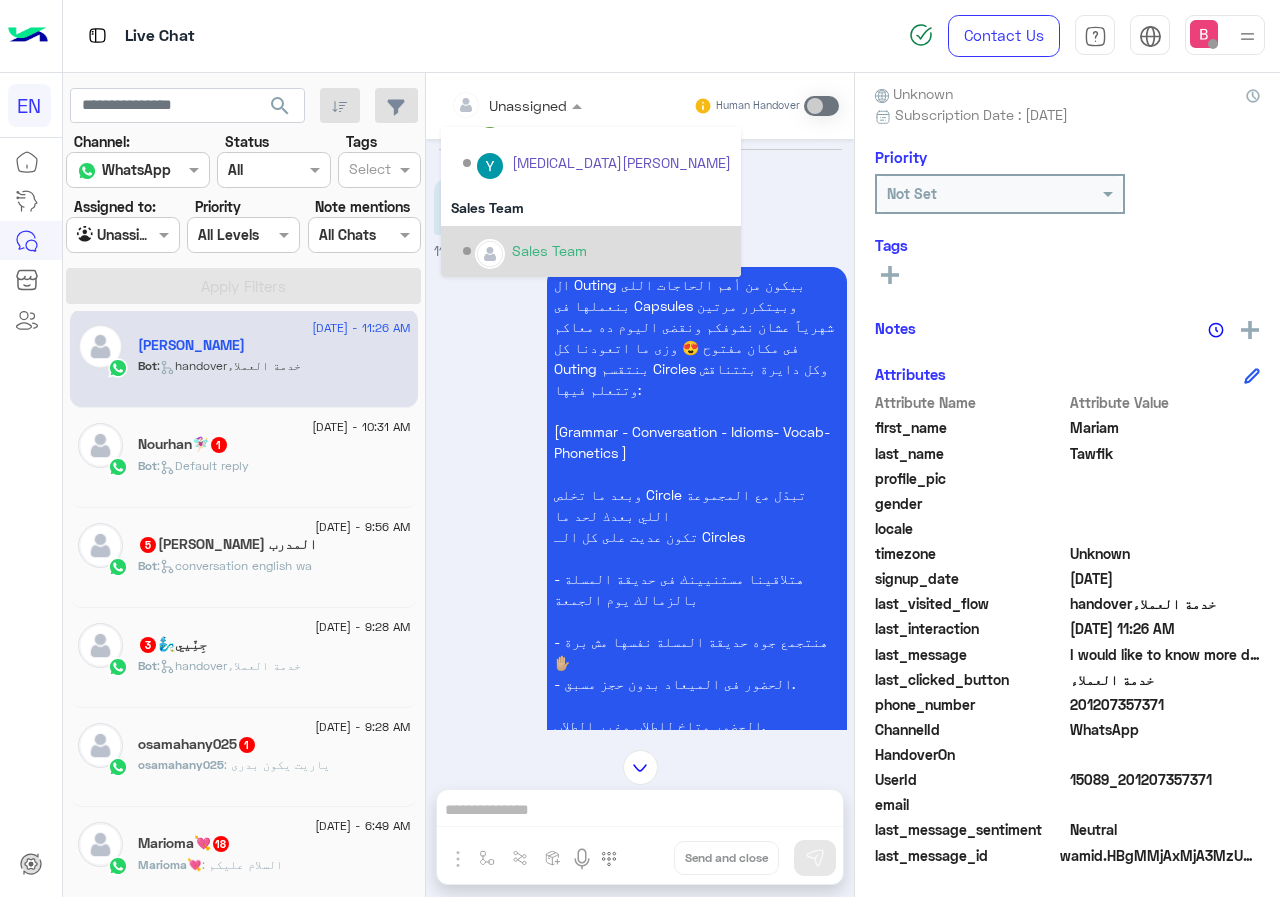 click on "Sales Team" at bounding box center (597, 251) 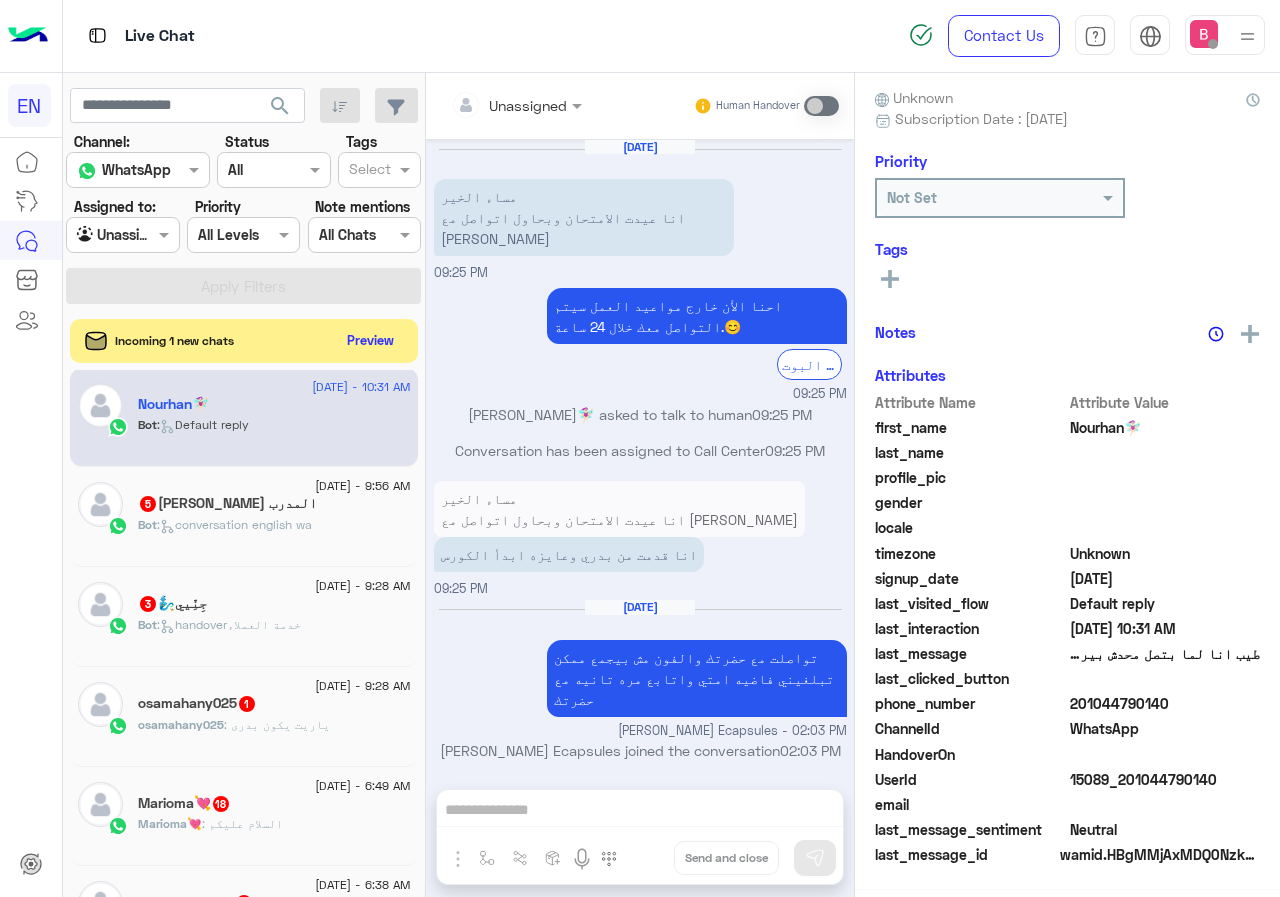 scroll, scrollTop: 176, scrollLeft: 0, axis: vertical 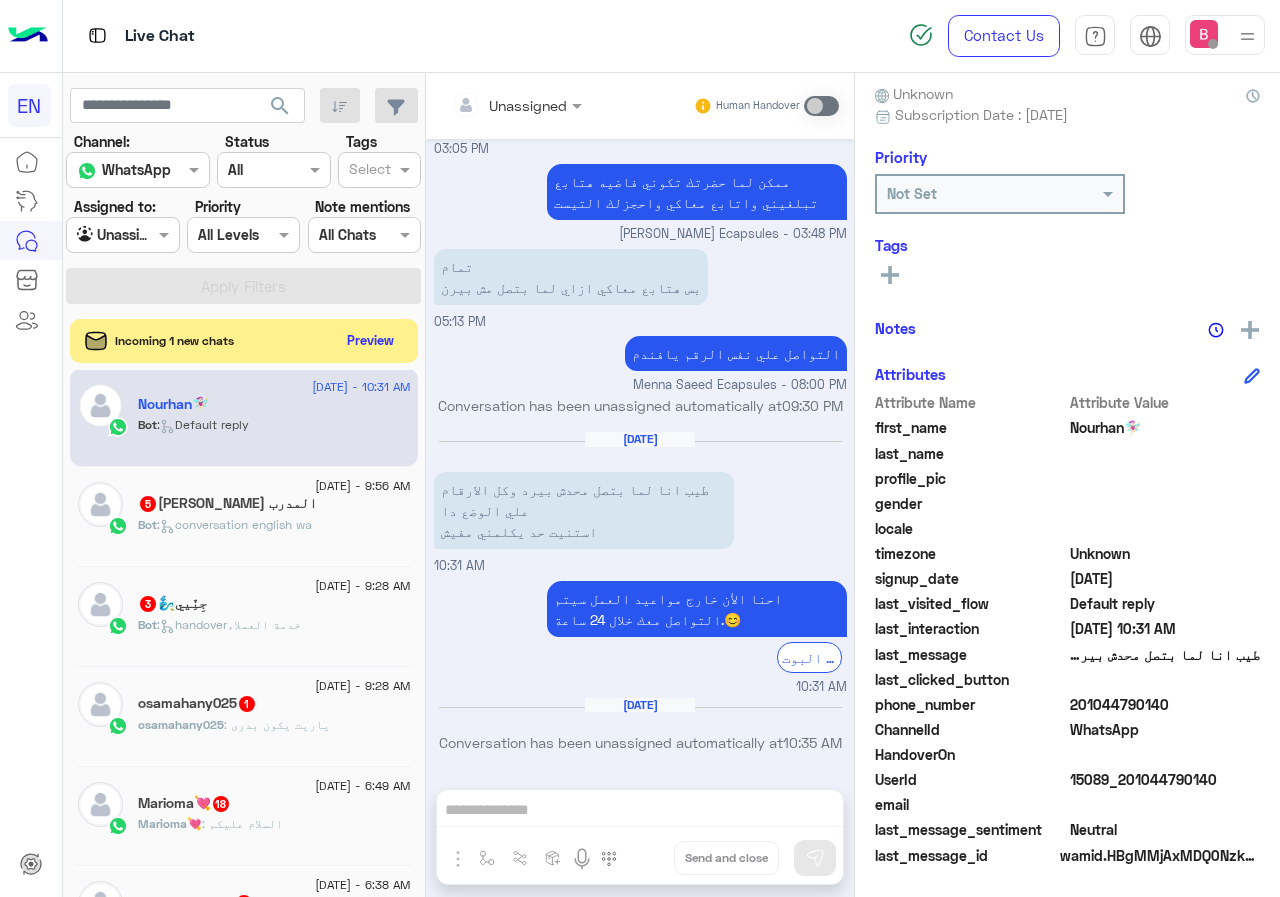 click on "المدرب محمد قاسم  5" 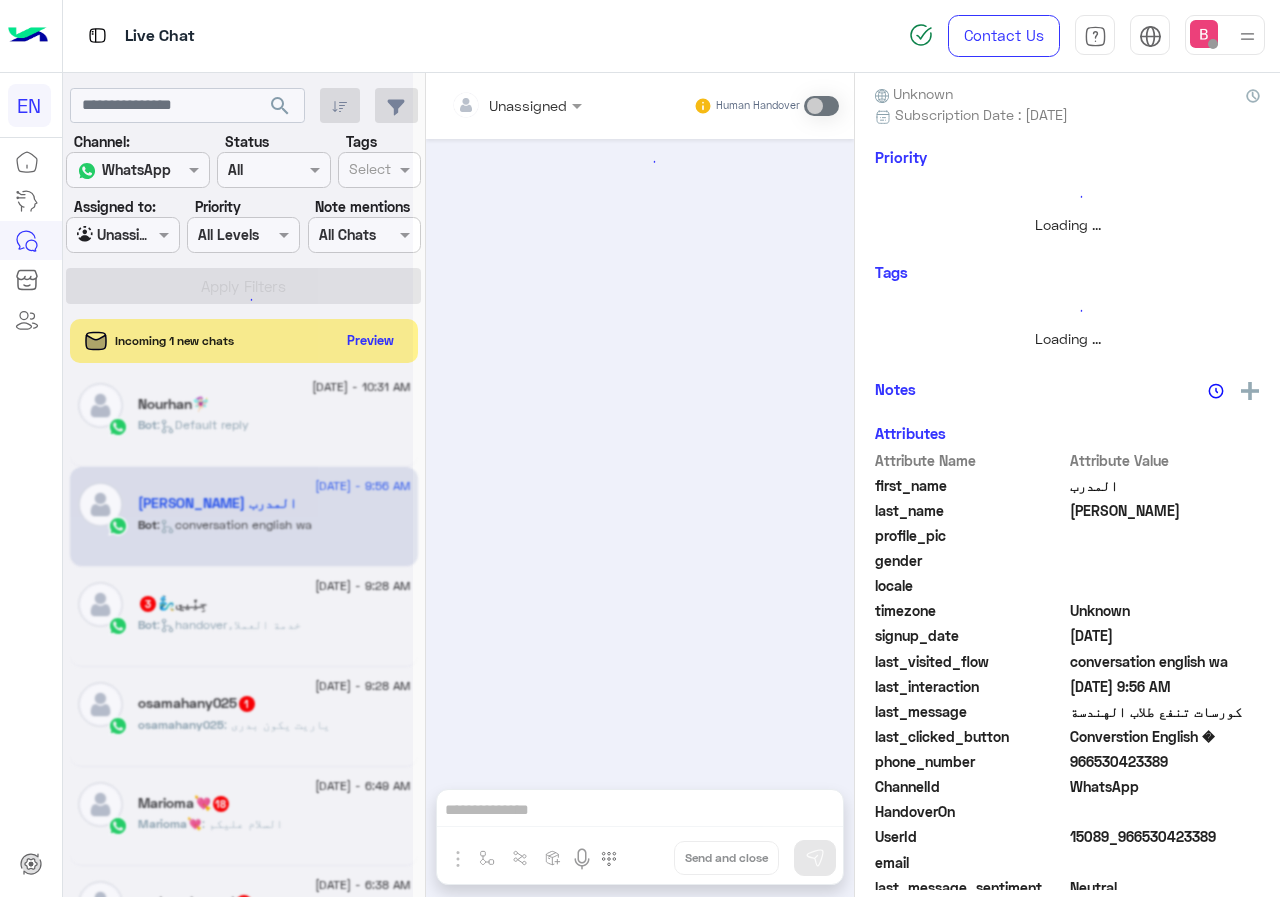 scroll, scrollTop: 0, scrollLeft: 0, axis: both 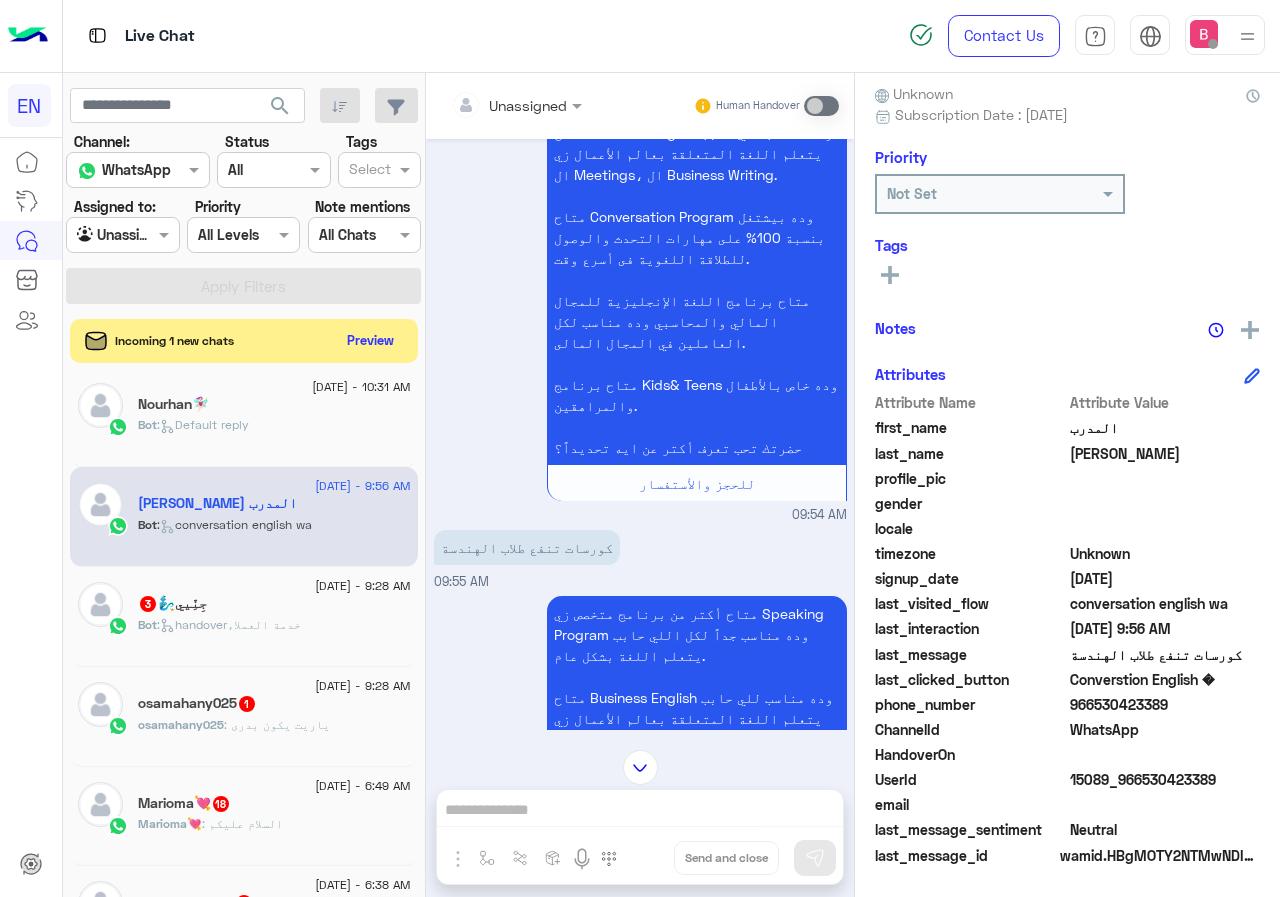 click at bounding box center [516, 104] 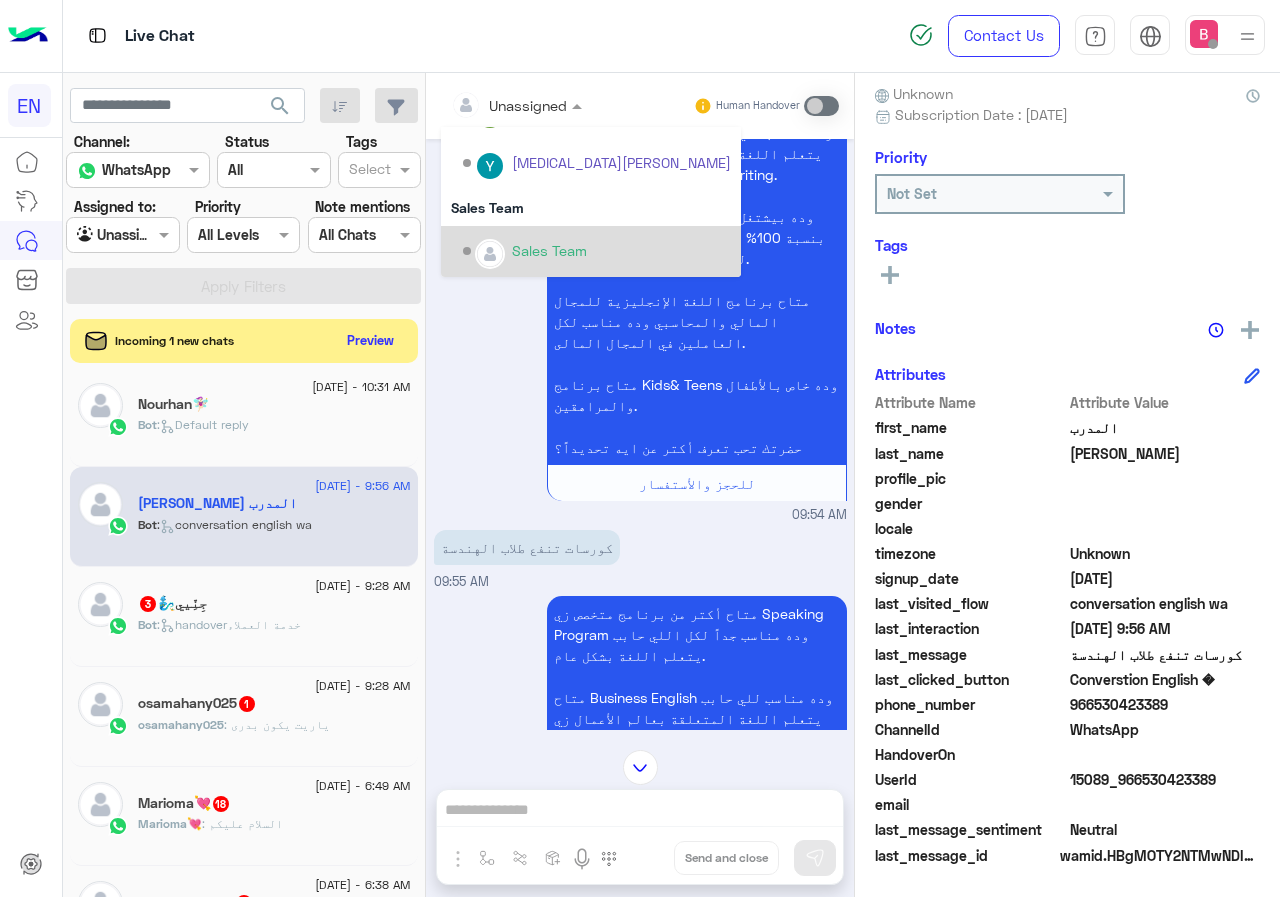 click on "Sales Team" at bounding box center [597, 251] 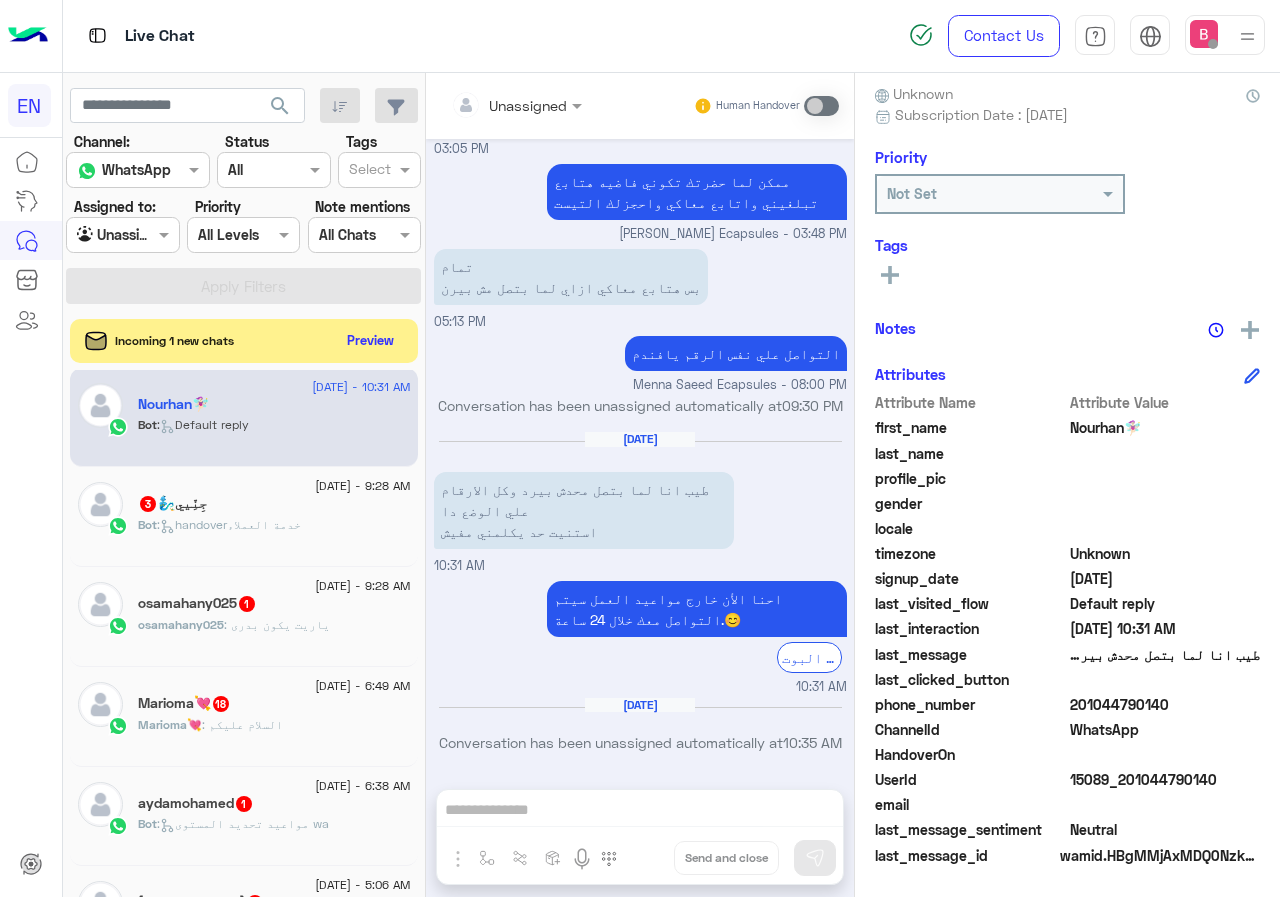click on "Bot :   handoverخدمة العملاء" 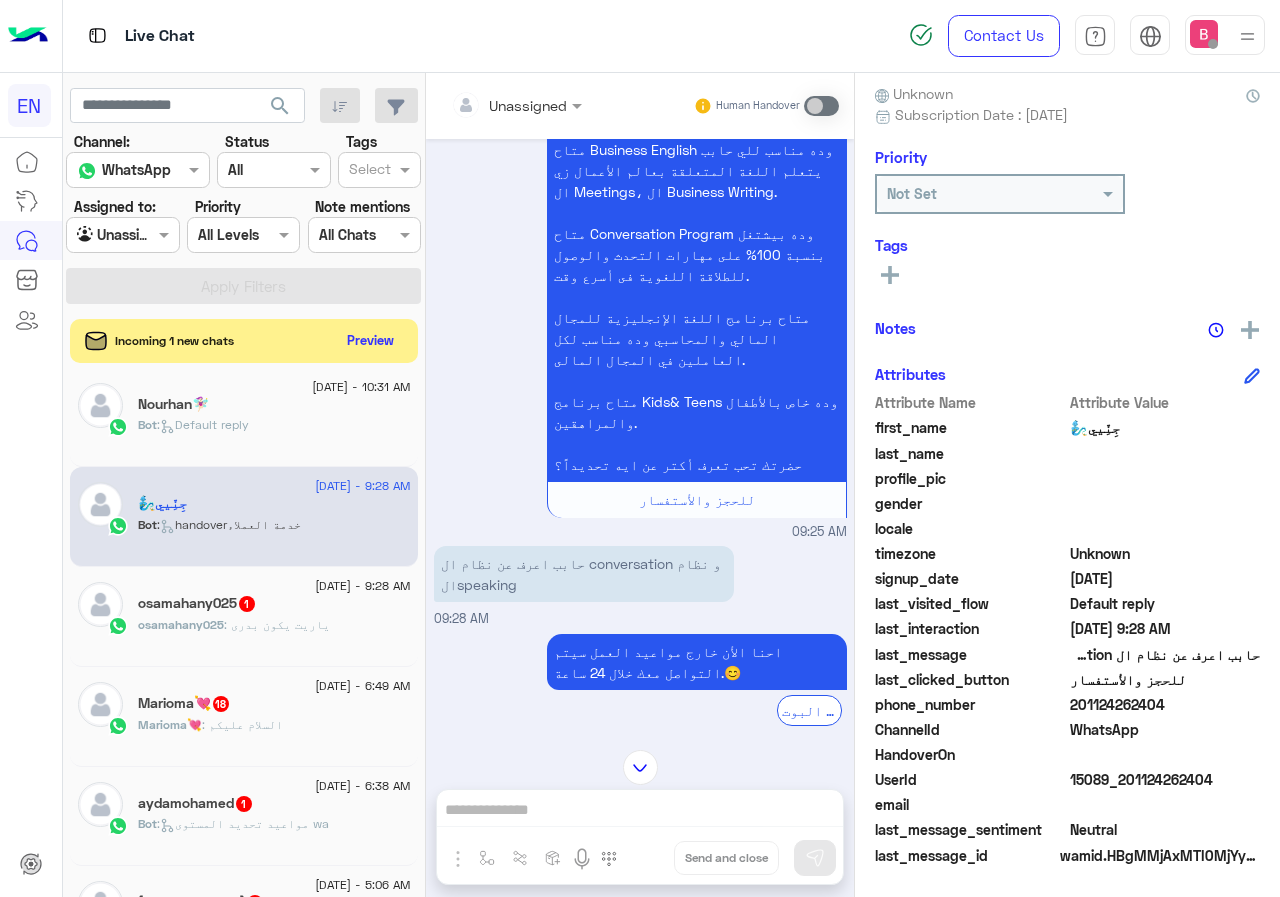 click at bounding box center (491, 105) 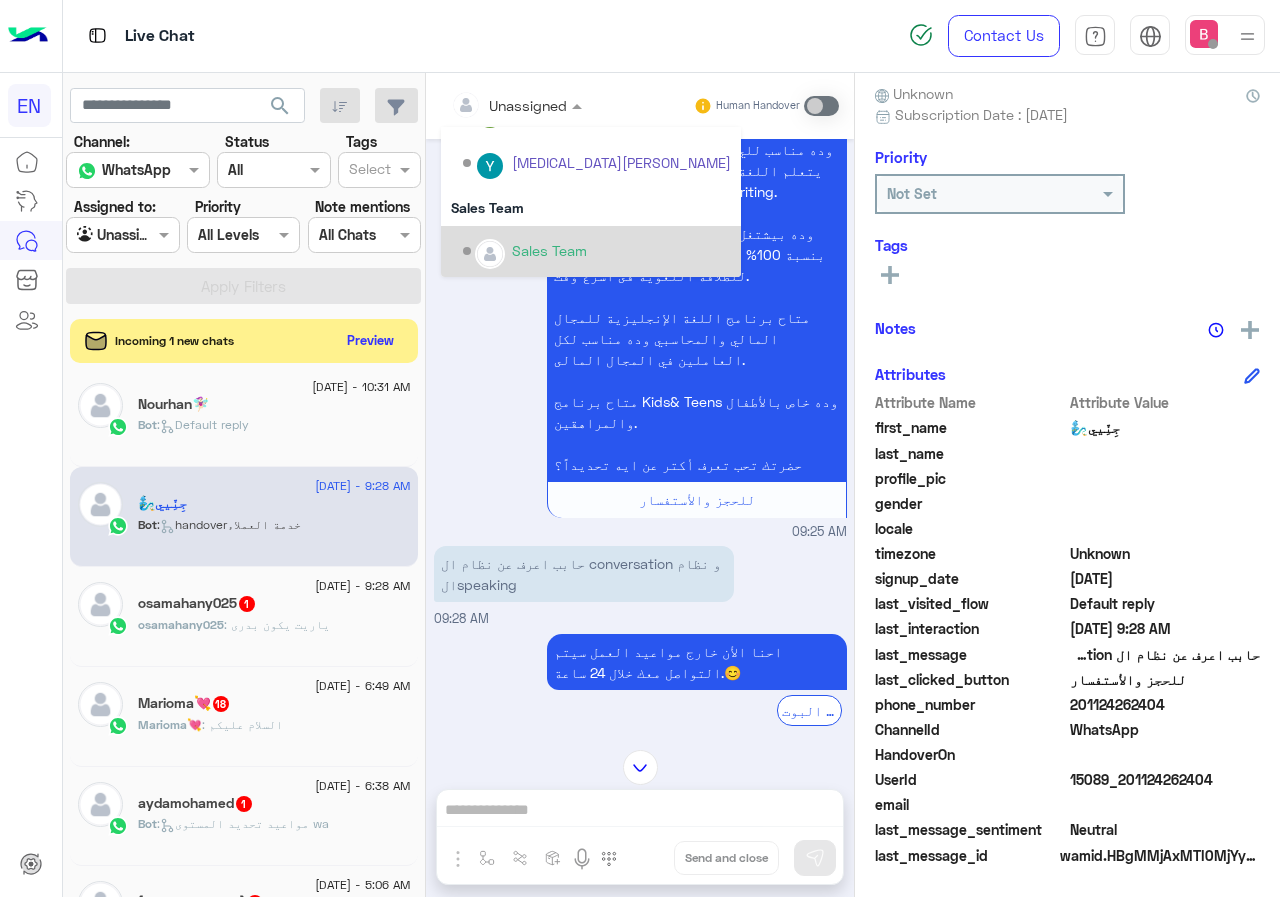 click on "Sales Team" at bounding box center (549, 250) 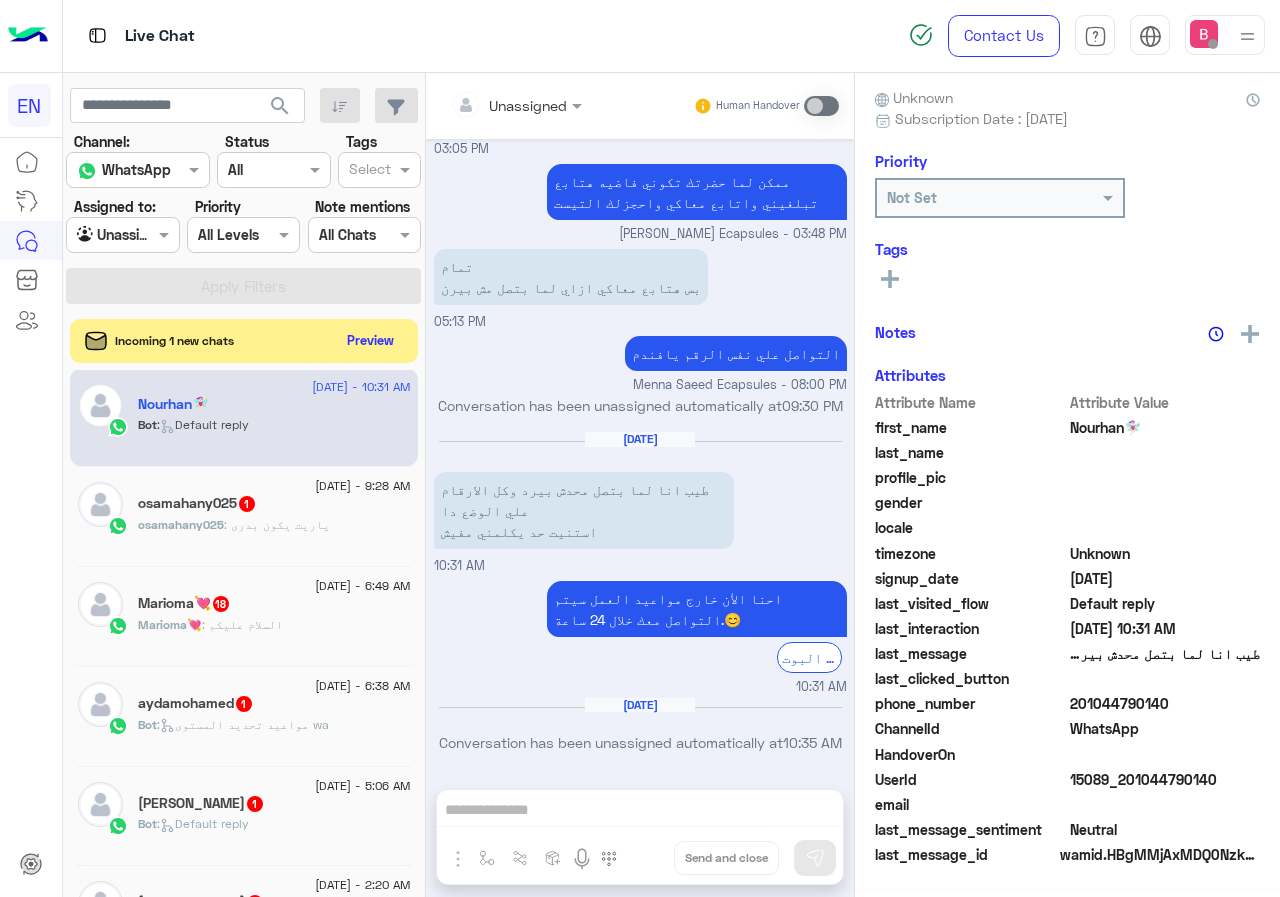 click on "osamahany025 : ياريت يكون بدرى" 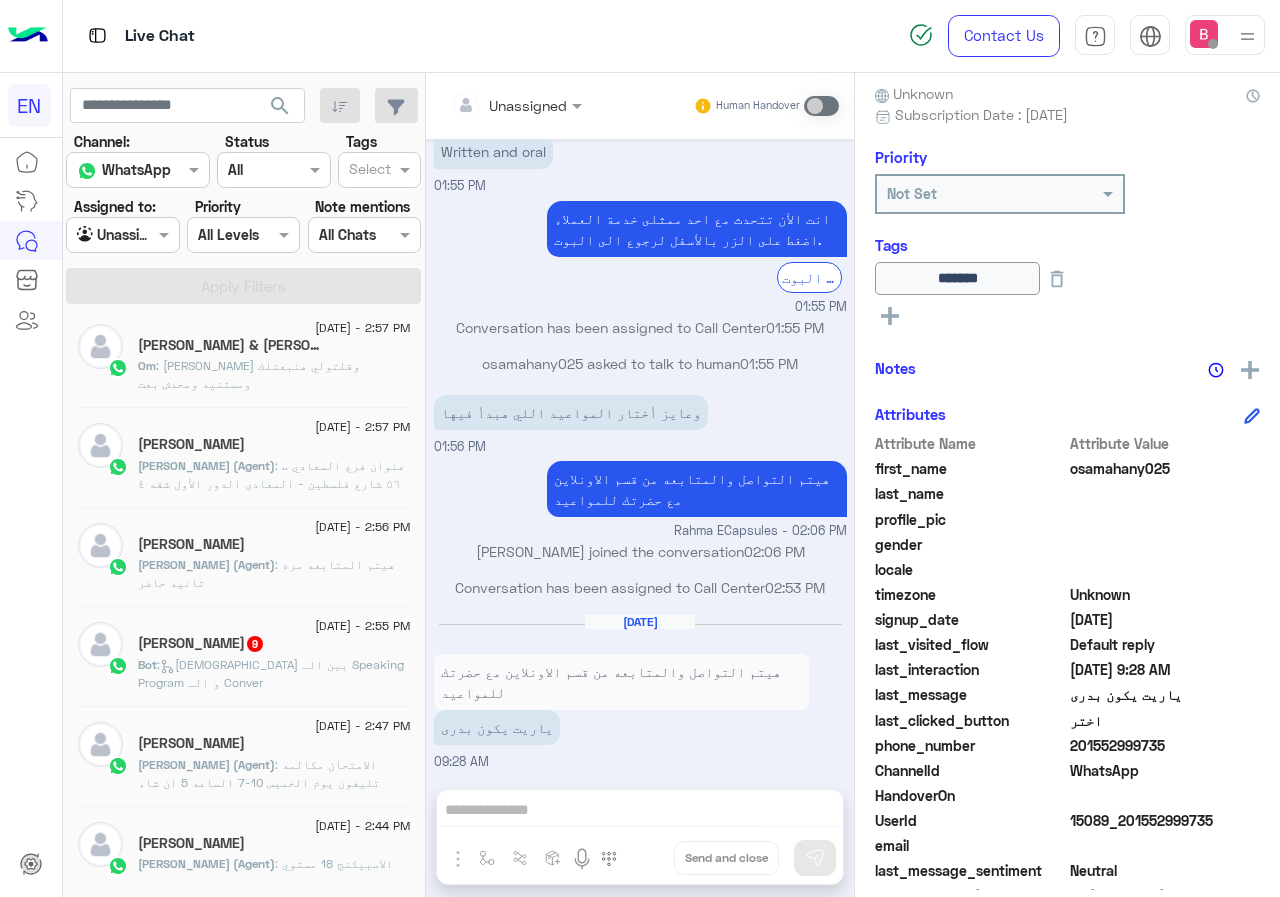 scroll, scrollTop: 0, scrollLeft: 0, axis: both 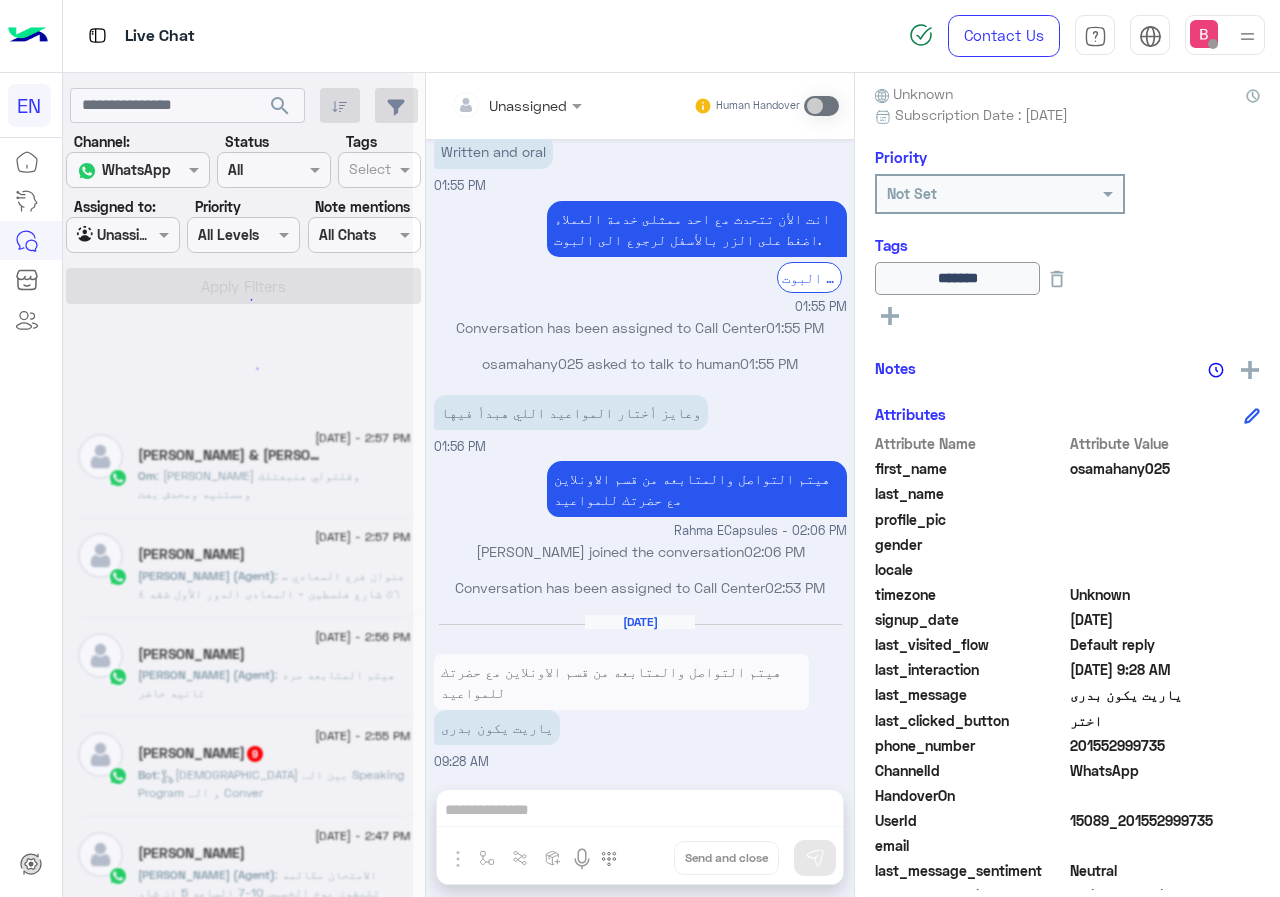 click 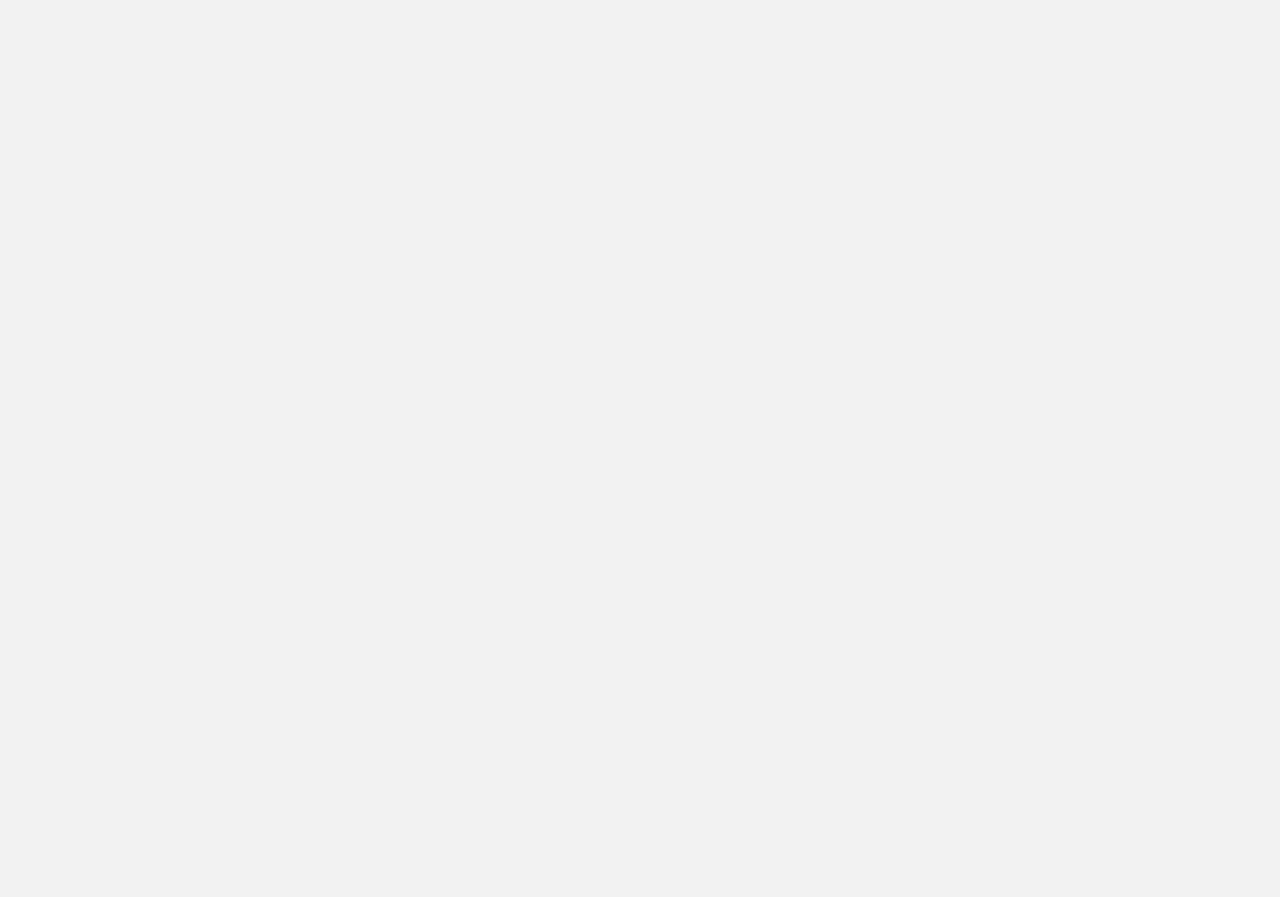 scroll, scrollTop: 0, scrollLeft: 0, axis: both 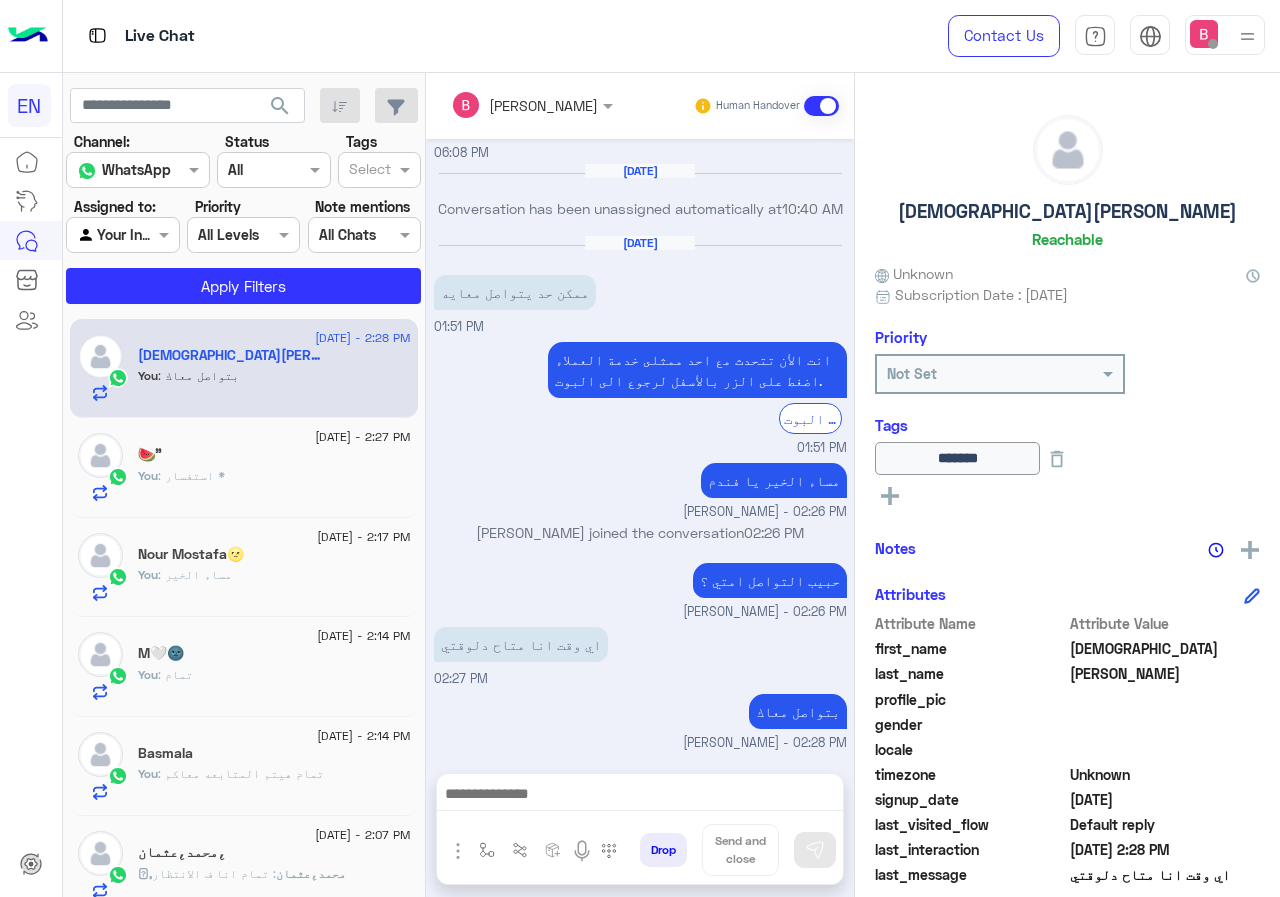 click at bounding box center (122, 234) 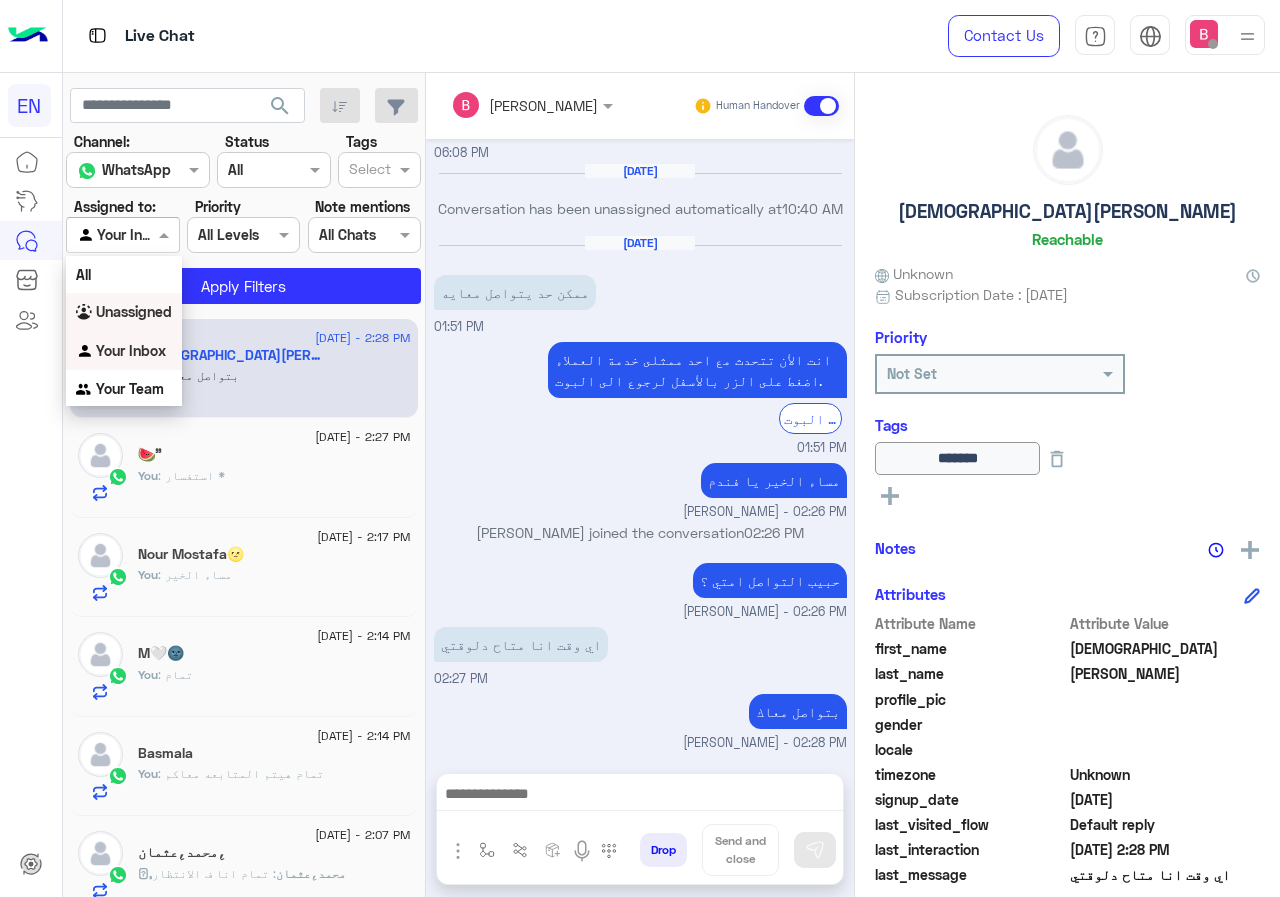 click on "Unassigned" at bounding box center (134, 311) 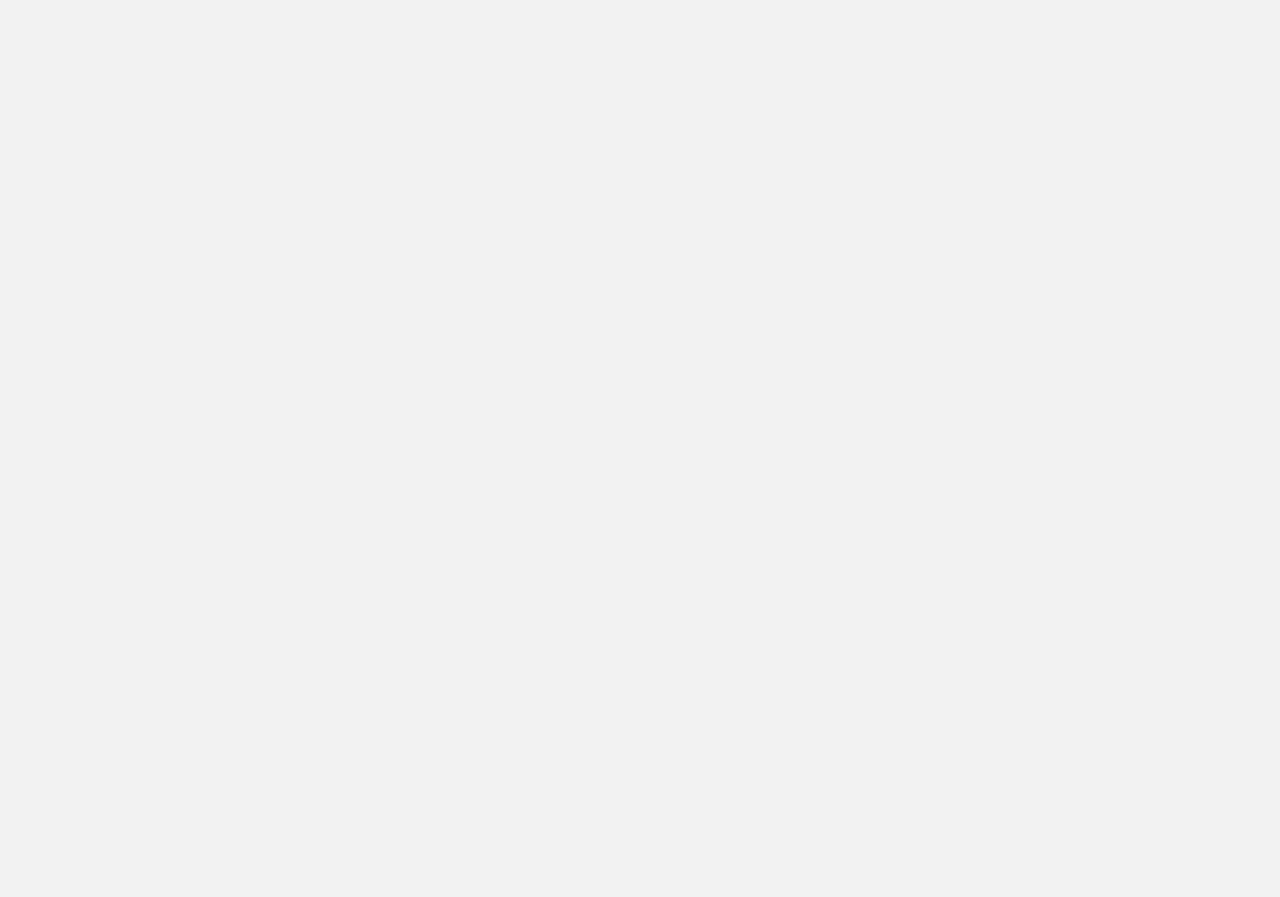 scroll, scrollTop: 0, scrollLeft: 0, axis: both 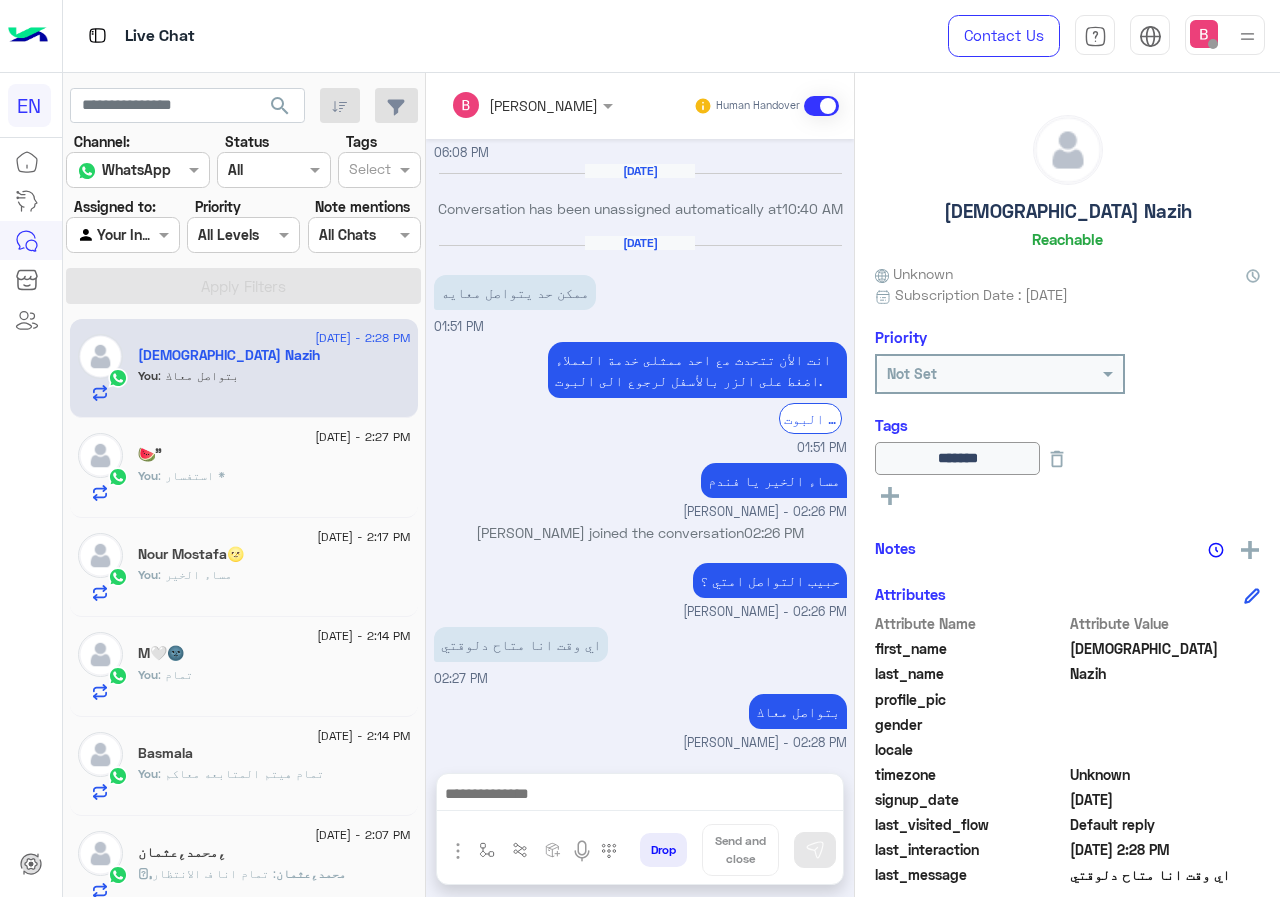 click at bounding box center (122, 234) 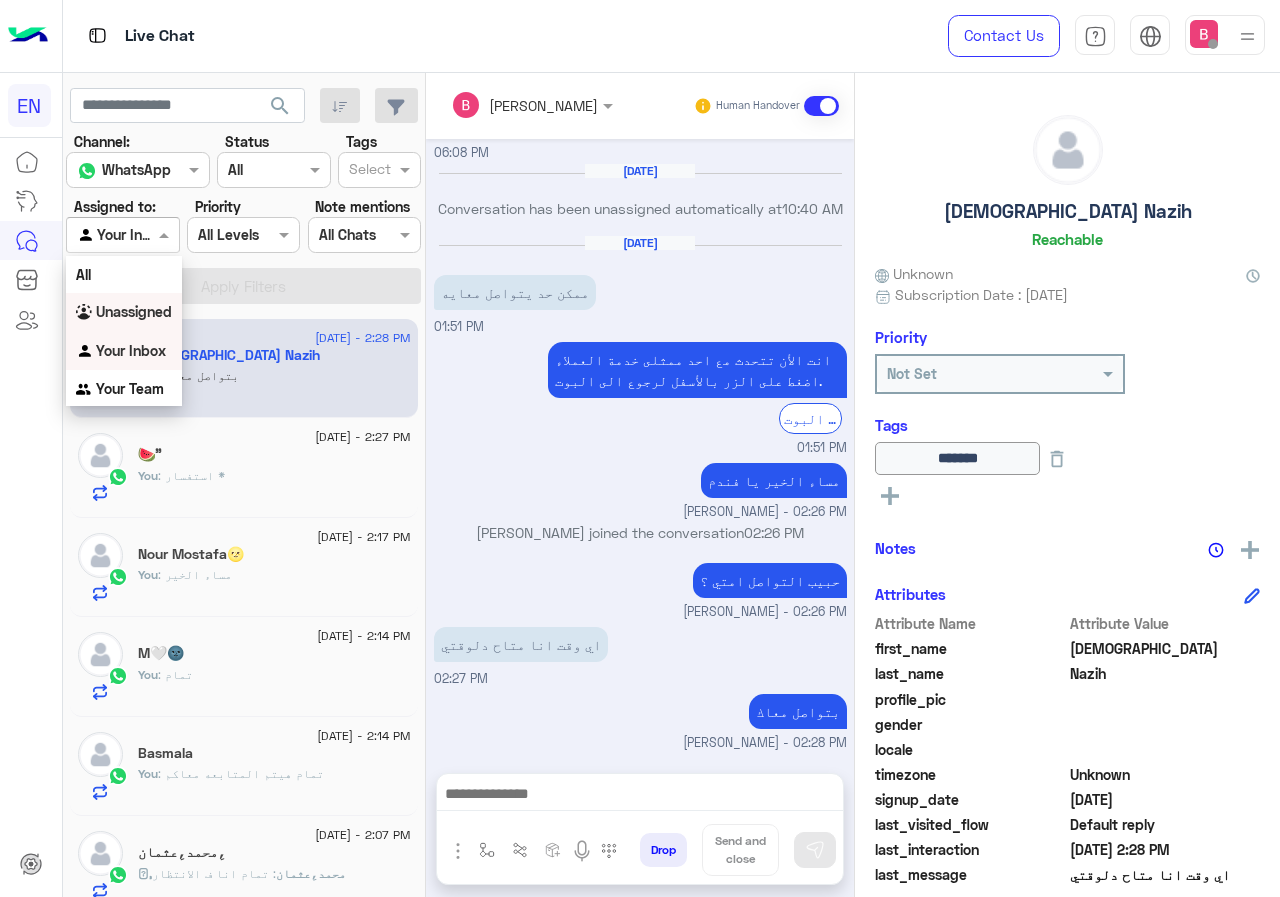 click on "Unassigned" at bounding box center [134, 311] 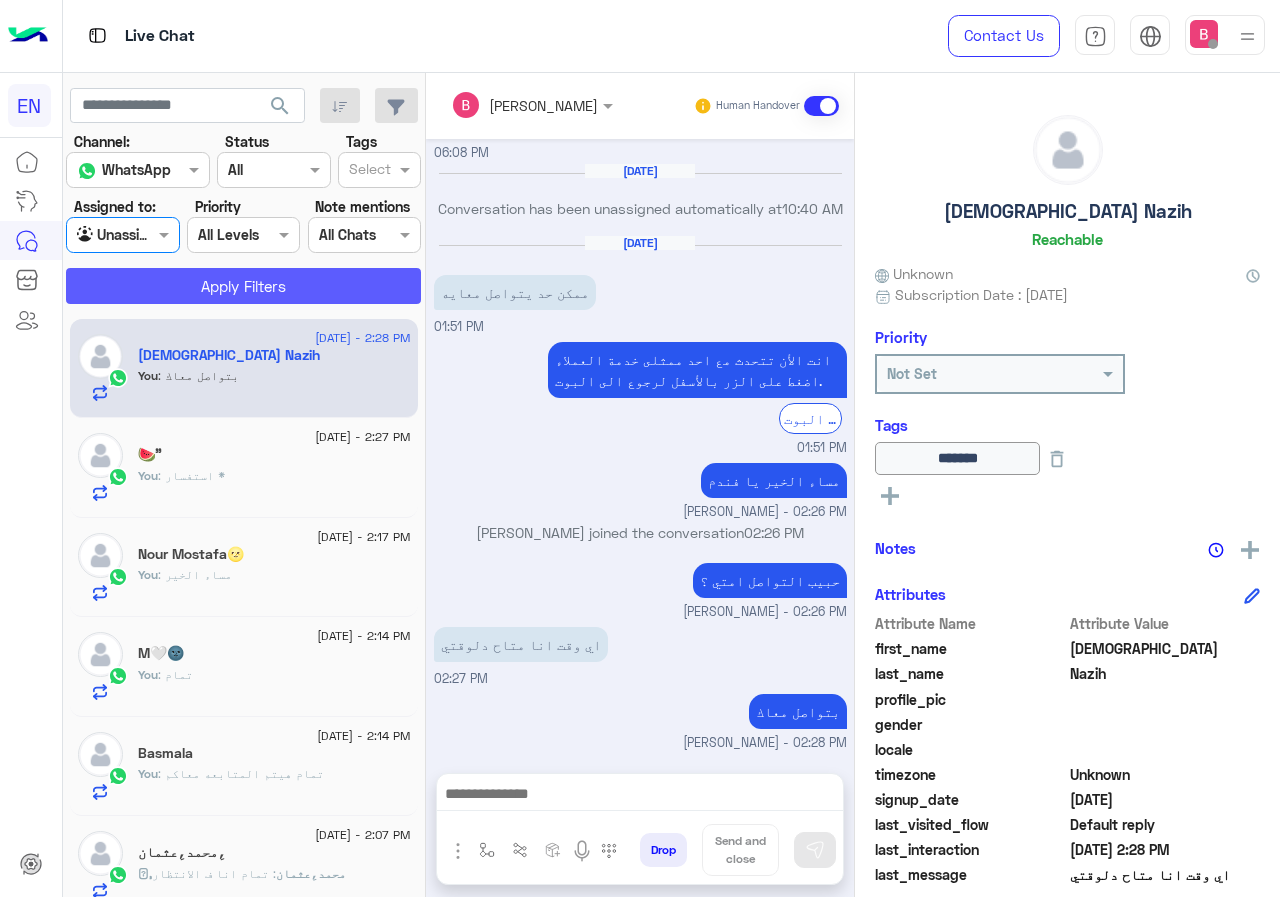 click on "Apply Filters" 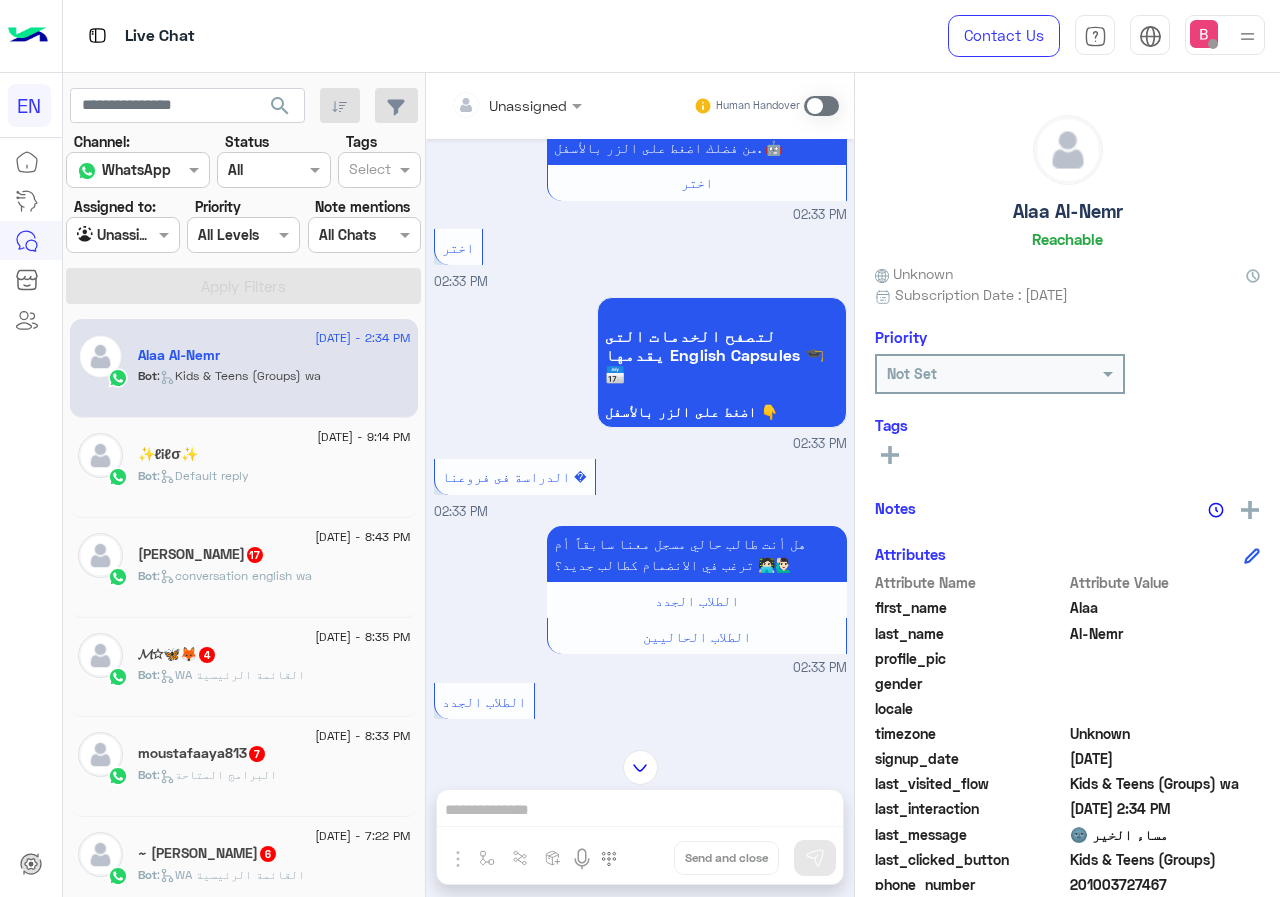scroll, scrollTop: 193, scrollLeft: 0, axis: vertical 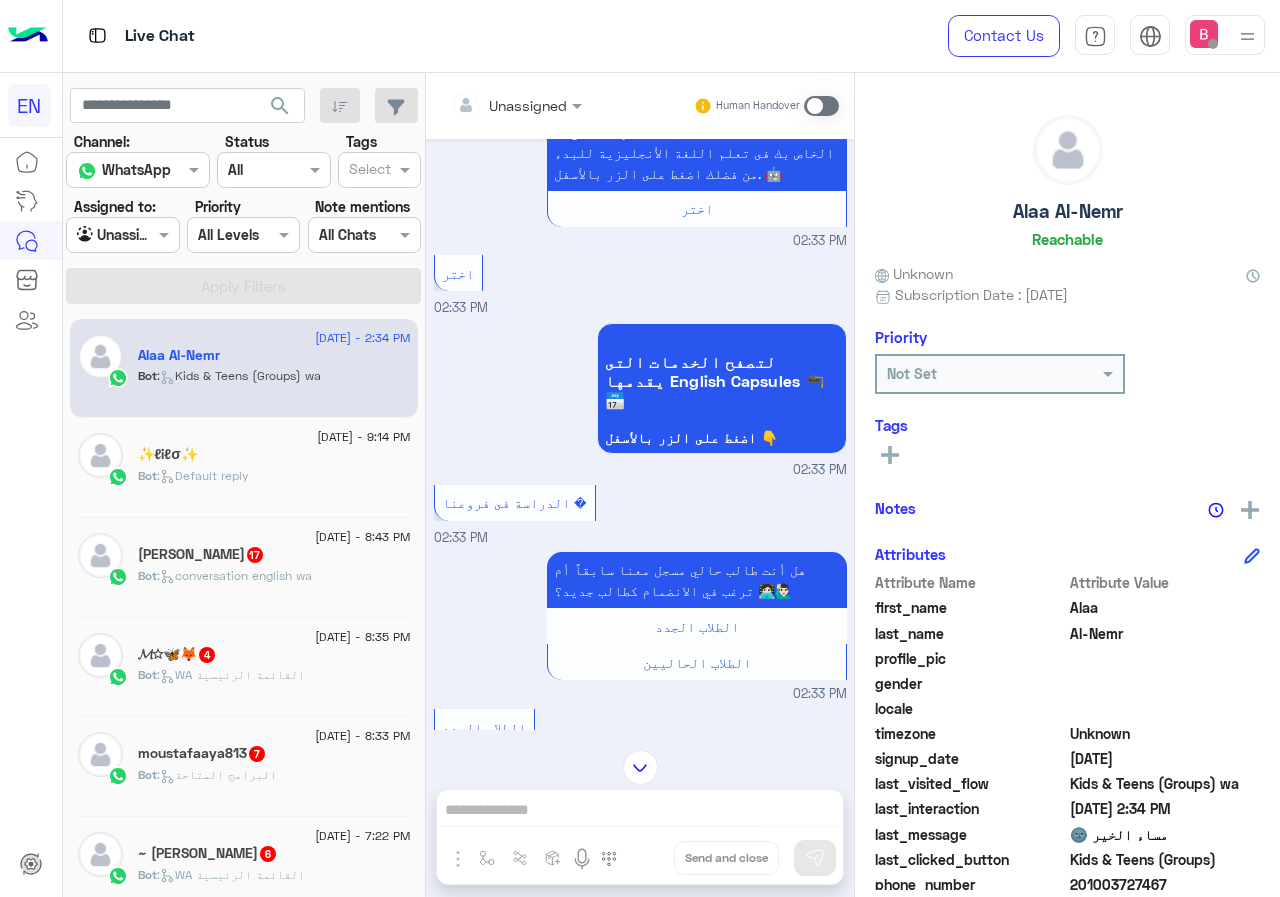 click on "Unassigned Human Handover" at bounding box center [640, 106] 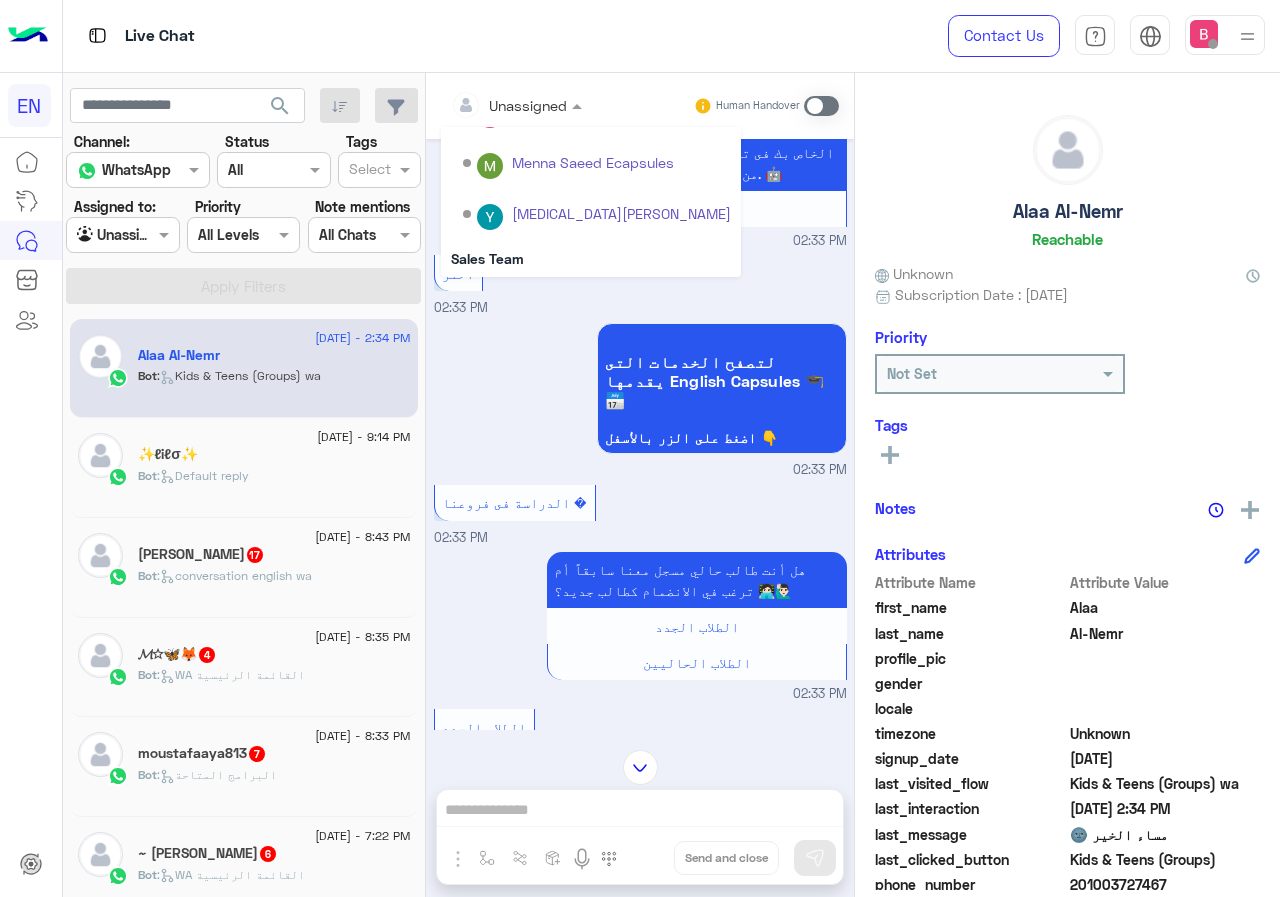 scroll, scrollTop: 332, scrollLeft: 0, axis: vertical 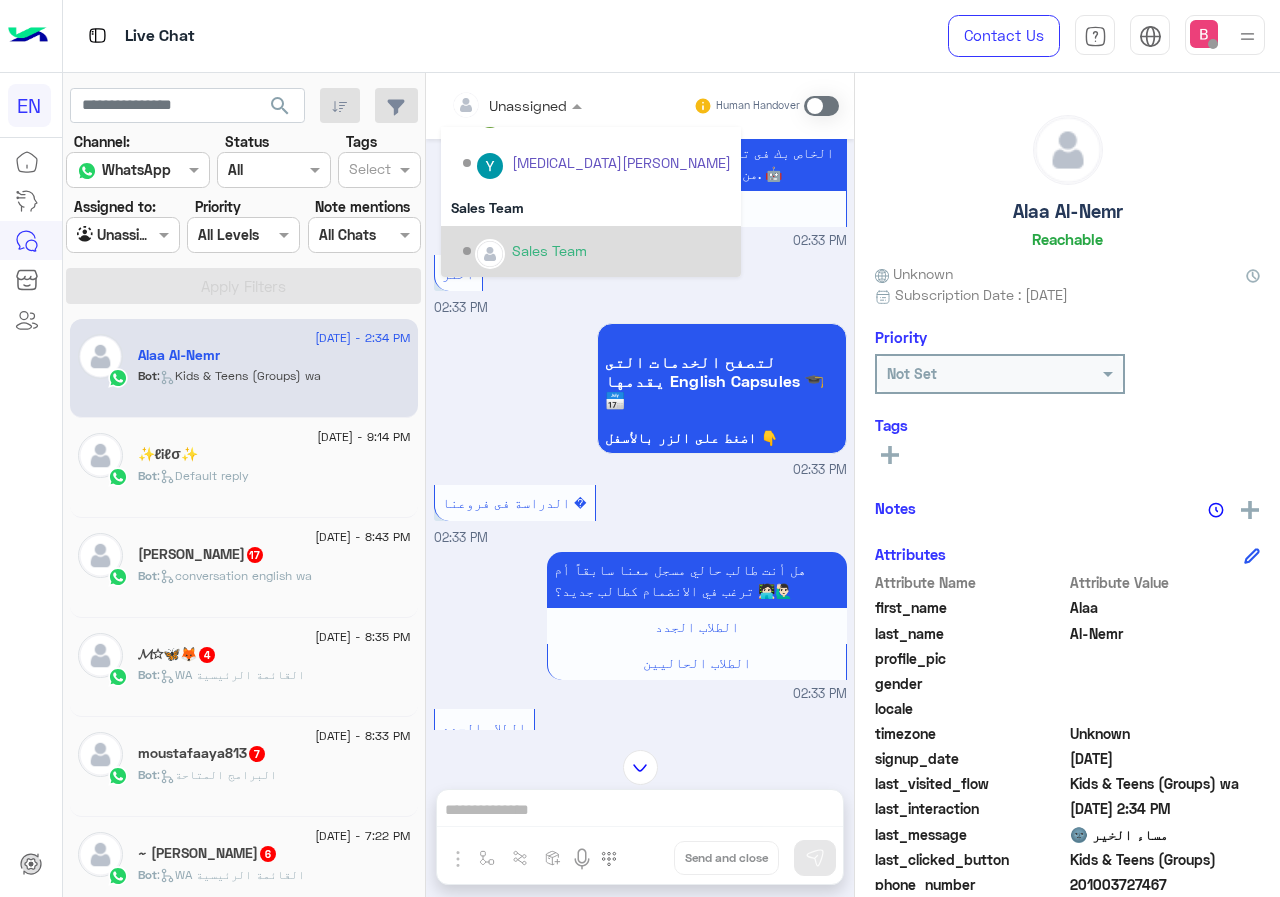 click on "Sales Team" at bounding box center [549, 250] 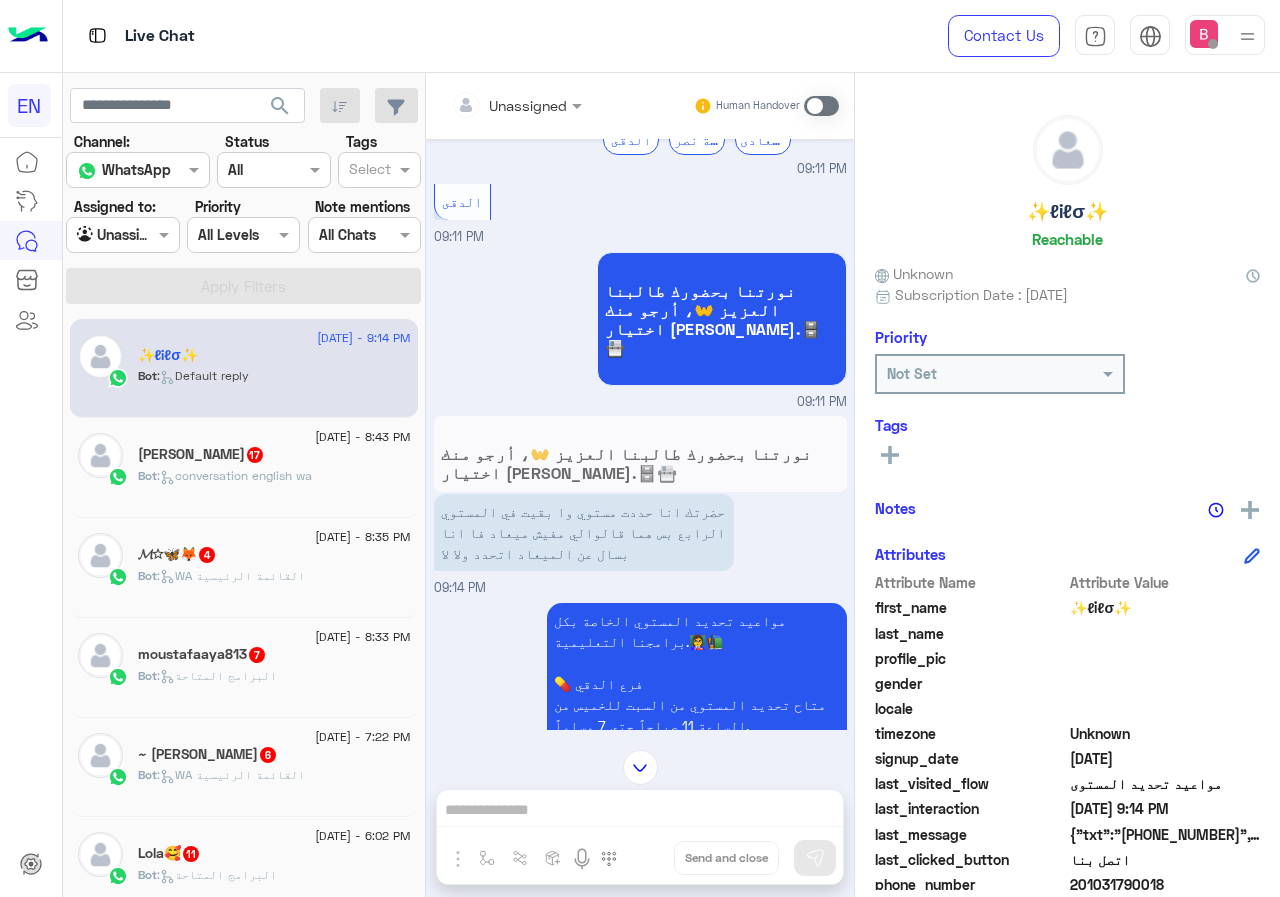 scroll, scrollTop: 906, scrollLeft: 0, axis: vertical 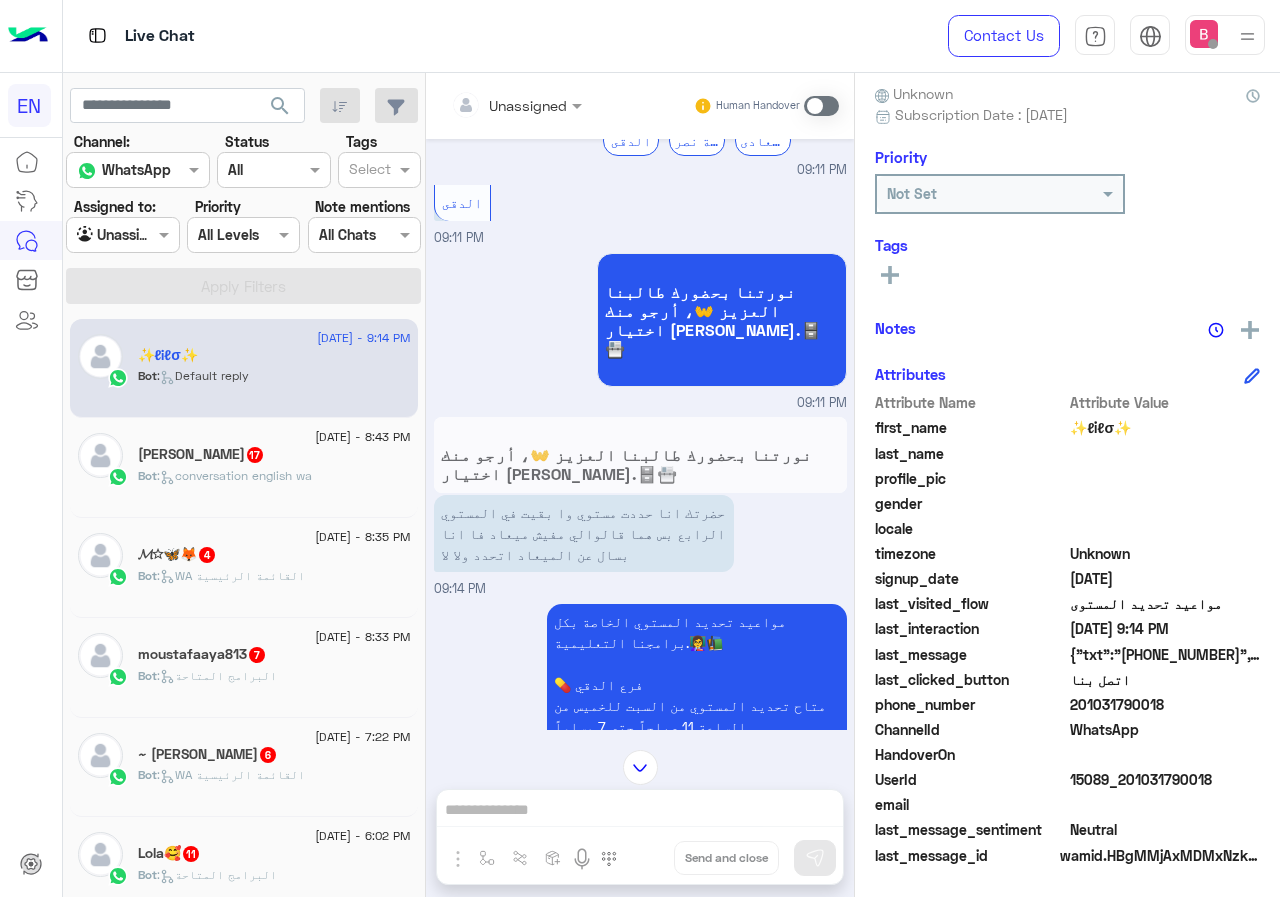 drag, startPoint x: 1072, startPoint y: 703, endPoint x: 1205, endPoint y: 709, distance: 133.13527 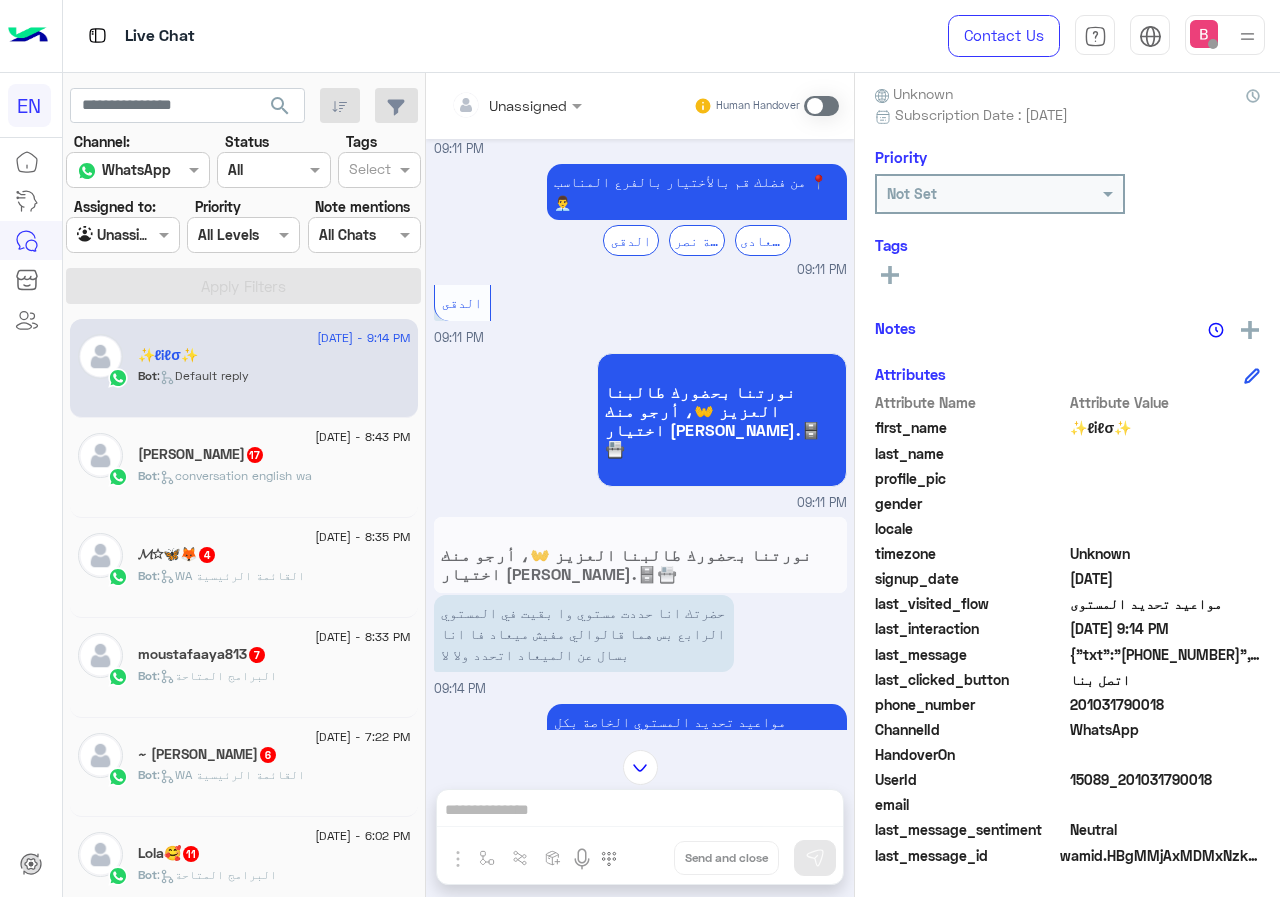 scroll, scrollTop: 1406, scrollLeft: 0, axis: vertical 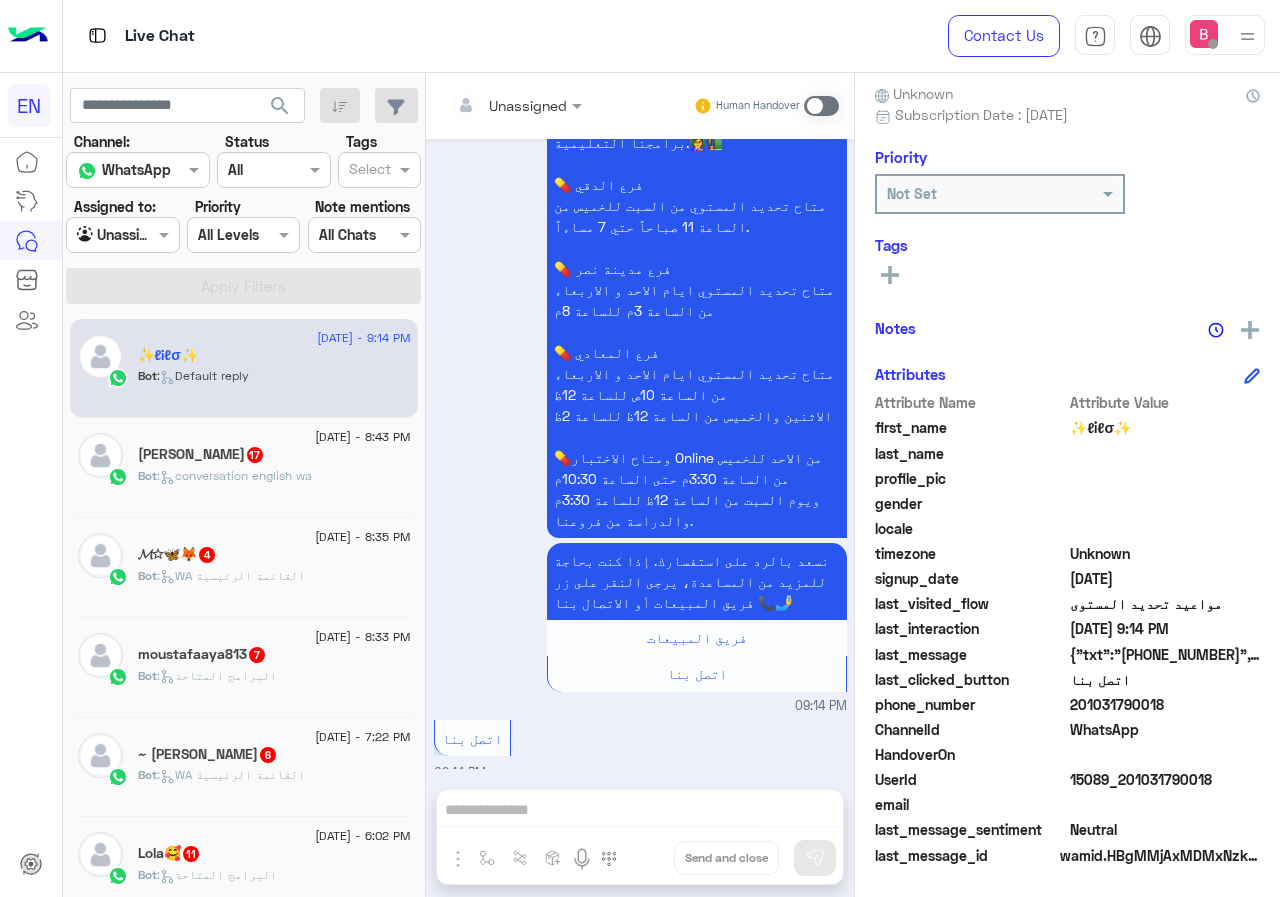 click on "Unassigned Human Handover     [DATE]  سلام عليكم   09:09 PM  وعليكم السلامة اهلا بيك طالبنا العزيز ✨ℓiℓσ✨ فى 𝗘𝗻𝗴𝗹𝗶𝘀𝗵 𝗖𝗮𝗽𝘀𝘂𝗹𝗲𝘀 👋 انا مساعدك الألى الخاص بك فى تعلم اللغة الأنجليزية للبدء من فضلك اضغط على الزر بالأسفل. 🤖  اختر     09:09 PM   اختر    09:10 PM  لتصفح الخدمات التى يقدمها English Capsules 🎓📅 اضغط على الزر بالأسفل 👇    09:10 PM   الدراسة فى فروعنا �    09:10 PM  هل أنت طالب حالي مسجل معنا سابقاً أم ترغب في الانضمام كطالب جديد؟ 🧑🏻‍💻🙋🏻‍♂️  الطلاب الجدد   الطلاب الحاليين     09:10 PM   الطلاب الجدد    09:11 PM  من فضلك قم بالأختيار بالفرع المناسب 📍👨‍💼  الدقى   مدينة نصر   المعادى" at bounding box center [640, 489] 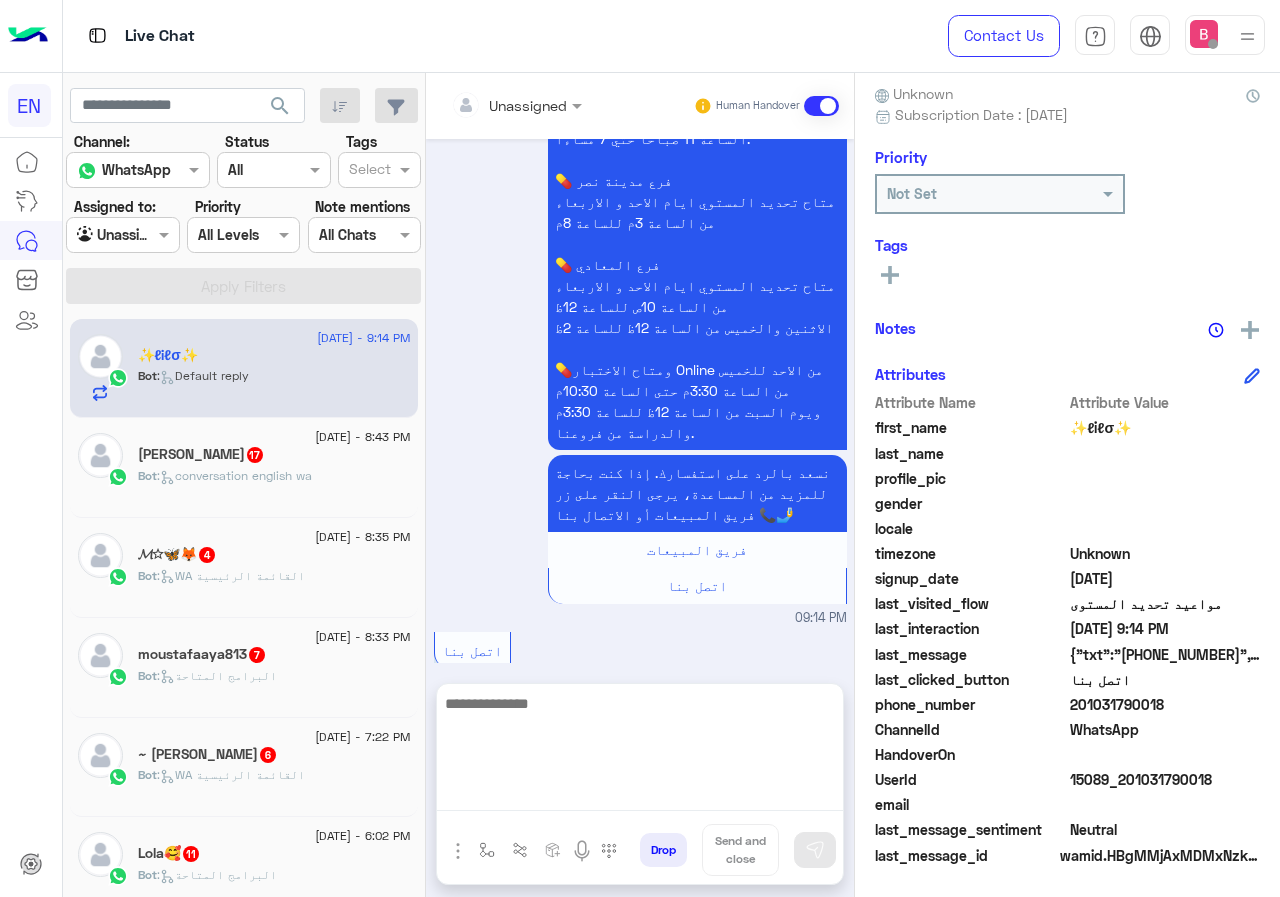 click at bounding box center (640, 751) 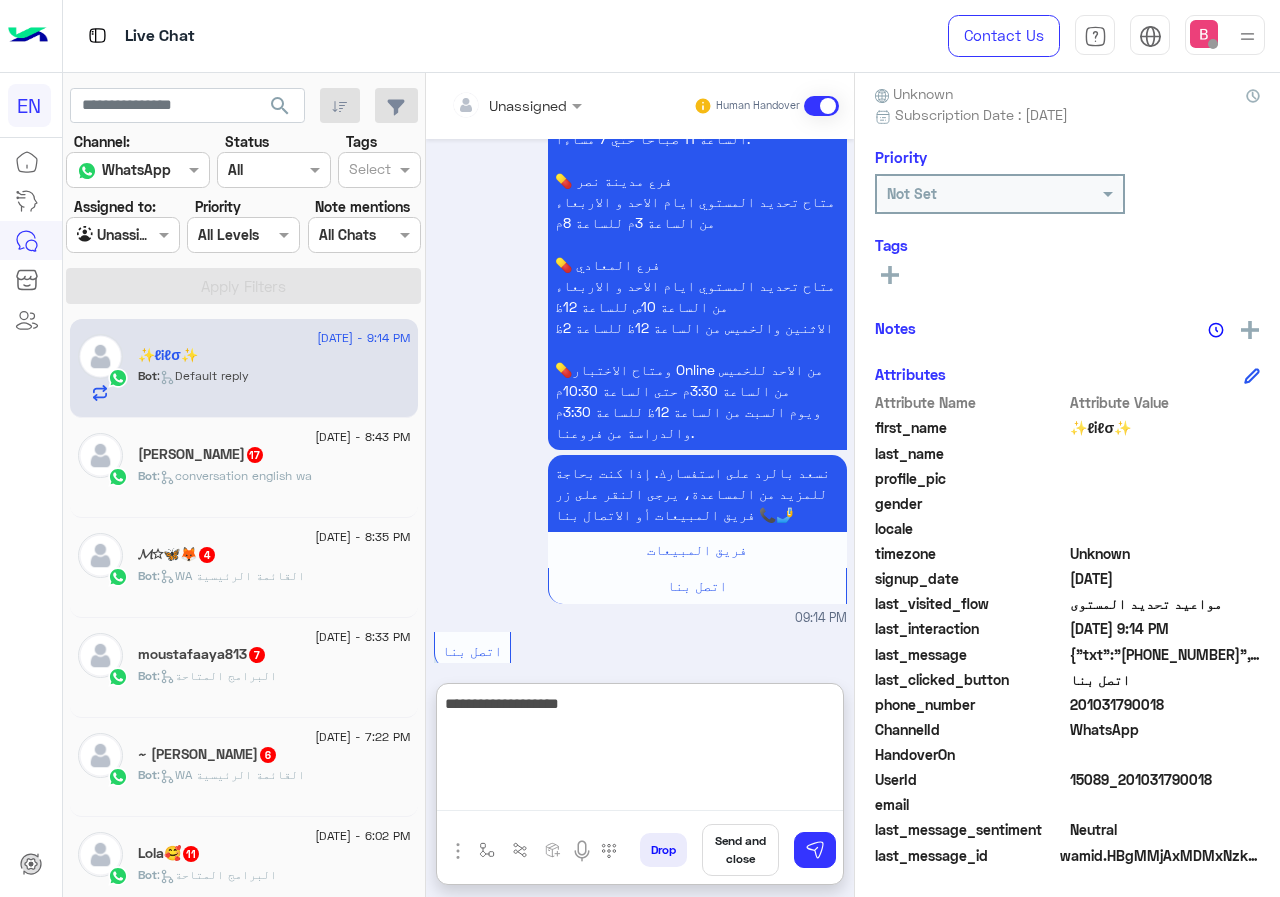 type on "**********" 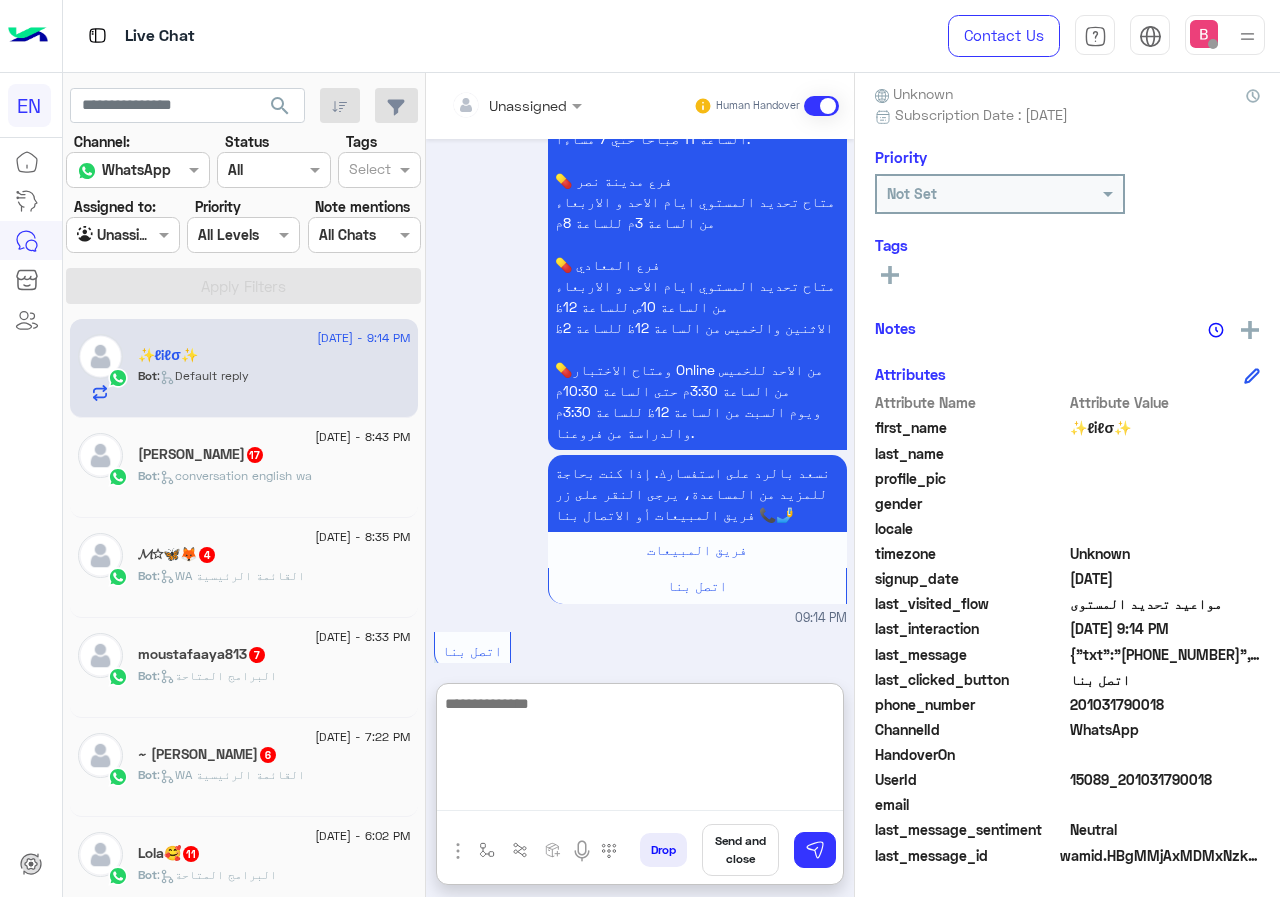 scroll, scrollTop: 1648, scrollLeft: 0, axis: vertical 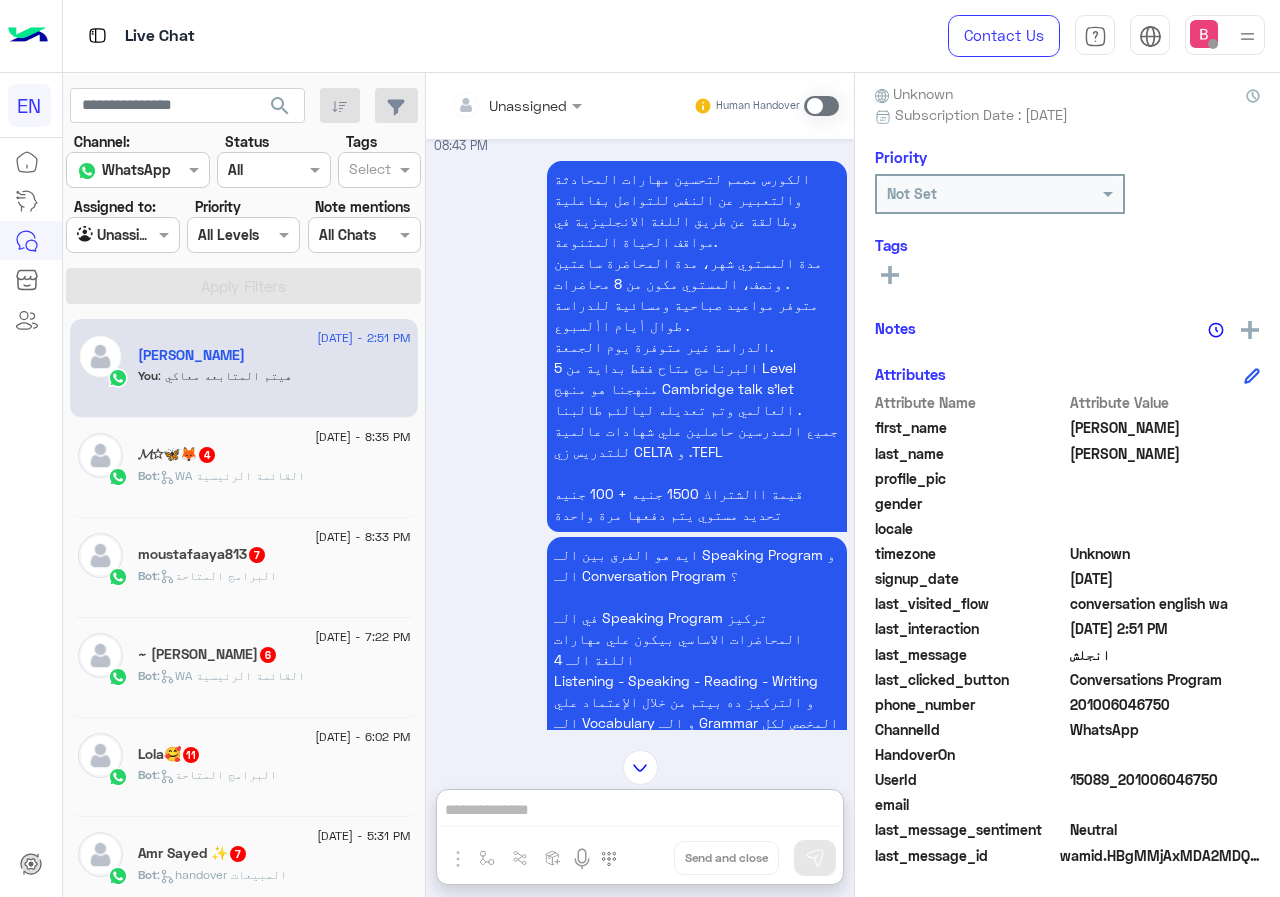 click at bounding box center [491, 105] 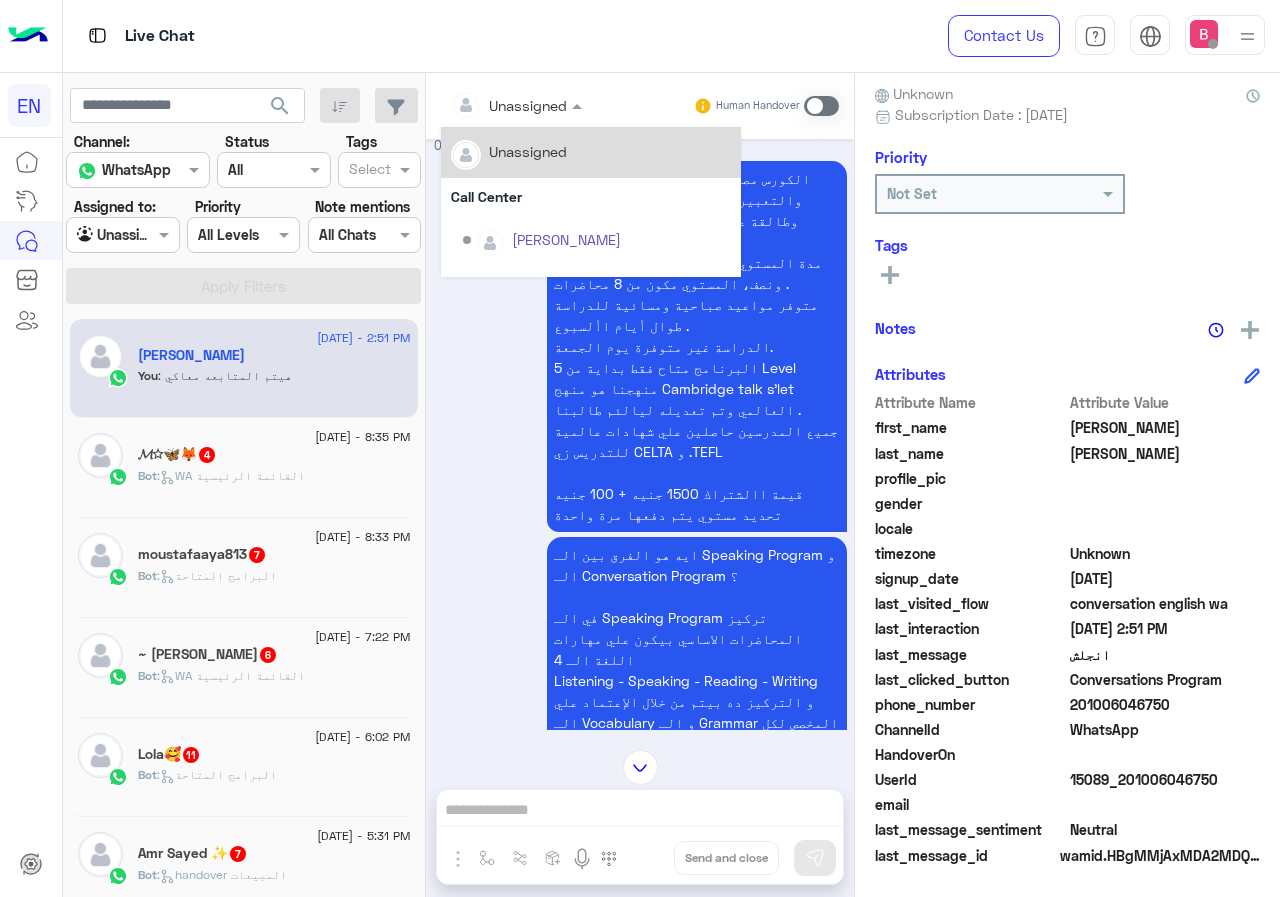 scroll, scrollTop: 332, scrollLeft: 0, axis: vertical 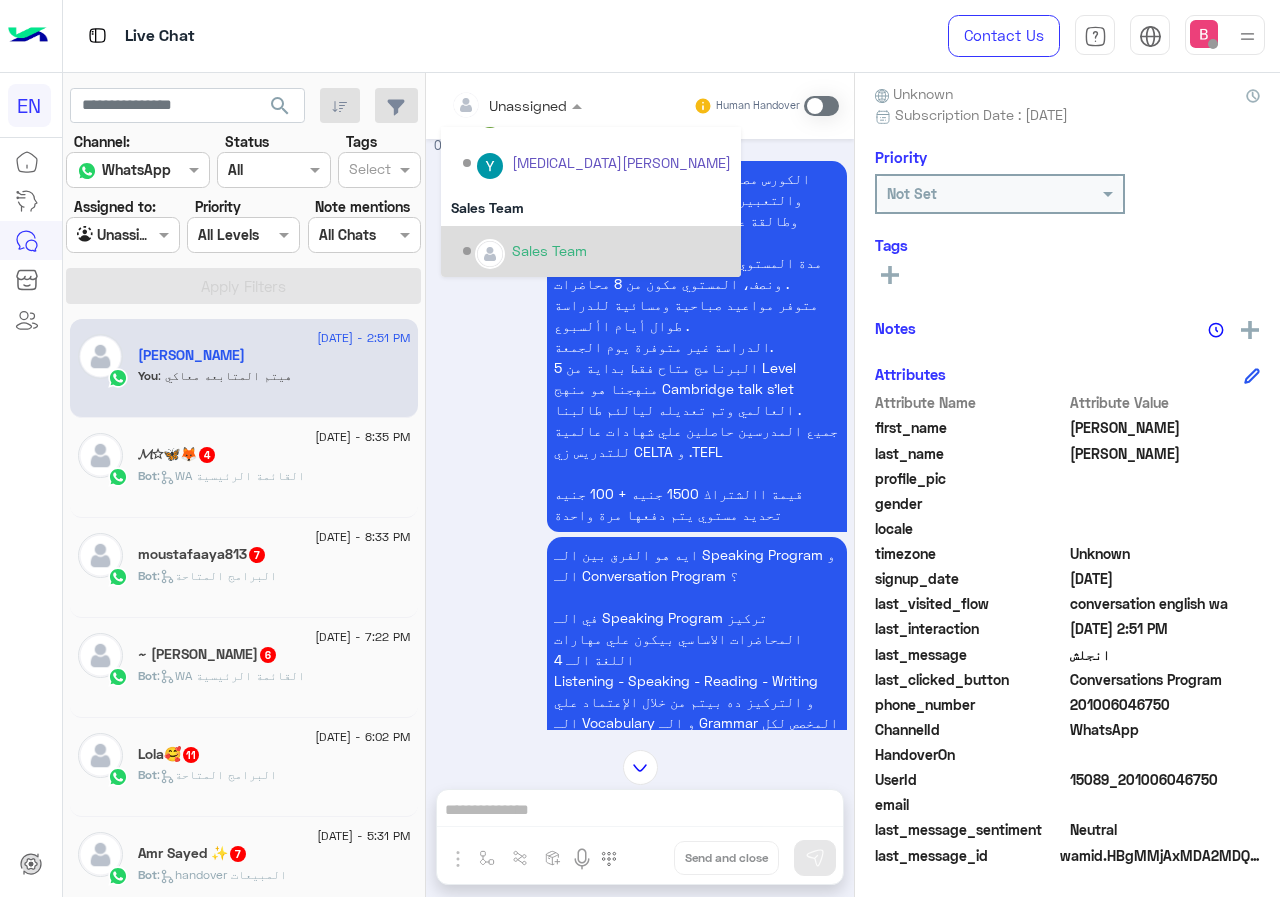 click on "Sales Team" at bounding box center [597, 251] 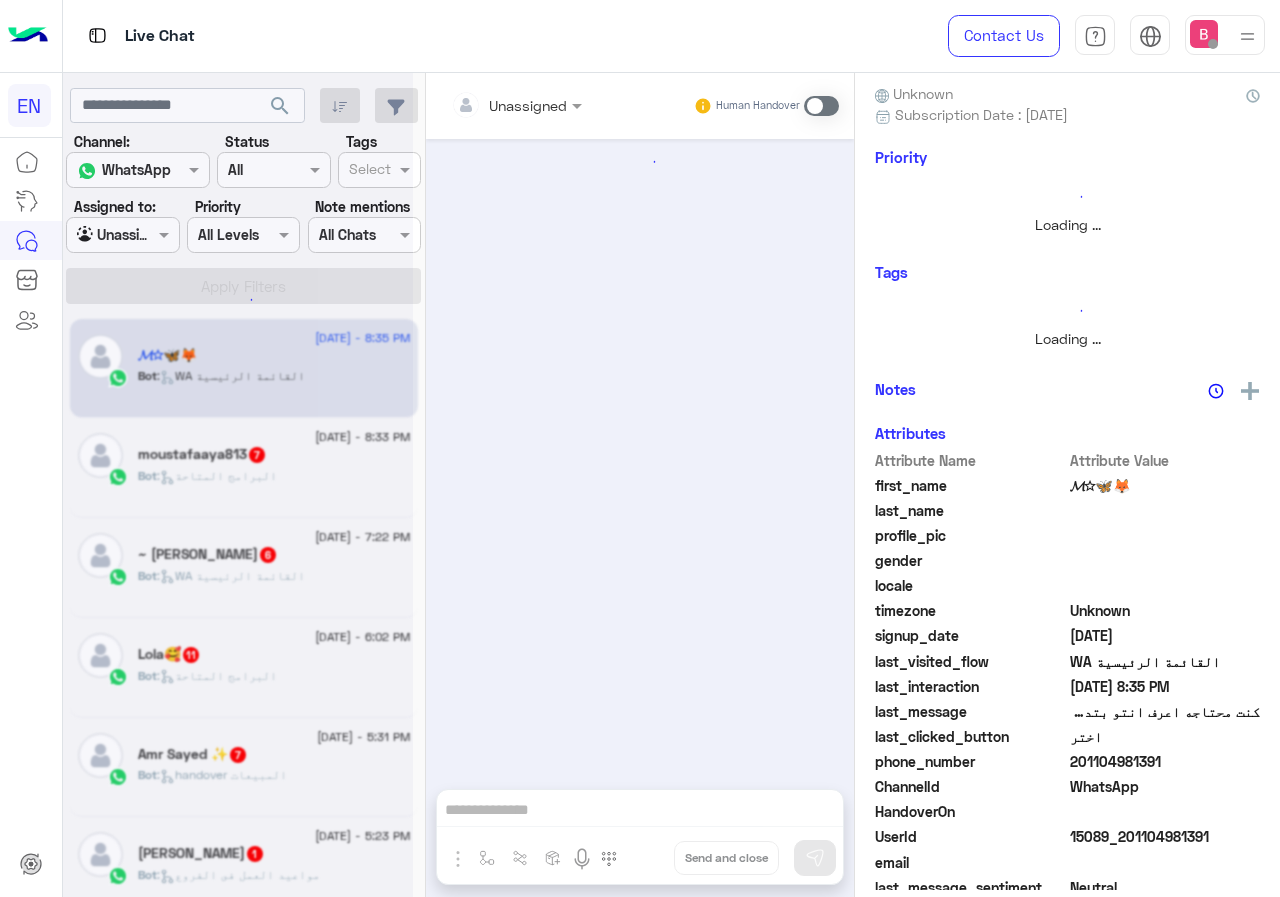scroll, scrollTop: 0, scrollLeft: 0, axis: both 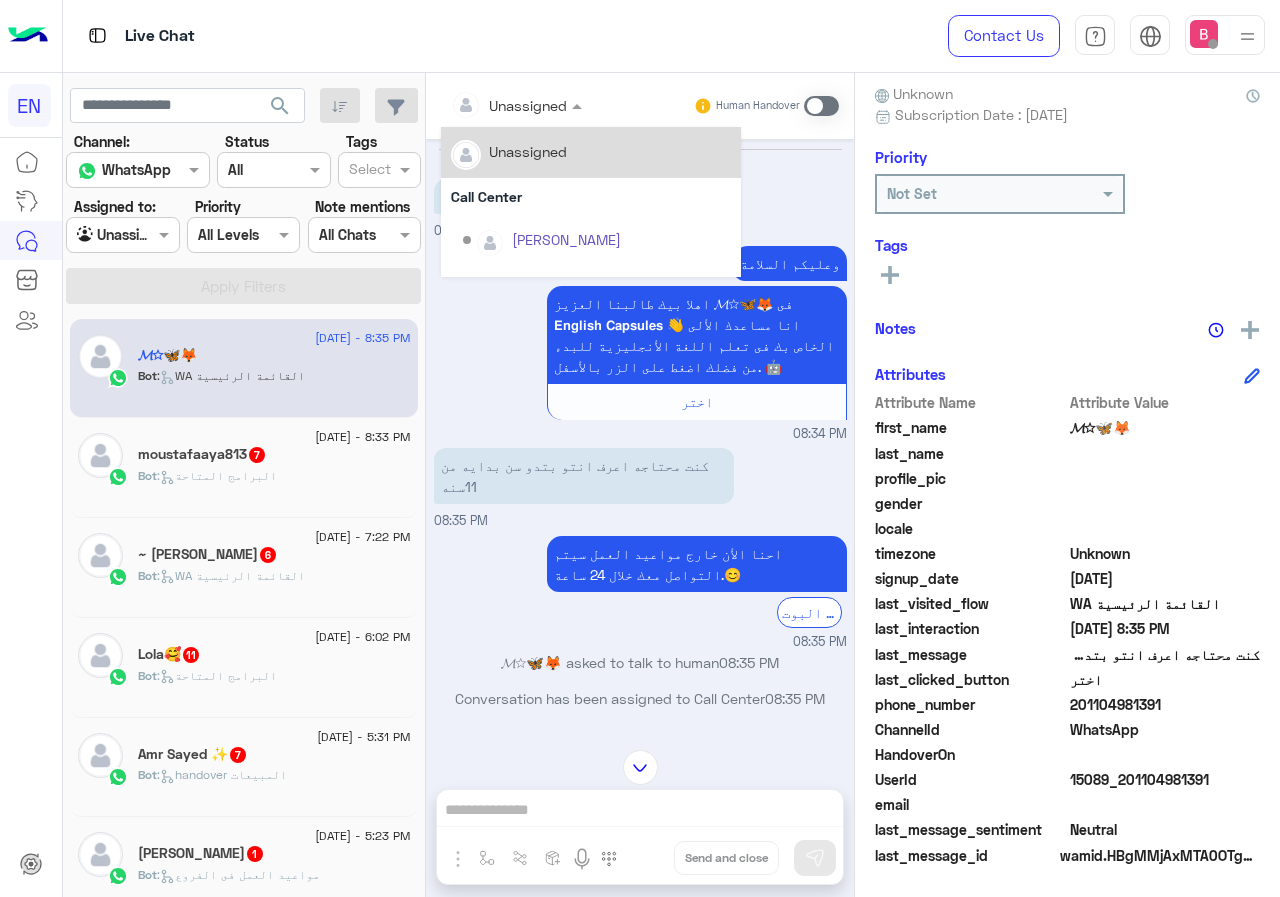 click at bounding box center (516, 104) 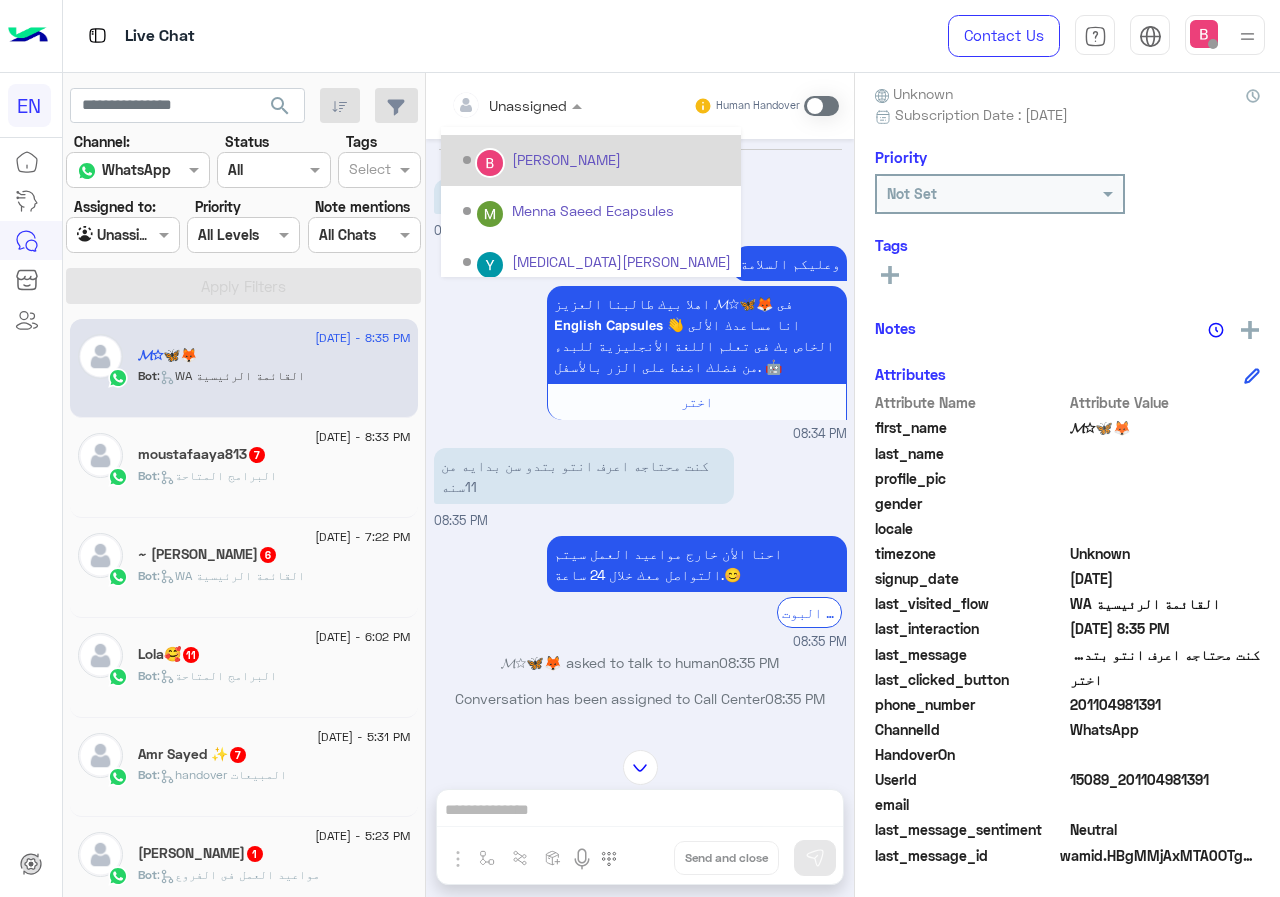 scroll, scrollTop: 332, scrollLeft: 0, axis: vertical 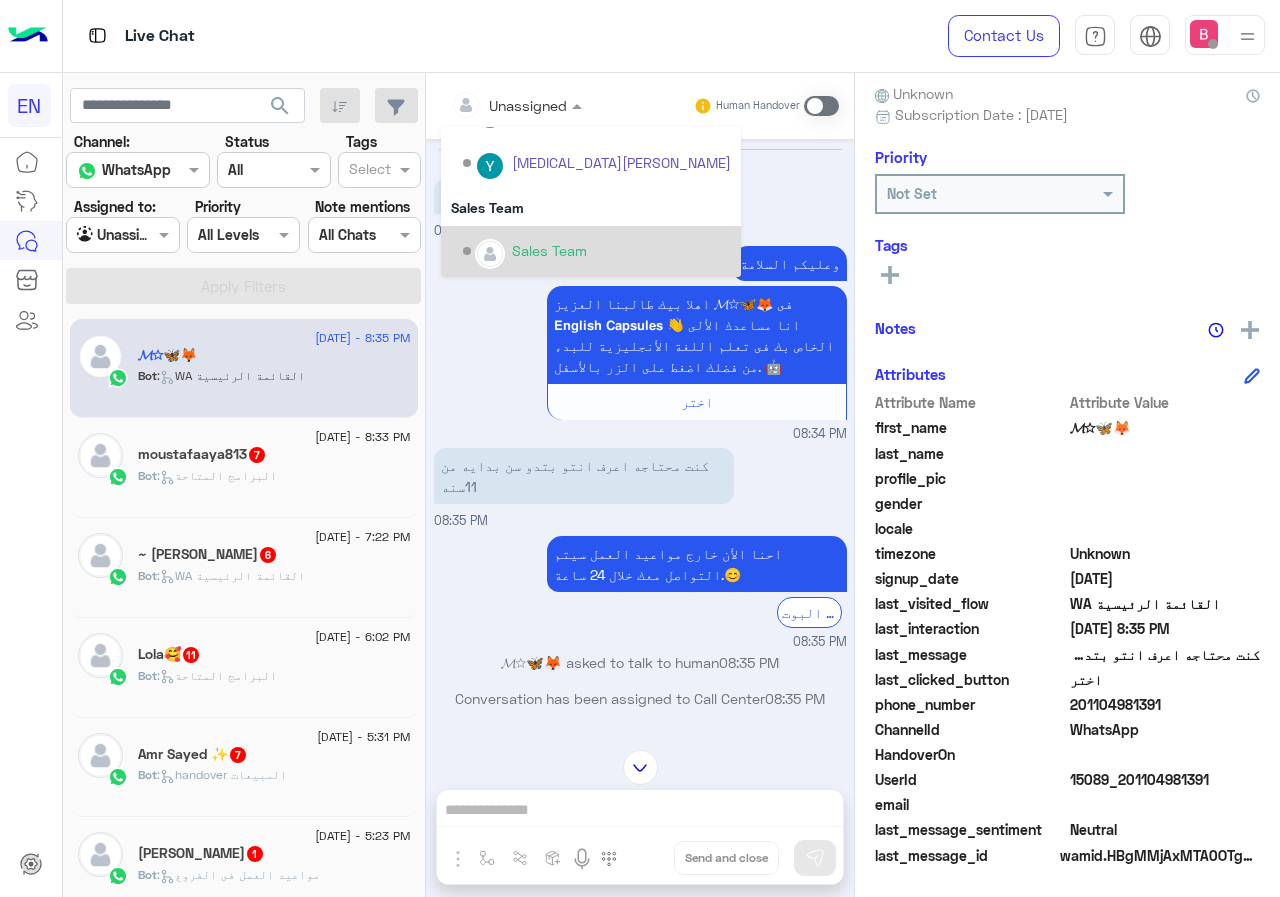 click on "Sales Team" at bounding box center (597, 251) 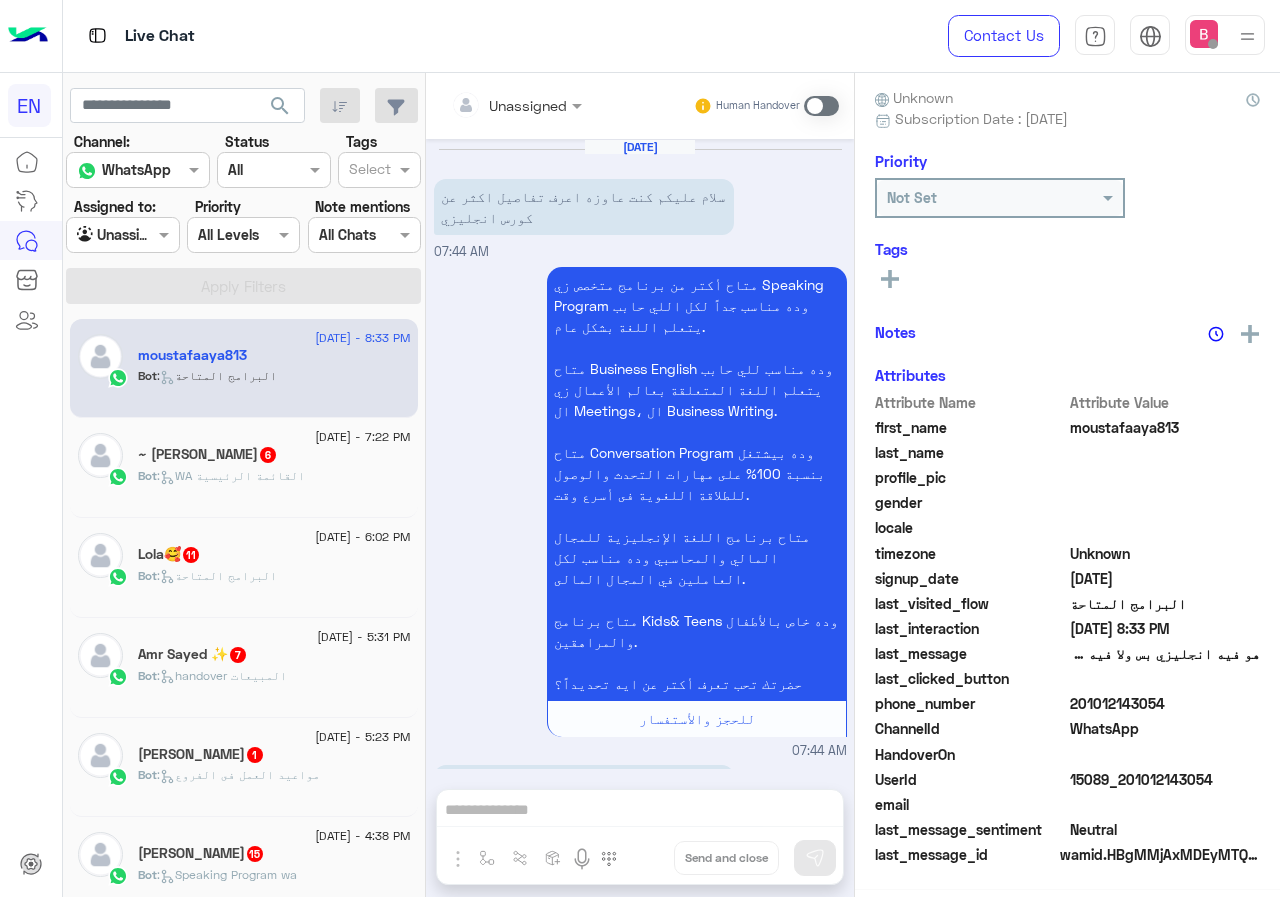 scroll, scrollTop: 3974, scrollLeft: 0, axis: vertical 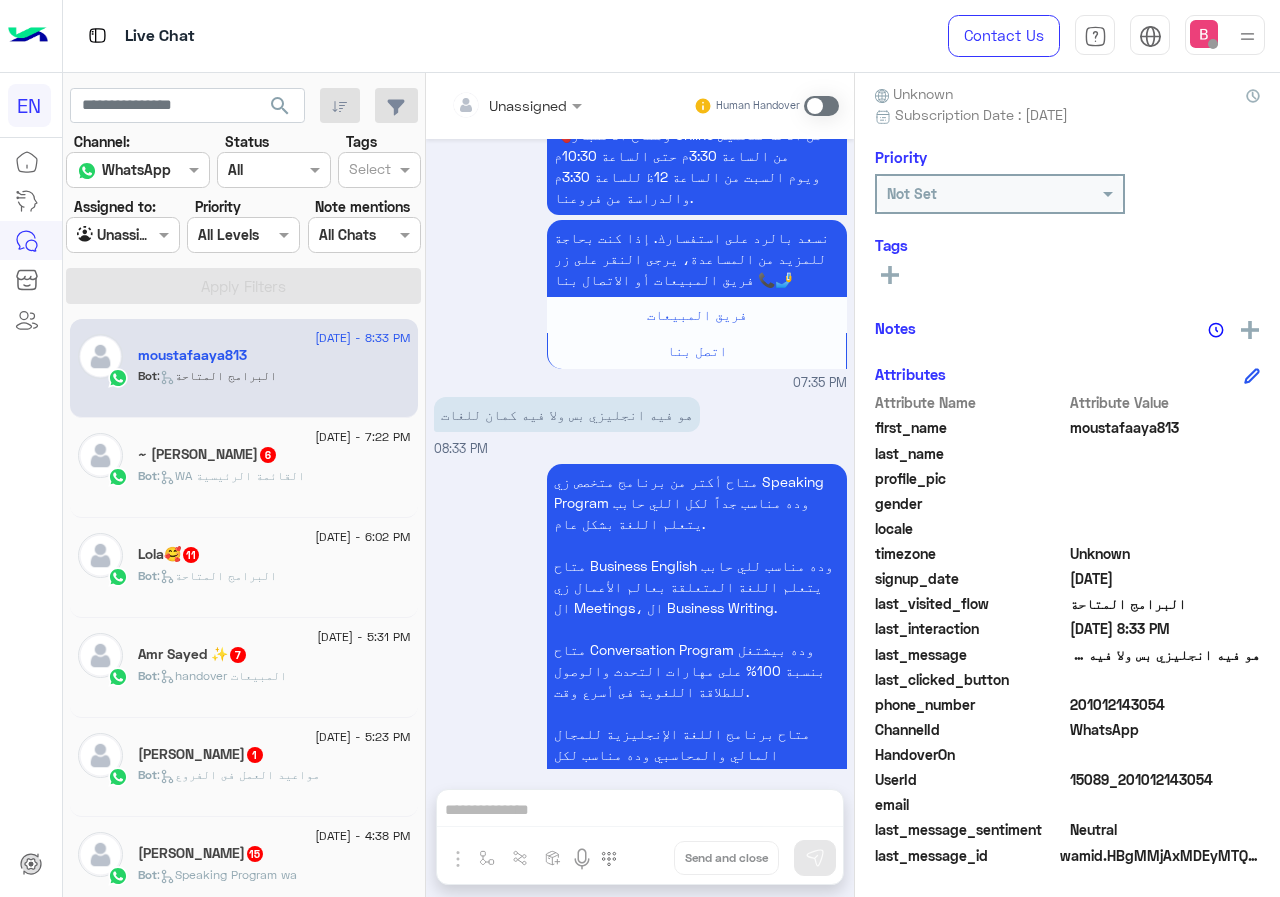 click at bounding box center [491, 105] 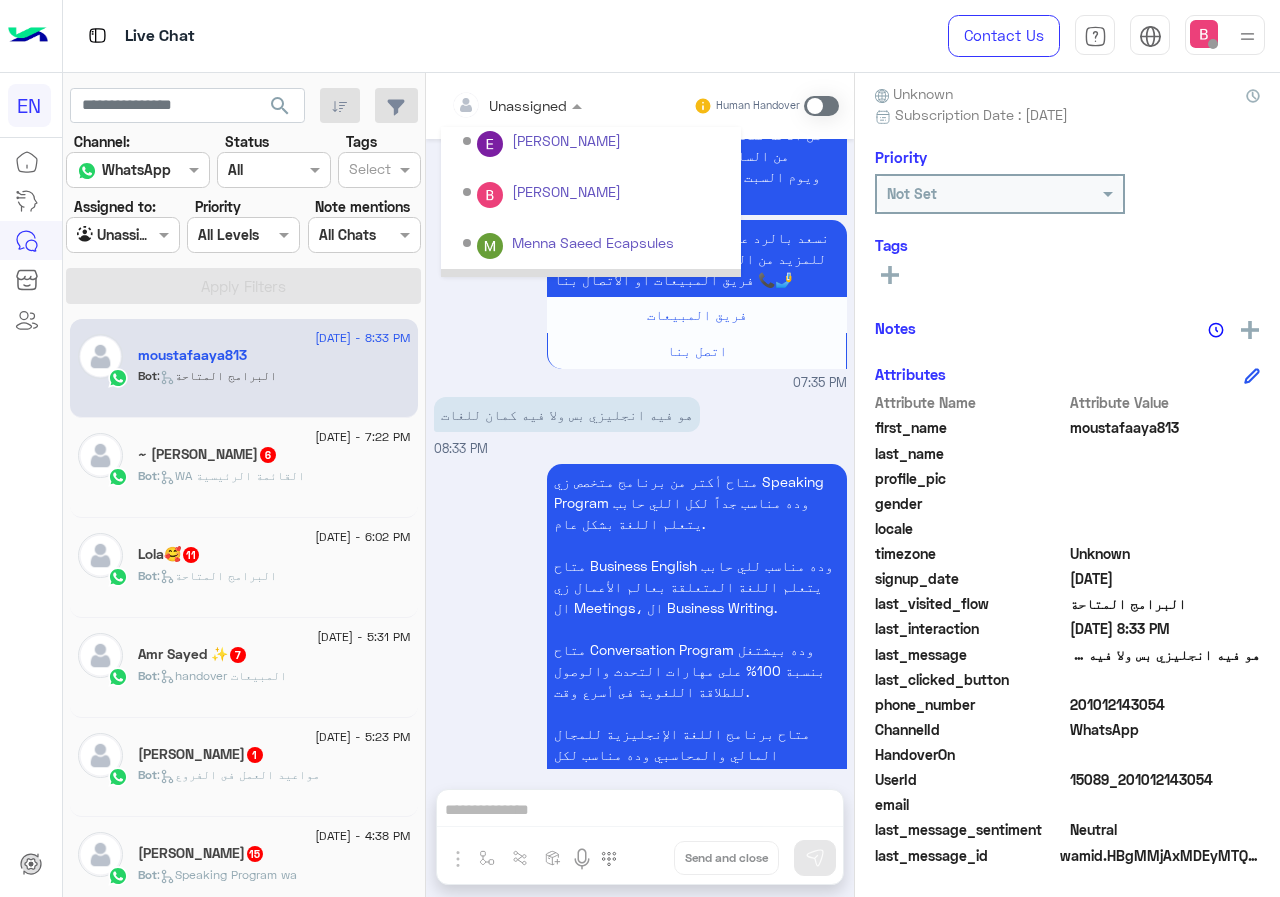 scroll, scrollTop: 332, scrollLeft: 0, axis: vertical 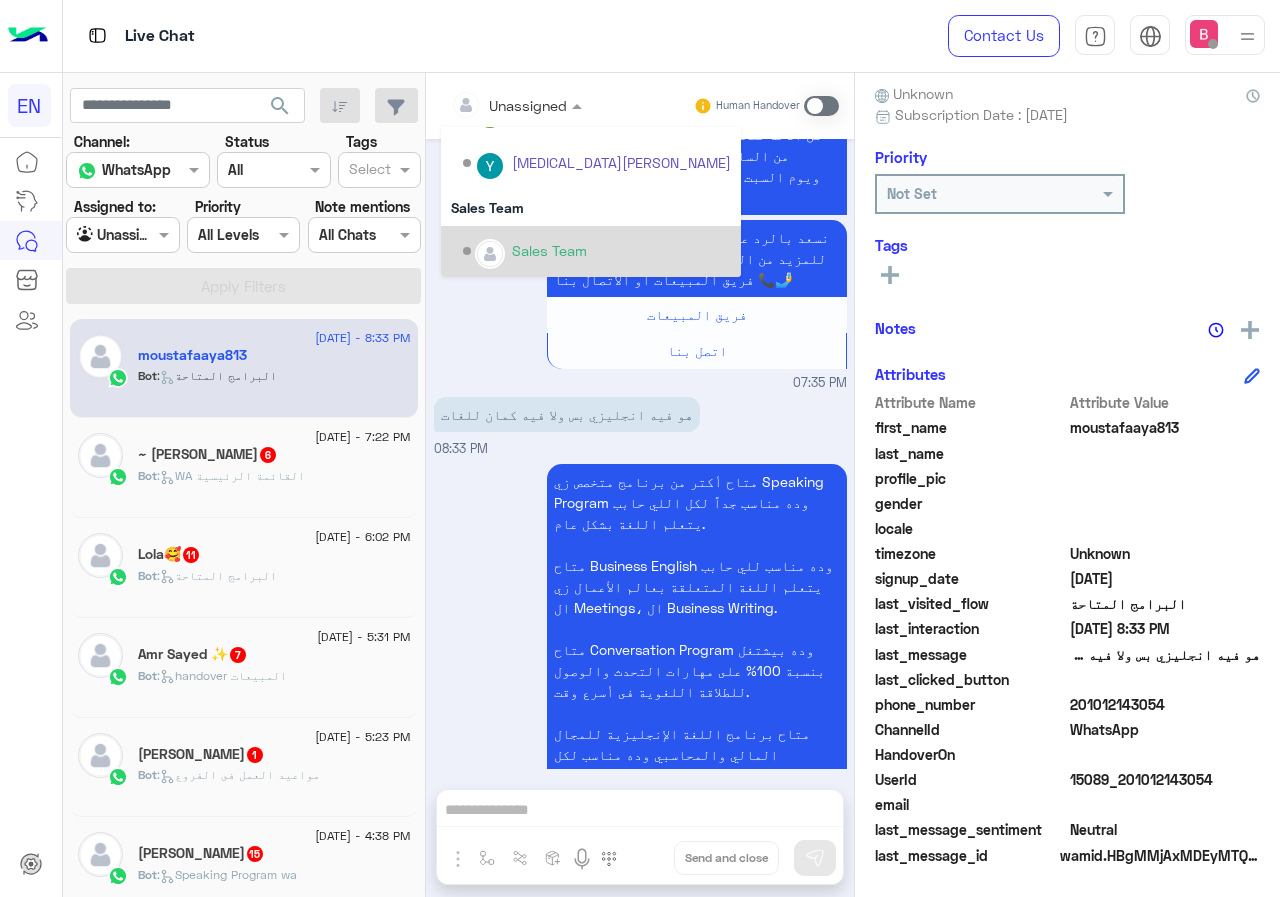 drag, startPoint x: 522, startPoint y: 249, endPoint x: 508, endPoint y: 284, distance: 37.696156 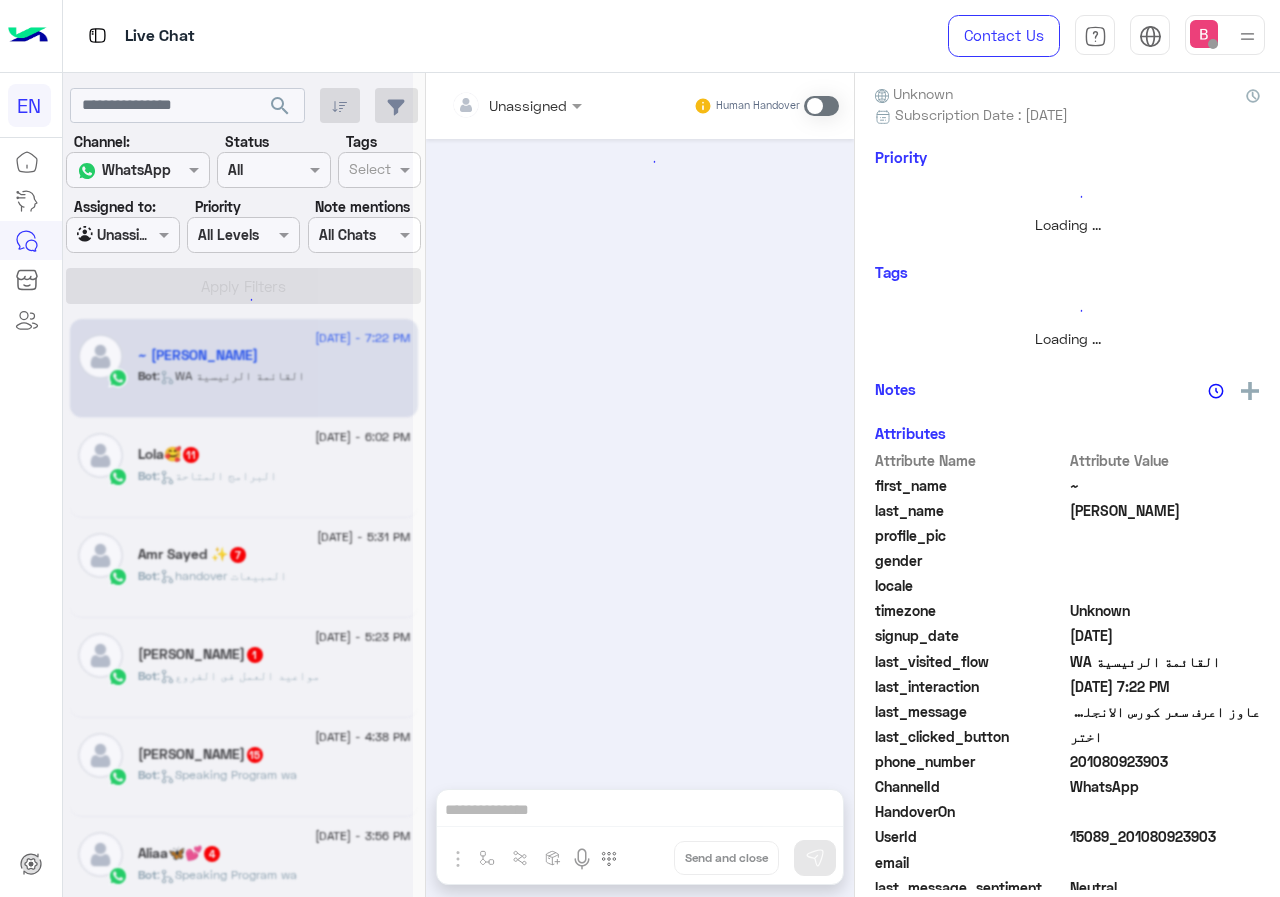 scroll, scrollTop: 1882, scrollLeft: 0, axis: vertical 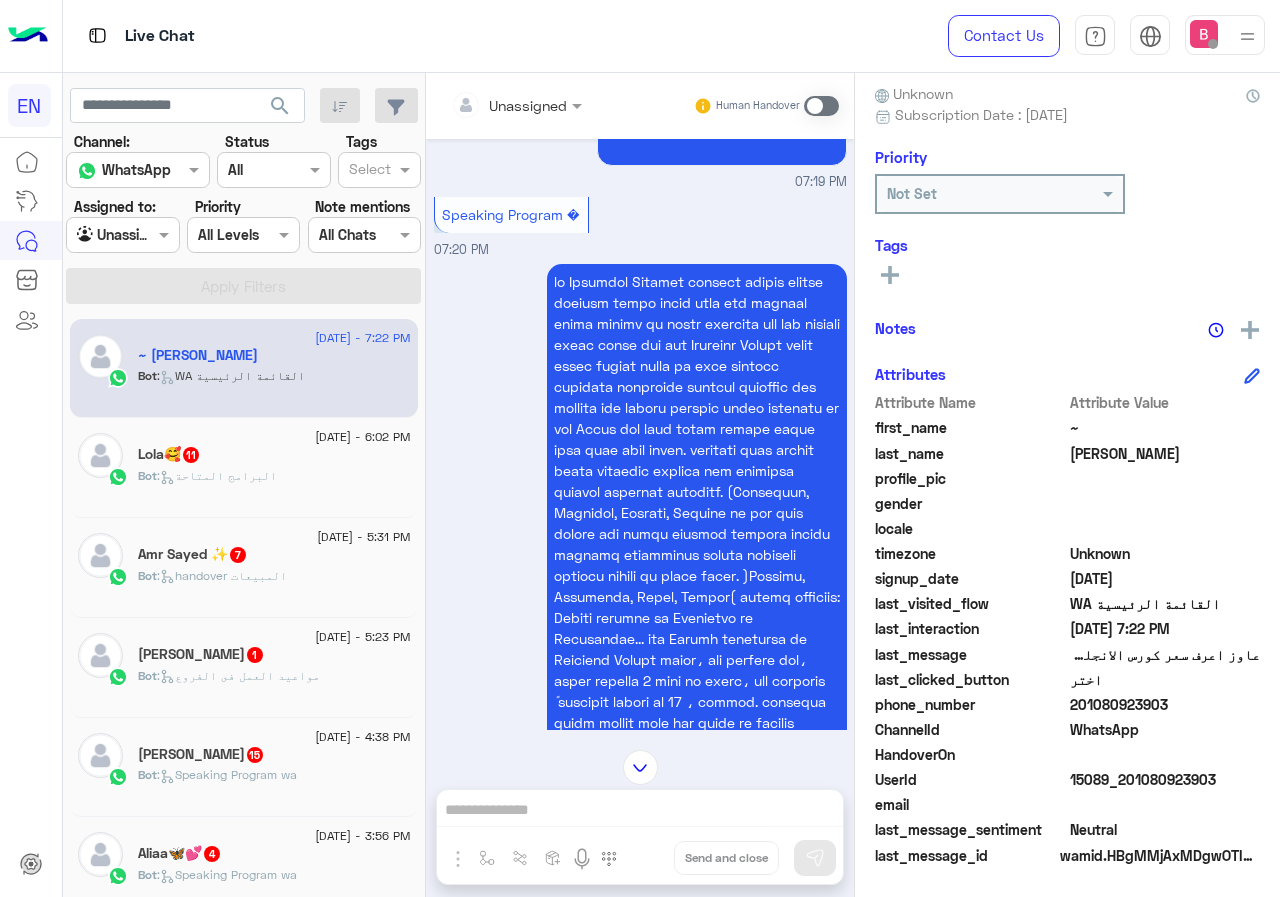 drag, startPoint x: 545, startPoint y: 81, endPoint x: 528, endPoint y: 91, distance: 19.723083 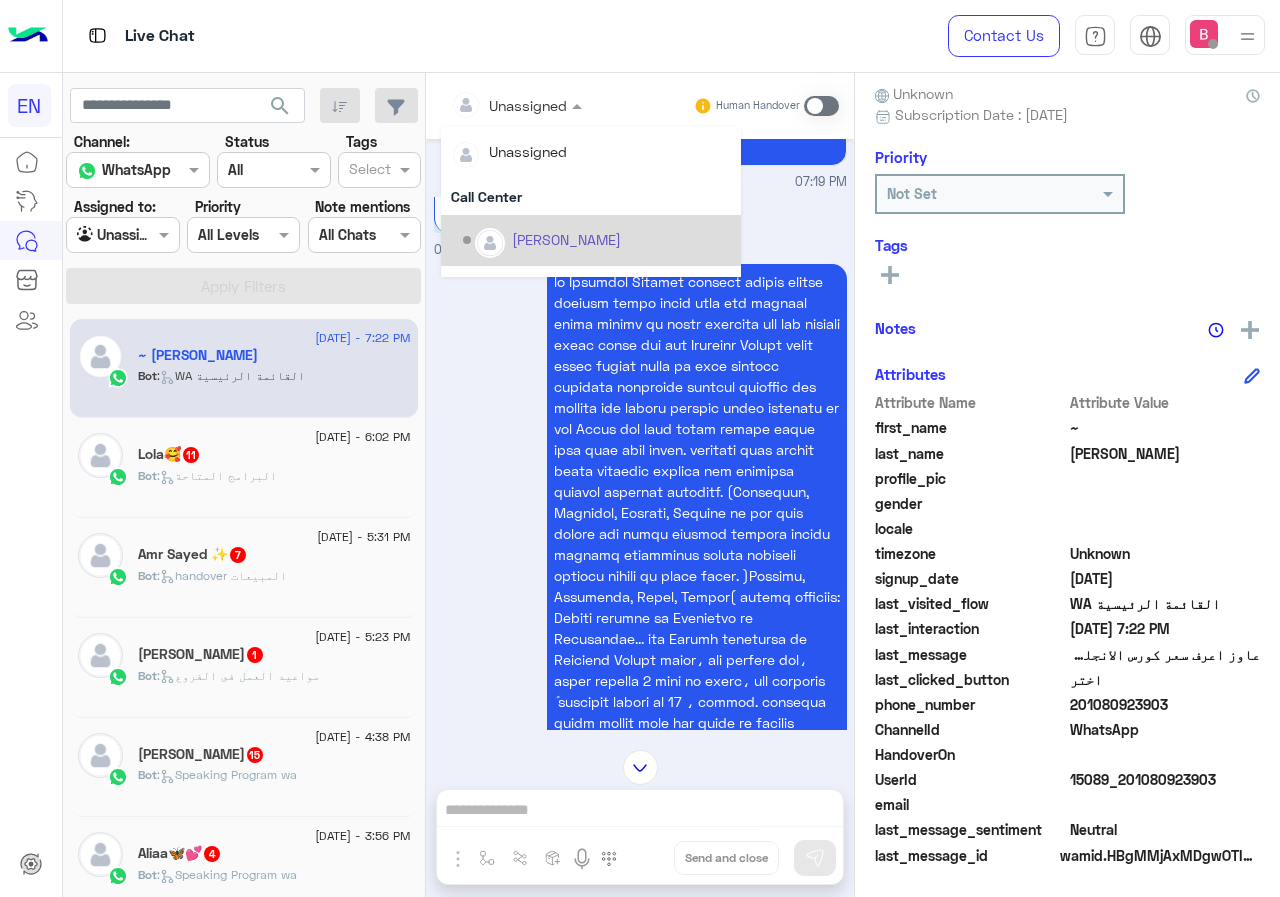 scroll, scrollTop: 332, scrollLeft: 0, axis: vertical 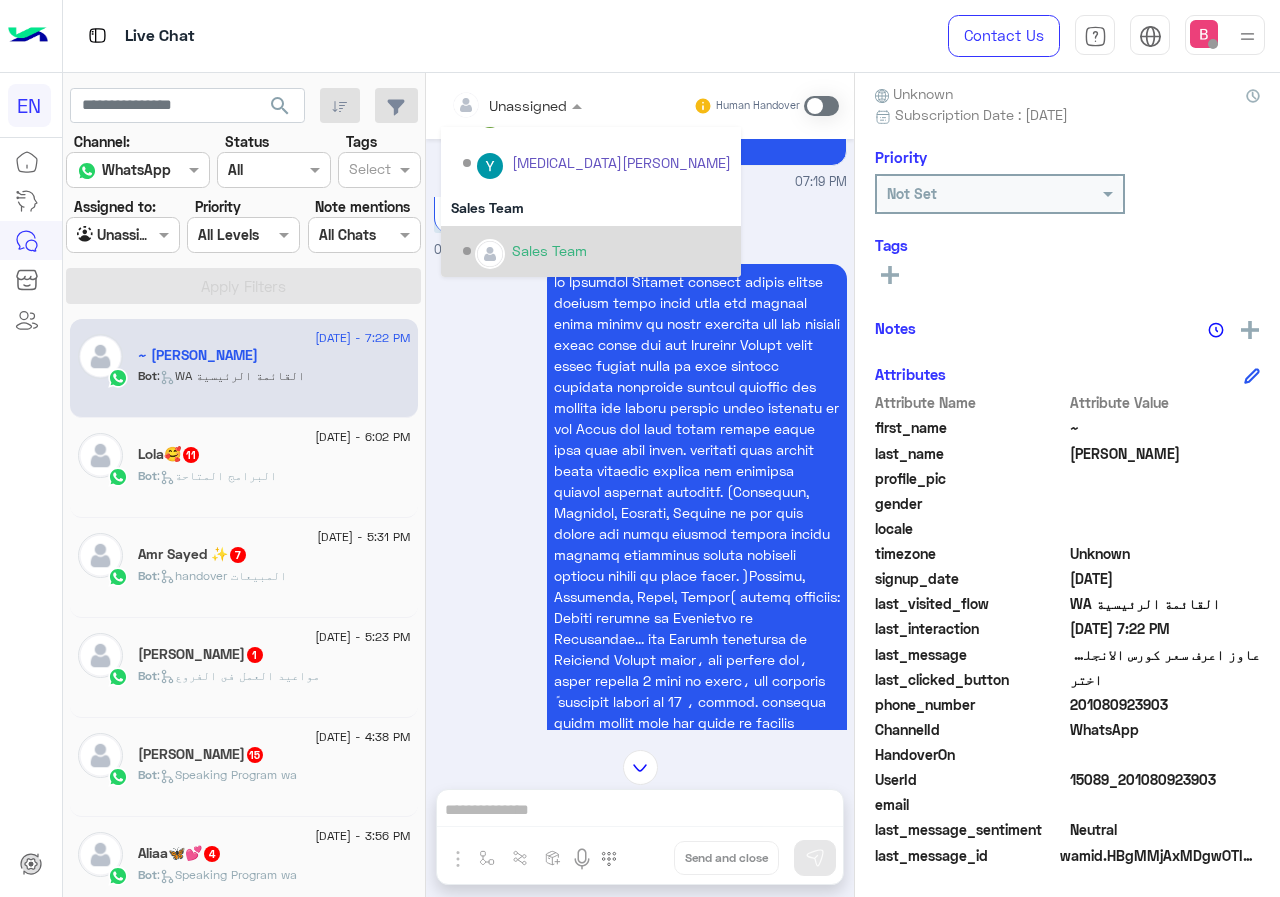 click on "Sales Team" at bounding box center [597, 251] 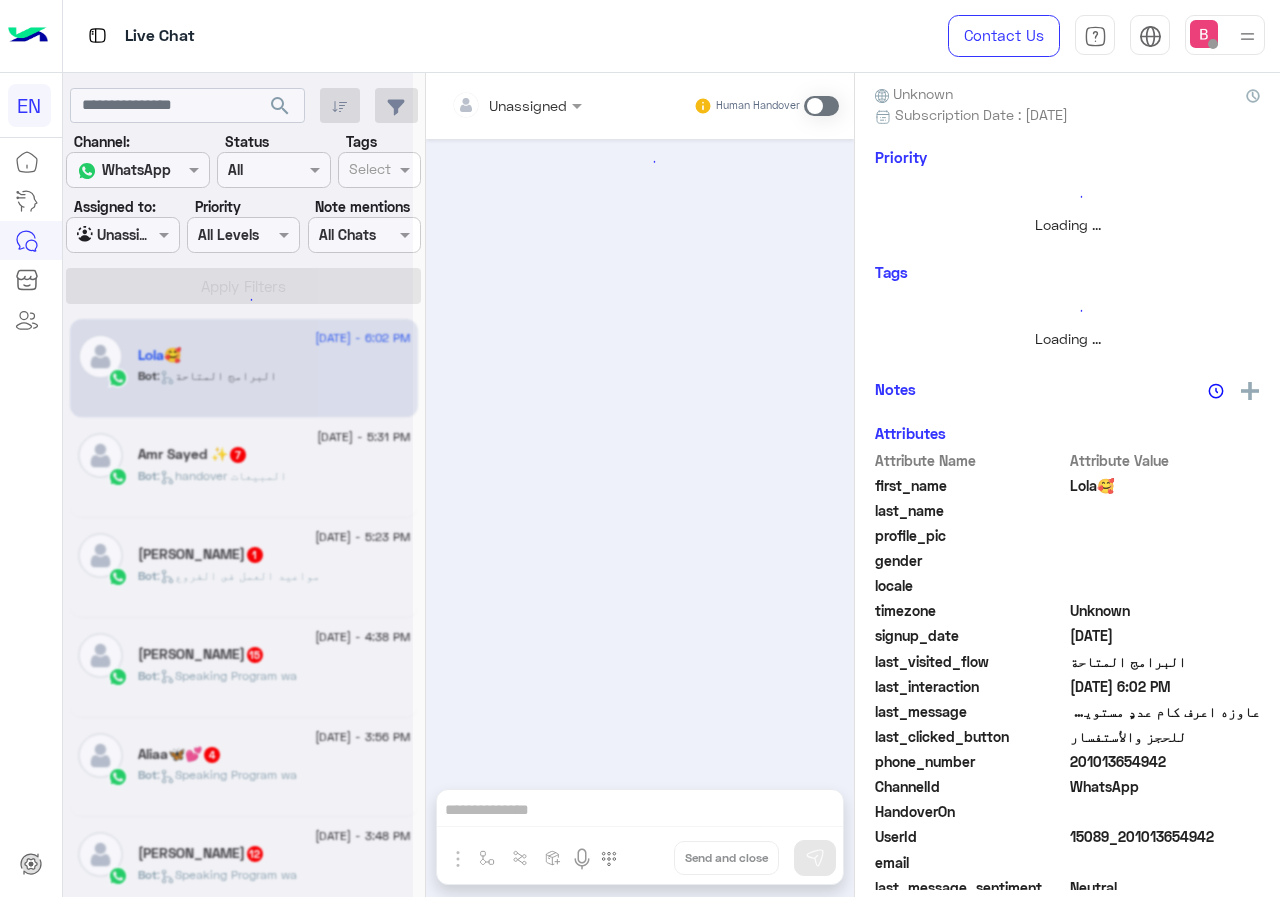 scroll, scrollTop: 2056, scrollLeft: 0, axis: vertical 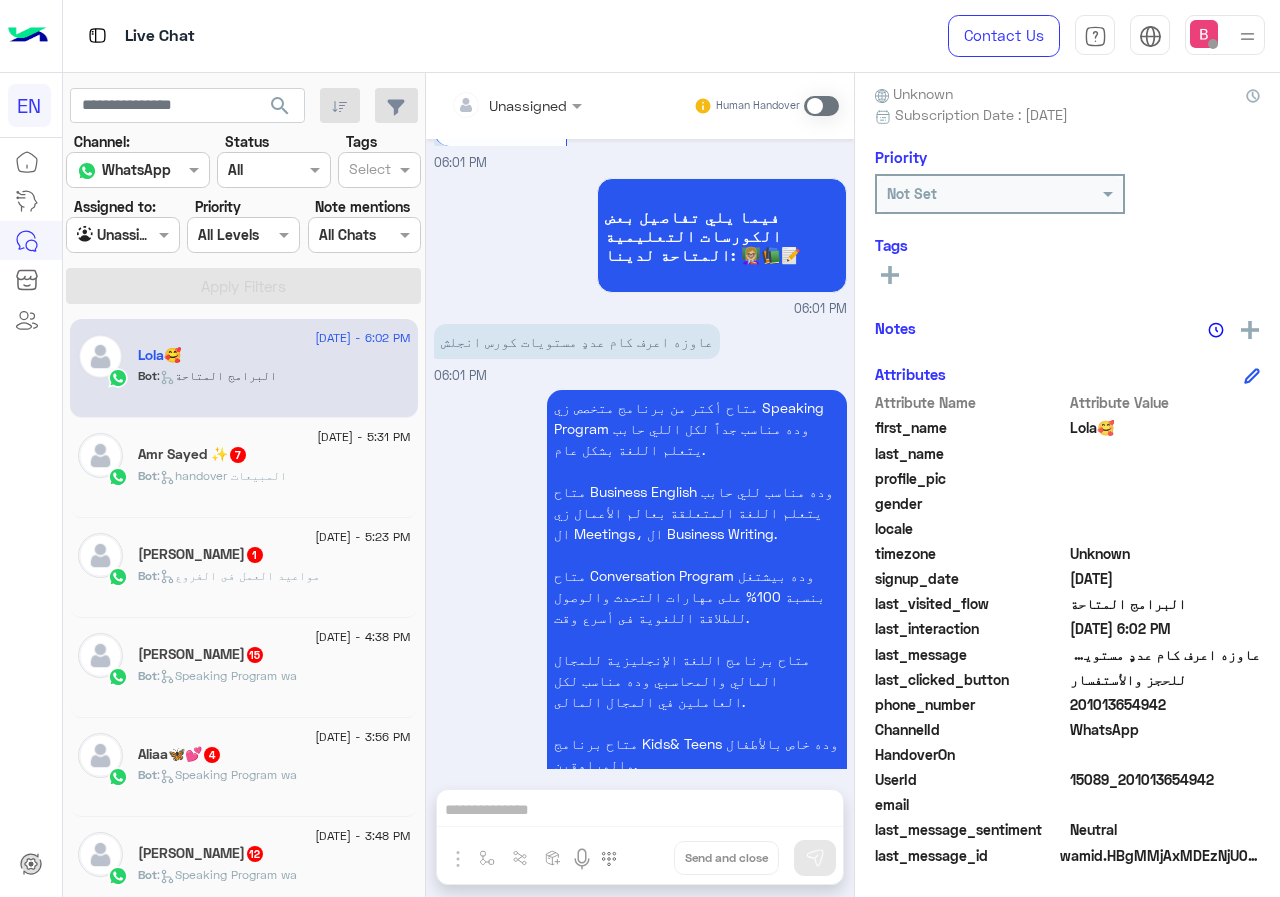 click on "Unassigned" at bounding box center [528, 105] 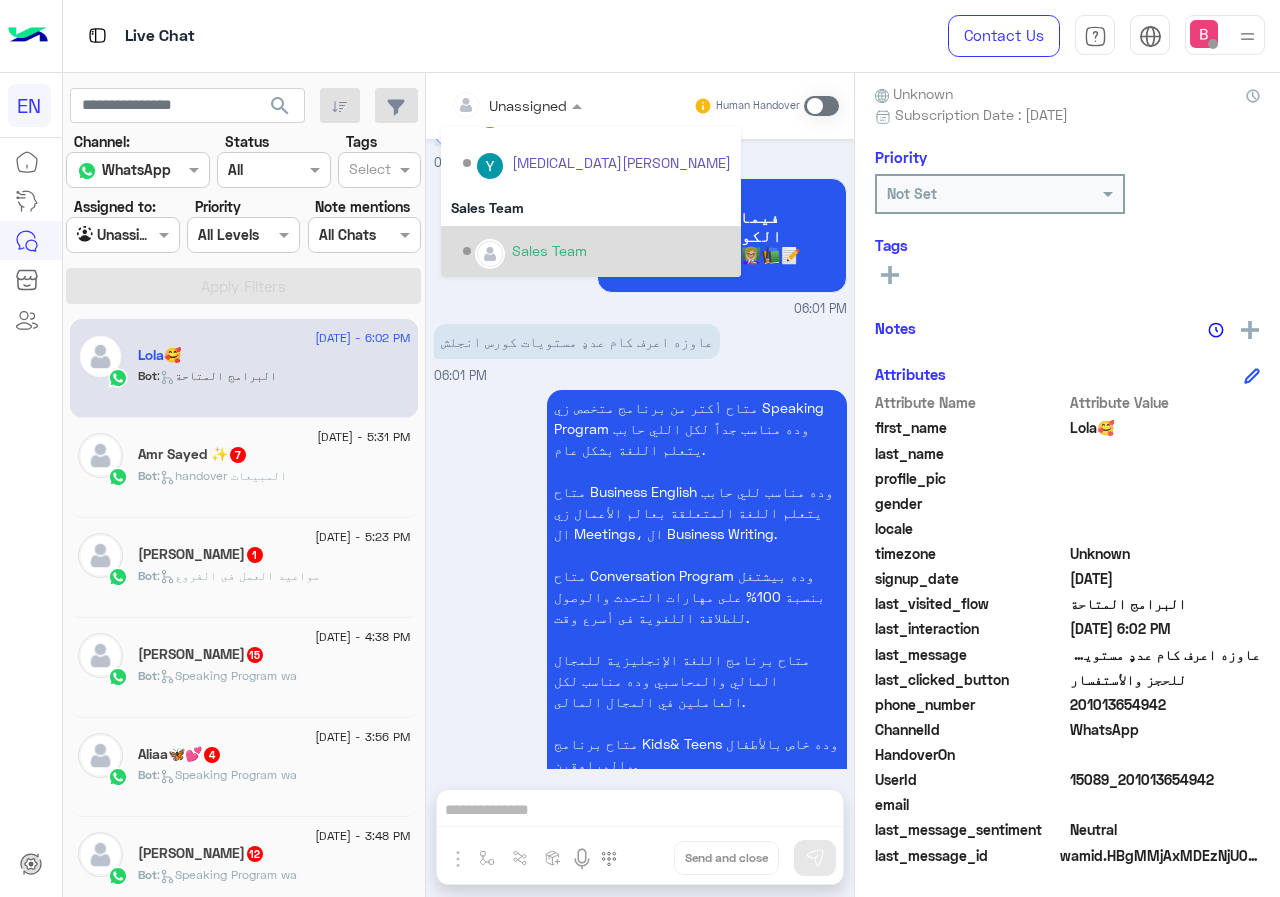 click on "Sales Team" at bounding box center (549, 250) 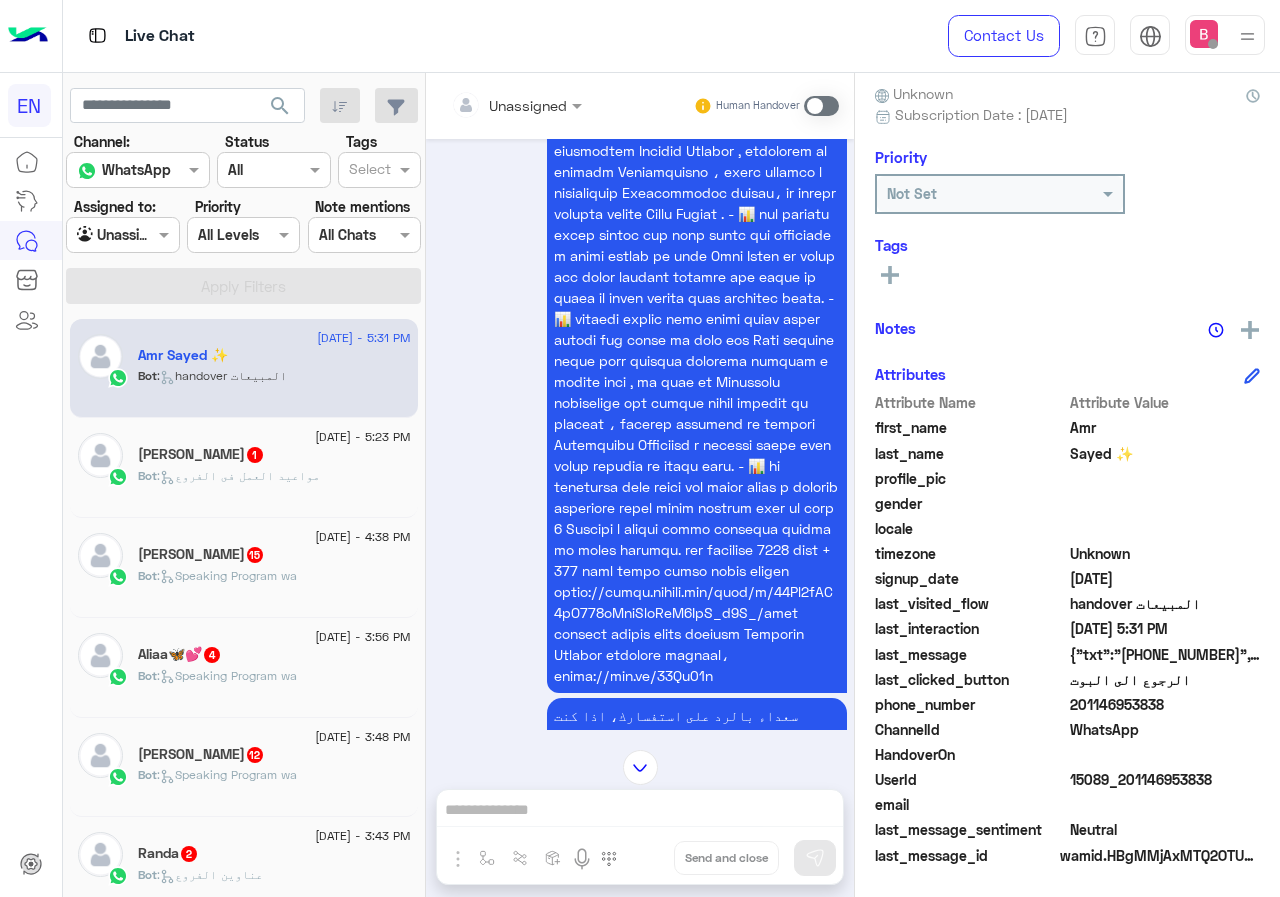 click at bounding box center (491, 105) 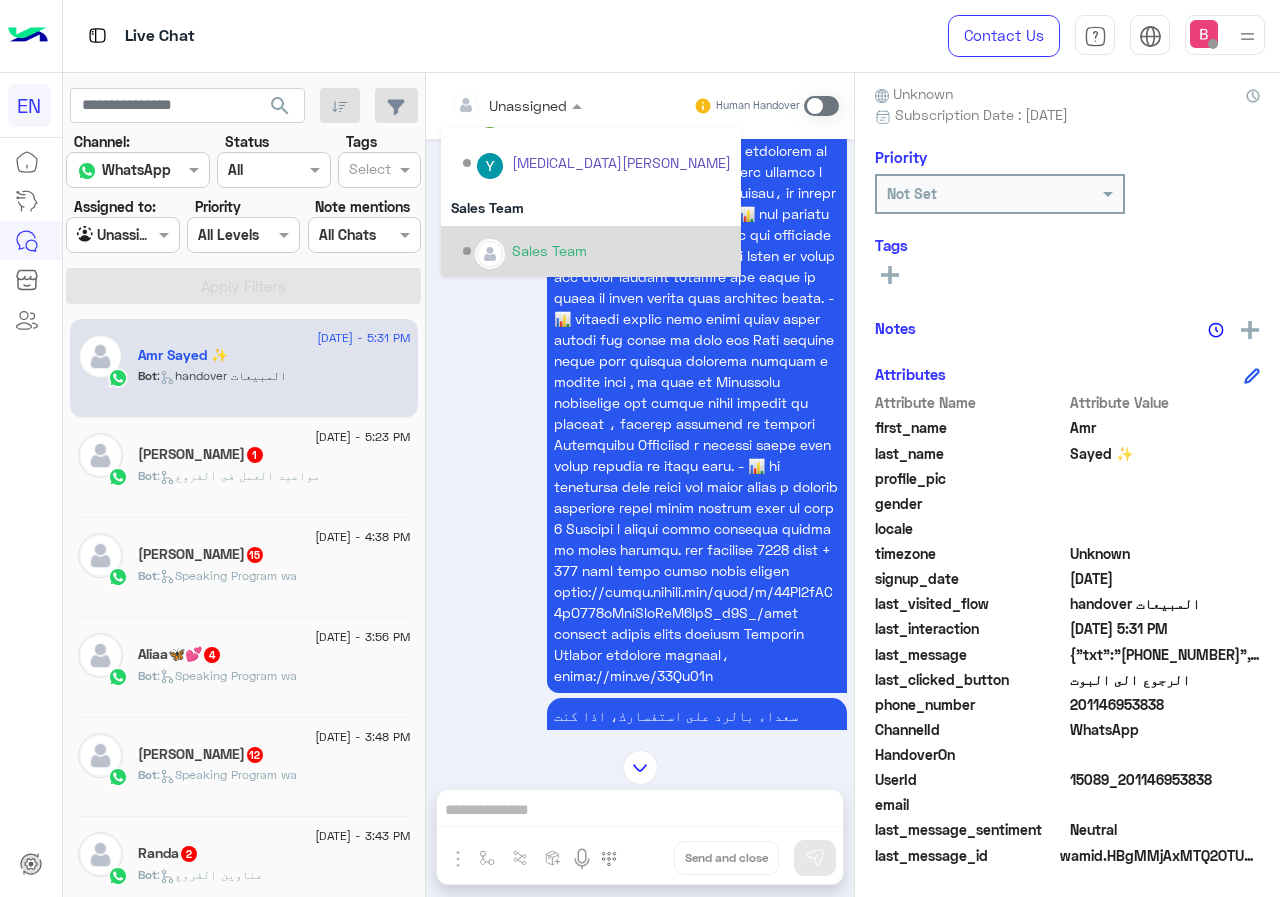 click on "Sales Team" at bounding box center [549, 250] 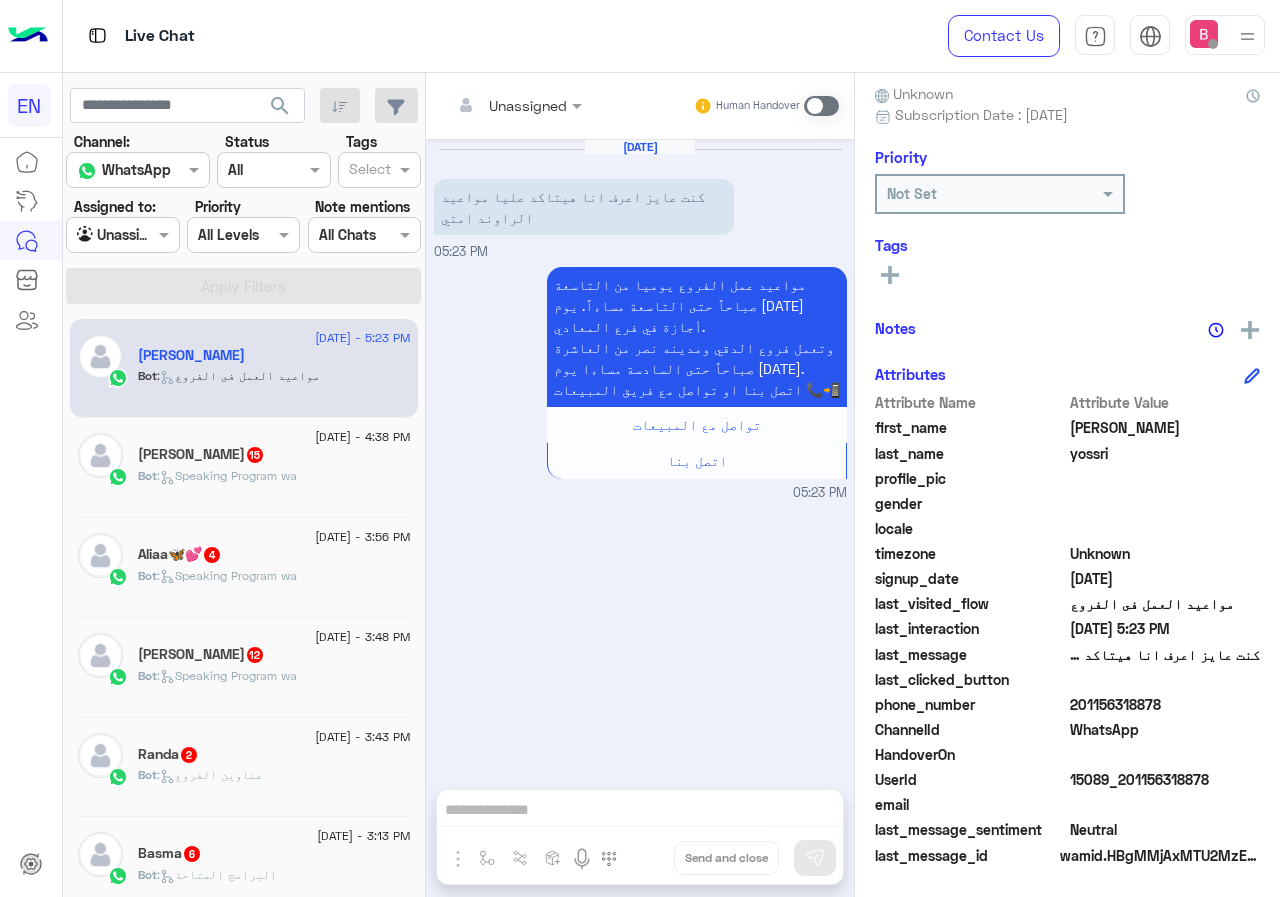 drag, startPoint x: 1073, startPoint y: 703, endPoint x: 1187, endPoint y: 710, distance: 114.21471 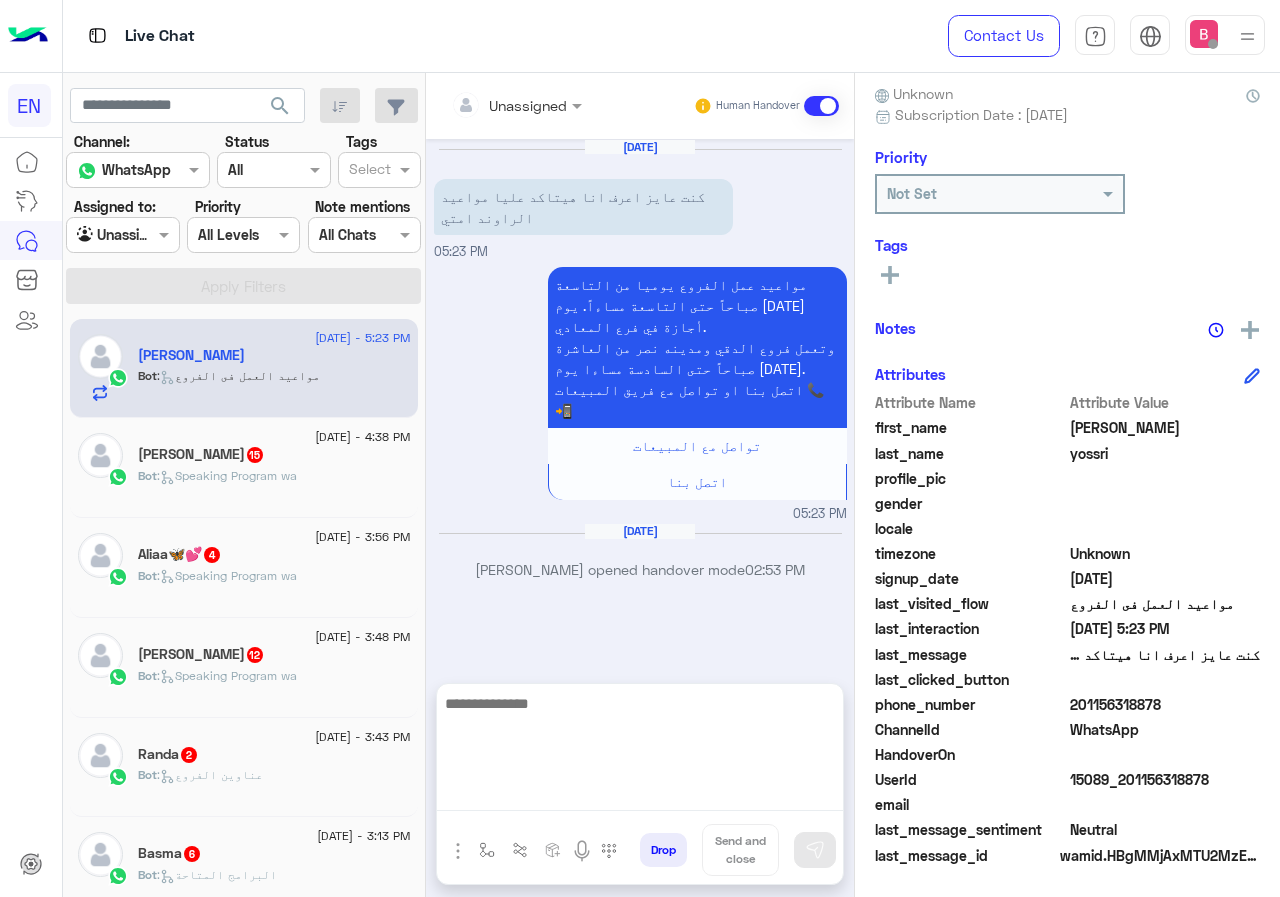 click at bounding box center (640, 751) 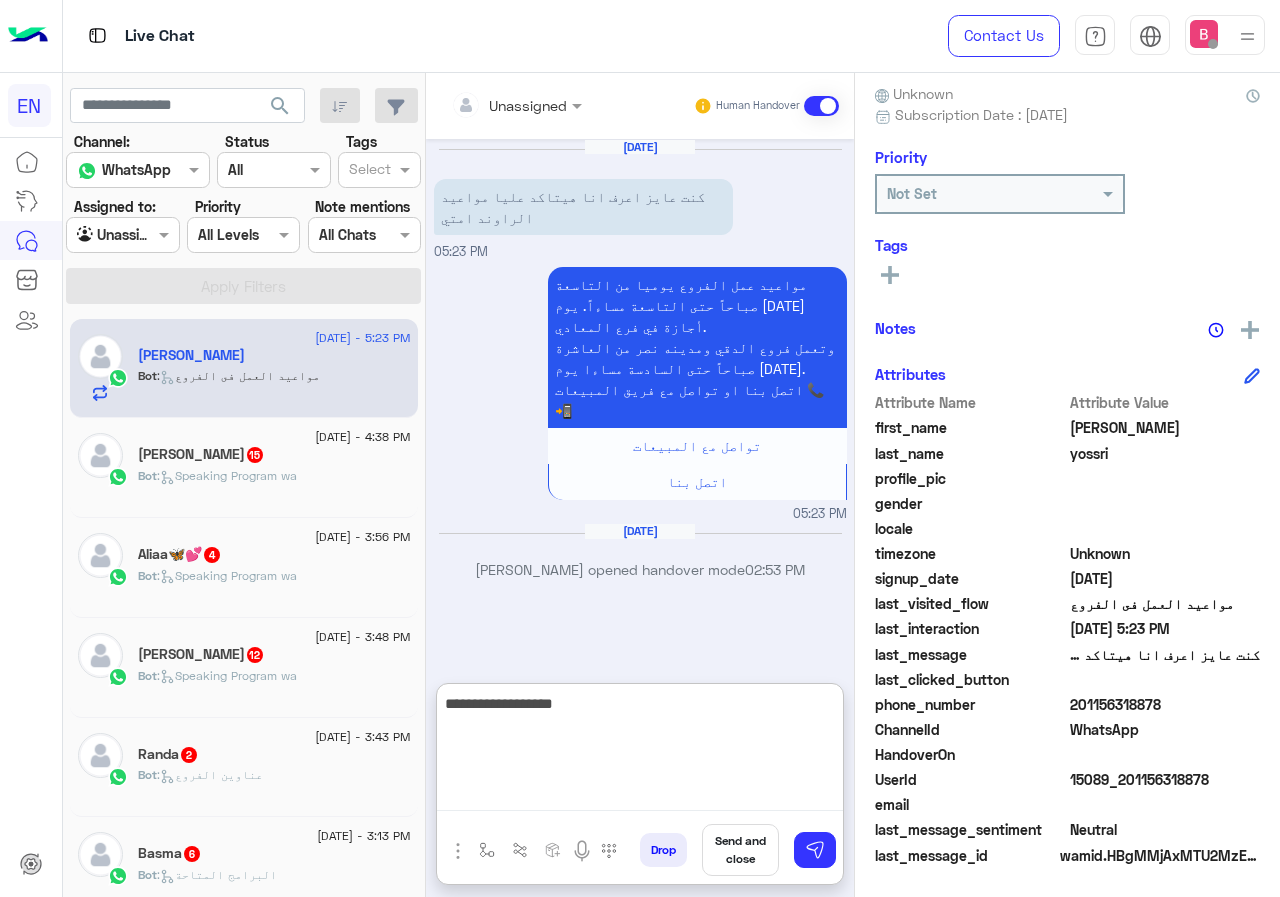 type on "**********" 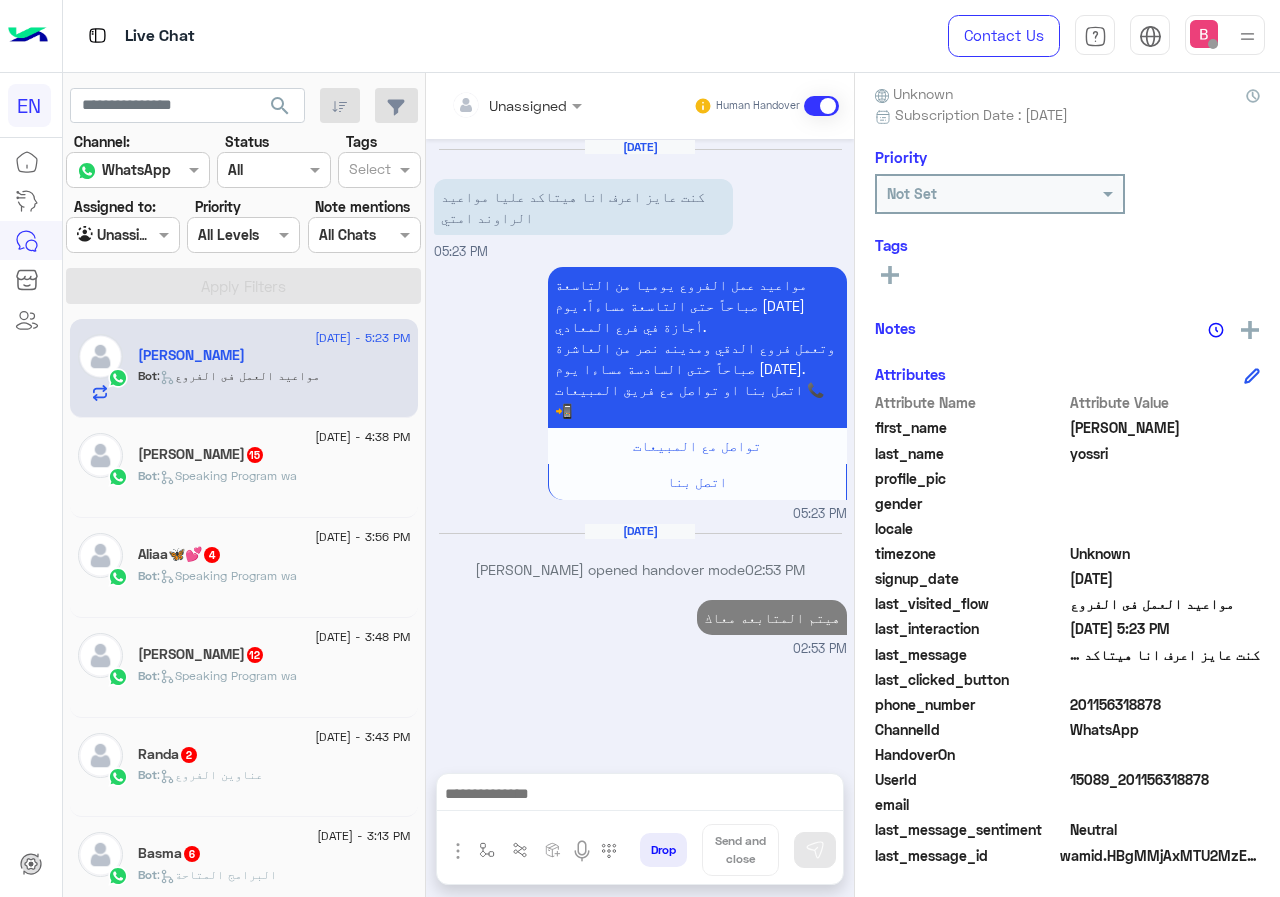 click on ":   Speaking Program wa" 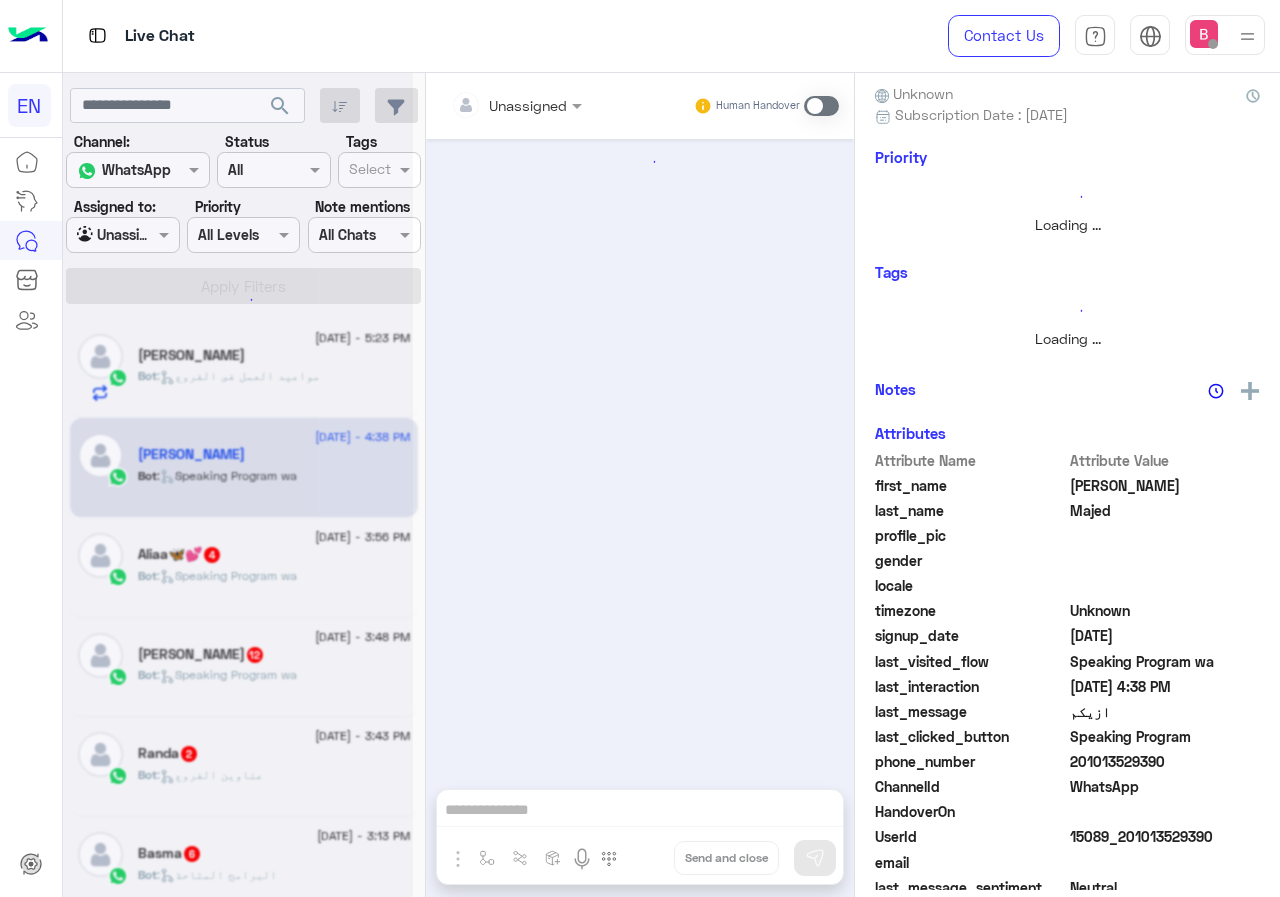 scroll, scrollTop: 176, scrollLeft: 0, axis: vertical 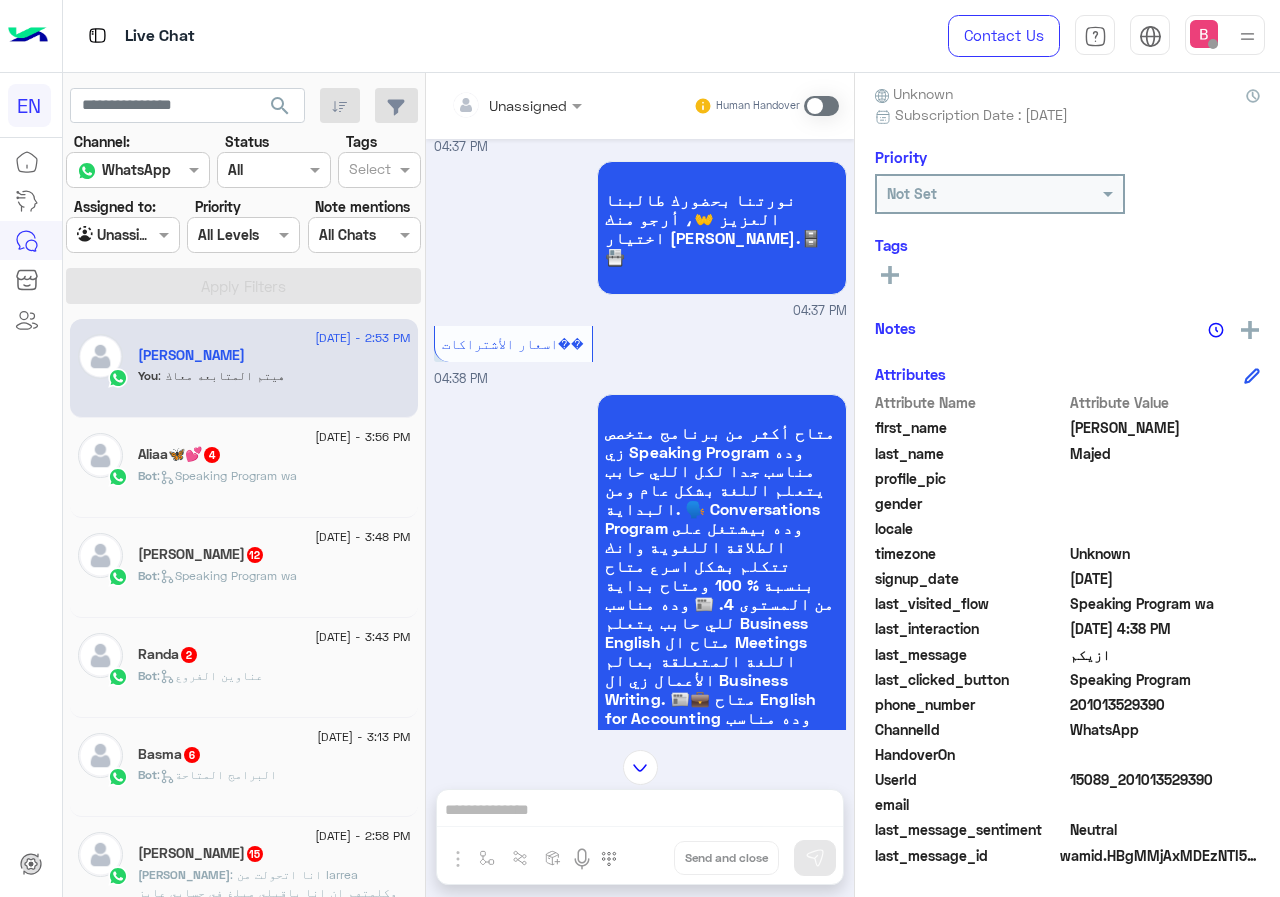 click on "Unassigned Human Handover" at bounding box center (640, 106) 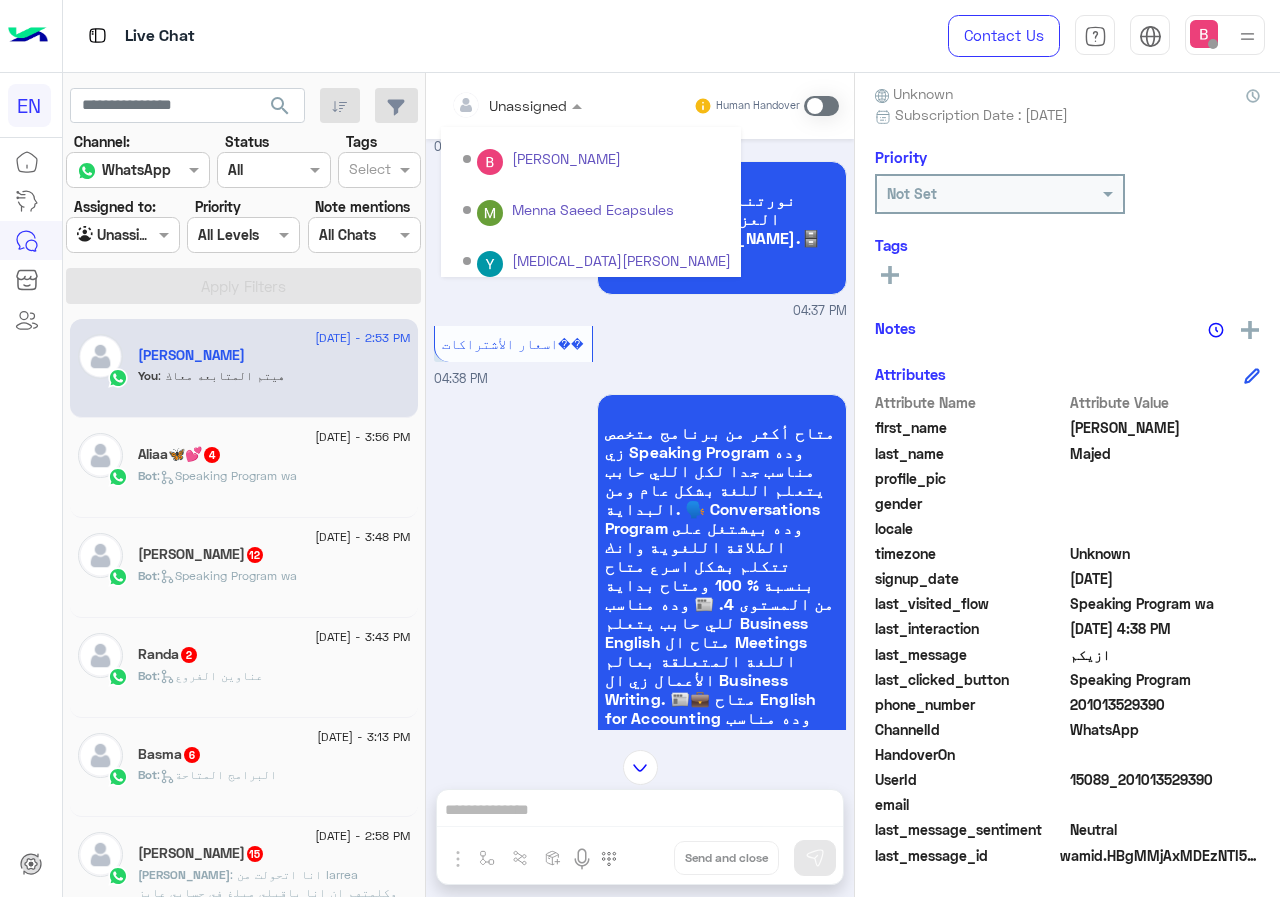 scroll, scrollTop: 332, scrollLeft: 0, axis: vertical 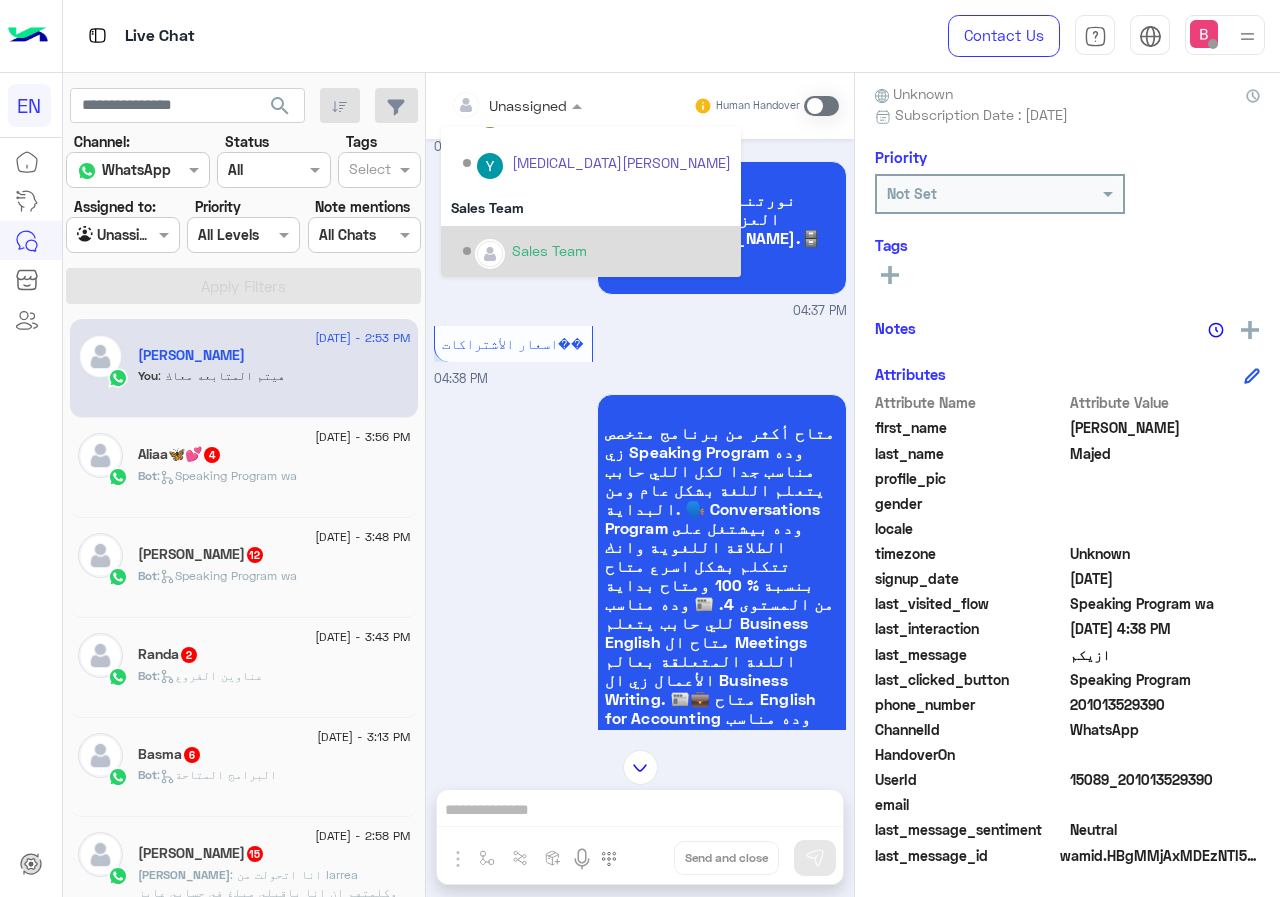 click on "Sales Team" at bounding box center [597, 251] 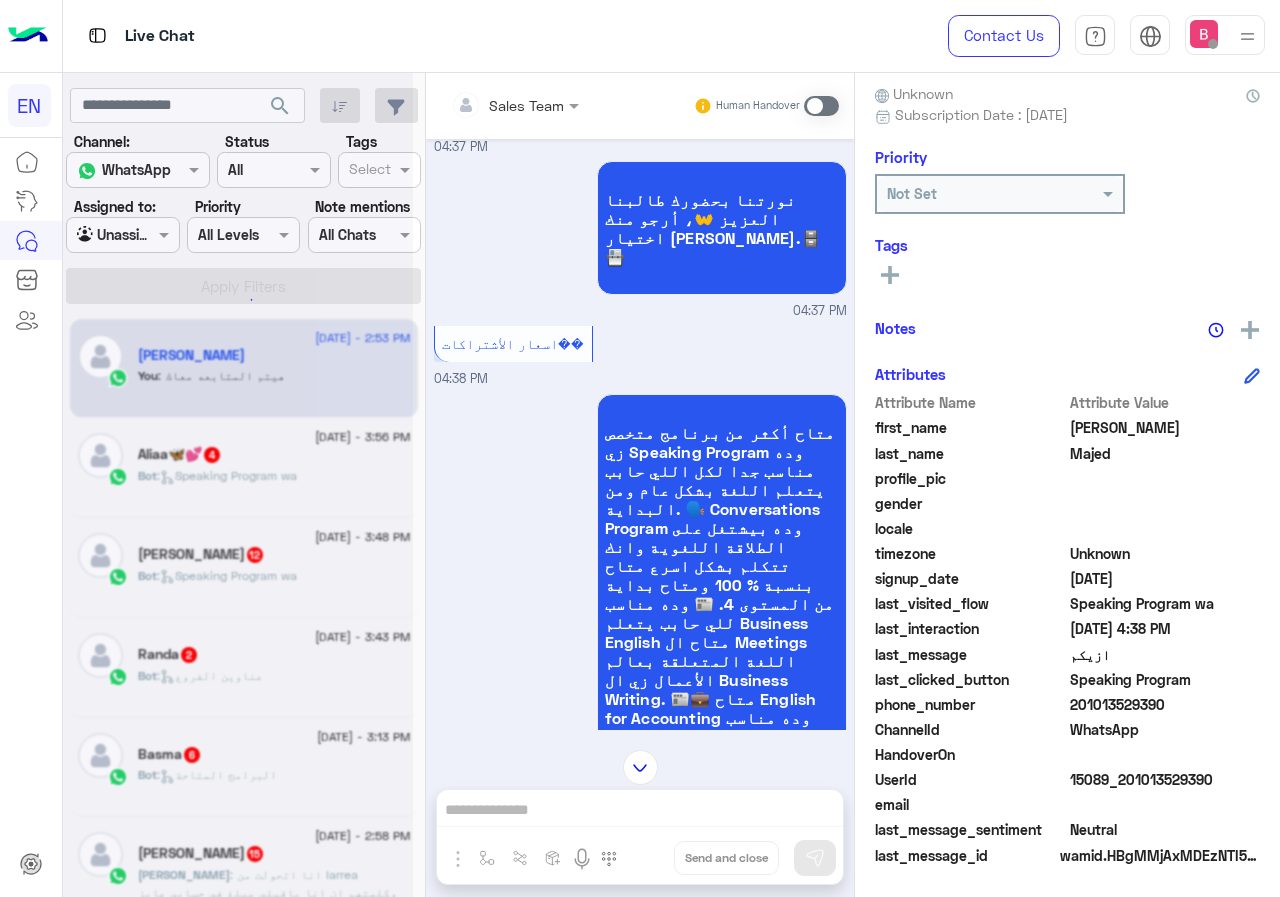 scroll, scrollTop: 0, scrollLeft: 0, axis: both 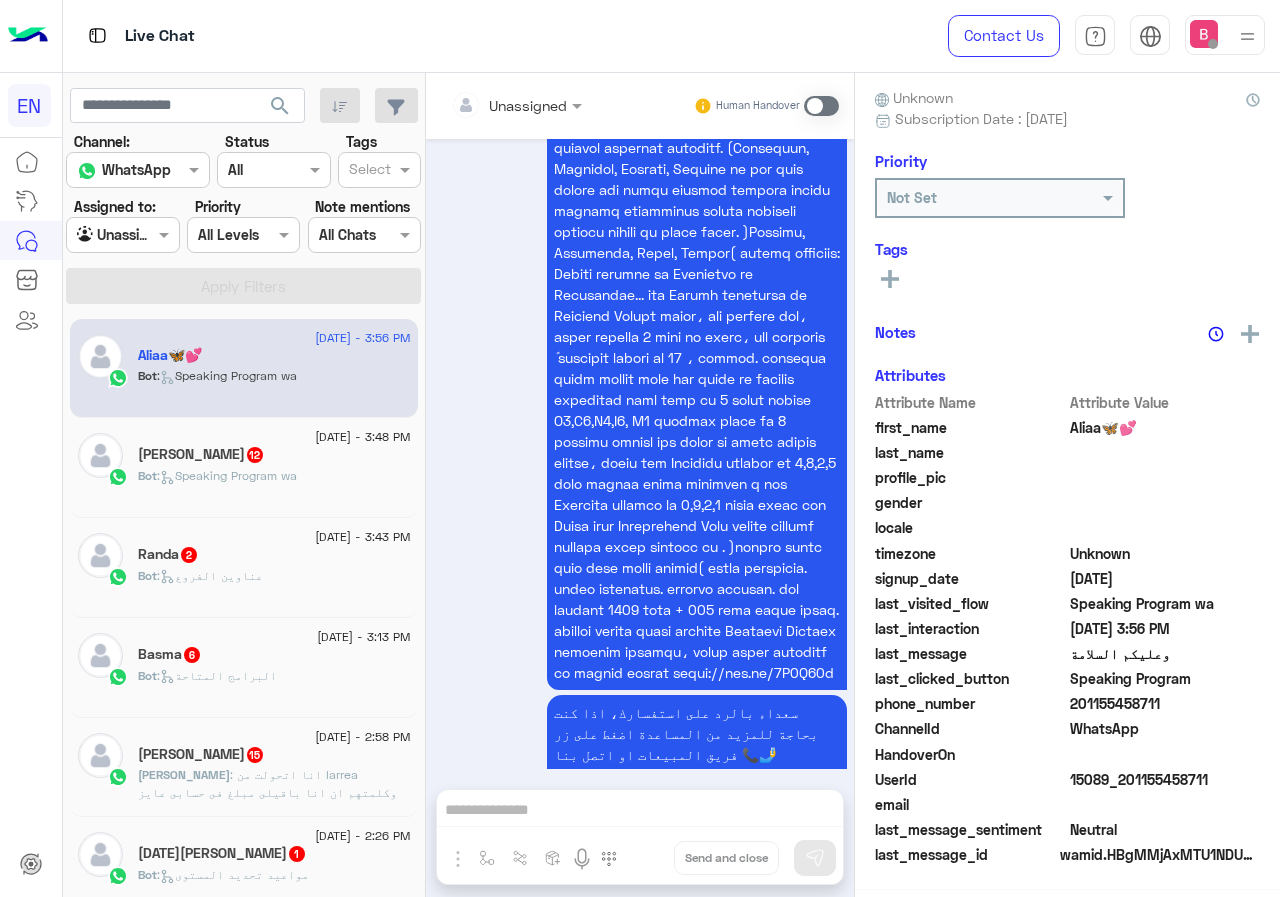 click on "Bot :   Speaking Program wa" 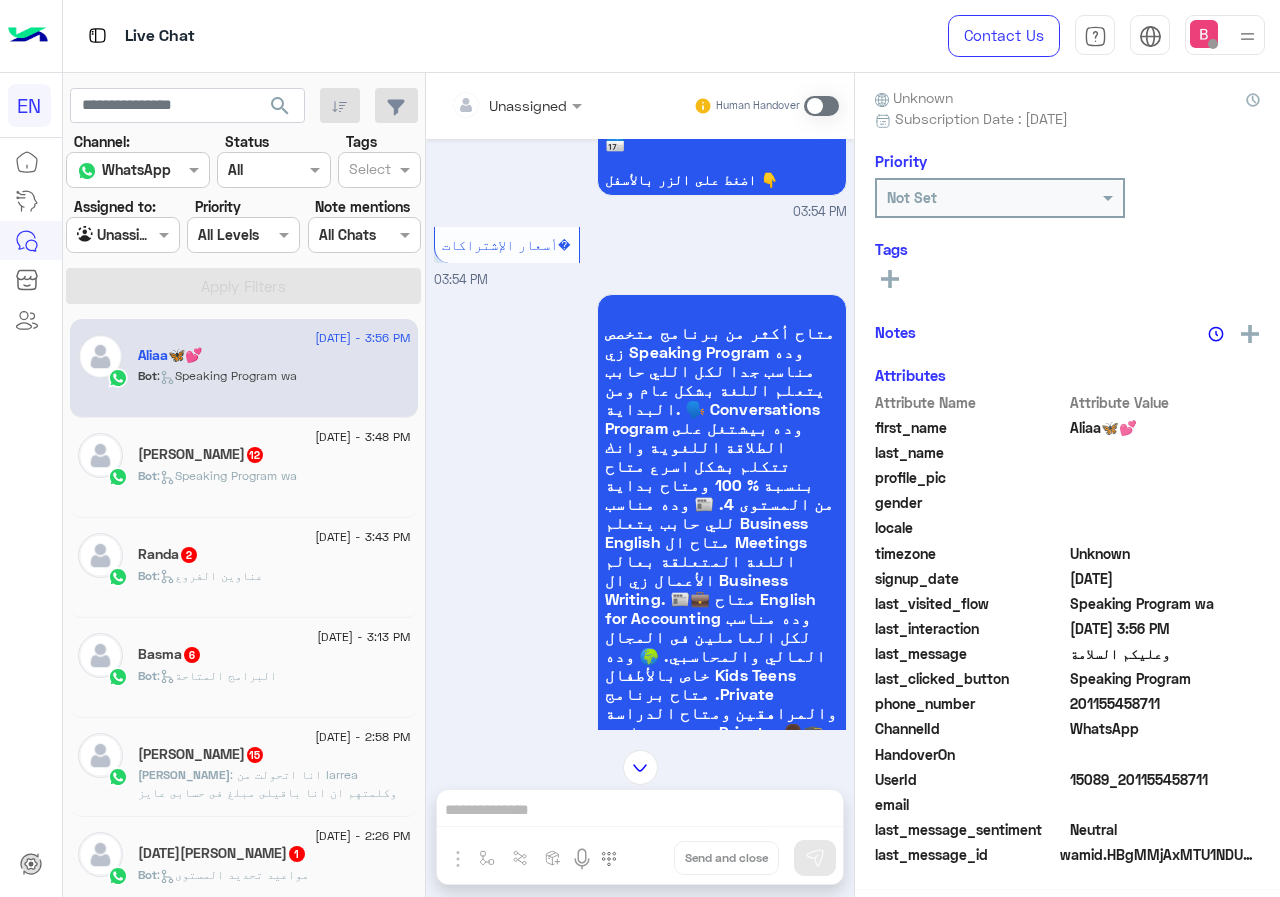 scroll, scrollTop: 316, scrollLeft: 0, axis: vertical 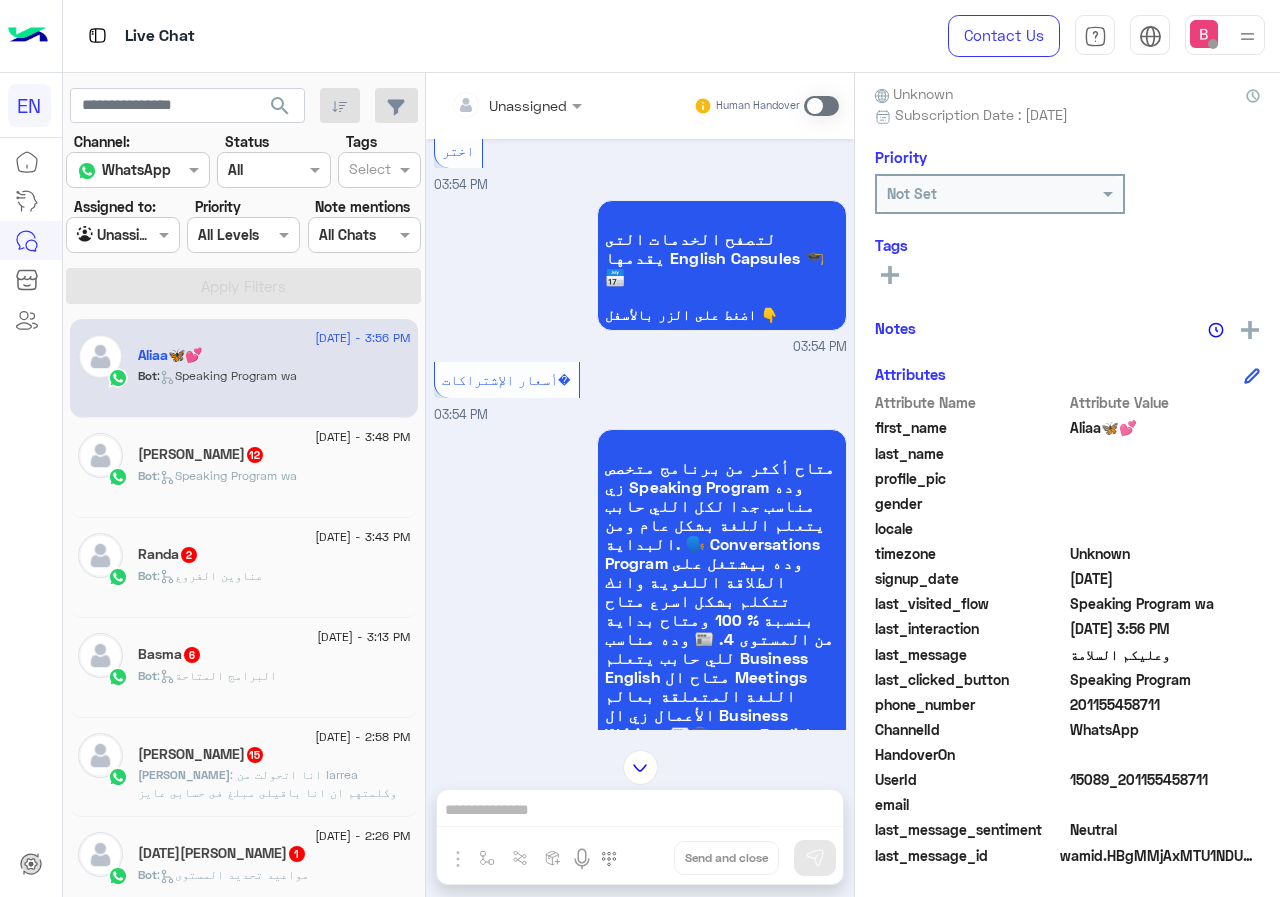 click at bounding box center (516, 104) 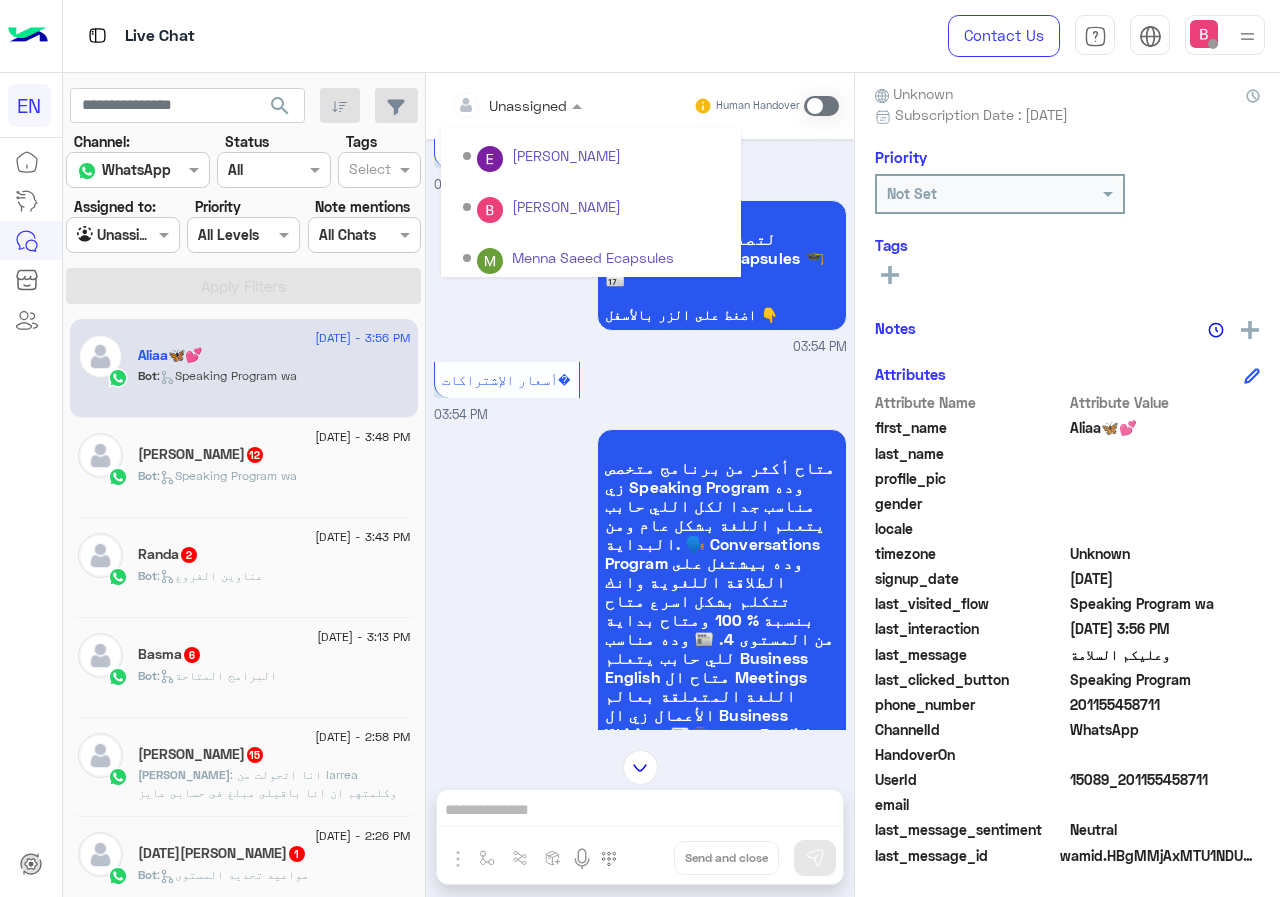 scroll, scrollTop: 332, scrollLeft: 0, axis: vertical 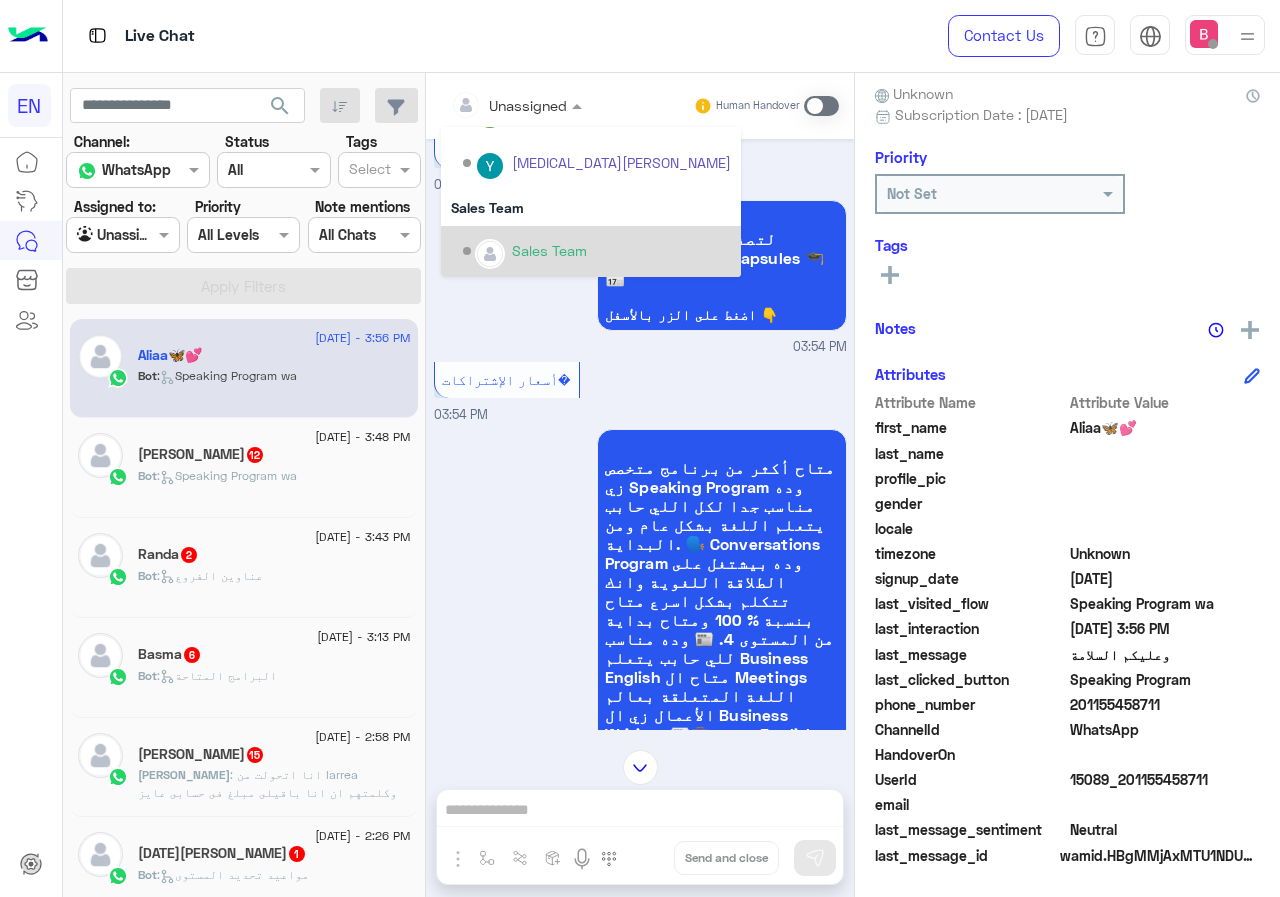 drag, startPoint x: 512, startPoint y: 259, endPoint x: 455, endPoint y: 353, distance: 109.9318 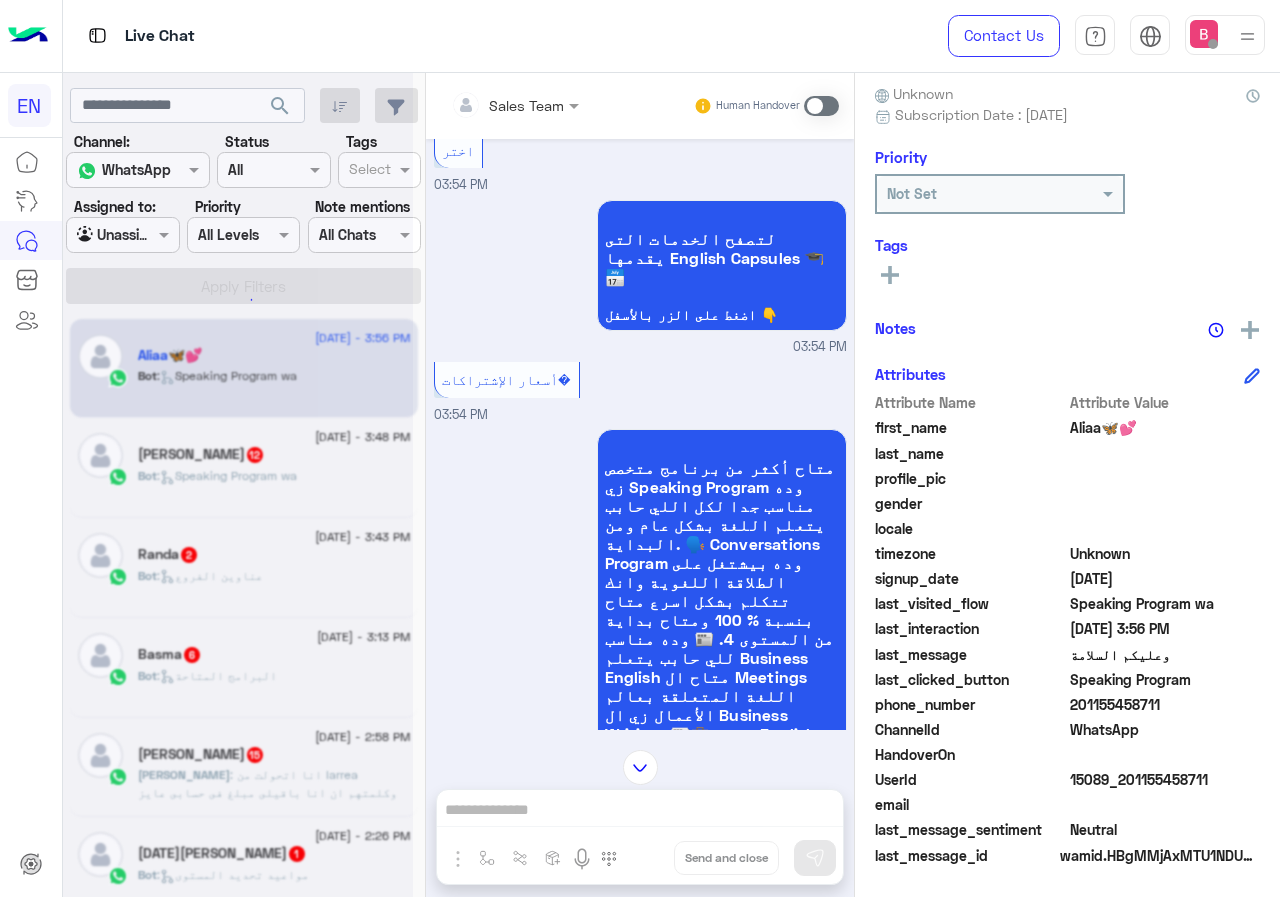 scroll, scrollTop: 0, scrollLeft: 0, axis: both 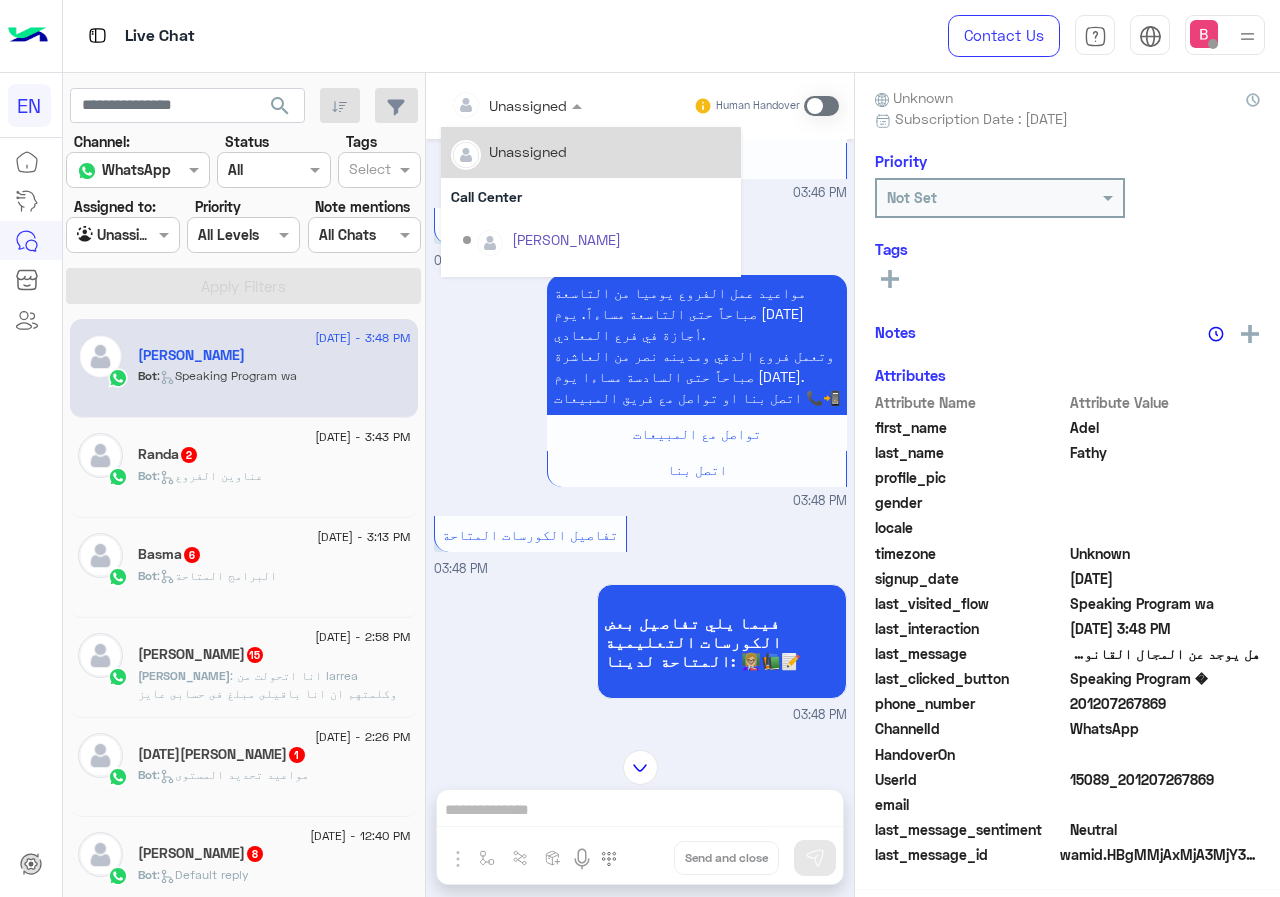 click at bounding box center [491, 105] 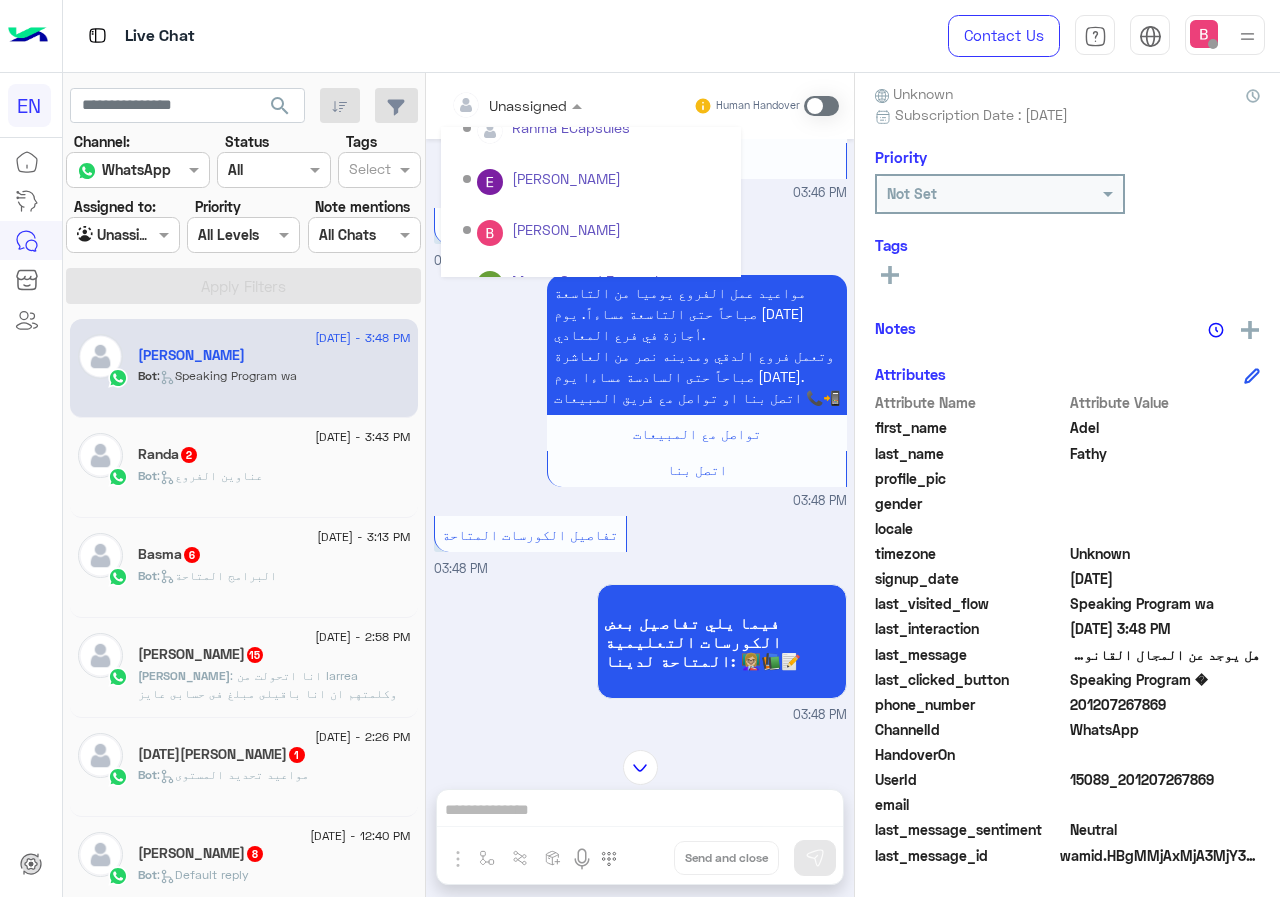 scroll, scrollTop: 332, scrollLeft: 0, axis: vertical 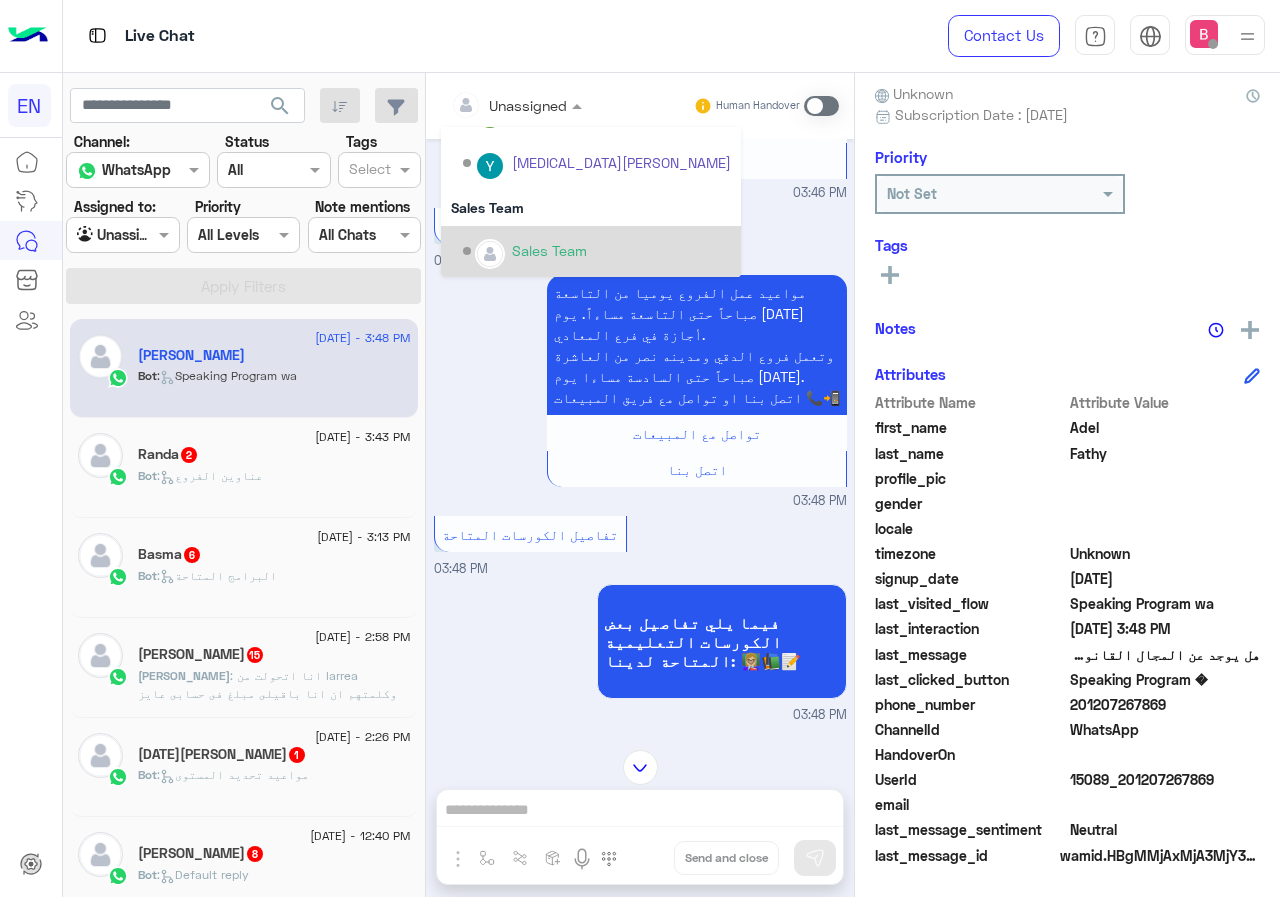 click on "Sales Team" at bounding box center (597, 251) 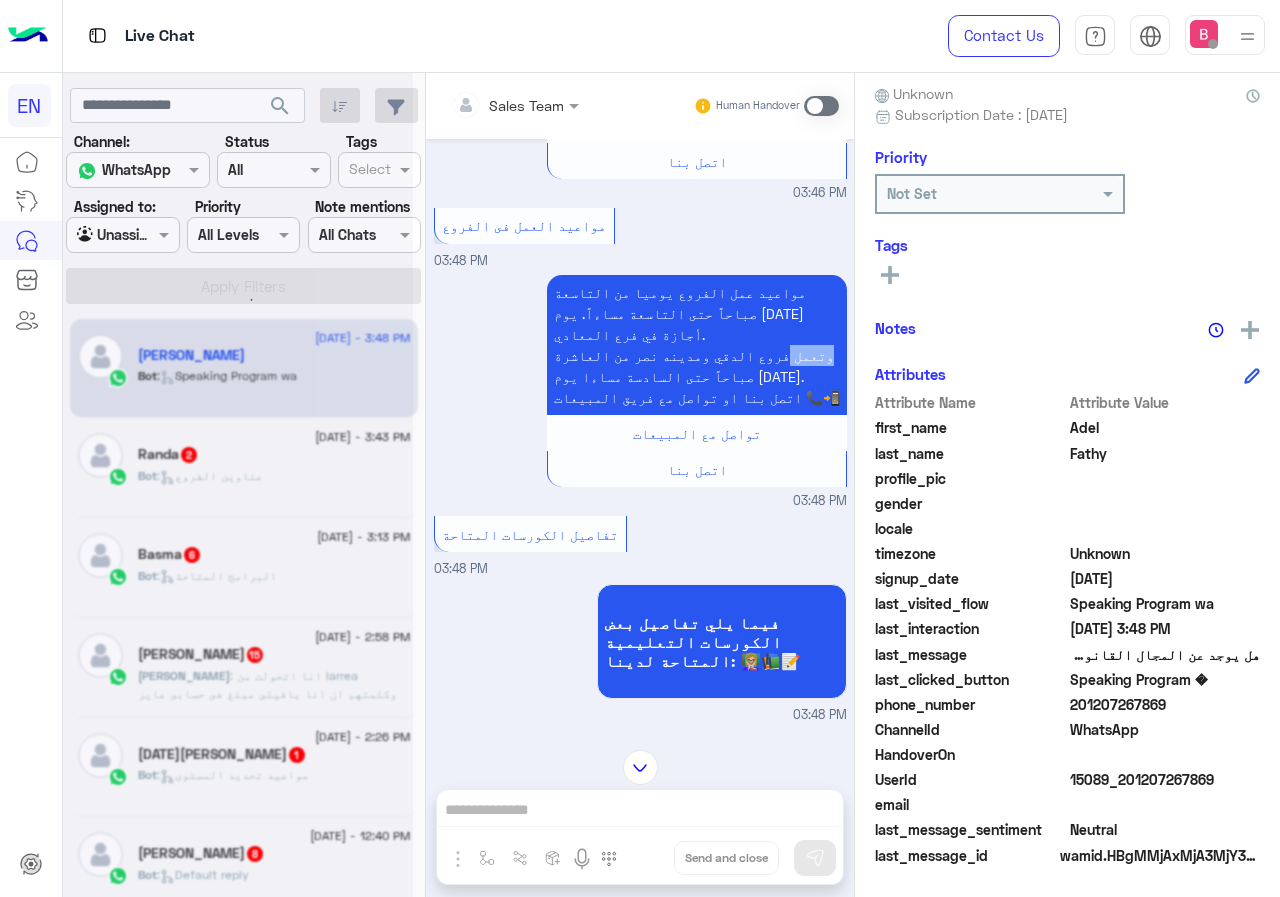 click on "مواعيد عمل الفروع يوميا من التاسعة صباحاً حتى التاسعة مساءاً. يوم [DATE] أجازة في فرع المعادي. وتعمل فروع الدقي ومدينه نصر من العاشرة صباحاً حتى السادسة مساءا يوم [DATE].  اتصل بنا او تواصل مع فريق المبيعات 📞📲  تواصل مع المبيعات   اتصل بنا     03:48 PM" at bounding box center (640, 390) 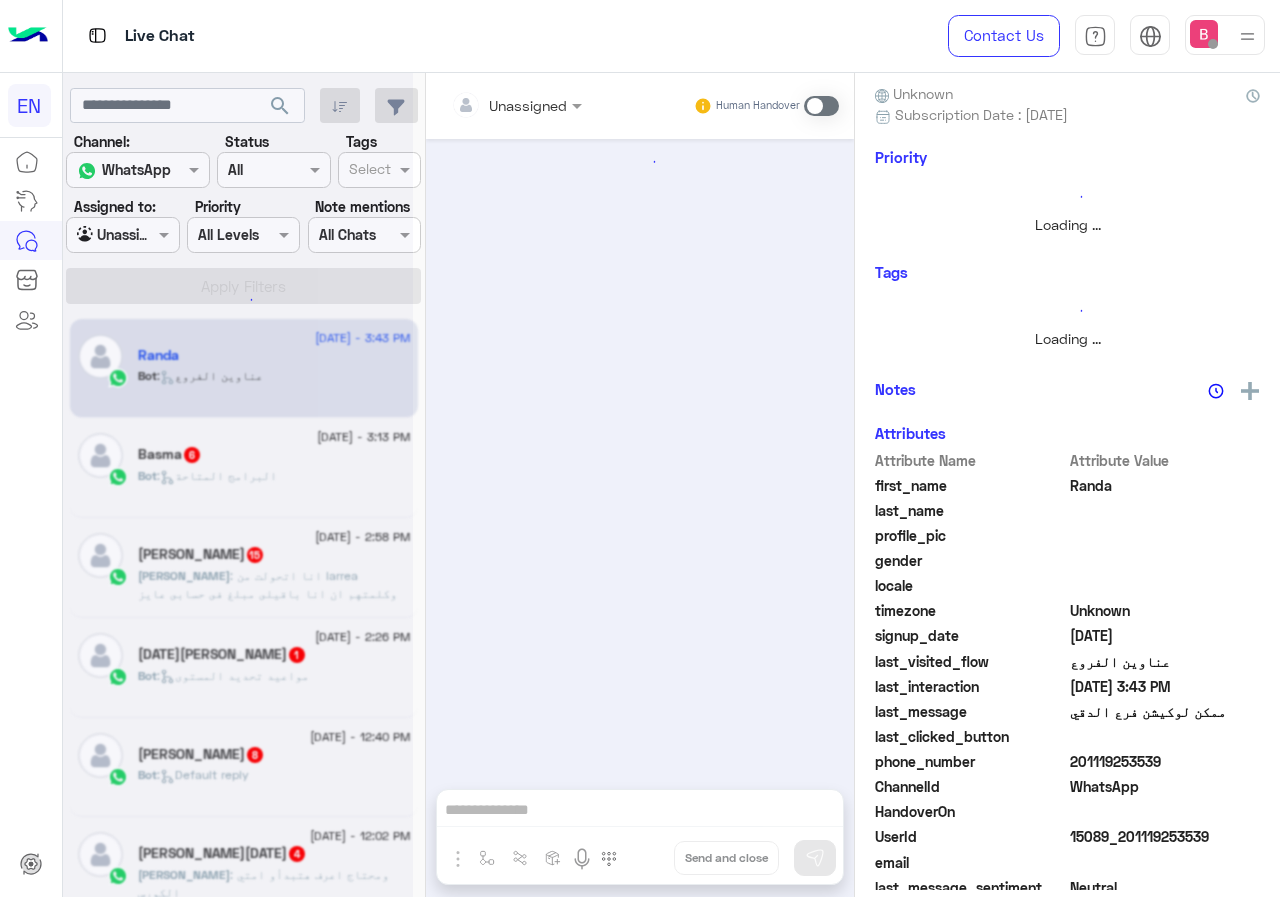 scroll, scrollTop: 0, scrollLeft: 0, axis: both 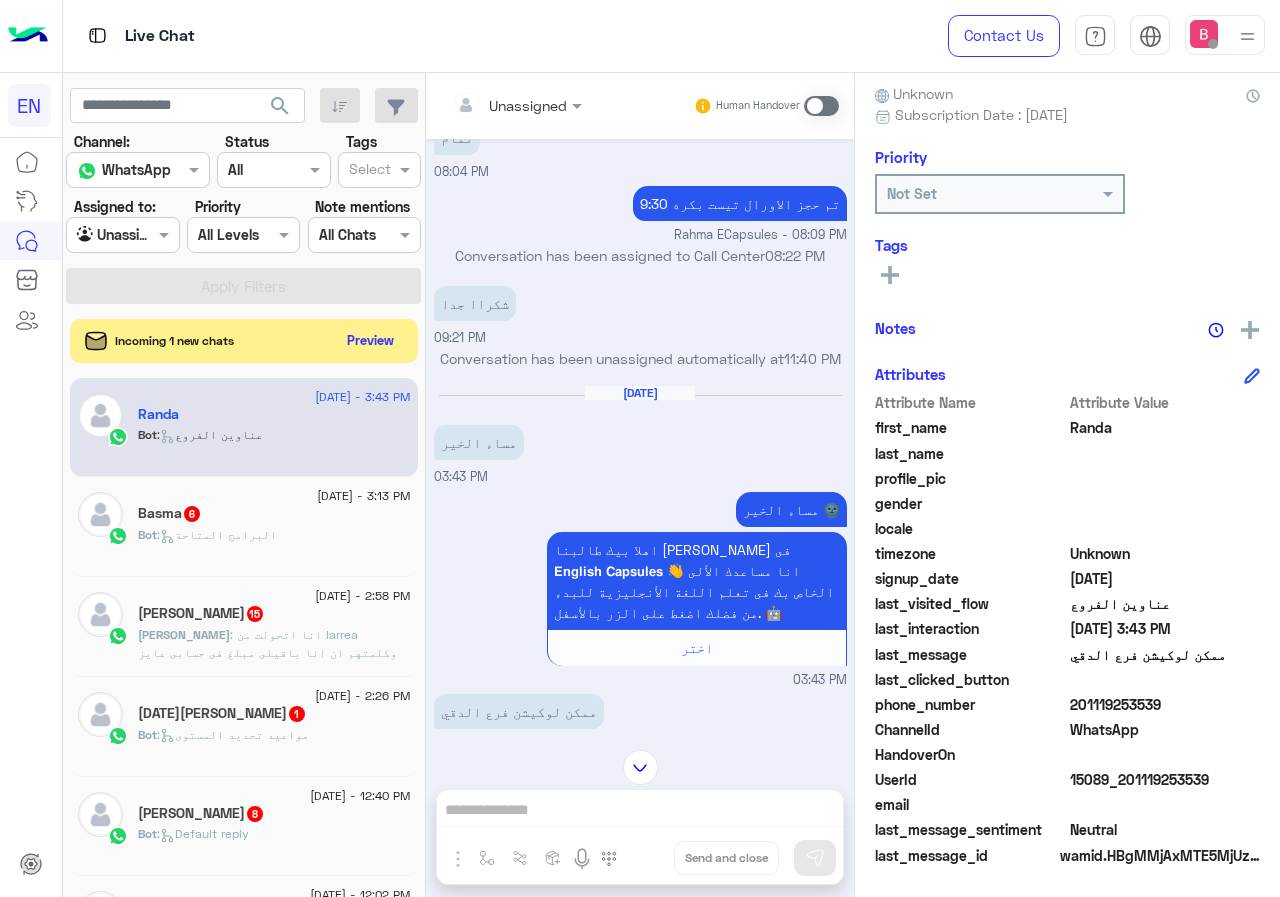 drag, startPoint x: 1071, startPoint y: 705, endPoint x: 1119, endPoint y: 694, distance: 49.24429 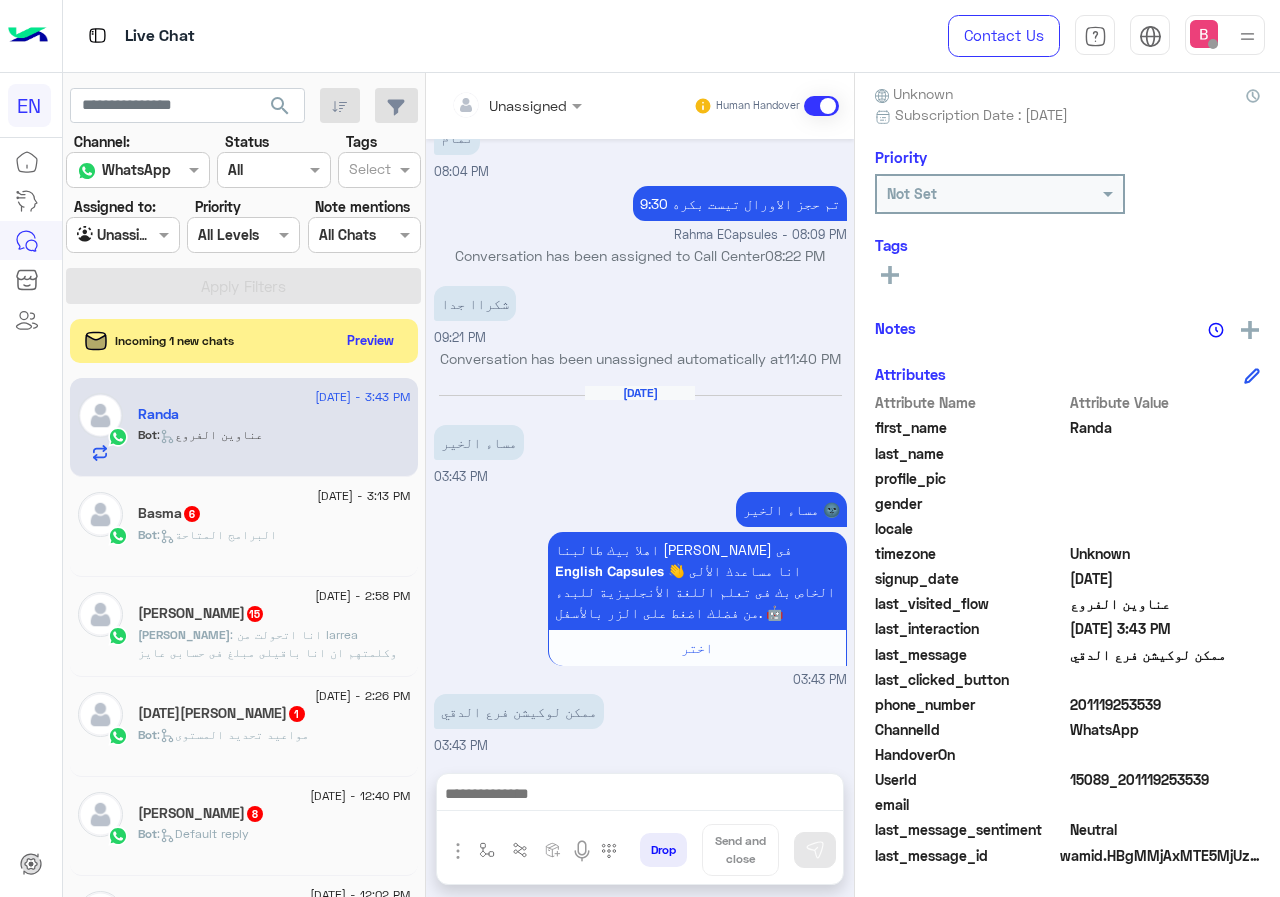 scroll, scrollTop: 1364, scrollLeft: 0, axis: vertical 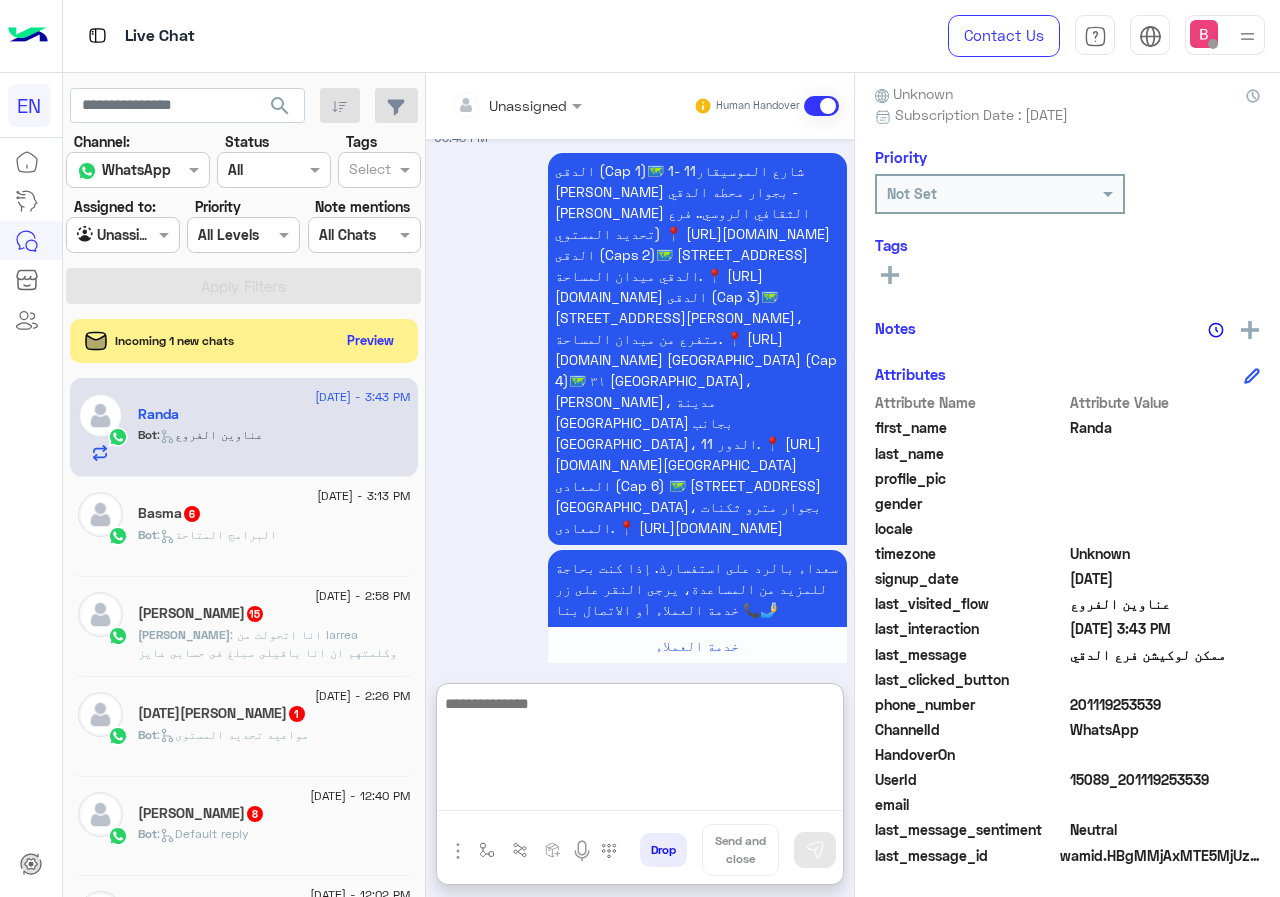 click at bounding box center [640, 751] 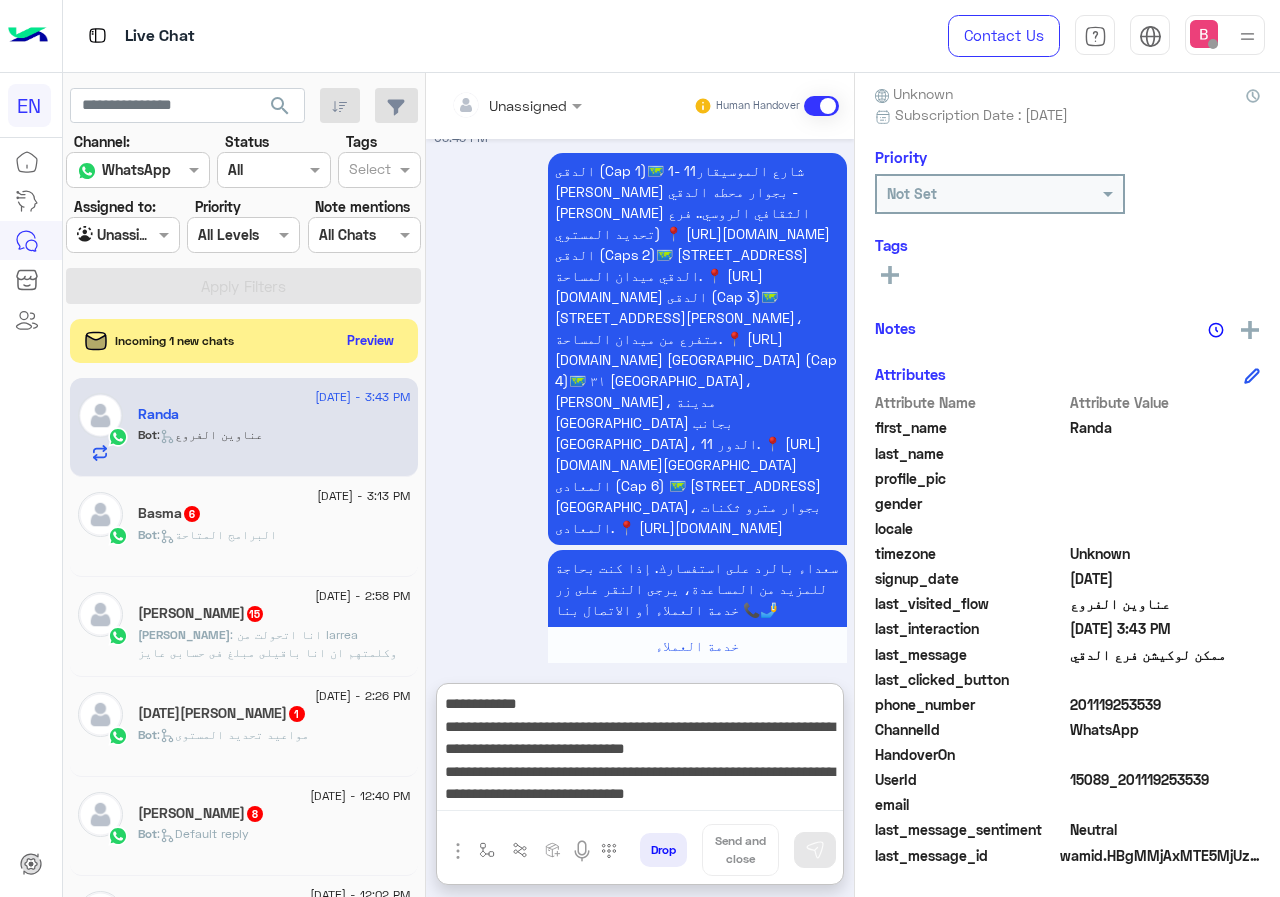 scroll, scrollTop: 61, scrollLeft: 0, axis: vertical 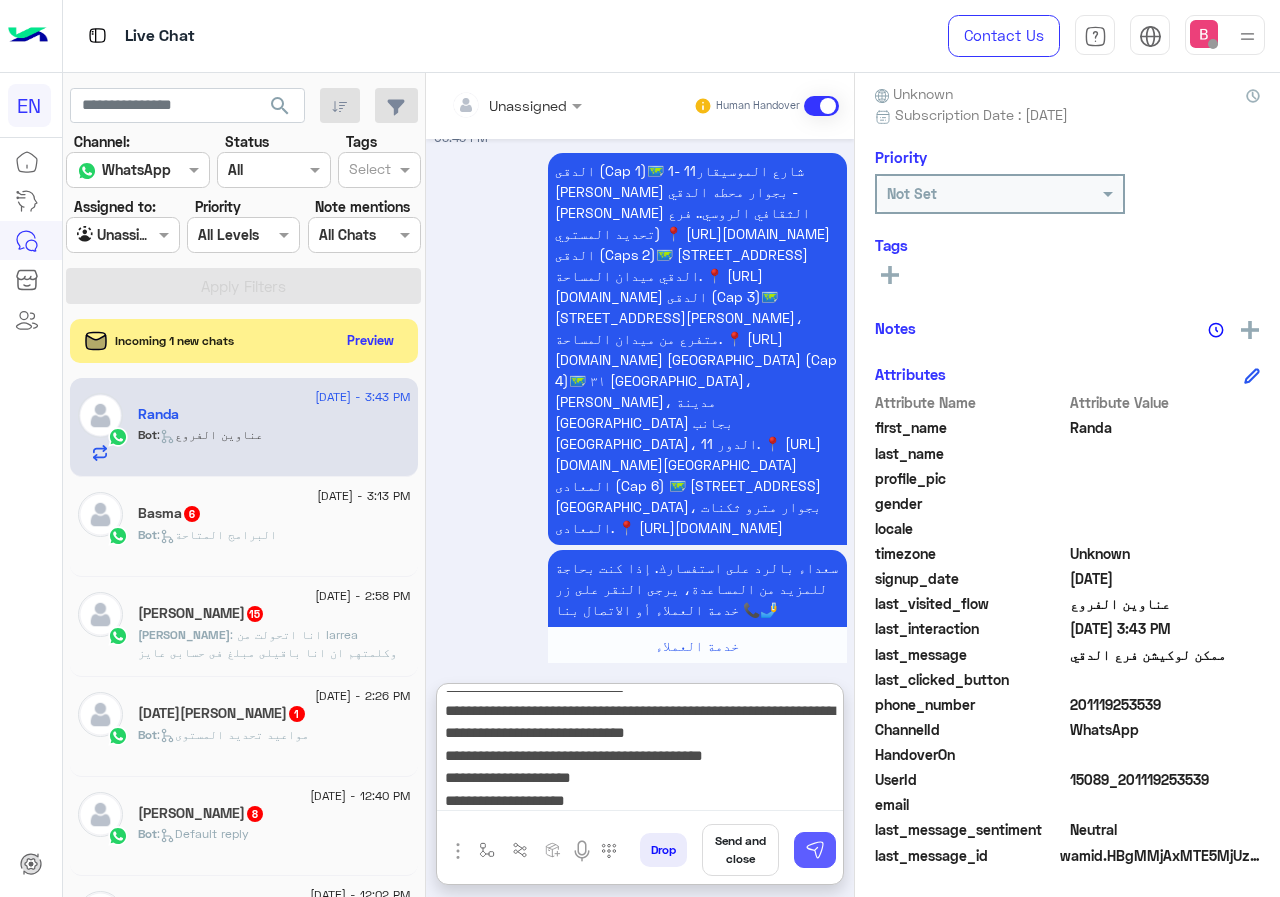 type on "**********" 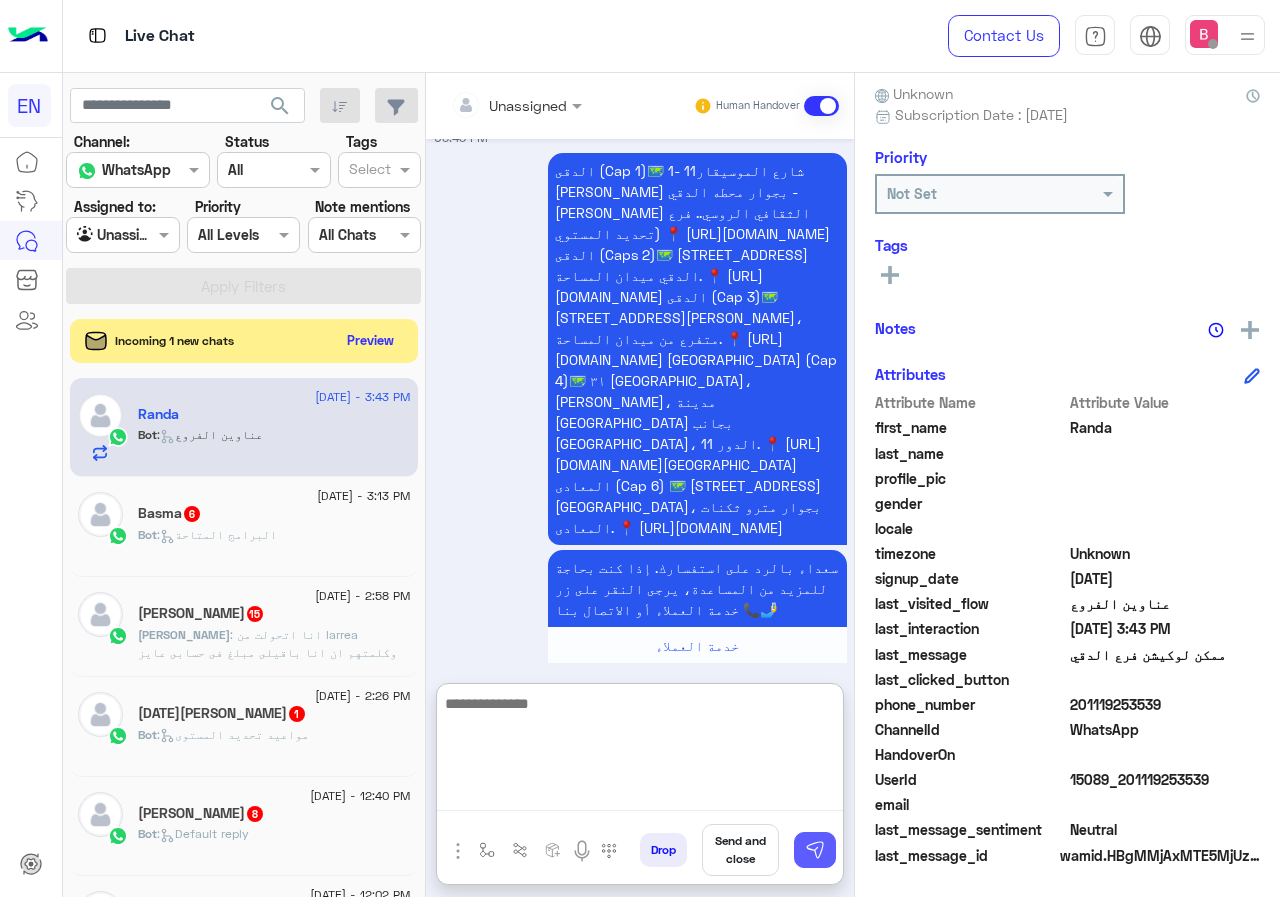 scroll, scrollTop: 0, scrollLeft: 0, axis: both 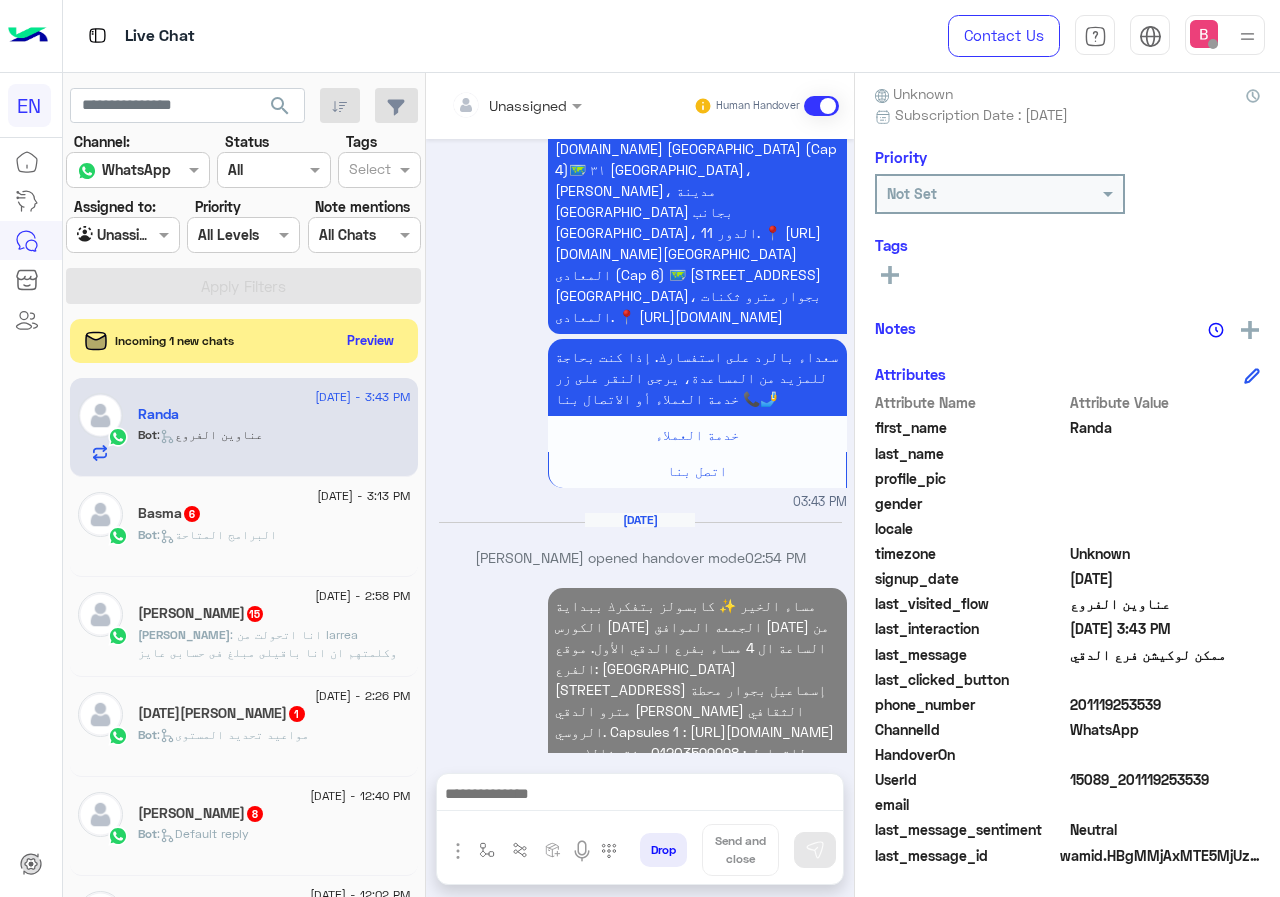 click on "Basma   6" 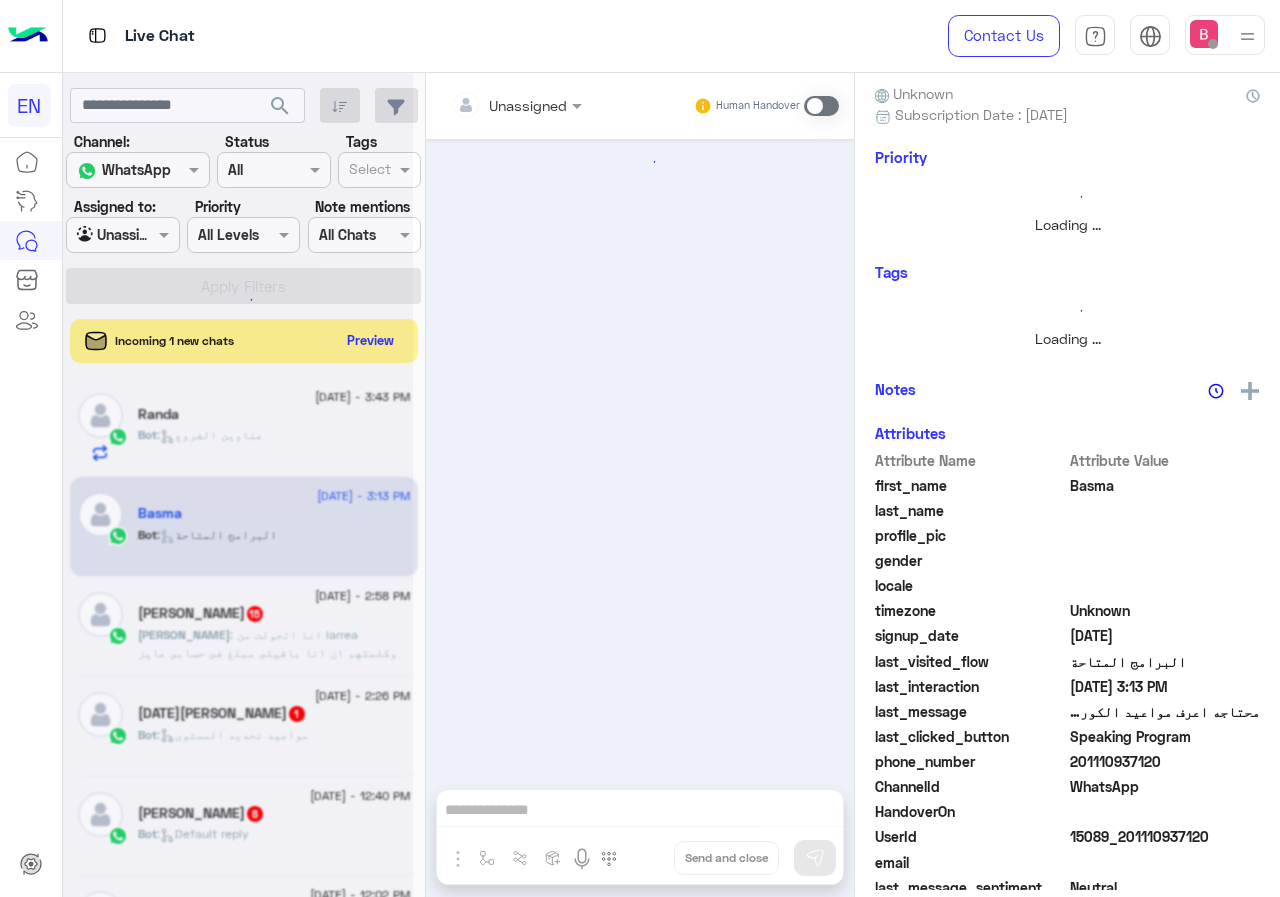 scroll, scrollTop: 137, scrollLeft: 0, axis: vertical 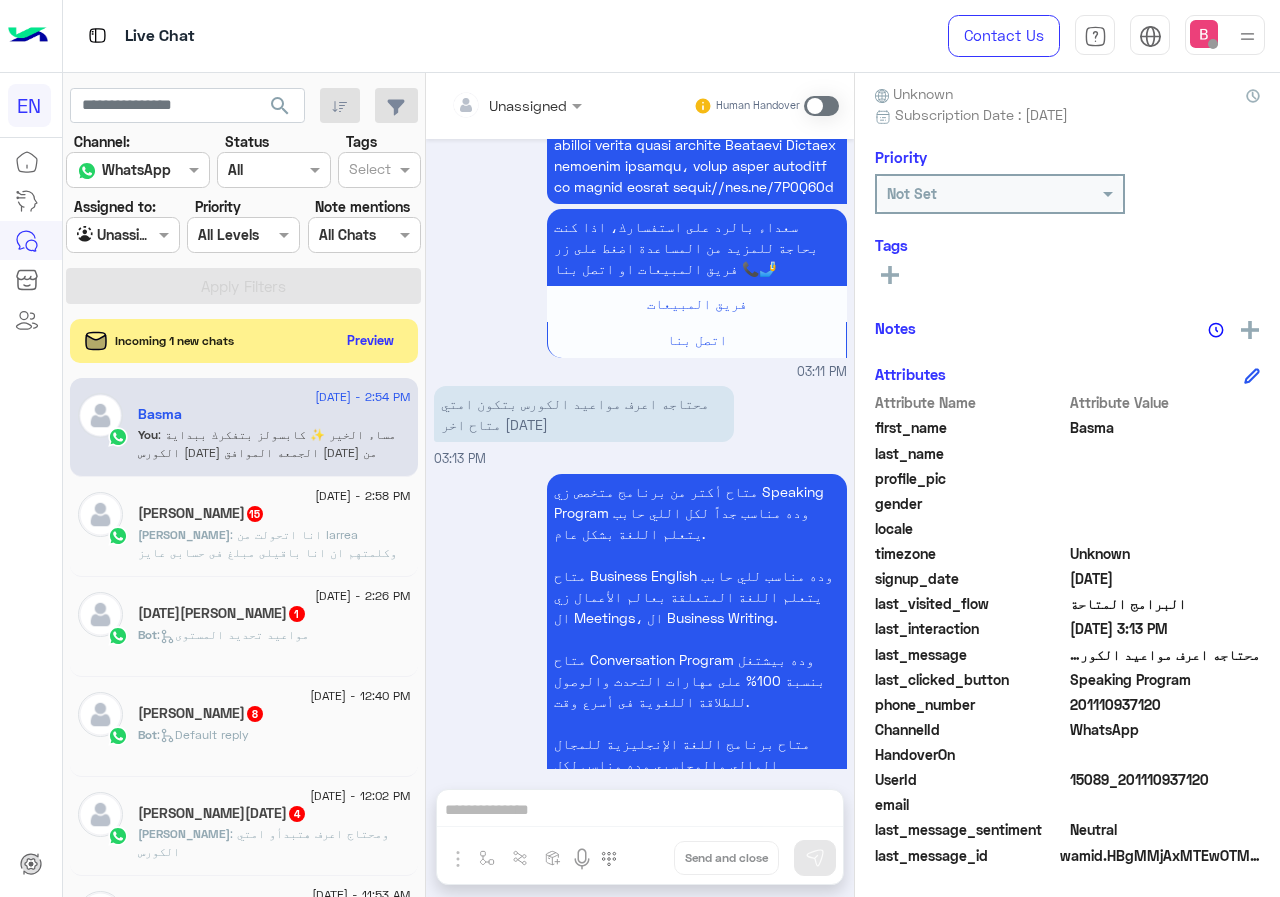 drag, startPoint x: 1073, startPoint y: 701, endPoint x: 1171, endPoint y: 704, distance: 98.045906 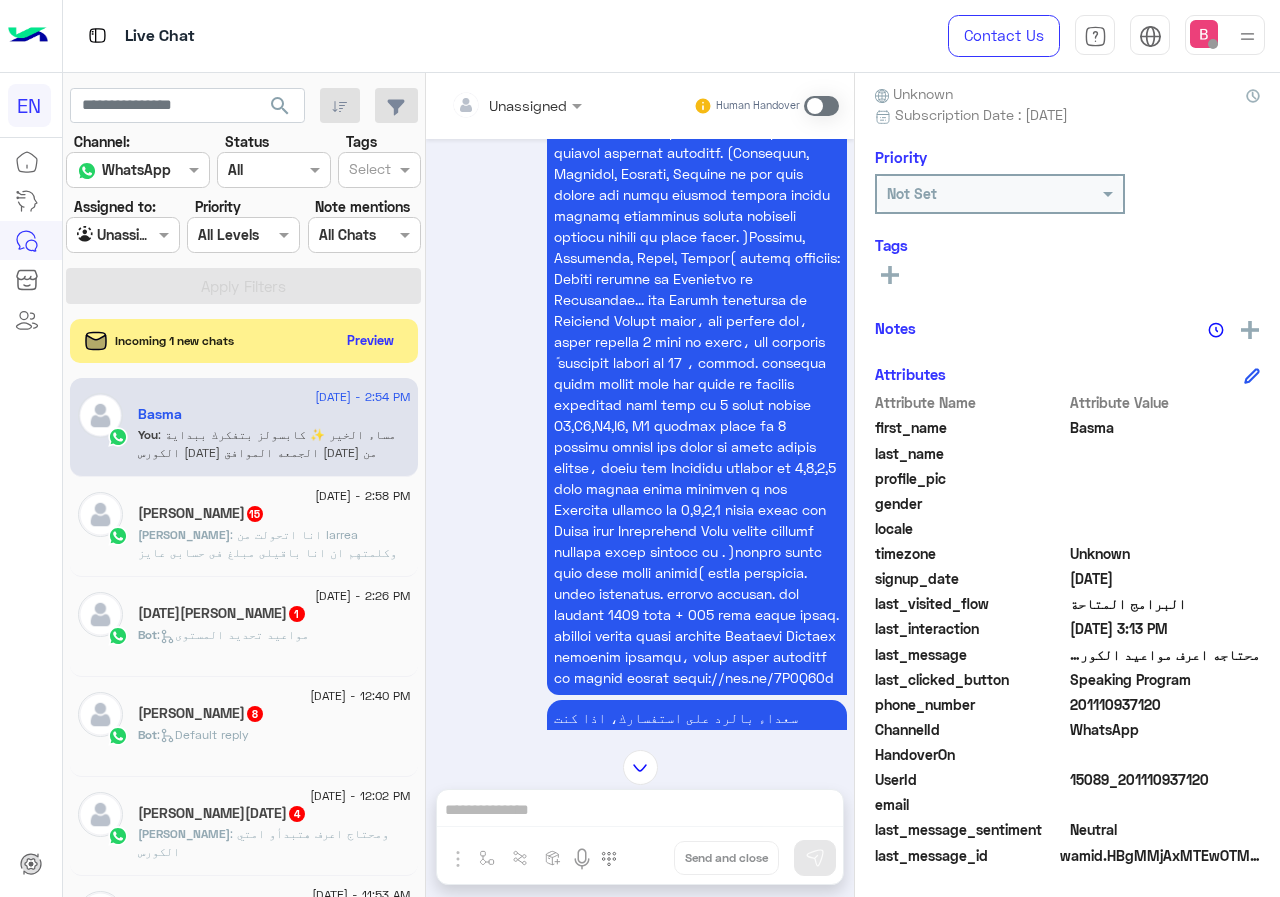 scroll, scrollTop: 1681, scrollLeft: 0, axis: vertical 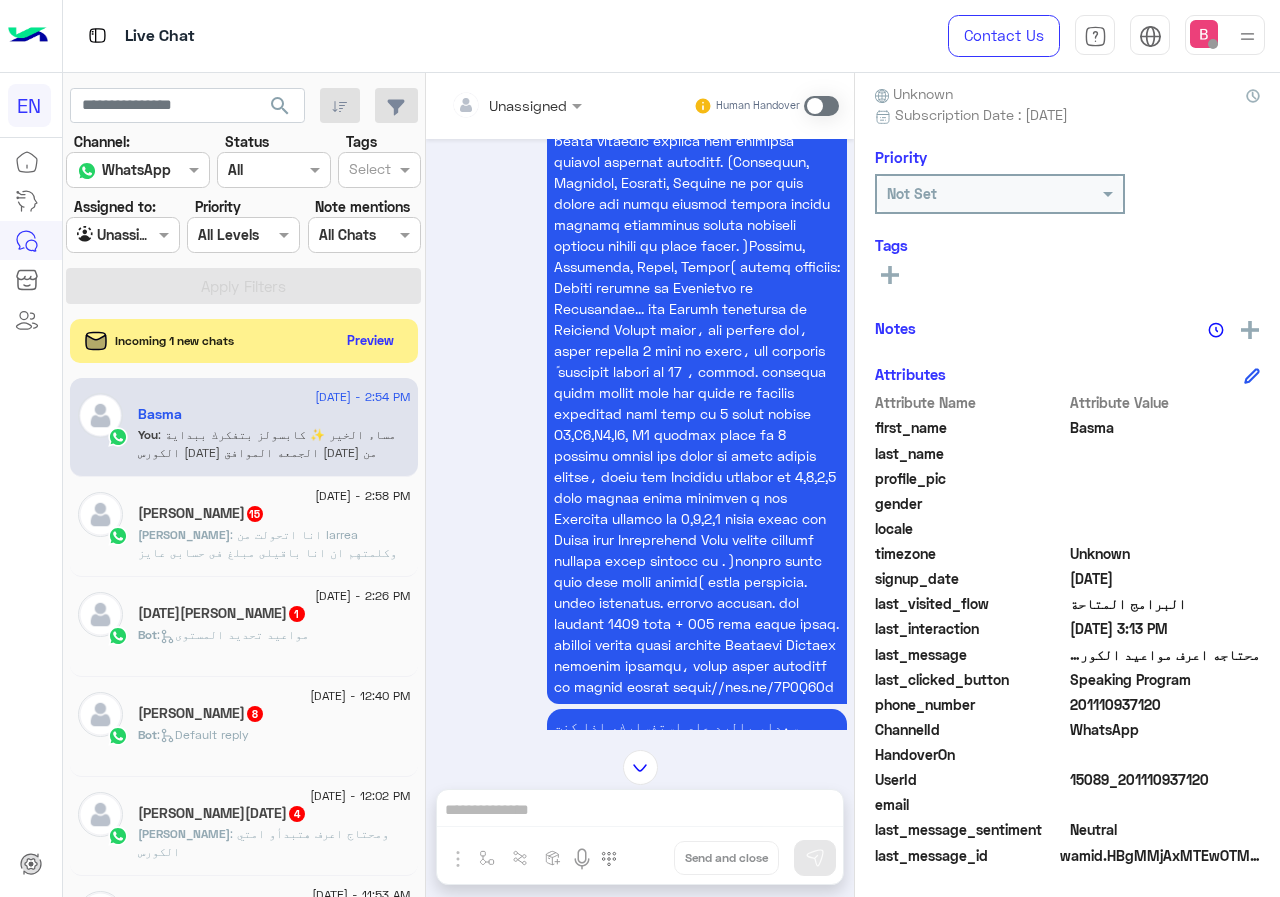 click on "Unassigned Human Handover" at bounding box center (640, 106) 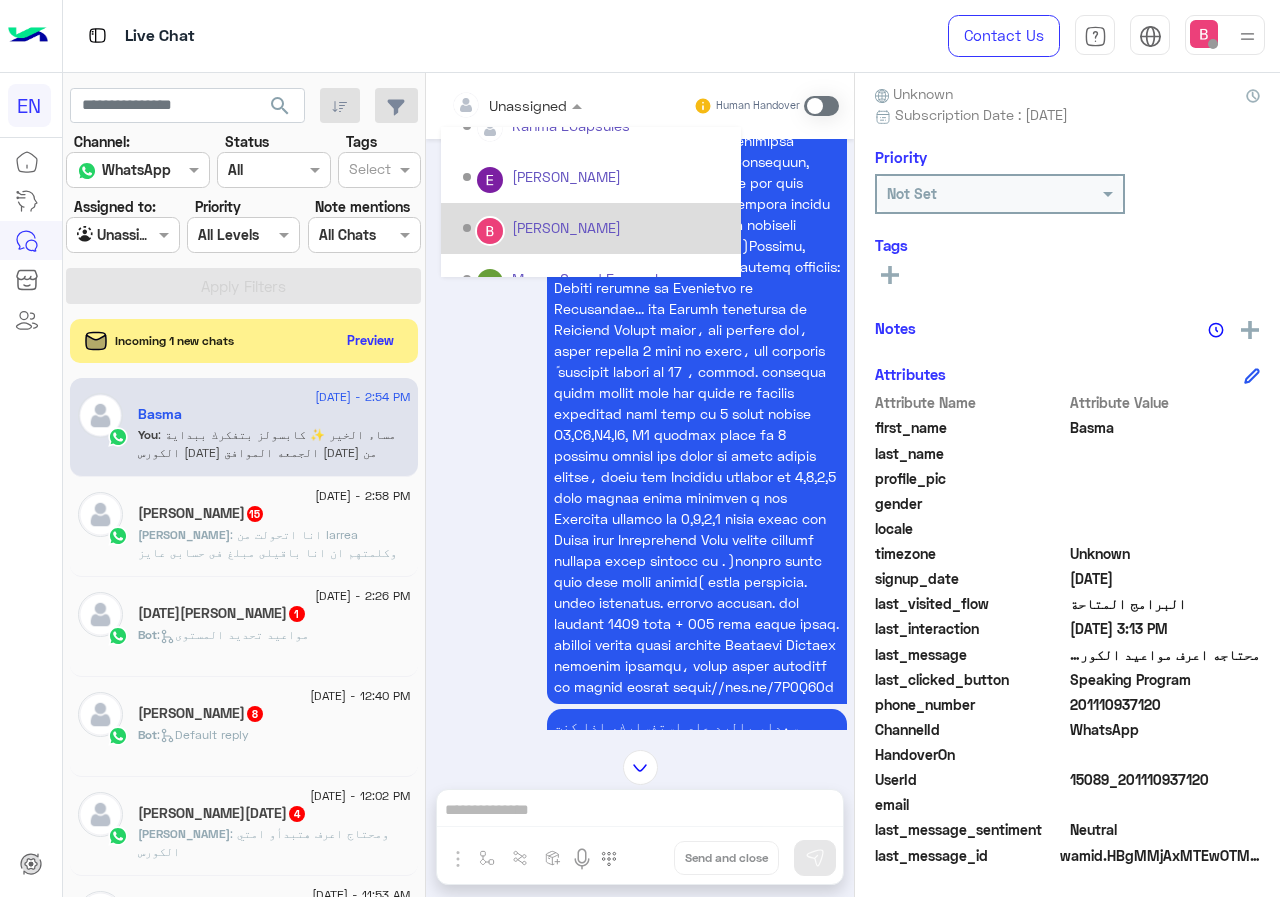 scroll, scrollTop: 332, scrollLeft: 0, axis: vertical 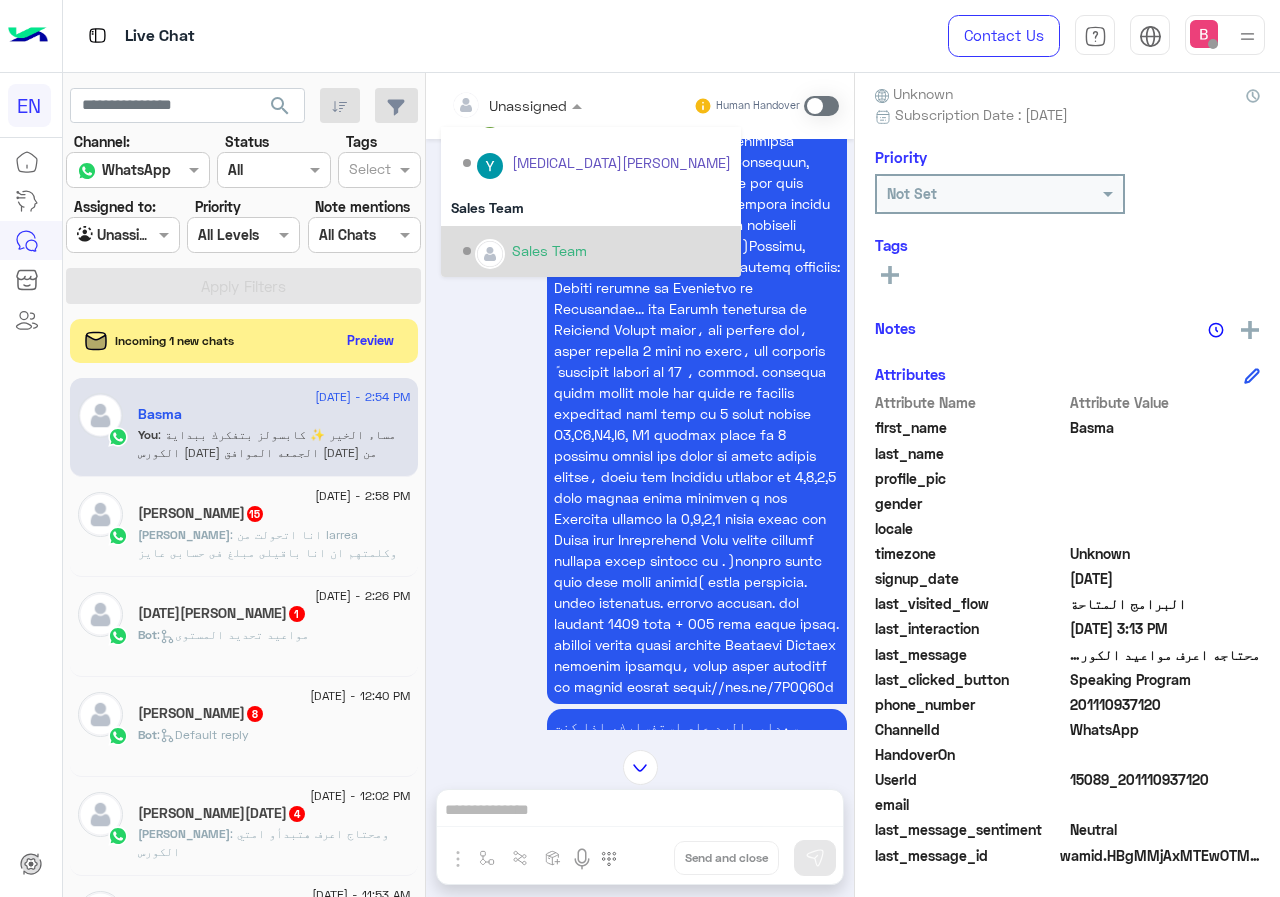 click on "Sales Team" at bounding box center [597, 251] 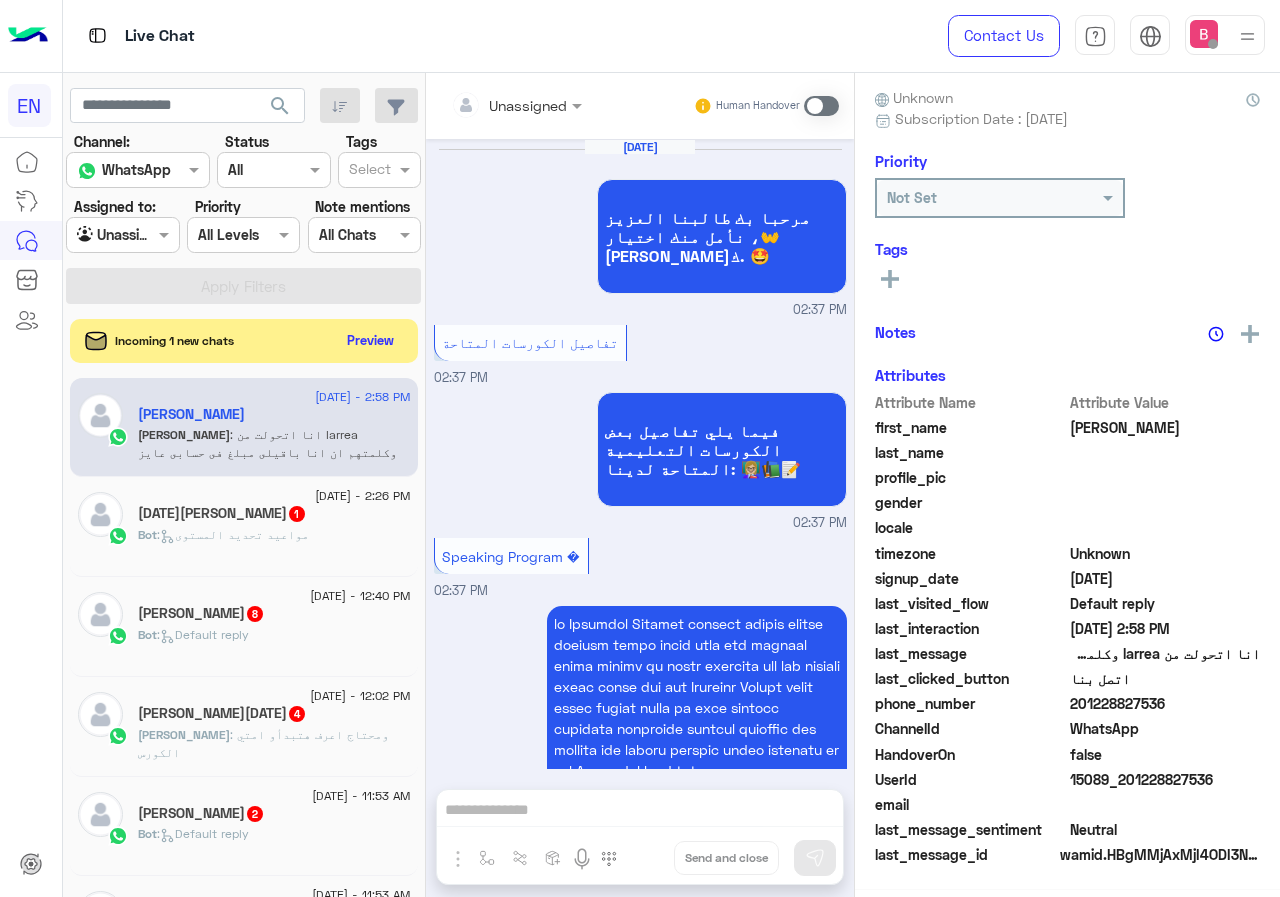 scroll, scrollTop: 2009, scrollLeft: 0, axis: vertical 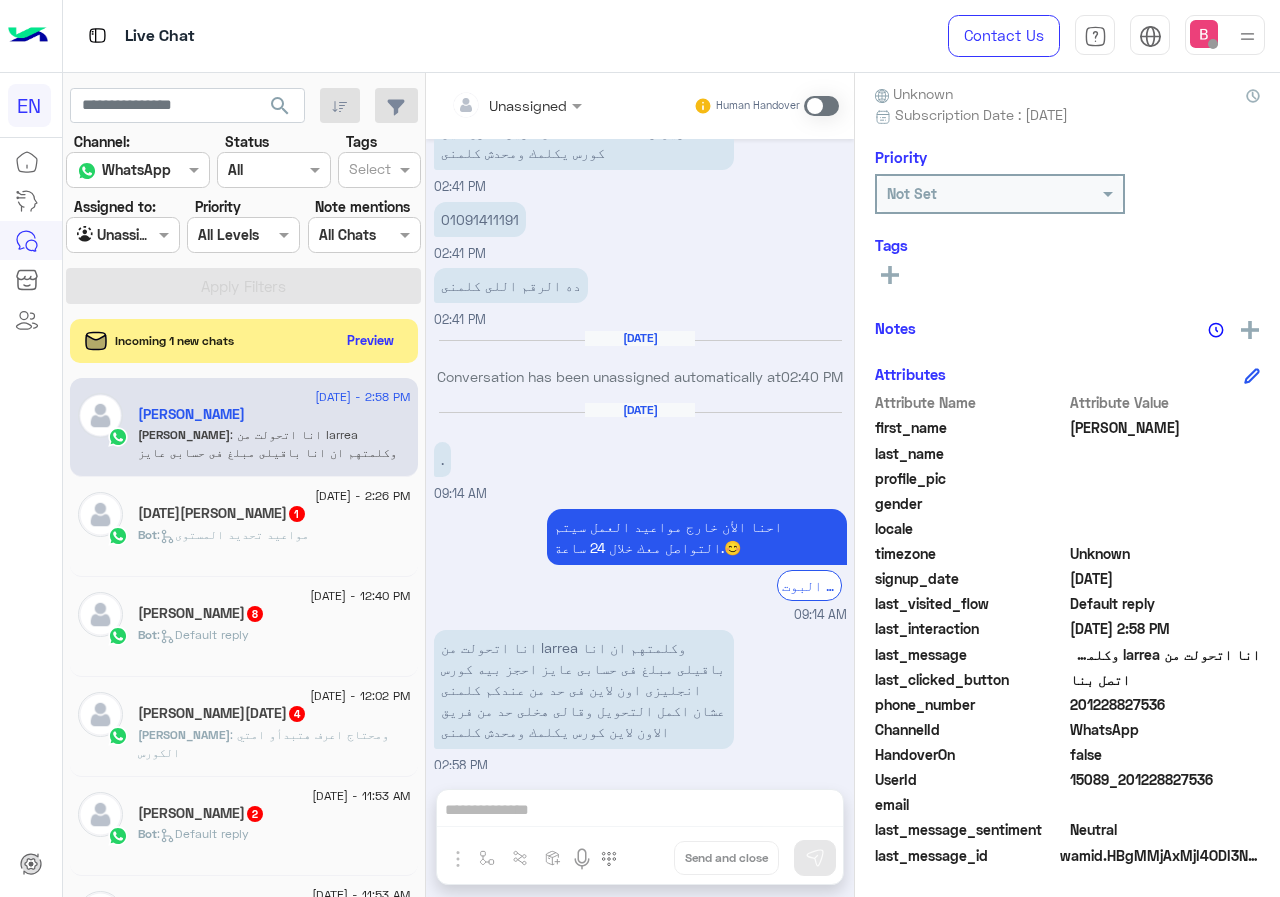 drag, startPoint x: 1073, startPoint y: 703, endPoint x: 1177, endPoint y: 693, distance: 104.47966 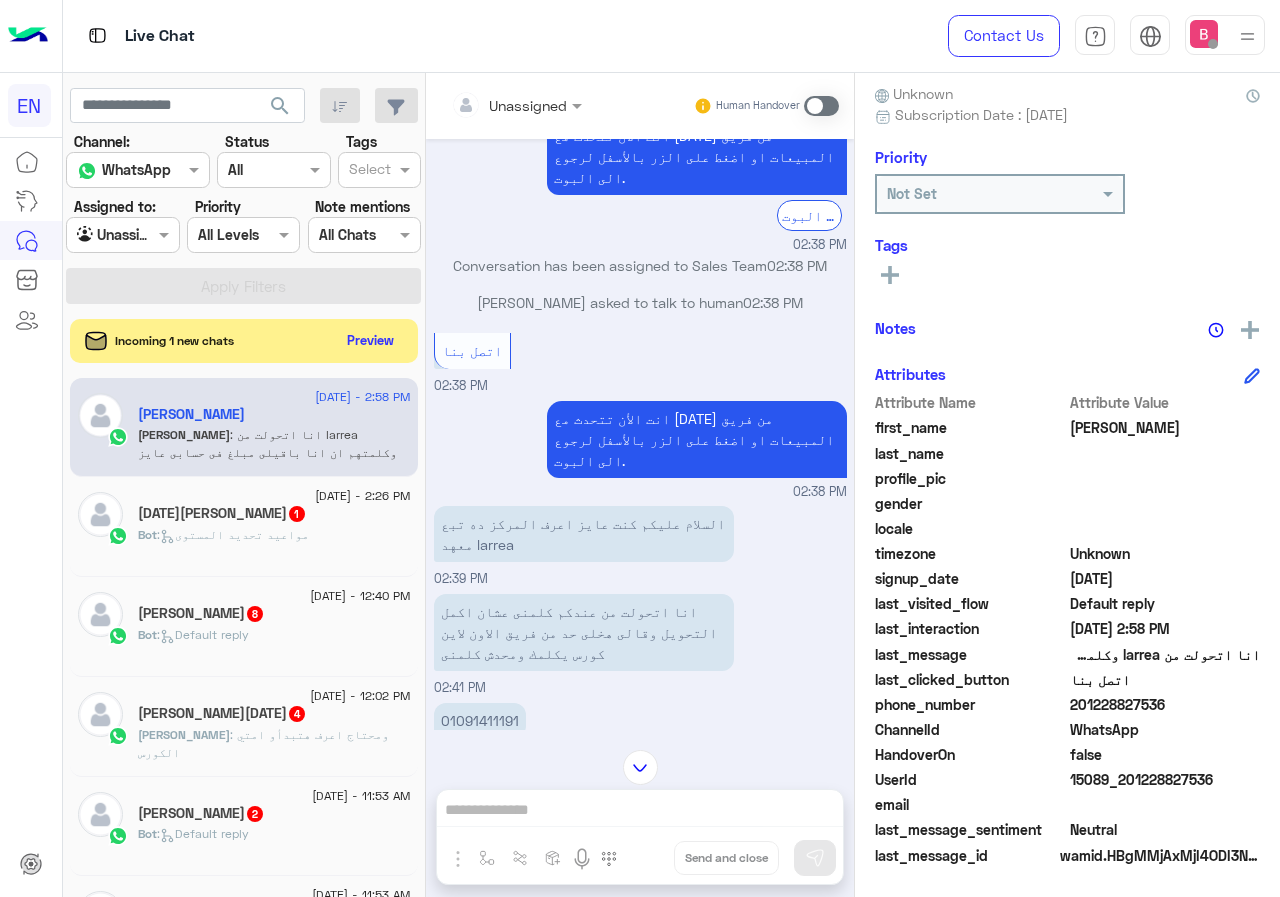 scroll, scrollTop: 1509, scrollLeft: 0, axis: vertical 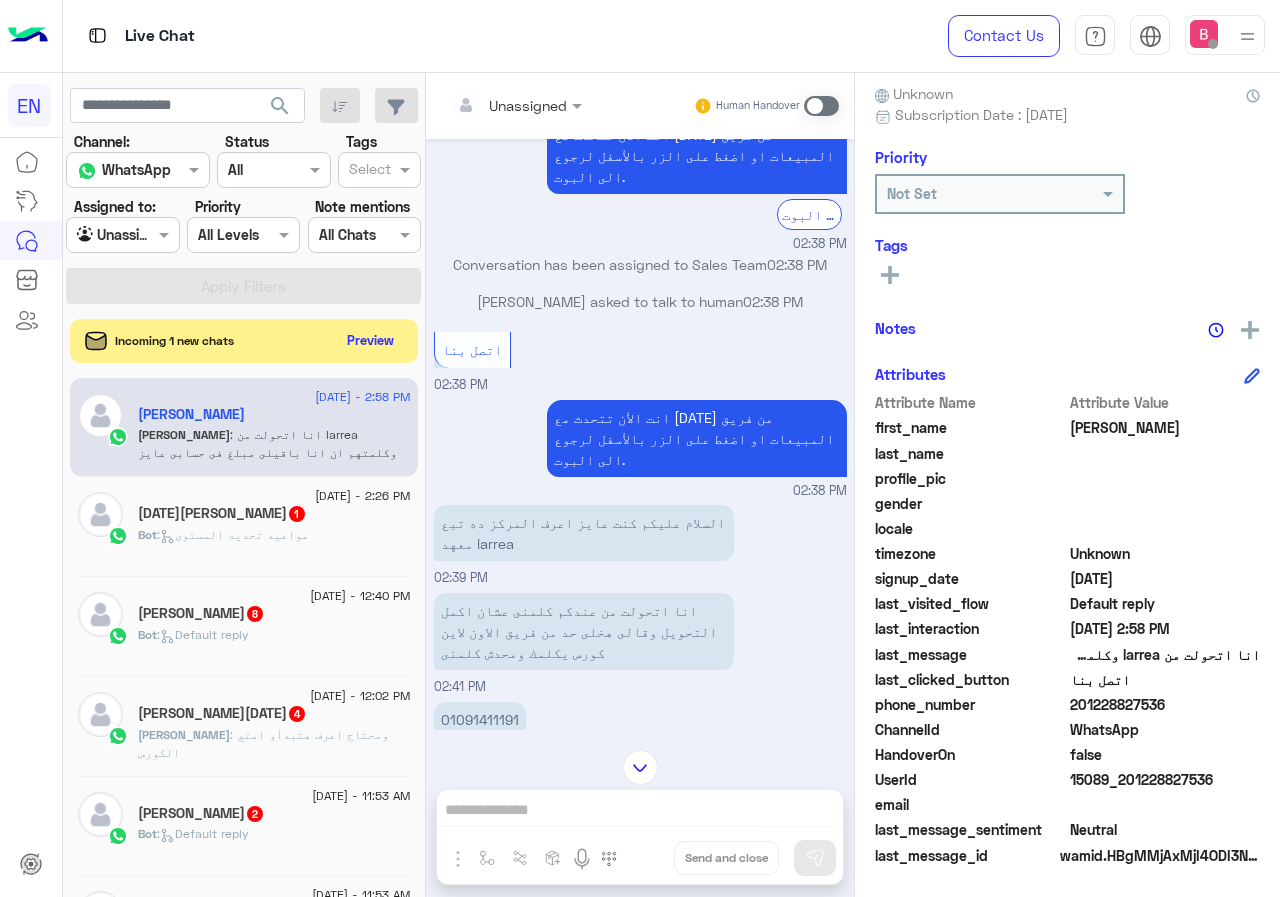 click at bounding box center [491, 105] 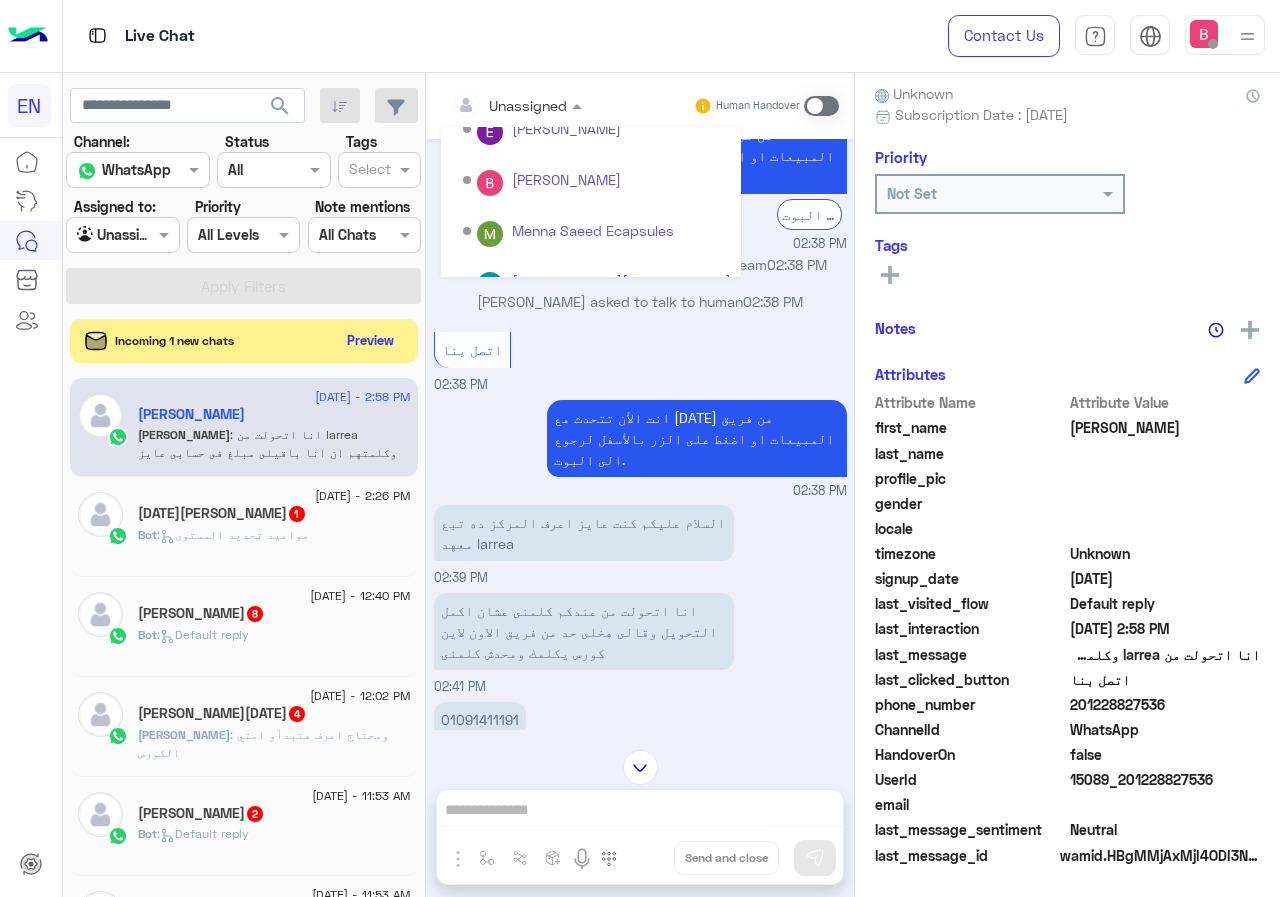scroll, scrollTop: 332, scrollLeft: 0, axis: vertical 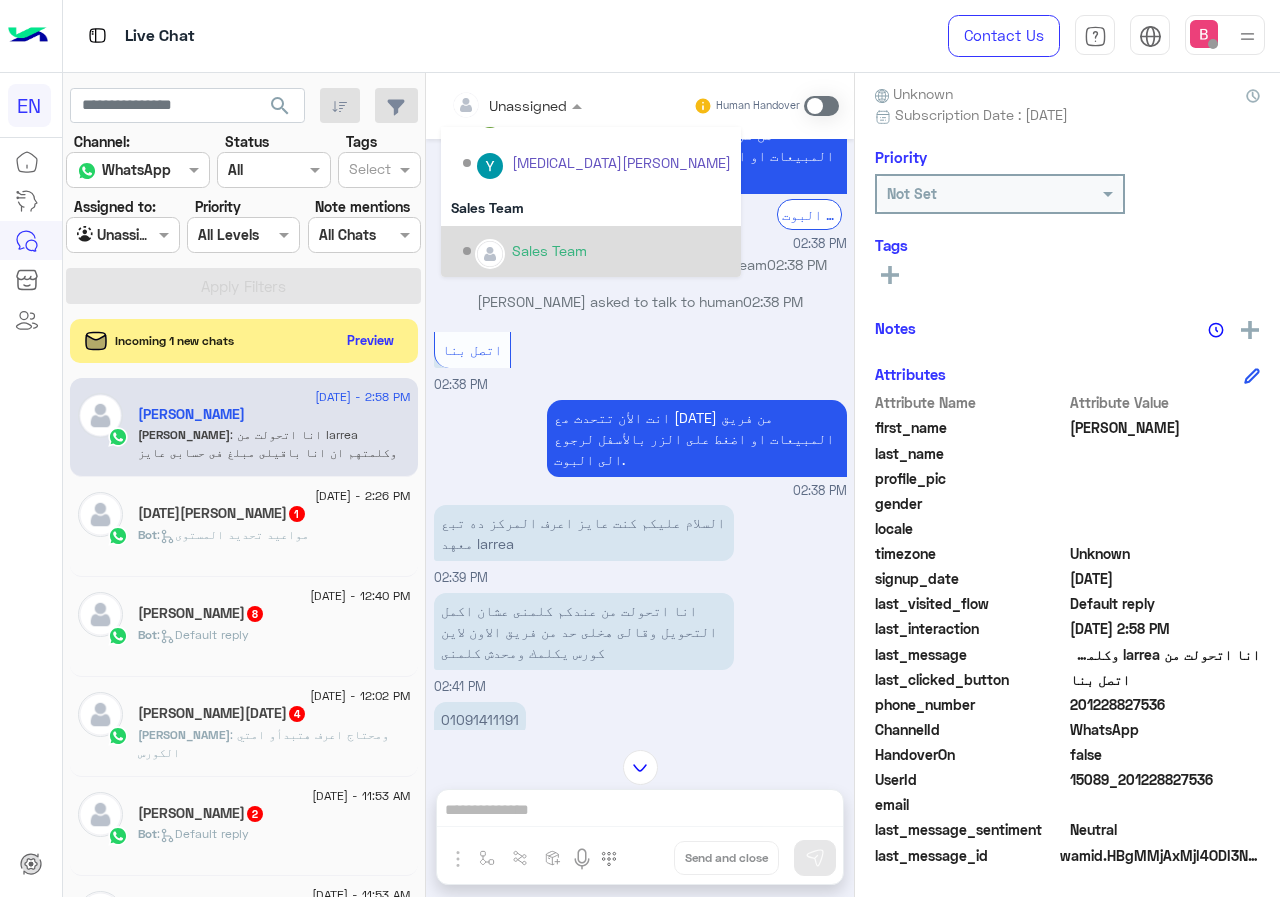 click on "Sales Team" at bounding box center [597, 251] 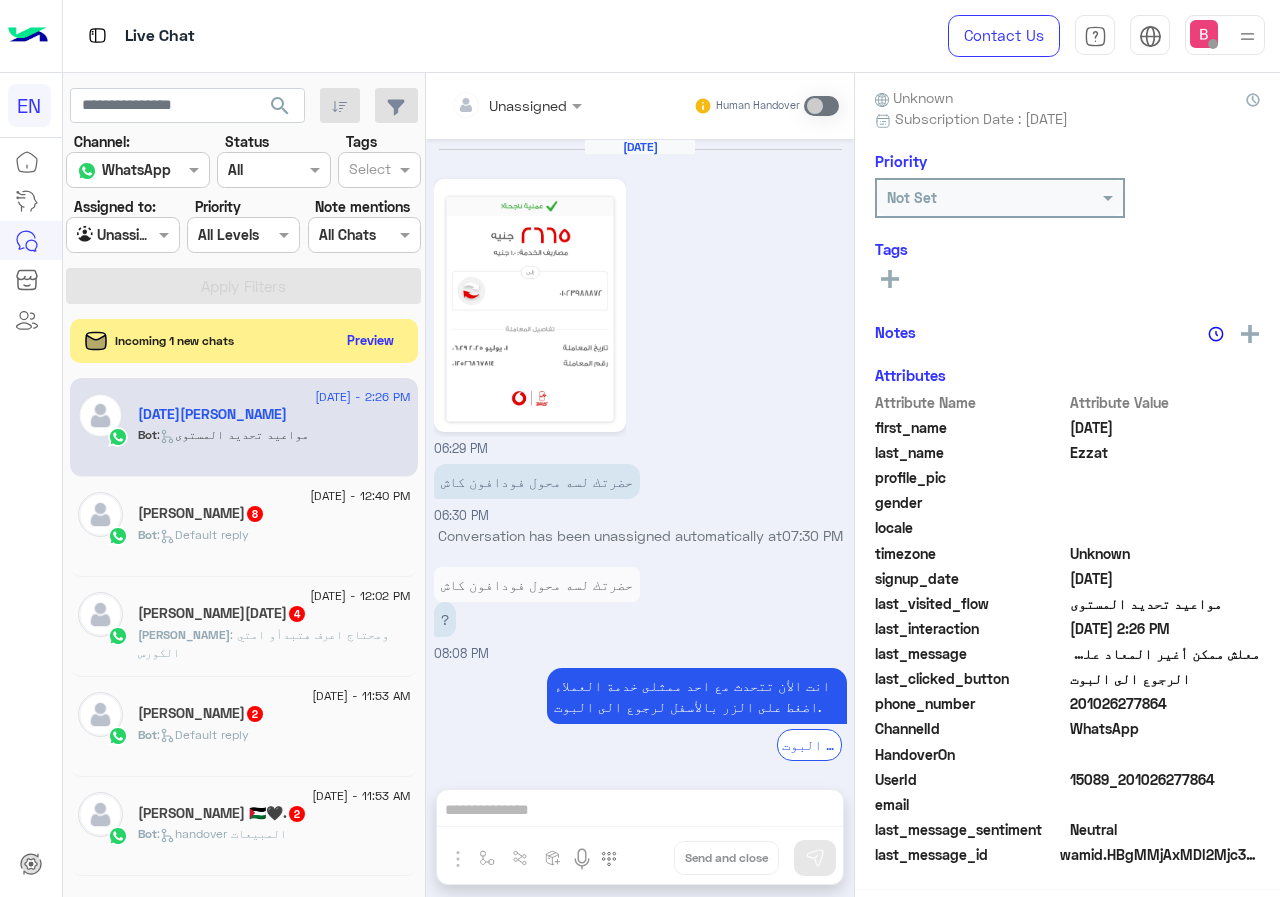 scroll, scrollTop: 1786, scrollLeft: 0, axis: vertical 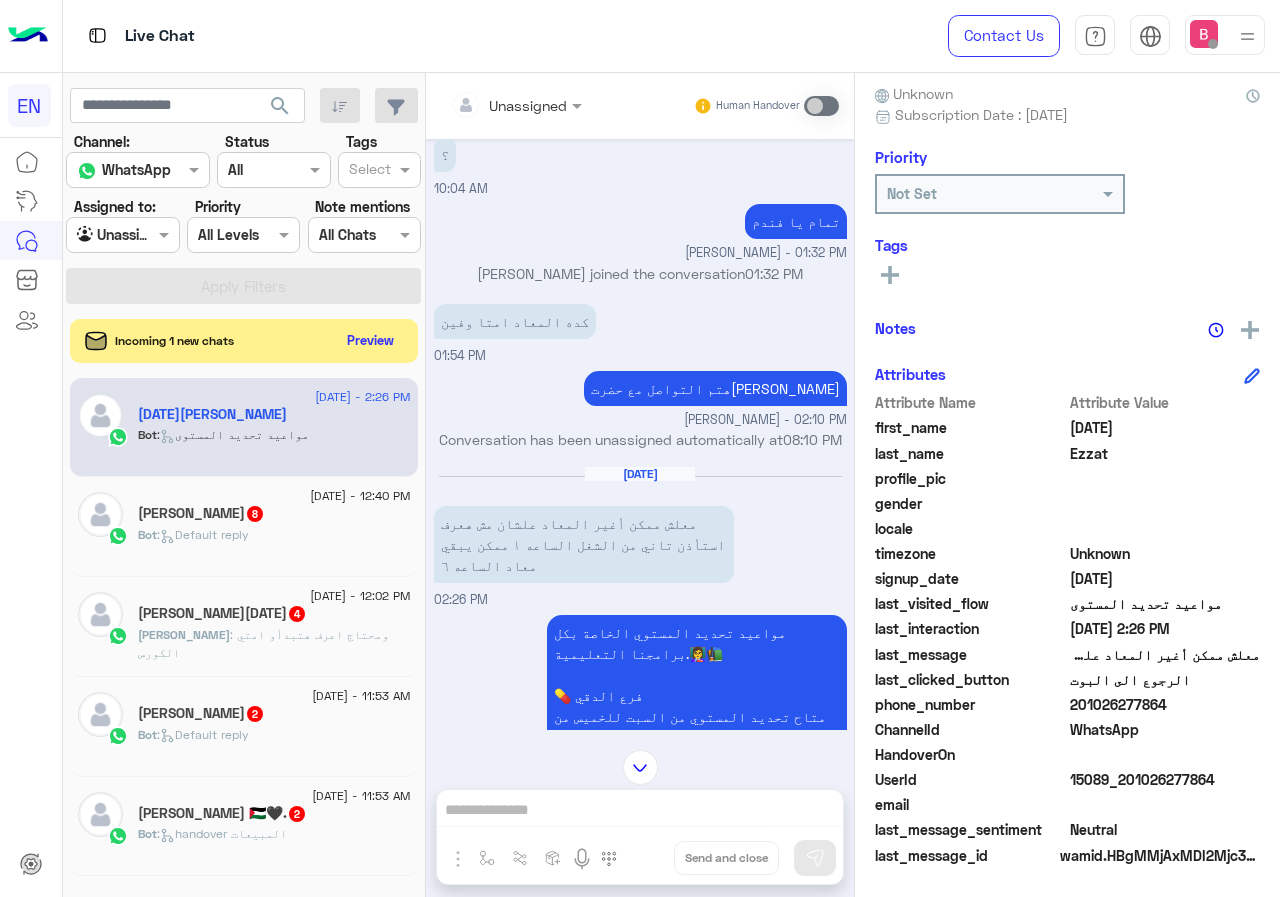 drag, startPoint x: 1074, startPoint y: 703, endPoint x: 1226, endPoint y: 699, distance: 152.05263 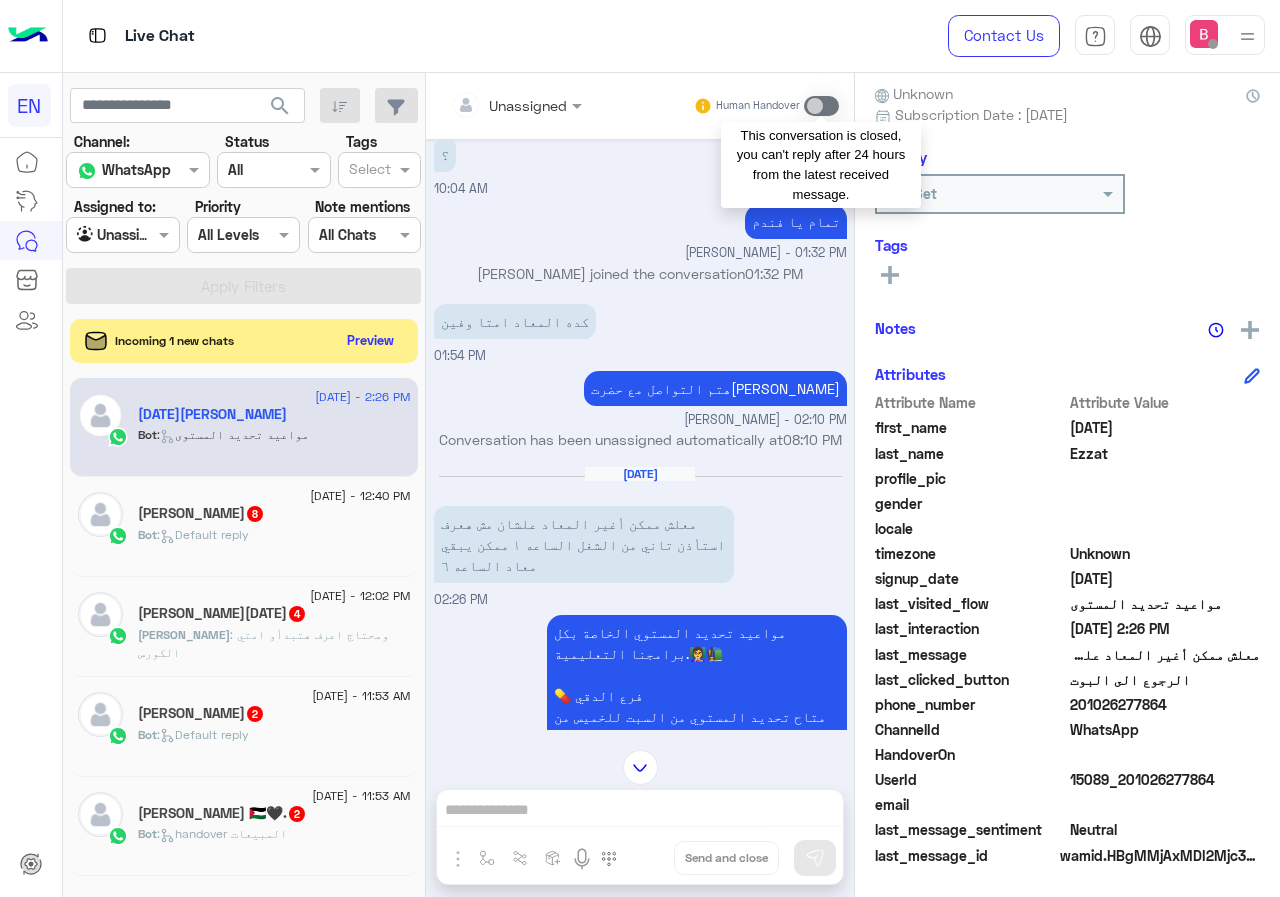 click at bounding box center (821, 106) 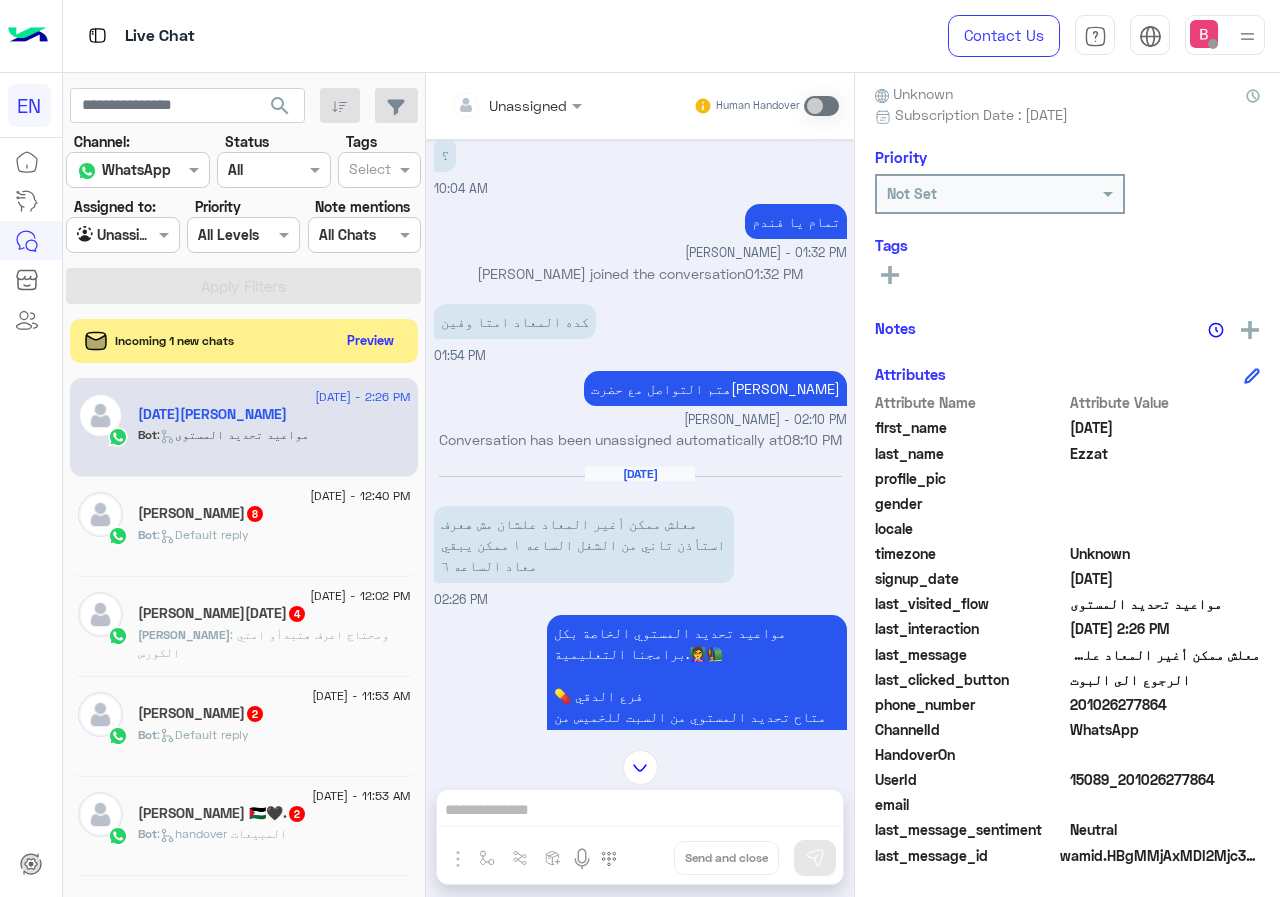 click on "Bot :   Default reply" 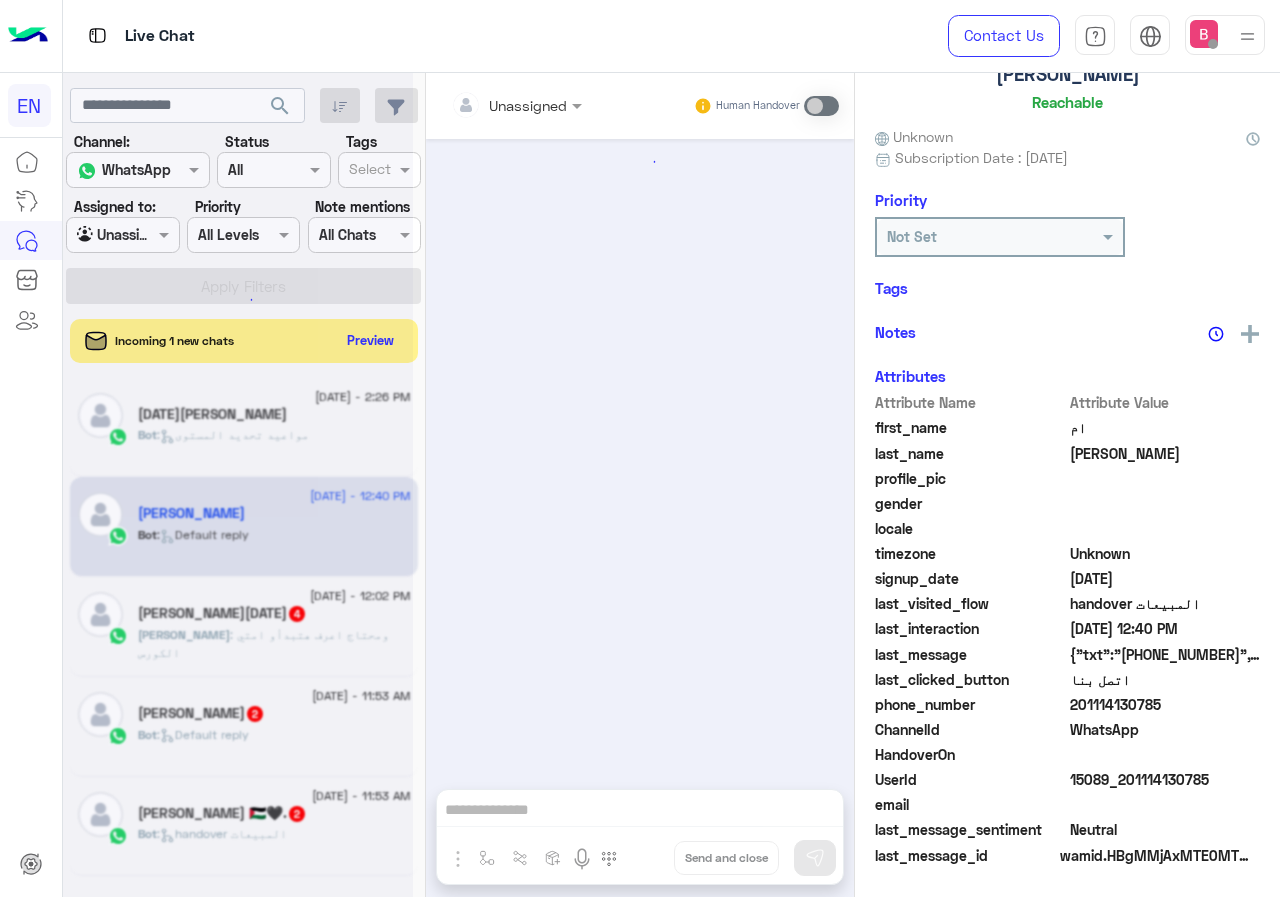 scroll, scrollTop: 176, scrollLeft: 0, axis: vertical 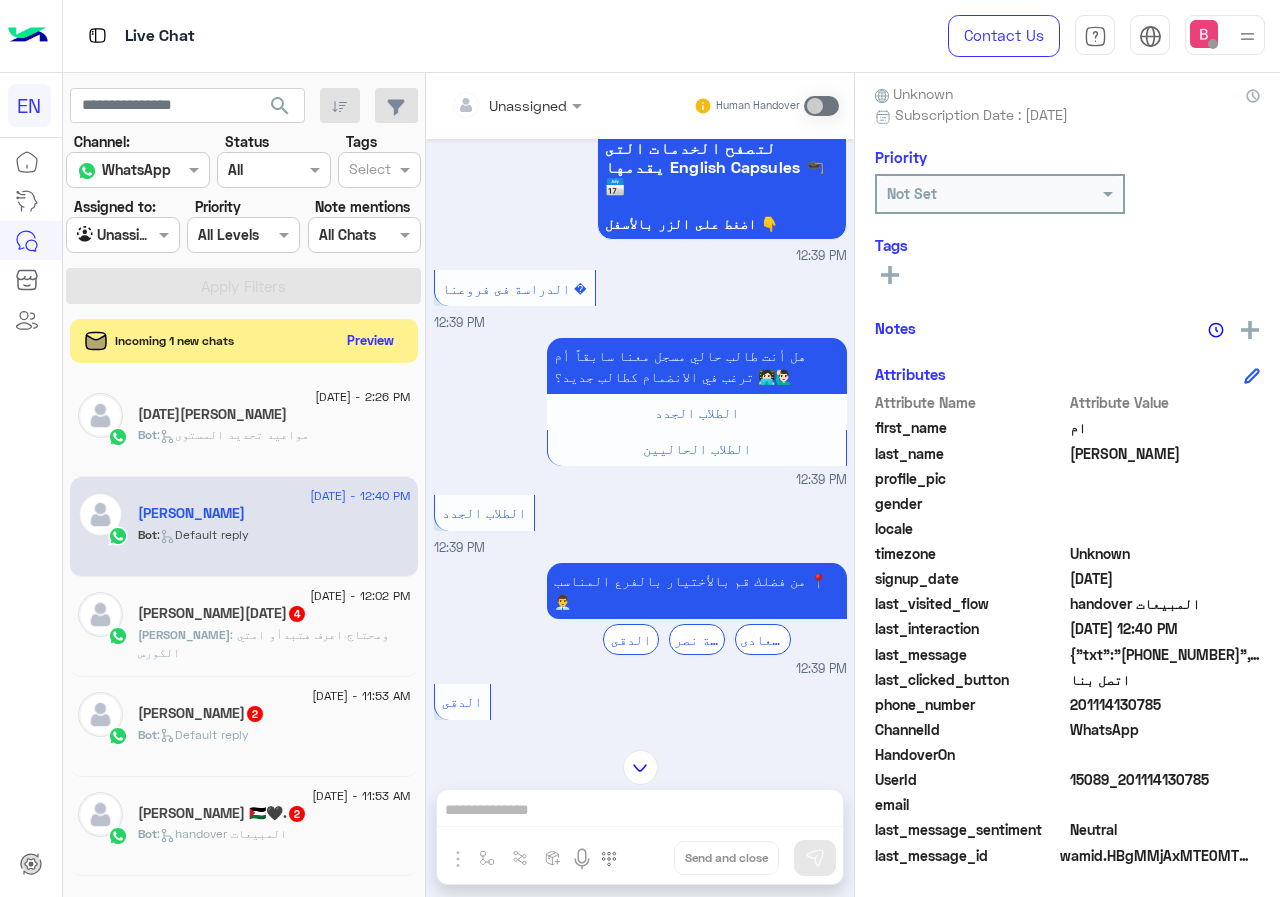 click at bounding box center (516, 104) 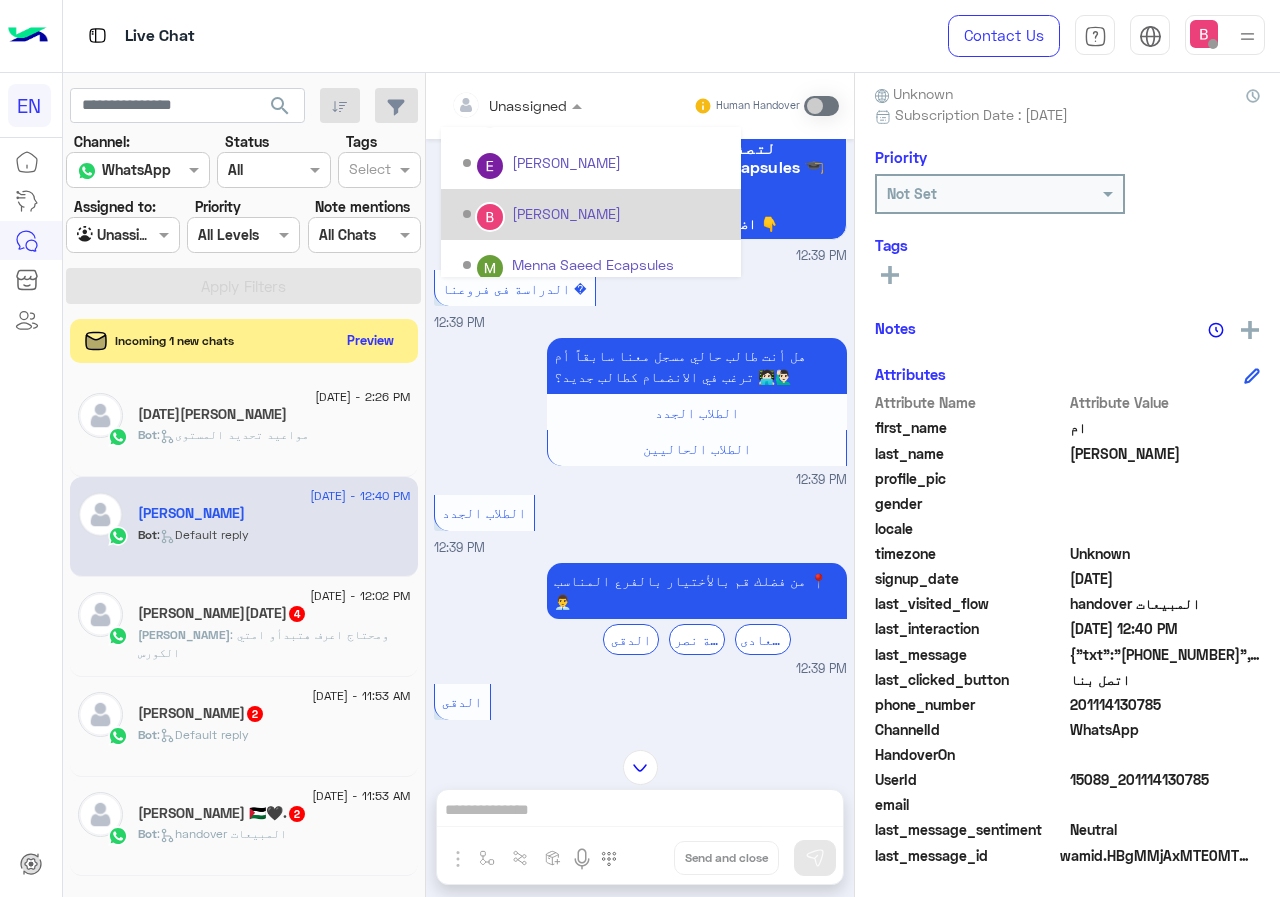scroll, scrollTop: 332, scrollLeft: 0, axis: vertical 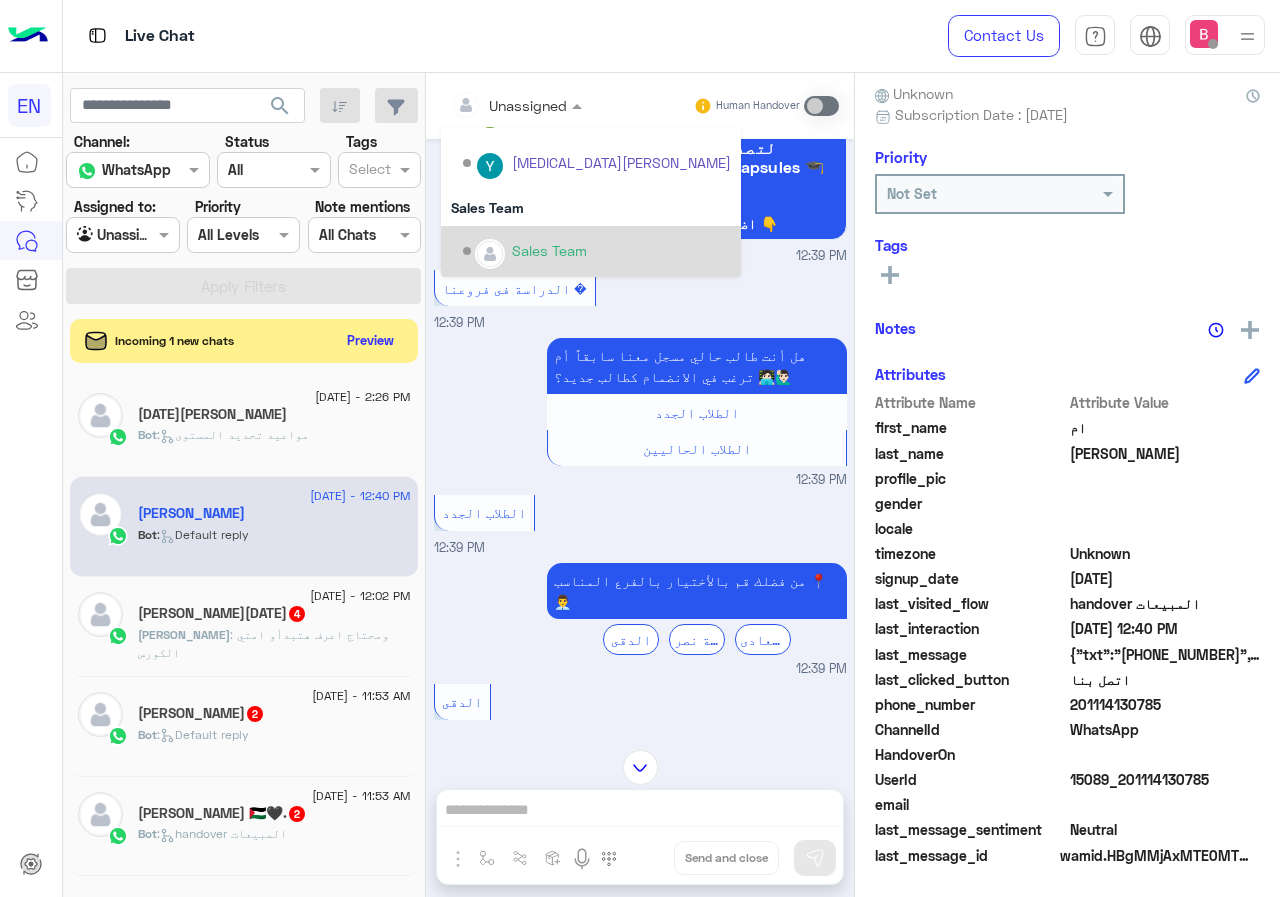 click on "Sales Team" at bounding box center (597, 251) 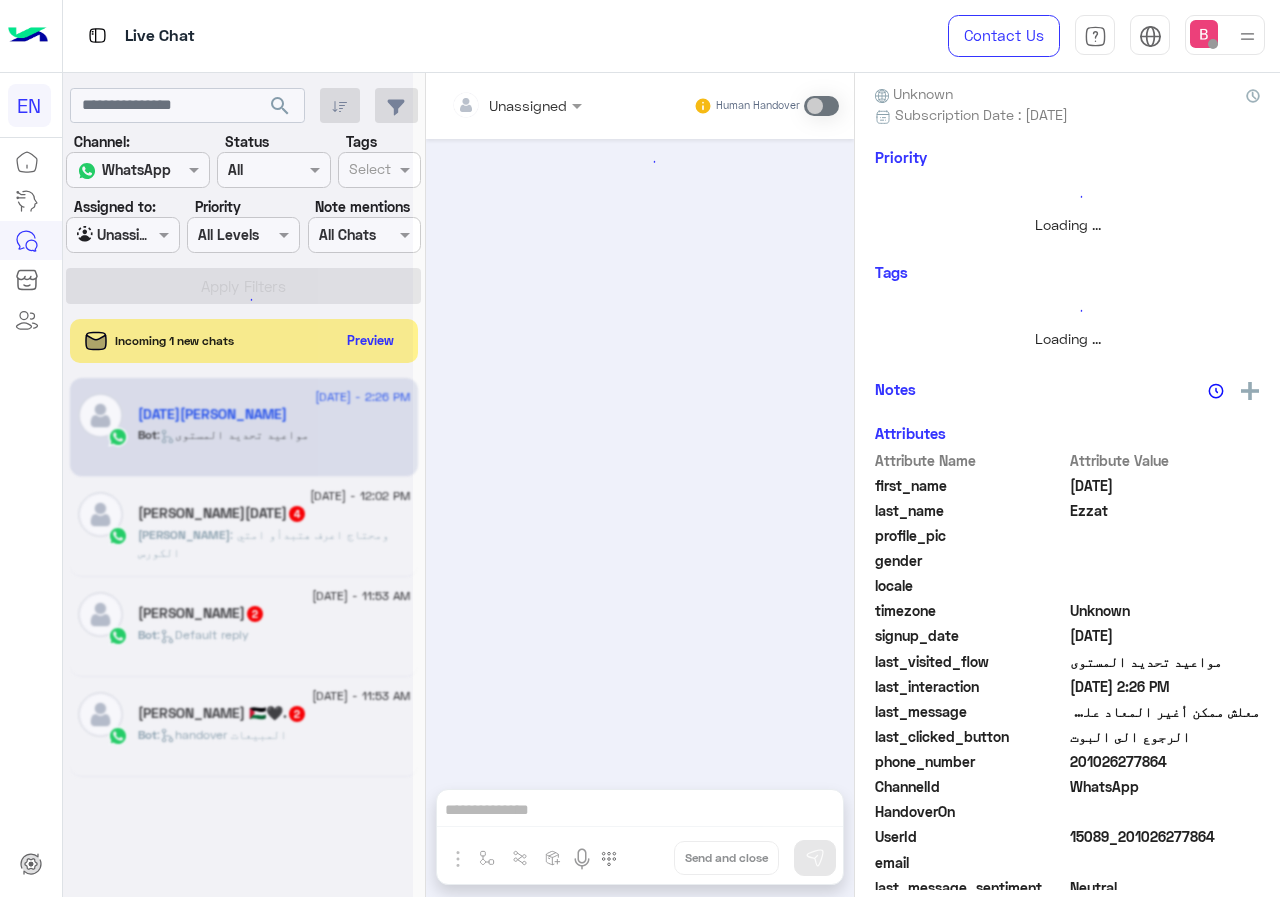 scroll, scrollTop: 0, scrollLeft: 0, axis: both 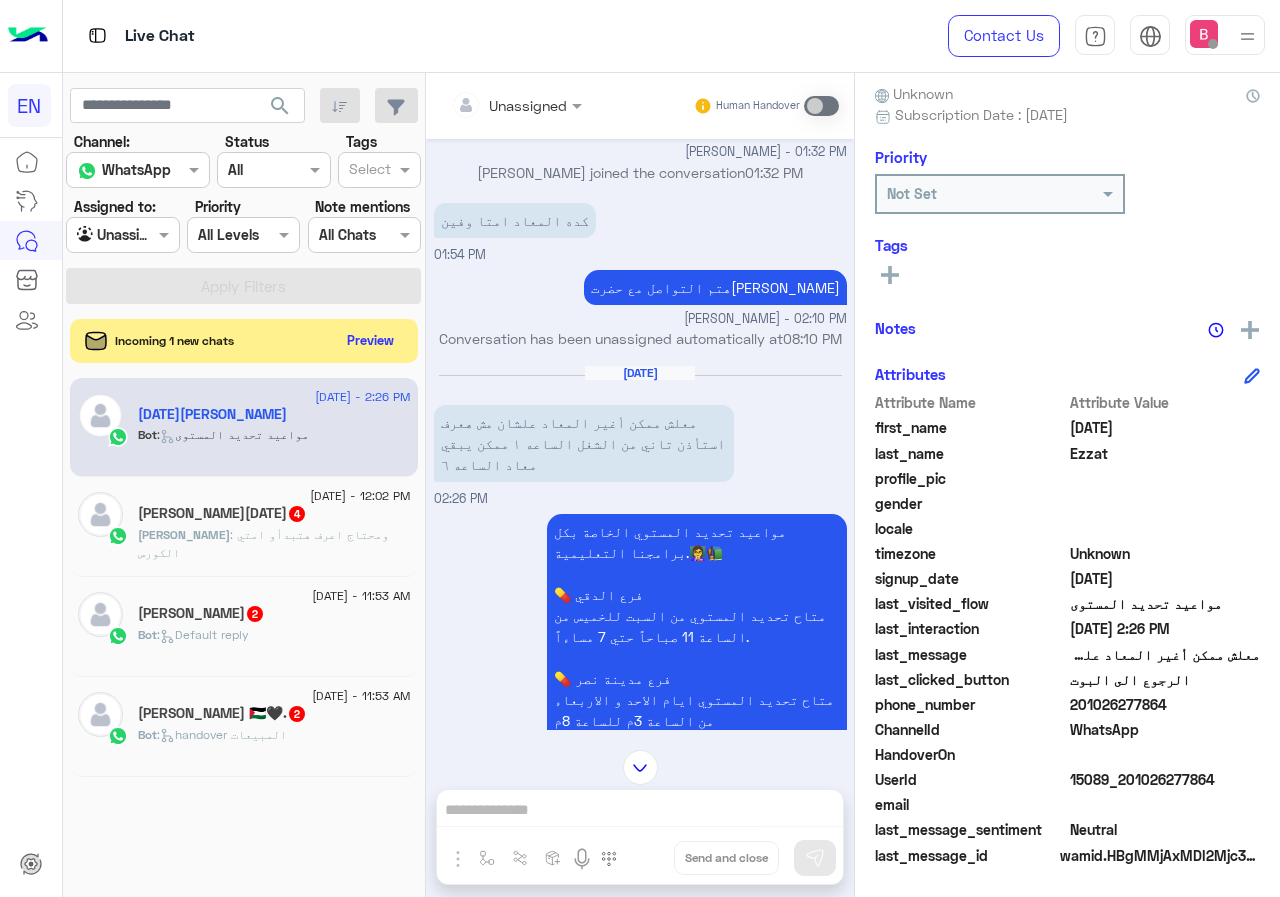 click on "[PERSON_NAME] : ومحتاج اعرف هتبدأو امتي الكورس" 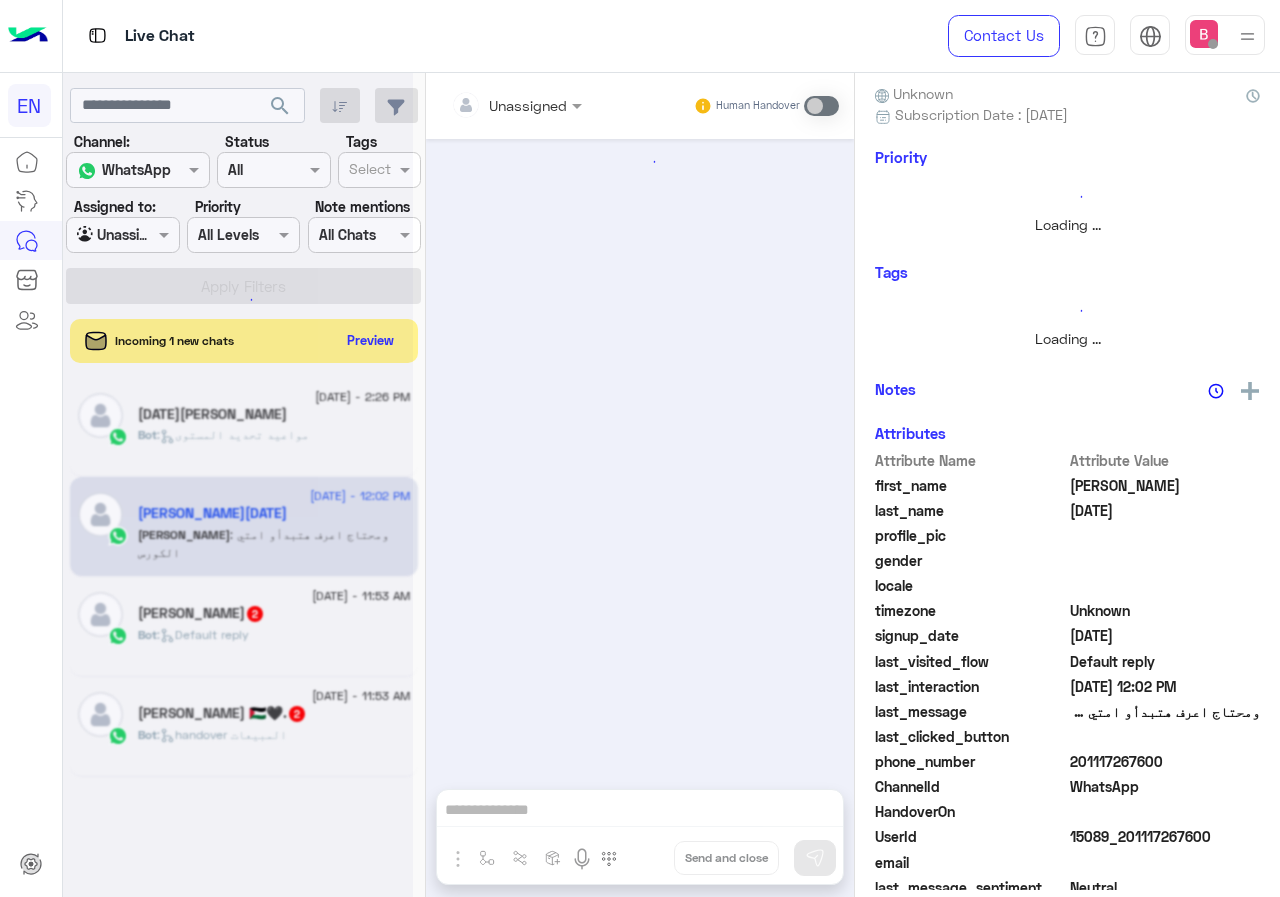 scroll, scrollTop: 137, scrollLeft: 0, axis: vertical 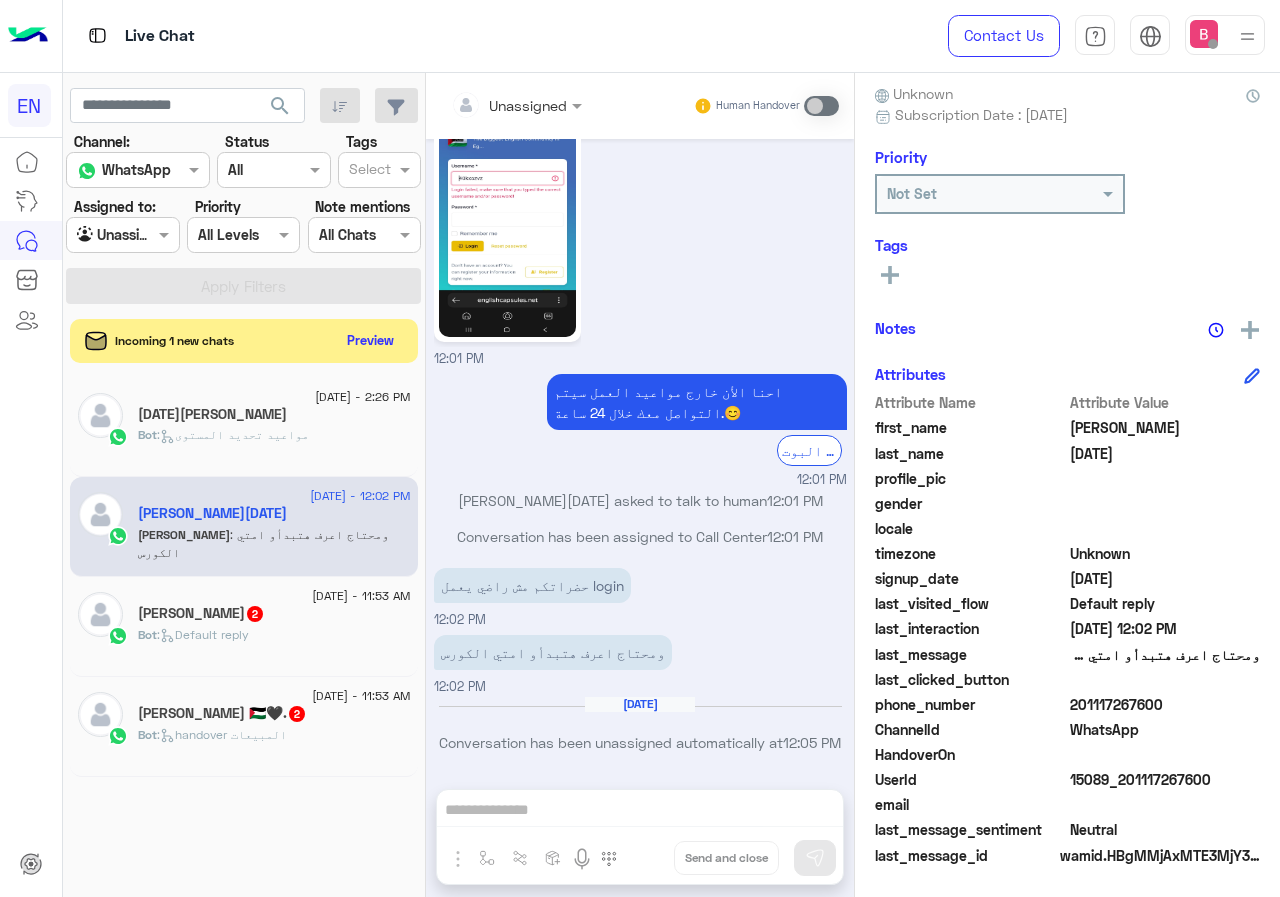 drag, startPoint x: 1072, startPoint y: 701, endPoint x: 1203, endPoint y: 702, distance: 131.00381 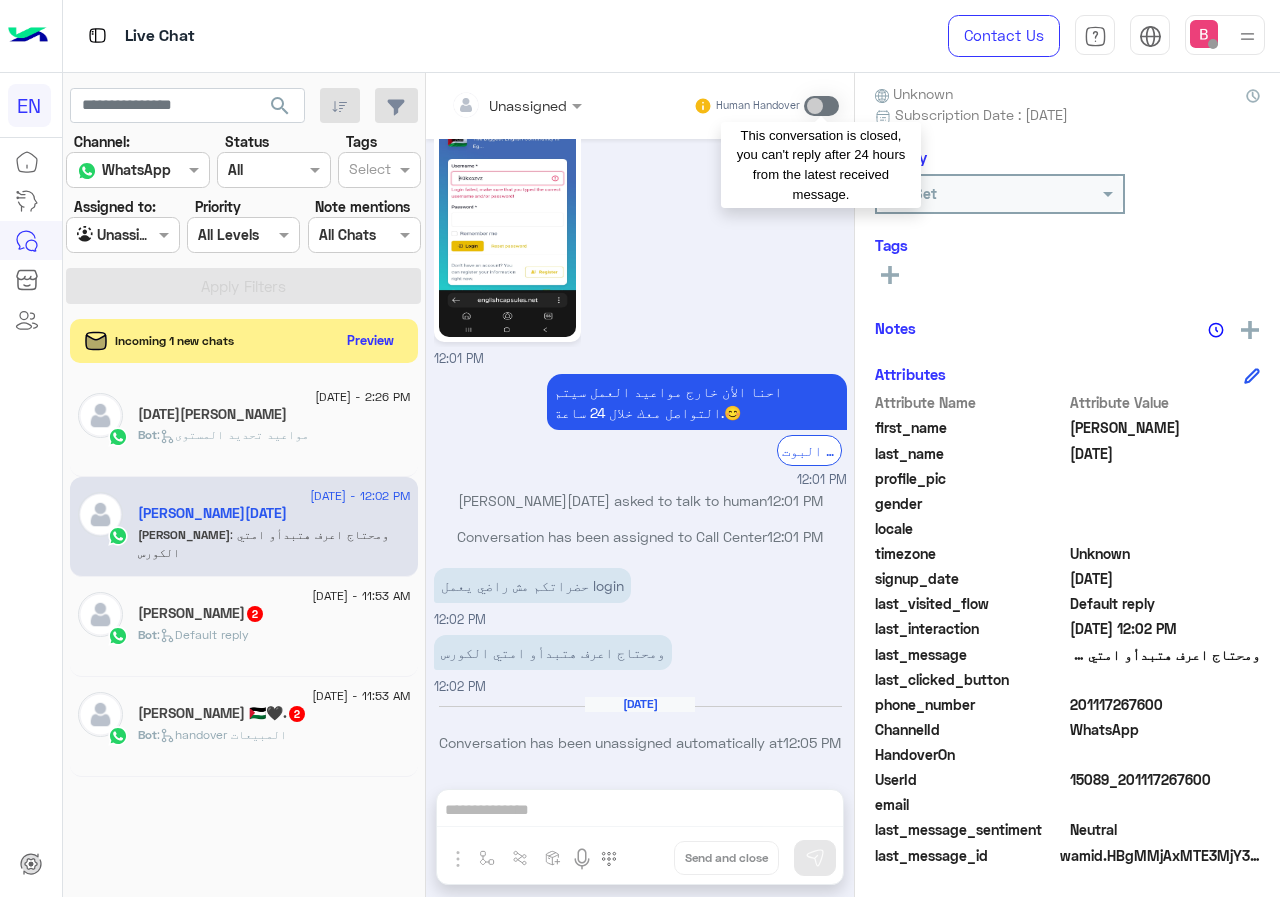 click at bounding box center (821, 106) 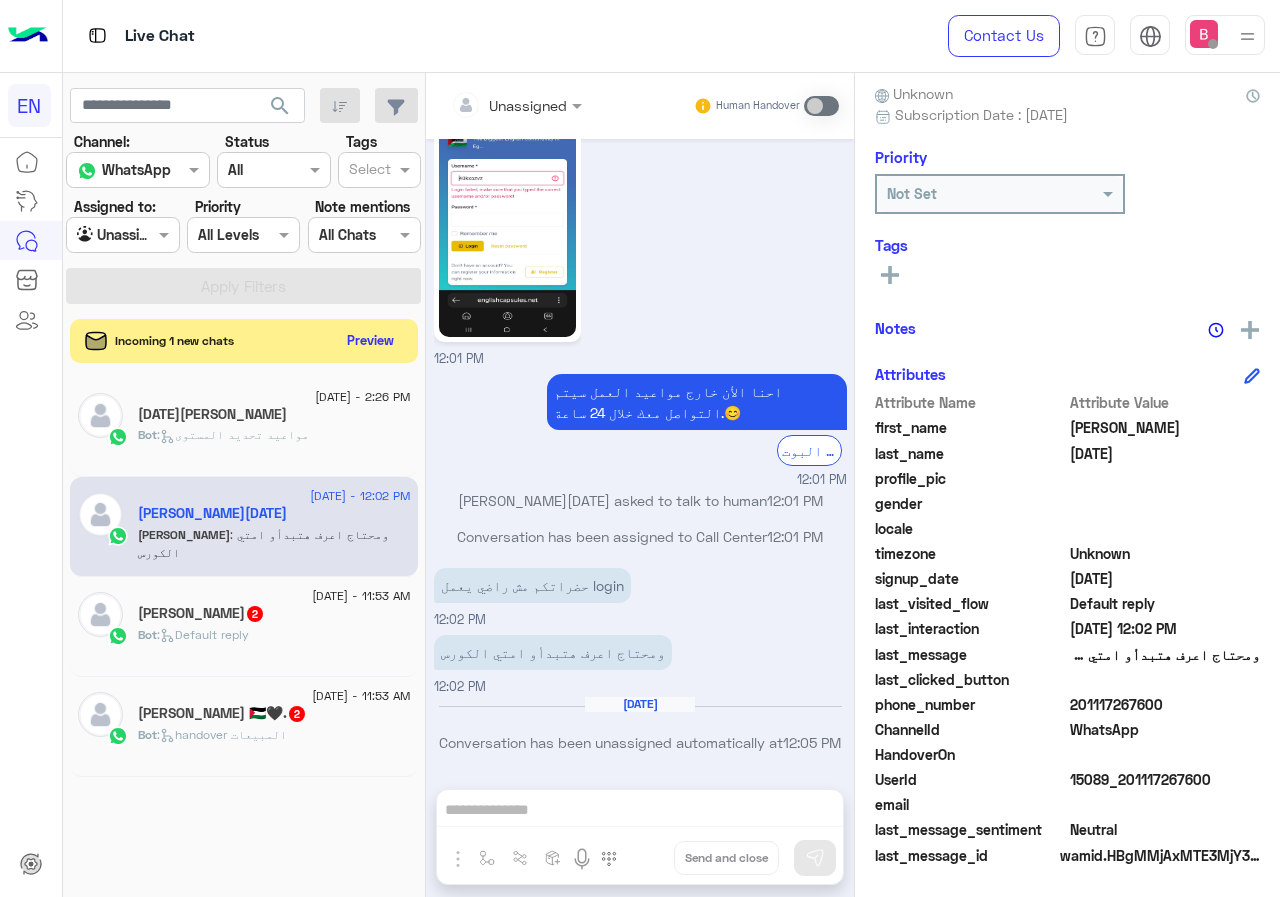click on "[PERSON_NAME]  2" 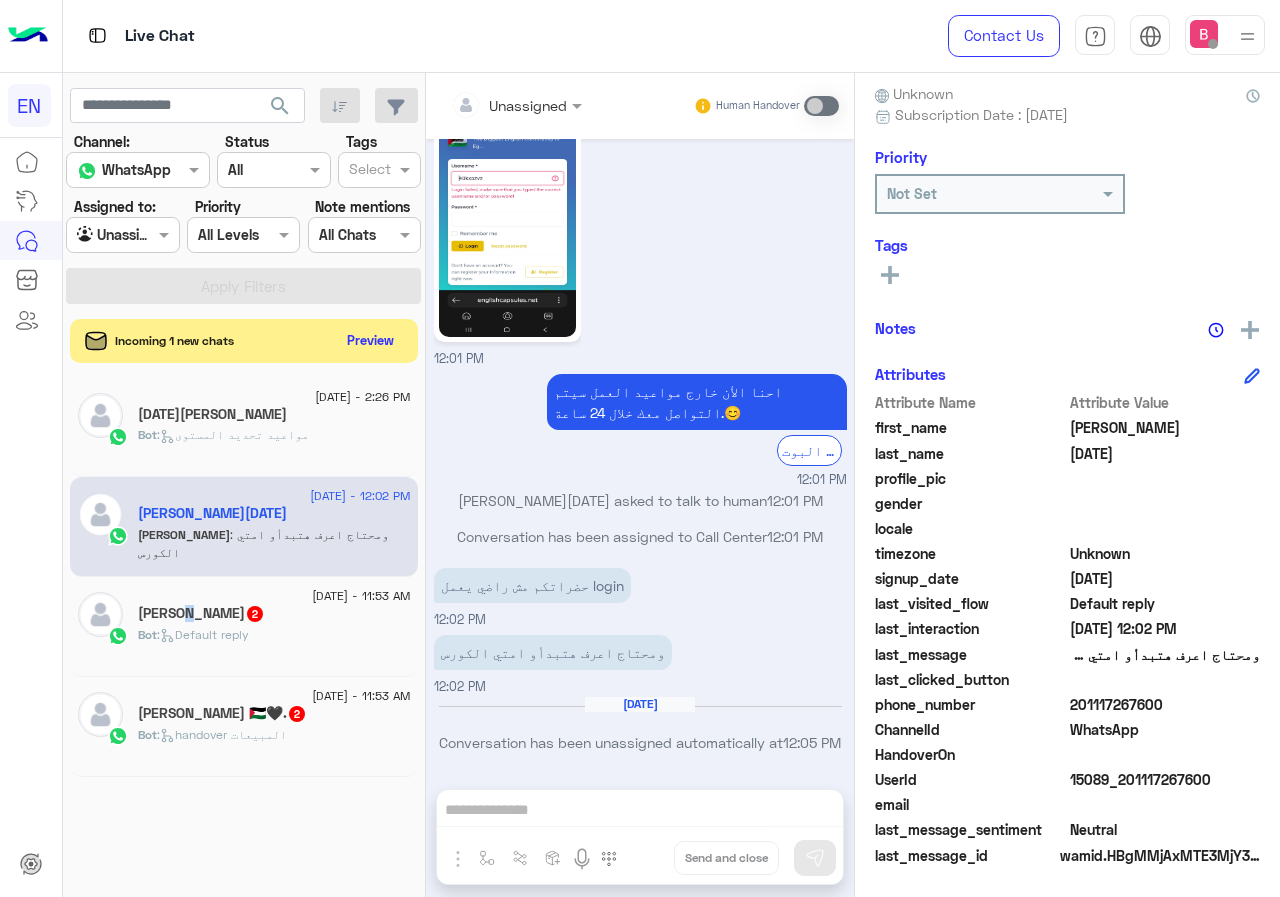 scroll, scrollTop: 0, scrollLeft: 0, axis: both 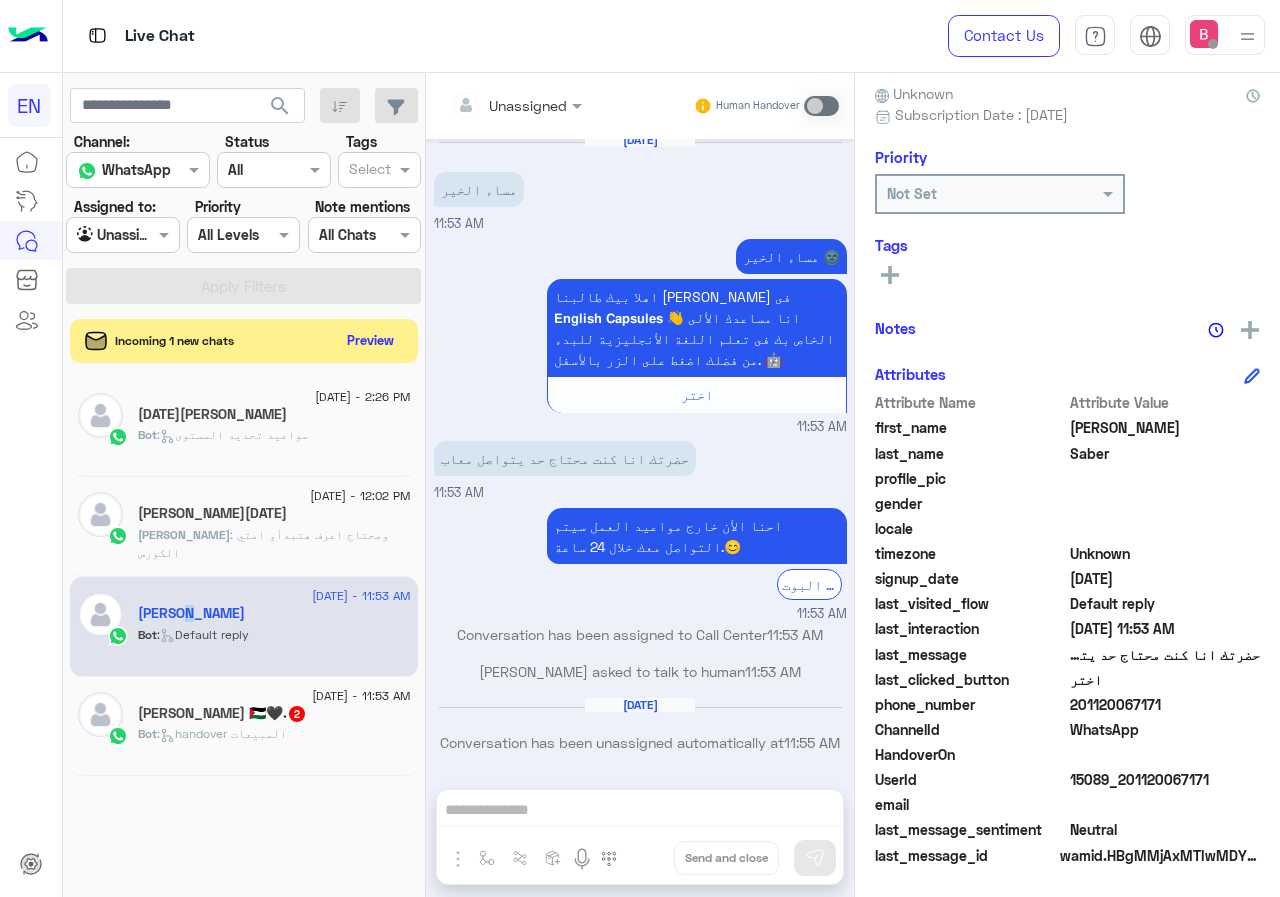 drag, startPoint x: 1076, startPoint y: 700, endPoint x: 1176, endPoint y: 693, distance: 100.2447 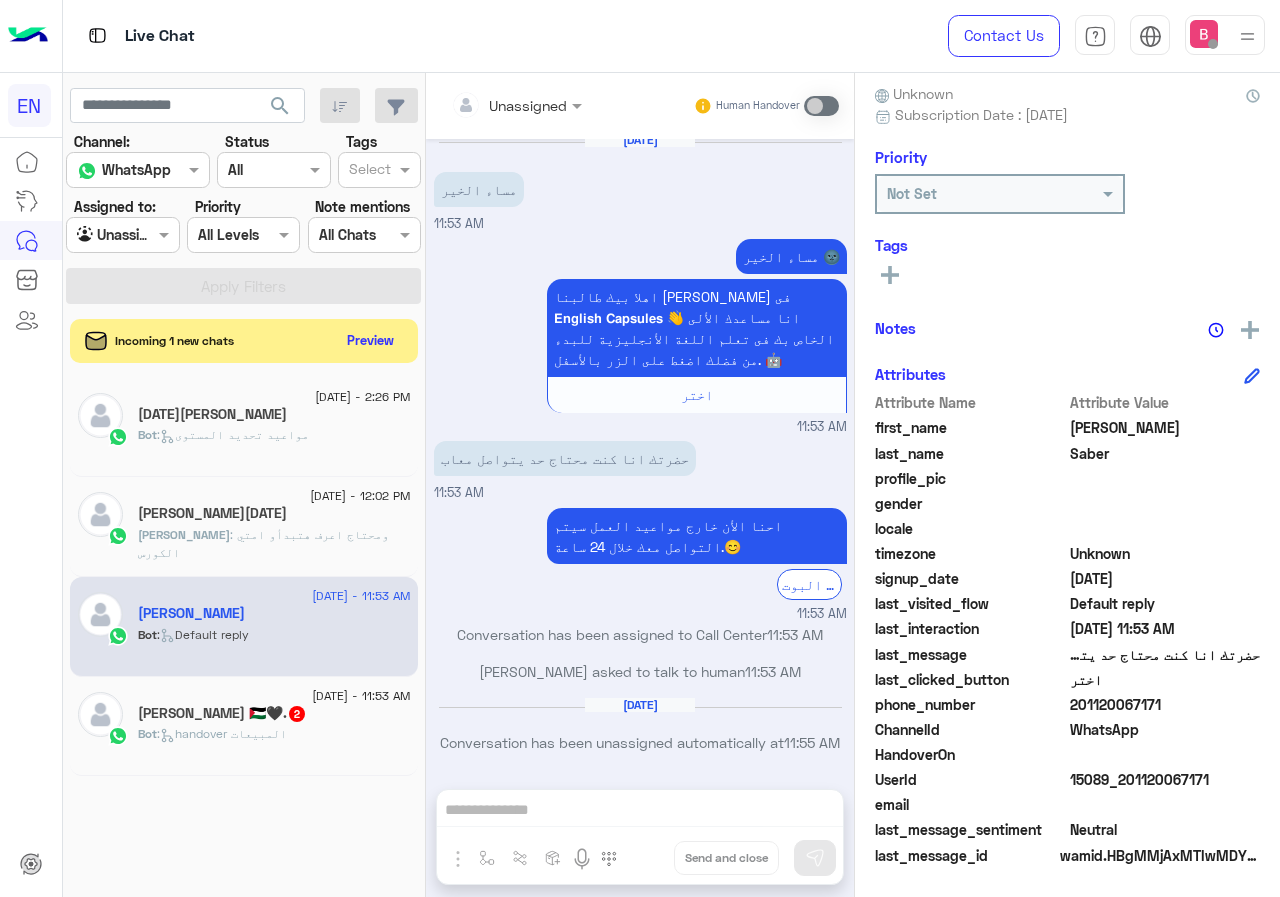 drag, startPoint x: 1132, startPoint y: 702, endPoint x: 432, endPoint y: 641, distance: 702.65283 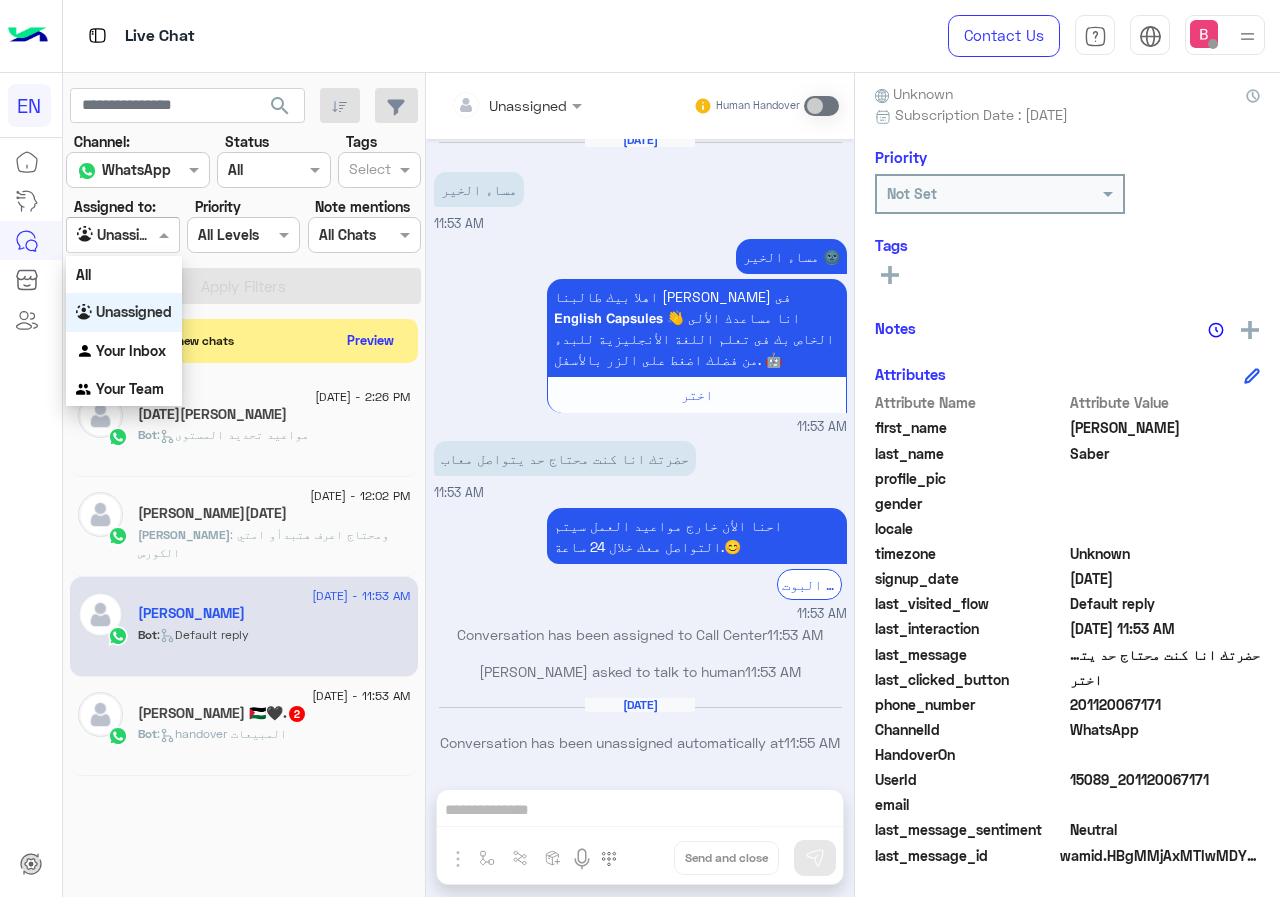 click at bounding box center (122, 234) 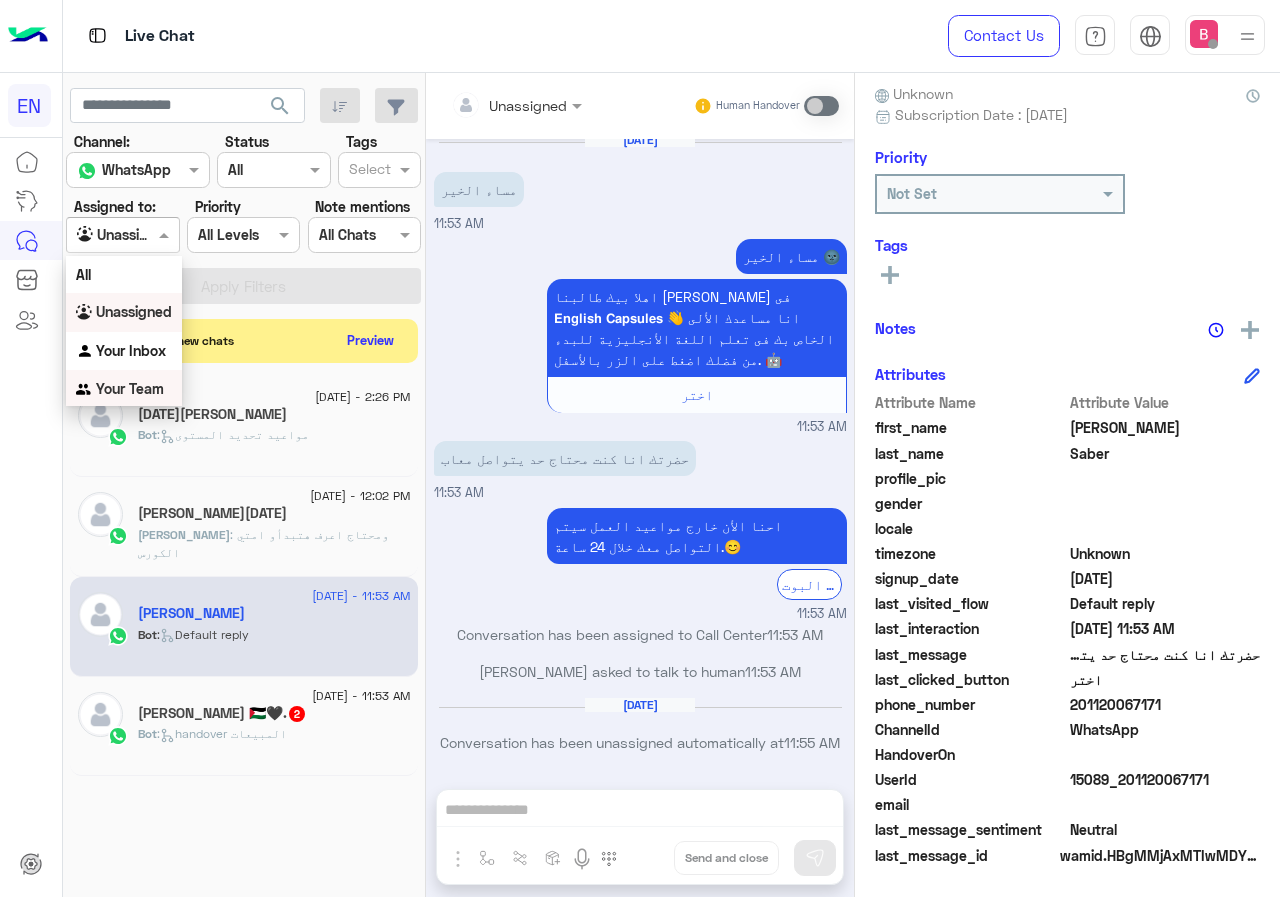 click on "Your Team" at bounding box center (130, 388) 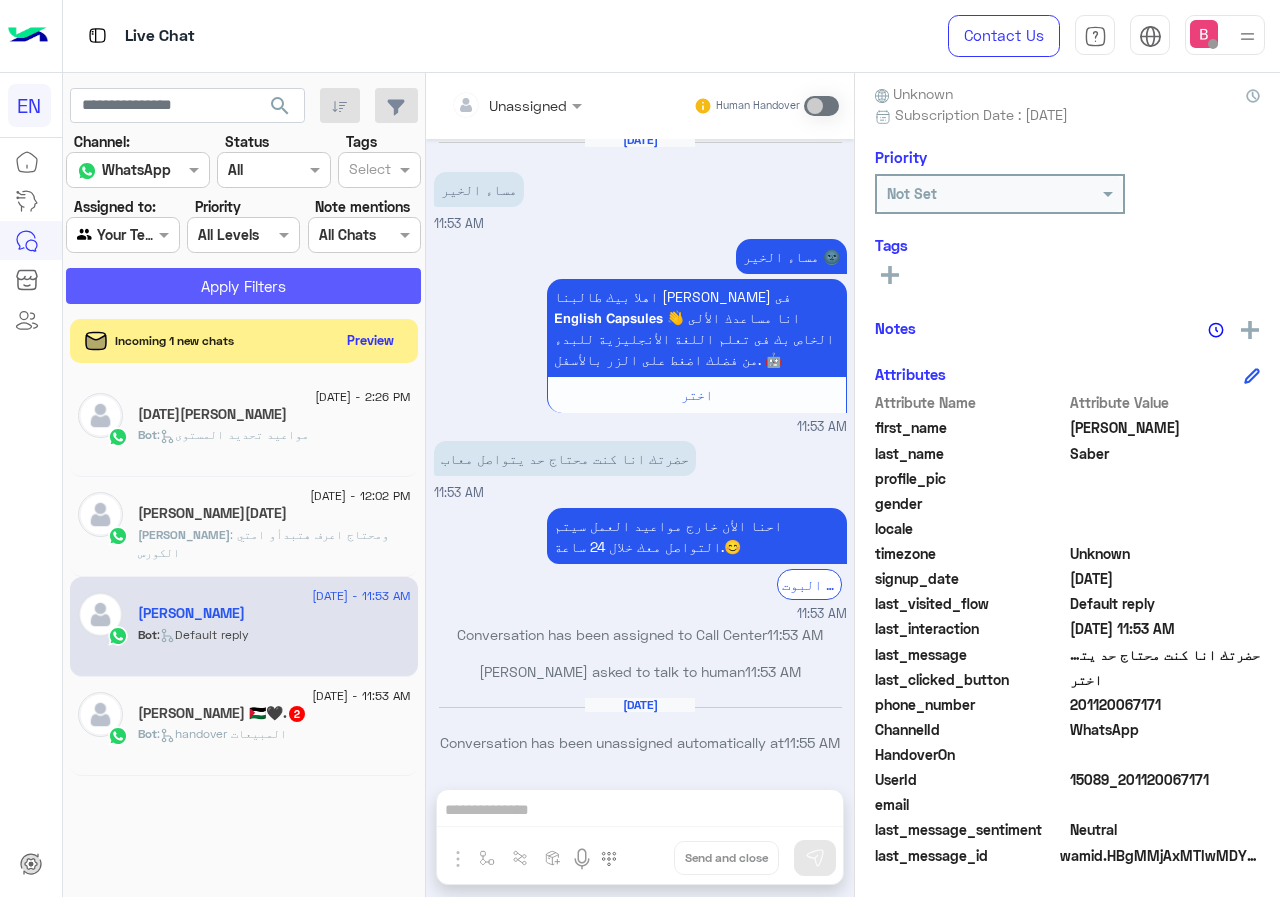 click on "Apply Filters" 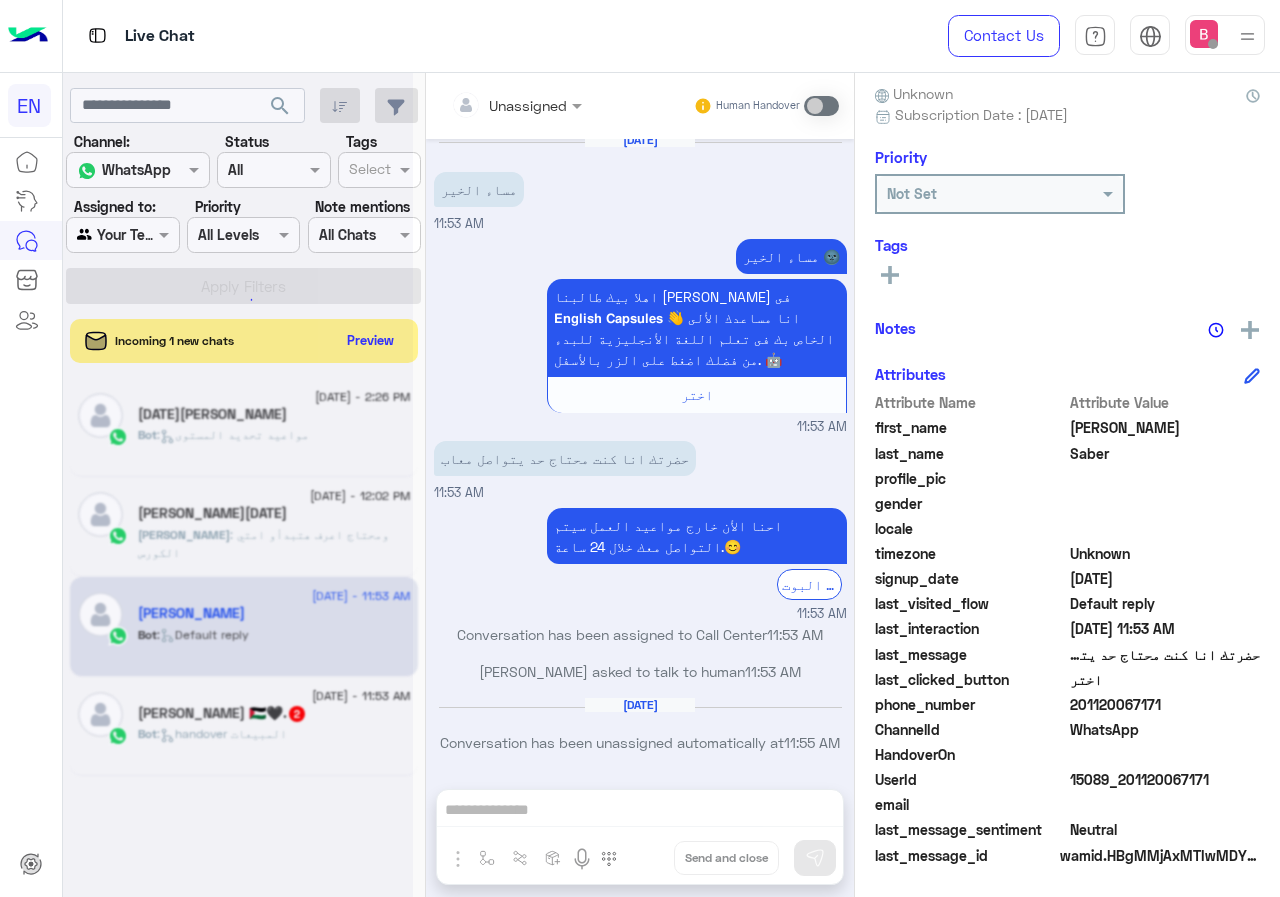 scroll, scrollTop: 0, scrollLeft: 0, axis: both 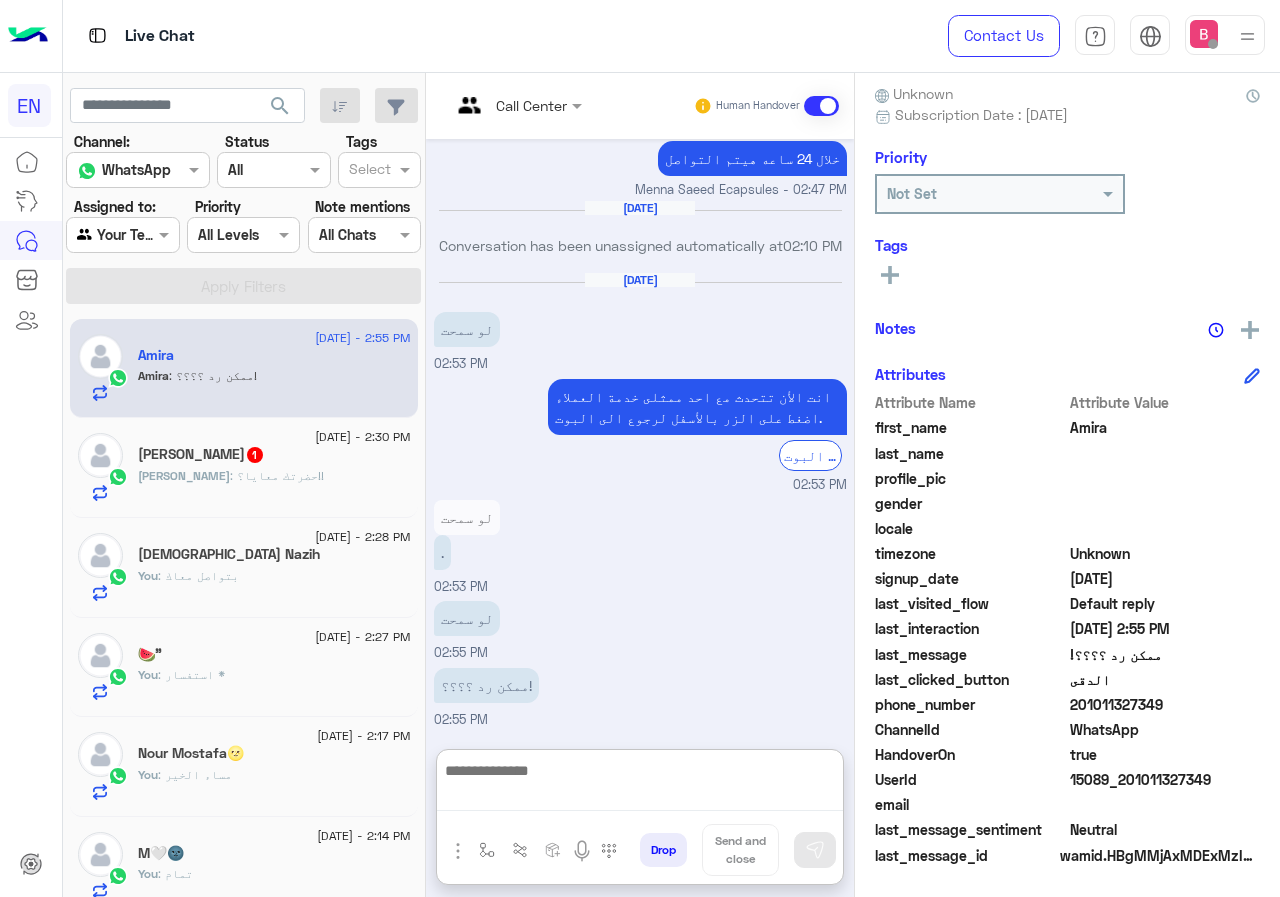click at bounding box center [640, 784] 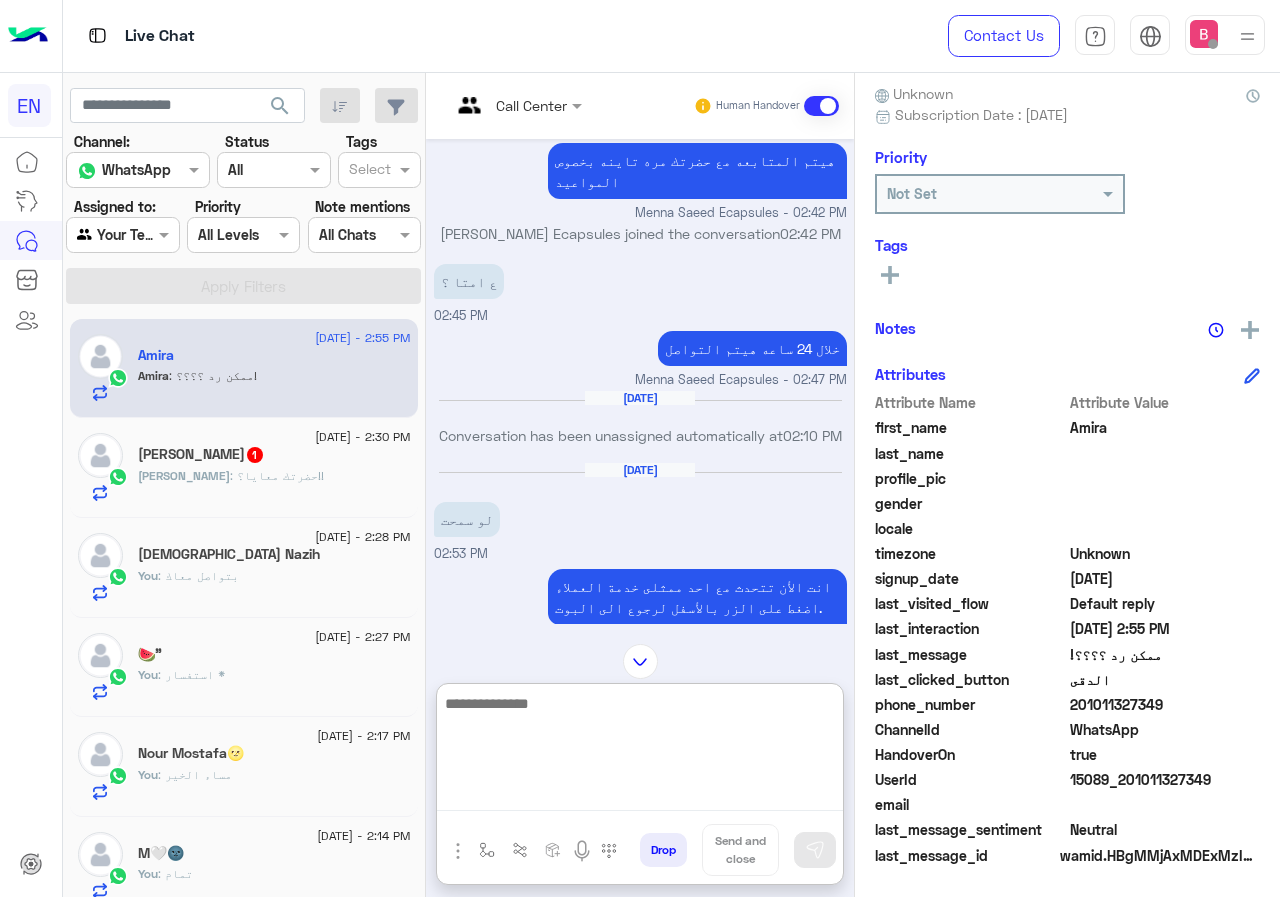 scroll, scrollTop: 1113, scrollLeft: 0, axis: vertical 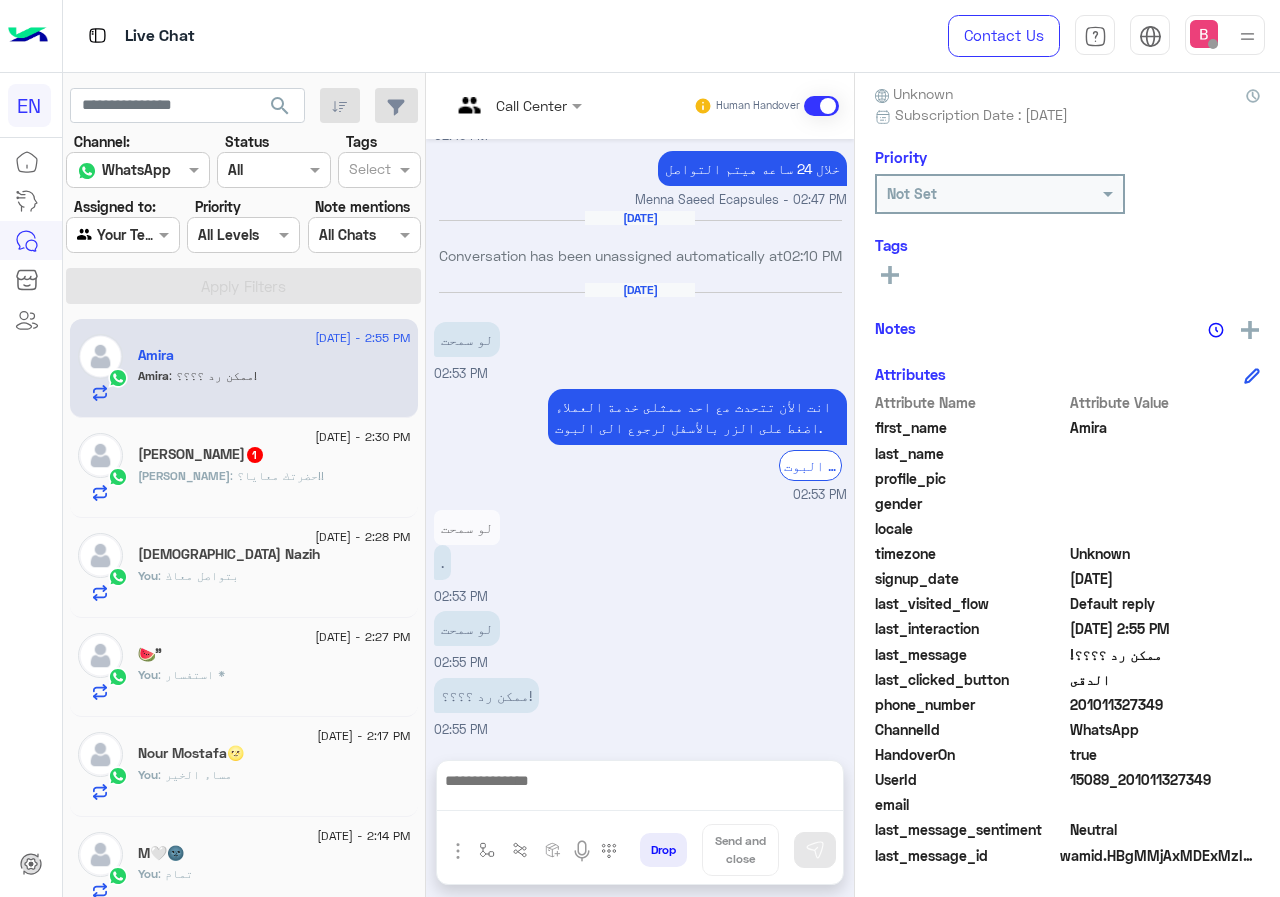 drag, startPoint x: 1135, startPoint y: 704, endPoint x: 1214, endPoint y: 703, distance: 79.00633 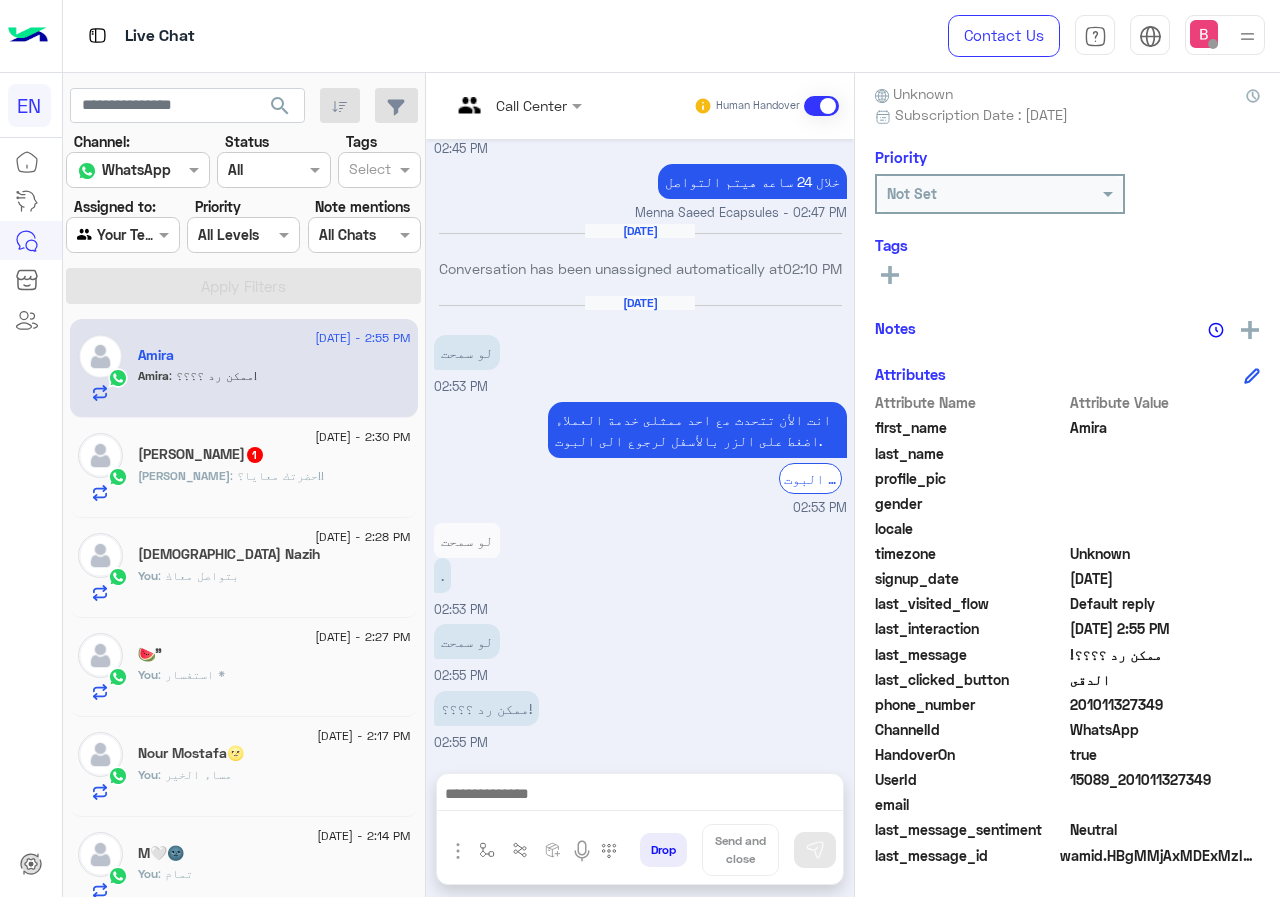 copy on "01011327349" 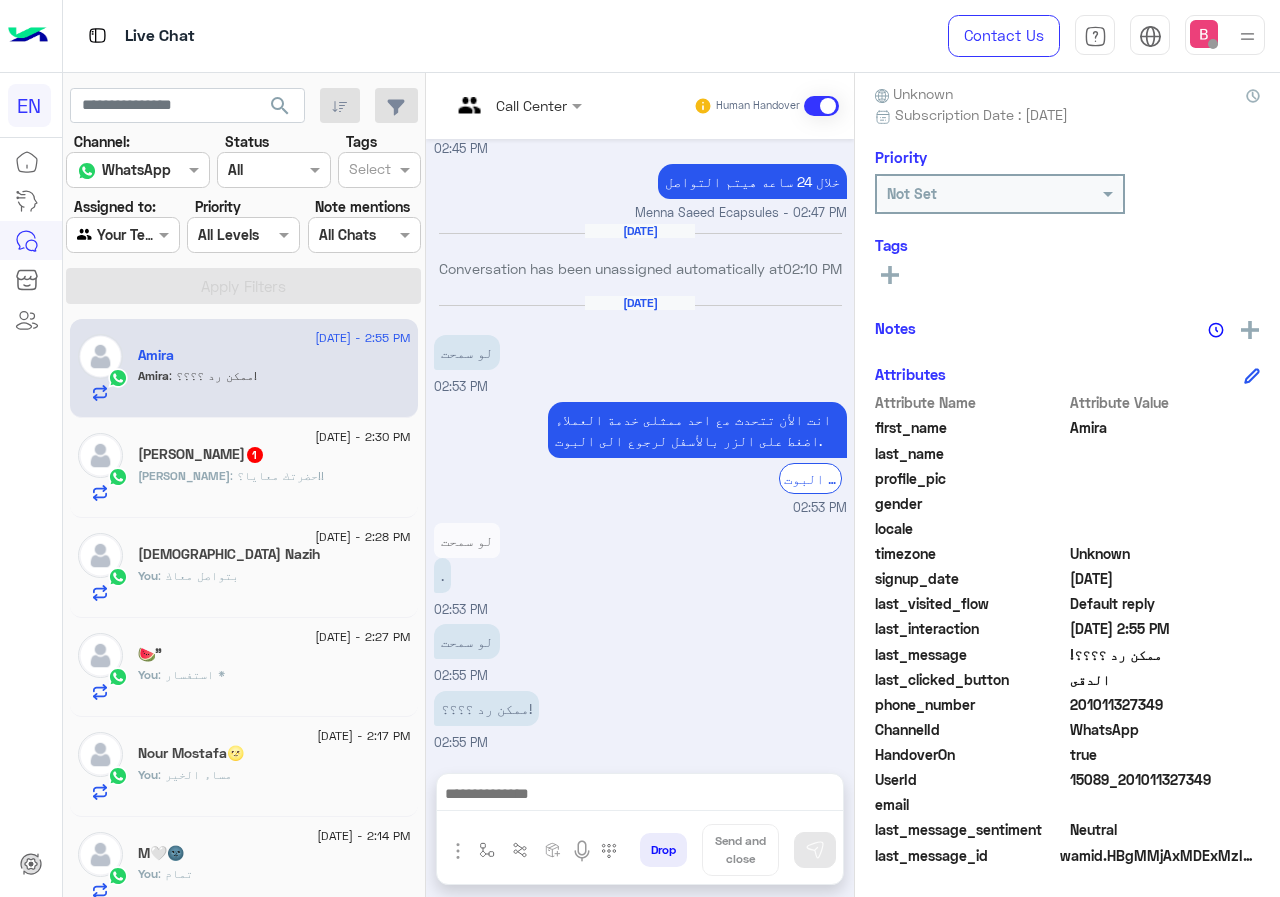 click at bounding box center [640, 796] 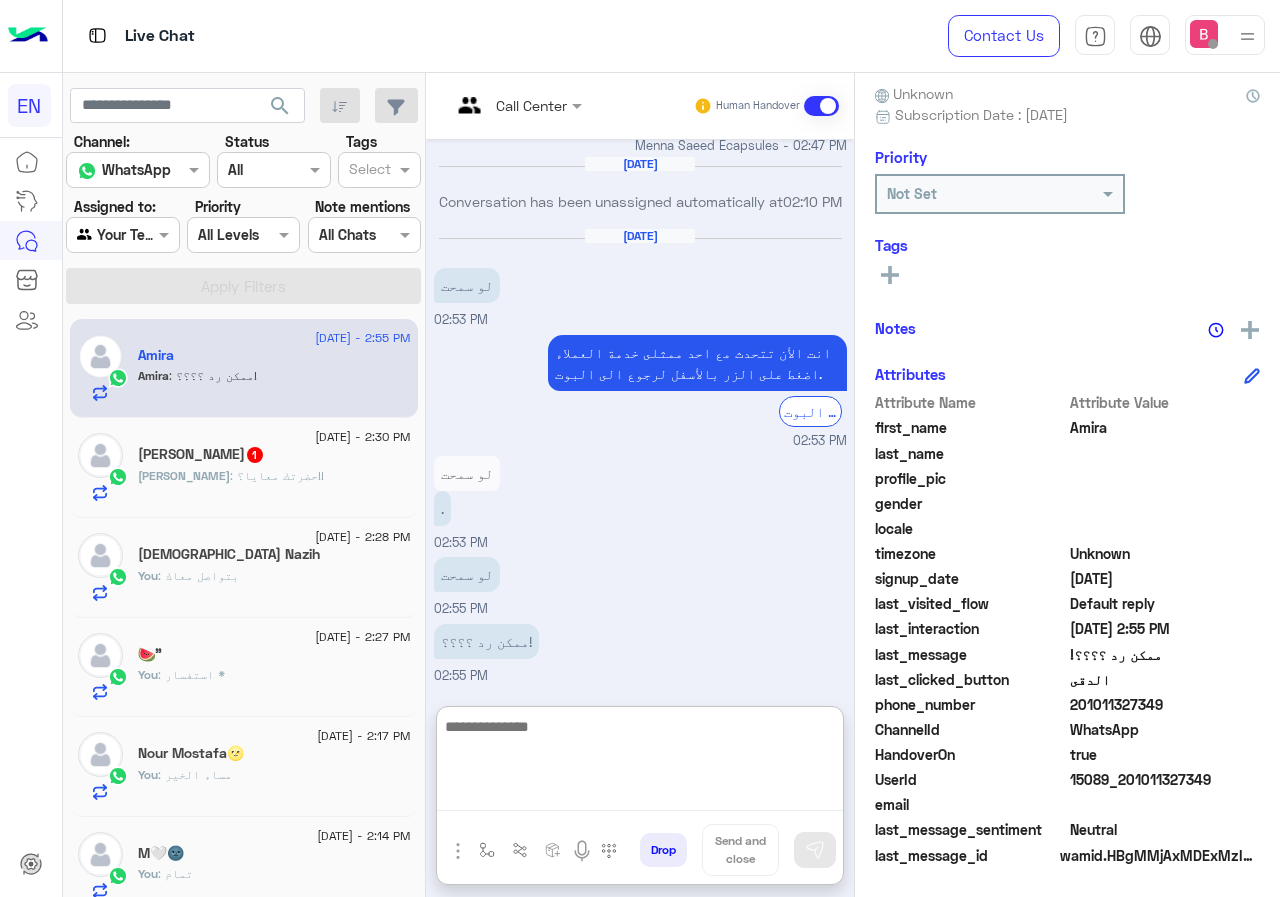 scroll, scrollTop: 1113, scrollLeft: 0, axis: vertical 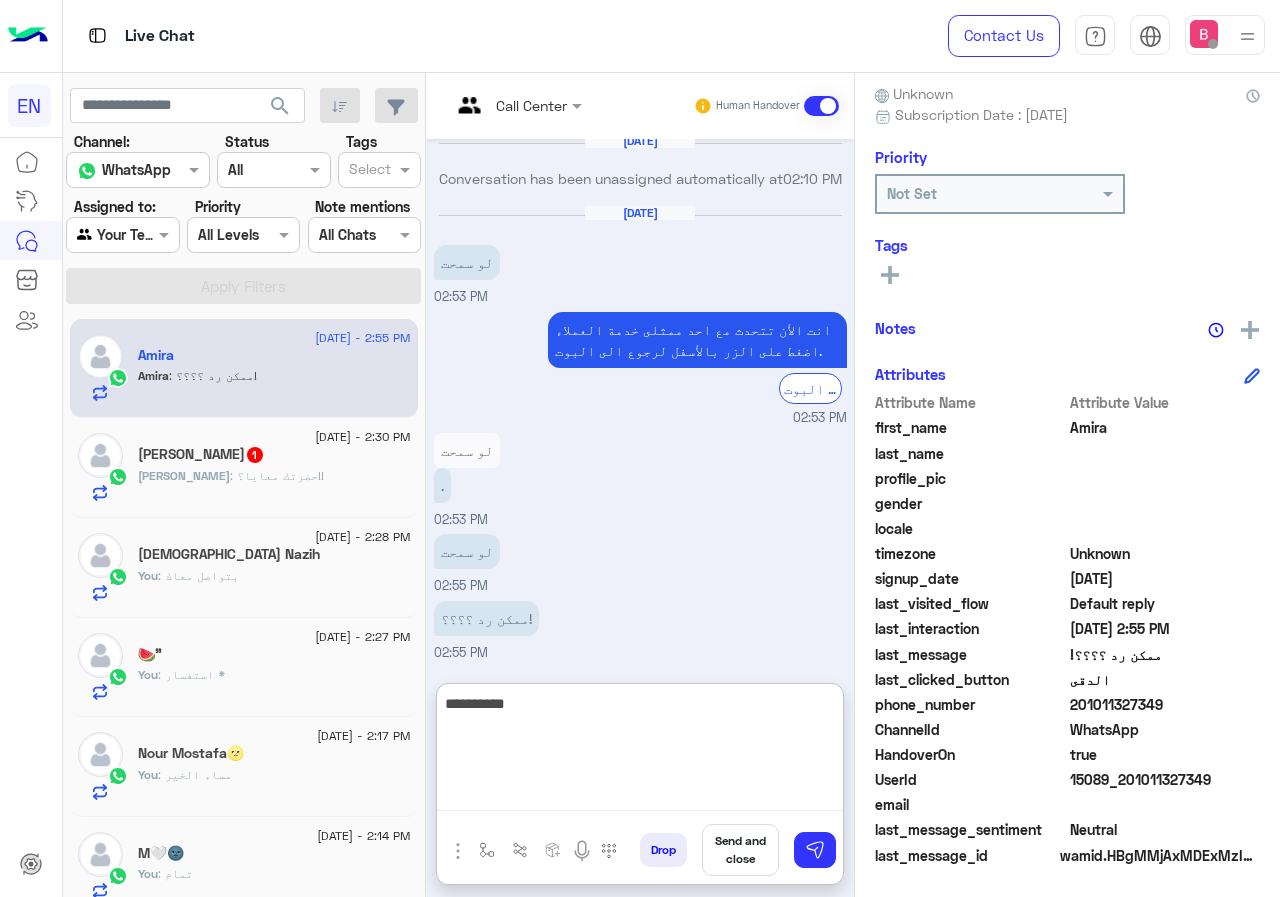 type on "**********" 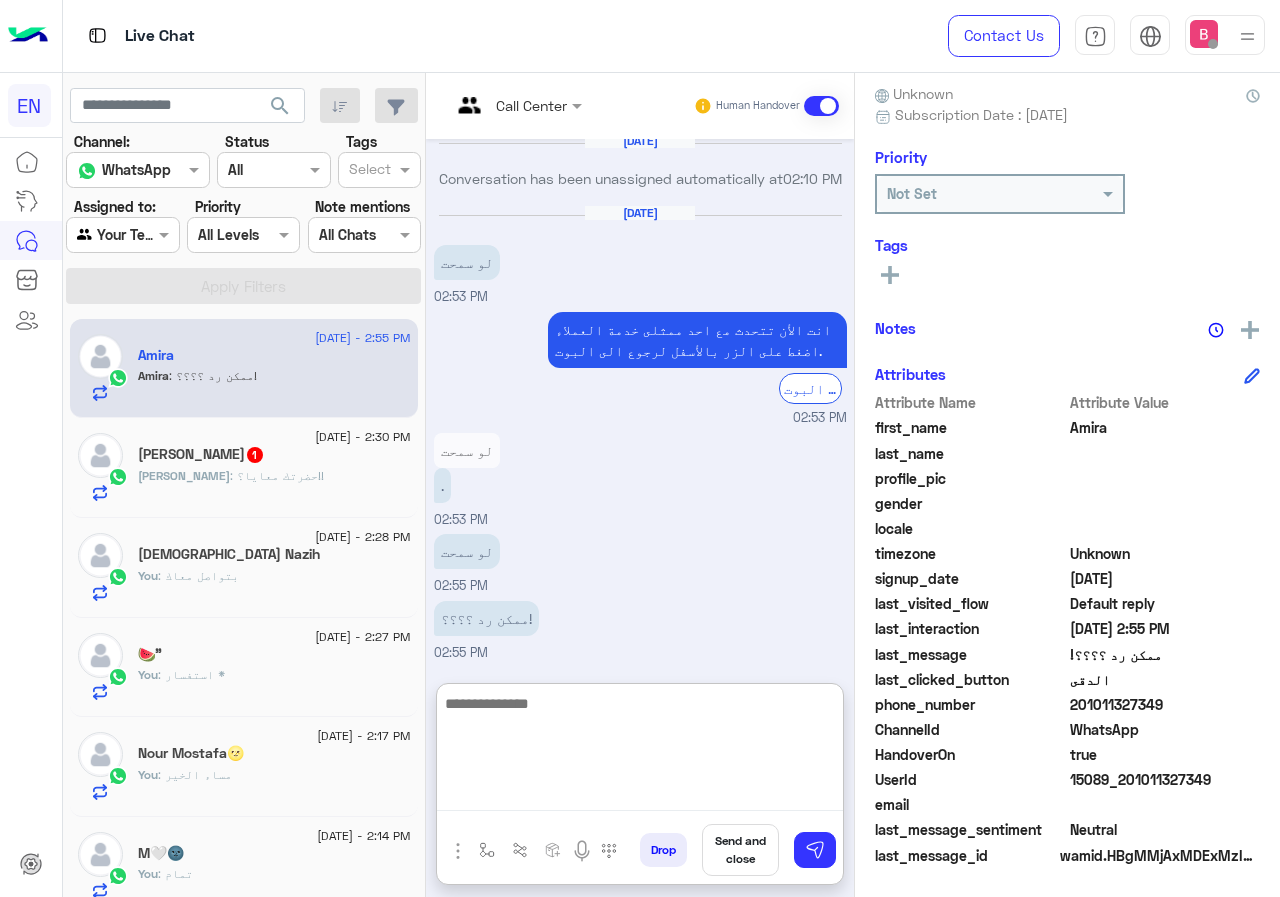 scroll, scrollTop: 1177, scrollLeft: 0, axis: vertical 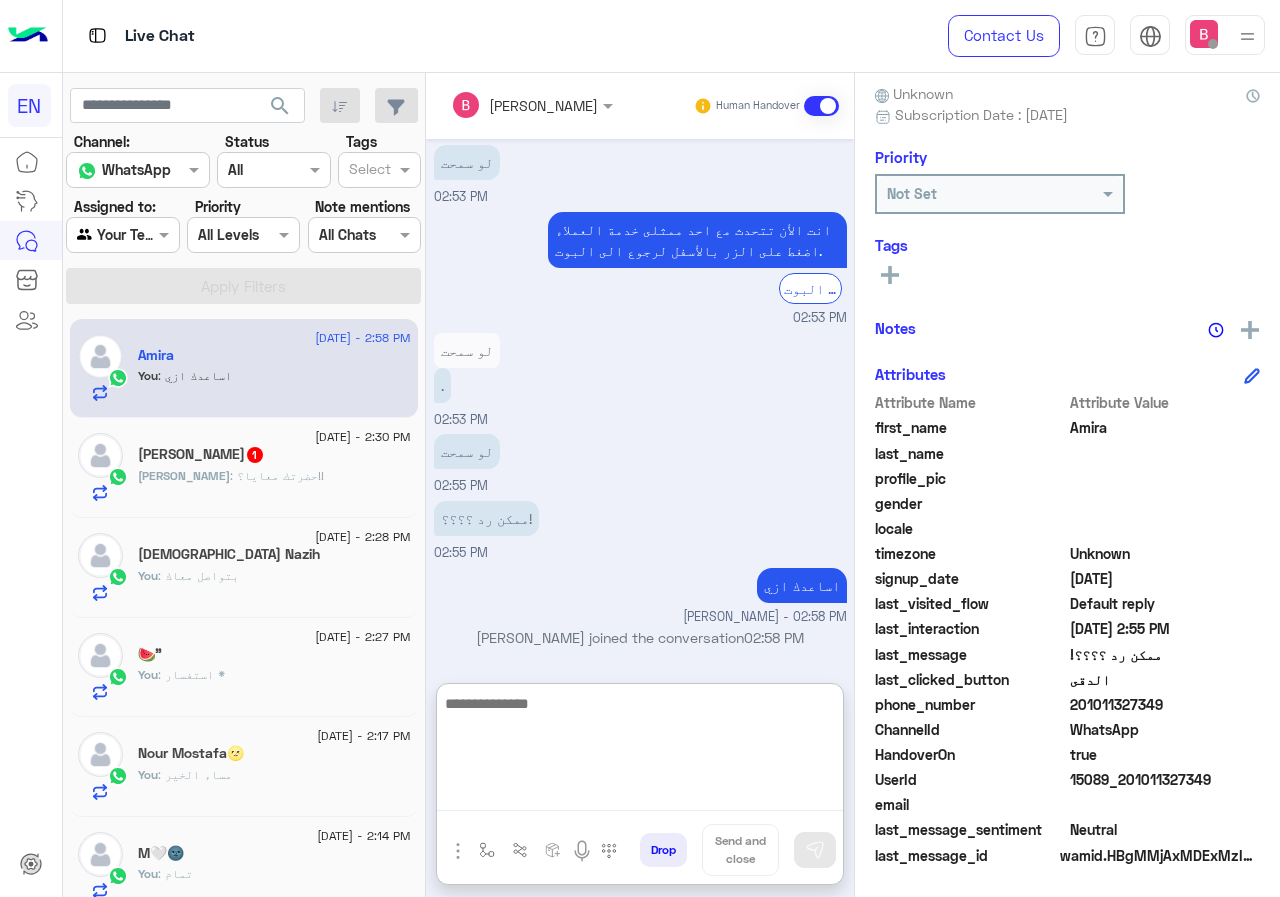 click on "[PERSON_NAME] : حضرتك معايا؟!!" 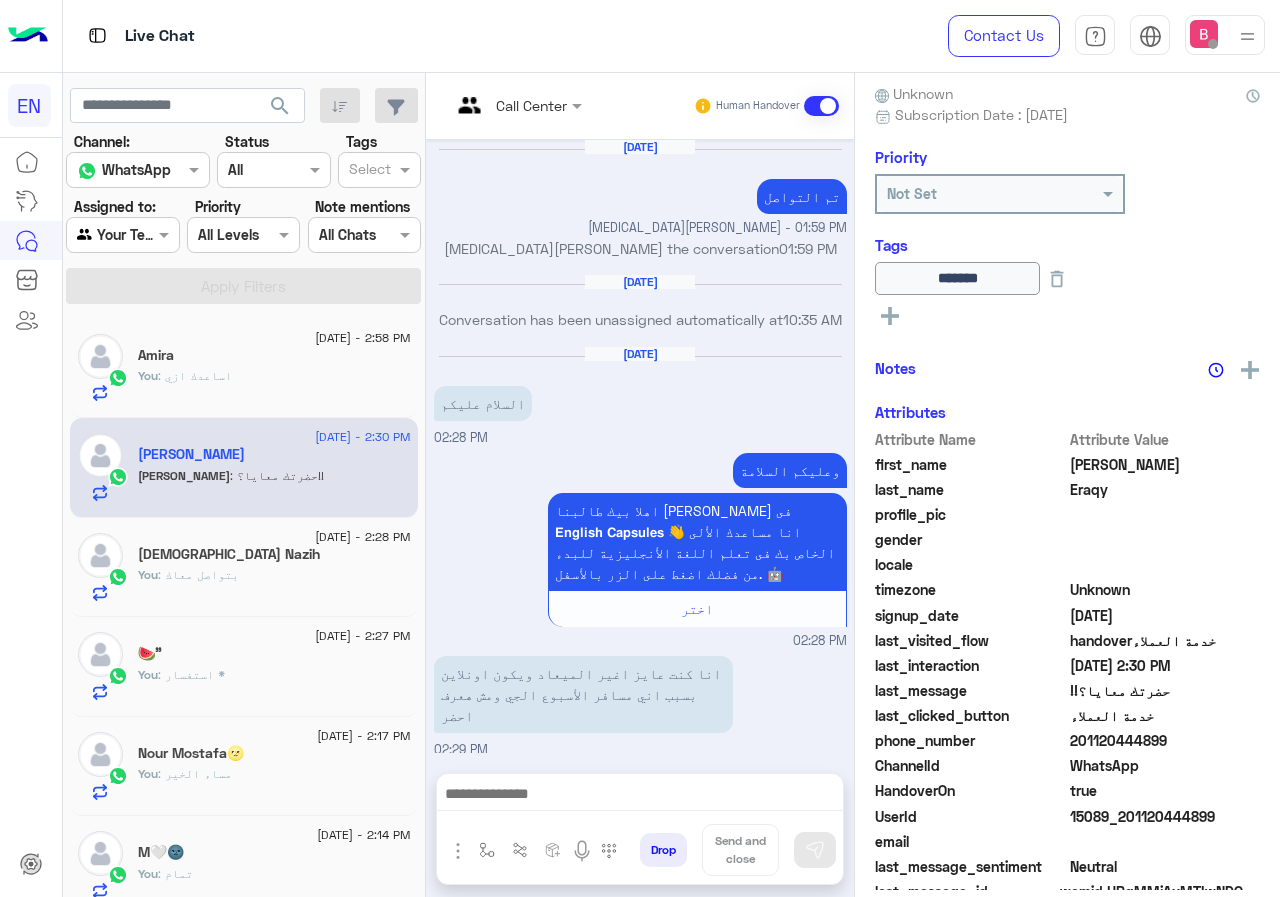 scroll, scrollTop: 1554, scrollLeft: 0, axis: vertical 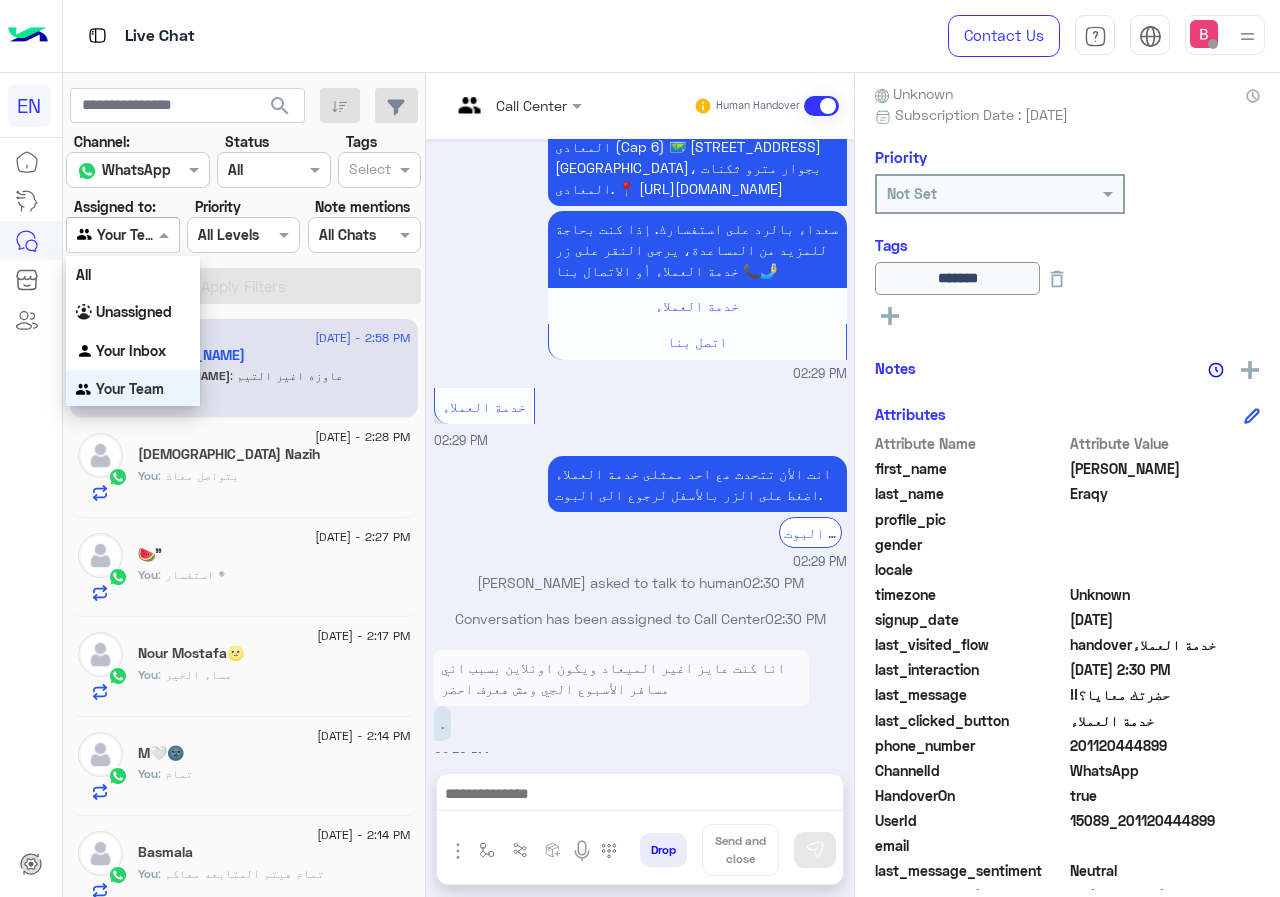 click at bounding box center (122, 234) 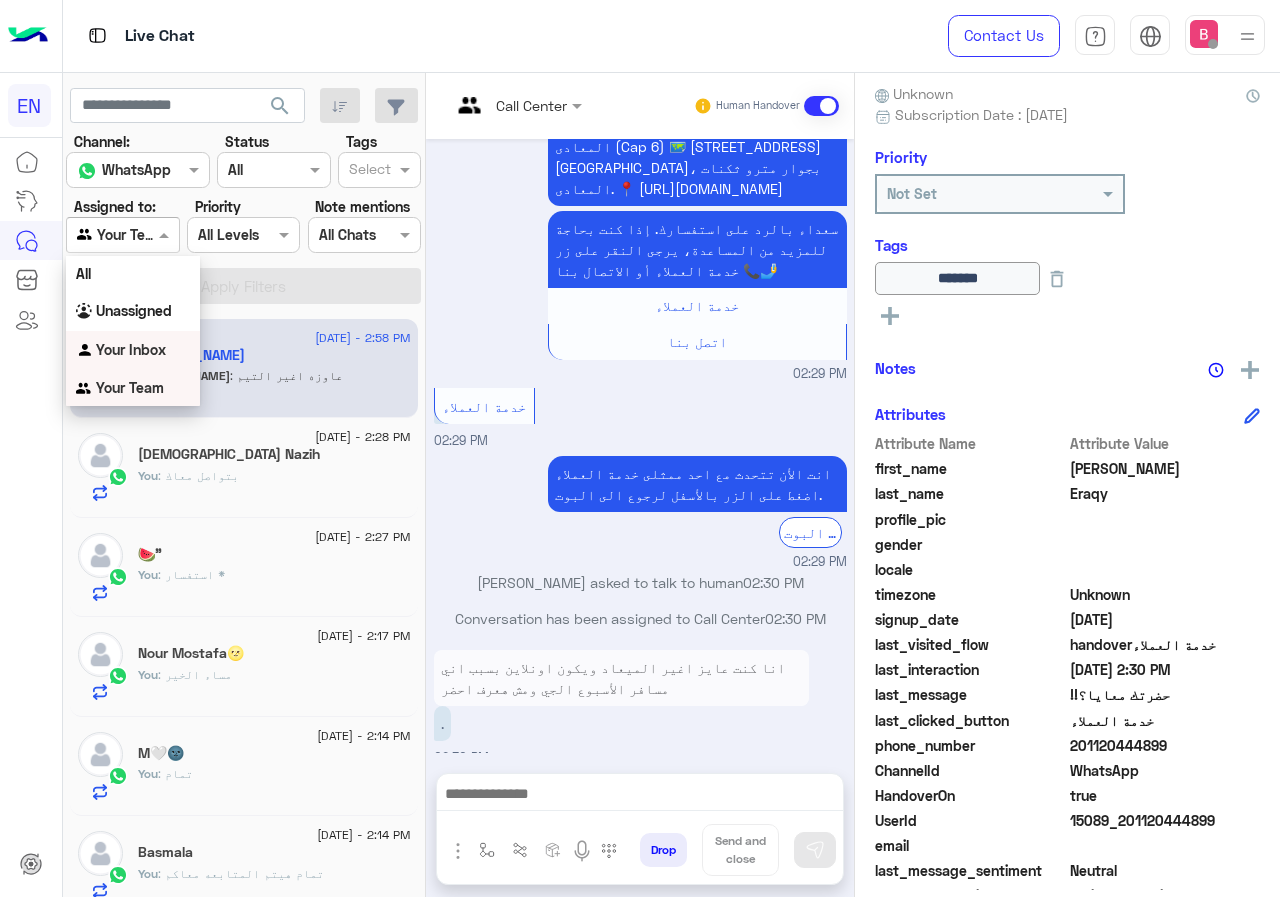 click on "Your Inbox" at bounding box center [131, 349] 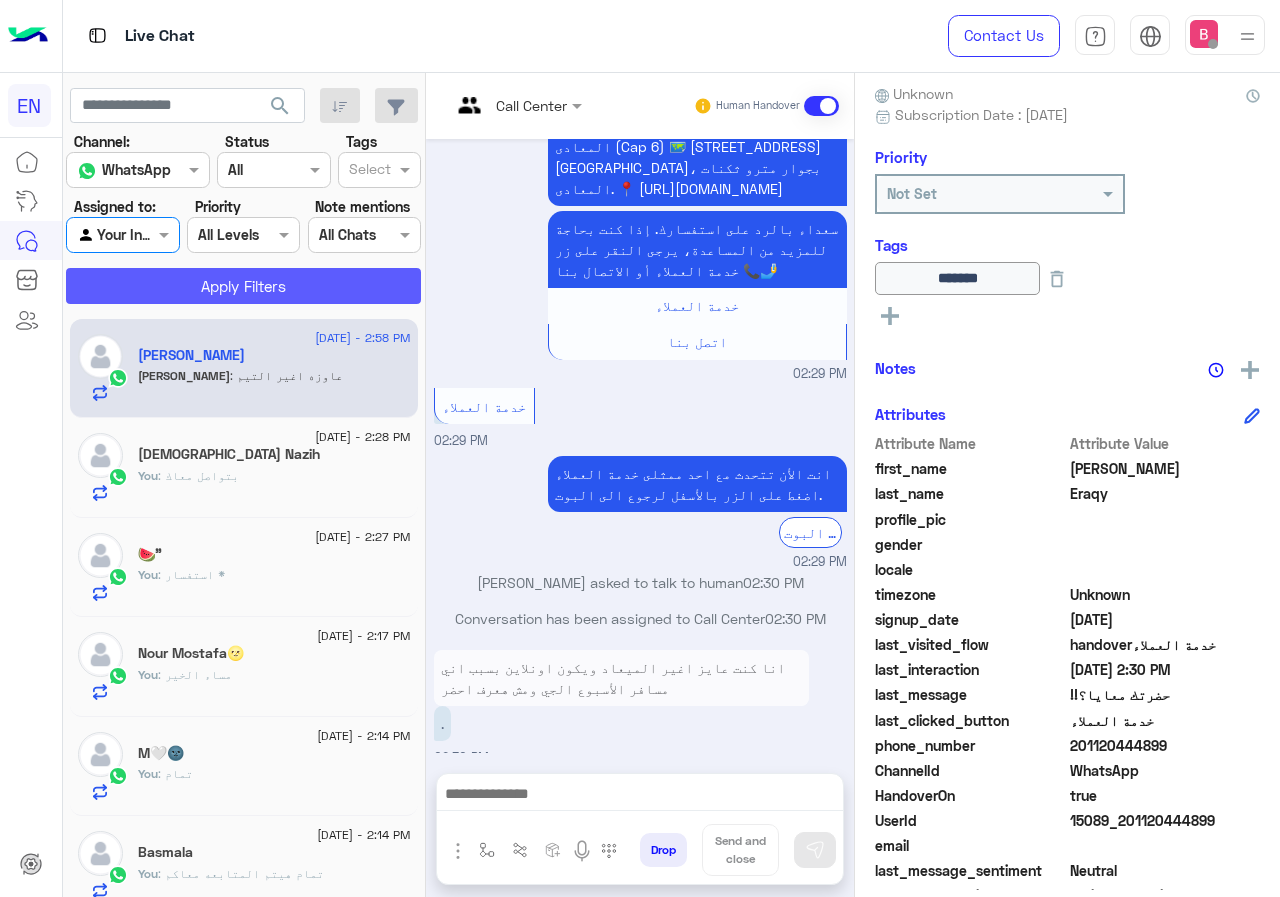 click on "Apply Filters" 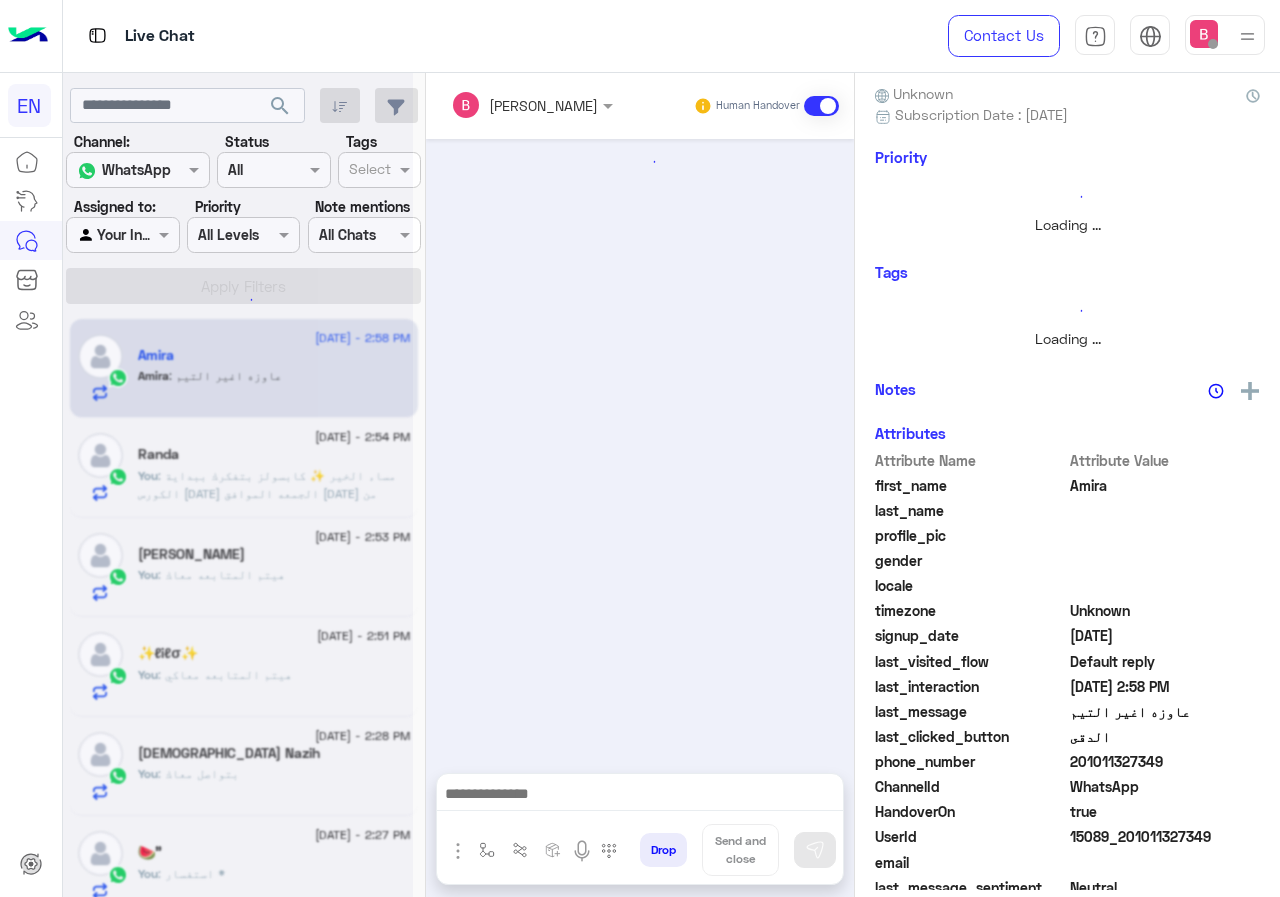 scroll, scrollTop: 0, scrollLeft: 0, axis: both 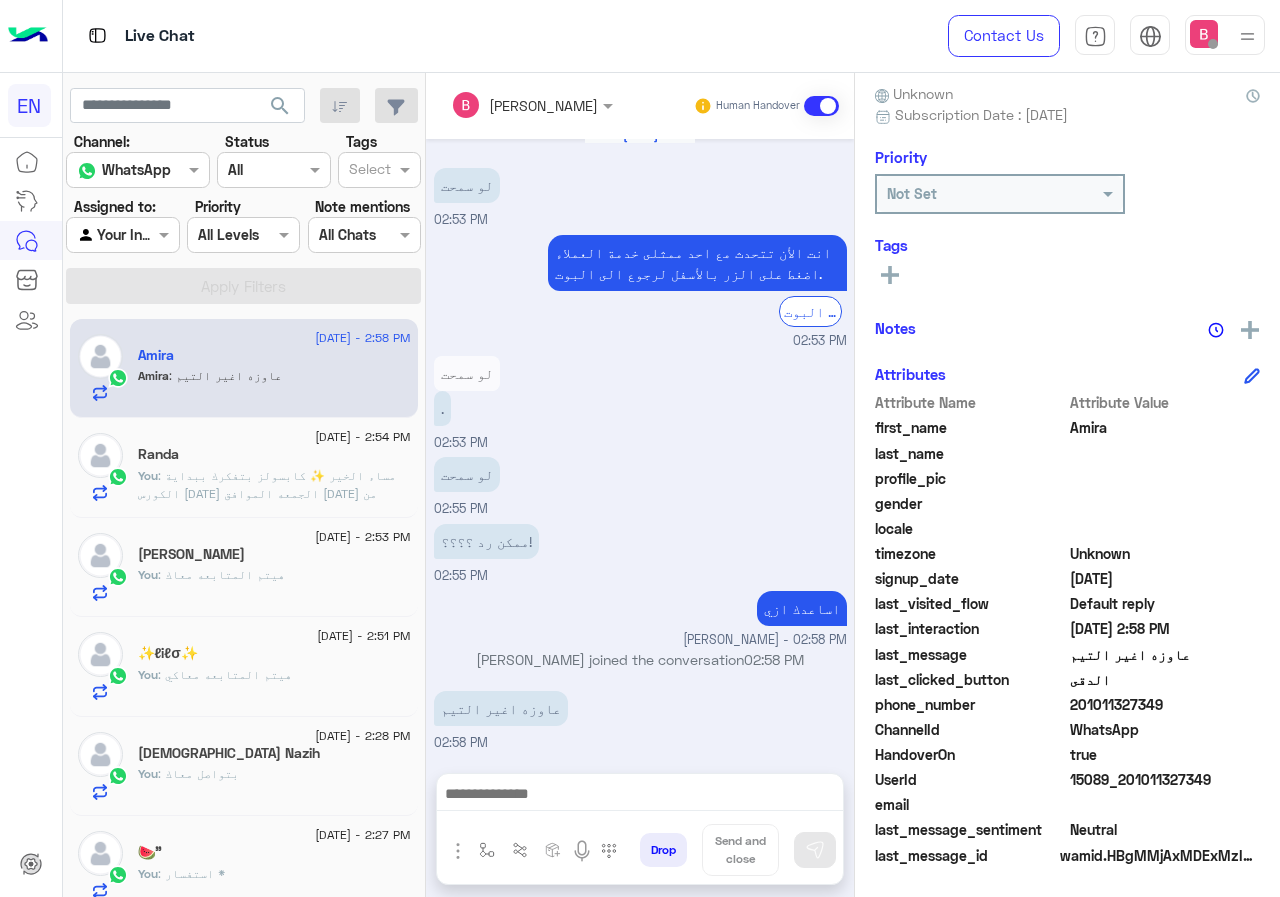 click on "201011327349" 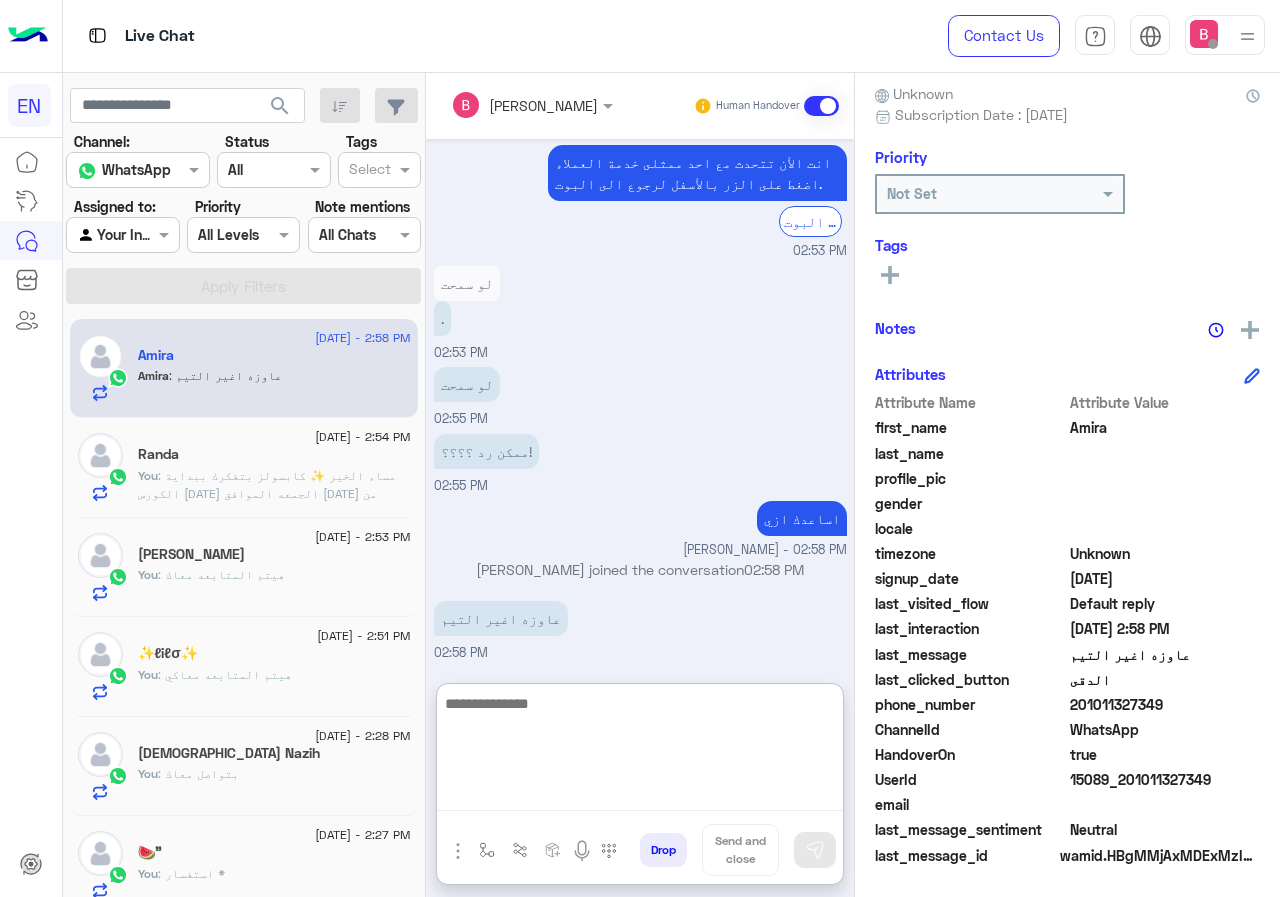 click on "Bassant Ayman Human Handover     [DATE]  انتم رنتوا و التلفون مكنش جمبي معلش   02:08 PM  انت الأن تتحدث مع [DATE] ممثلى خدمة العملاء اضغط على الزر بالأسفل لرجوع الى البوت.  الرجوع الى البوت     02:08 PM  انتم رنتوا و التلفون مكنش جمبي معلش .   02:10 PM  لو سمحت   02:11 PM   Your browser does not support the audio tag.
02:12 PM  لو سمحت   02:32 PM  .   02:32 PM  هيتم المتابعه مع حضرتك مره تاينه بخصوص المواعيد  Menna Saeed Ecapsules -  02:42 PM   Menna Saeed Ecapsules joined the conversation   02:42 PM      ع امتا ؟   02:45 PM  خلال 24 ساعه هيتم التواصل  Menna Saeed Ecapsules -  02:47 PM   [DATE]   Conversation has been unassigned automatically at   02:10 PM       [DATE]  لو سمحت   02:53 PM   الرجوع الى البوت     02:53 PM  لو سمحت .   02:53 PM  لو سمحت" at bounding box center (640, 489) 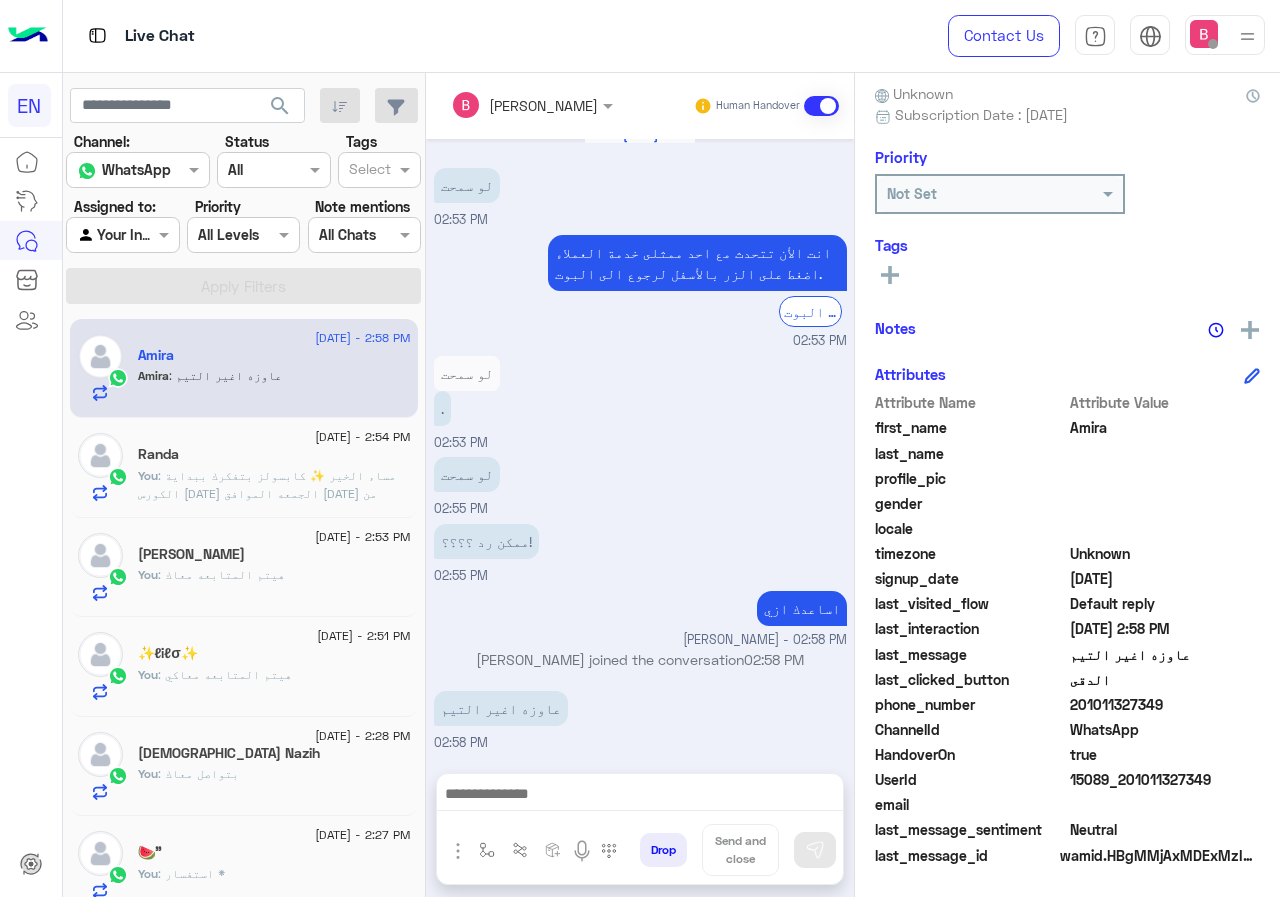 click at bounding box center (640, 796) 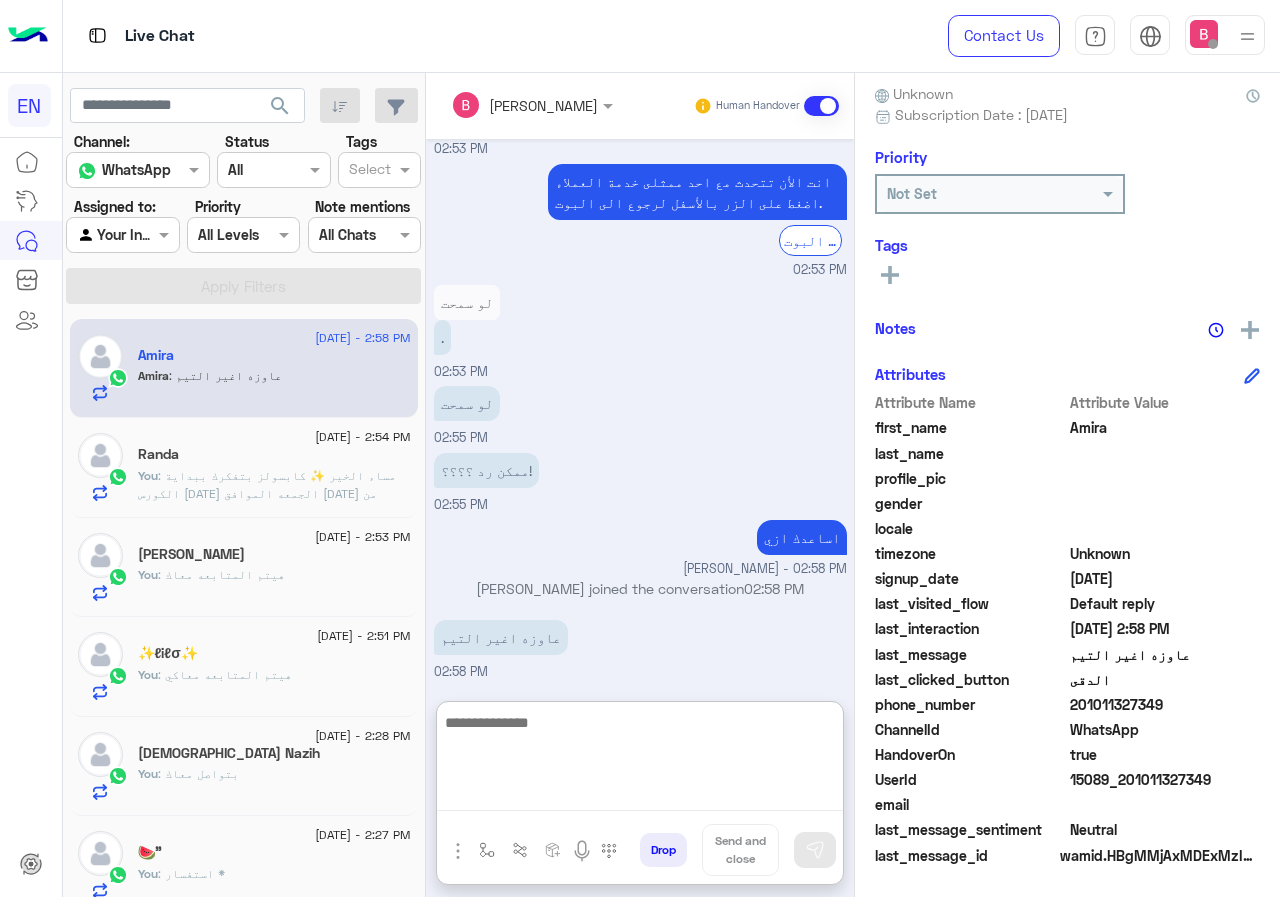 scroll, scrollTop: 1056, scrollLeft: 0, axis: vertical 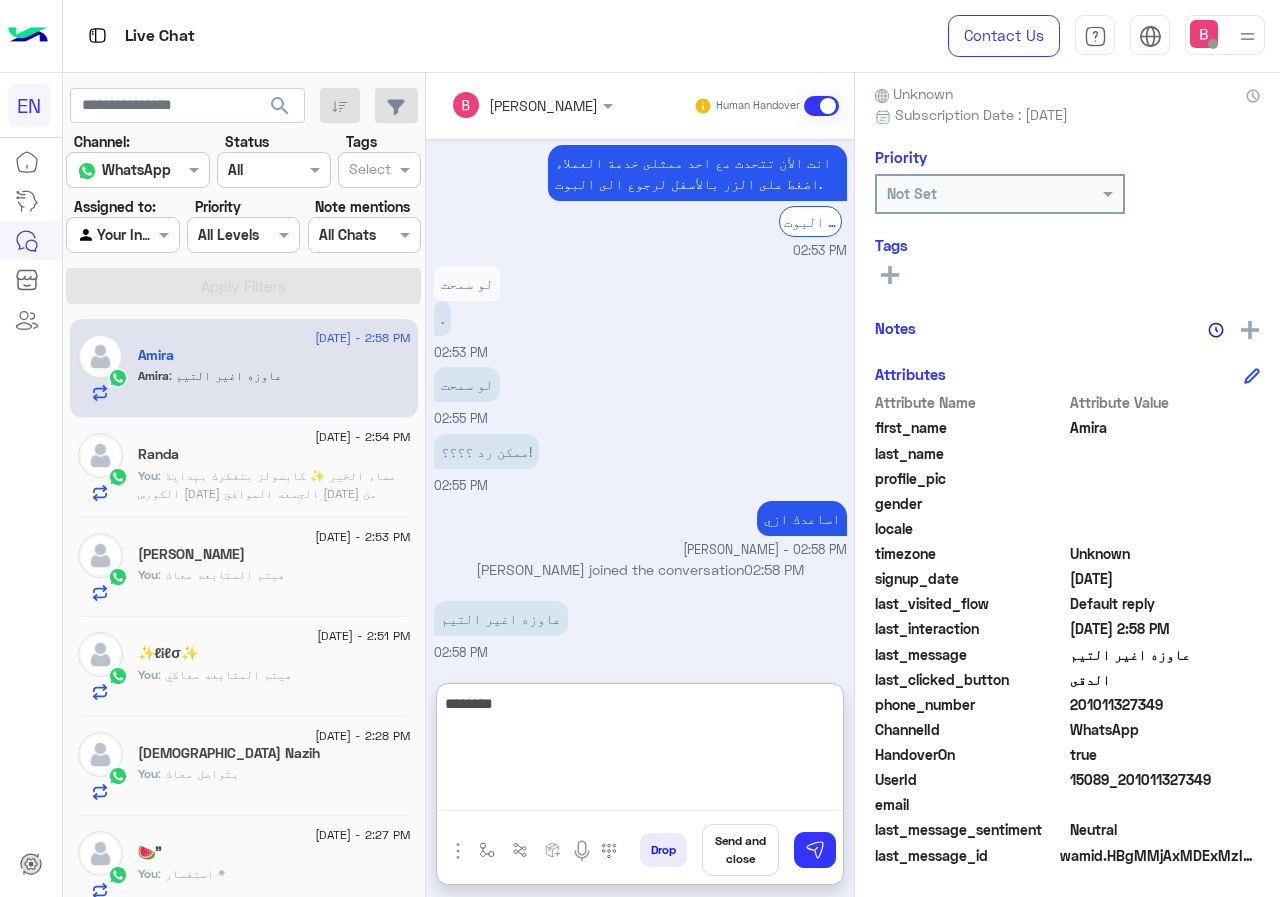 type on "********" 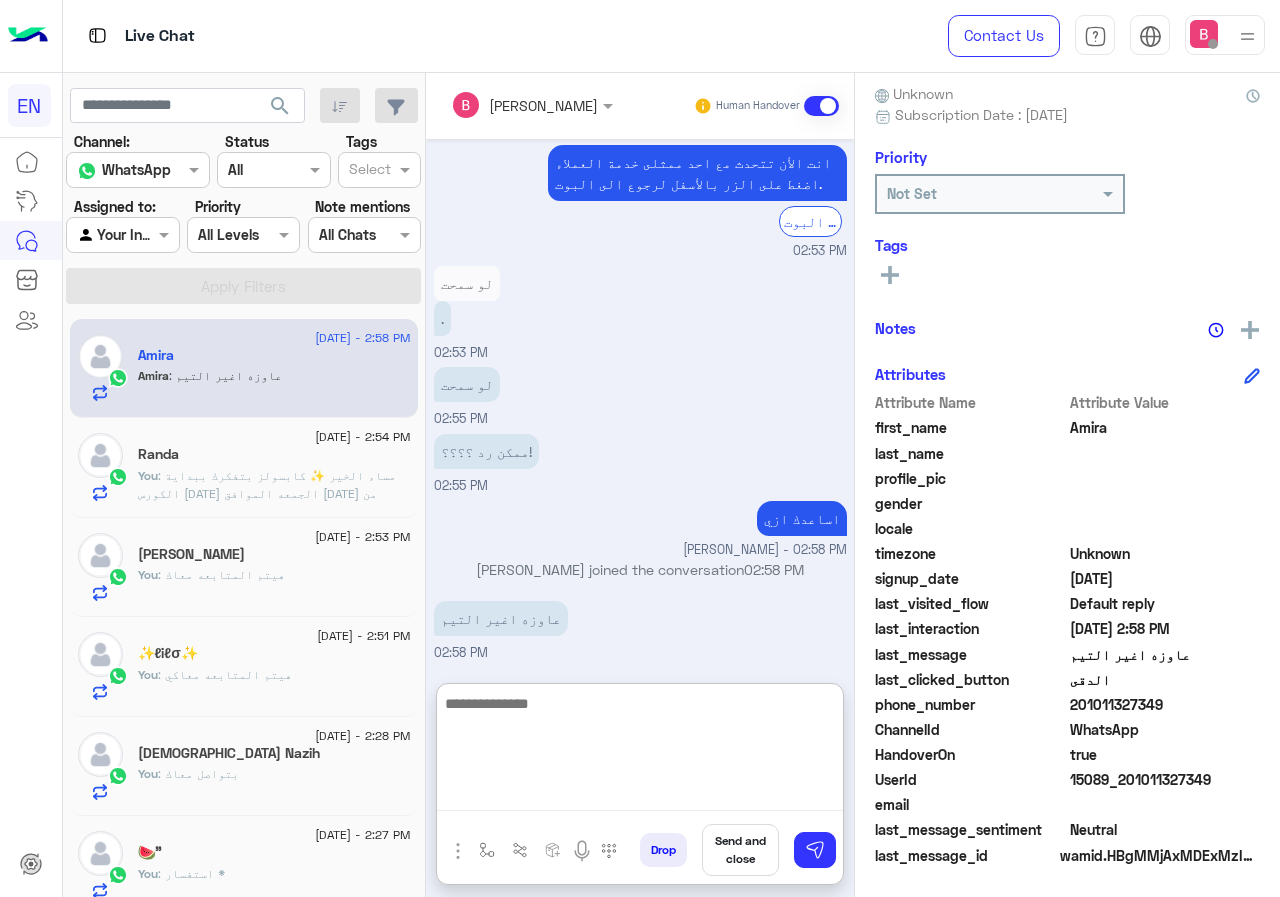 scroll, scrollTop: 1120, scrollLeft: 0, axis: vertical 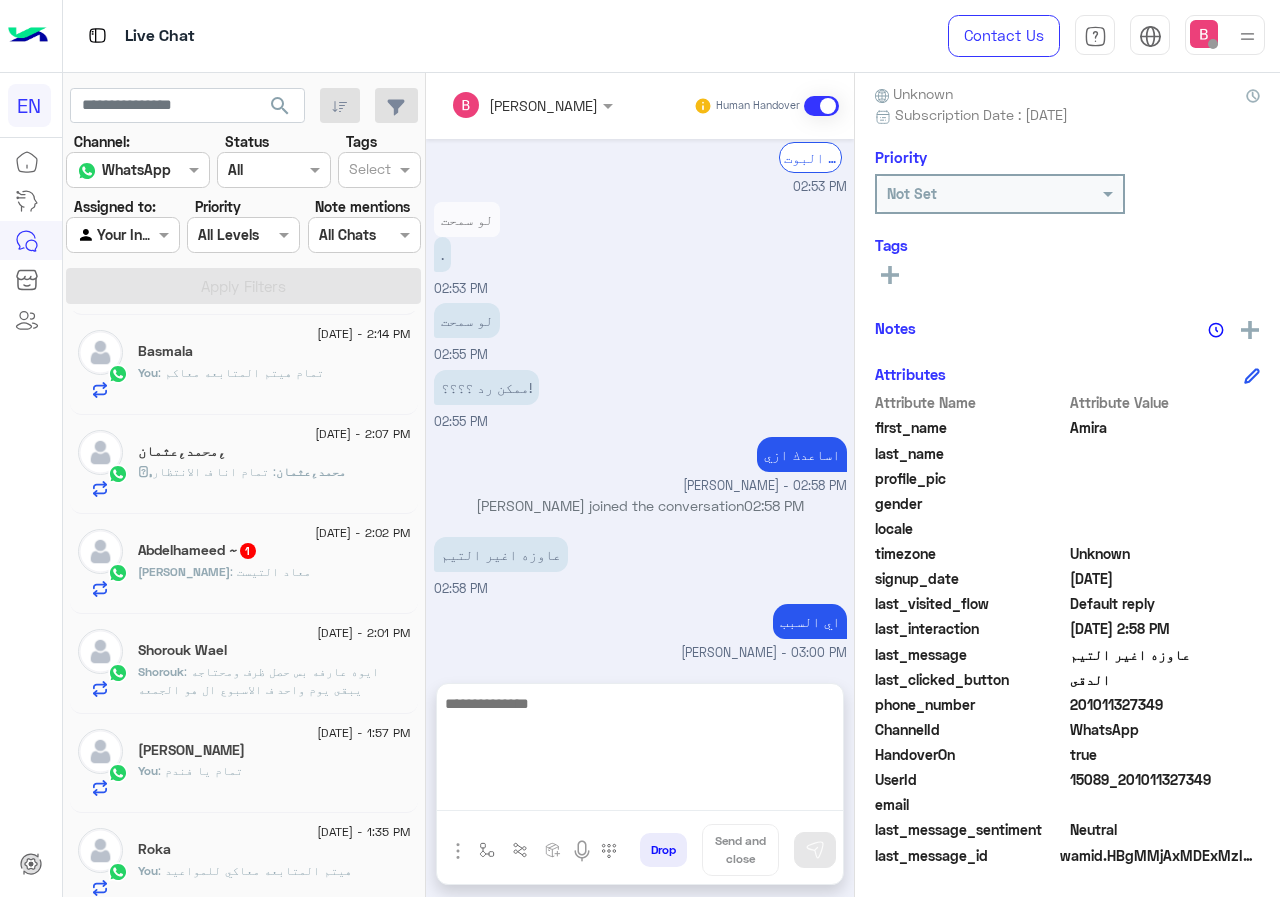 click on "[PERSON_NAME] : معاد التيست" 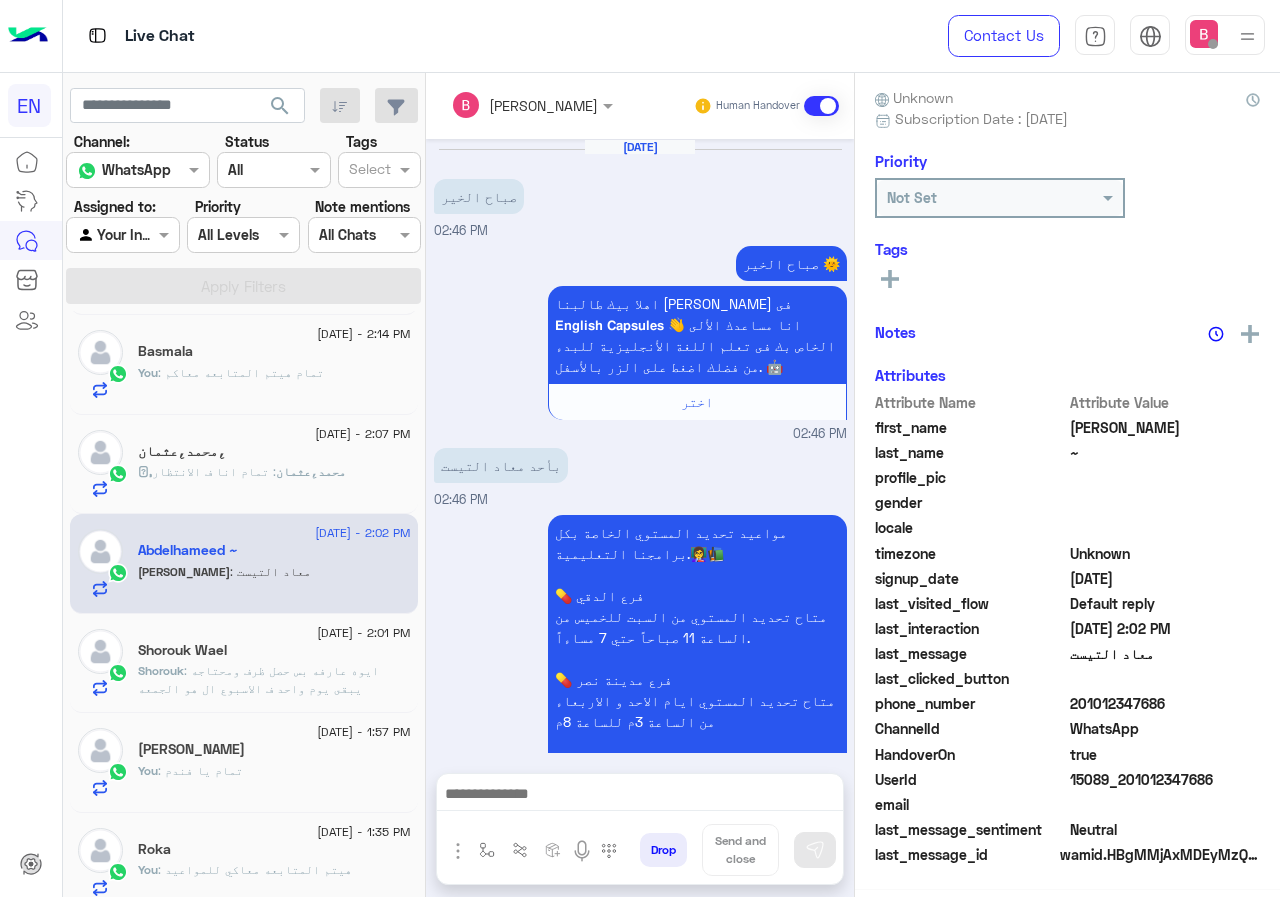 scroll, scrollTop: 176, scrollLeft: 0, axis: vertical 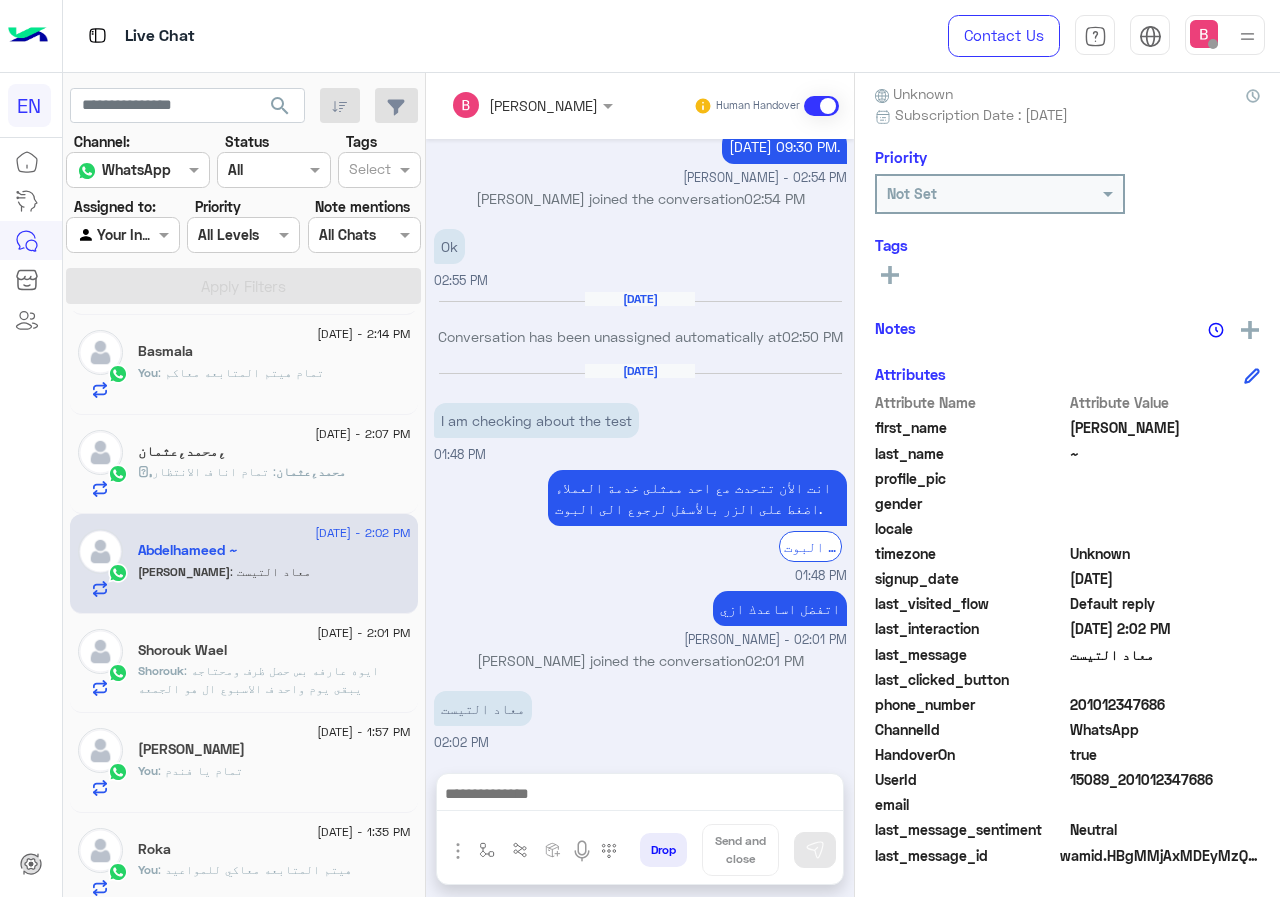 drag, startPoint x: 1076, startPoint y: 703, endPoint x: 1165, endPoint y: 695, distance: 89.358826 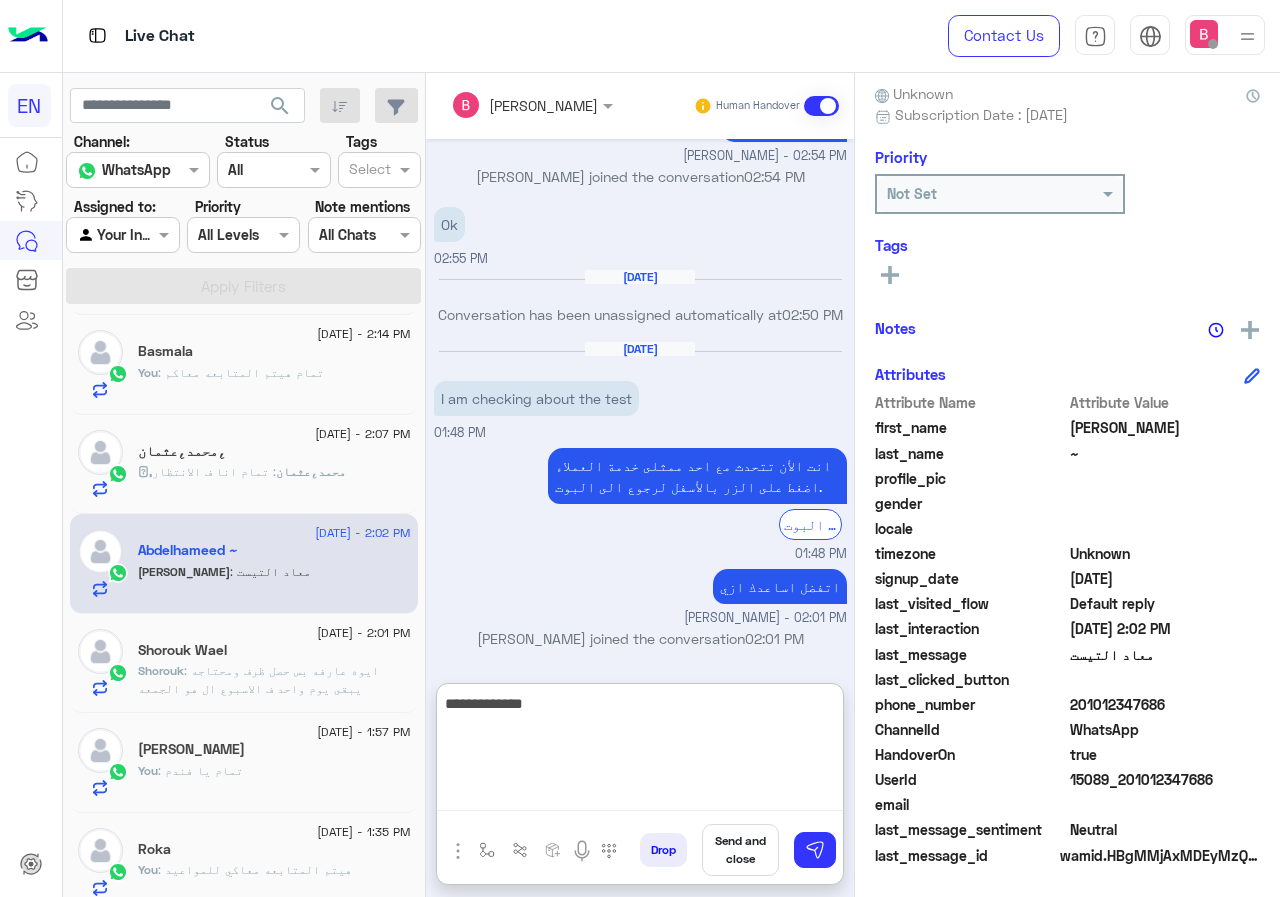 scroll, scrollTop: 801, scrollLeft: 0, axis: vertical 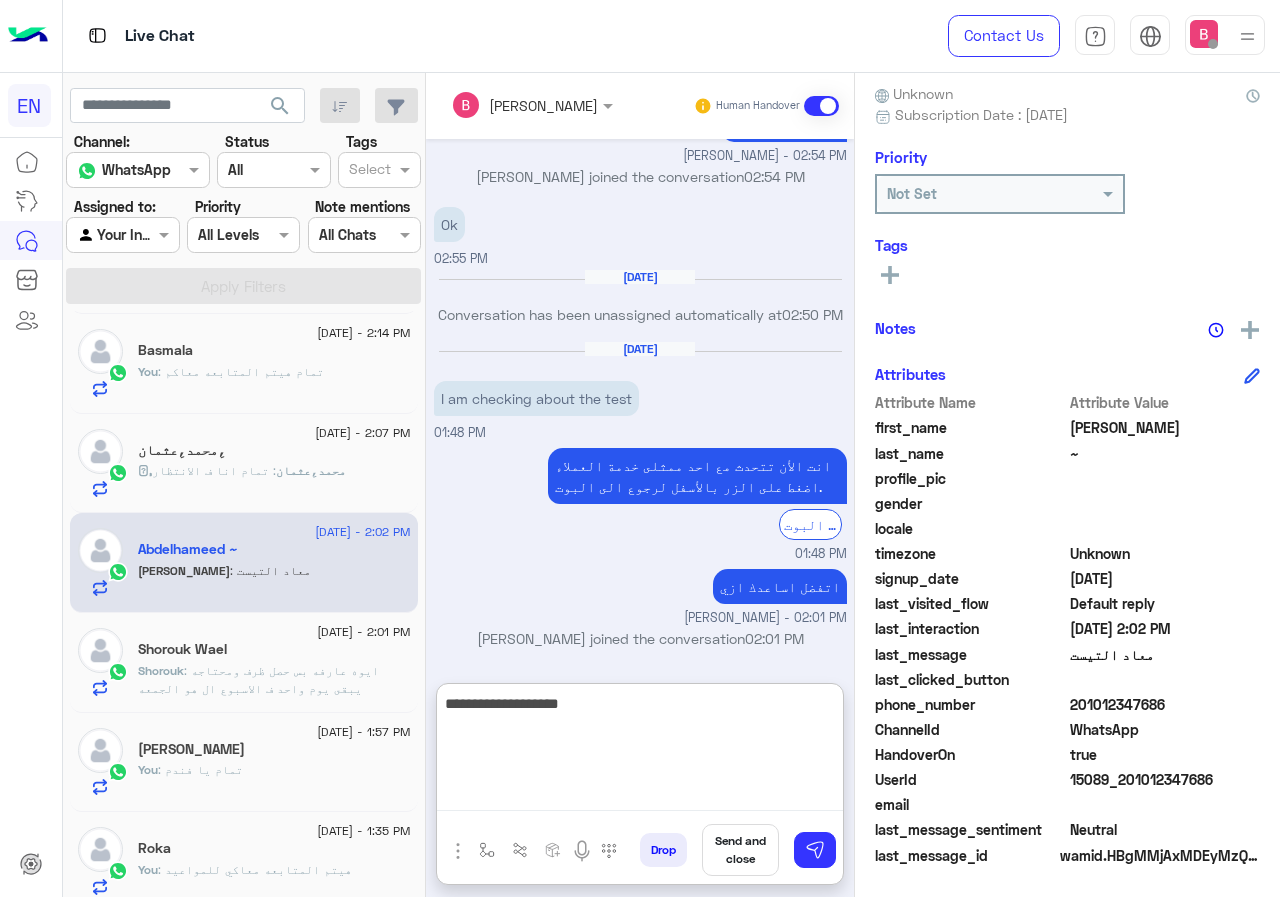 type on "**********" 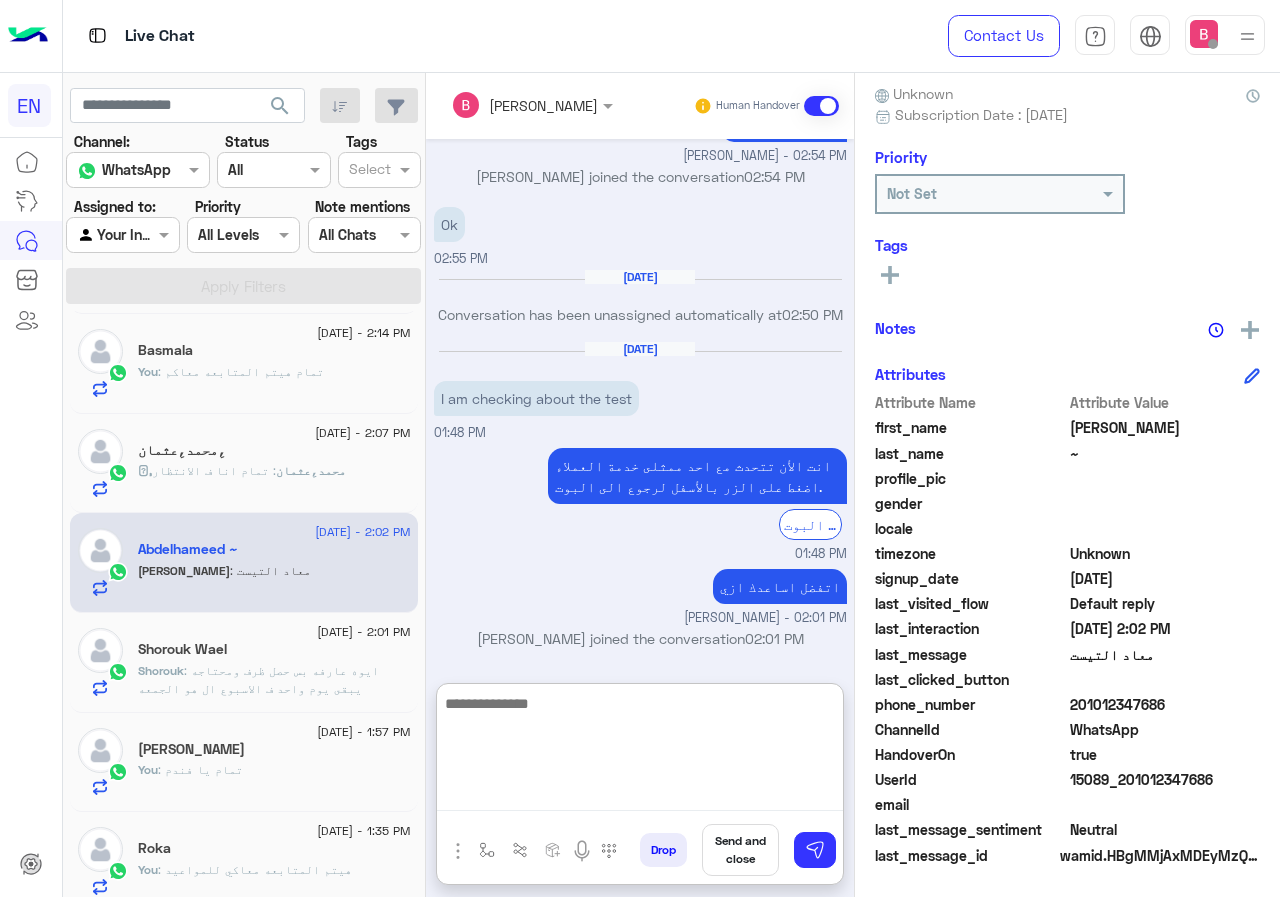 scroll, scrollTop: 1438, scrollLeft: 0, axis: vertical 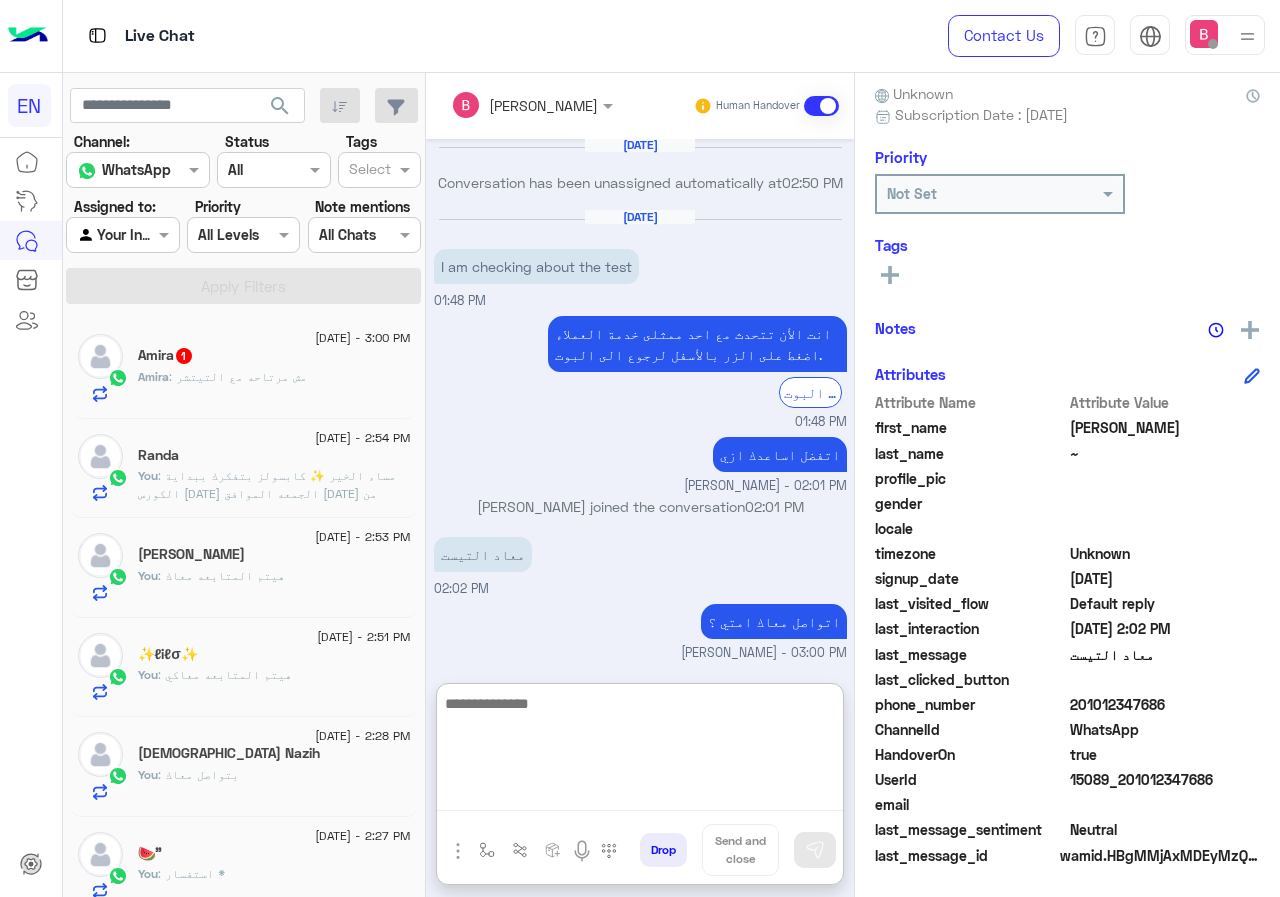 click on "Amira : مش مرتاحه مع التيتشر" 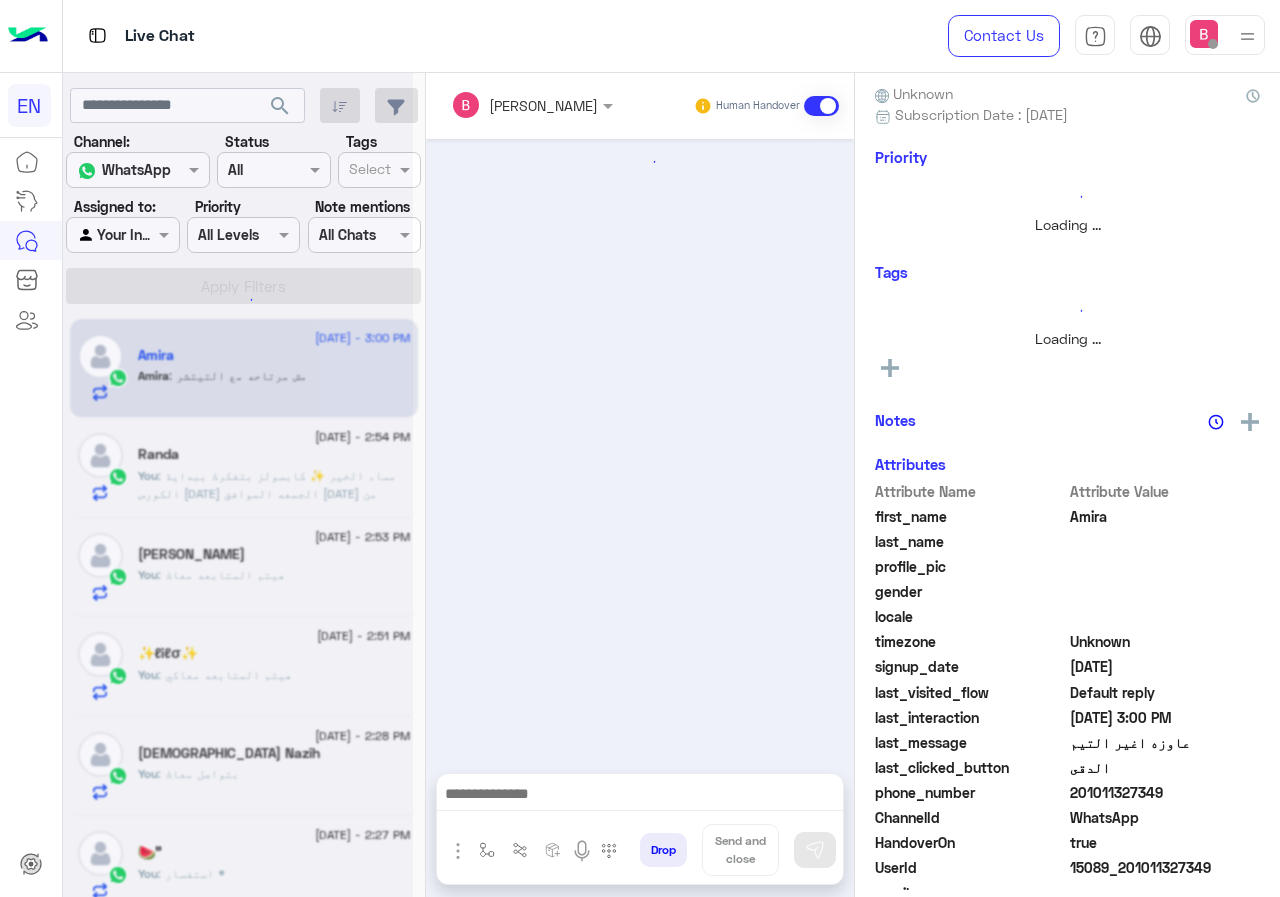scroll, scrollTop: 176, scrollLeft: 0, axis: vertical 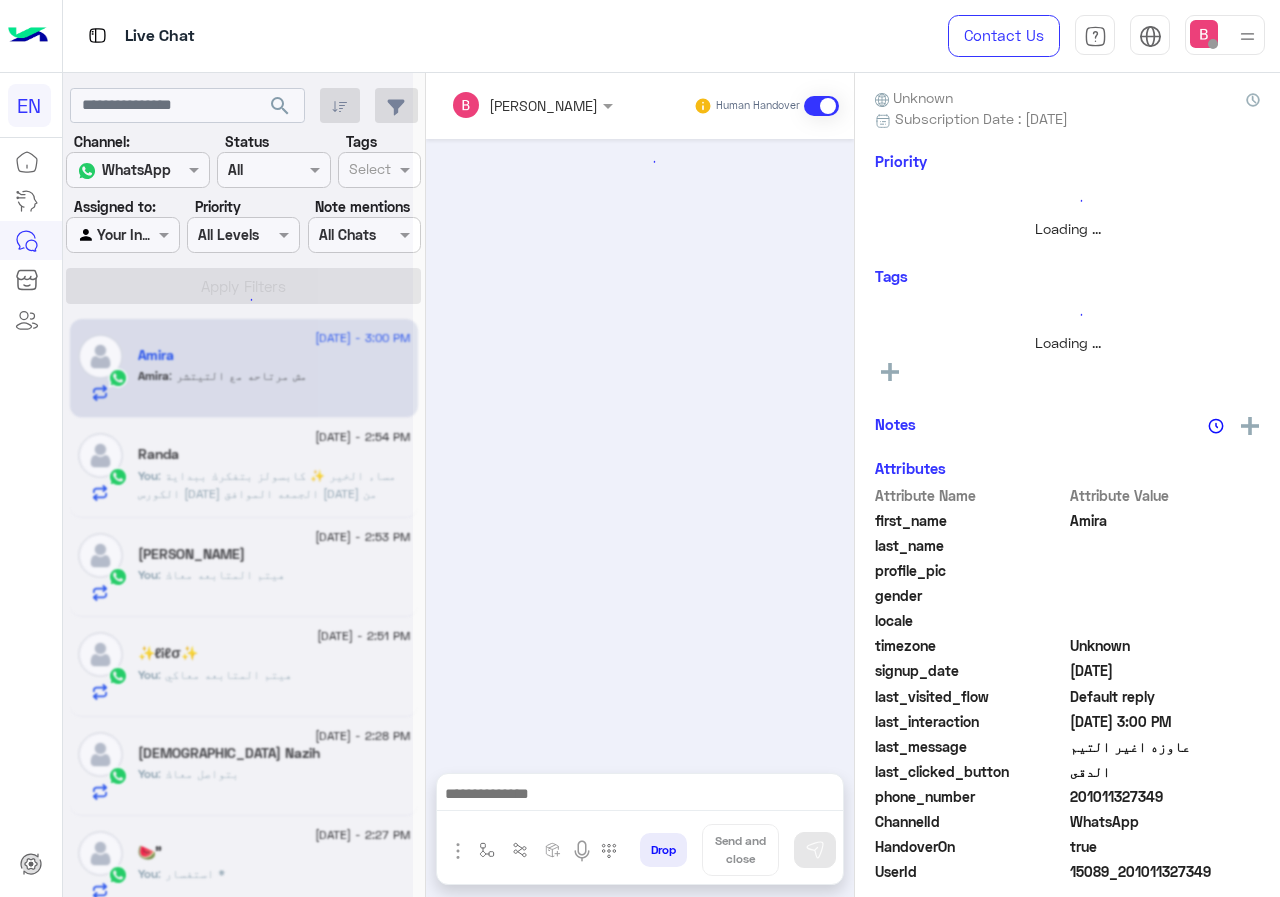 click at bounding box center [640, 796] 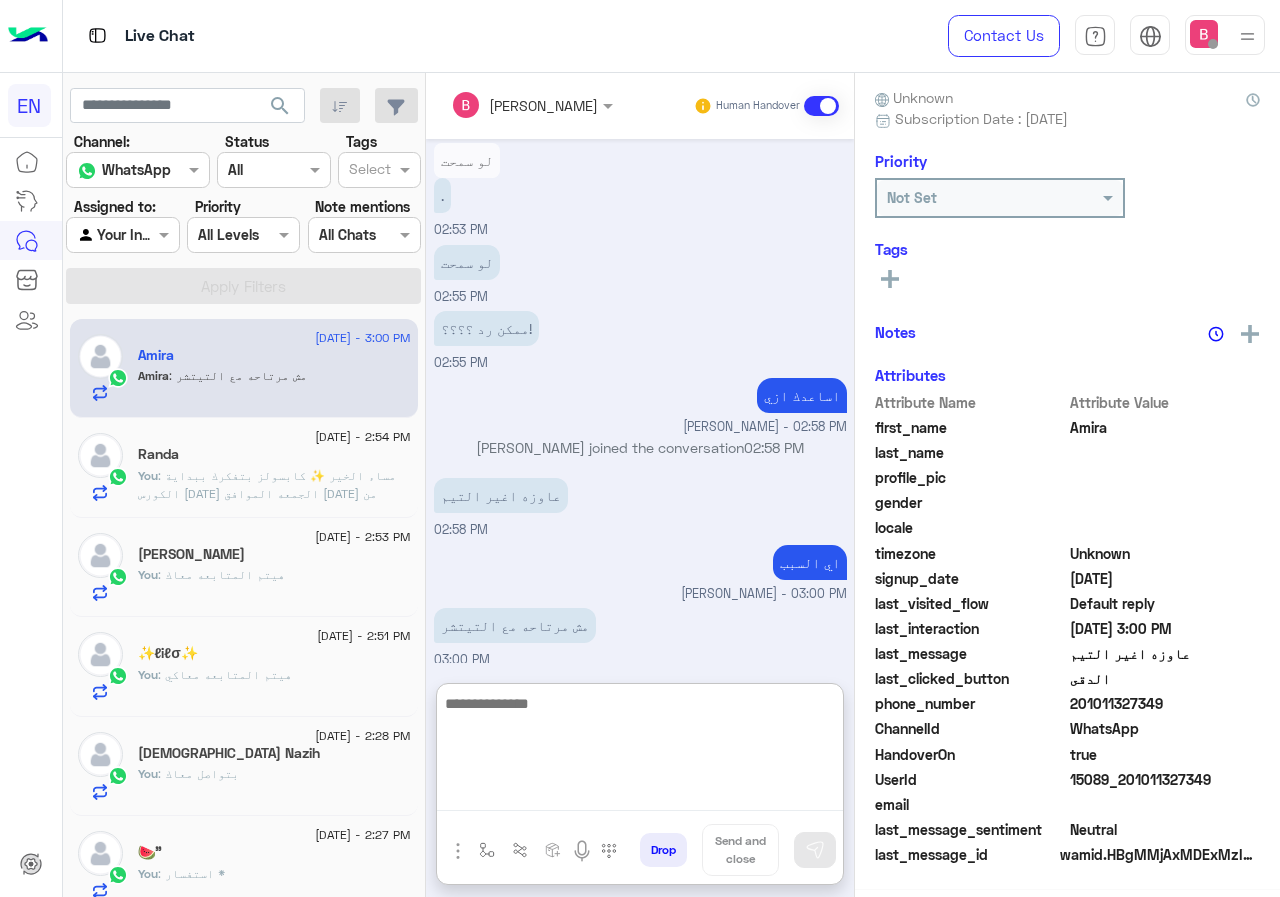 scroll, scrollTop: 999, scrollLeft: 0, axis: vertical 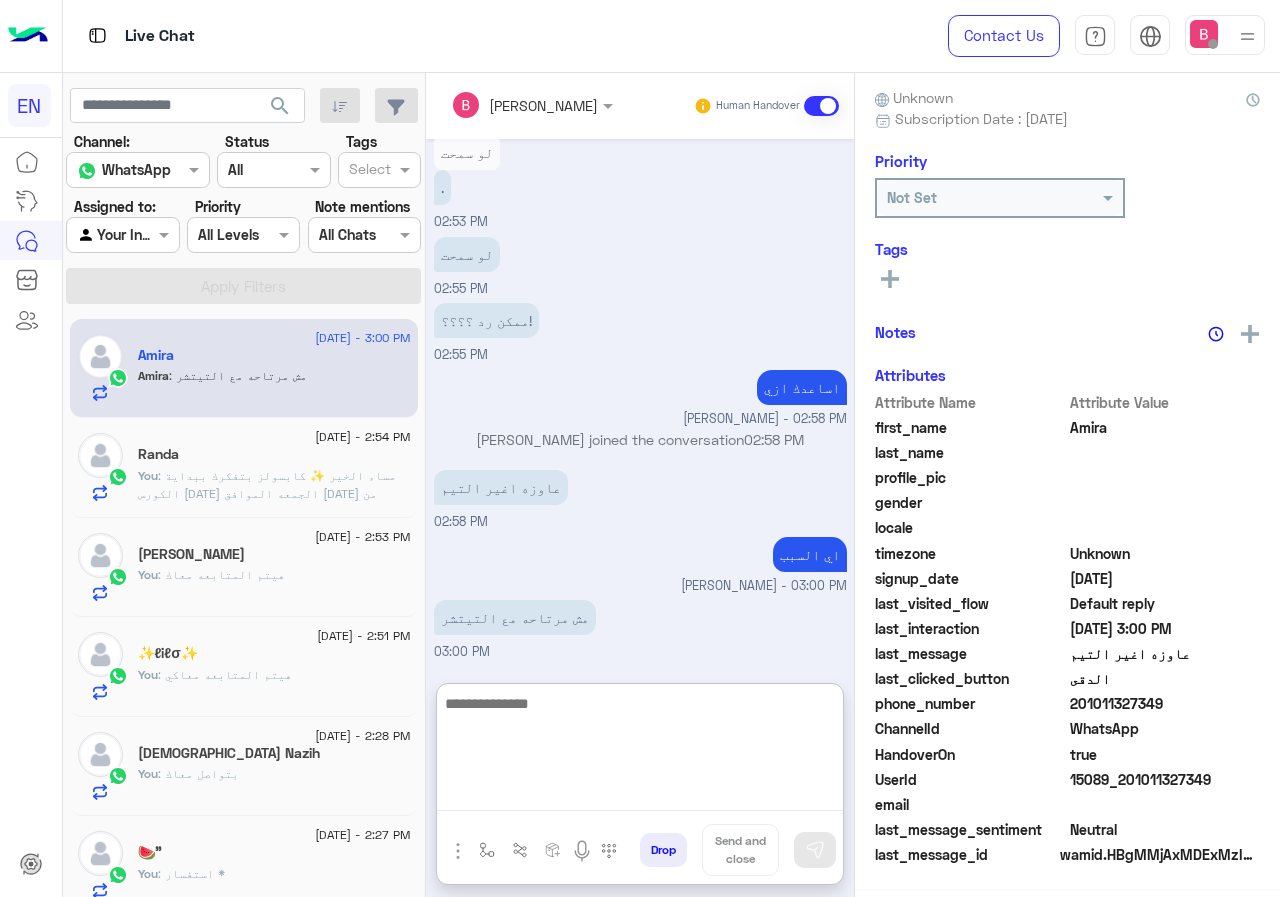 click at bounding box center [640, 751] 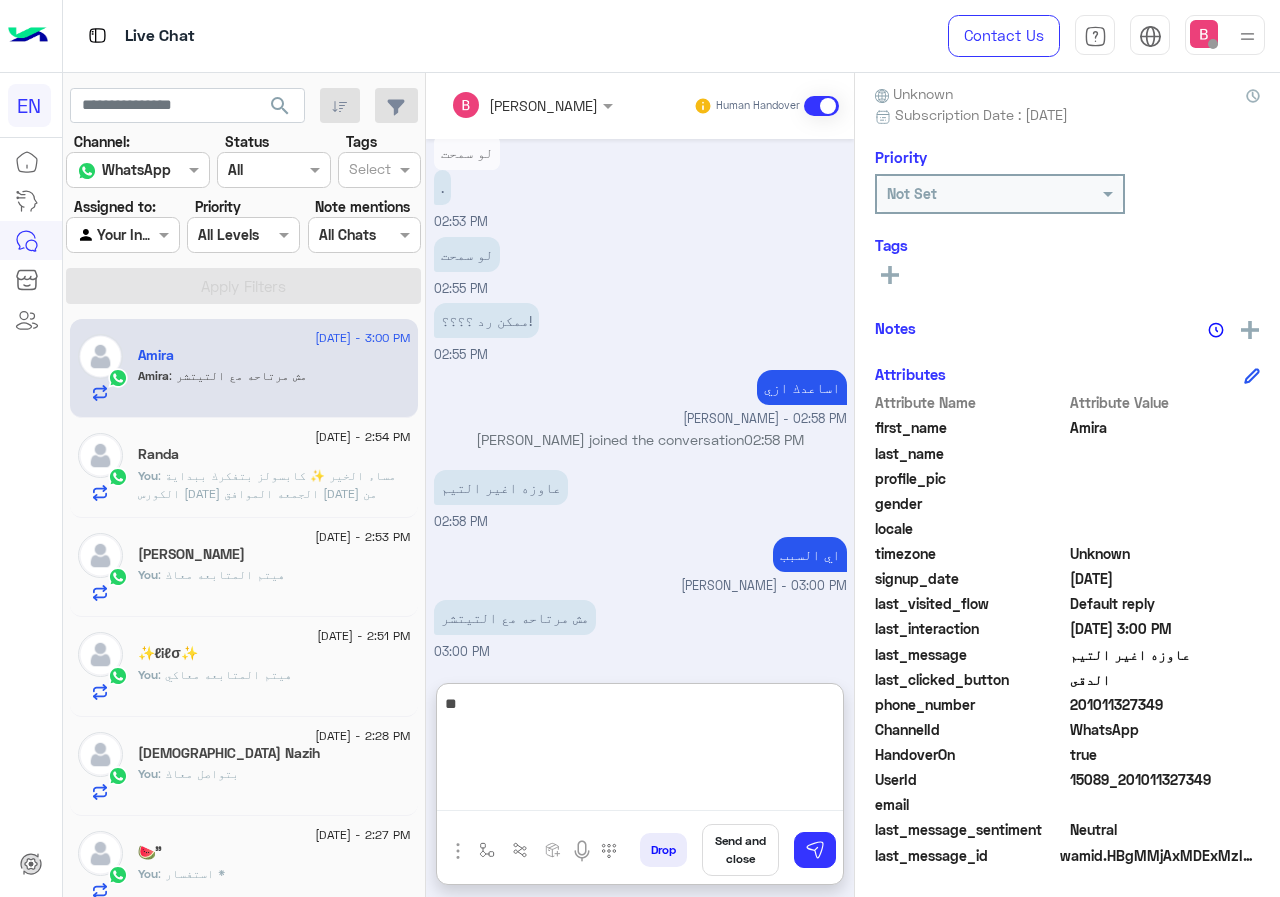 type on "*" 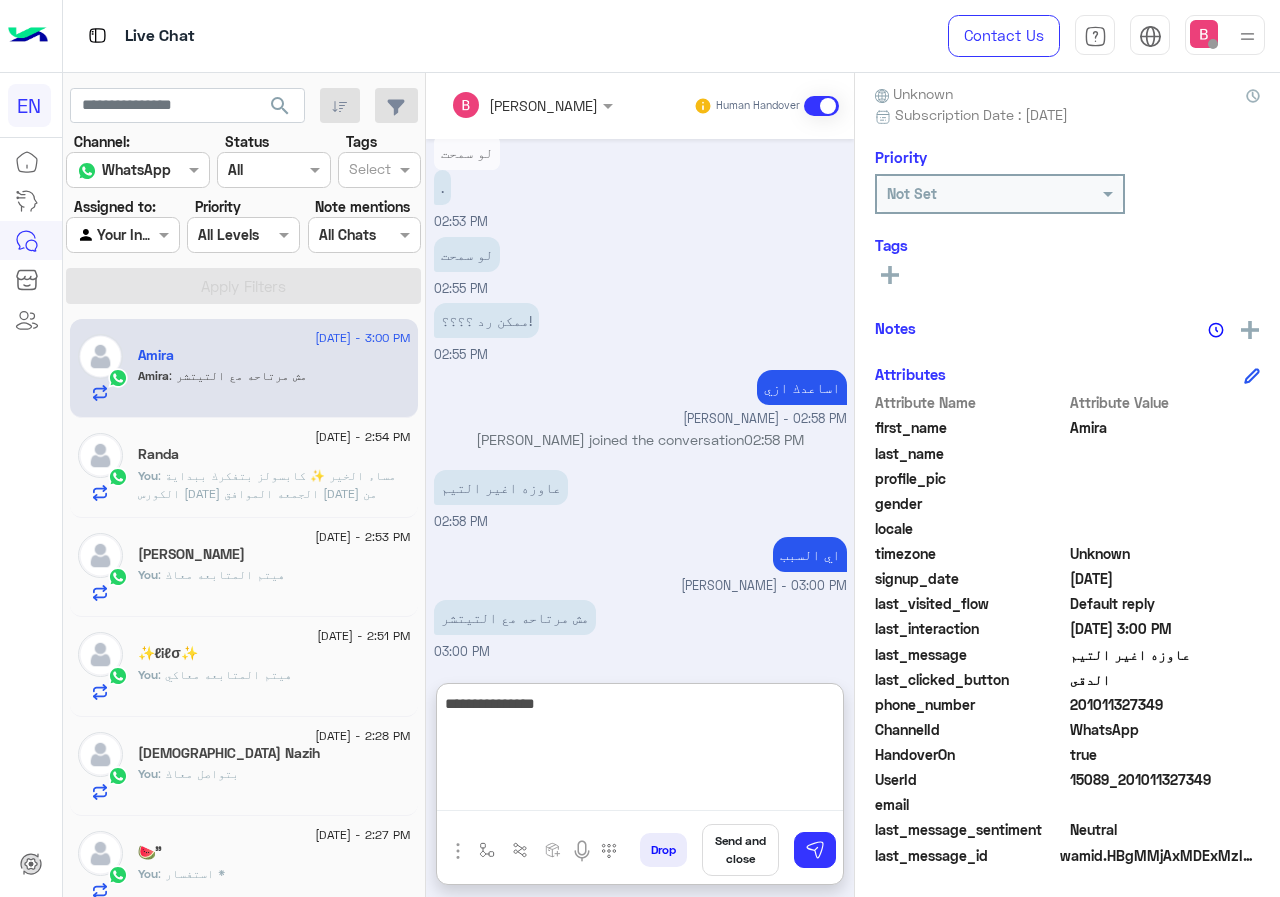 type on "**********" 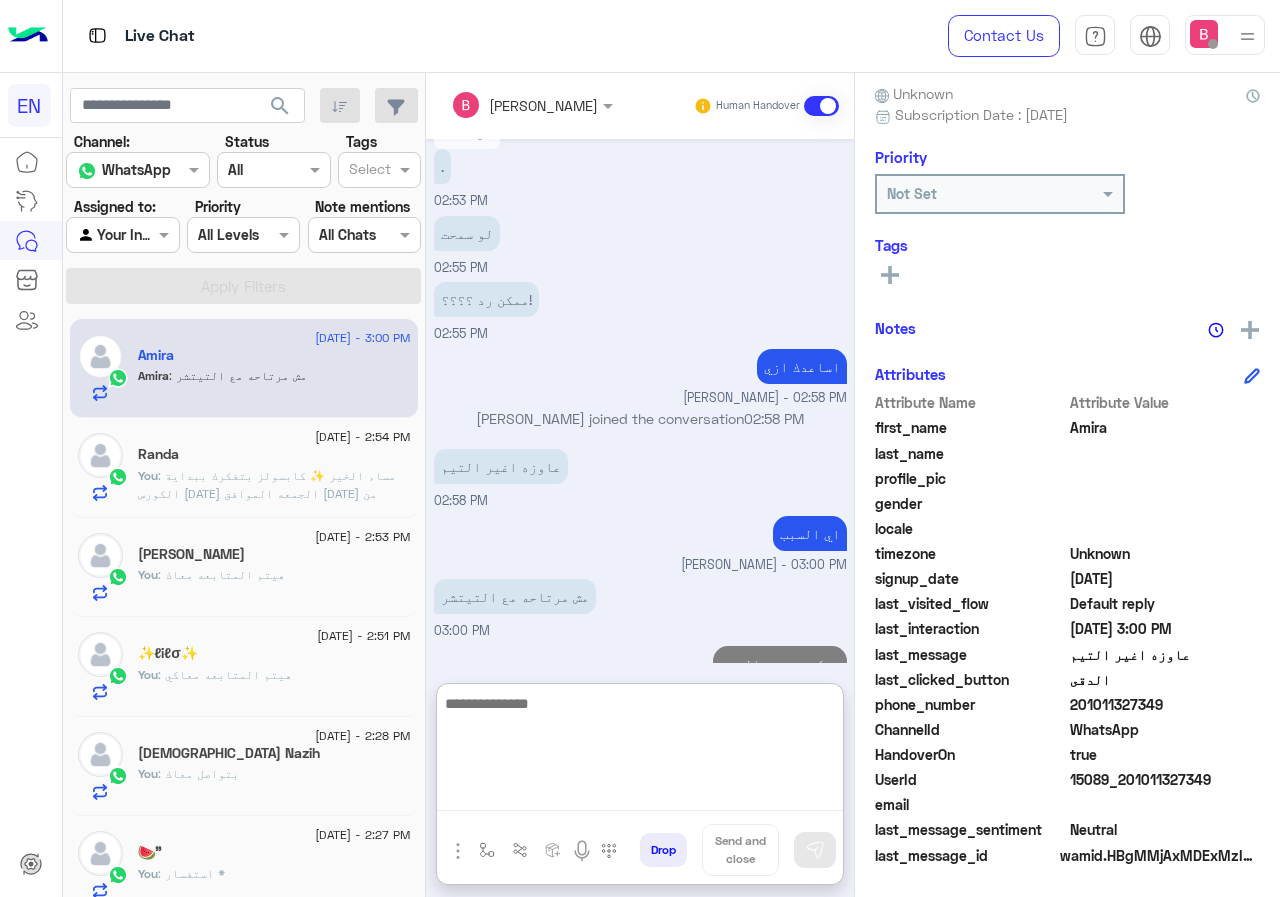 scroll, scrollTop: 1063, scrollLeft: 0, axis: vertical 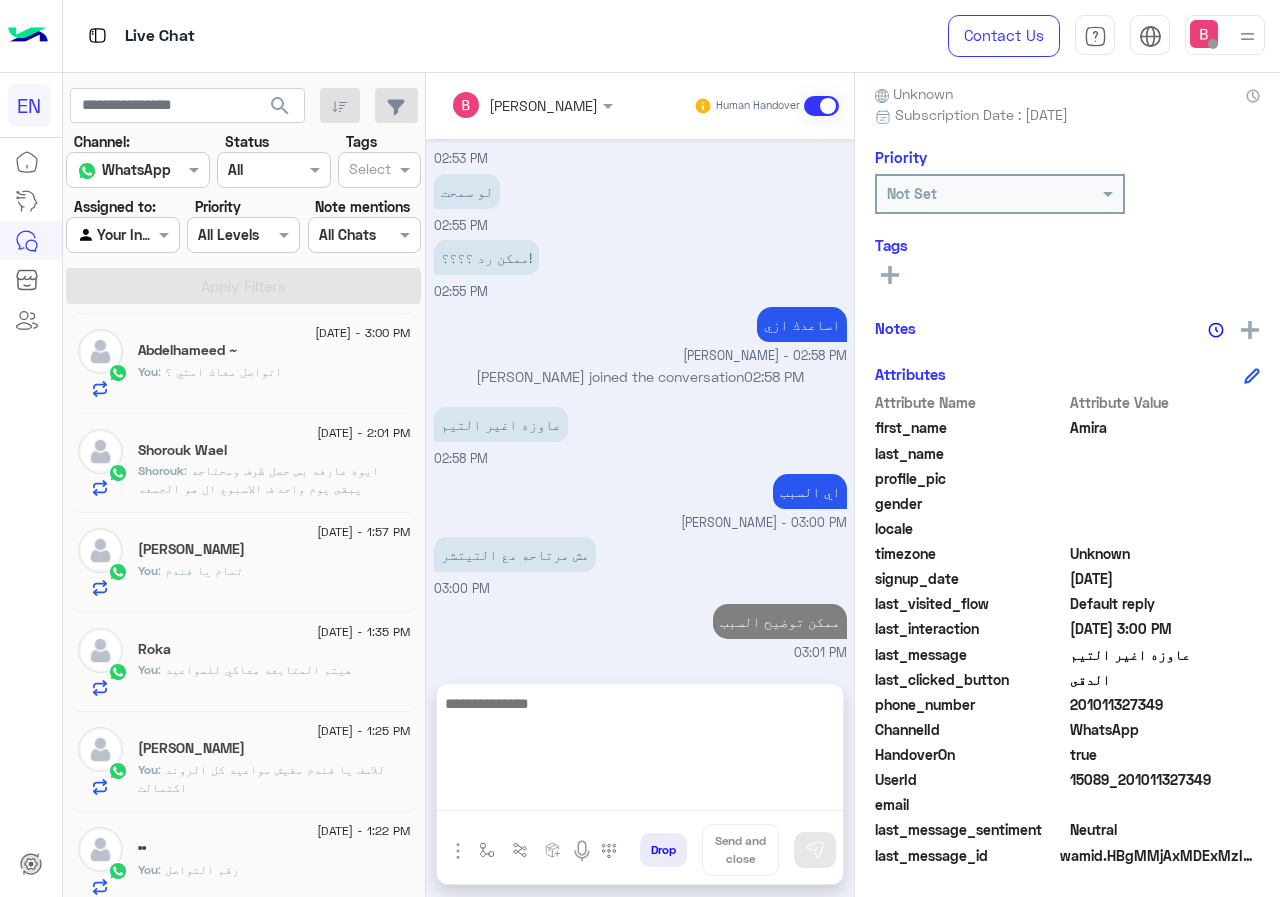 click on ": للاسف يا فندم مفيش مواعيد كل الروند اكتمالت" 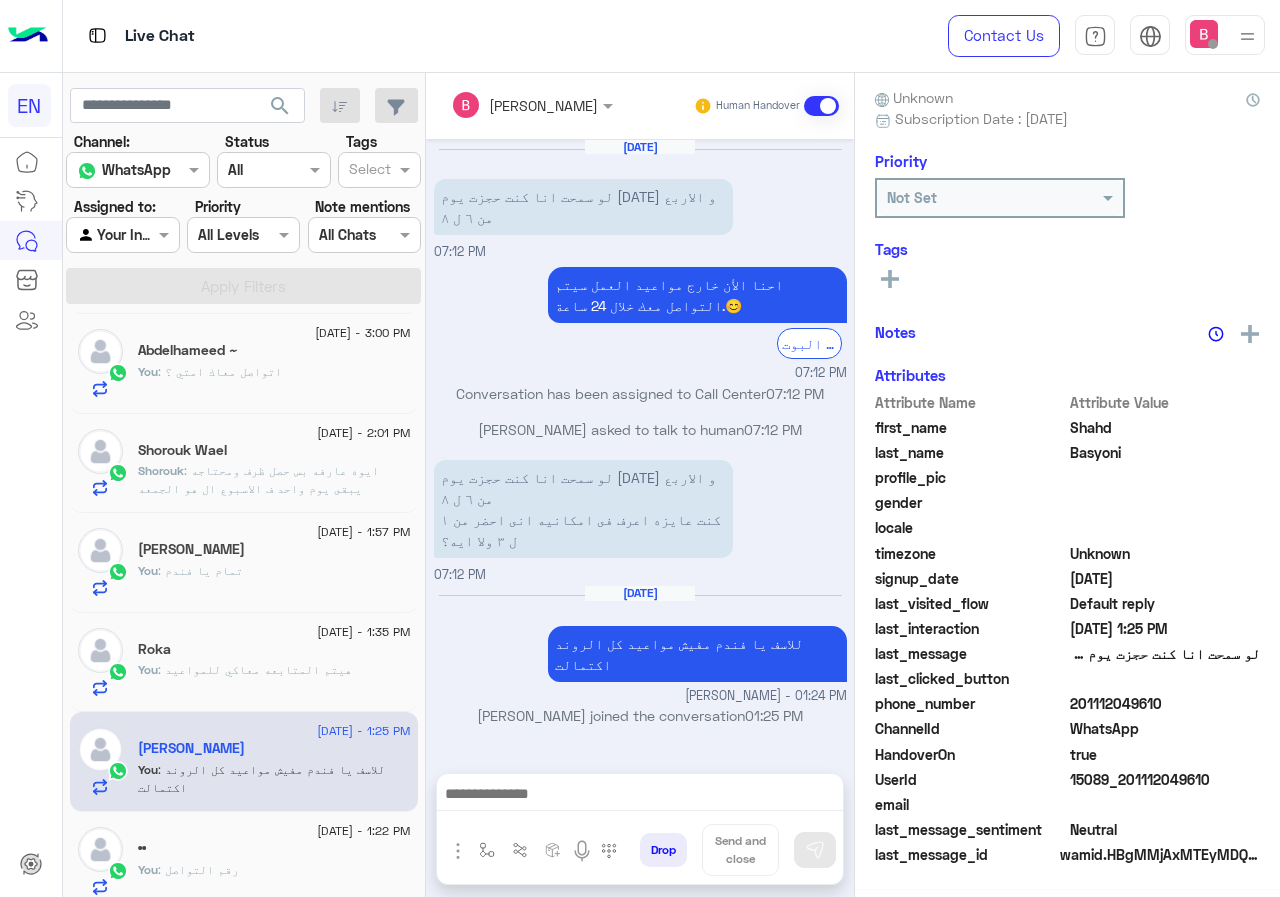scroll, scrollTop: 176, scrollLeft: 0, axis: vertical 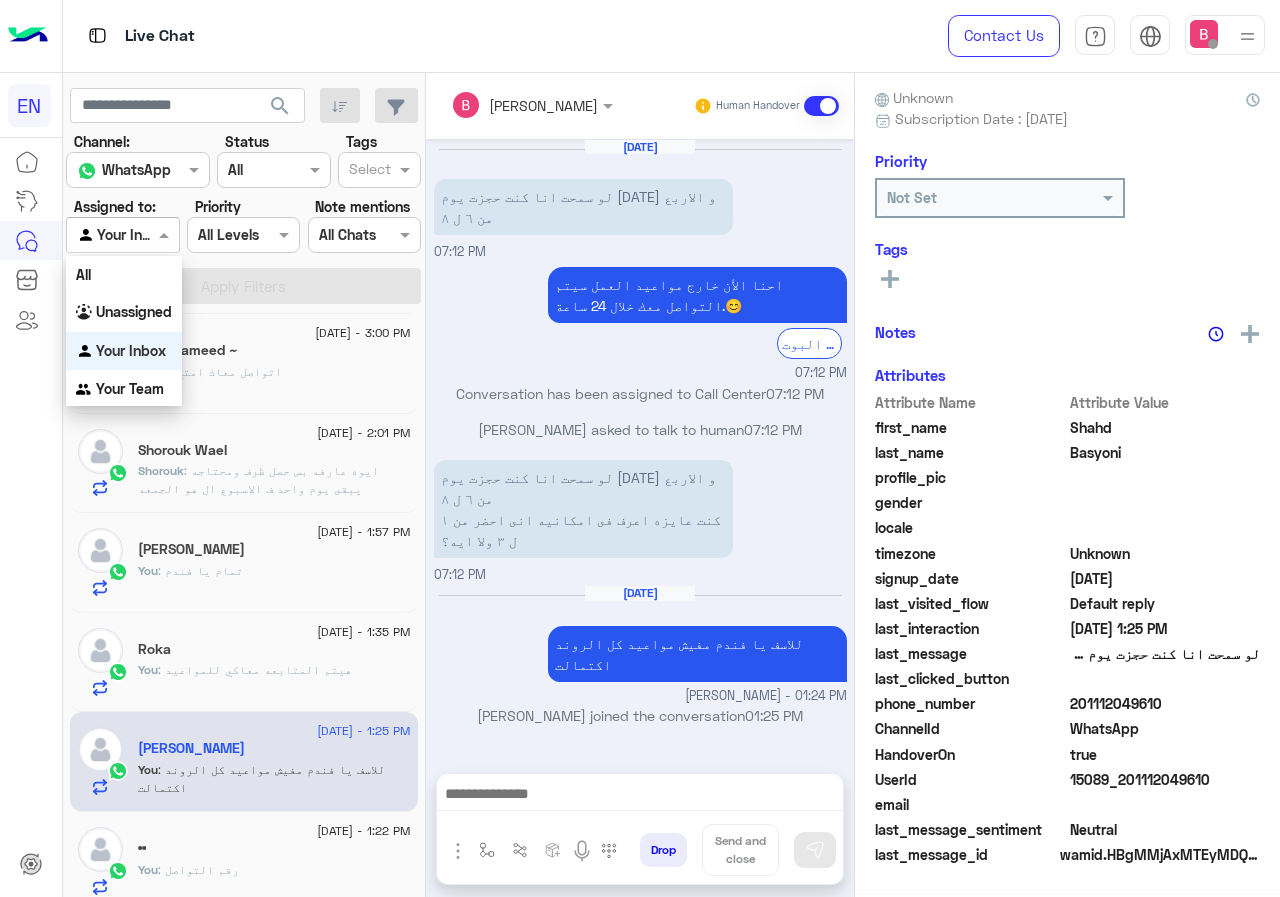 click at bounding box center (100, 235) 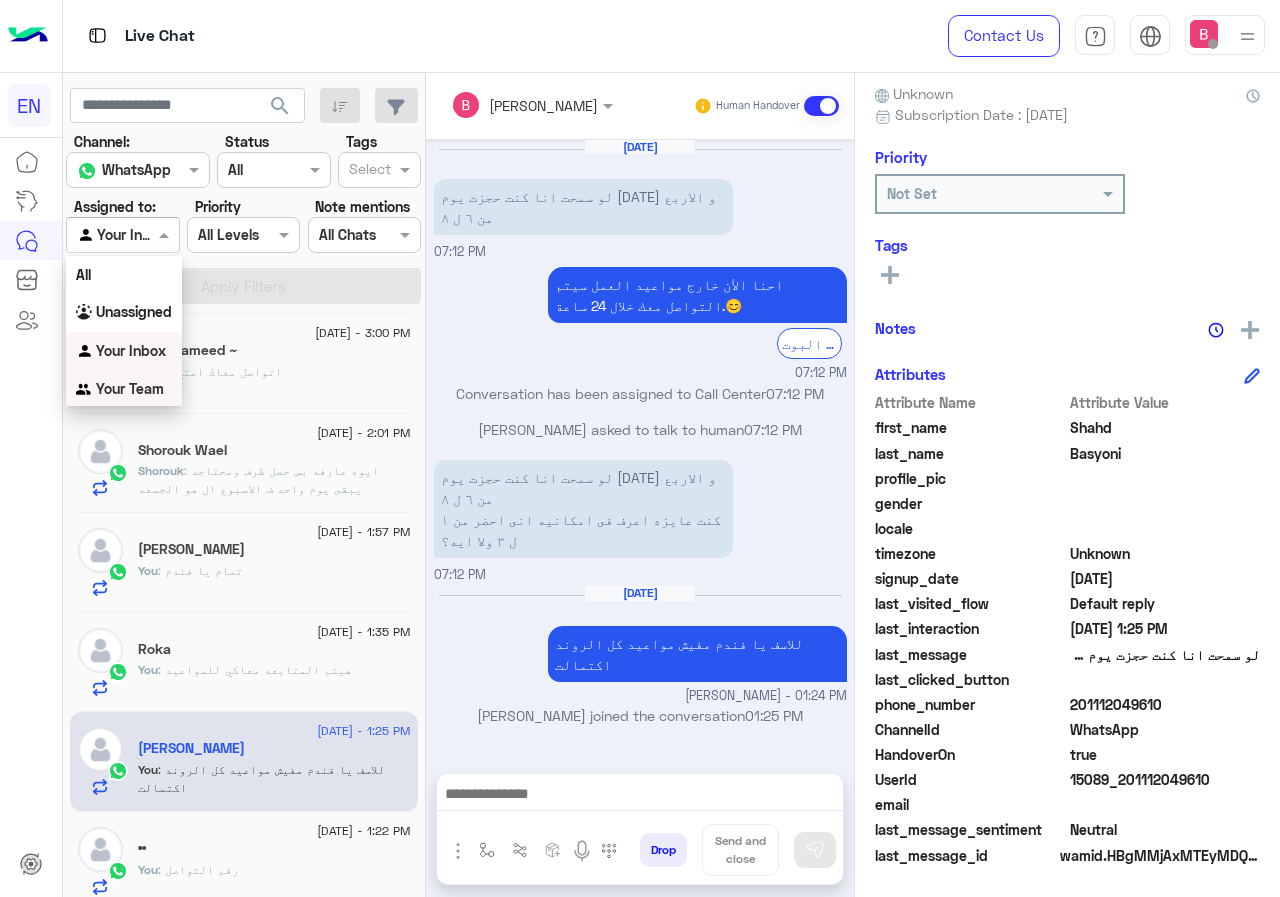 click on "Your Team" at bounding box center [130, 388] 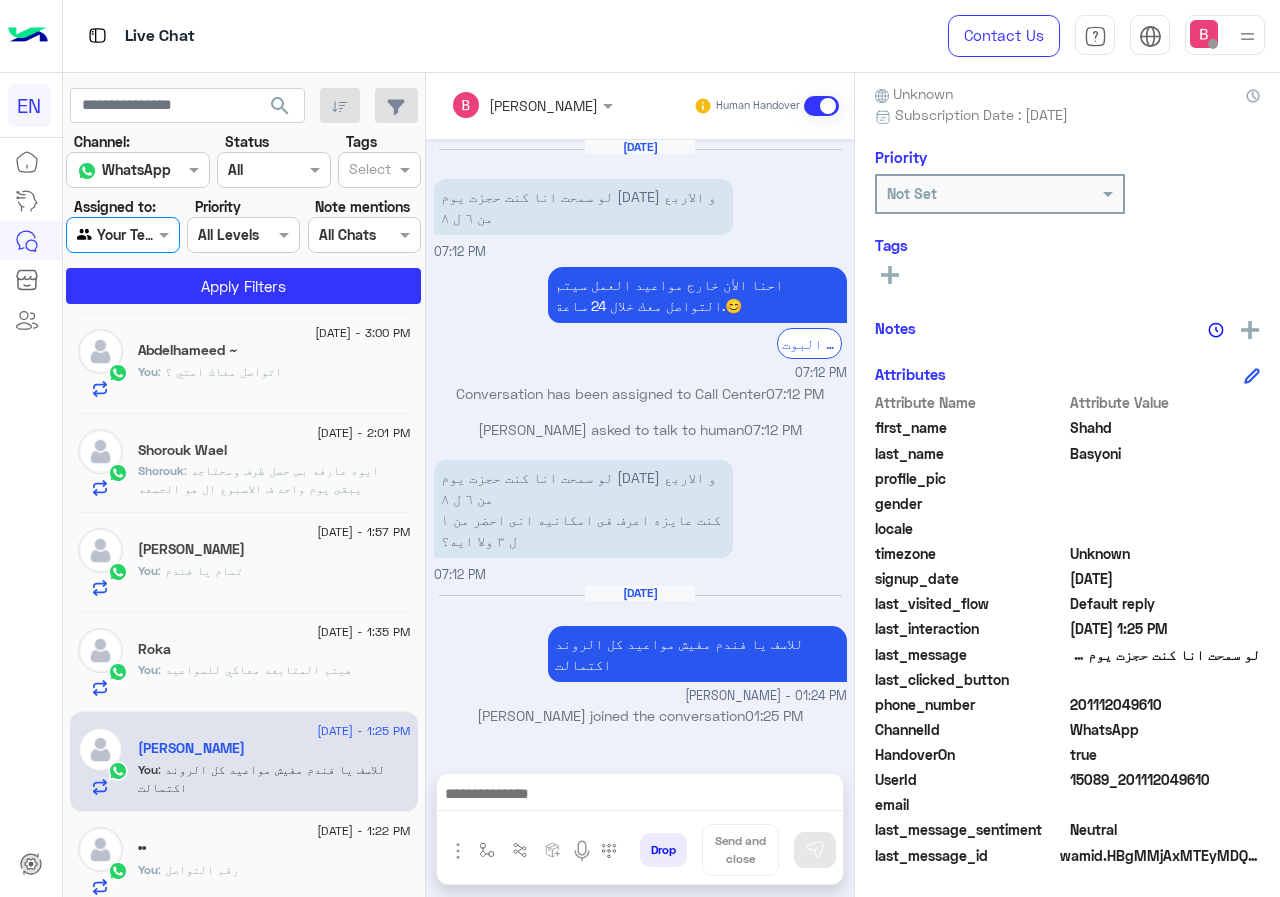 click on "Channel: Channel WhatsApp Status Channel All Tags Select Assigned to: Agent Filter Your Team Priority All Levels All Levels Note mentions Select All Chats Apply Filters" 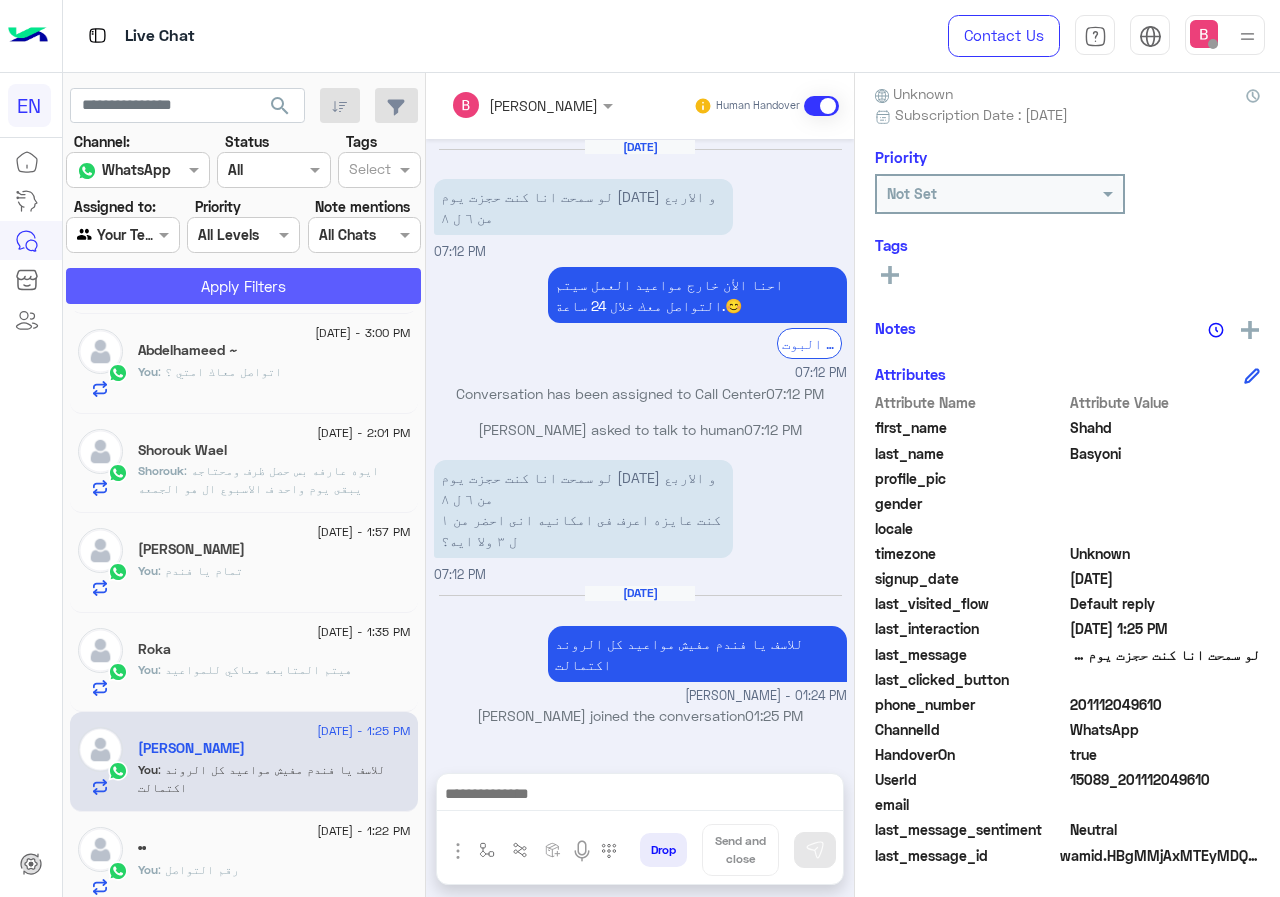 click on "Apply Filters" 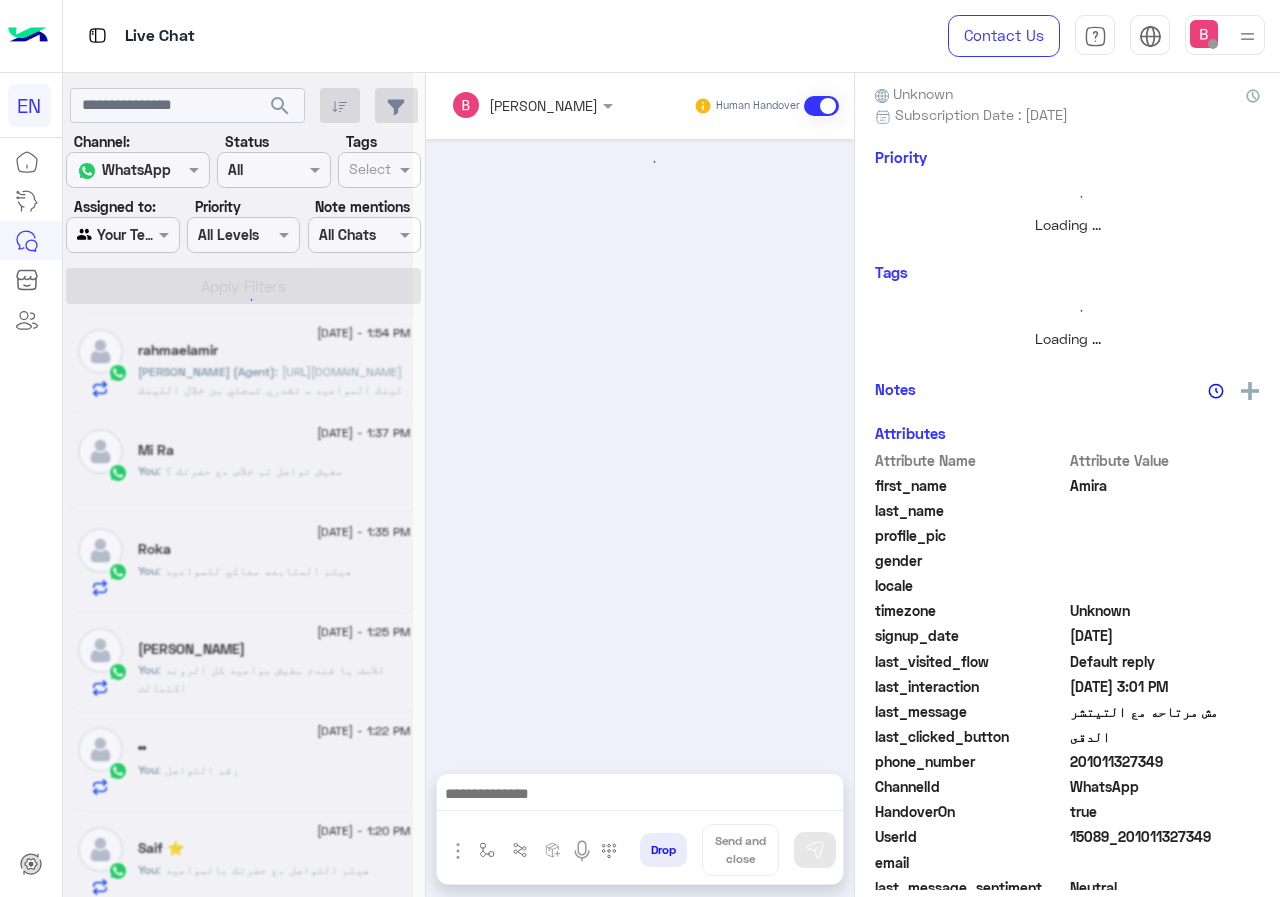scroll, scrollTop: 176, scrollLeft: 0, axis: vertical 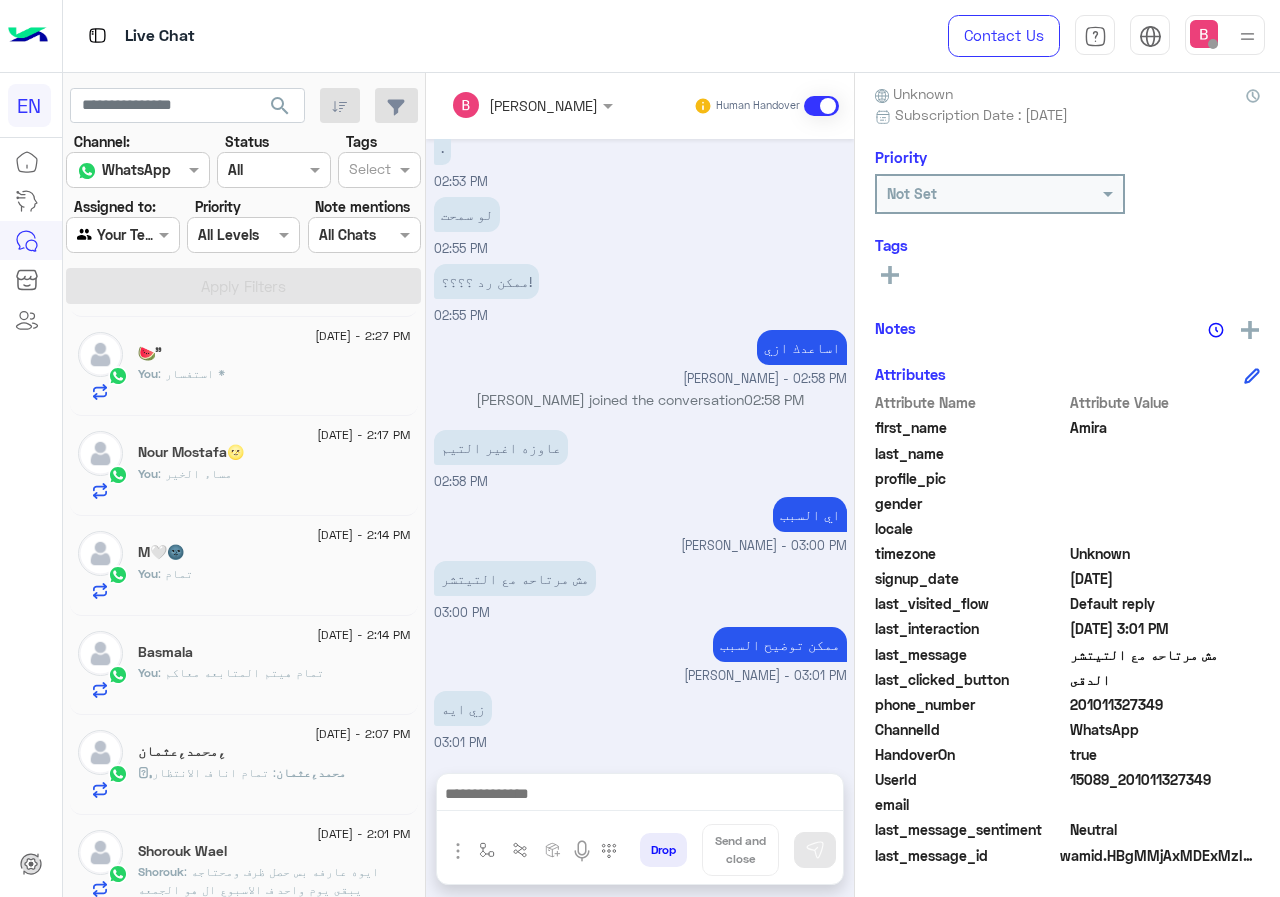 click at bounding box center (640, 796) 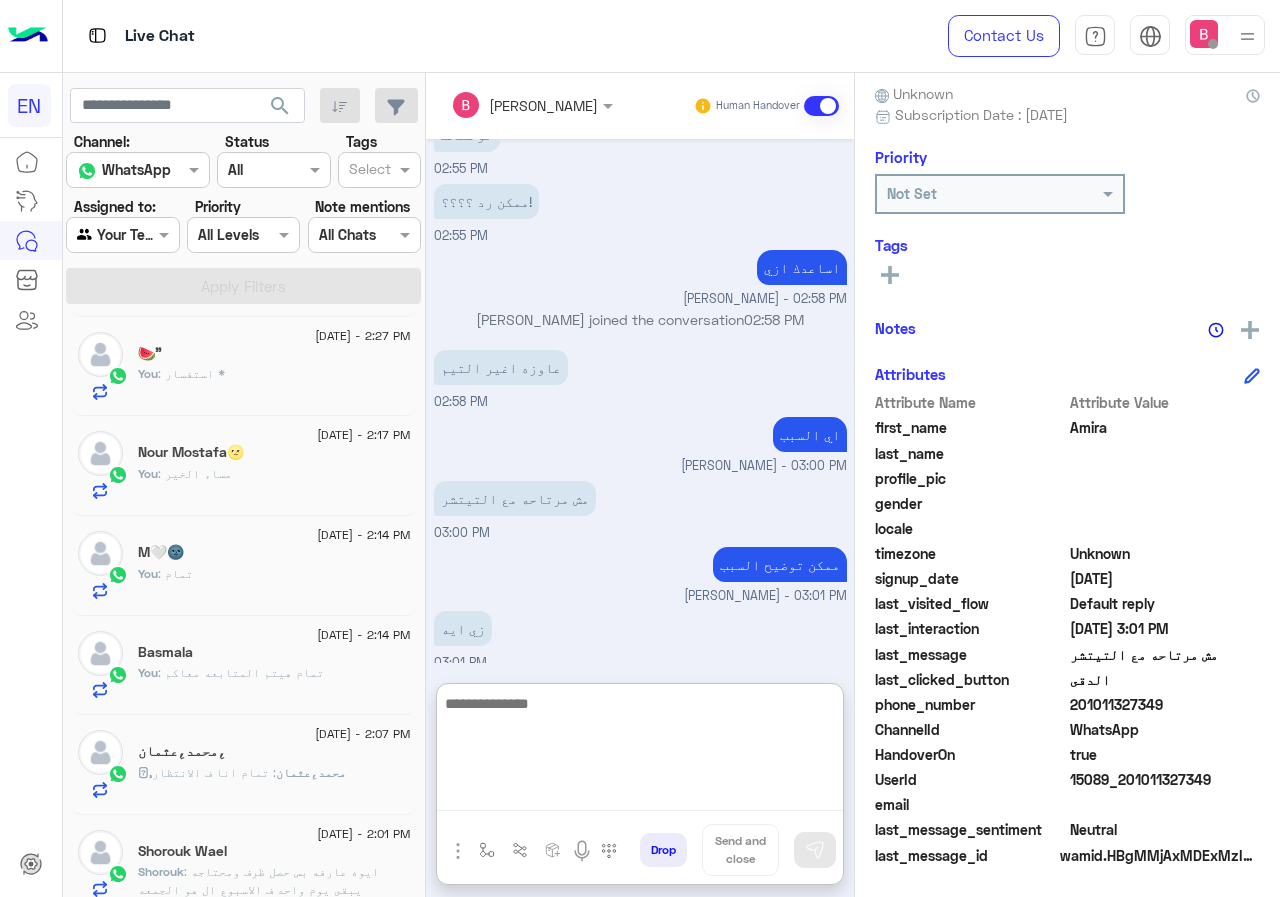 scroll, scrollTop: 1027, scrollLeft: 0, axis: vertical 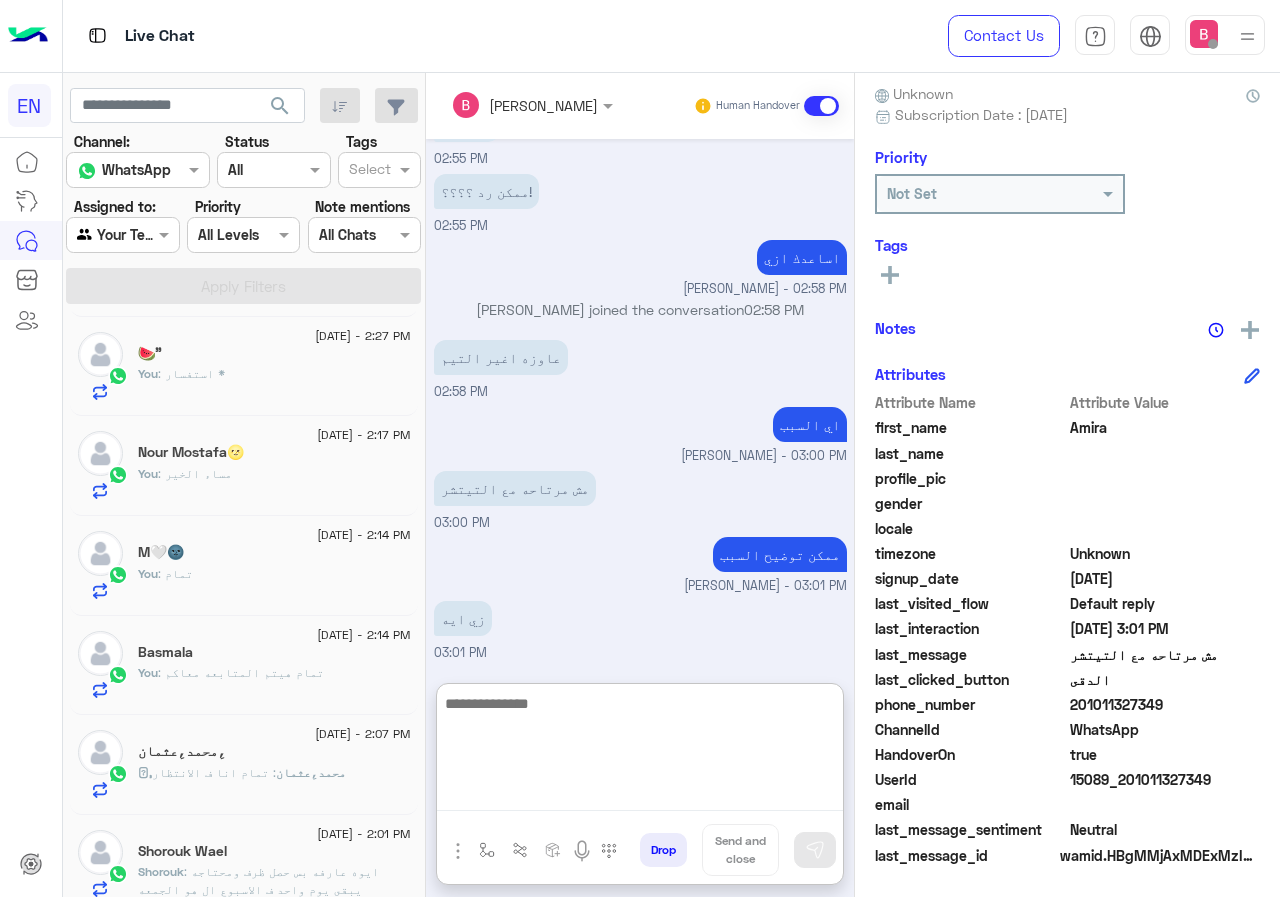 click at bounding box center (640, 751) 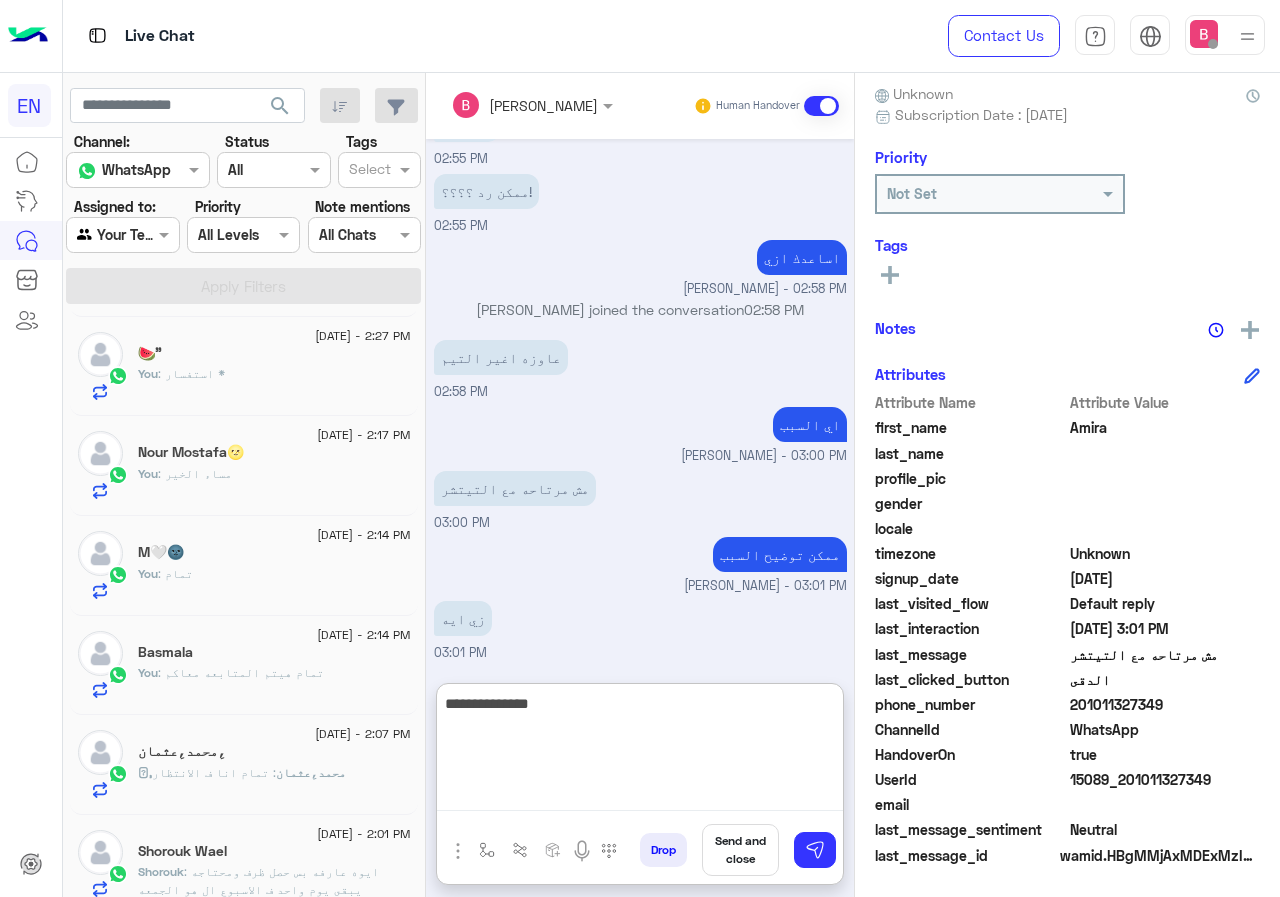 type on "**********" 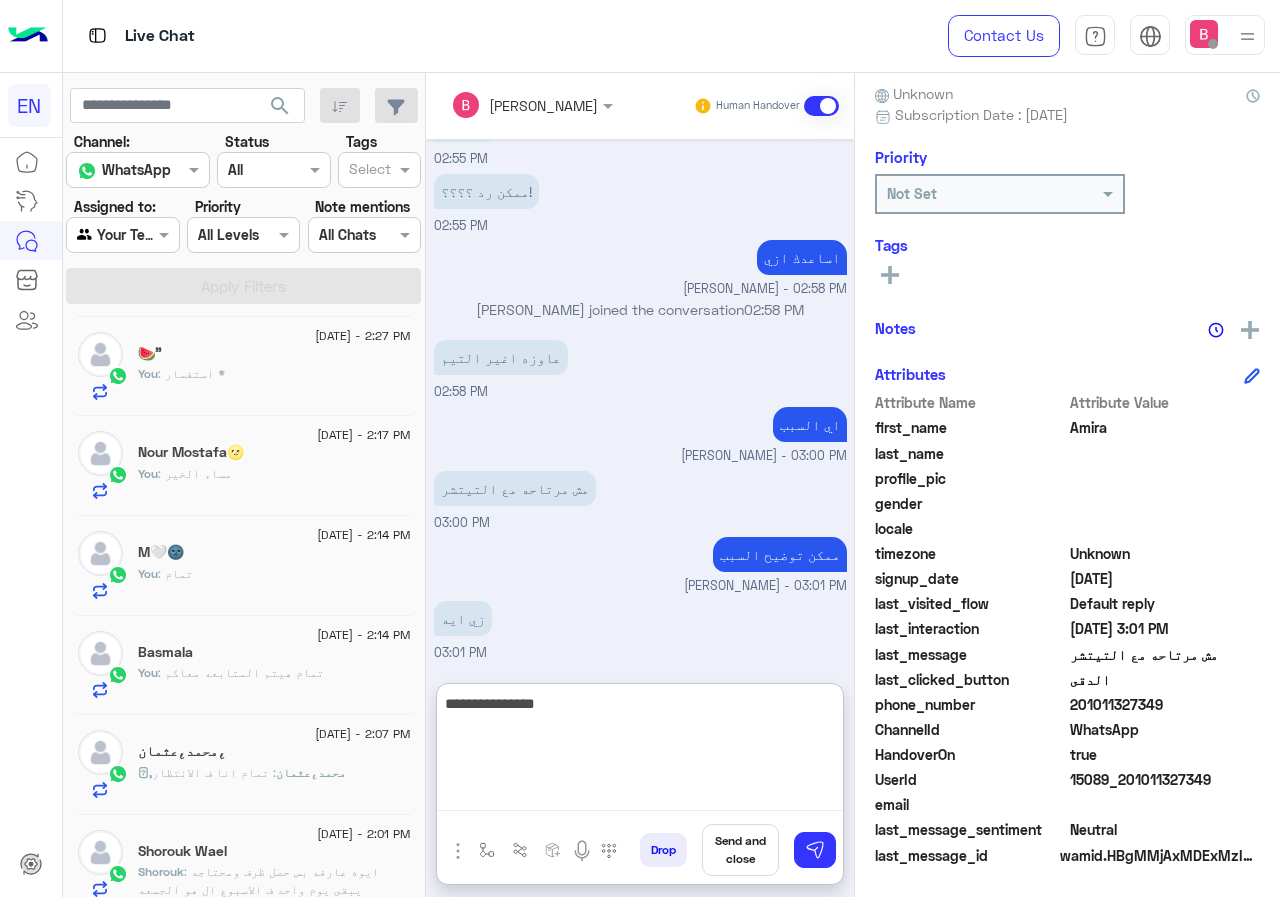 type 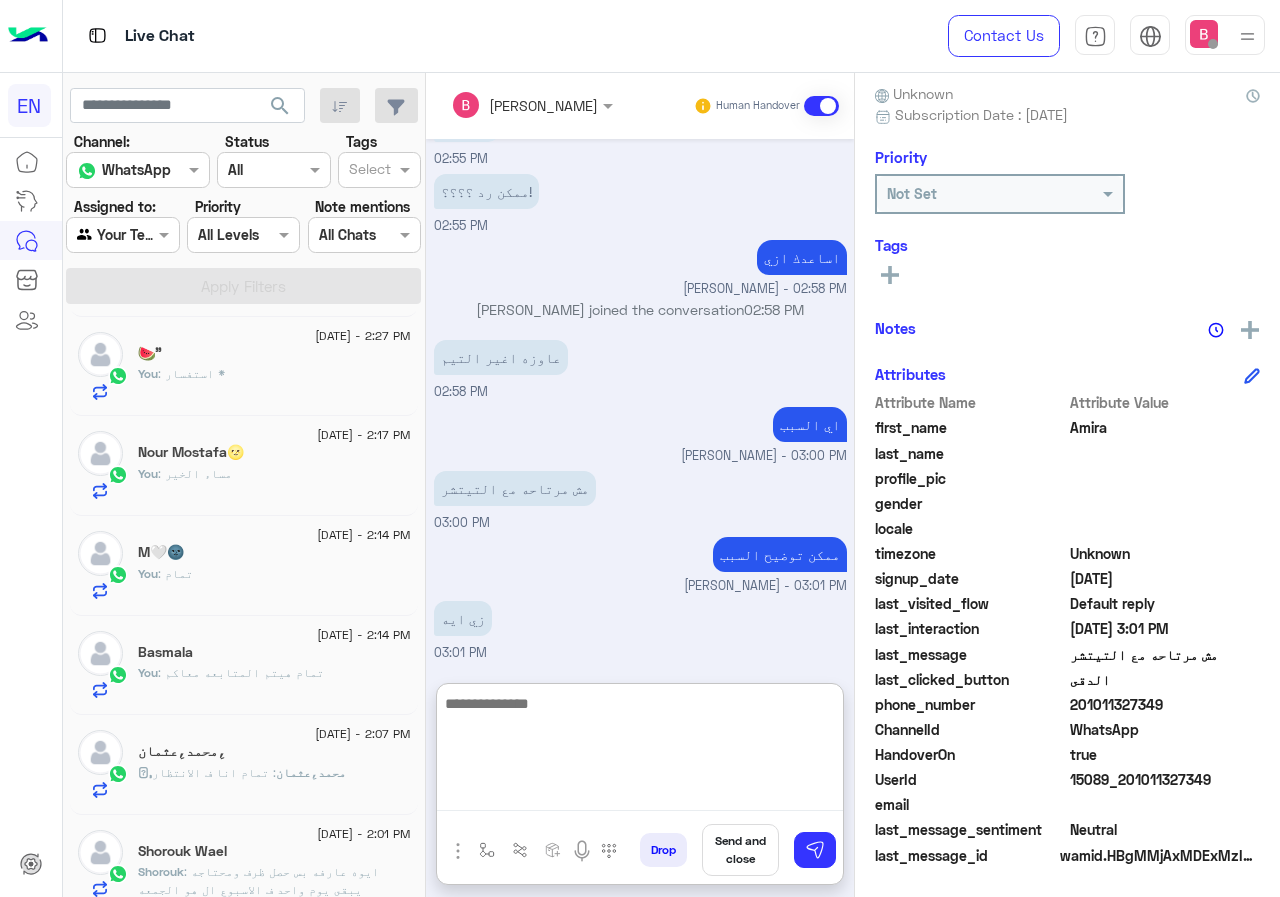 scroll, scrollTop: 1091, scrollLeft: 0, axis: vertical 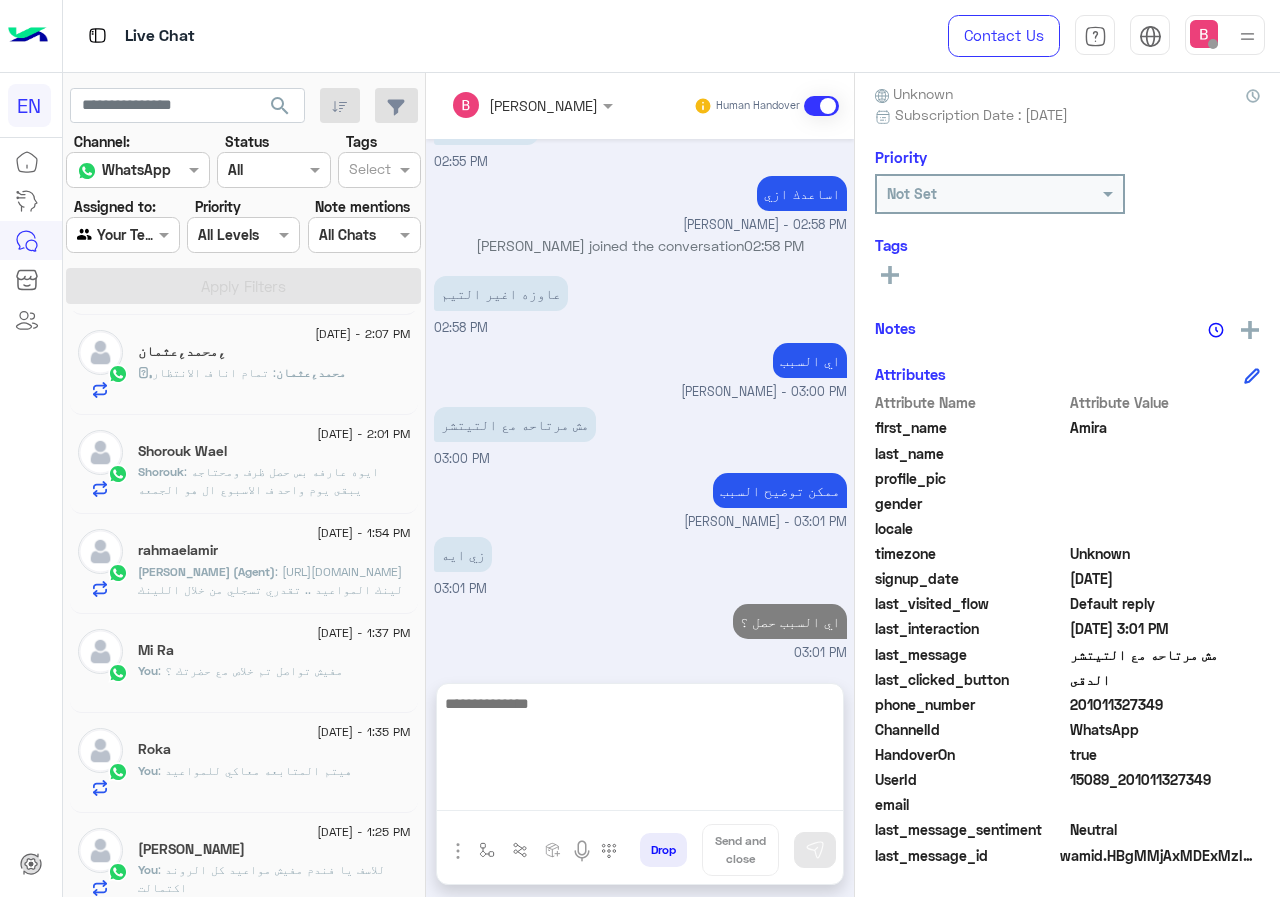 click on "Roka" 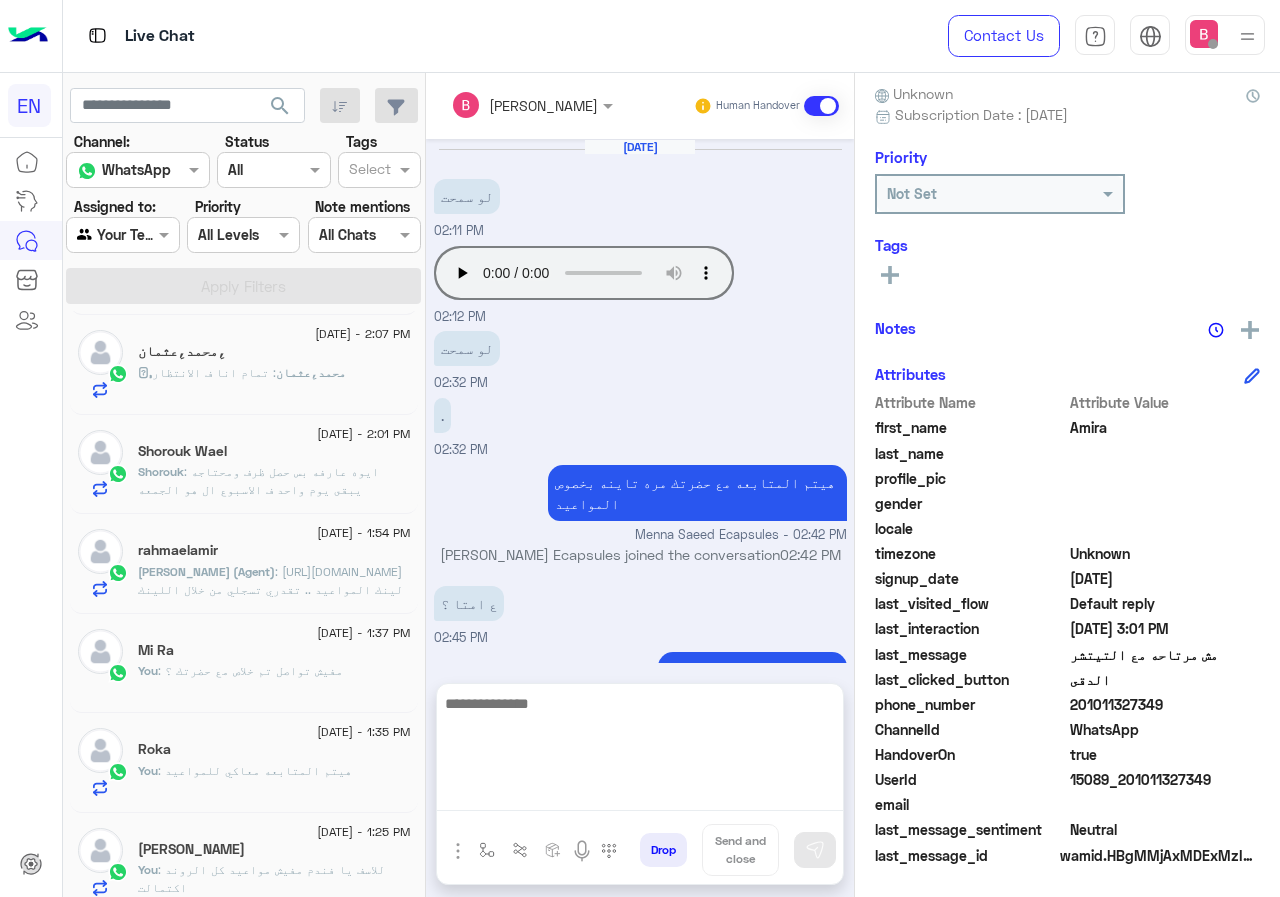 scroll, scrollTop: 800, scrollLeft: 0, axis: vertical 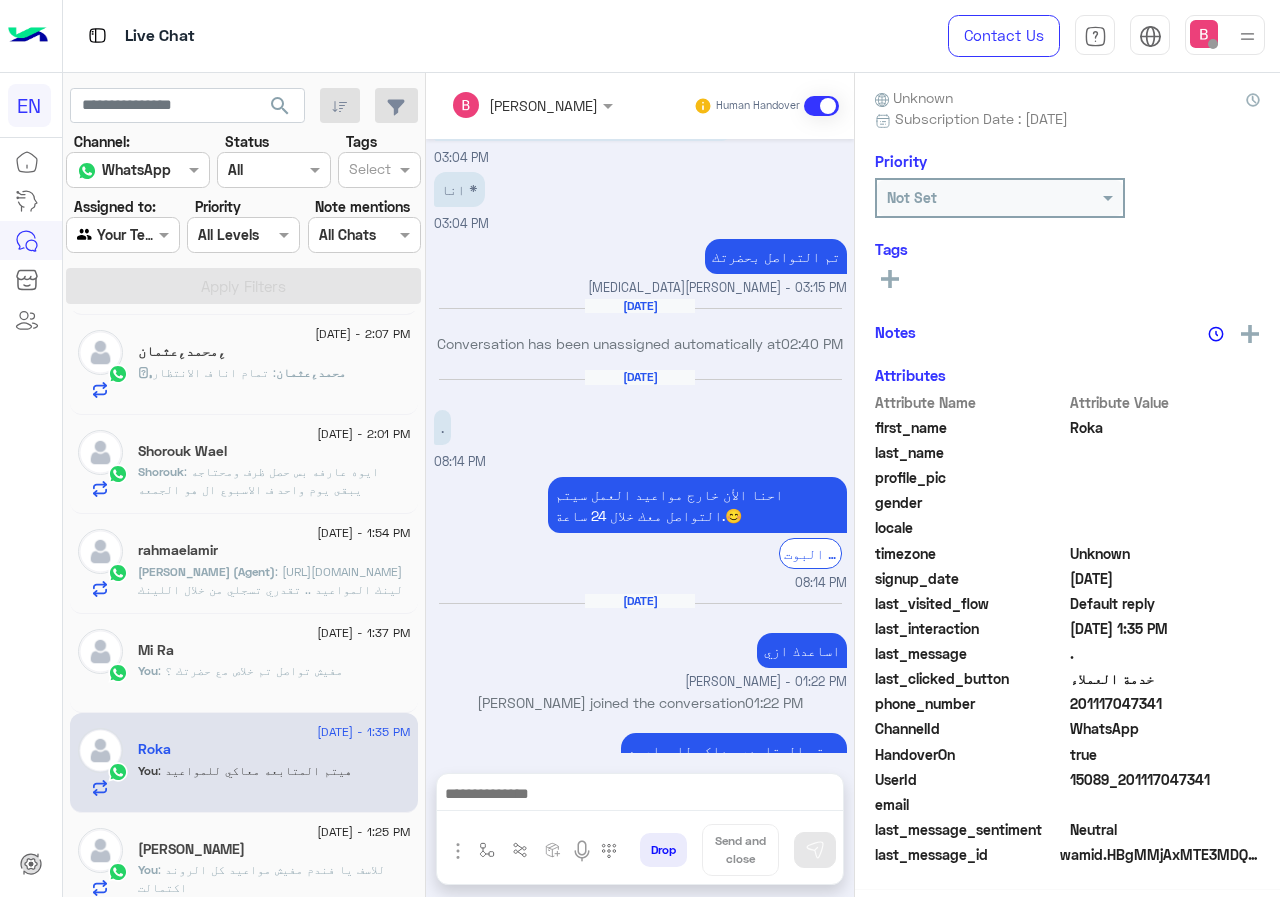 click on "Assigned to:" 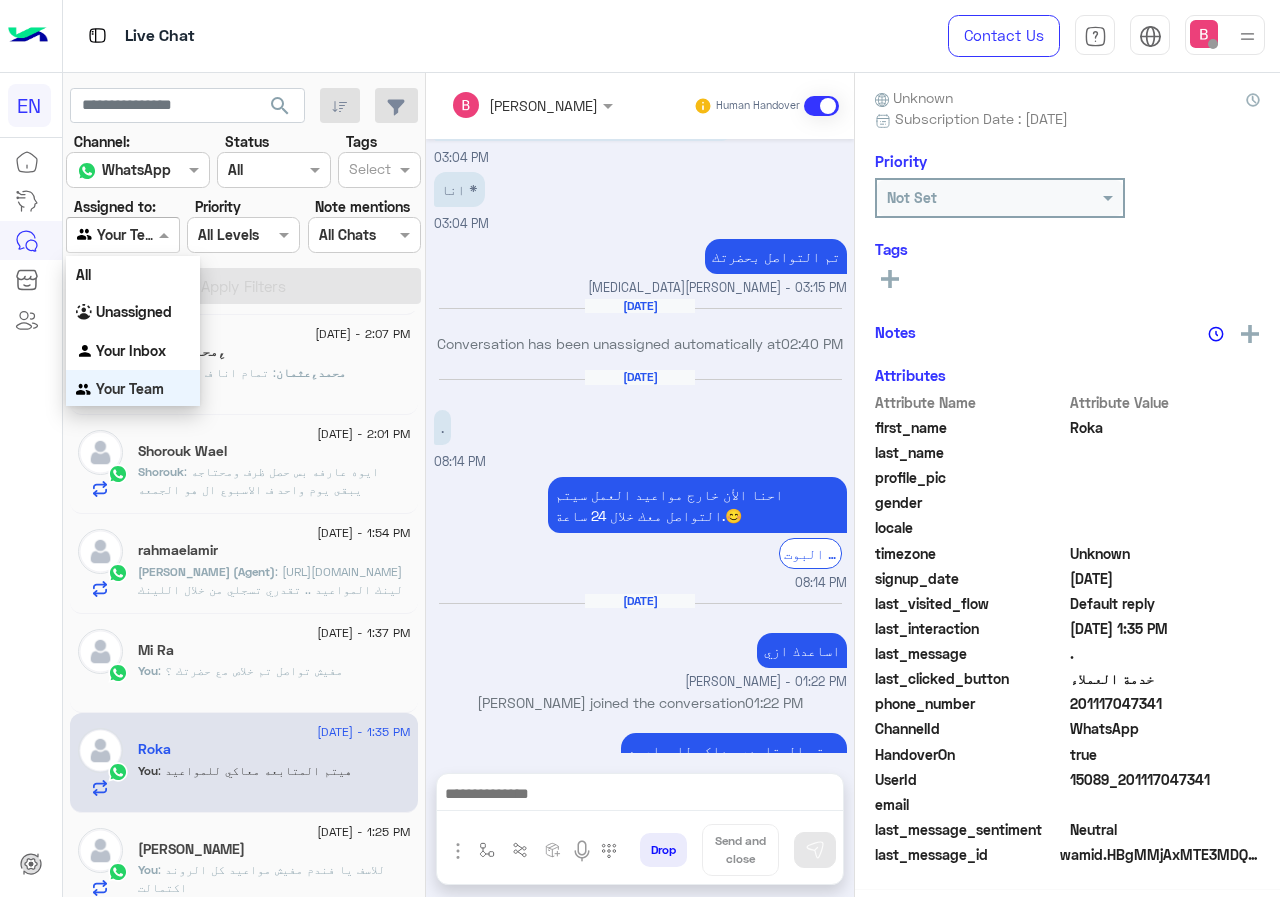 scroll, scrollTop: 1, scrollLeft: 0, axis: vertical 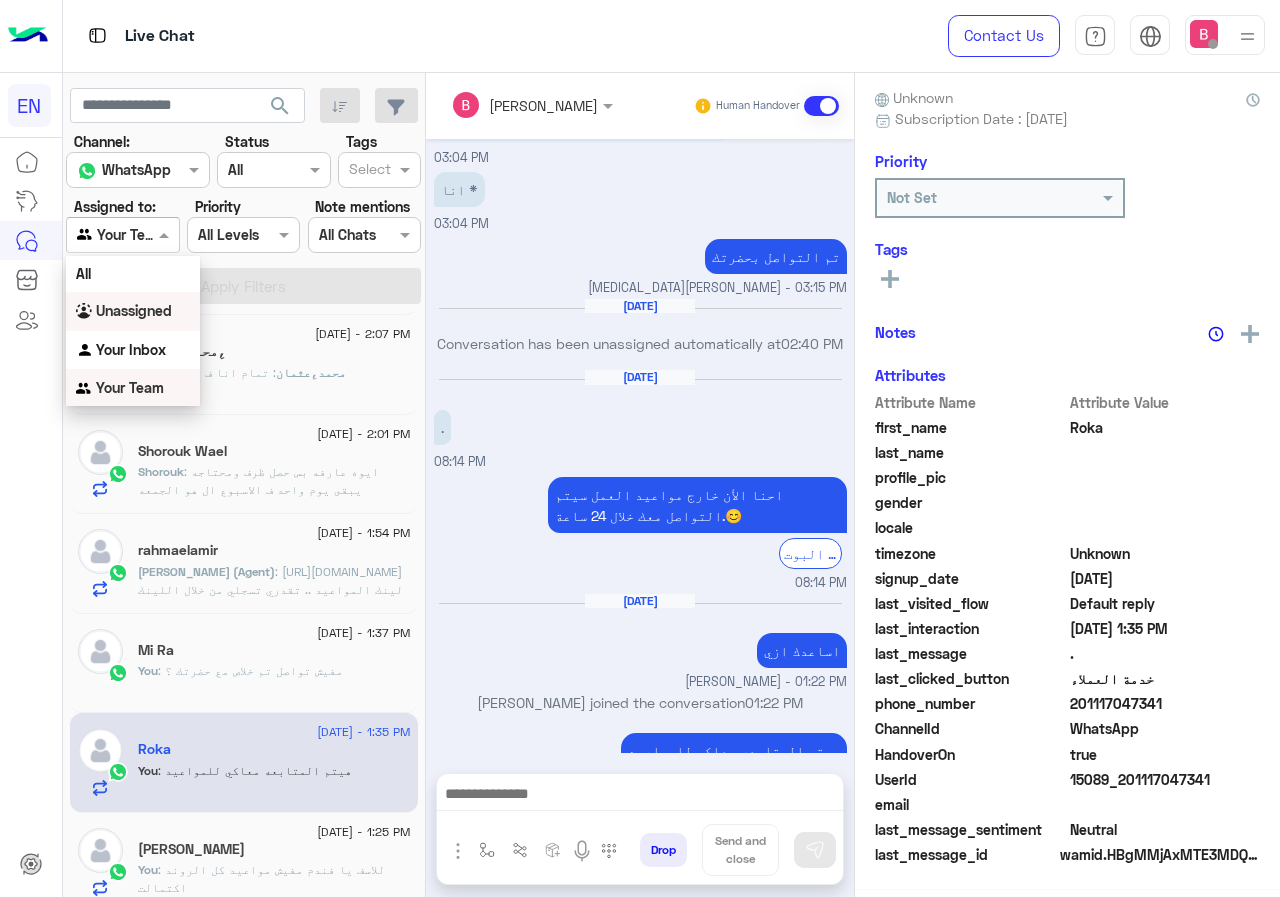 click on "Unassigned" at bounding box center (134, 310) 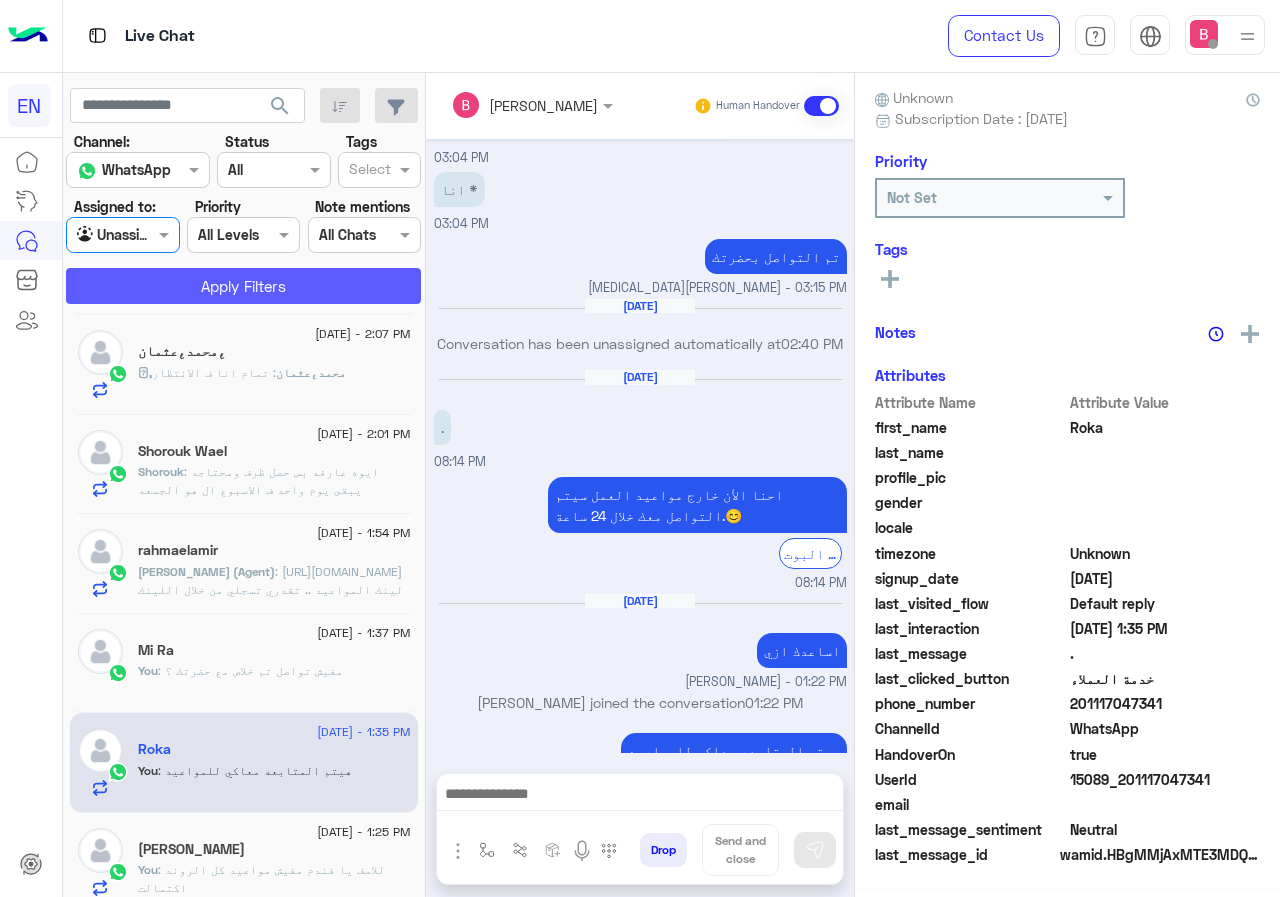 scroll, scrollTop: 180, scrollLeft: 0, axis: vertical 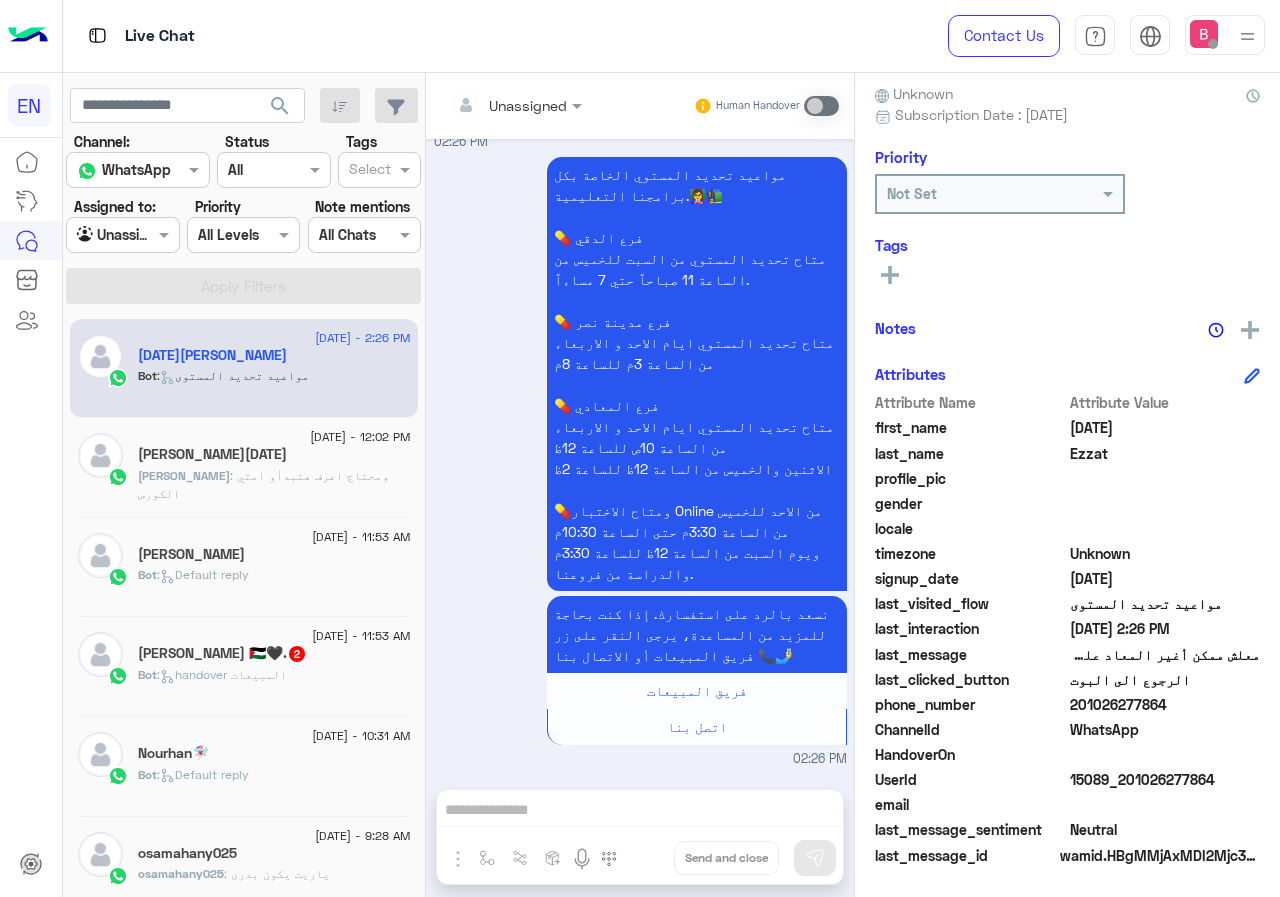 click on "[DATE][PERSON_NAME]" 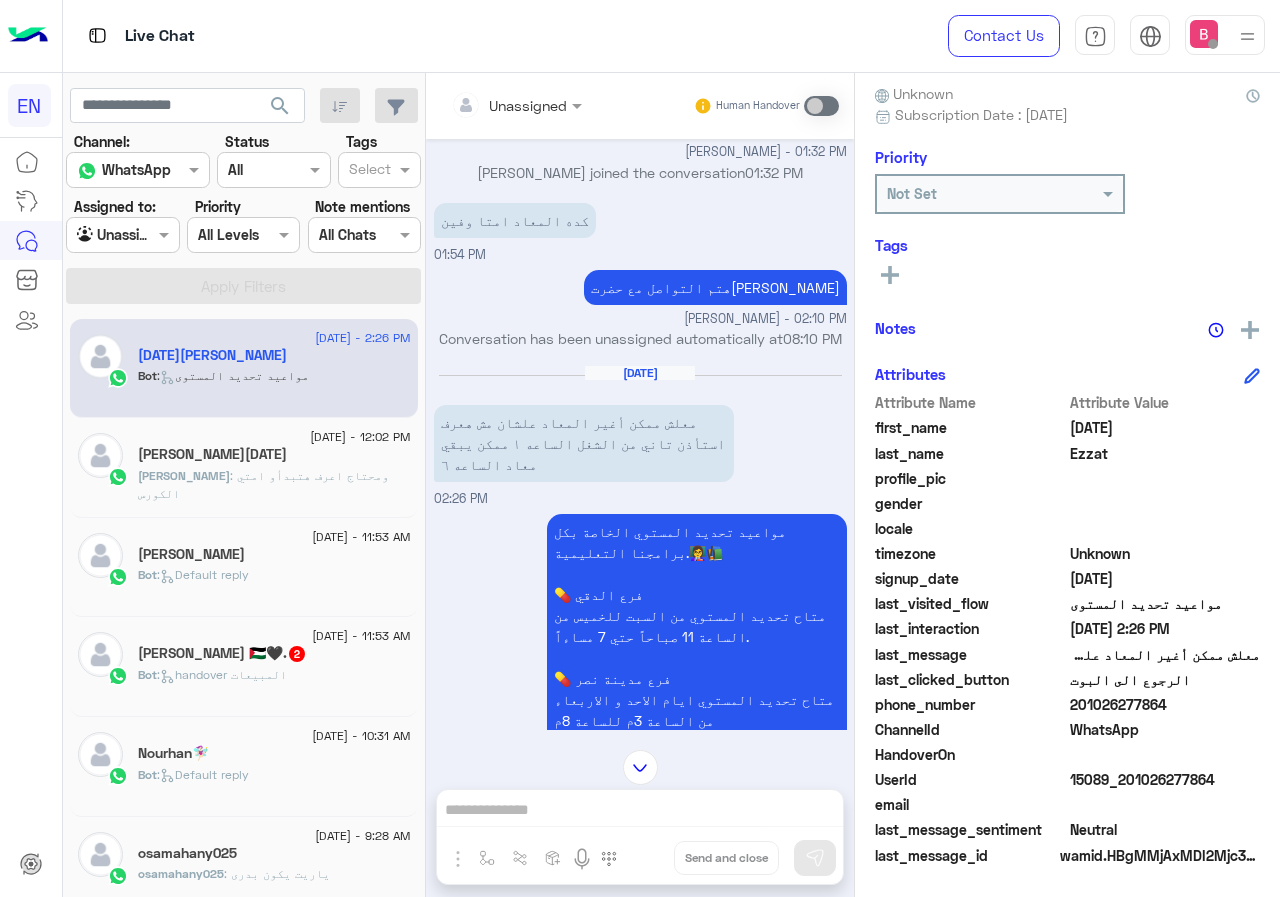 click on "[PERSON_NAME][DATE]" 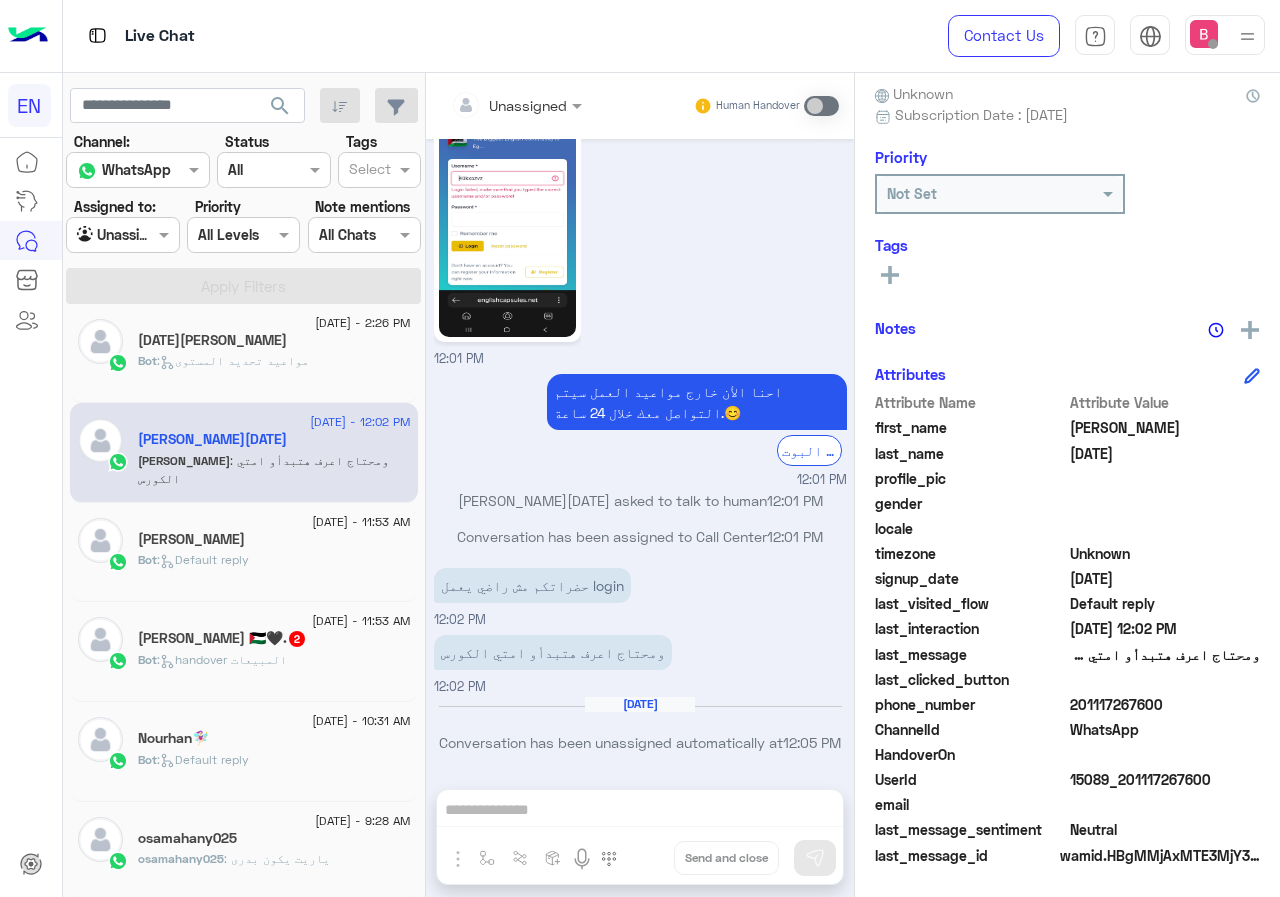 click on ":   handover المبيعات" 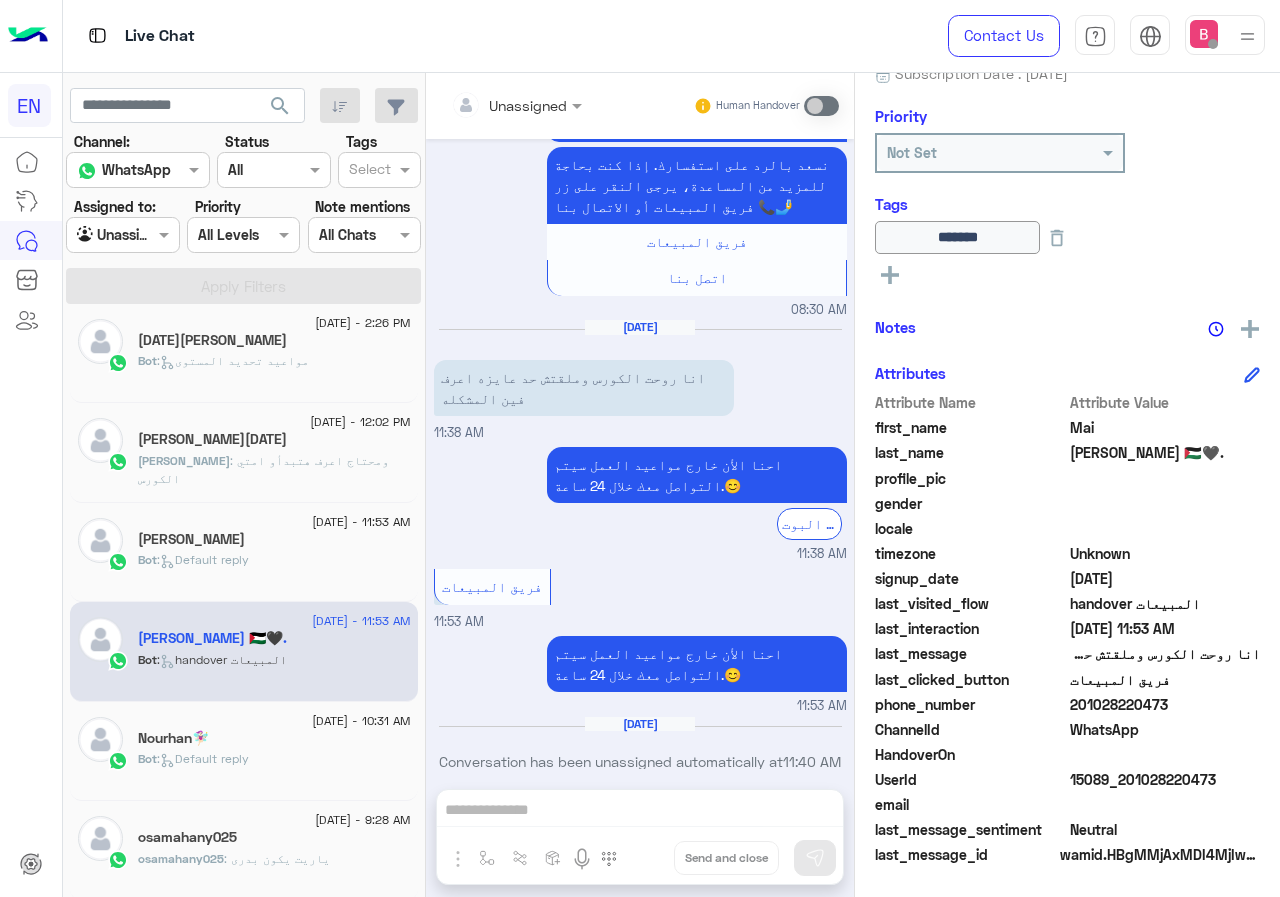 drag, startPoint x: 1073, startPoint y: 705, endPoint x: 1167, endPoint y: 703, distance: 94.02127 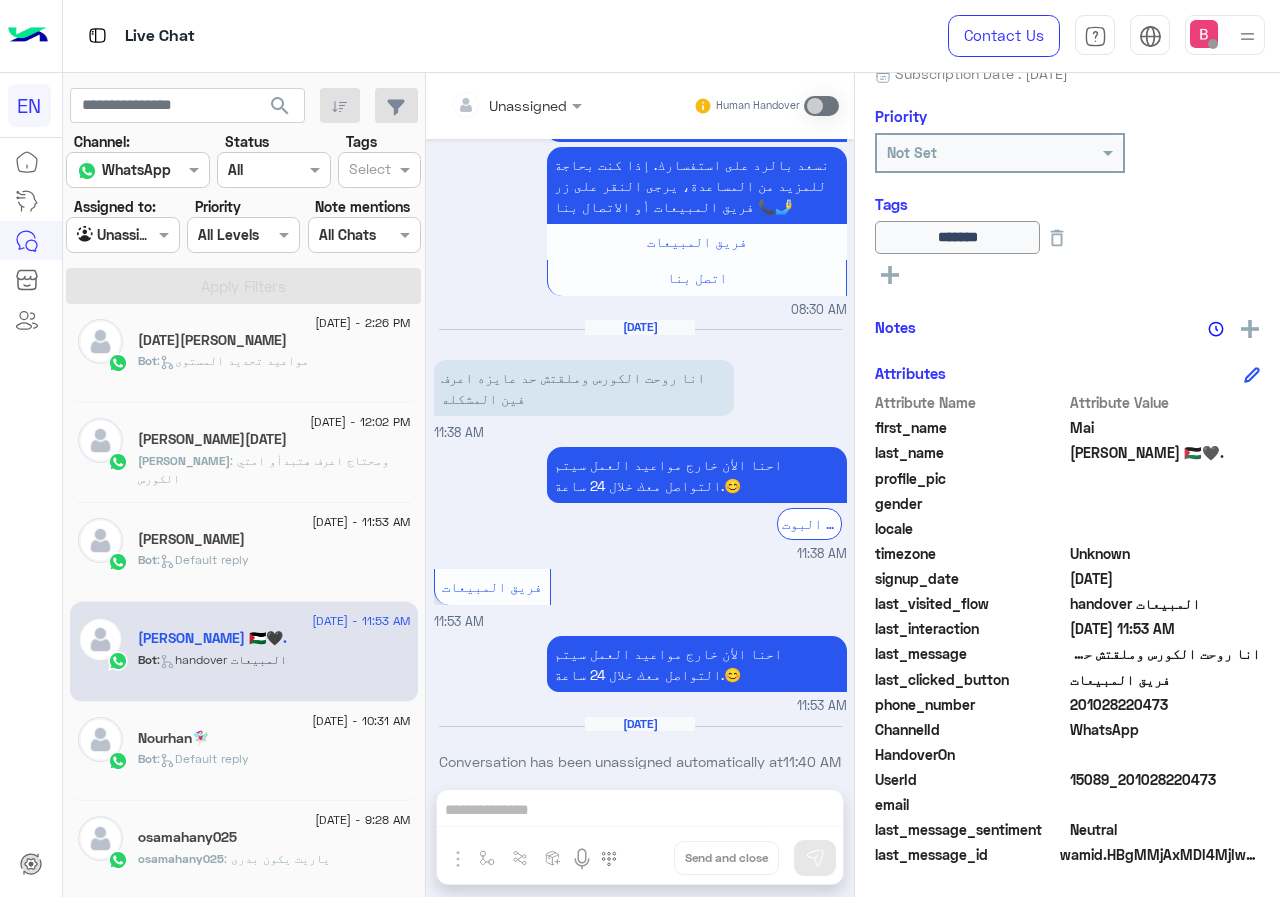 click on "Unassigned Human Handover     [DATE]  وعليكم السلامة اهلا بيك طالبنا [PERSON_NAME] فى 𝗘𝗻𝗴𝗹𝗶𝘀𝗵 𝗖𝗮𝗽𝘀𝘂𝗹𝗲𝘀 👋 انا مساعدك الألى الخاص بك فى تعلم اللغة الأنجليزية للبدء من فضلك اضغط على الزر بالأسفل. 🤖  اختر     08:58 PM   اختر    08:58 PM  لتصفح الخدمات التى يقدمها English Capsules 🎓📅 اضغط على الزر بالأسفل 👇    08:58 PM  عايزه اسال بخصوص الامتحان   08:58 PM  تفاصيل اختبار تحديد المستوي   يتكون اختبار تحديد المستوي من 70 سؤال تنقسم لثالثة أقسام اإلستماع والقراءة وباقي مهارات اللغة، مدة اإلختبار 60 دقيقة. تكلفة اختبار تحديد المستوى 100 جنيه.  خدمة العملاء   اتصل بنا     08:58 PM   [DATE]   05:59 PM       05:59 PM" at bounding box center [640, 489] 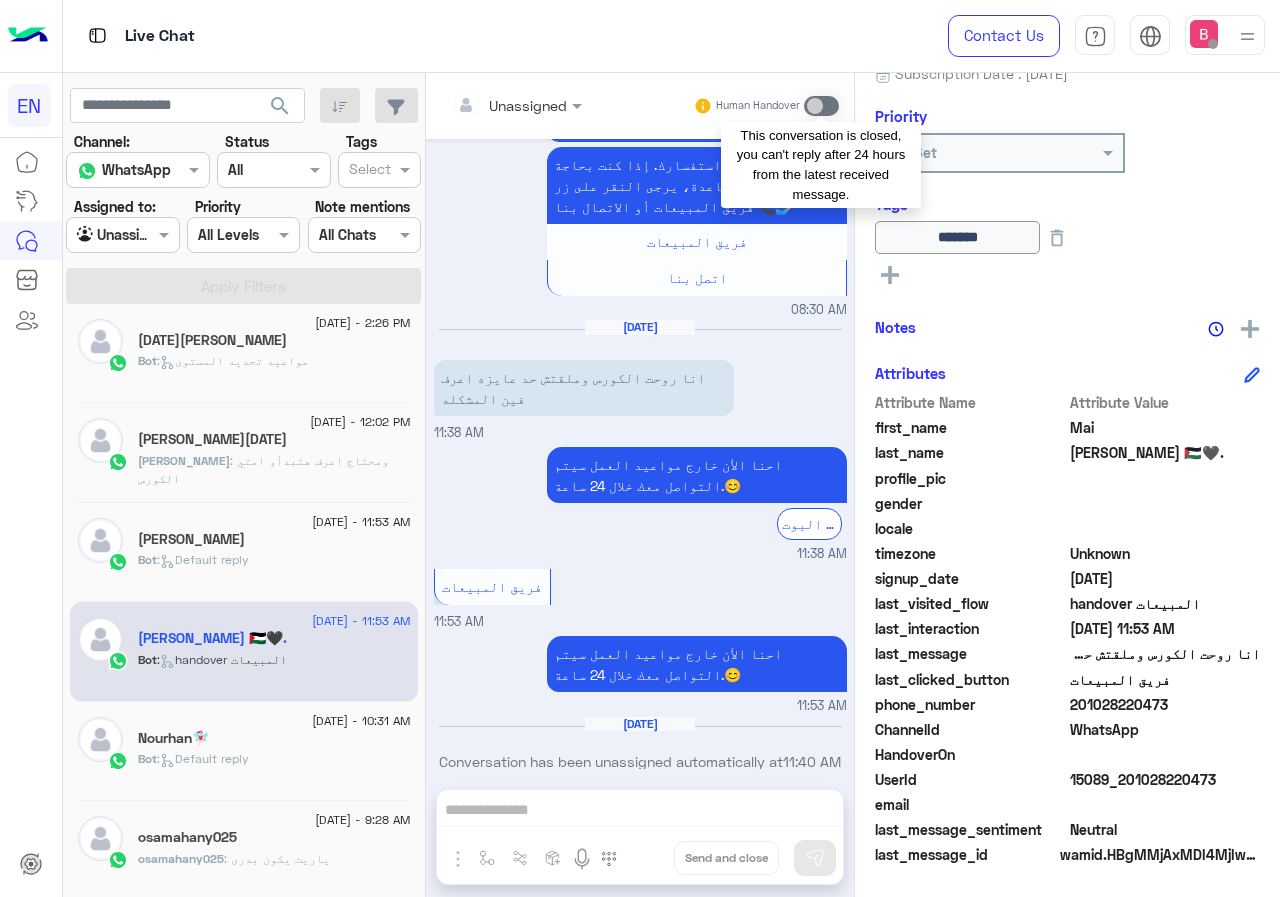 click at bounding box center [821, 106] 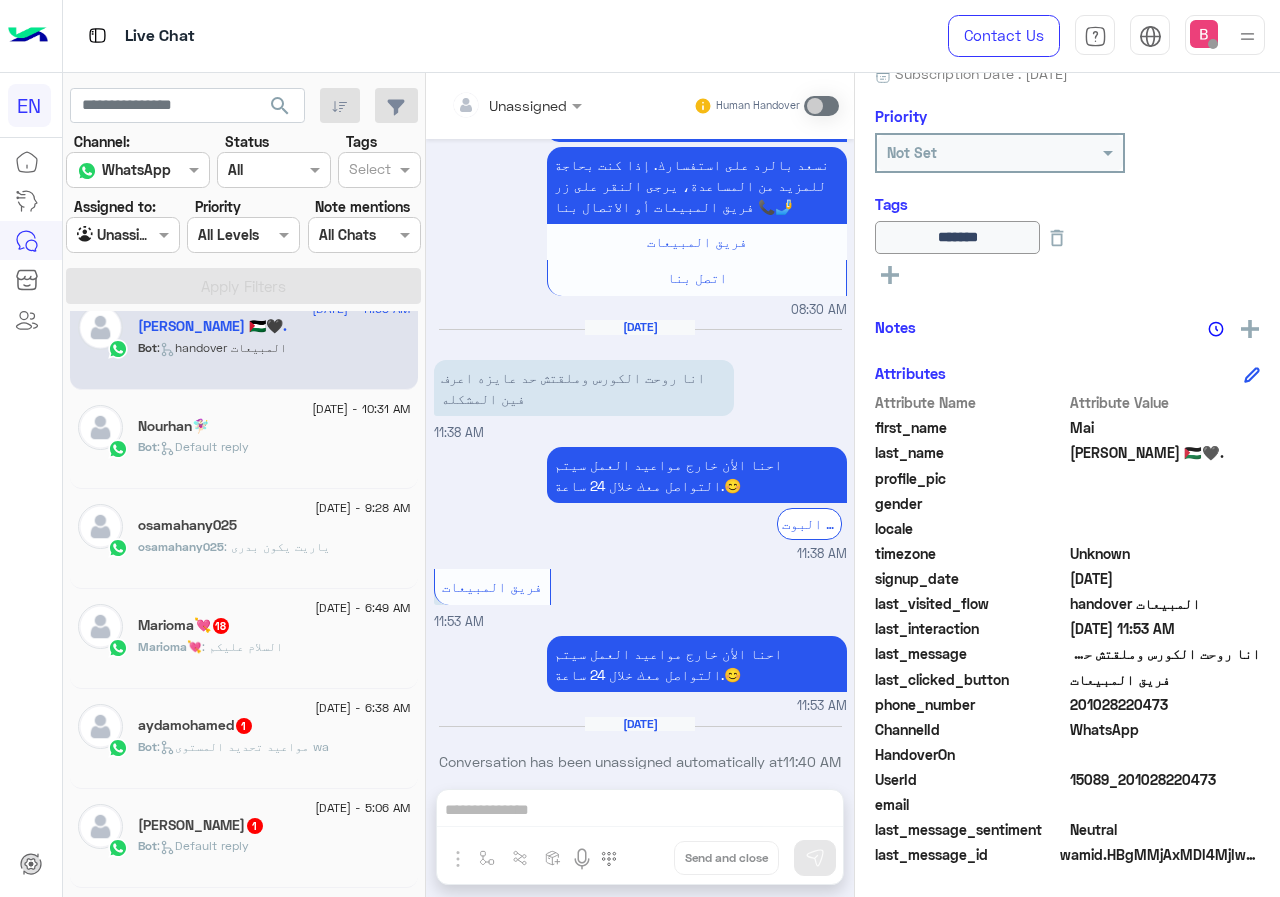 scroll, scrollTop: 415, scrollLeft: 0, axis: vertical 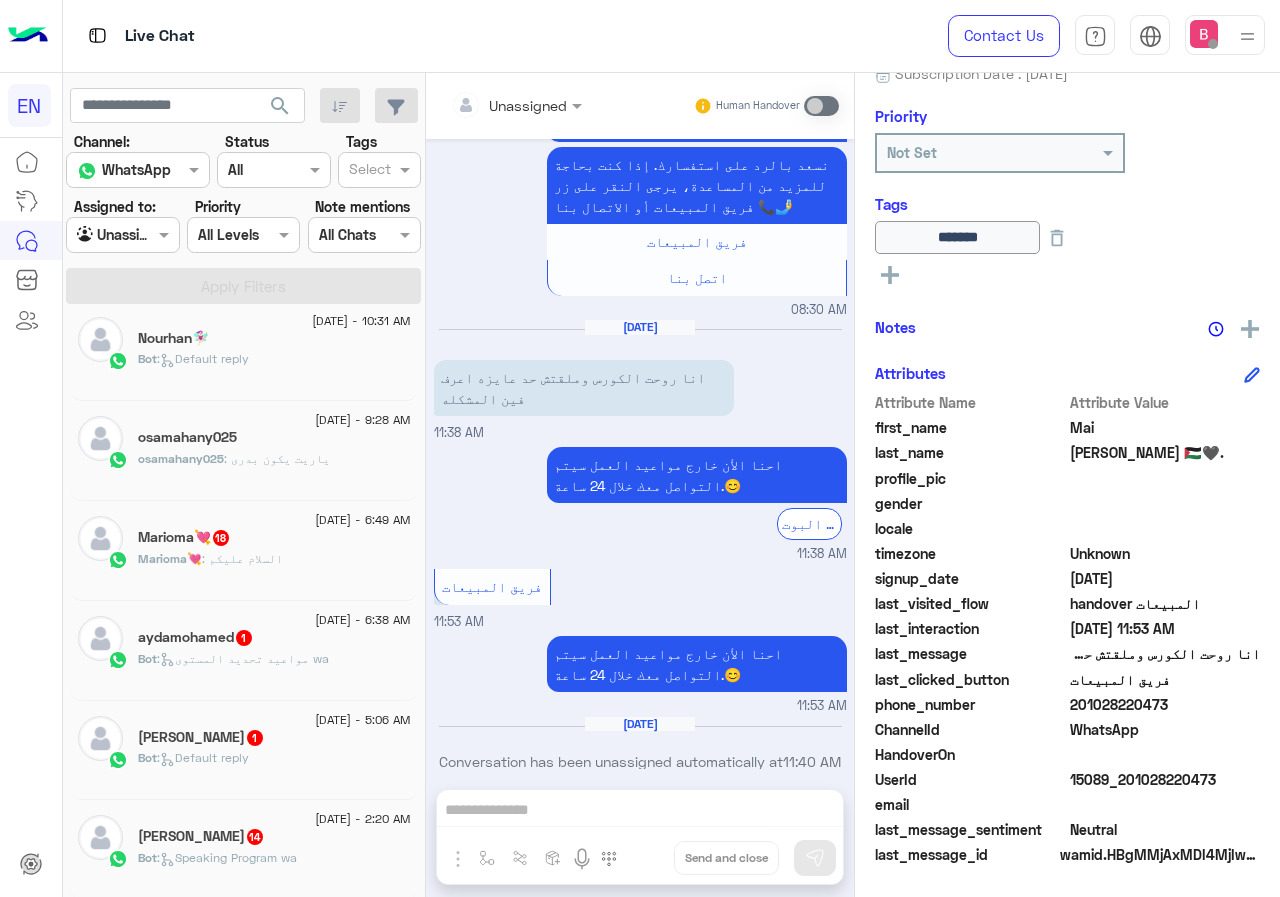click on "Marioma💘 : السلام عليكم" 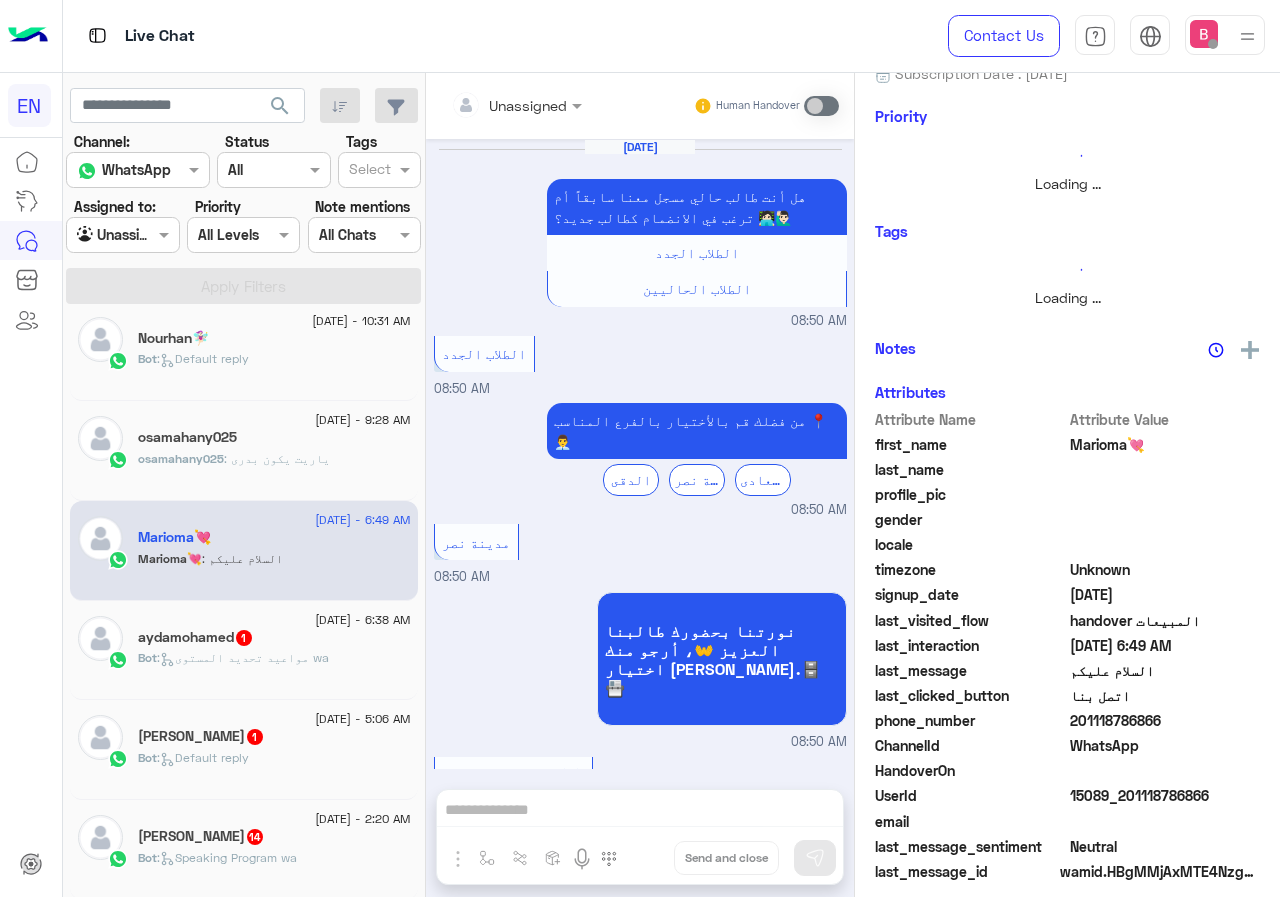scroll, scrollTop: 2920, scrollLeft: 0, axis: vertical 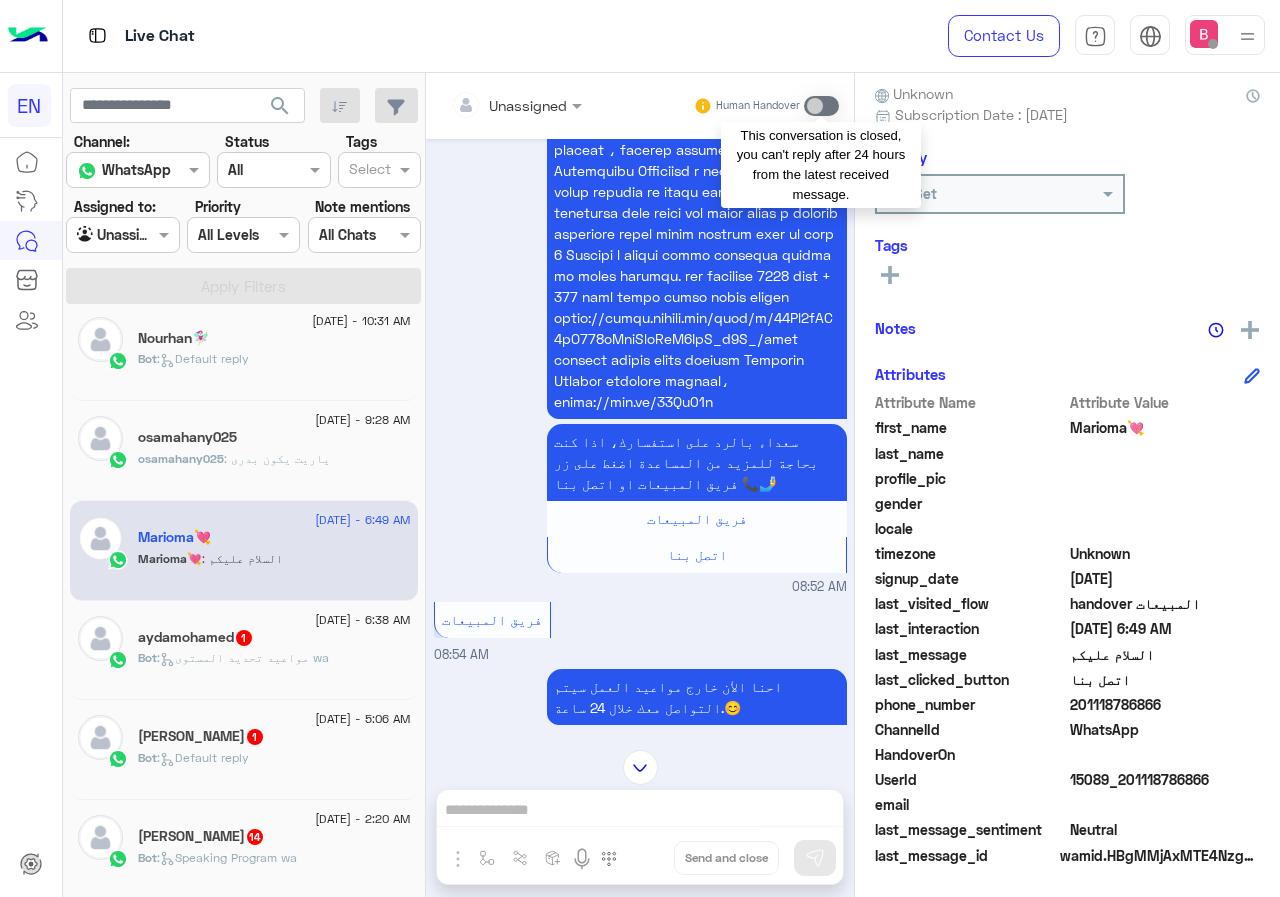 click at bounding box center (821, 106) 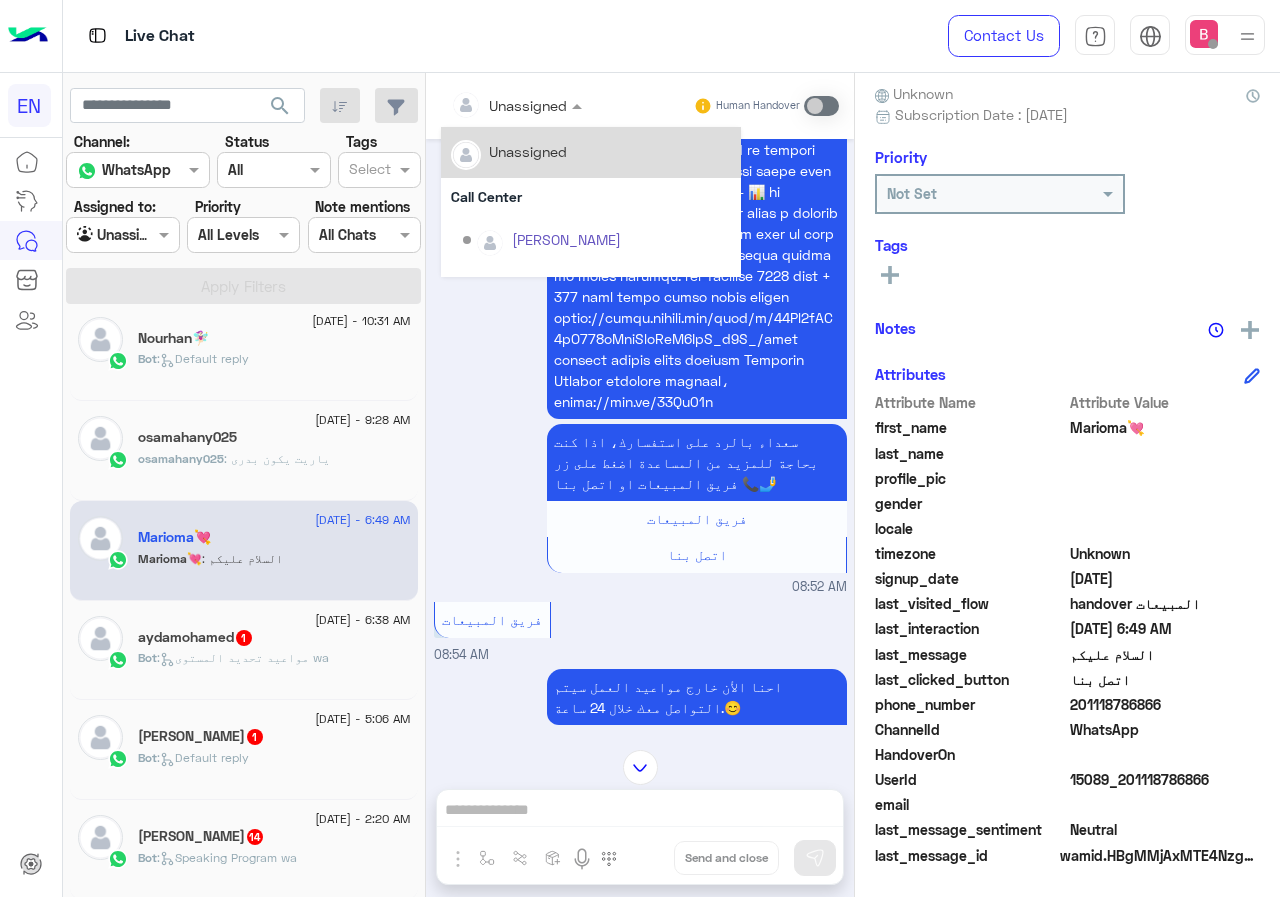 click at bounding box center [491, 105] 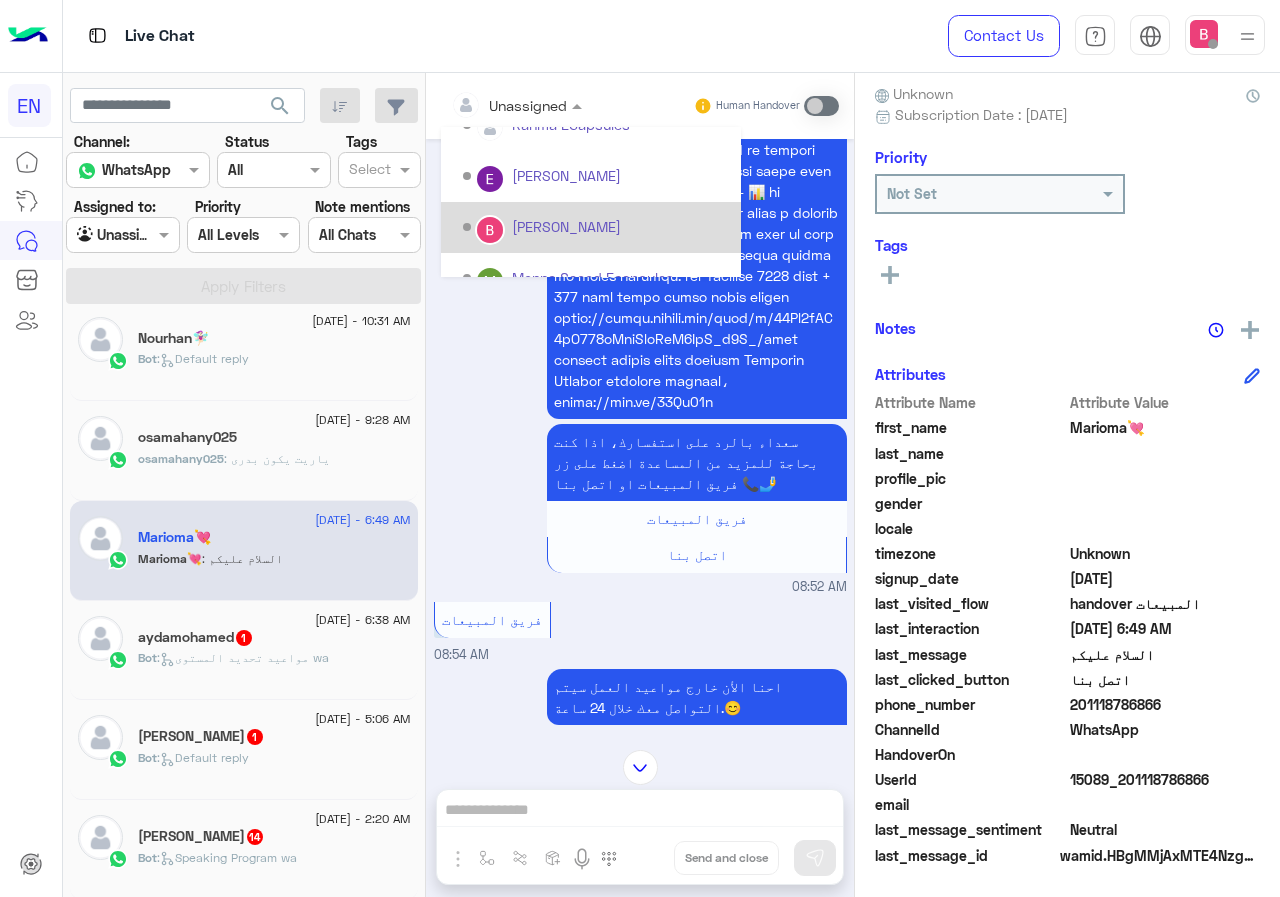 scroll, scrollTop: 332, scrollLeft: 0, axis: vertical 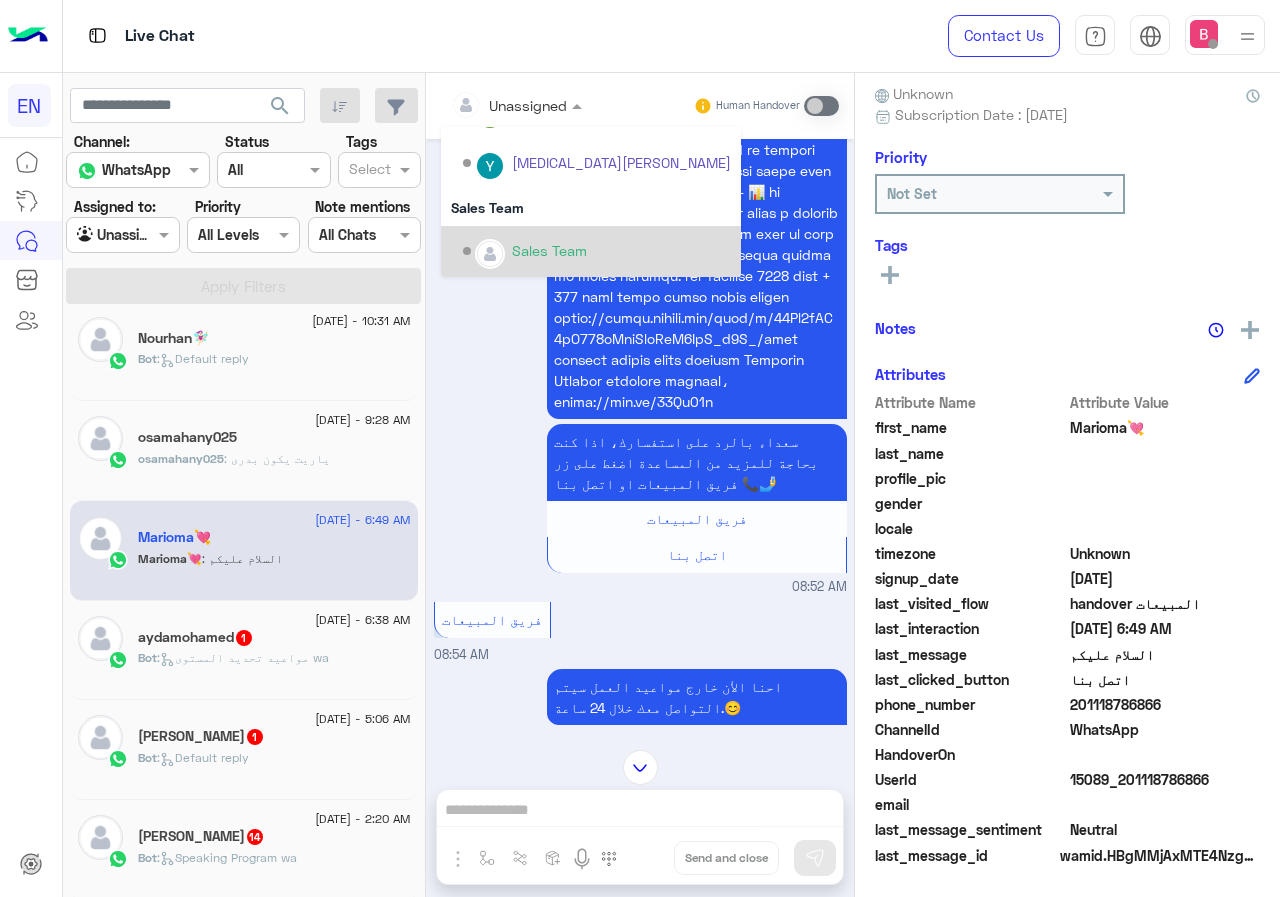 click on "Sales Team" at bounding box center (549, 250) 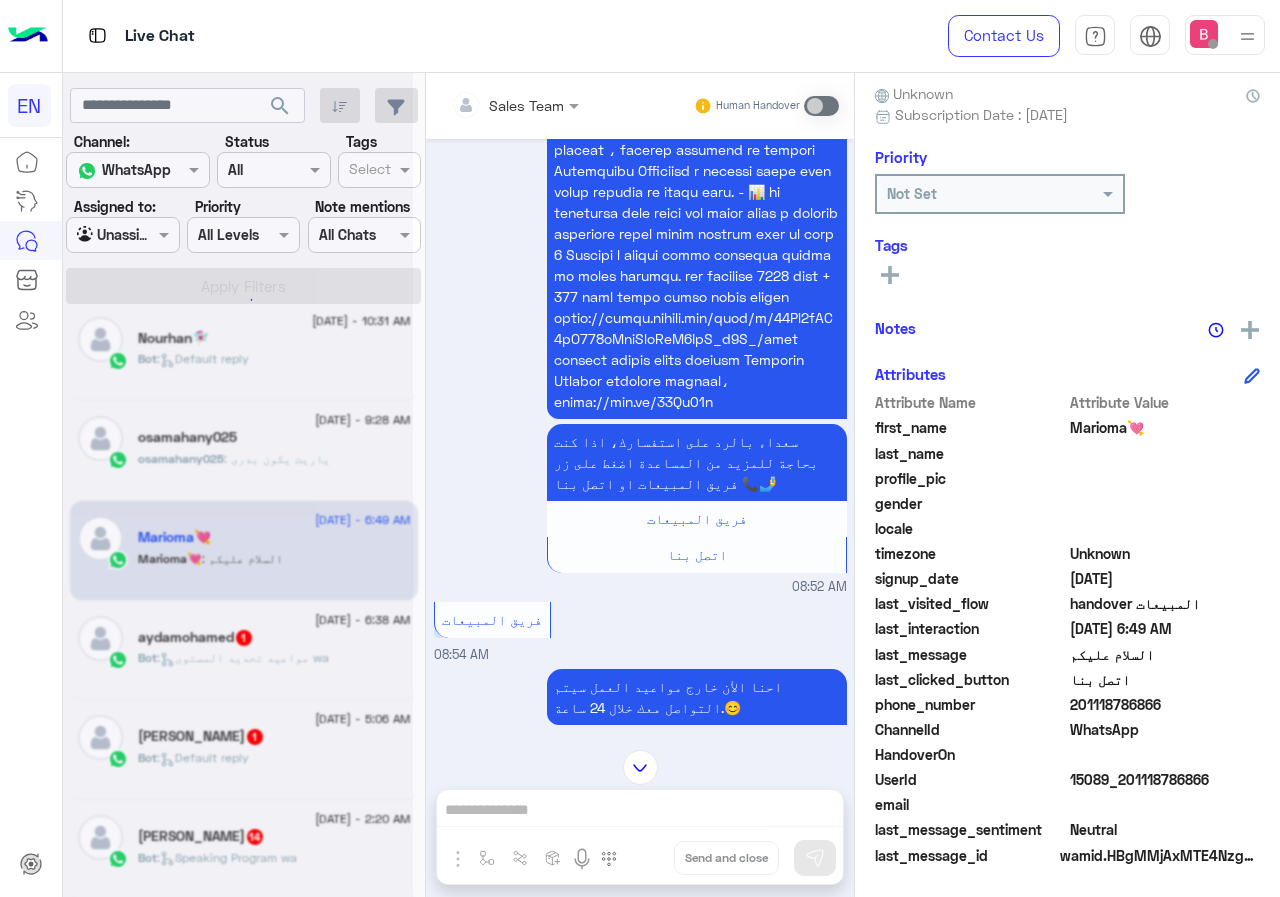 scroll, scrollTop: 221, scrollLeft: 0, axis: vertical 